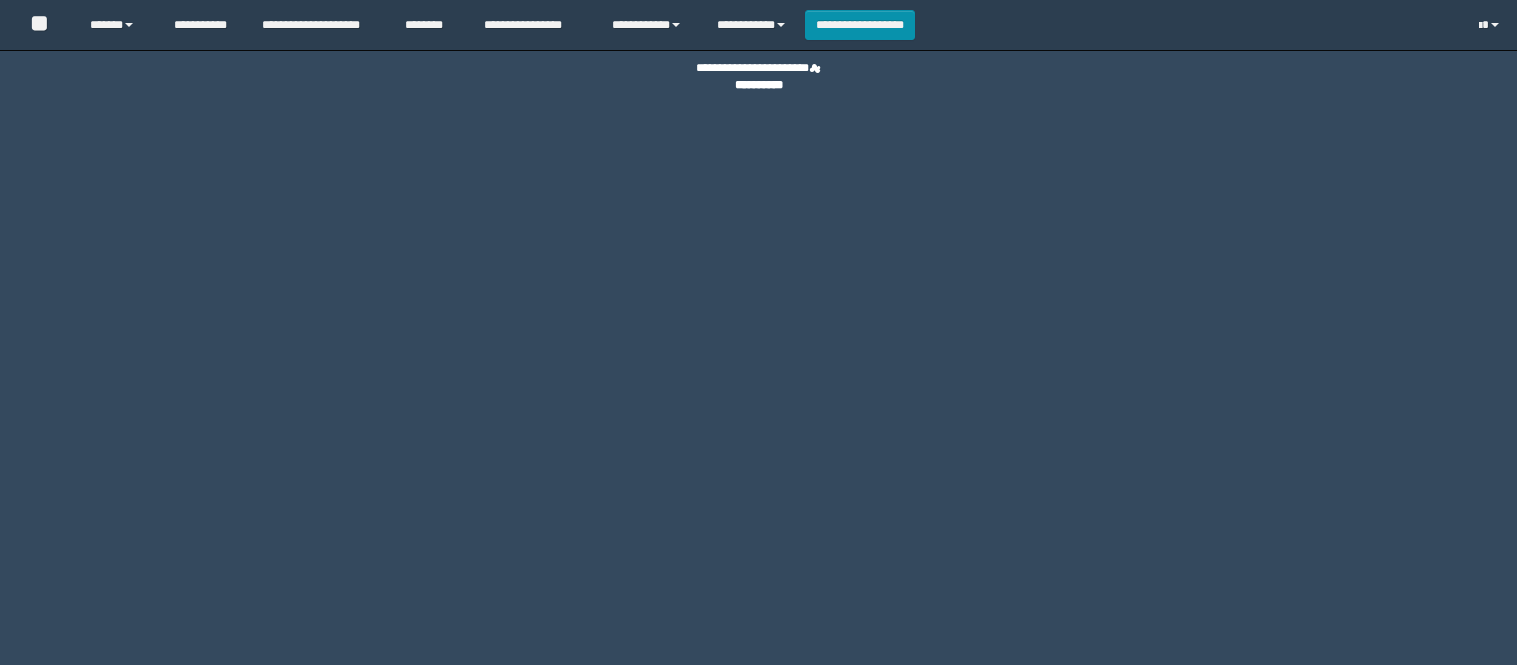 scroll, scrollTop: 0, scrollLeft: 0, axis: both 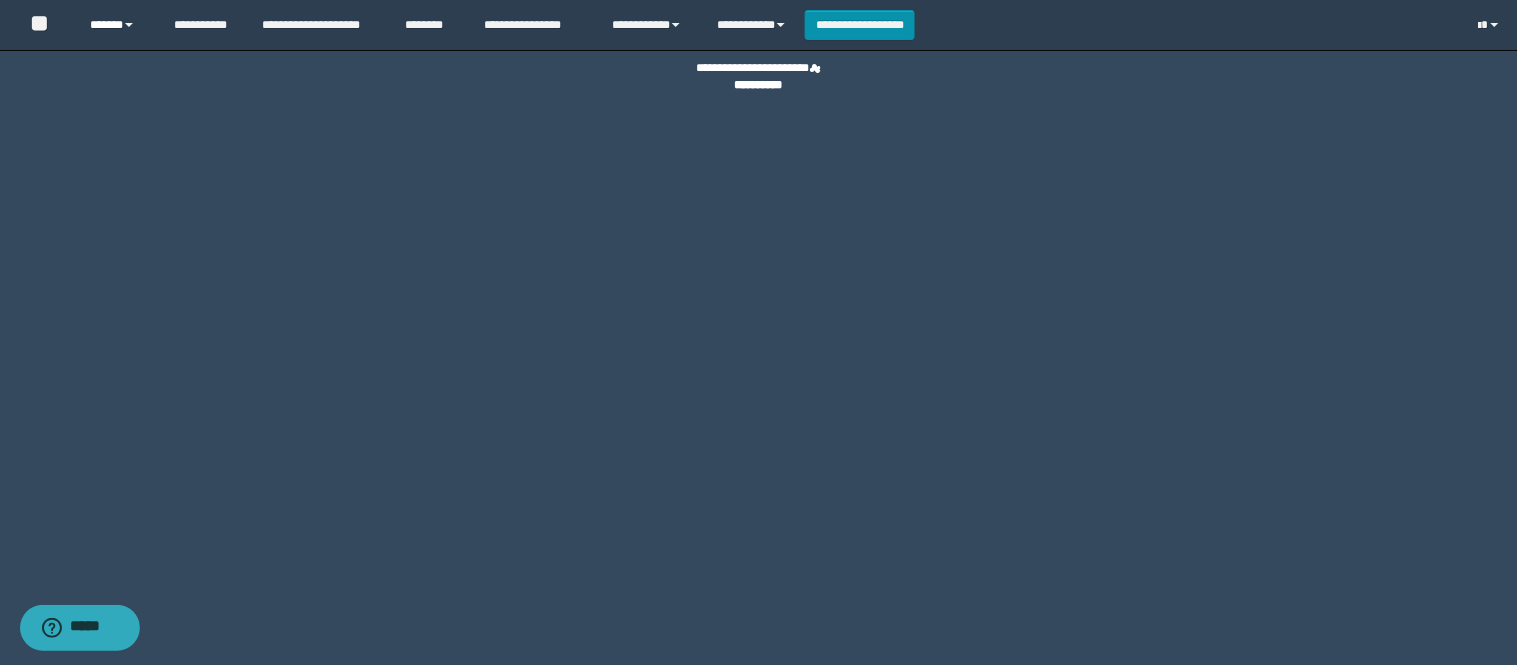 click on "******" at bounding box center [116, 25] 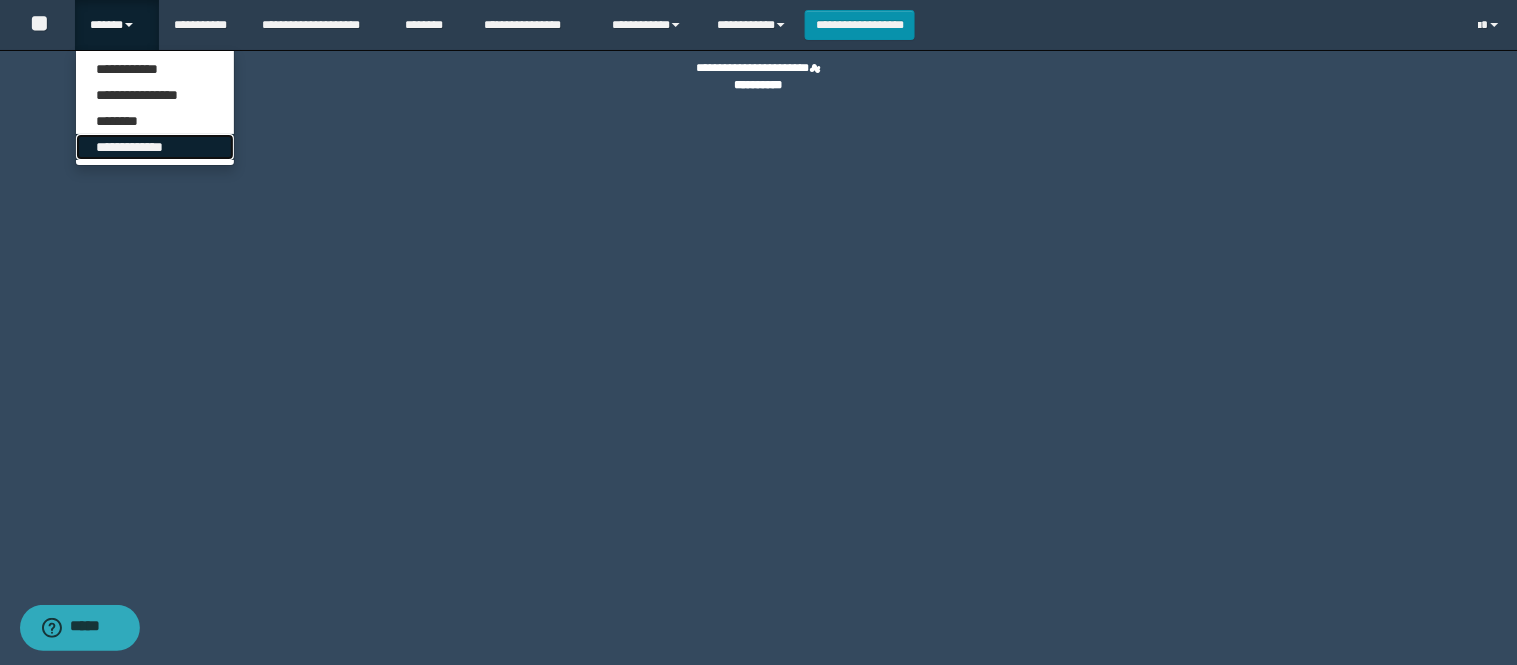 click on "**********" at bounding box center [155, 147] 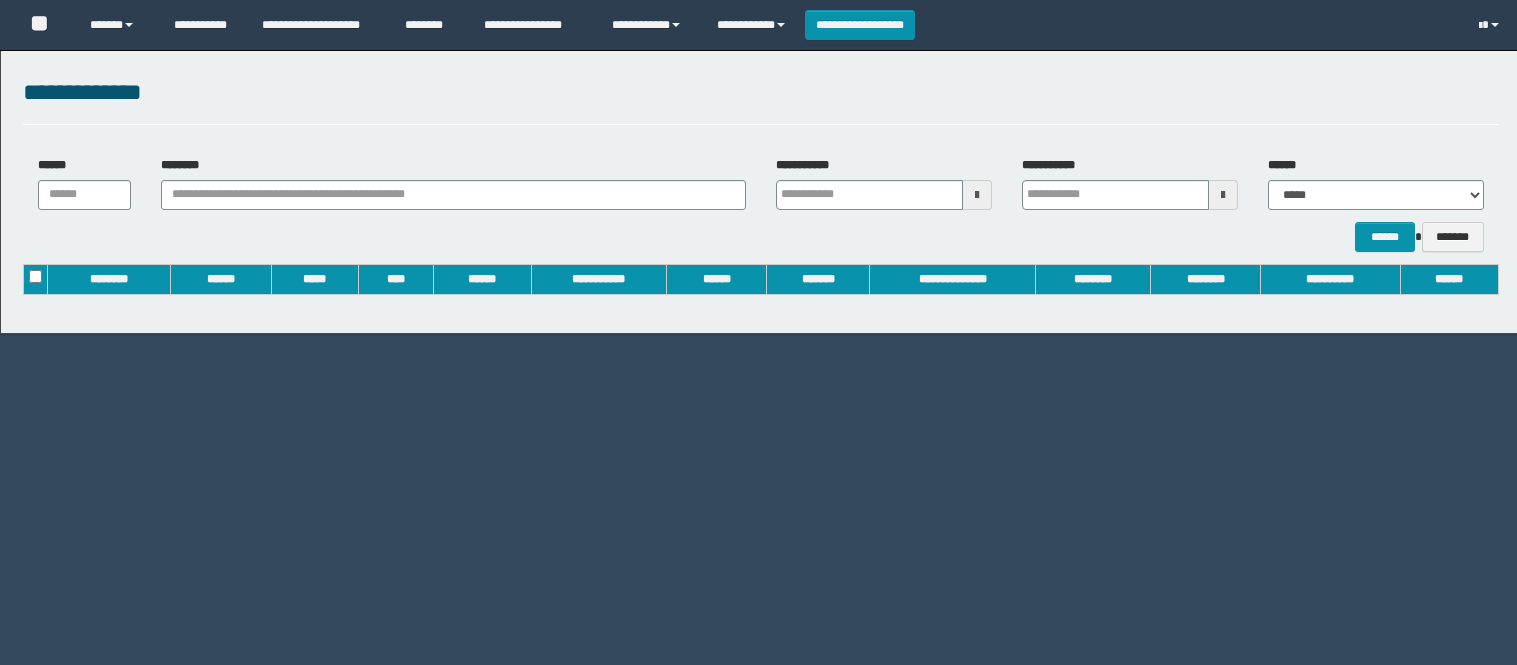scroll, scrollTop: 0, scrollLeft: 0, axis: both 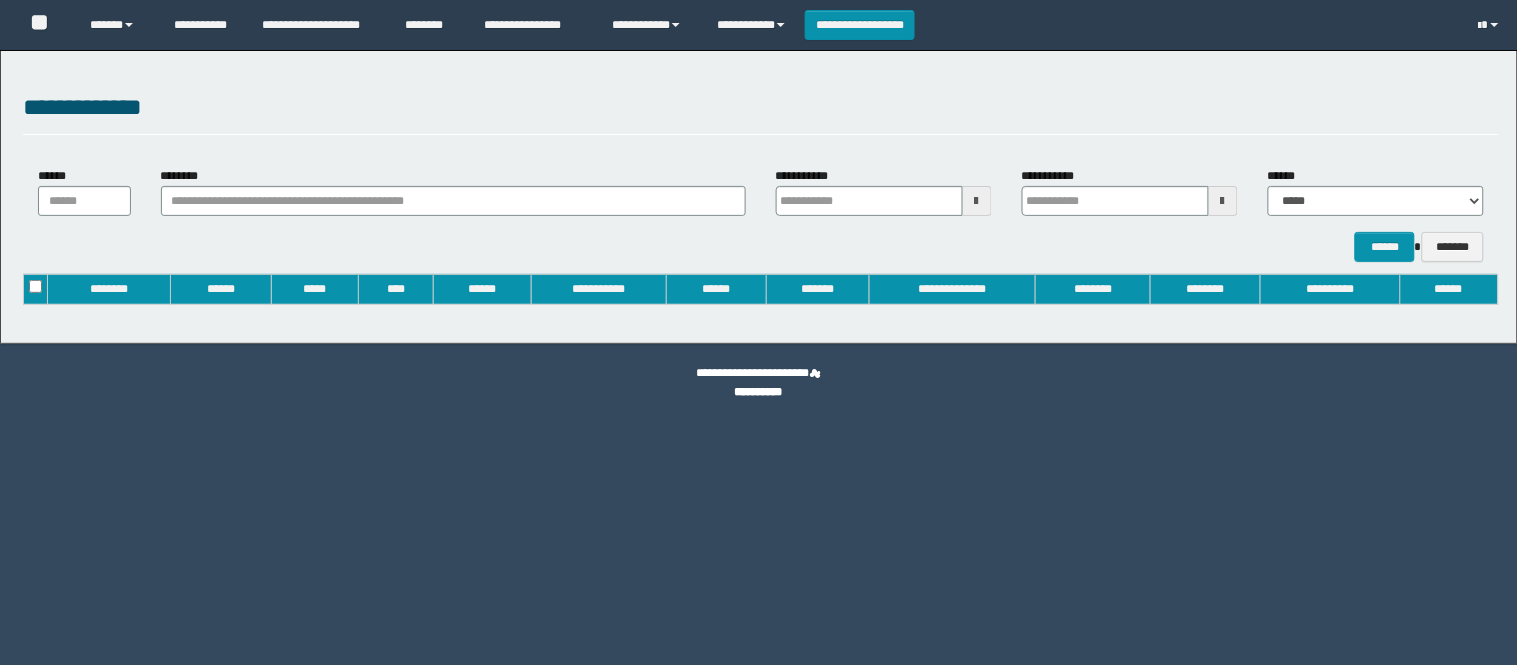 type on "**********" 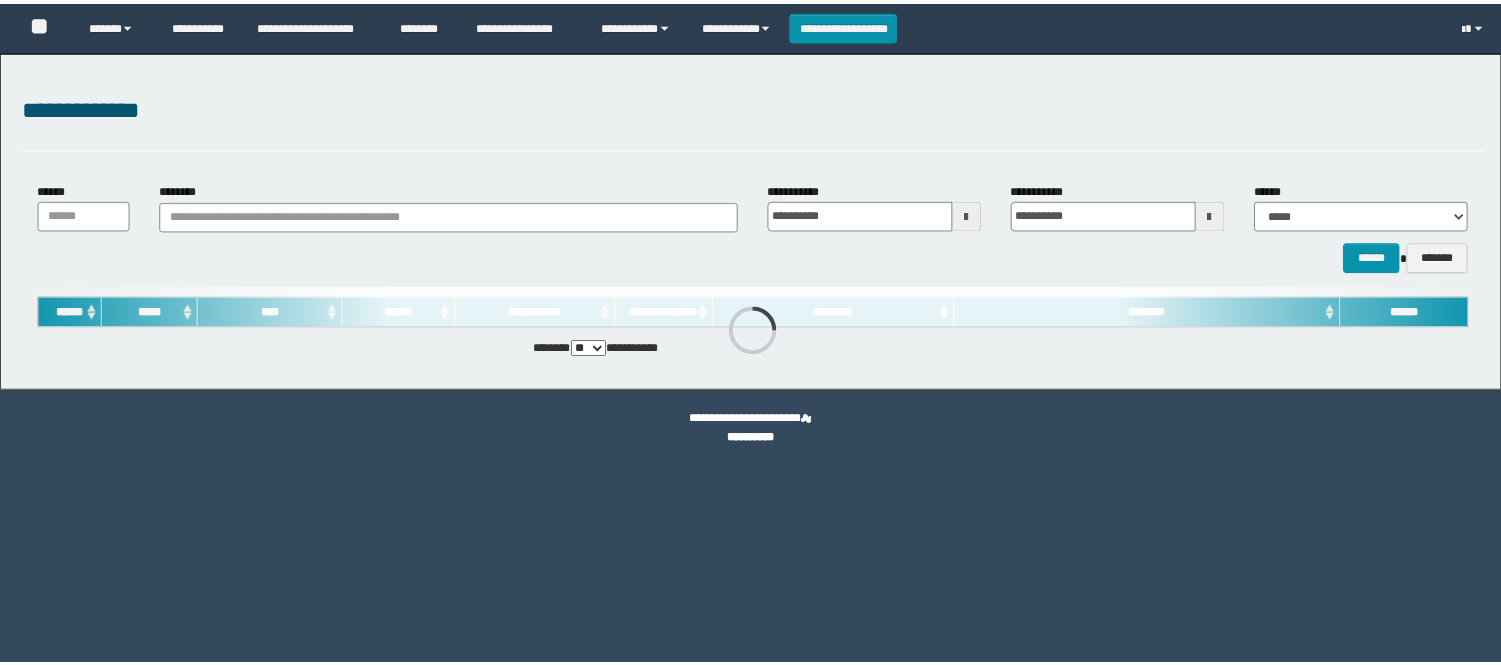 scroll, scrollTop: 0, scrollLeft: 0, axis: both 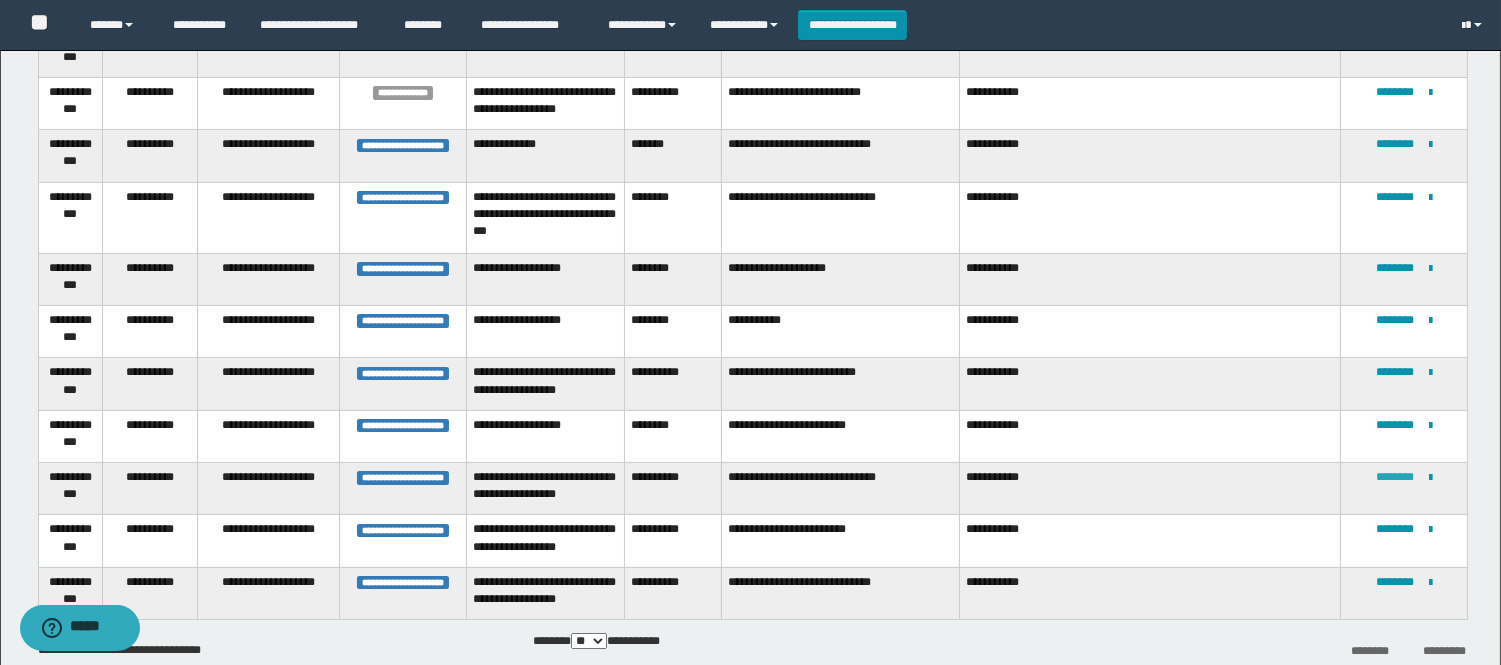 click on "********" at bounding box center (1395, 477) 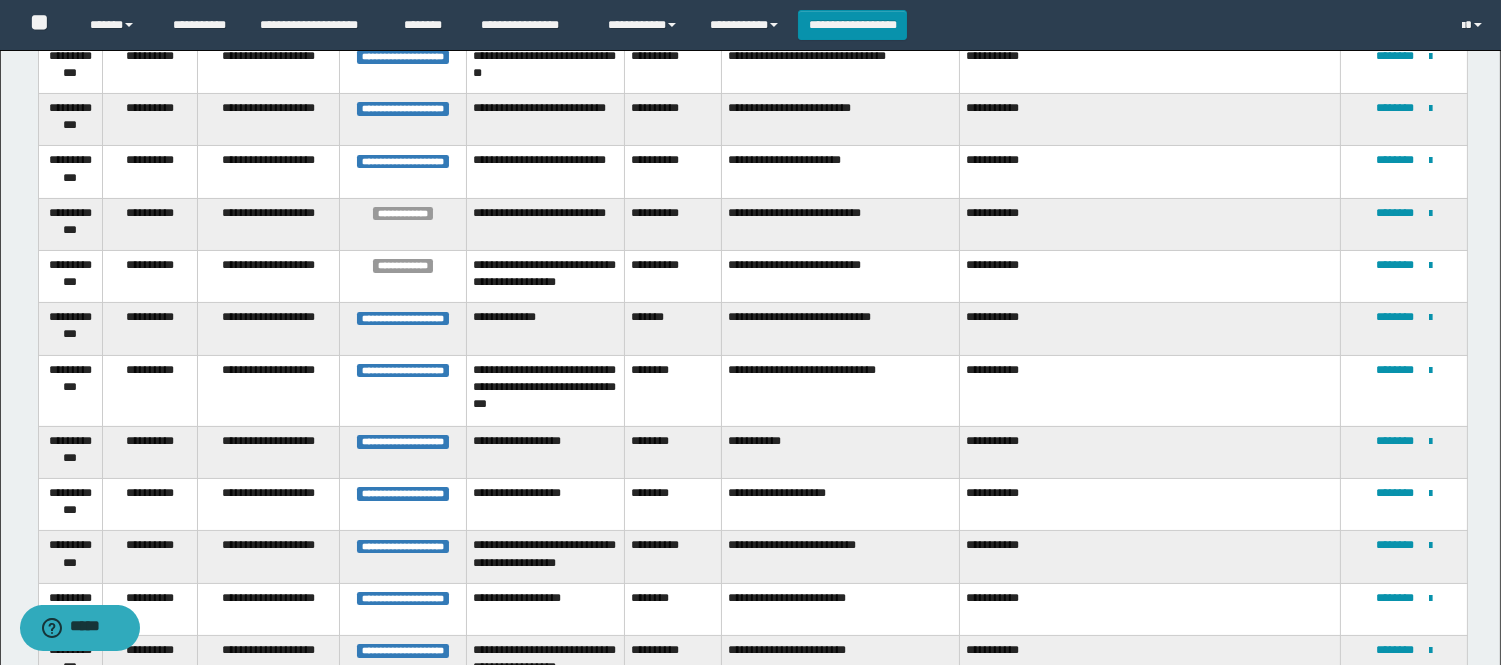 scroll, scrollTop: 678, scrollLeft: 0, axis: vertical 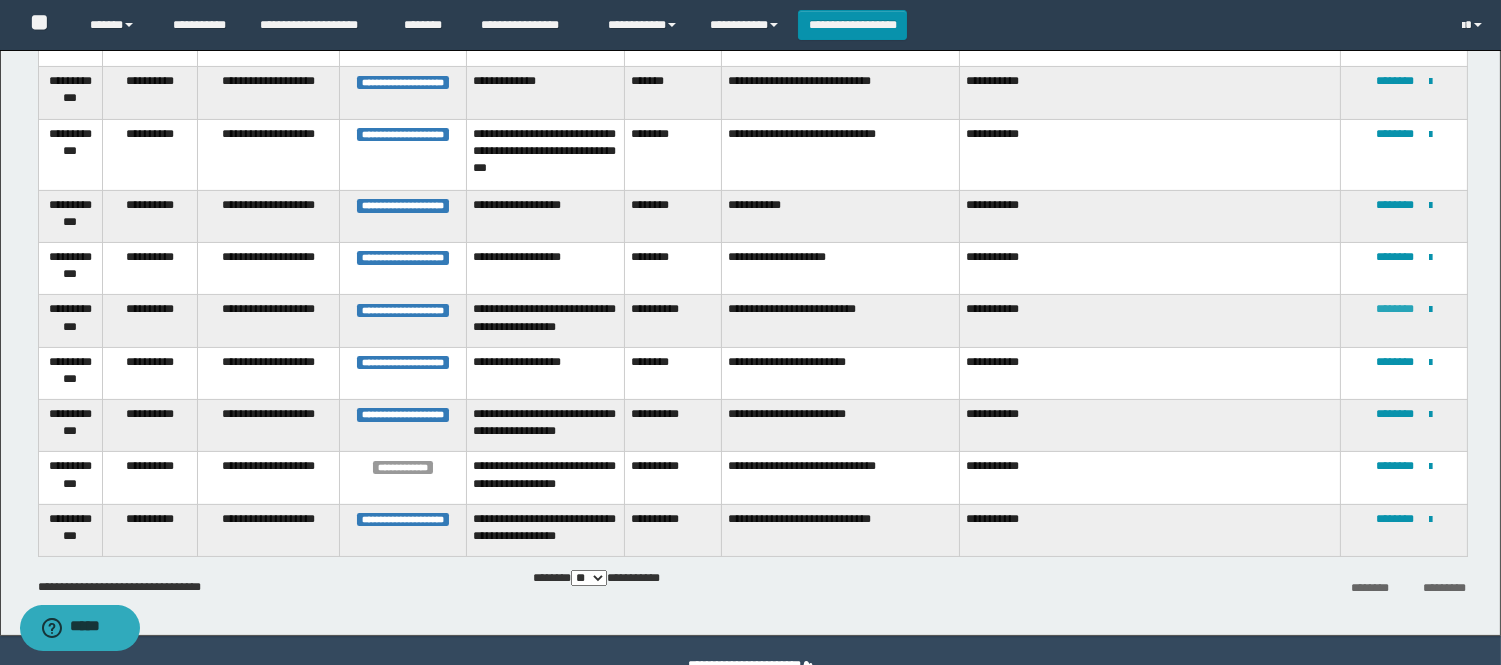 click on "********" at bounding box center (1395, 309) 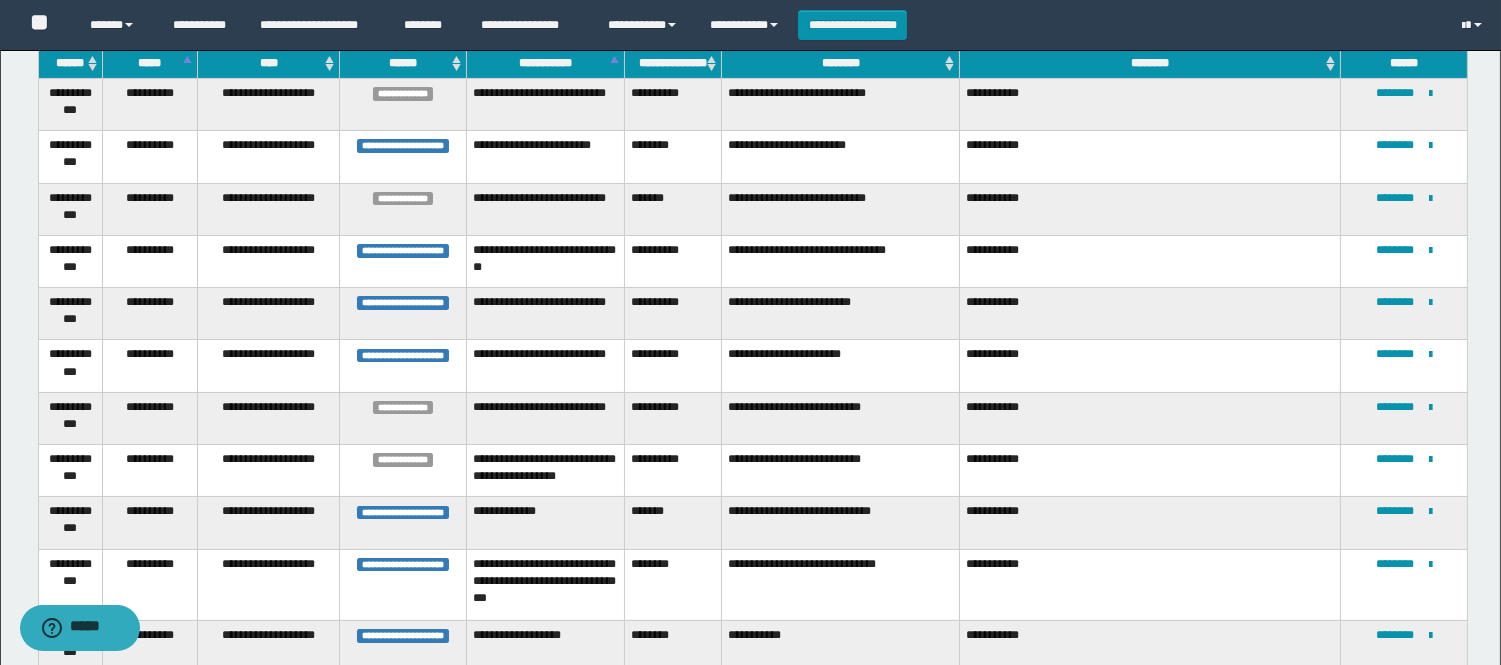 scroll, scrollTop: 678, scrollLeft: 0, axis: vertical 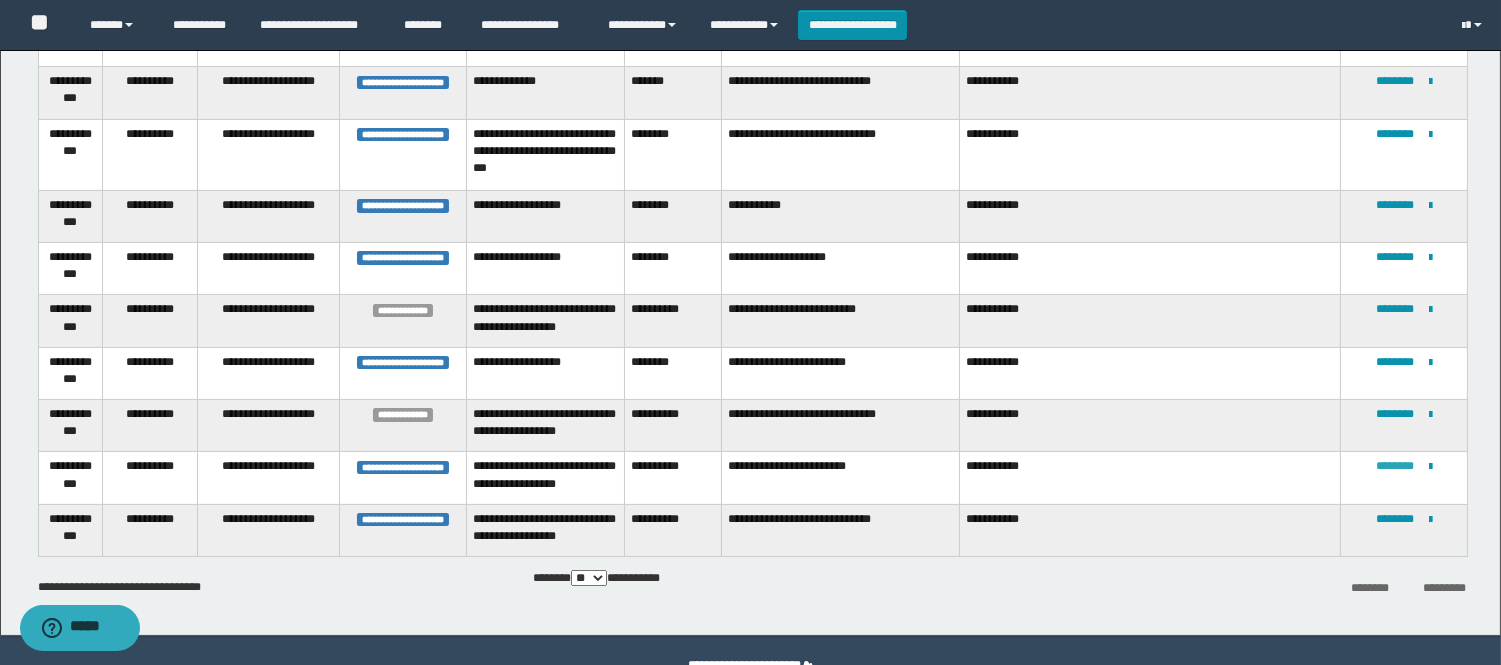 click on "********" at bounding box center (1395, 466) 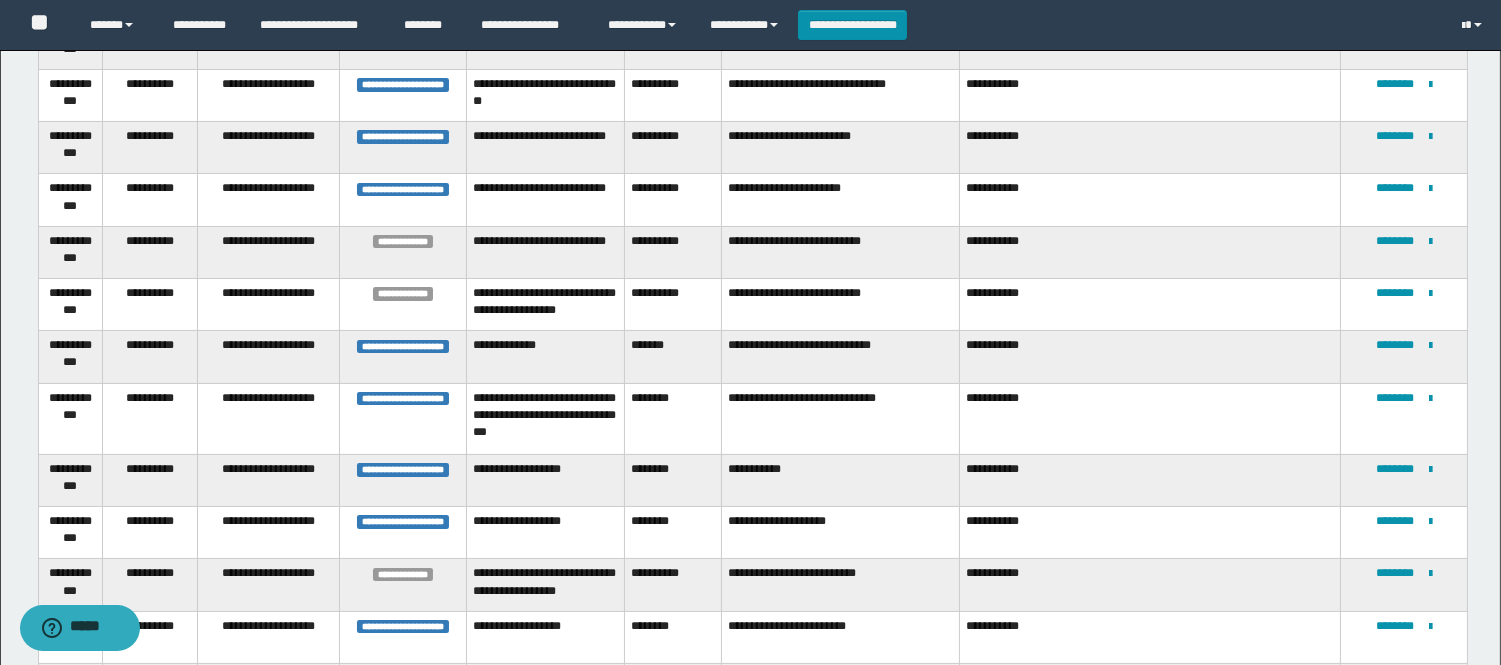 scroll, scrollTop: 726, scrollLeft: 0, axis: vertical 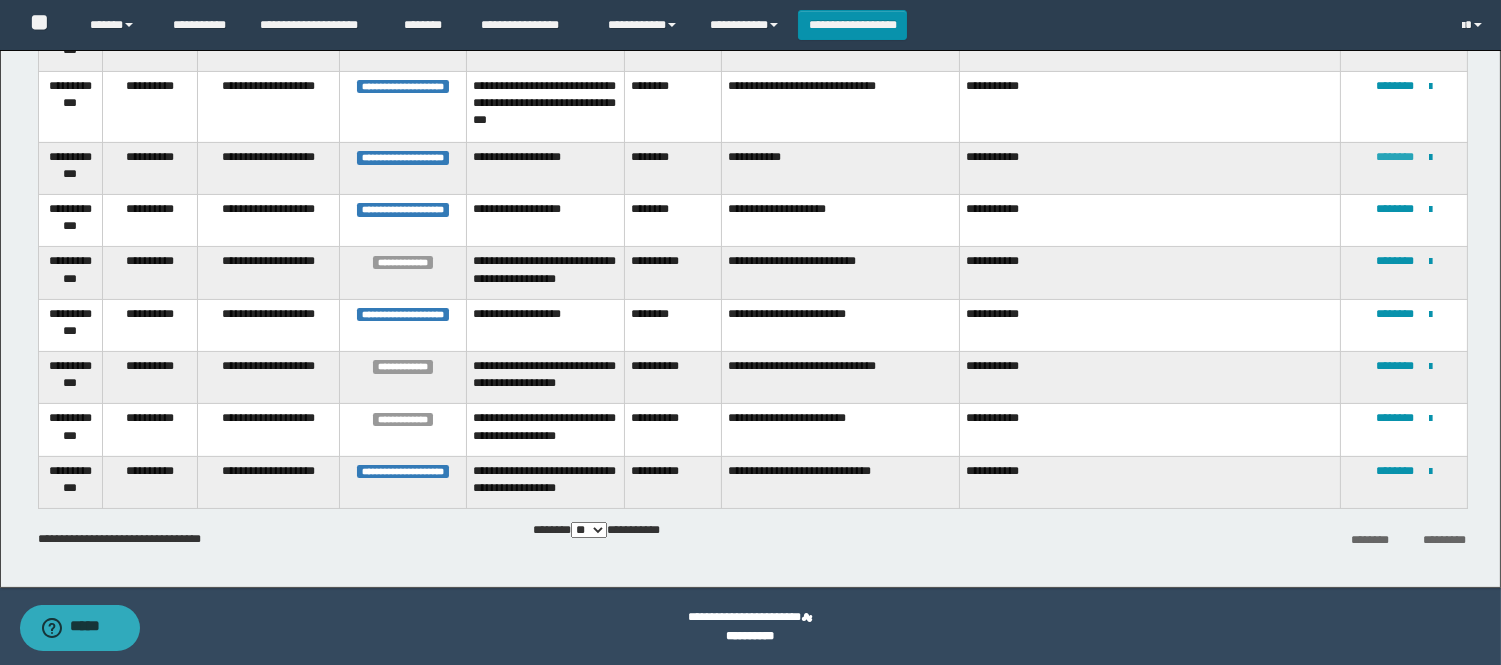 click on "********" at bounding box center [1395, 157] 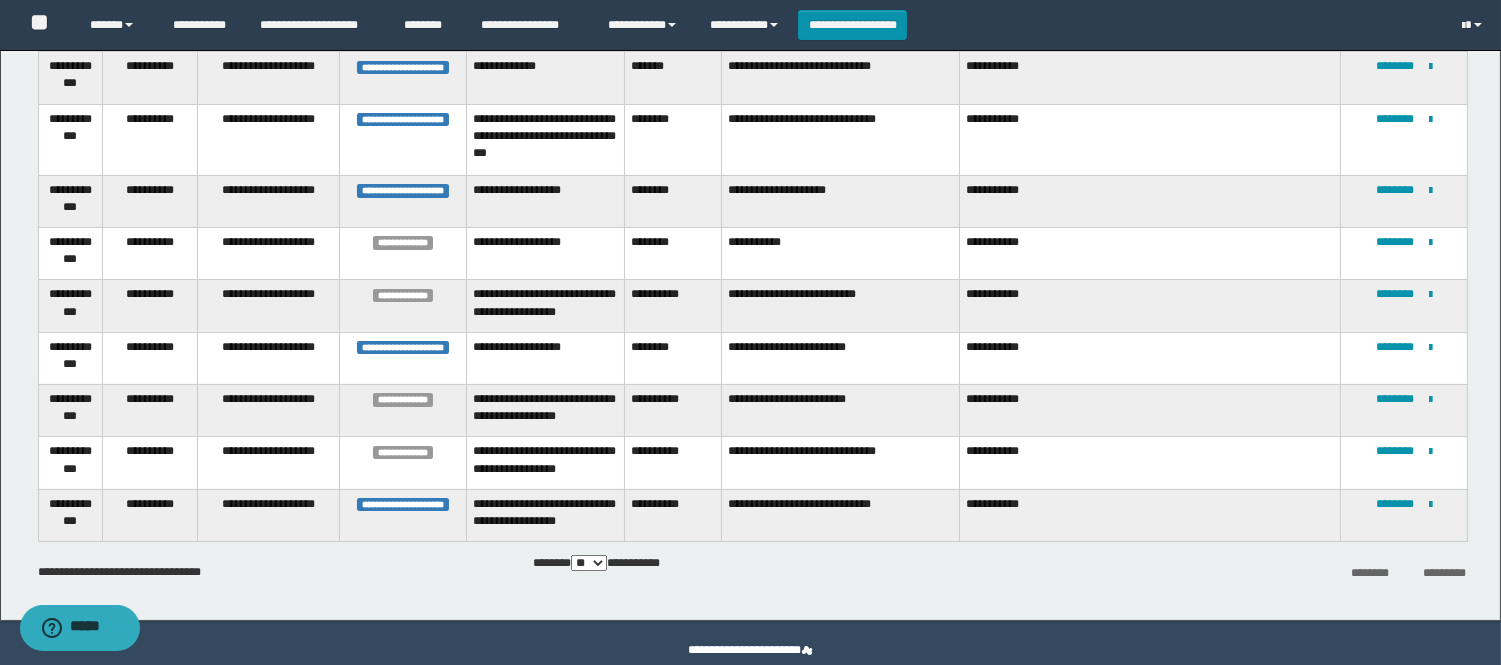scroll, scrollTop: 726, scrollLeft: 0, axis: vertical 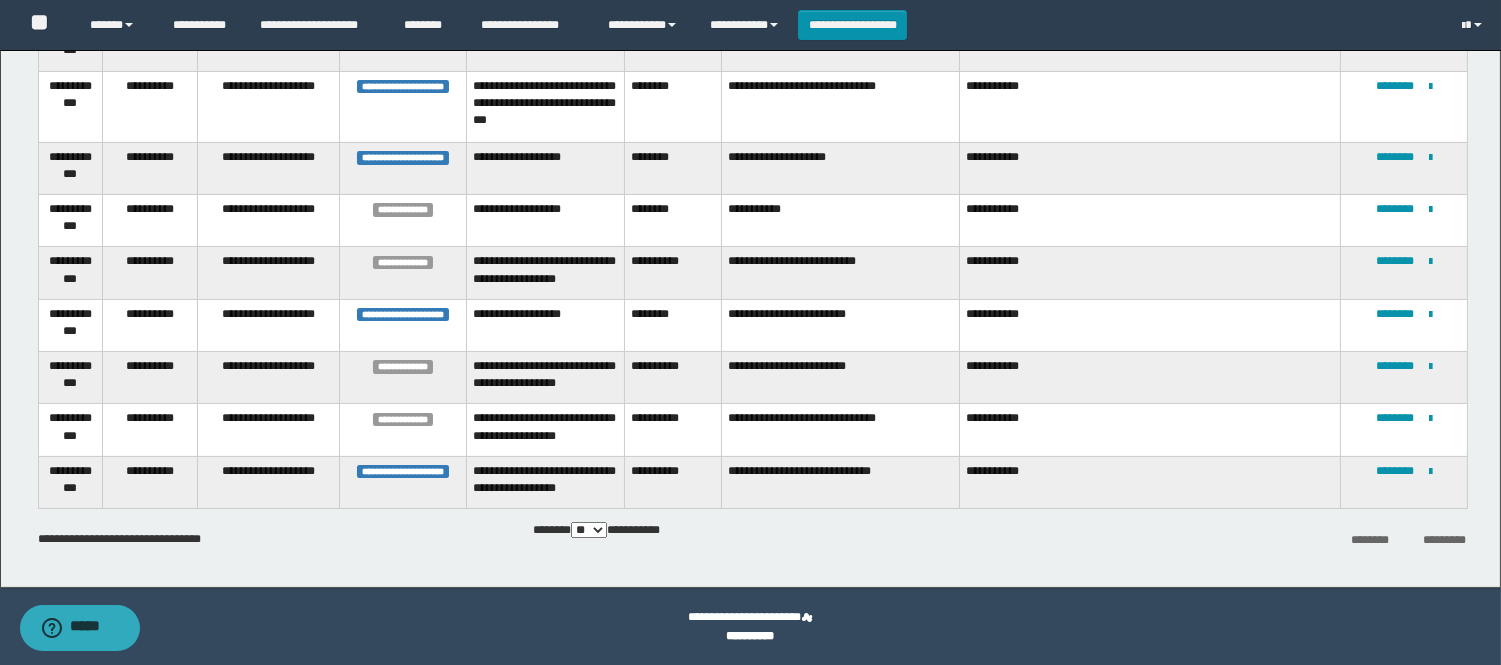 click on "**********" at bounding box center (1404, 168) 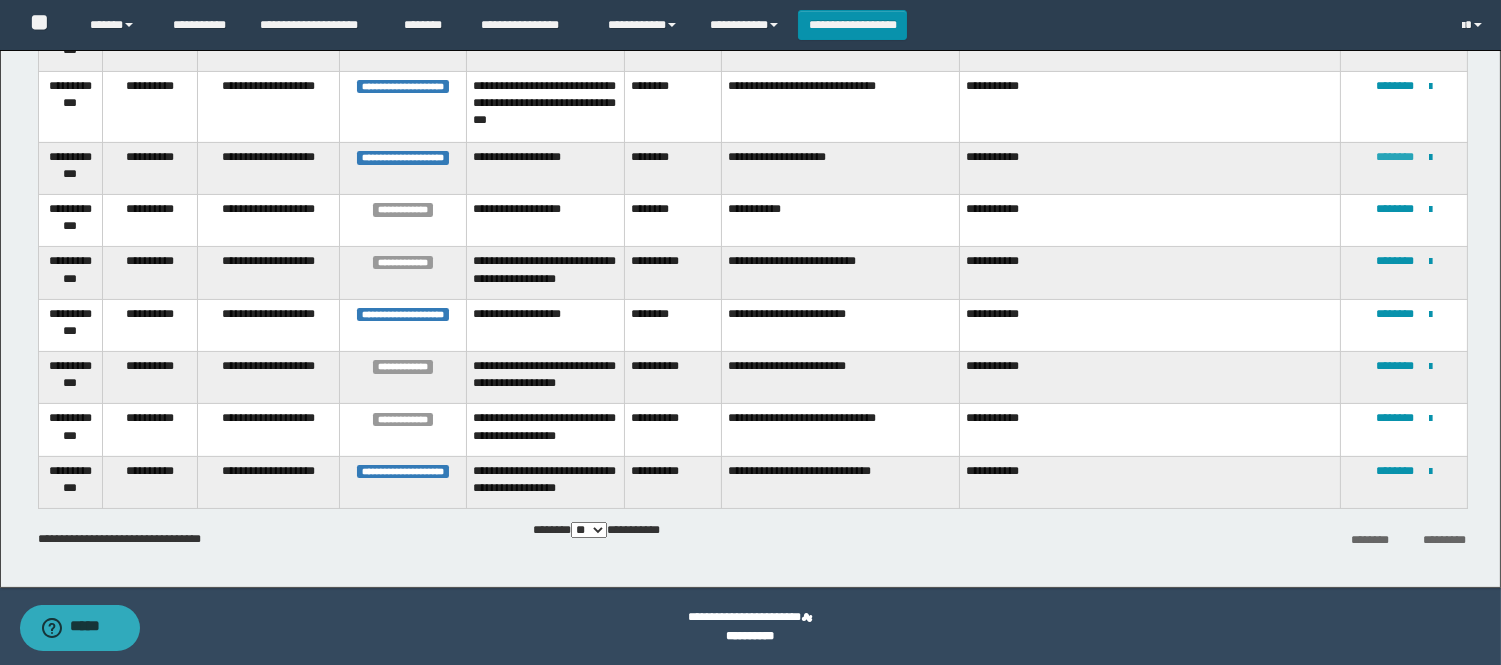click on "********" at bounding box center (1395, 157) 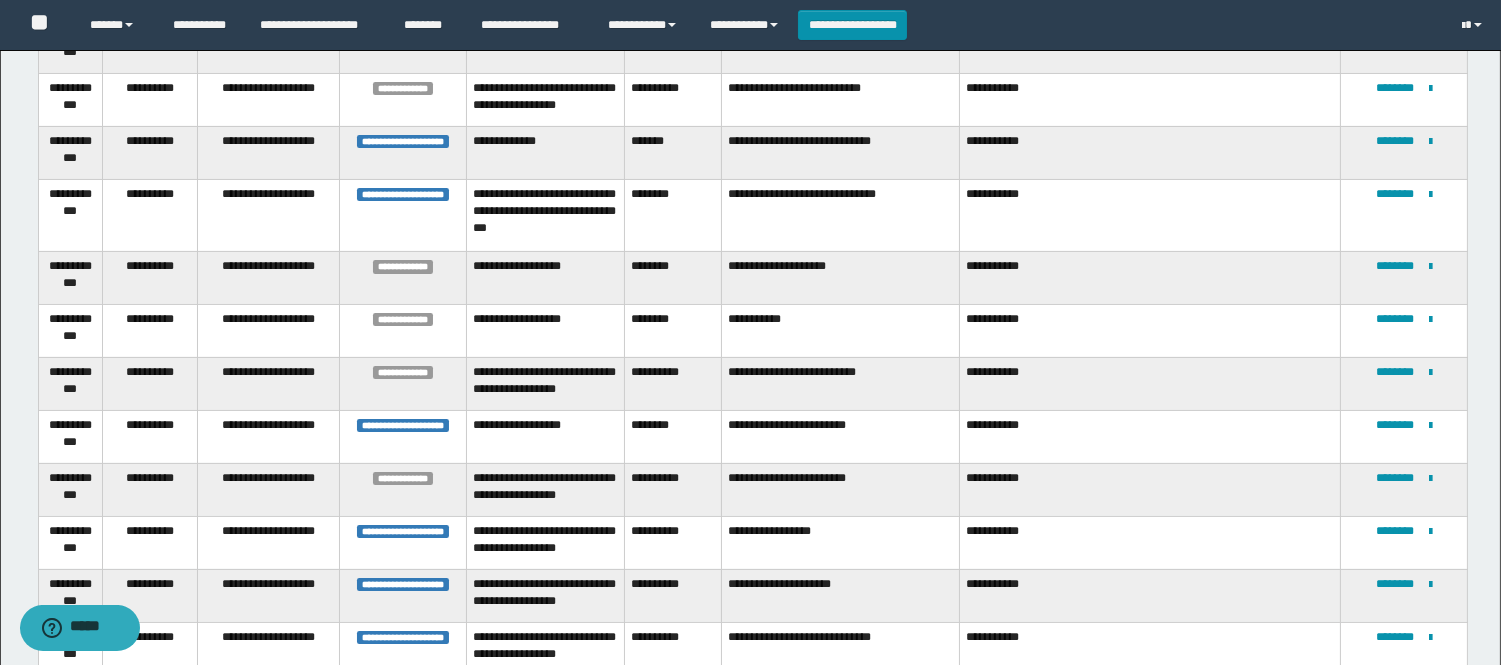 scroll, scrollTop: 663, scrollLeft: 0, axis: vertical 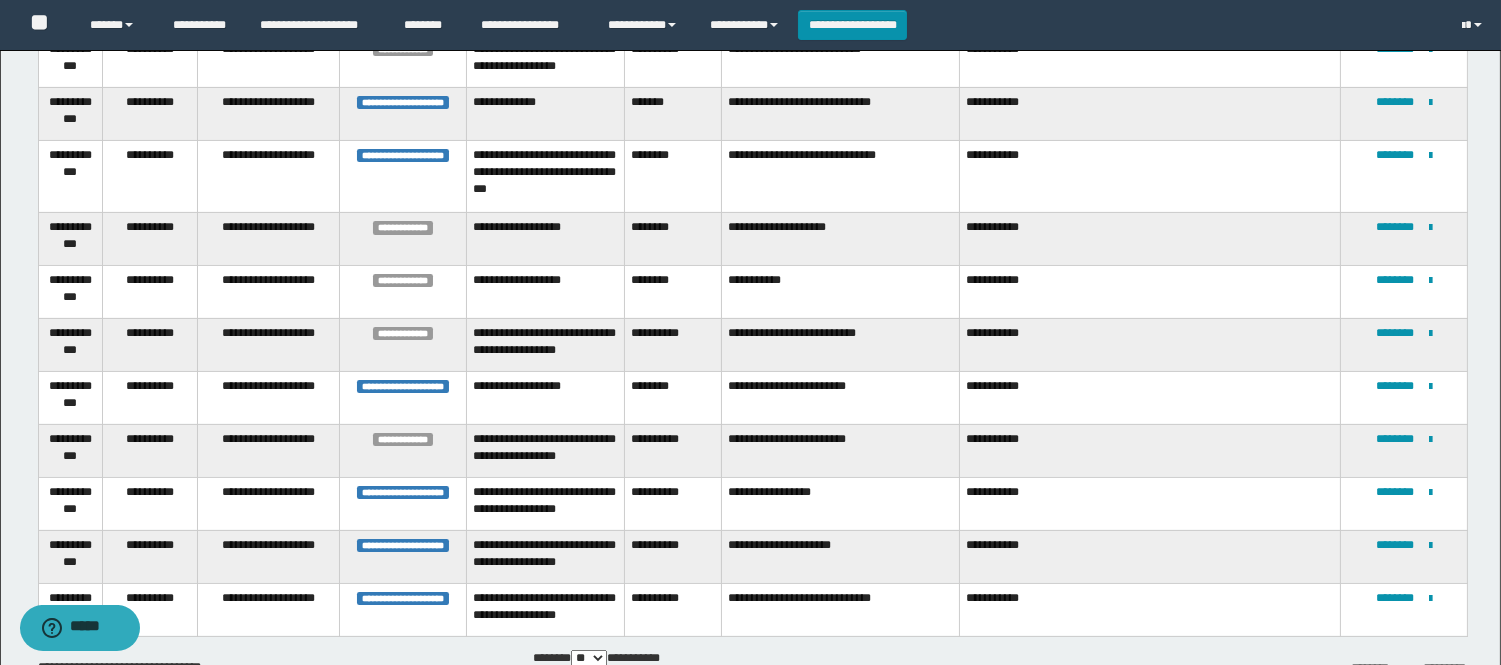 click on "**********" at bounding box center [1404, 397] 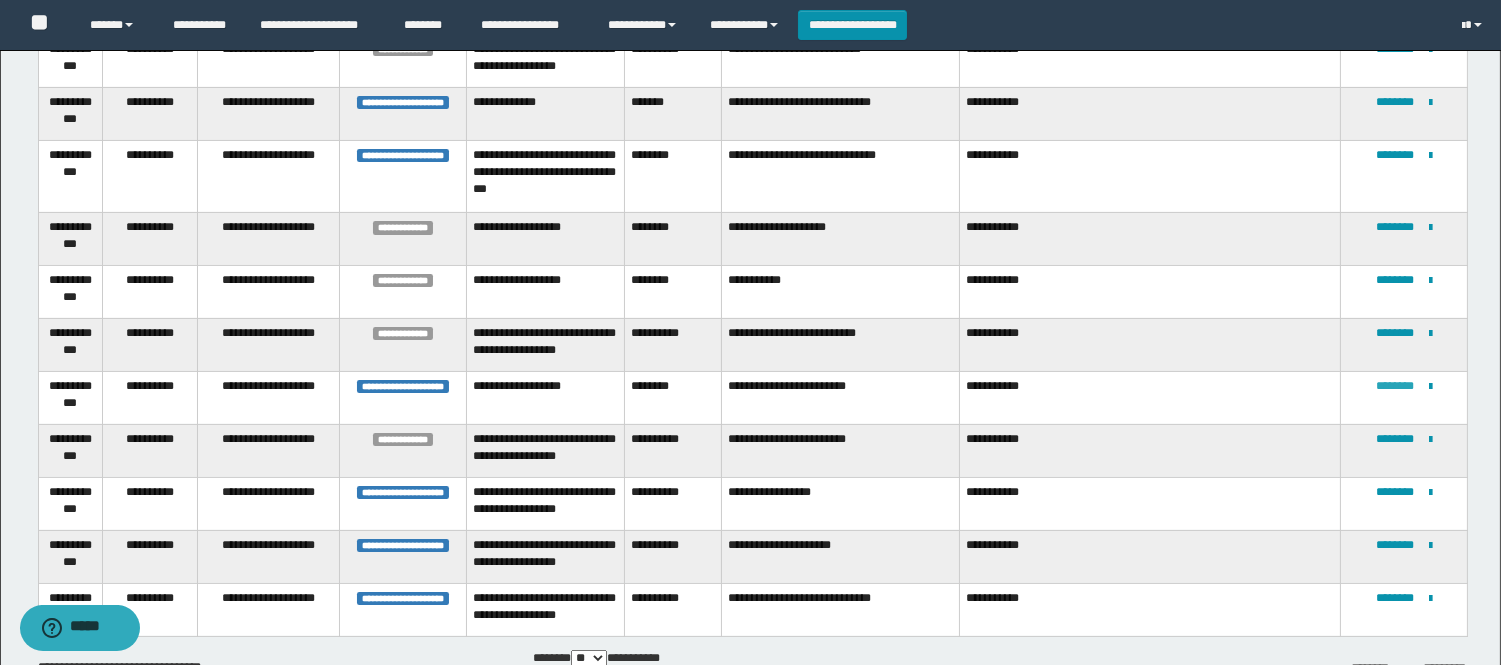 click on "********" at bounding box center (1395, 386) 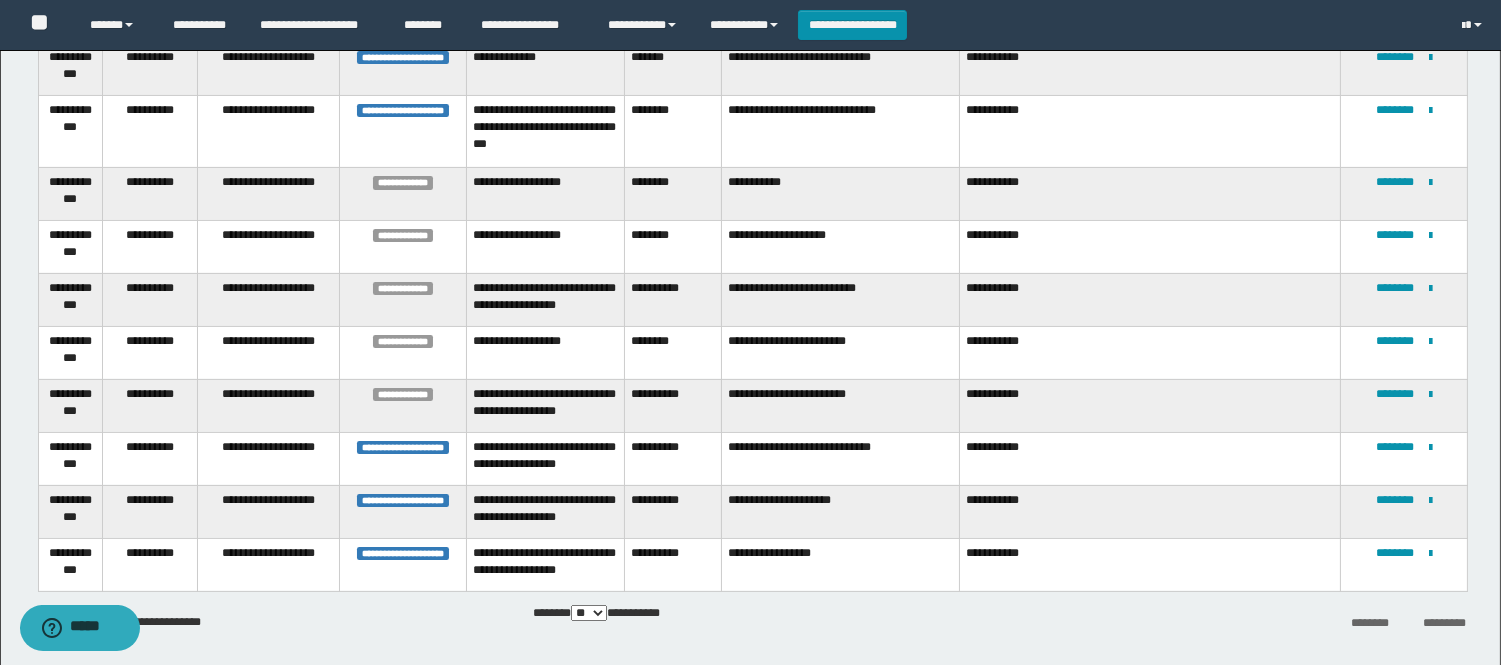 scroll, scrollTop: 678, scrollLeft: 0, axis: vertical 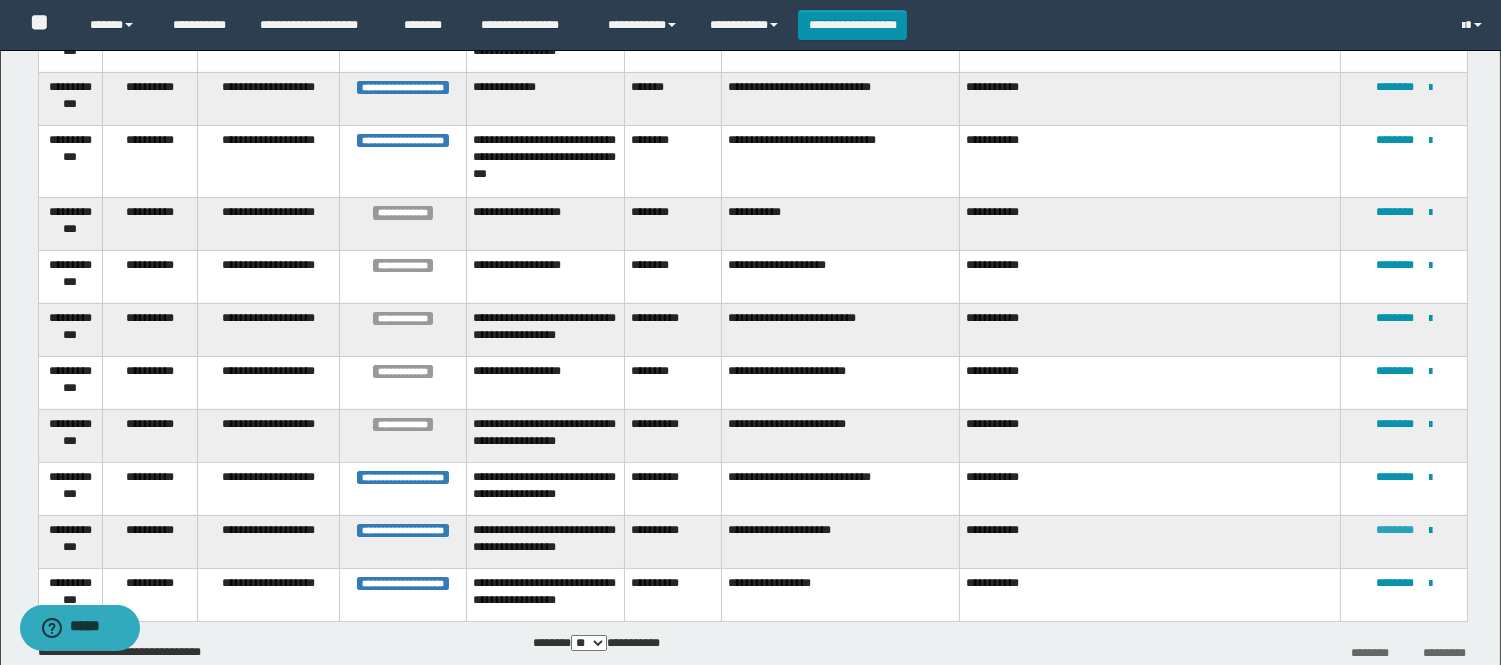 click on "********" at bounding box center [1395, 530] 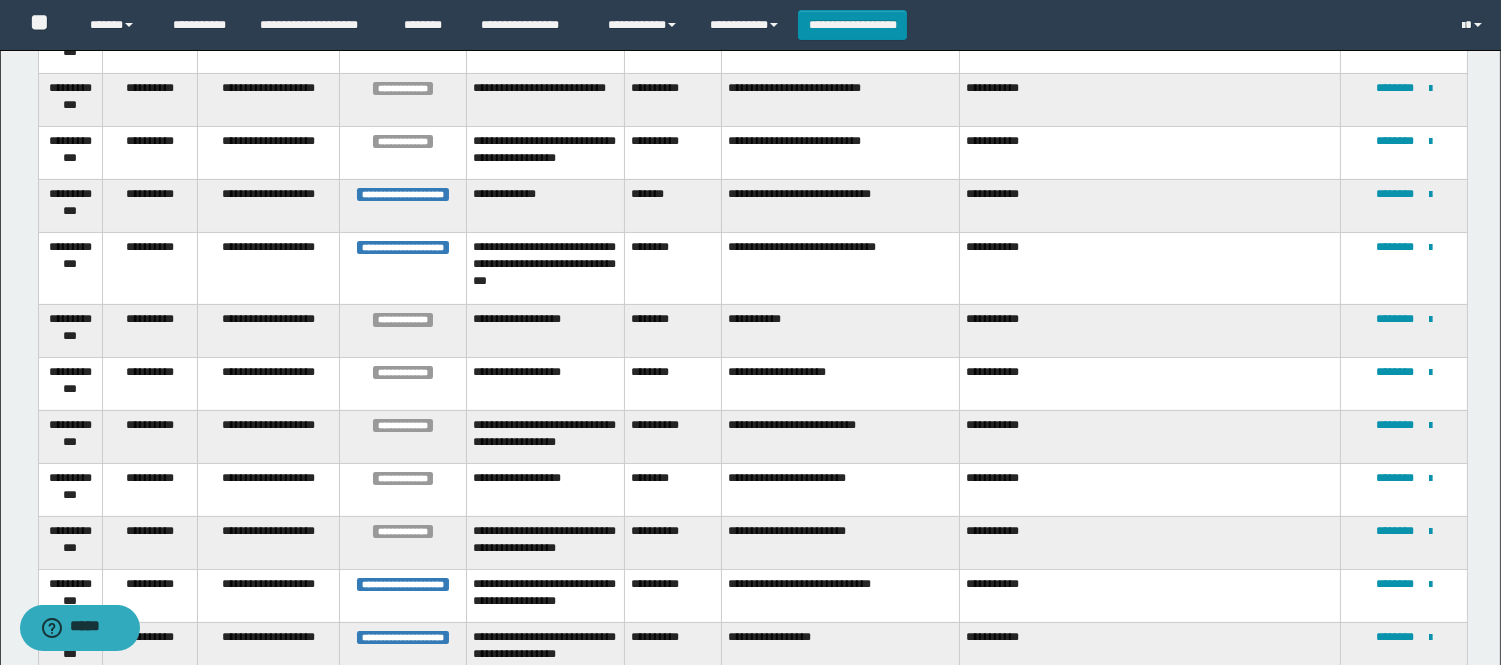 scroll, scrollTop: 777, scrollLeft: 0, axis: vertical 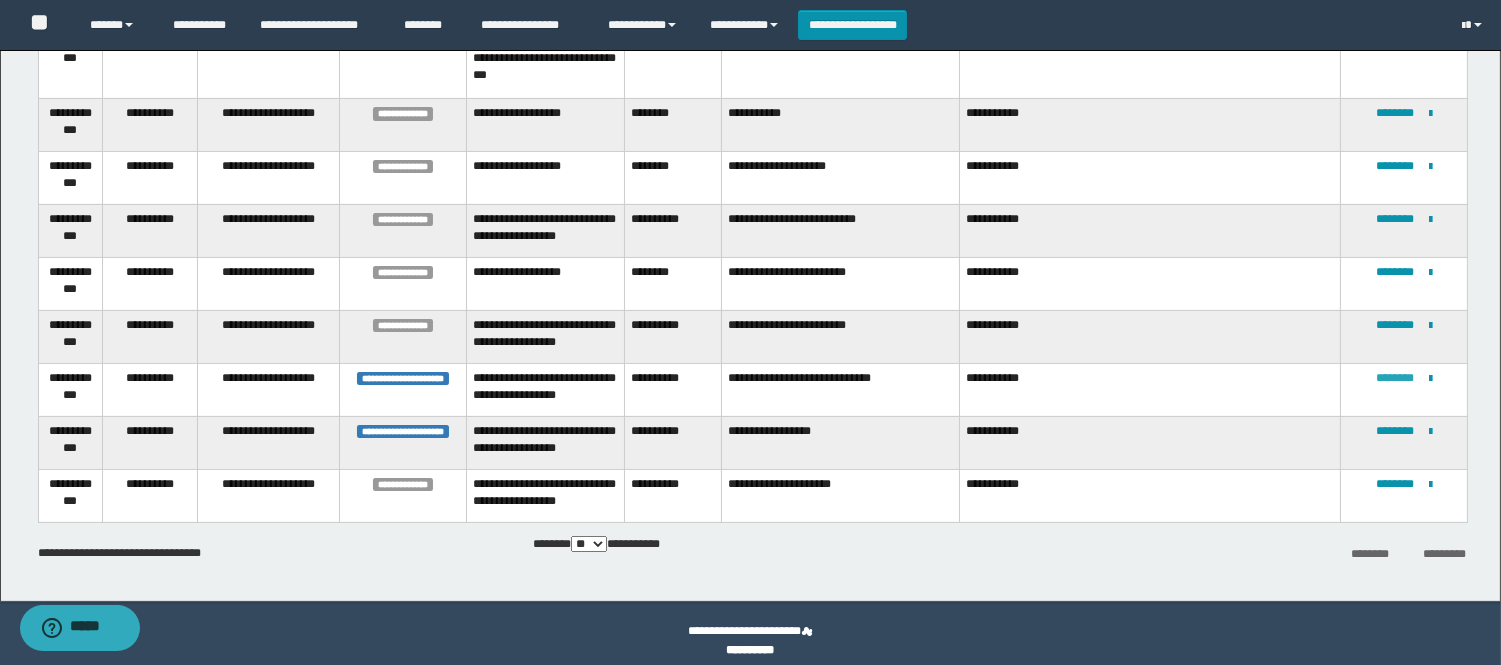 click on "********" at bounding box center (1395, 378) 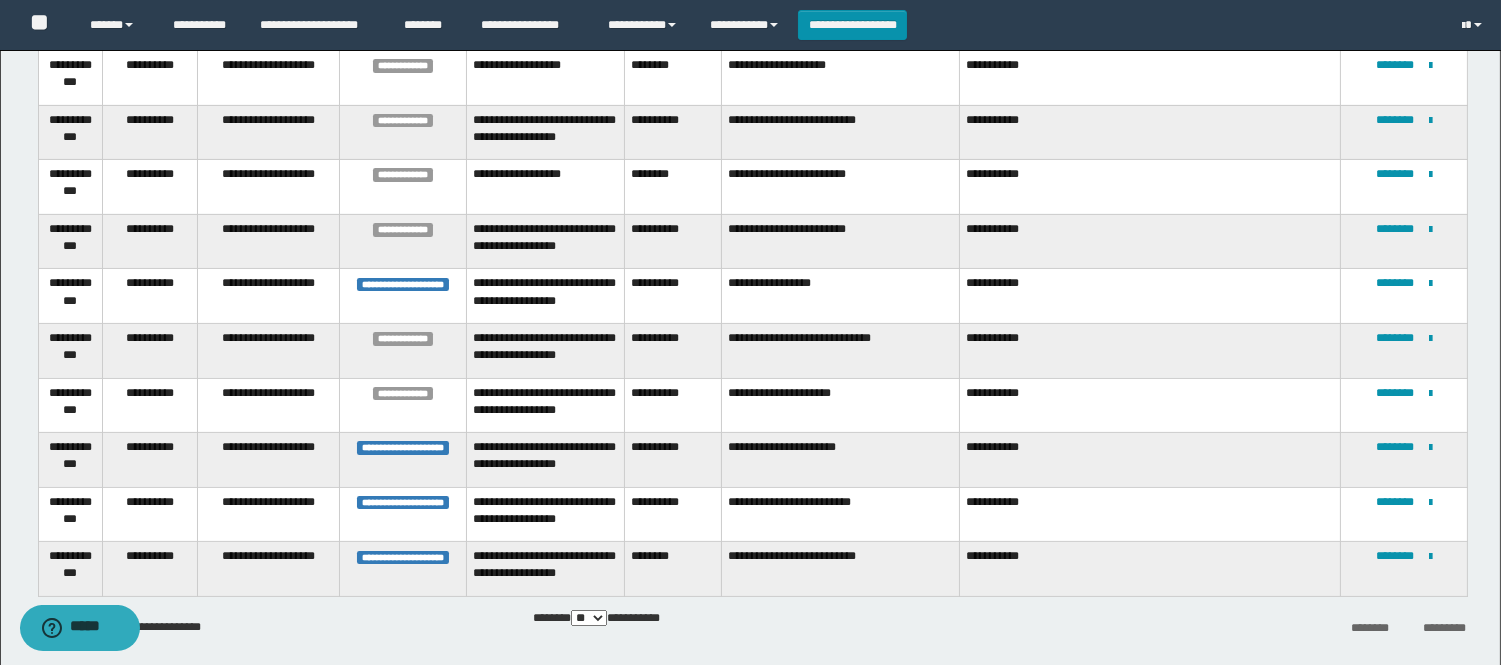 scroll, scrollTop: 984, scrollLeft: 0, axis: vertical 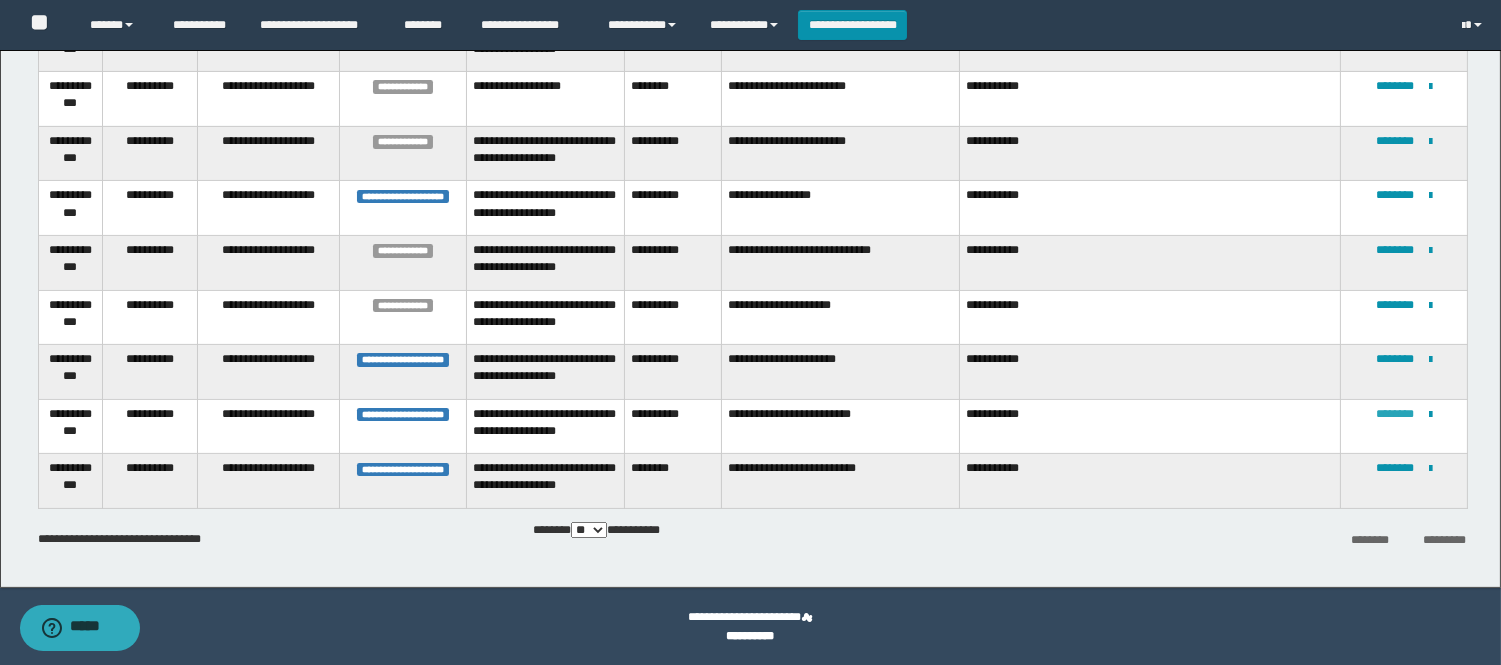 click on "********" at bounding box center (1395, 414) 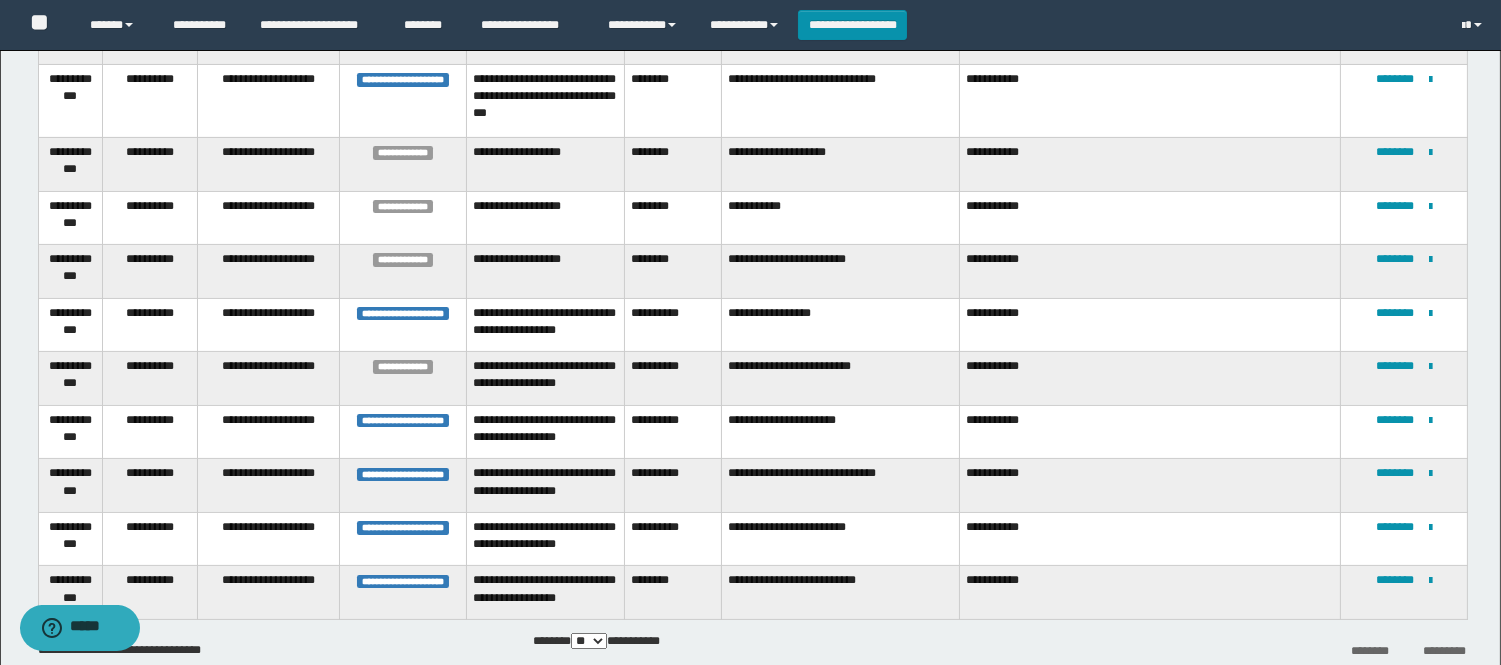scroll, scrollTop: 777, scrollLeft: 0, axis: vertical 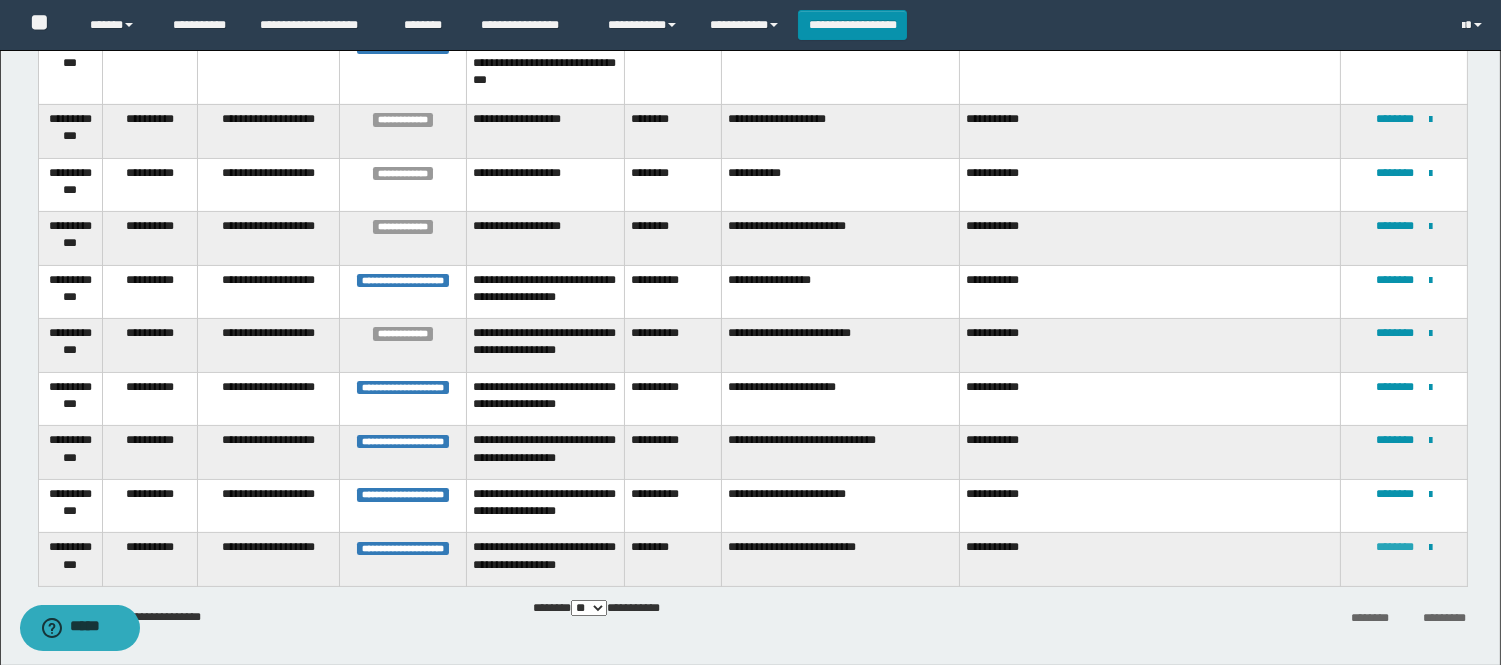 click on "********" at bounding box center [1395, 547] 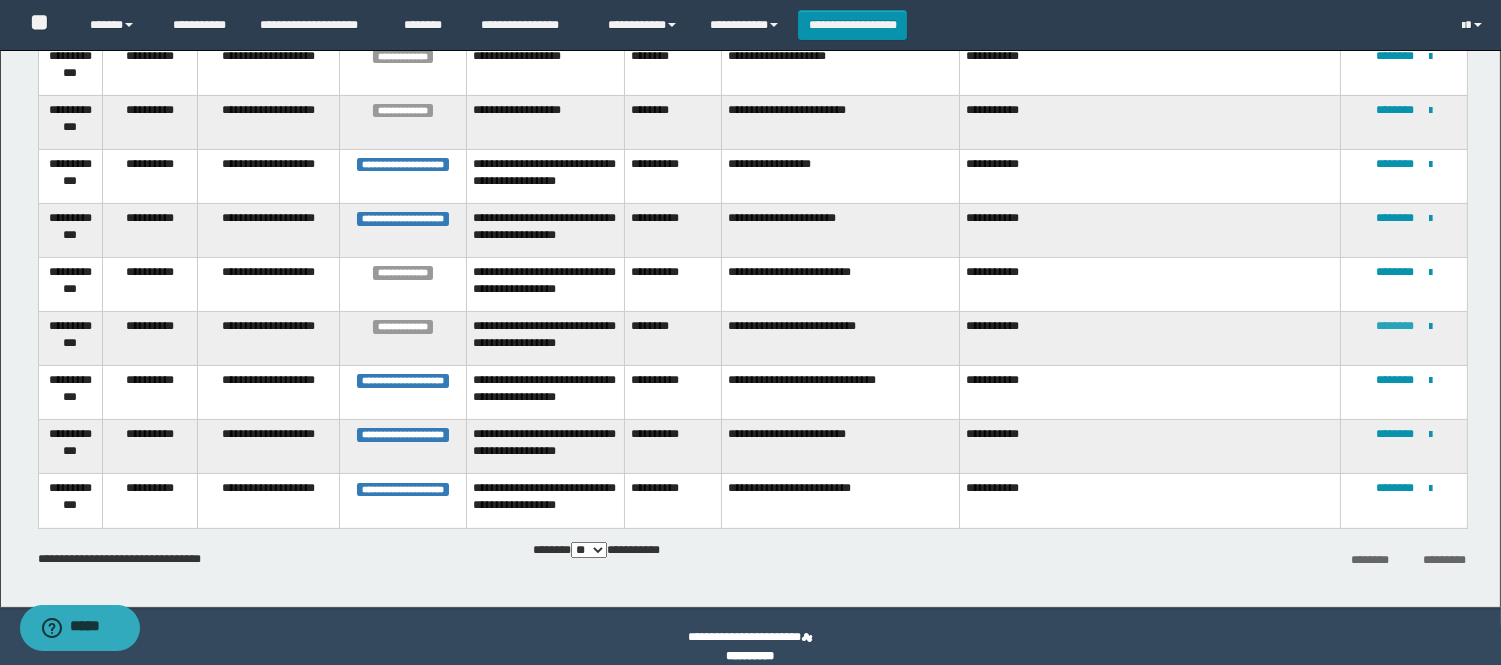 scroll, scrollTop: 920, scrollLeft: 0, axis: vertical 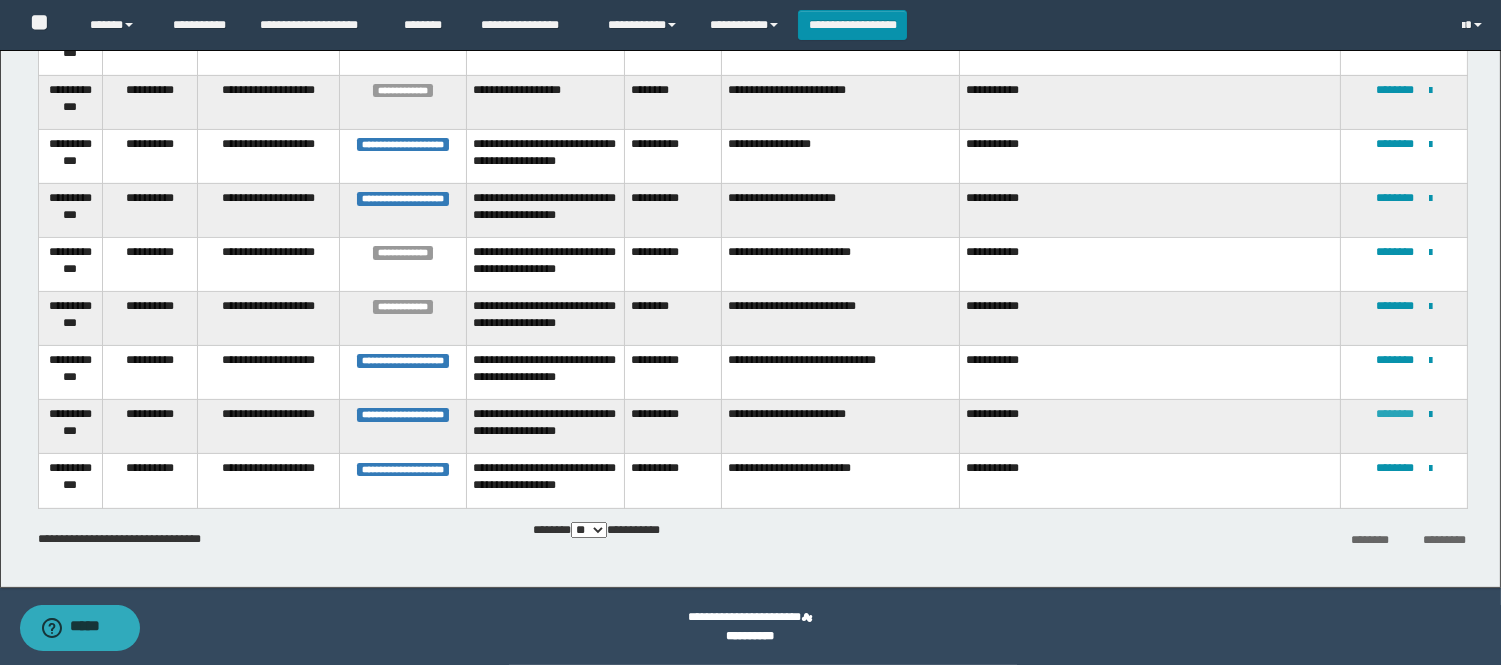 click on "********" at bounding box center [1395, 414] 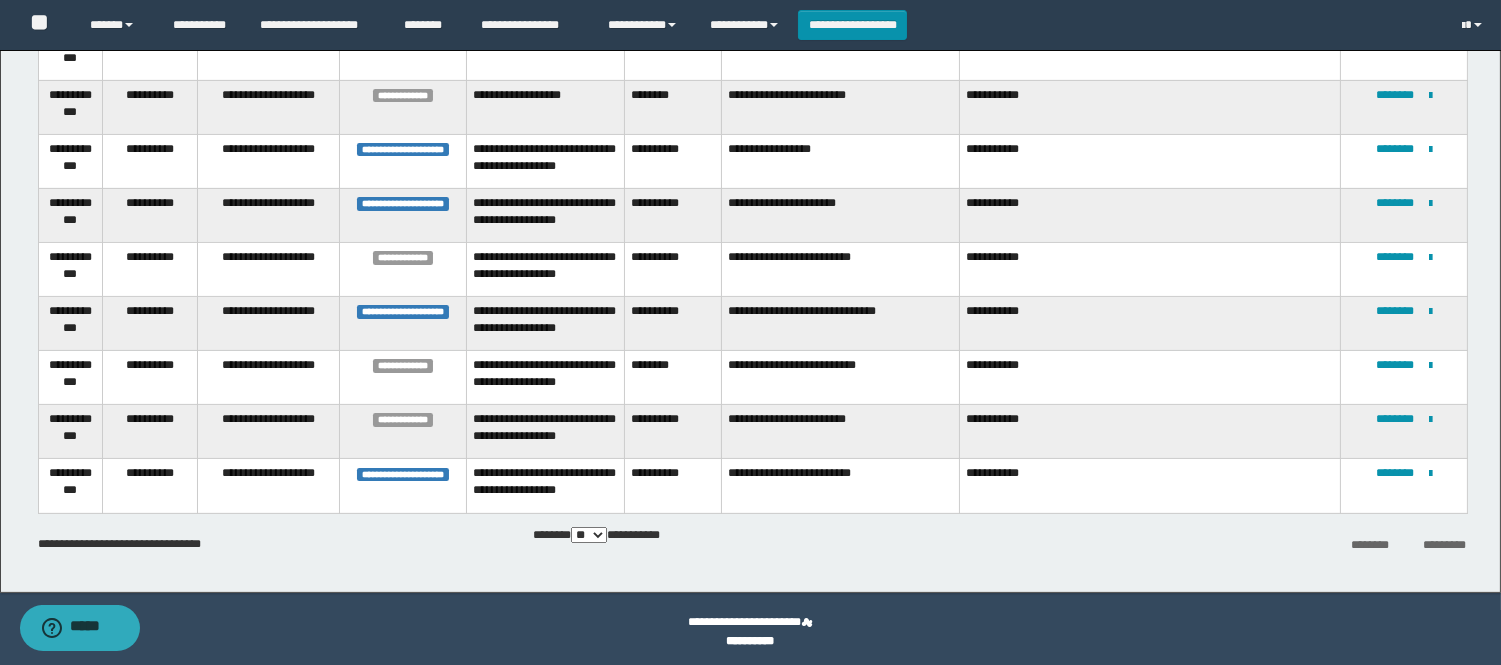 scroll, scrollTop: 920, scrollLeft: 0, axis: vertical 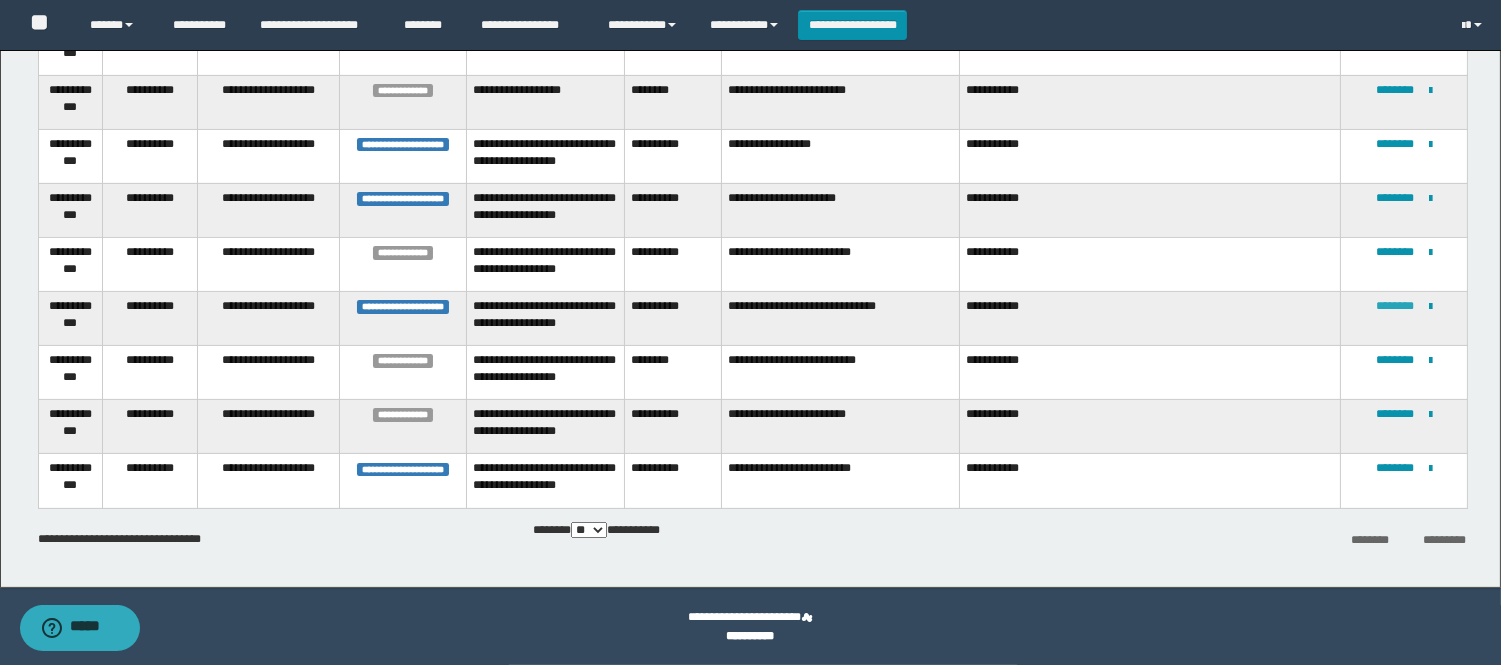 click on "********" at bounding box center (1395, 306) 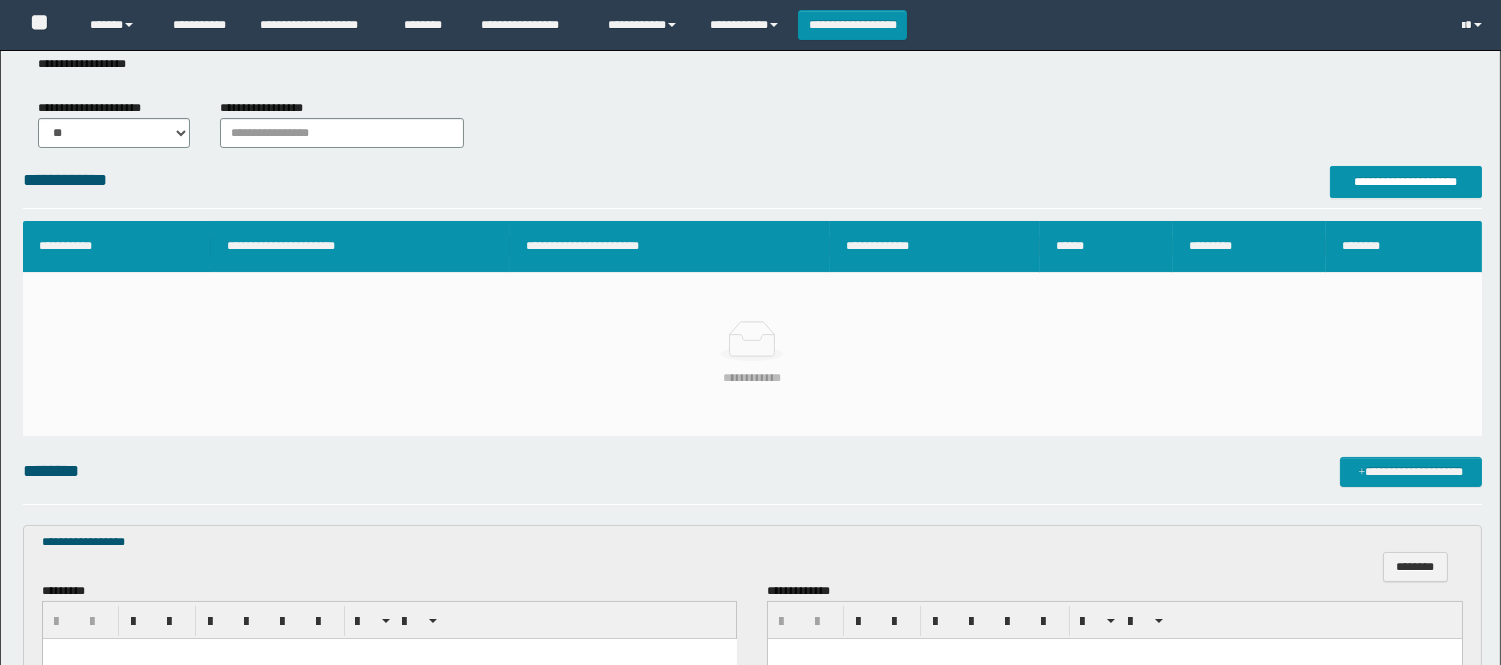 scroll, scrollTop: 361, scrollLeft: 0, axis: vertical 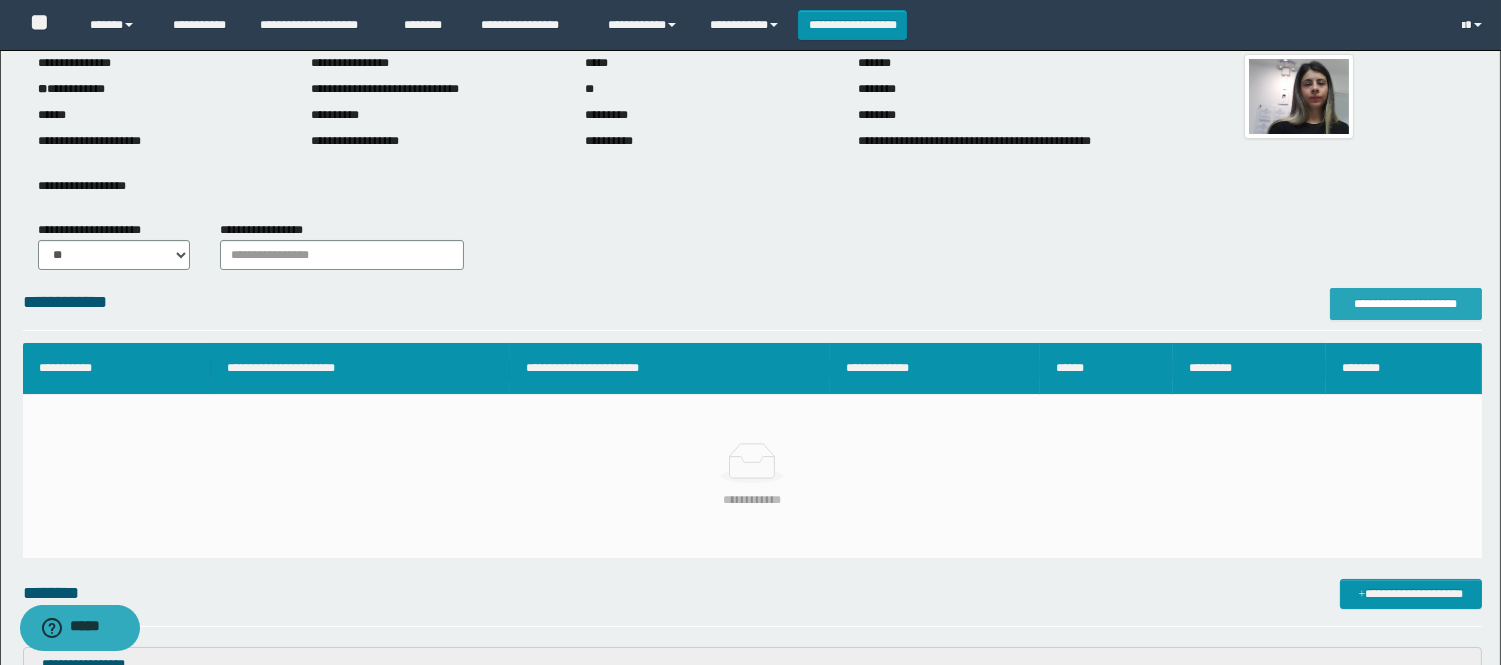 click on "**********" at bounding box center [1406, 304] 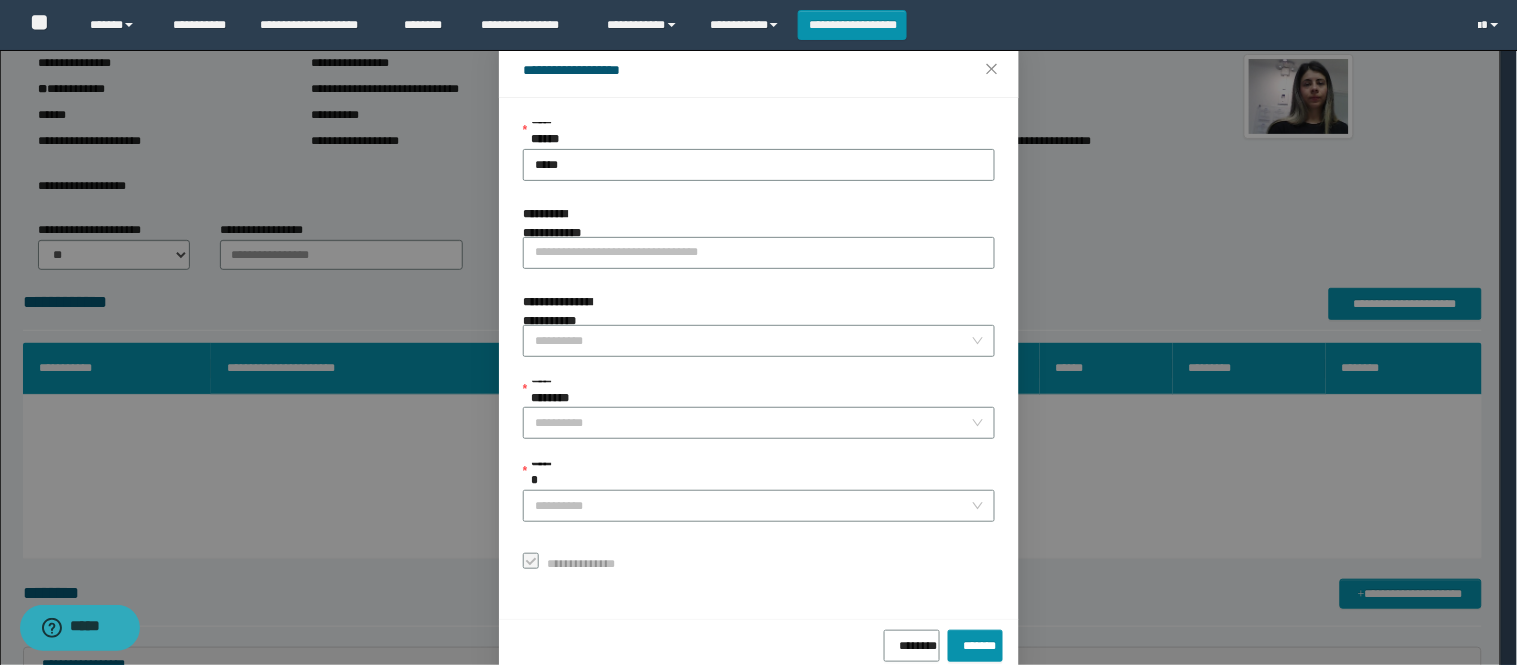 scroll, scrollTop: 87, scrollLeft: 0, axis: vertical 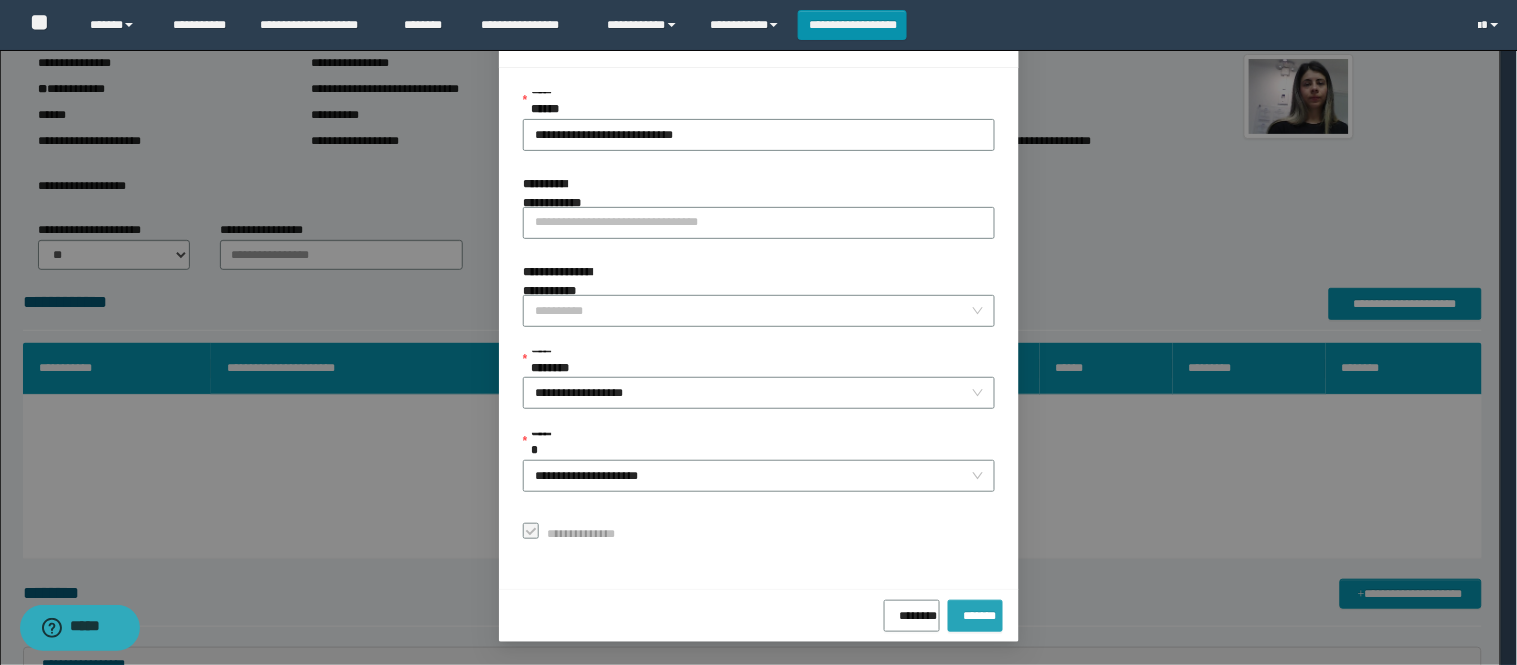 click on "*******" at bounding box center [975, 612] 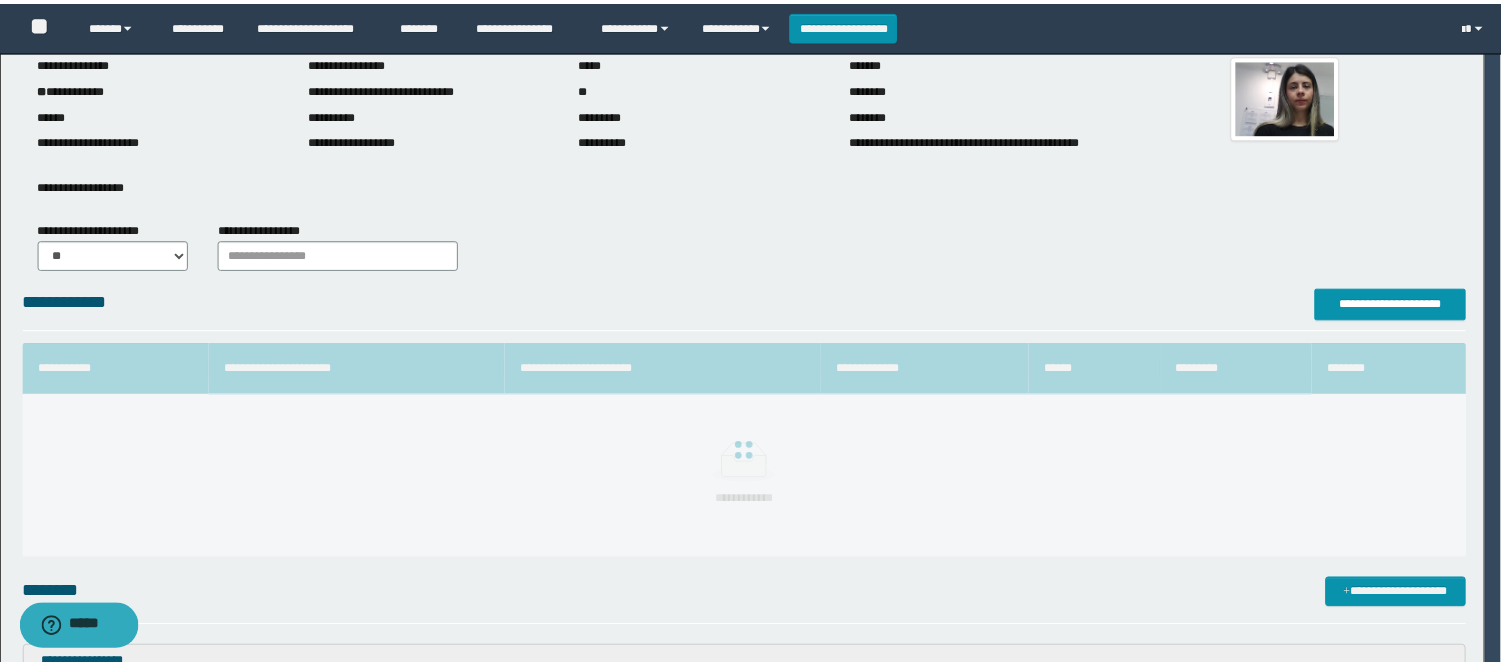 scroll, scrollTop: 41, scrollLeft: 0, axis: vertical 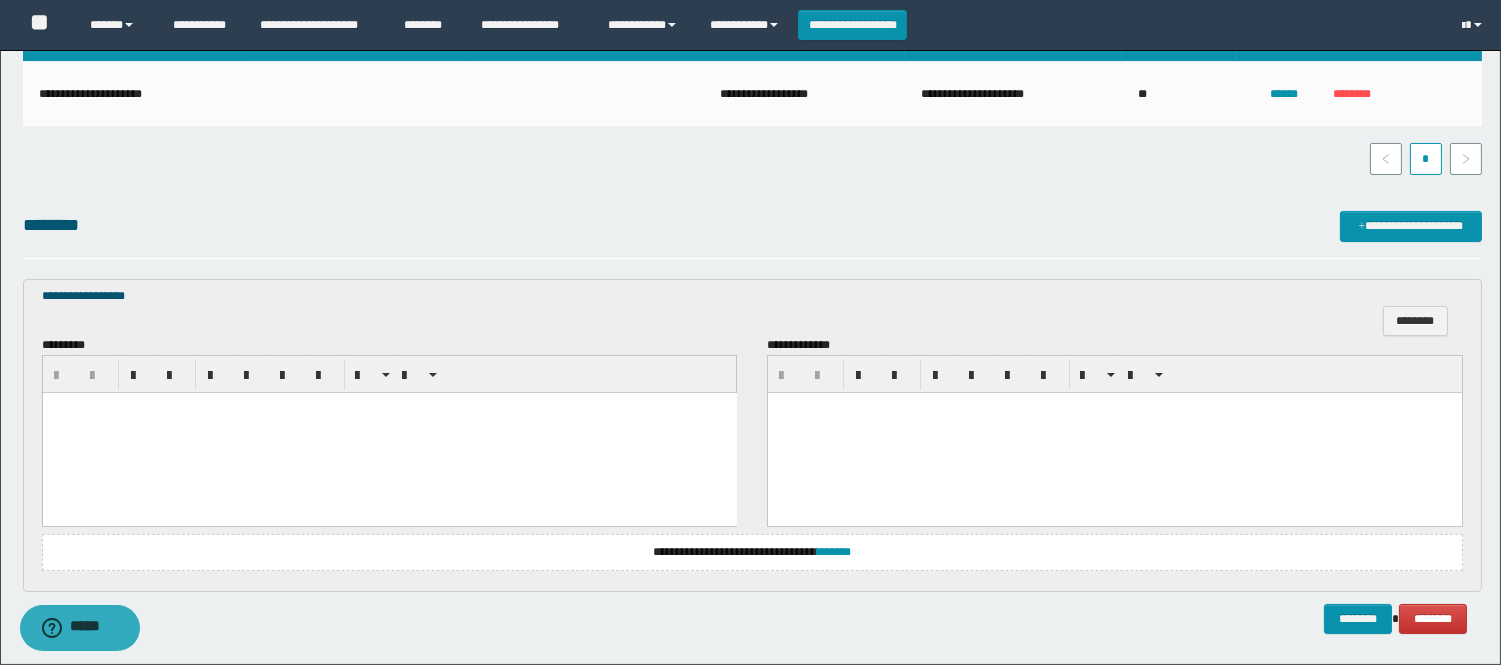 click at bounding box center [389, 432] 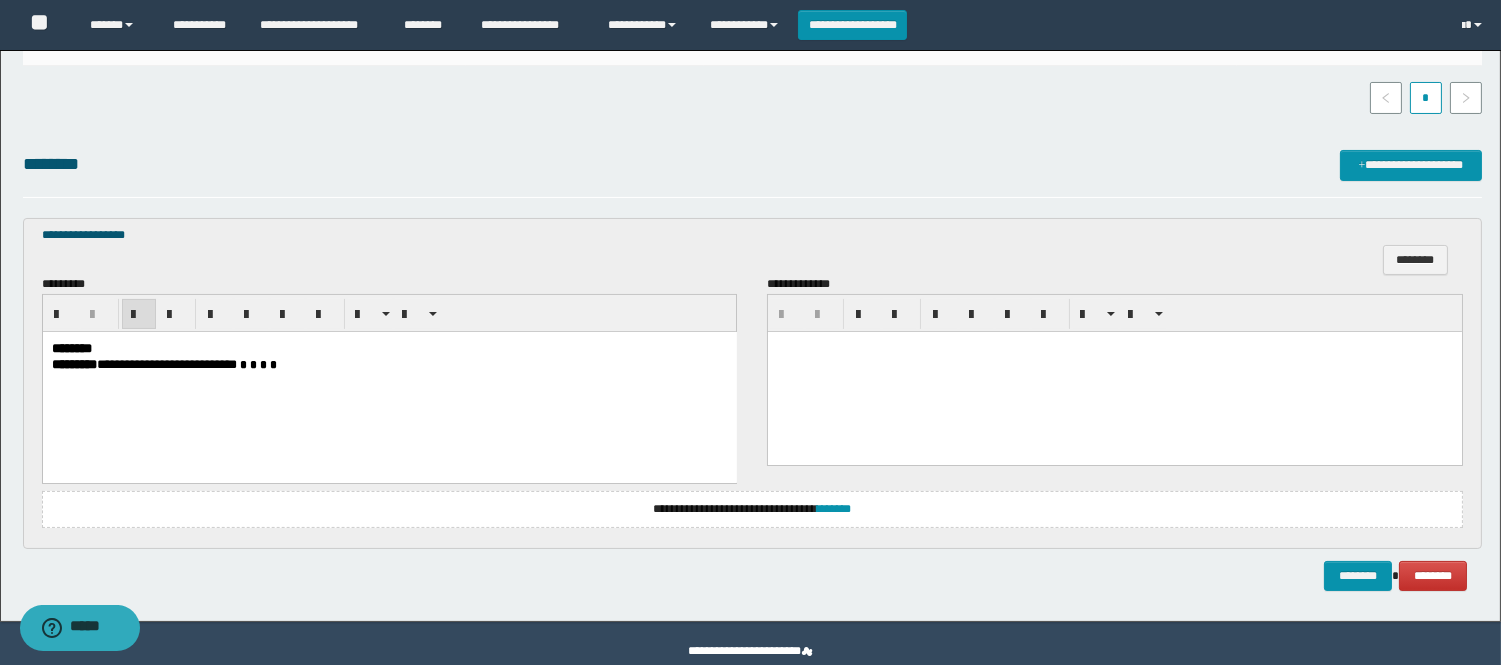 scroll, scrollTop: 530, scrollLeft: 0, axis: vertical 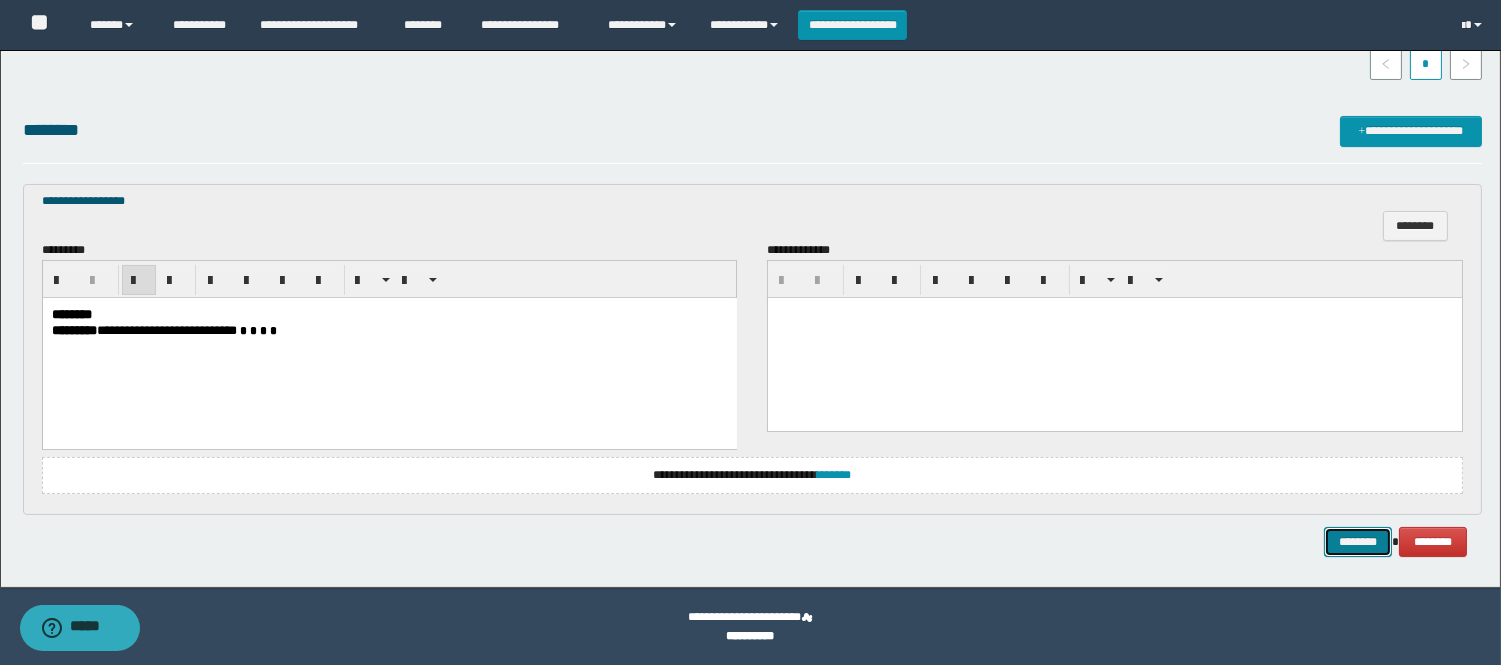 click on "********" at bounding box center [1358, 542] 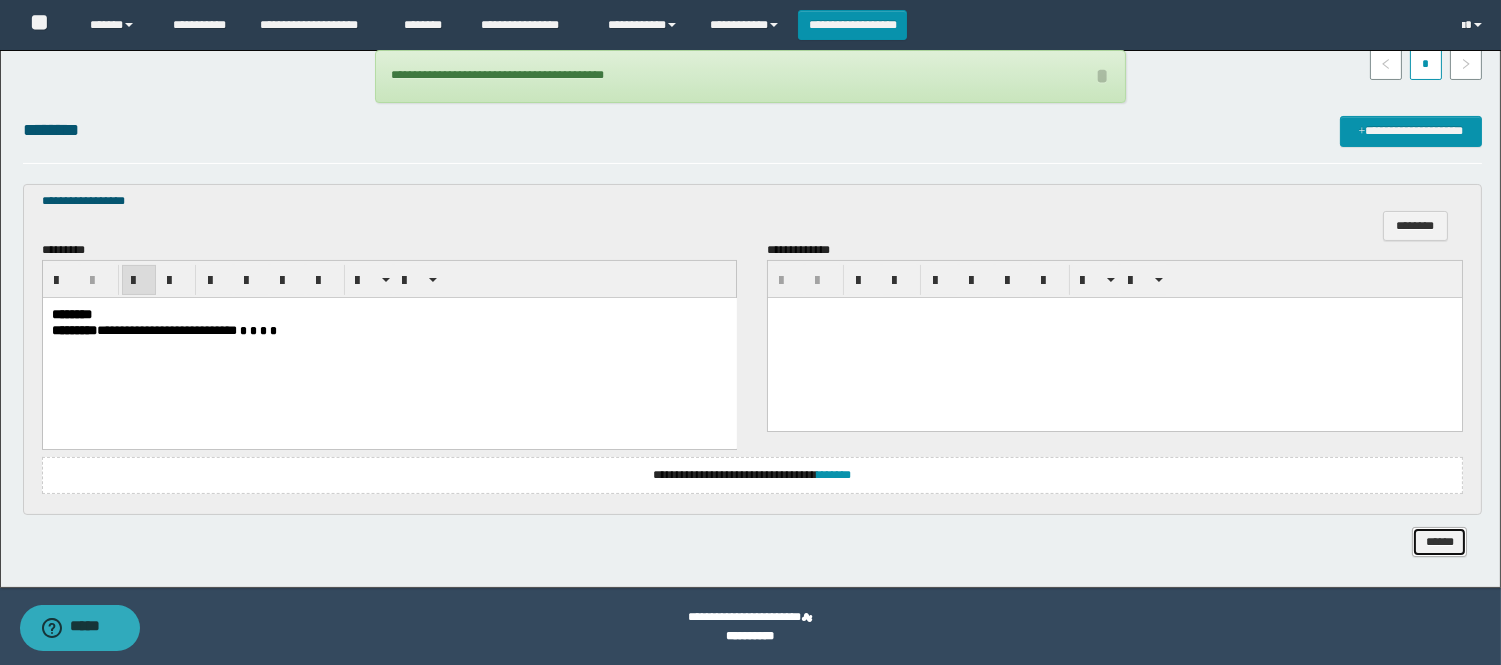 click on "******" at bounding box center (1439, 542) 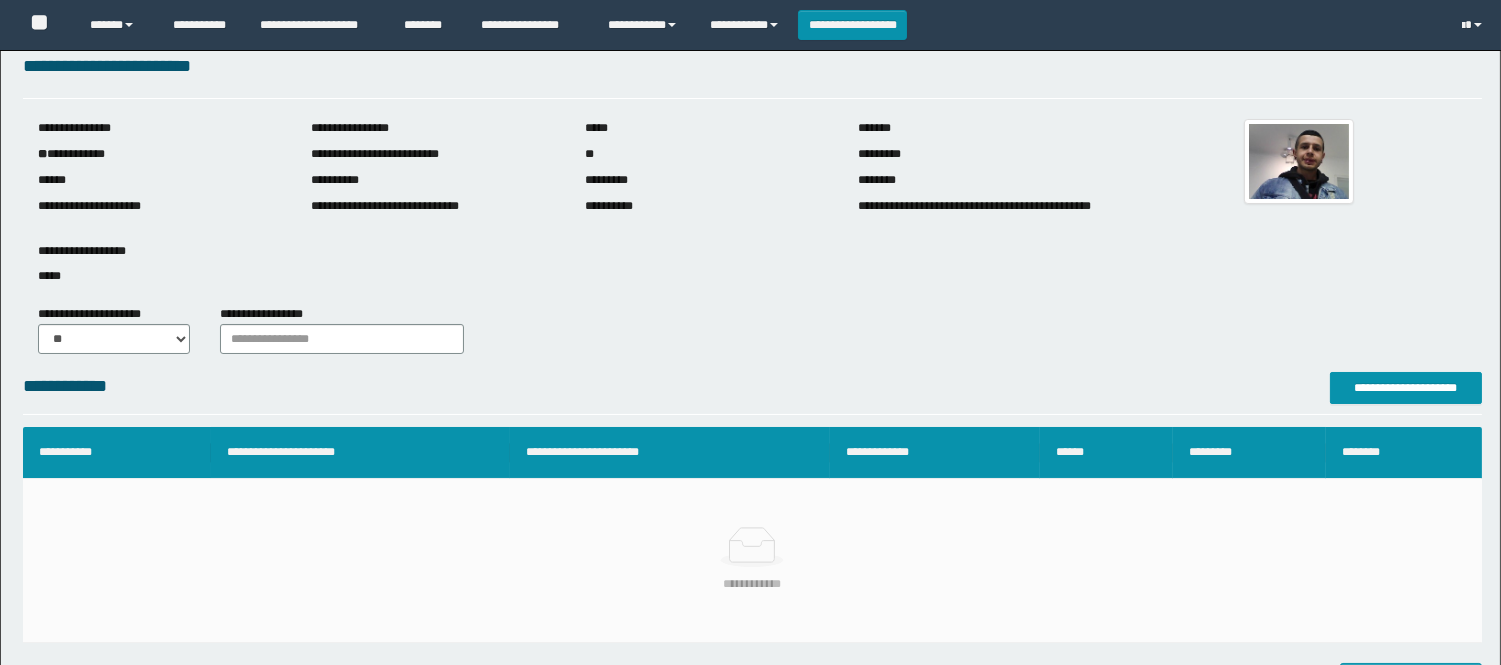 scroll, scrollTop: 666, scrollLeft: 0, axis: vertical 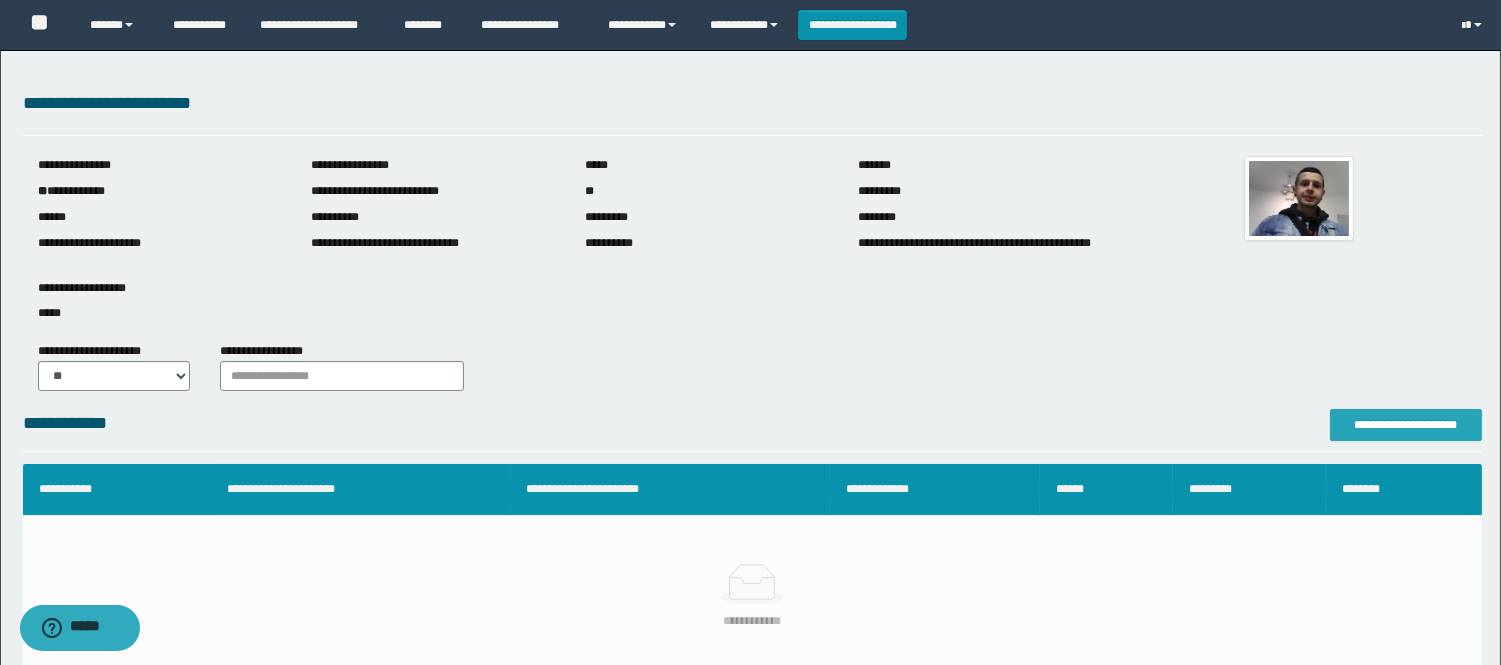 click on "**********" at bounding box center (1406, 425) 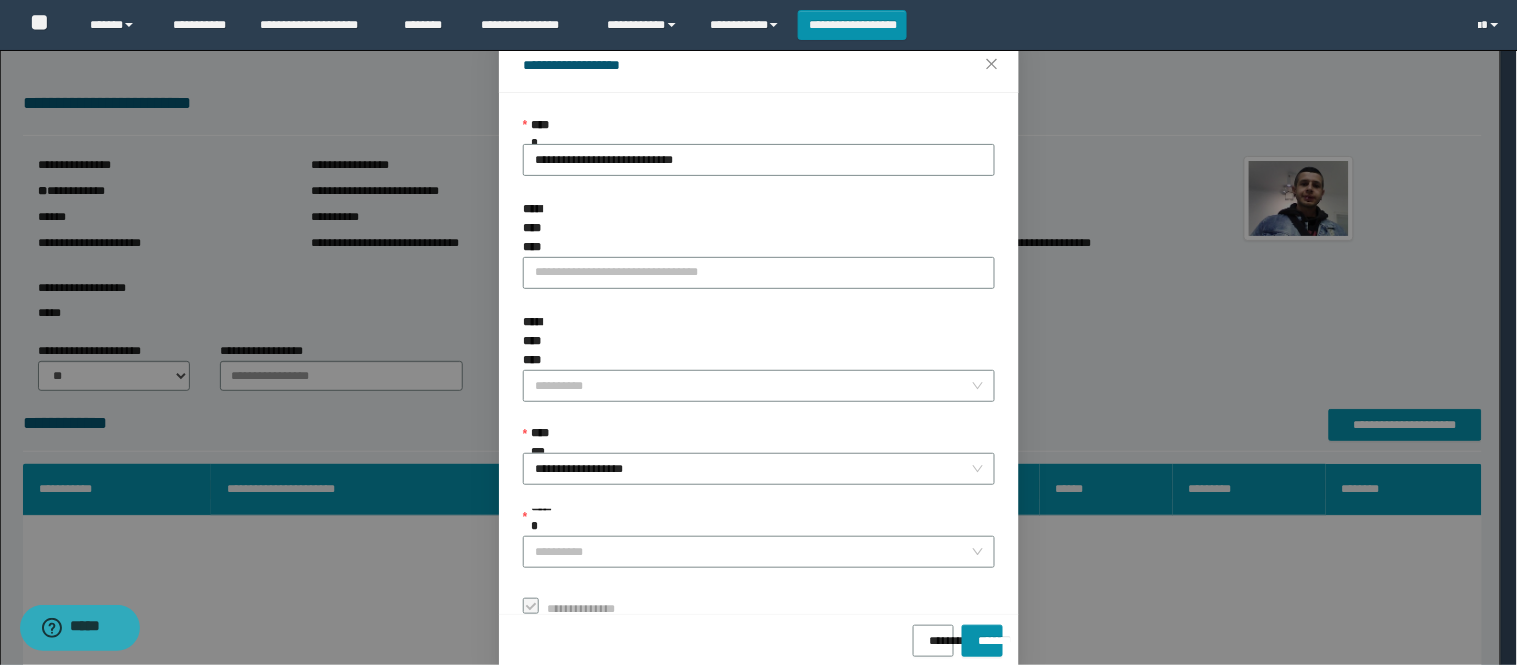 scroll, scrollTop: 87, scrollLeft: 0, axis: vertical 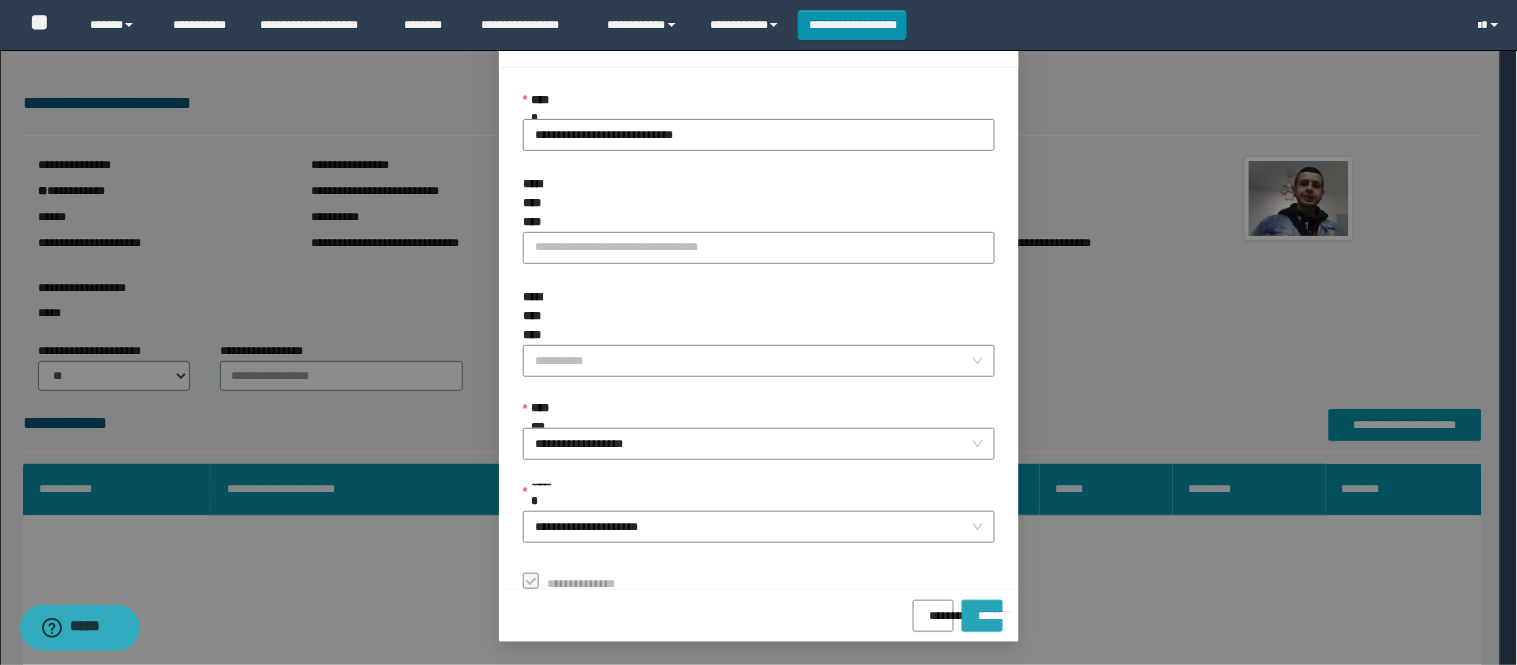 drag, startPoint x: 970, startPoint y: 608, endPoint x: 580, endPoint y: 400, distance: 442 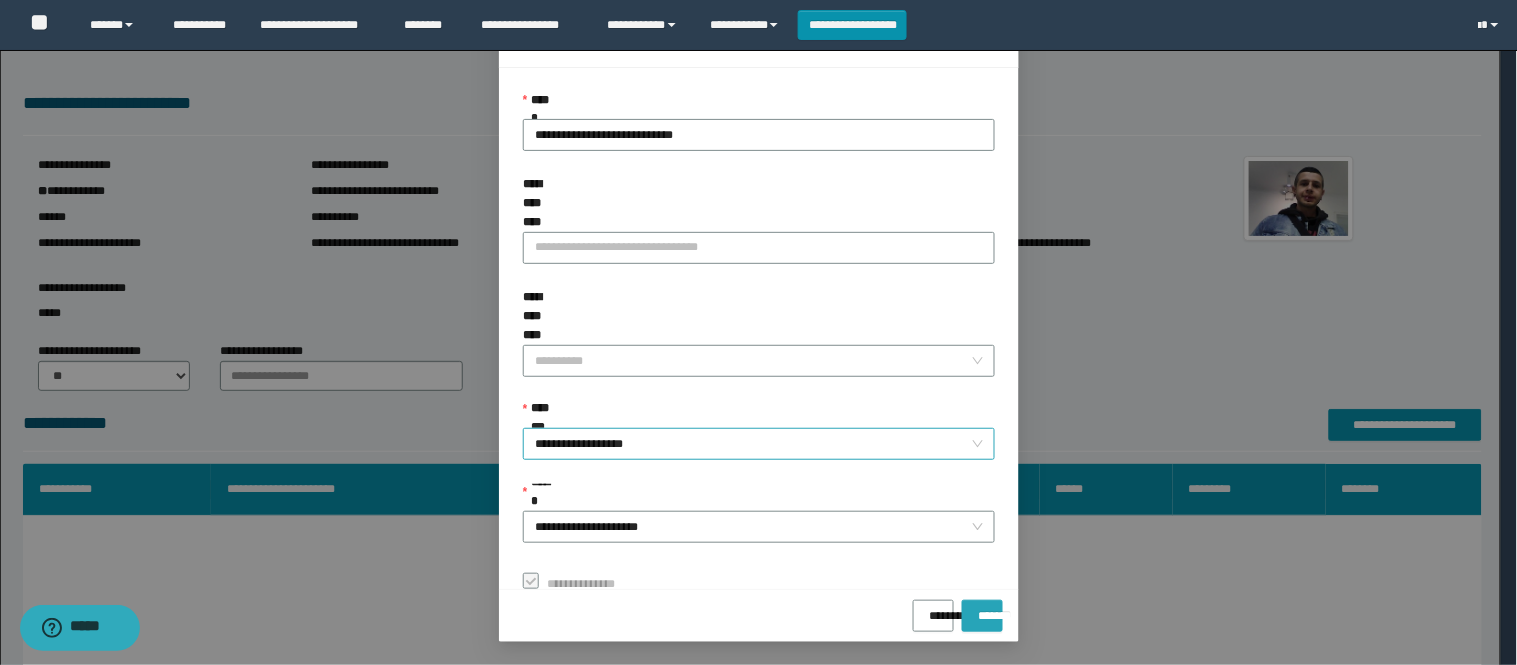click on "*******" at bounding box center (982, 609) 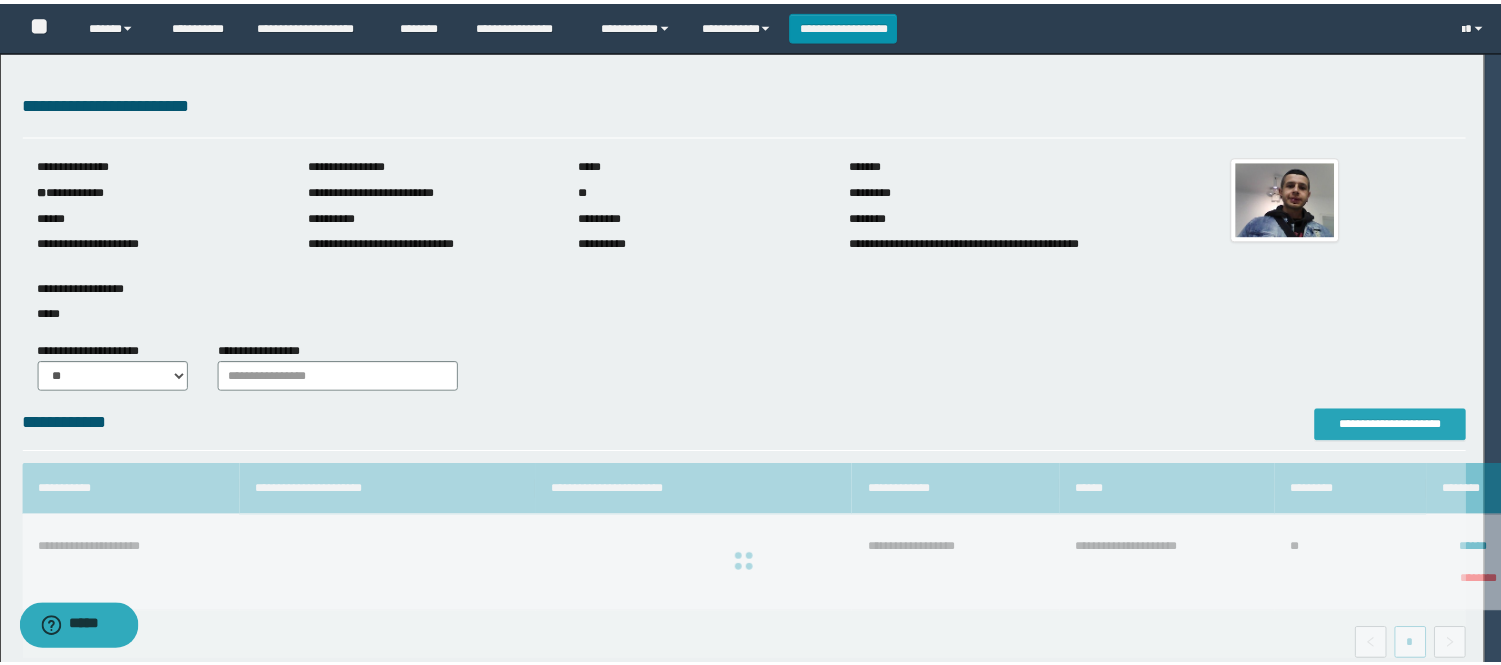 scroll, scrollTop: 0, scrollLeft: 0, axis: both 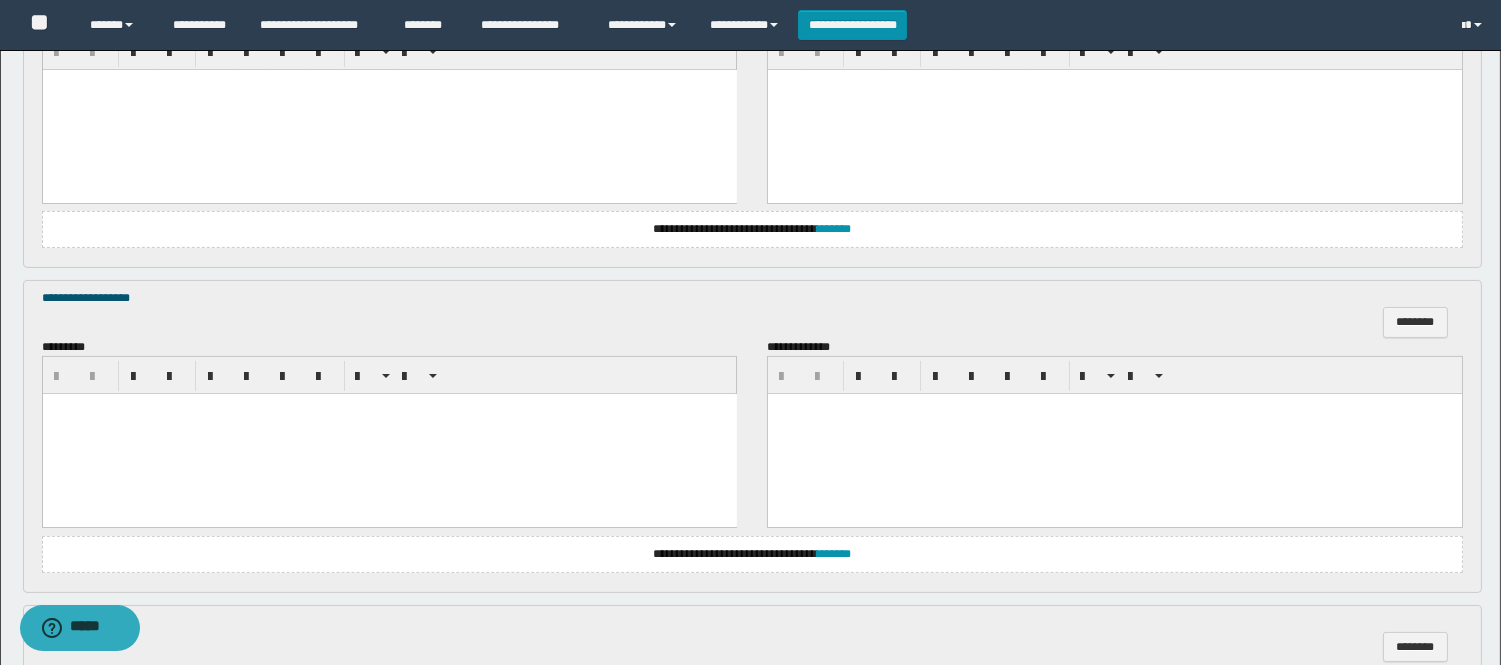 click at bounding box center [389, 434] 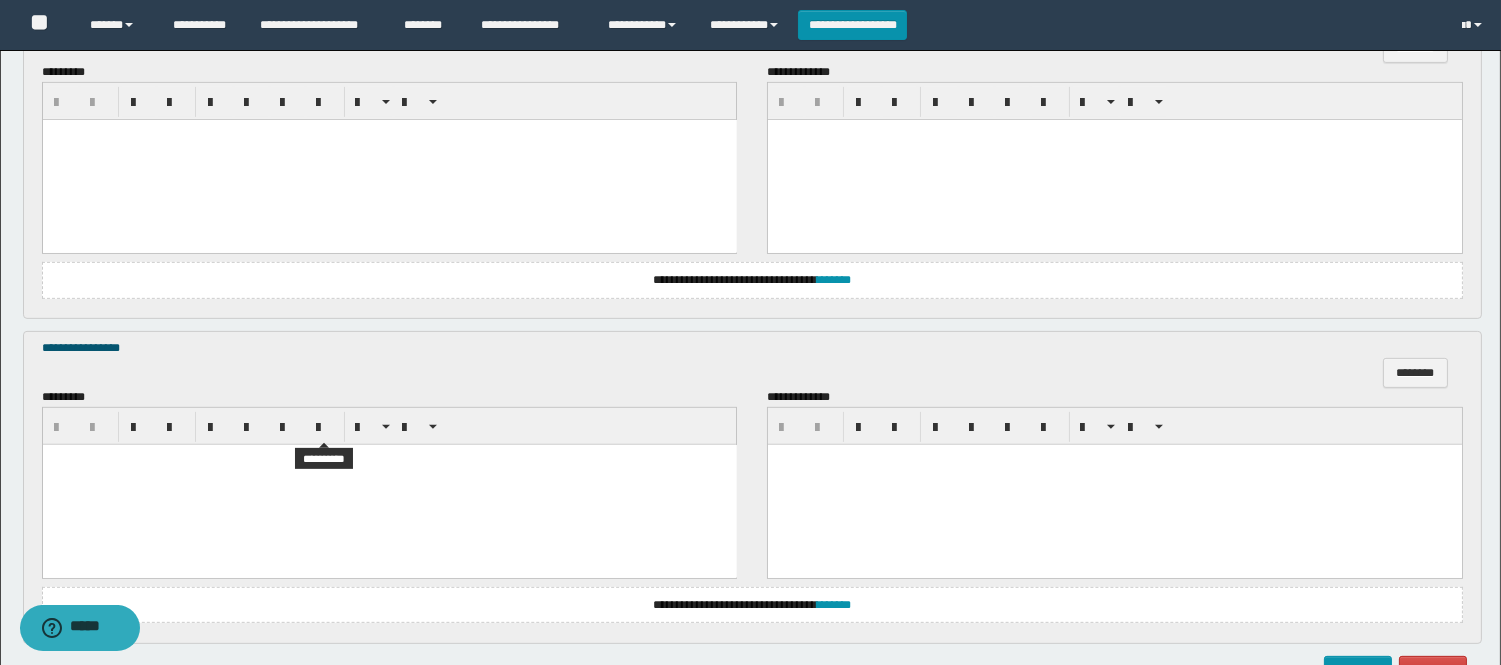scroll, scrollTop: 1555, scrollLeft: 0, axis: vertical 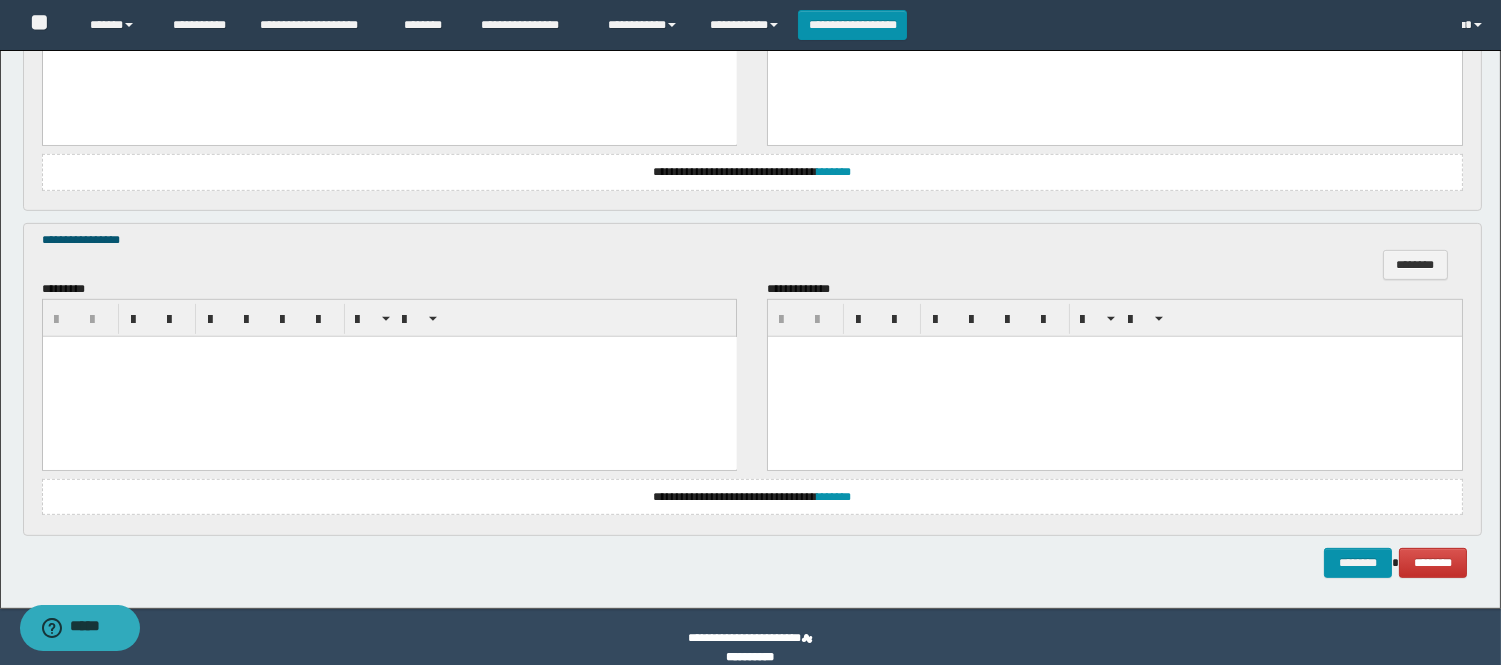 drag, startPoint x: 163, startPoint y: 448, endPoint x: 211, endPoint y: 355, distance: 104.65658 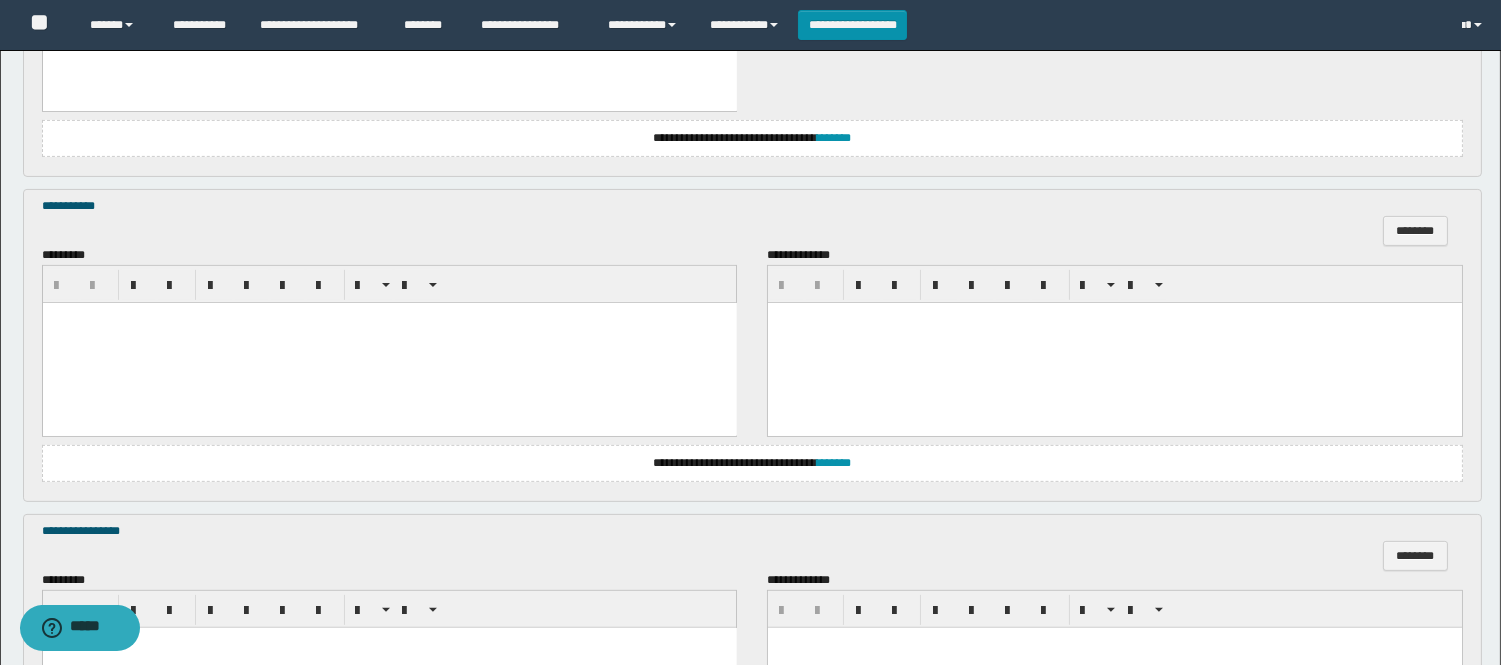 scroll, scrollTop: 1222, scrollLeft: 0, axis: vertical 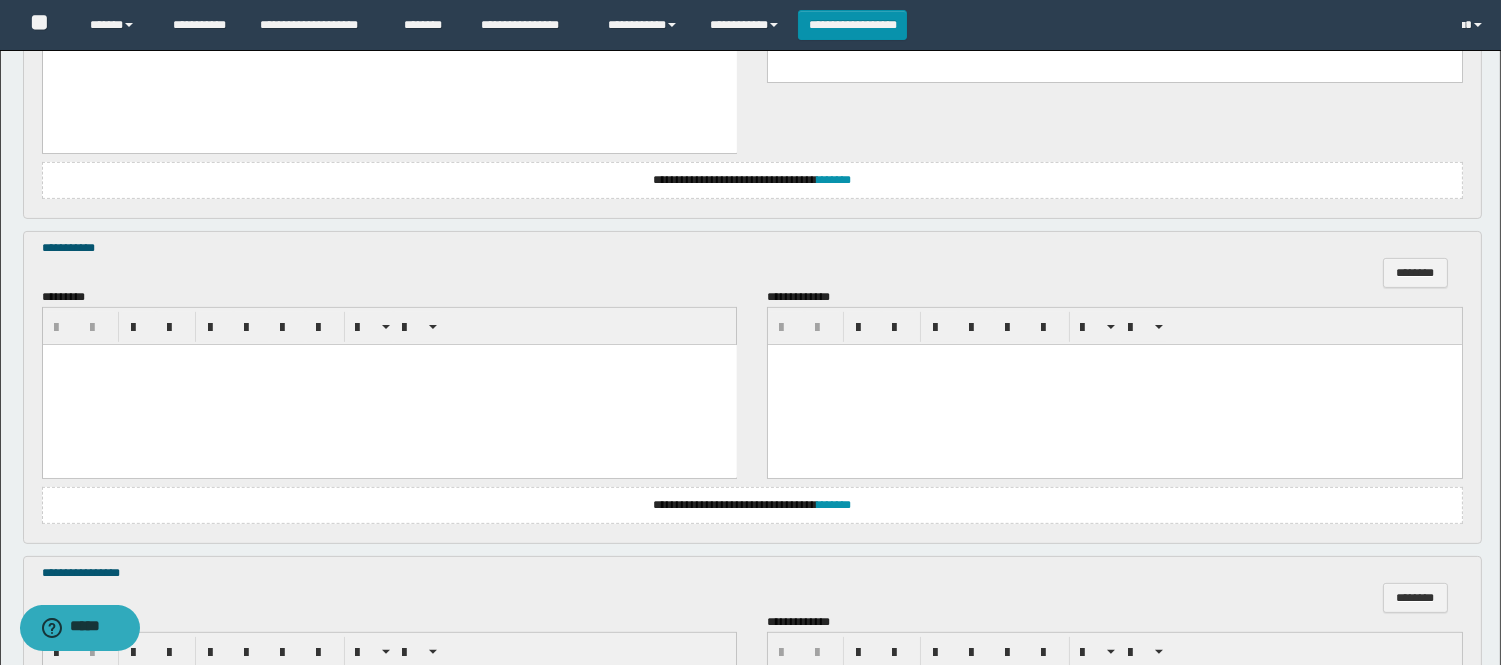 click at bounding box center (389, 385) 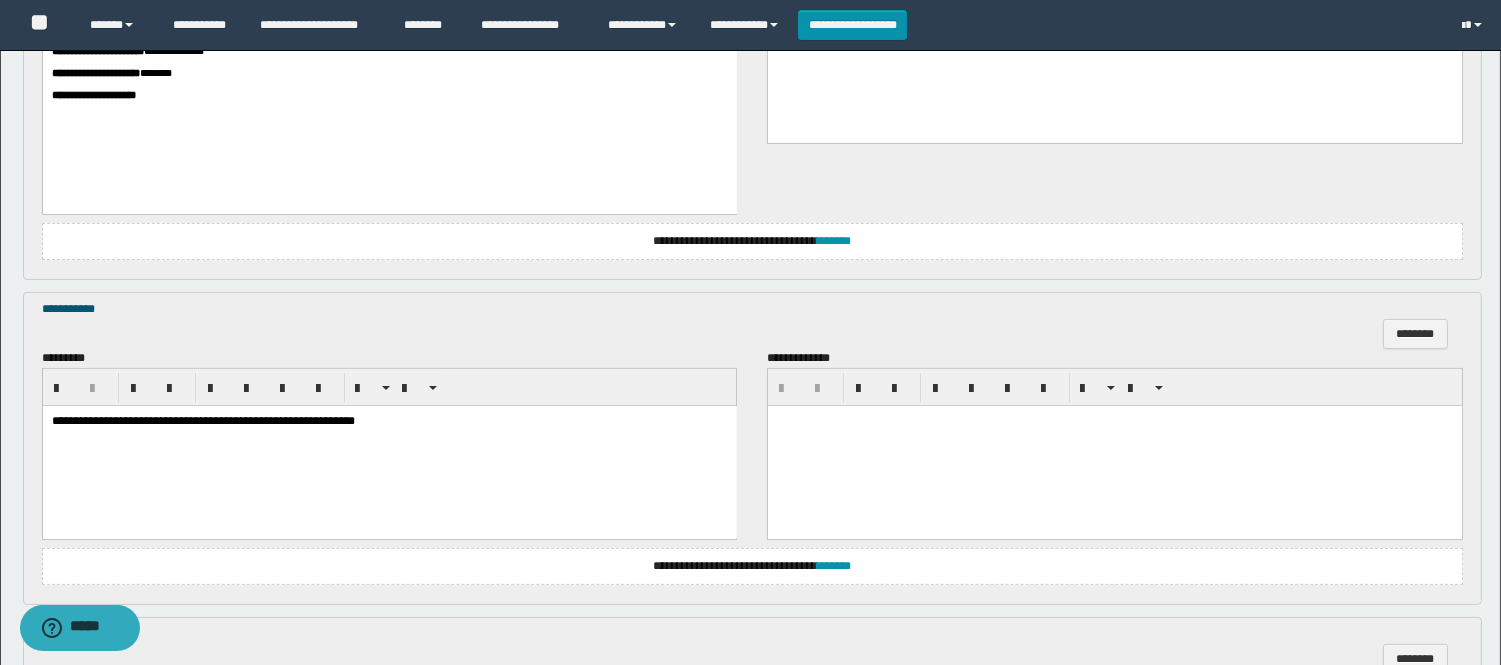 scroll, scrollTop: 1111, scrollLeft: 0, axis: vertical 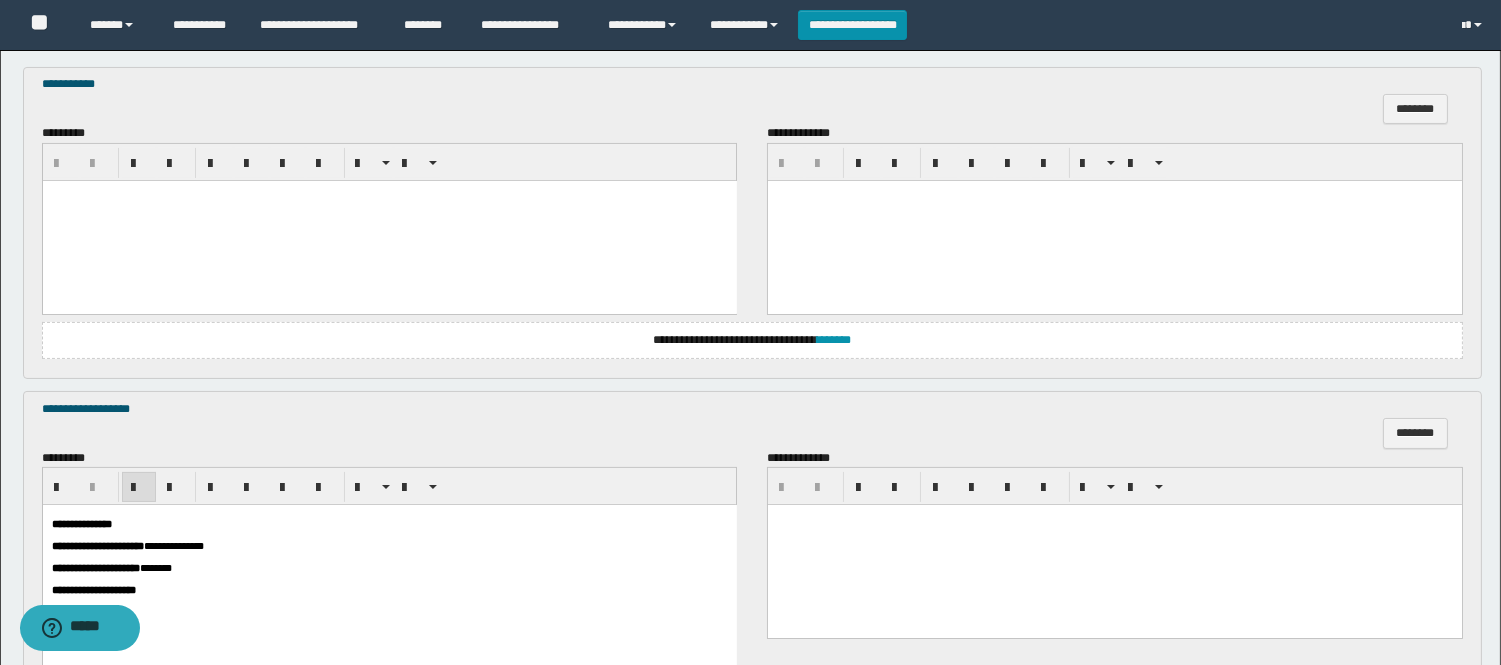 click at bounding box center (389, 220) 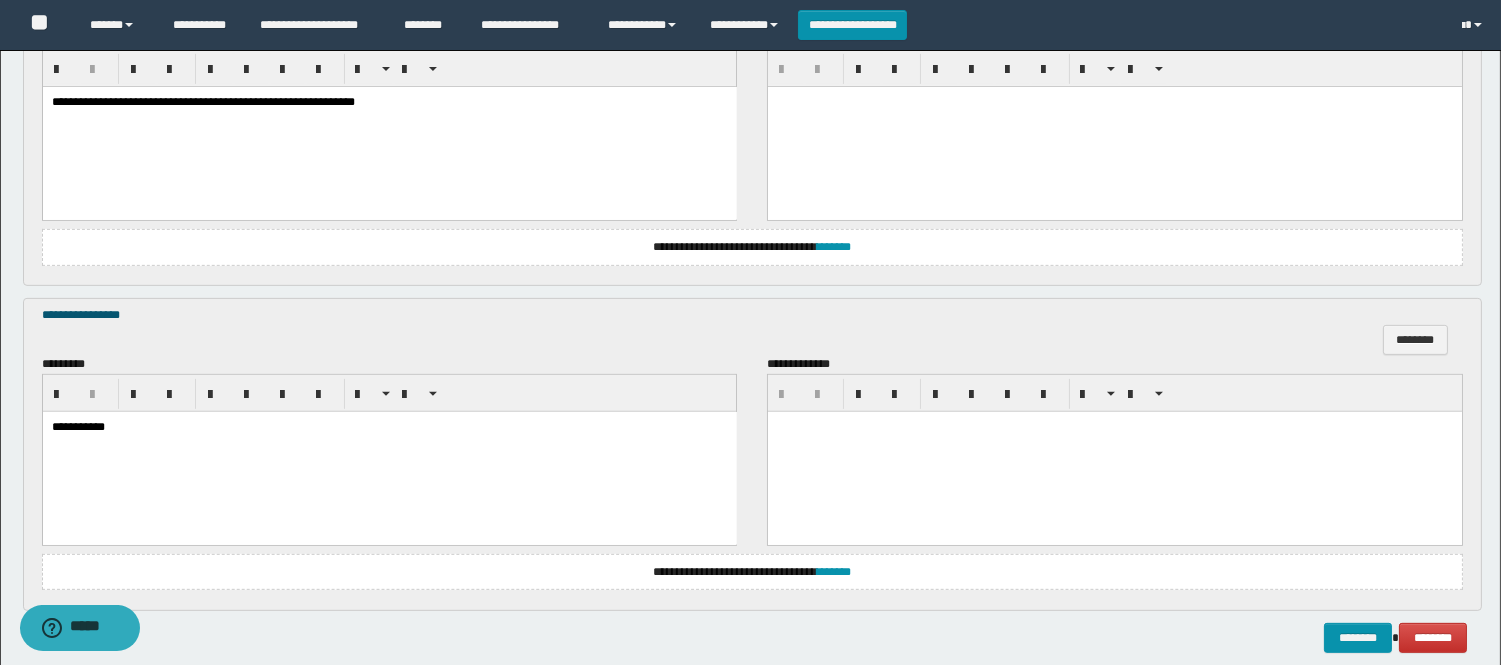 scroll, scrollTop: 1634, scrollLeft: 0, axis: vertical 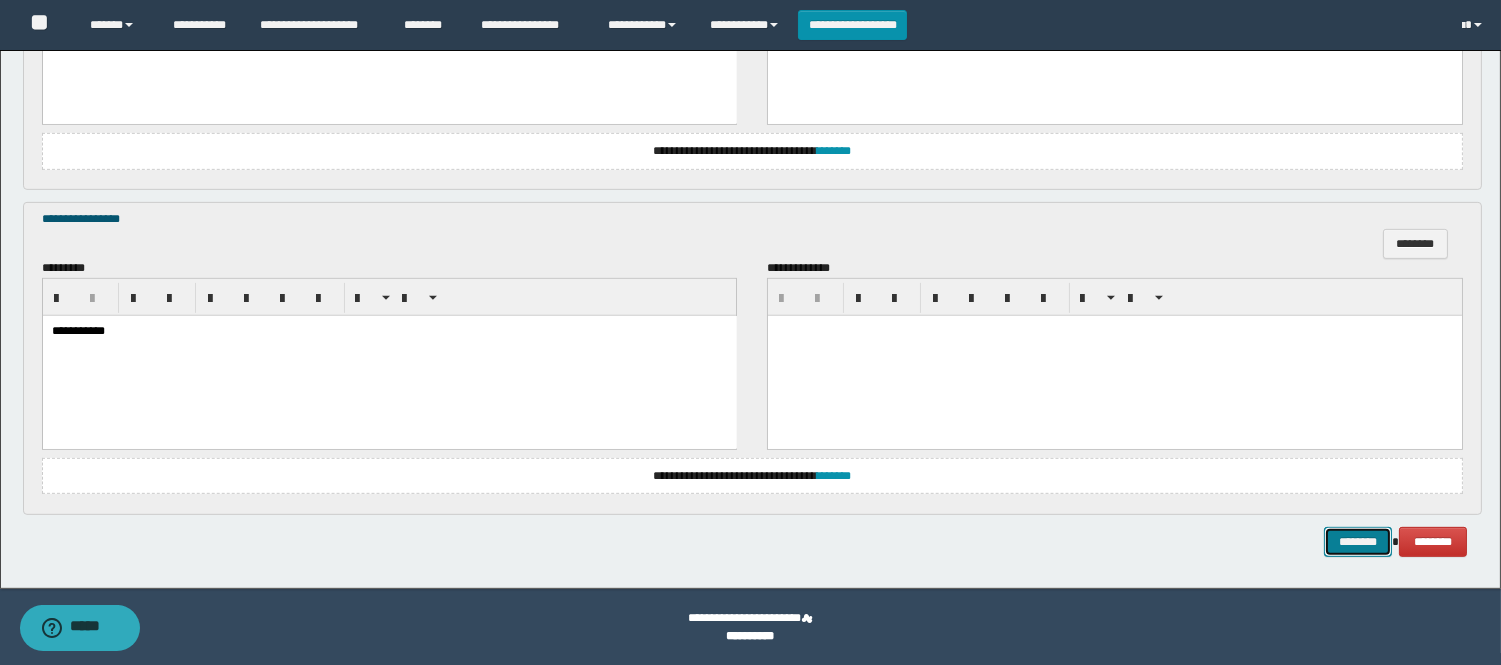 click on "********" at bounding box center [1358, 542] 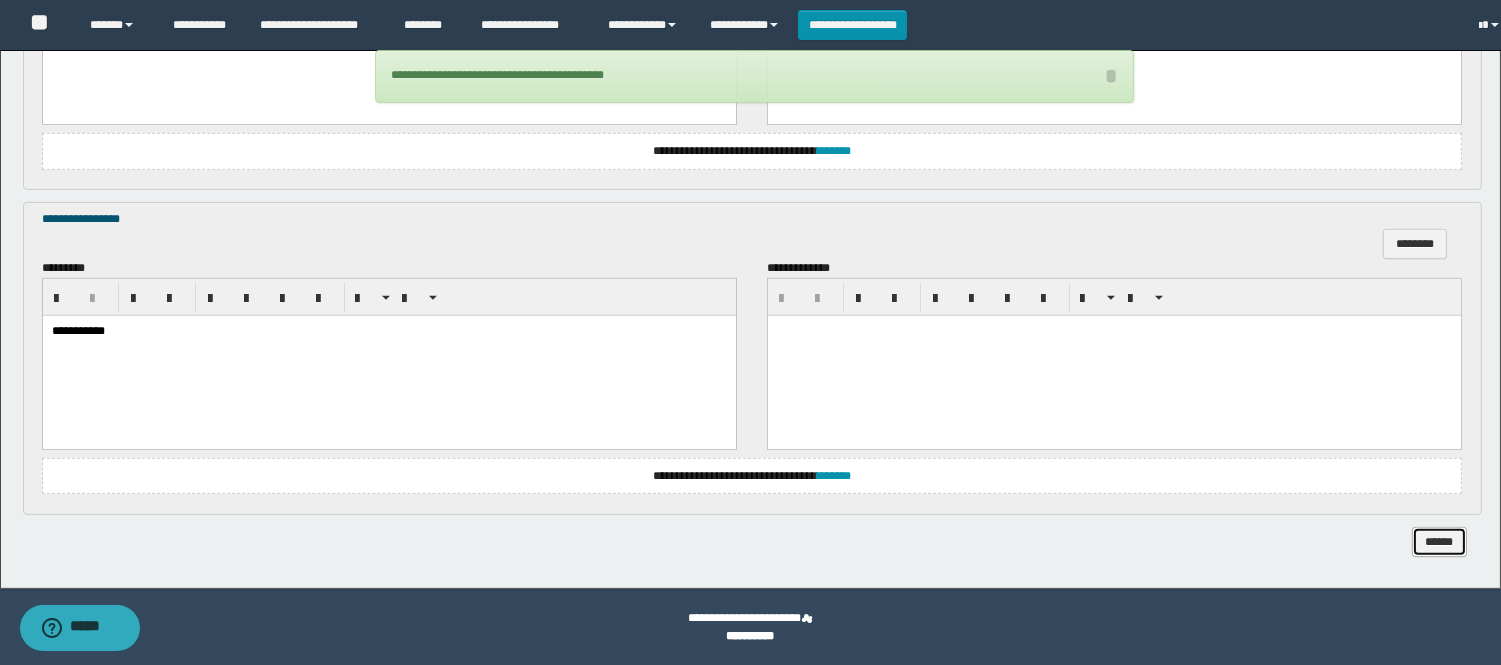 click on "******" at bounding box center [1439, 542] 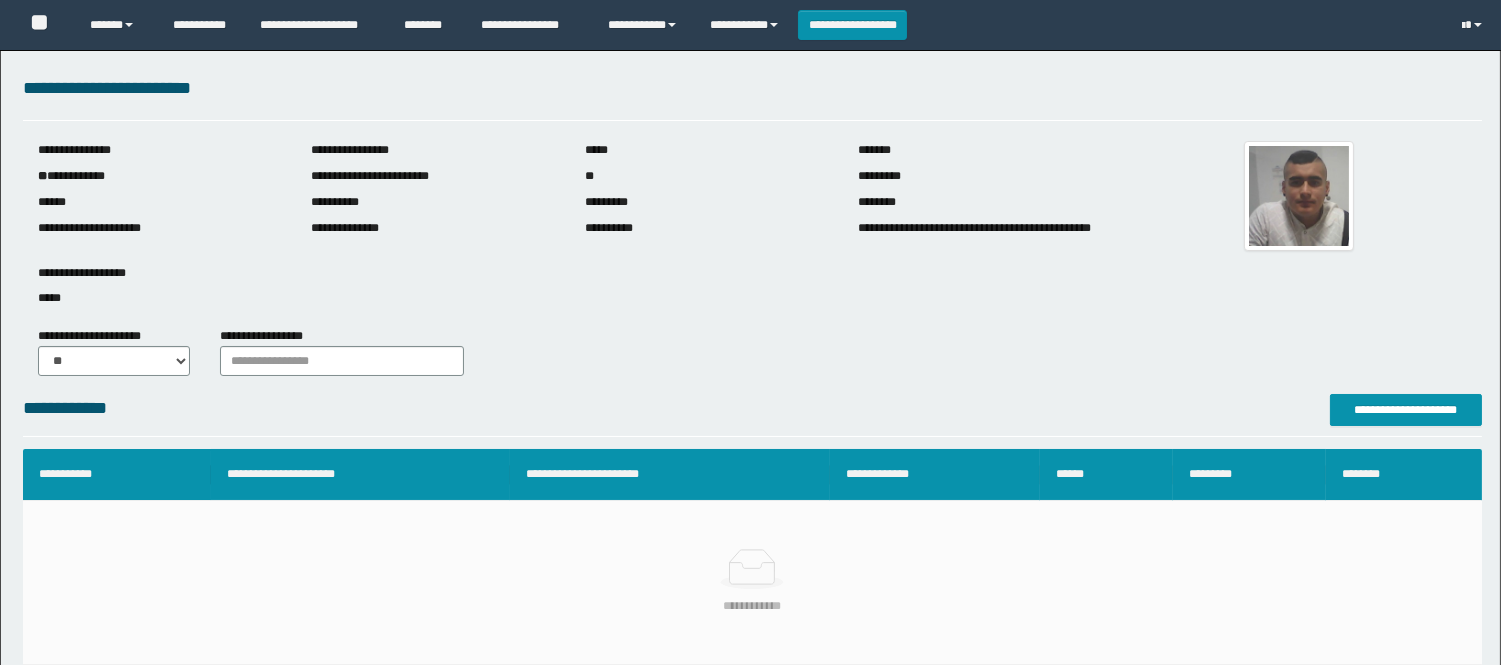 scroll, scrollTop: 463, scrollLeft: 0, axis: vertical 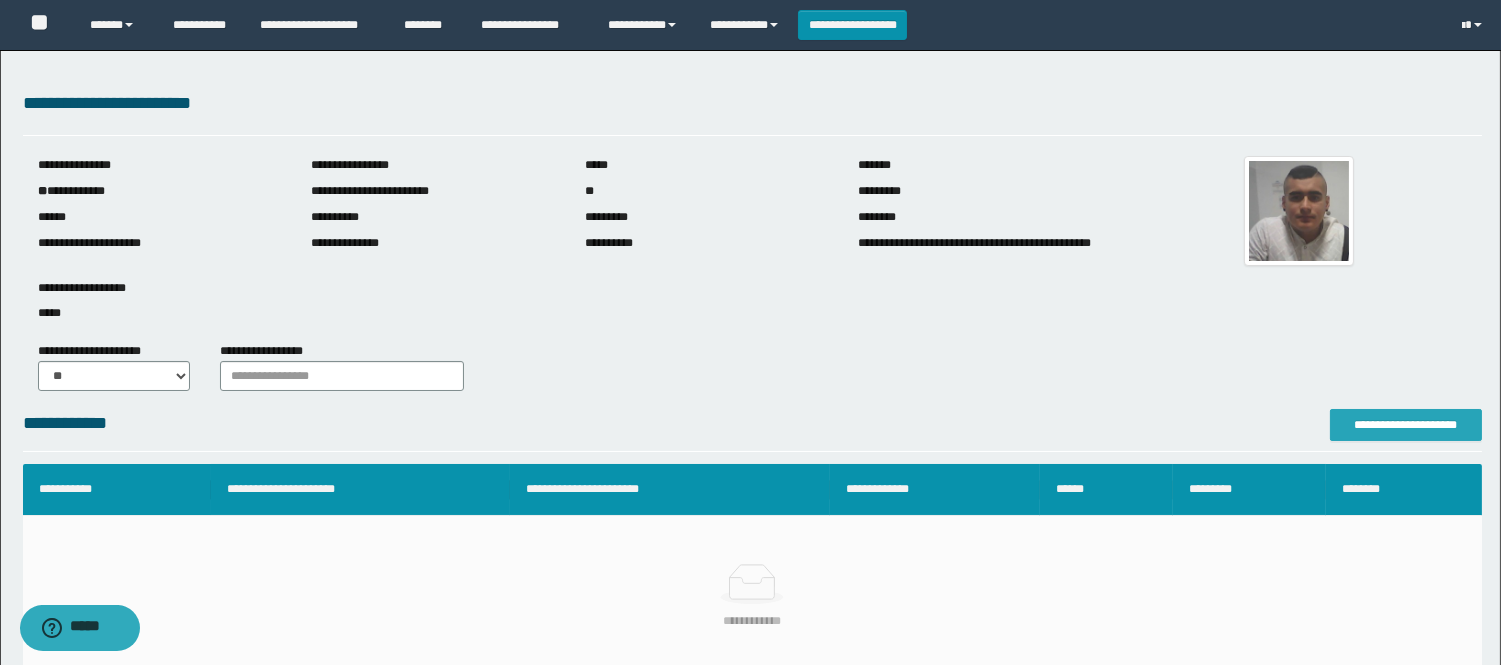 click on "**********" at bounding box center (1406, 425) 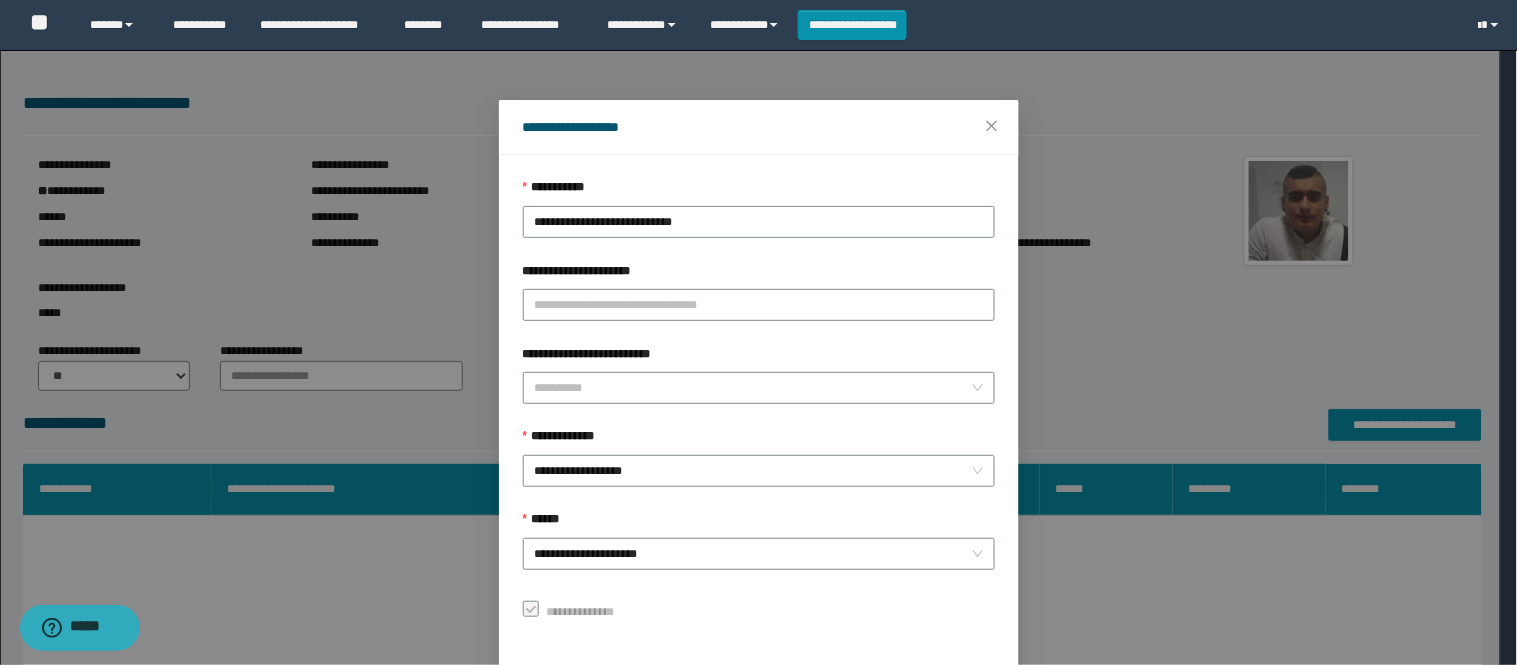 scroll, scrollTop: 87, scrollLeft: 0, axis: vertical 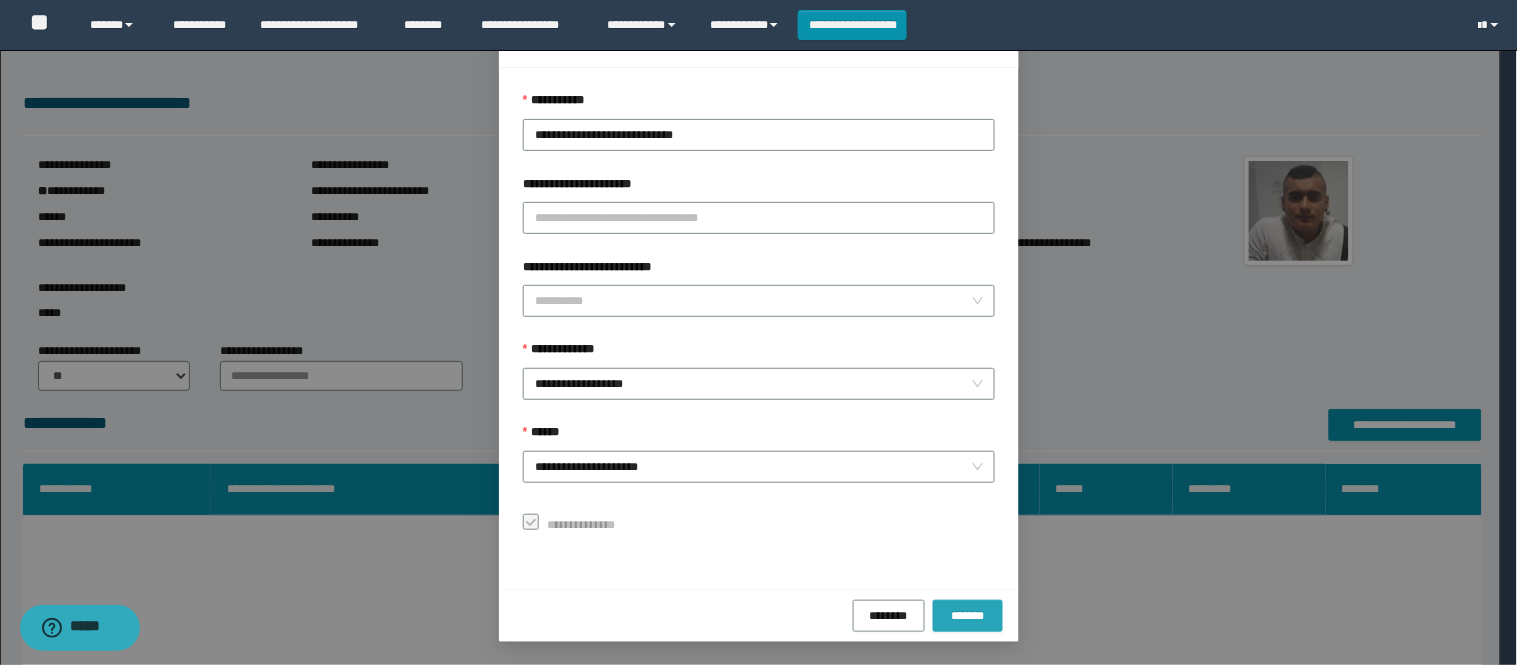 click on "*******" at bounding box center [968, 615] 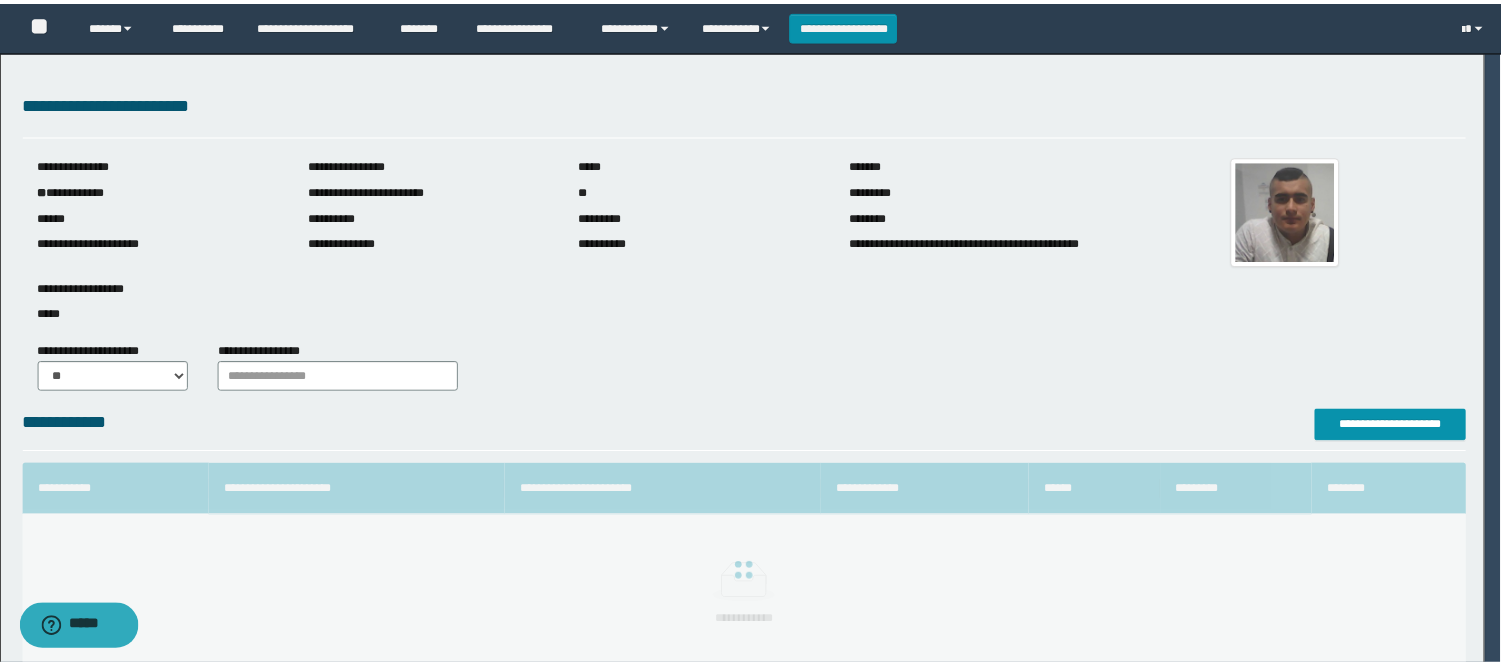 scroll, scrollTop: 41, scrollLeft: 0, axis: vertical 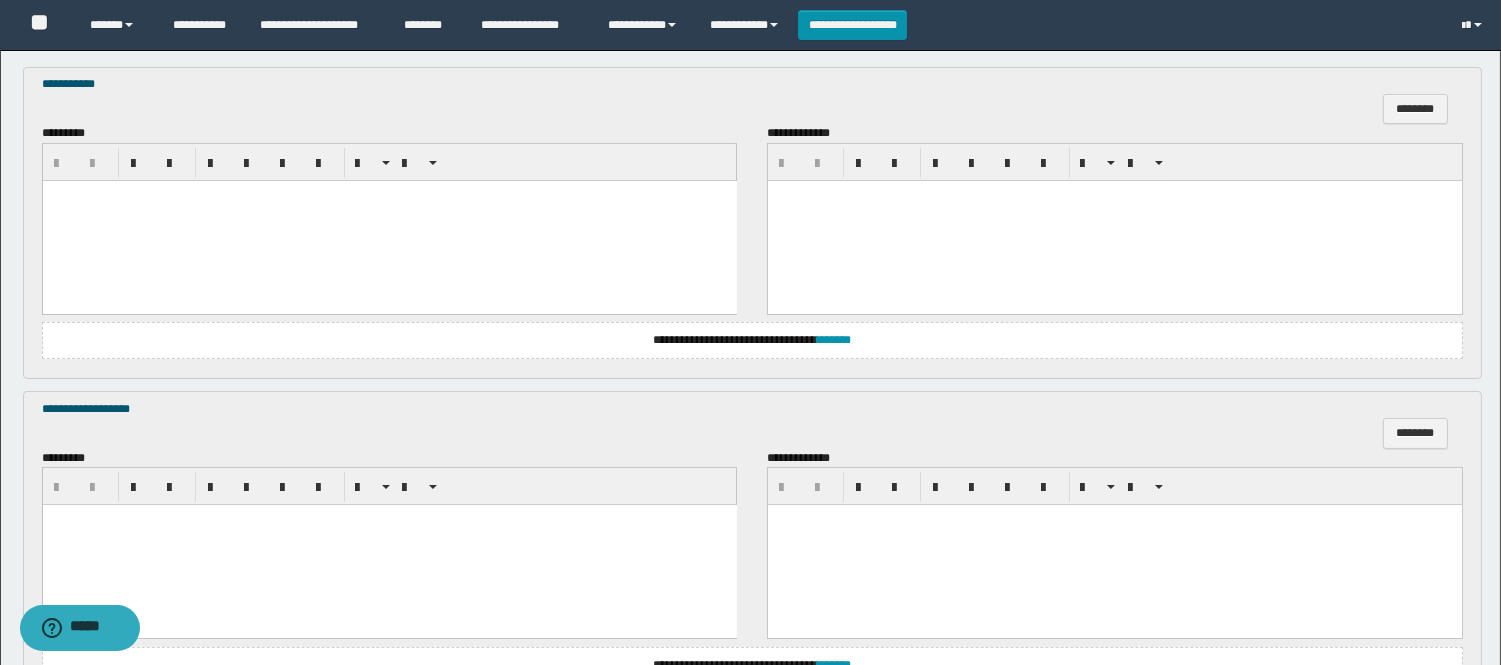 click at bounding box center [389, 545] 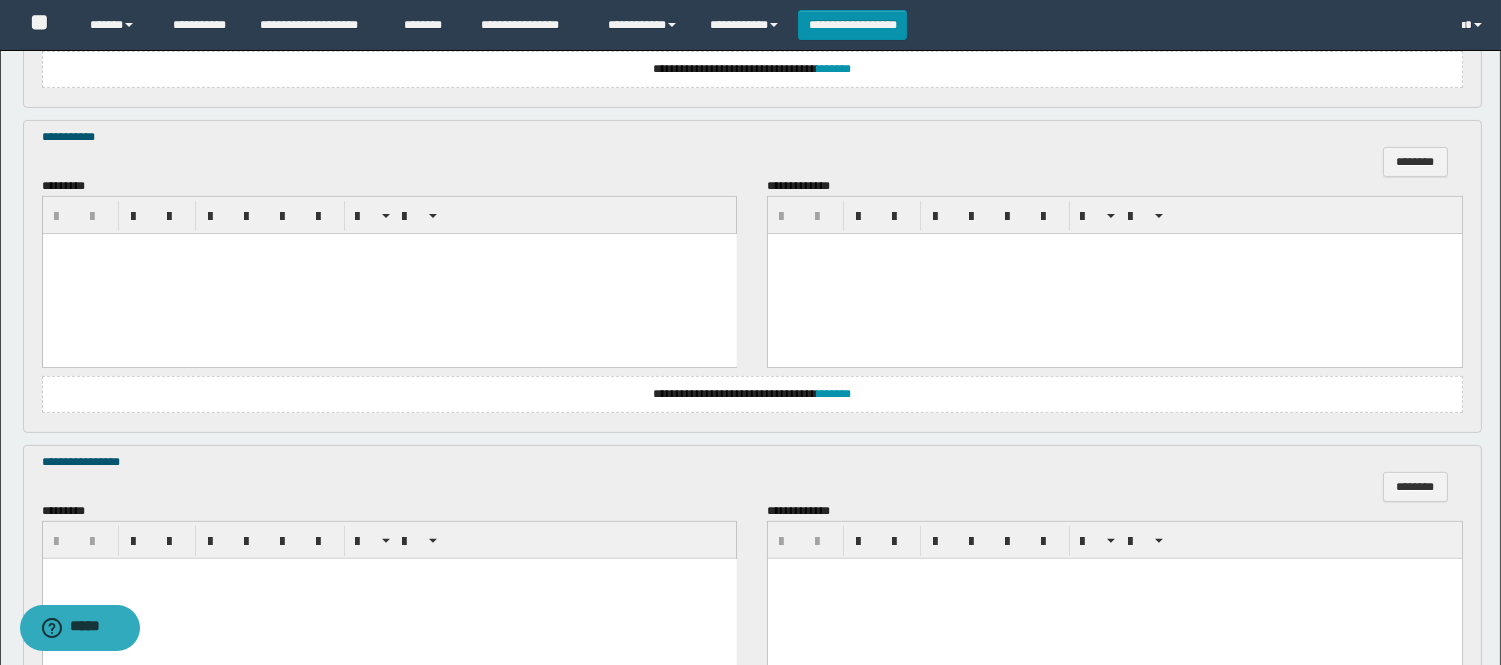 click at bounding box center [389, 274] 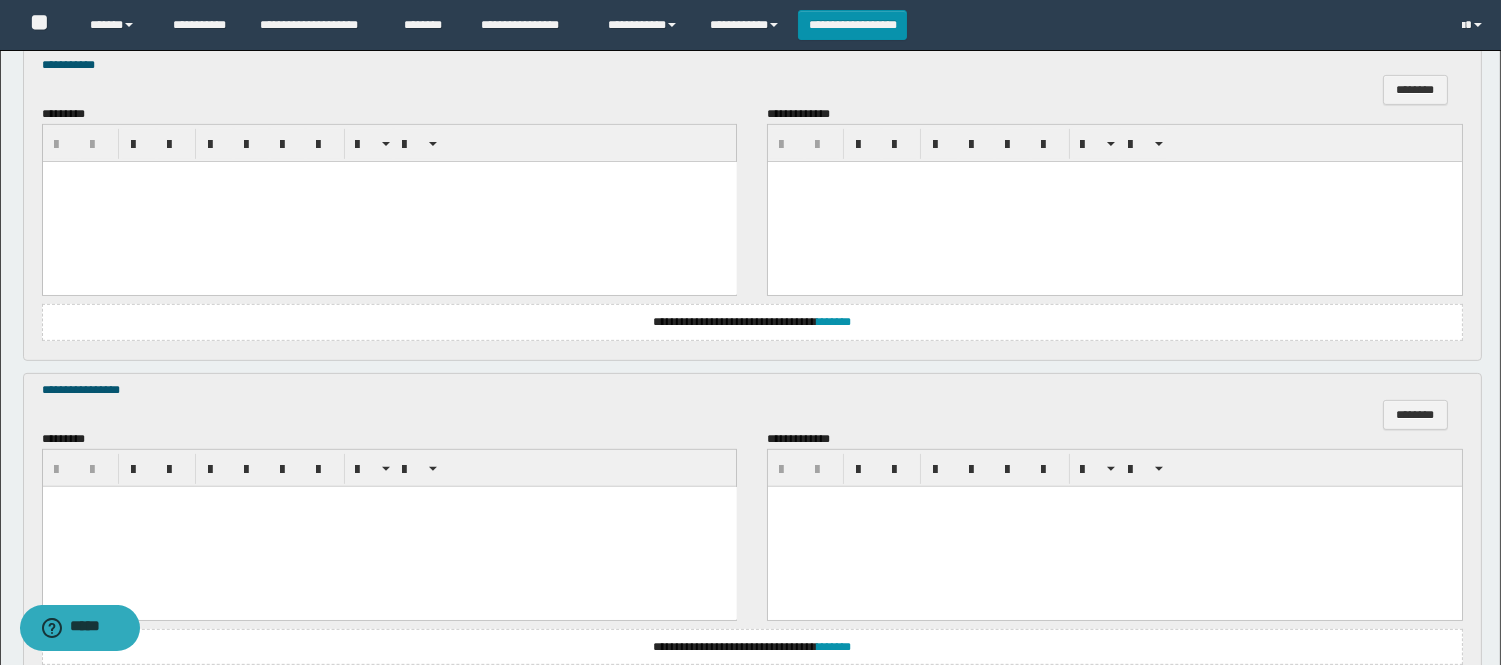 scroll, scrollTop: 1444, scrollLeft: 0, axis: vertical 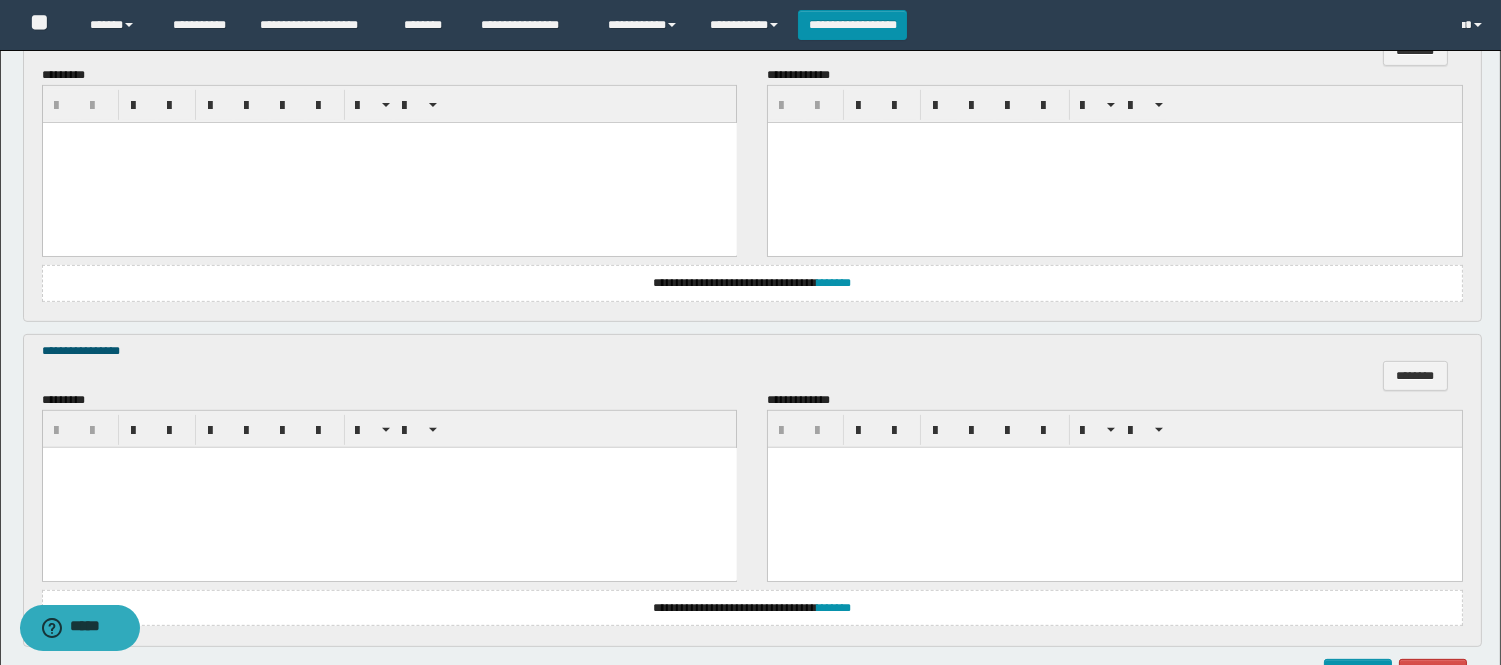 click at bounding box center [389, 488] 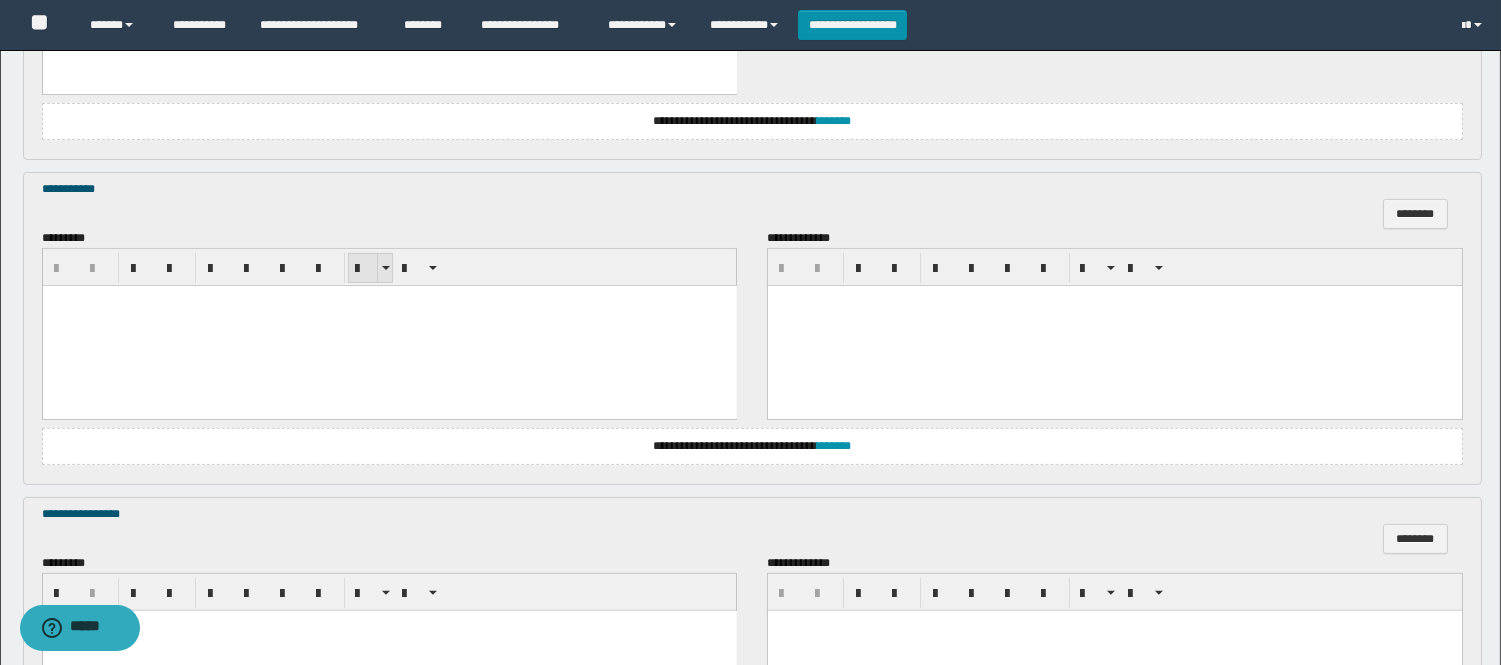 scroll, scrollTop: 1222, scrollLeft: 0, axis: vertical 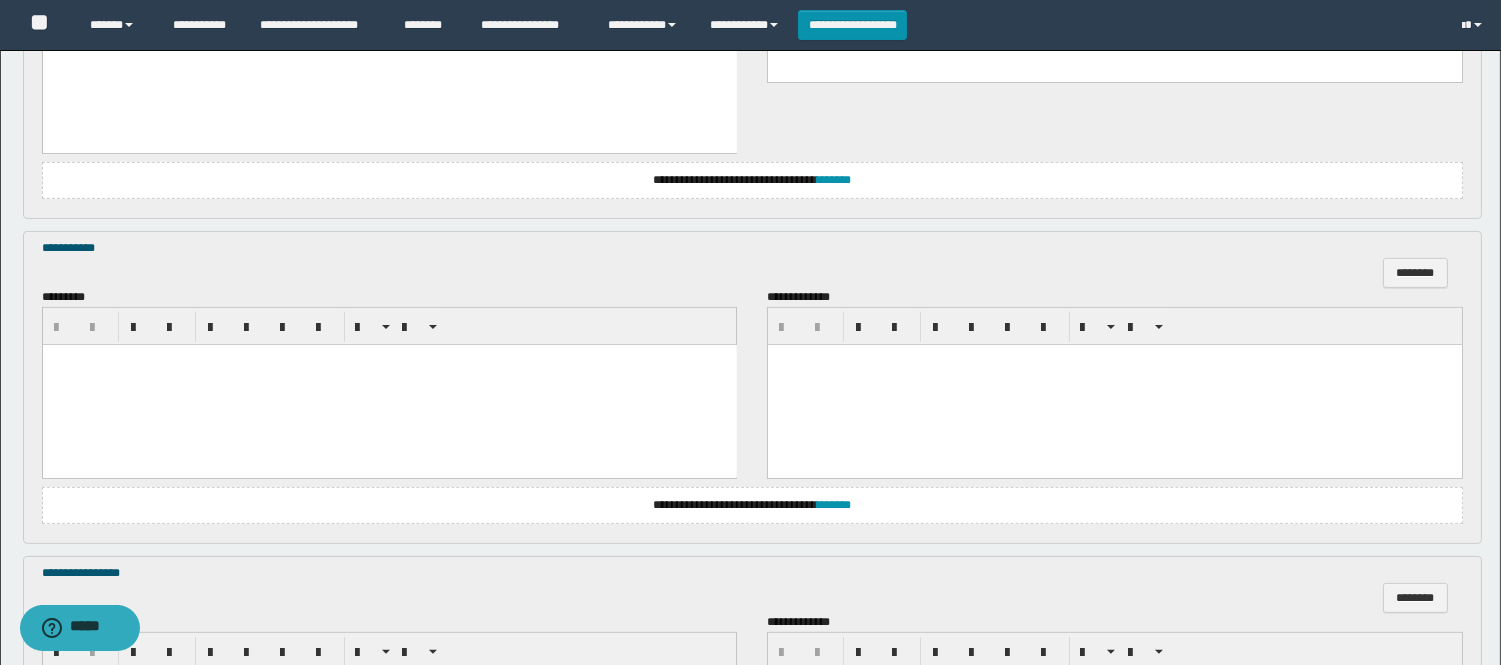 click at bounding box center [389, 385] 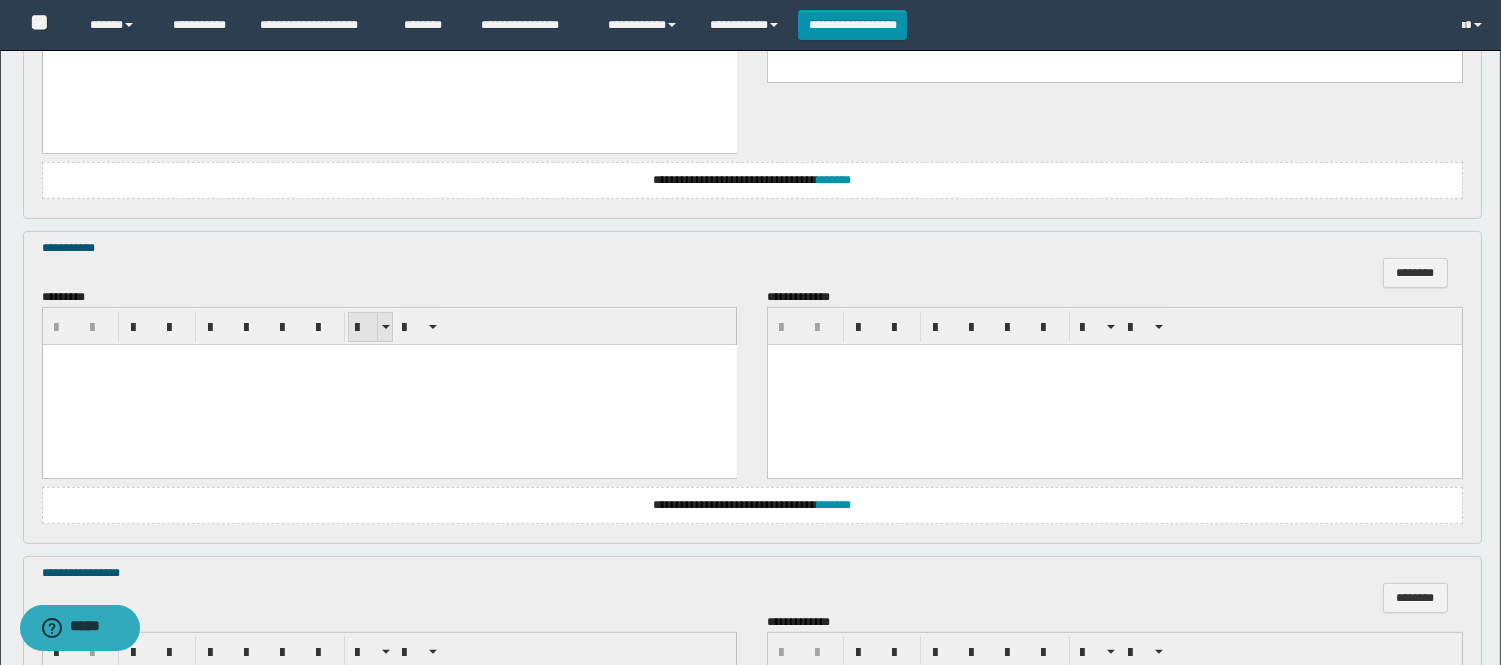 type 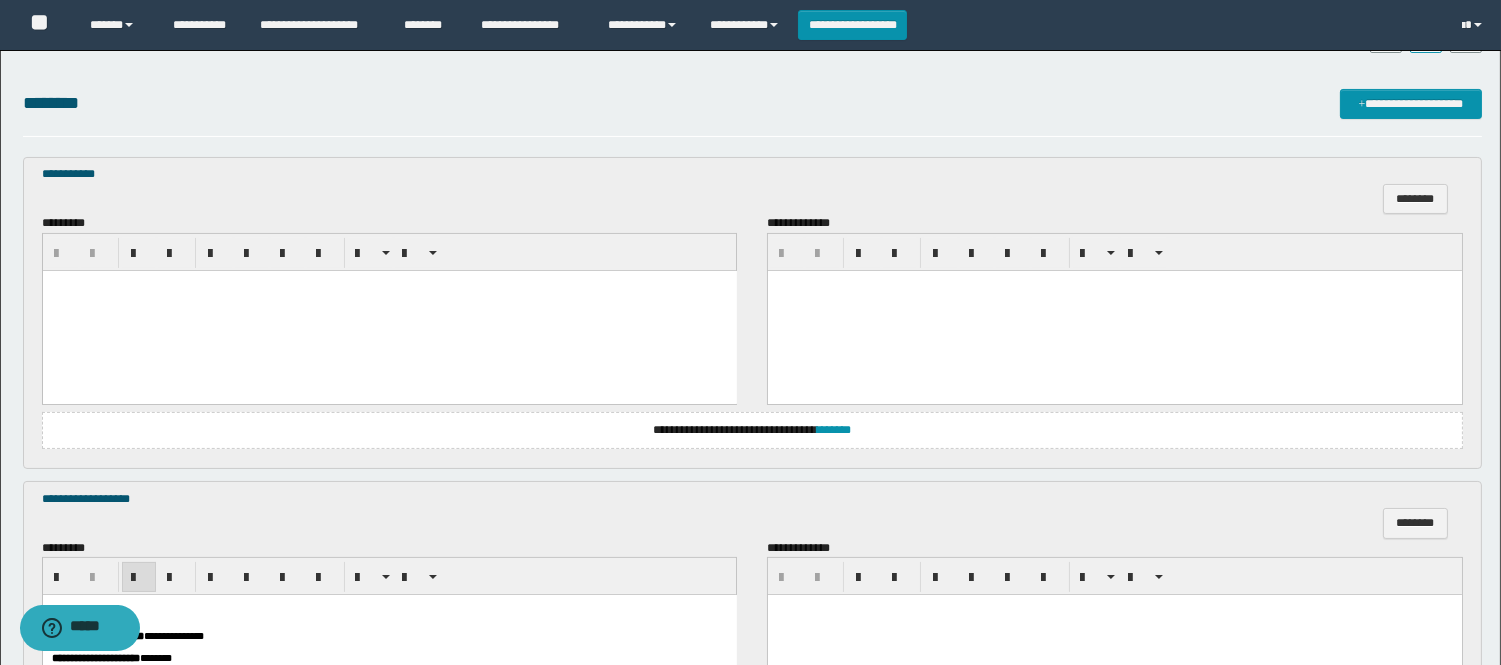 scroll, scrollTop: 555, scrollLeft: 0, axis: vertical 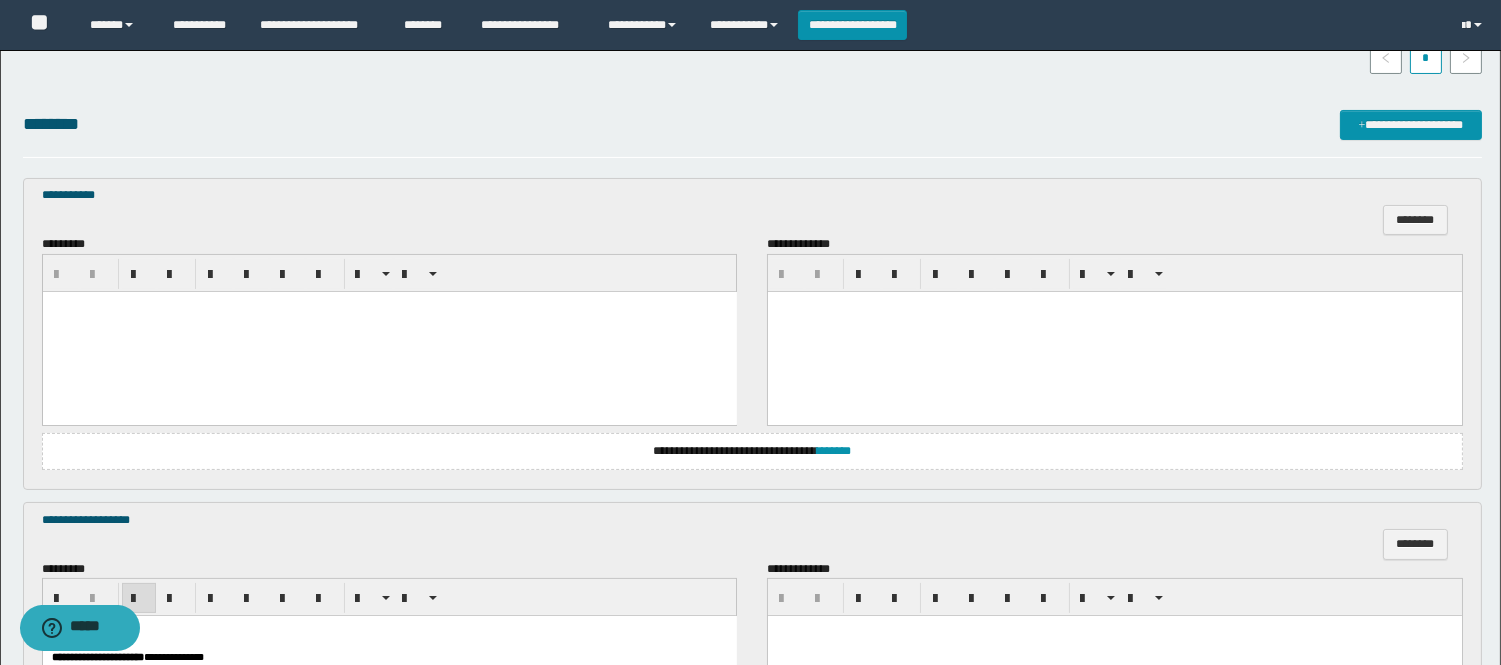drag, startPoint x: 369, startPoint y: 344, endPoint x: 369, endPoint y: 297, distance: 47 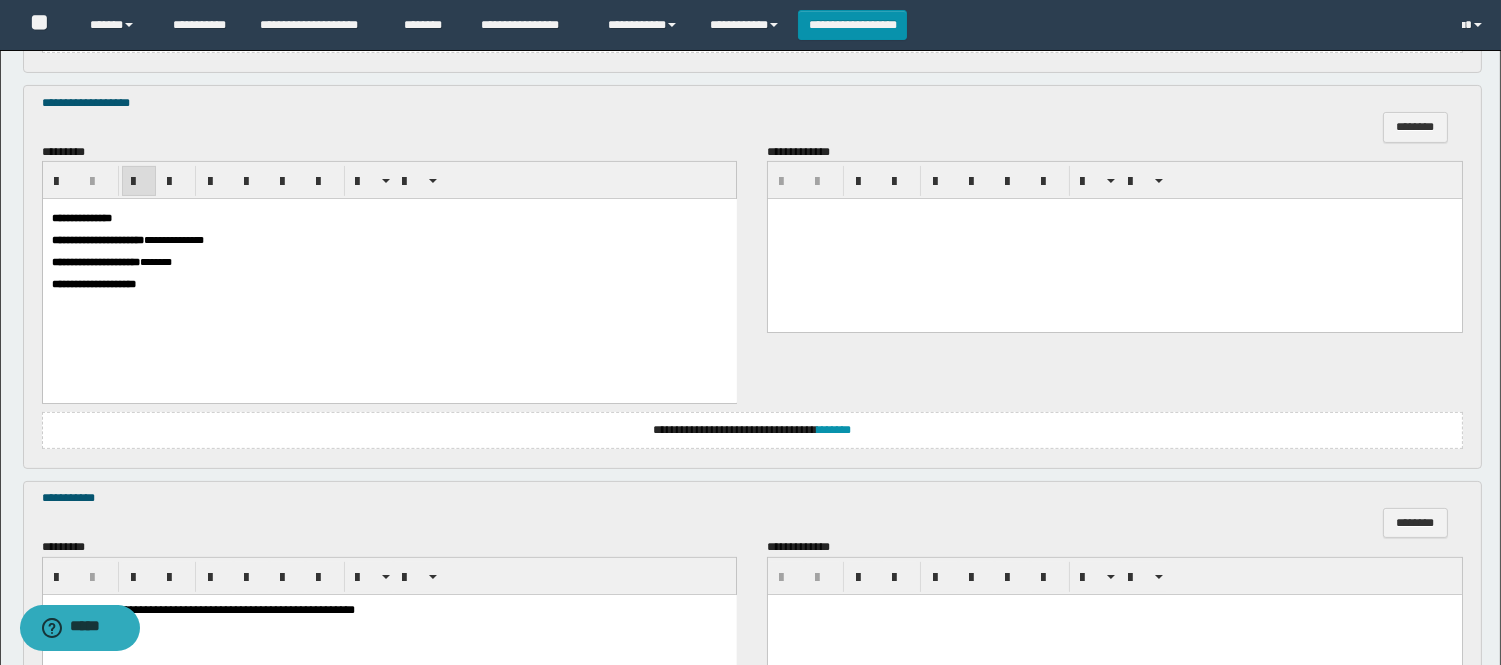 scroll, scrollTop: 1222, scrollLeft: 0, axis: vertical 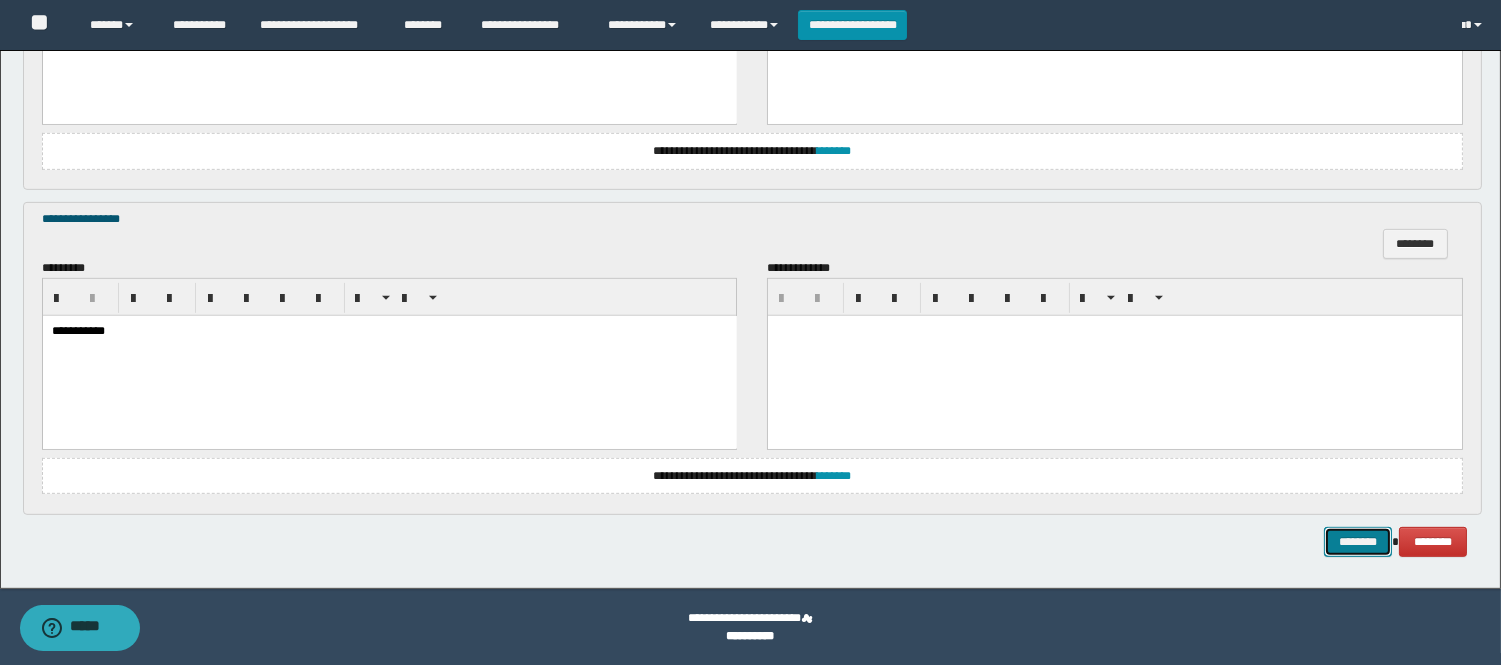 click on "********" at bounding box center [1358, 542] 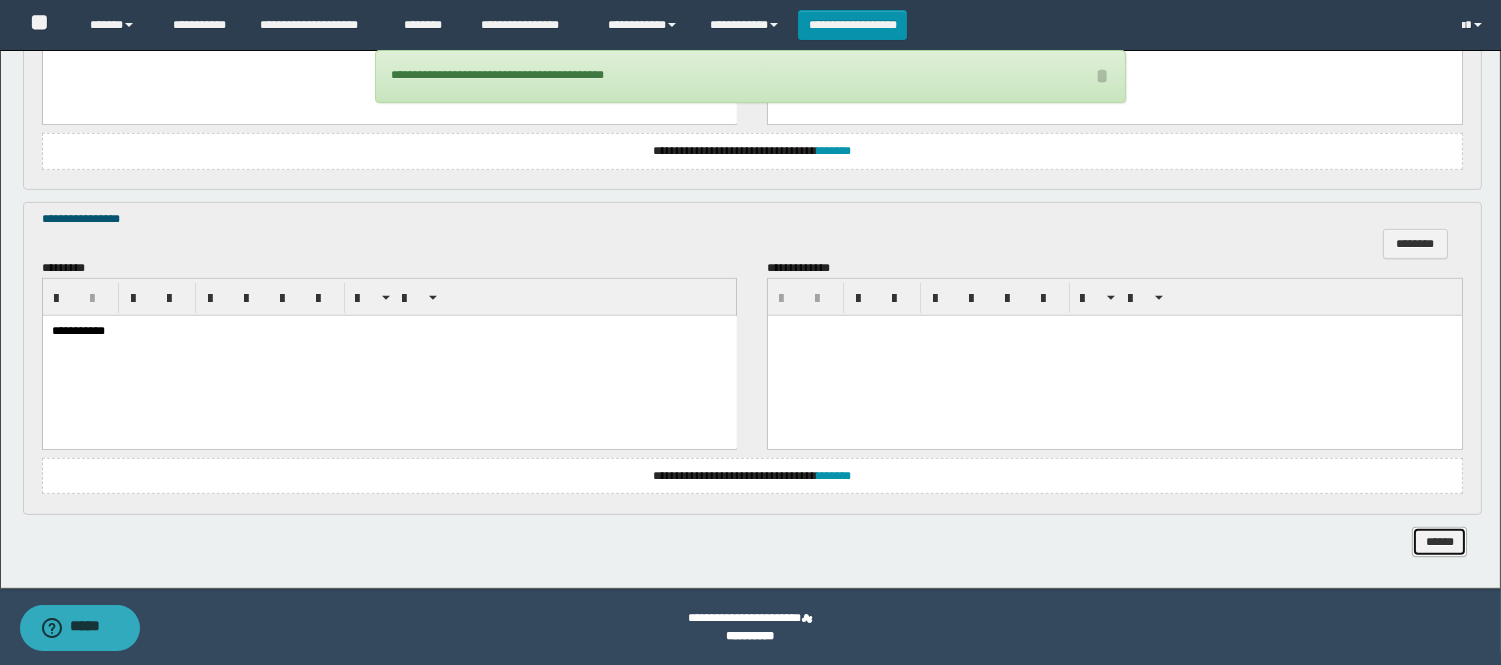 click on "******" at bounding box center [1439, 542] 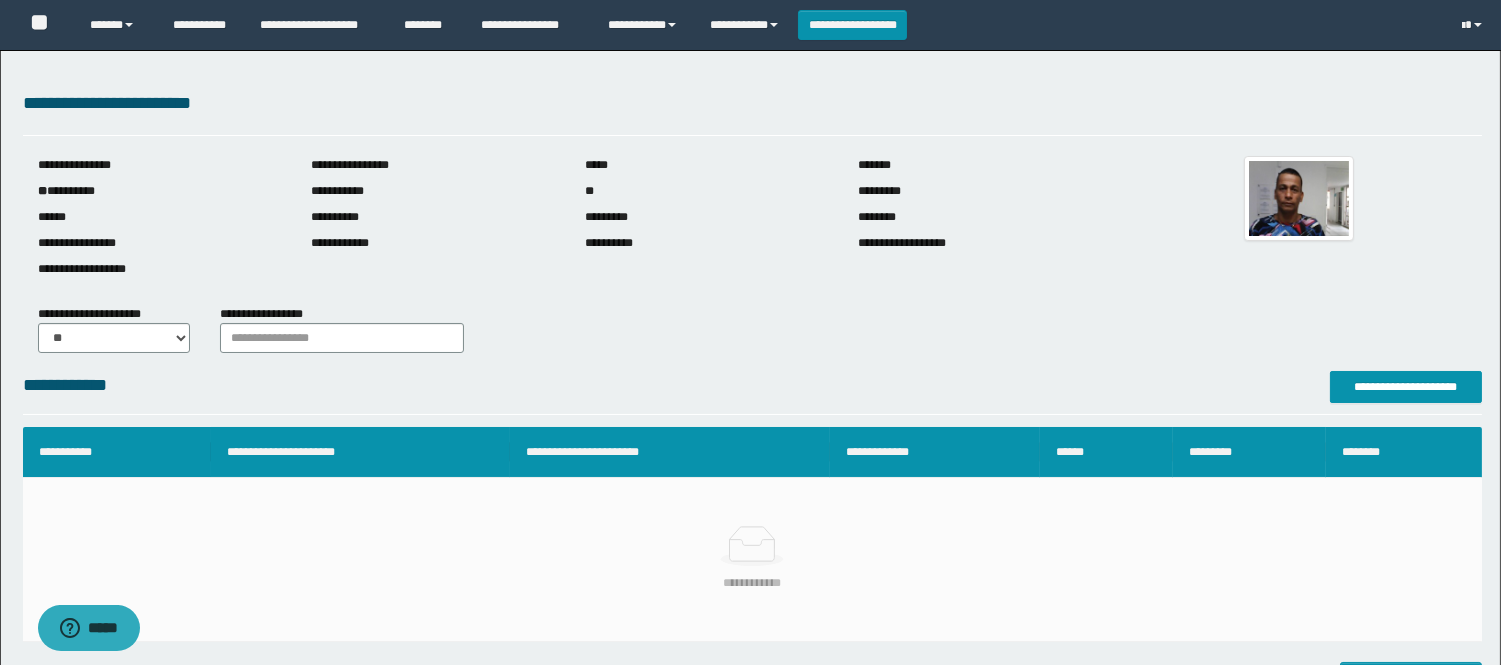 scroll, scrollTop: 387, scrollLeft: 0, axis: vertical 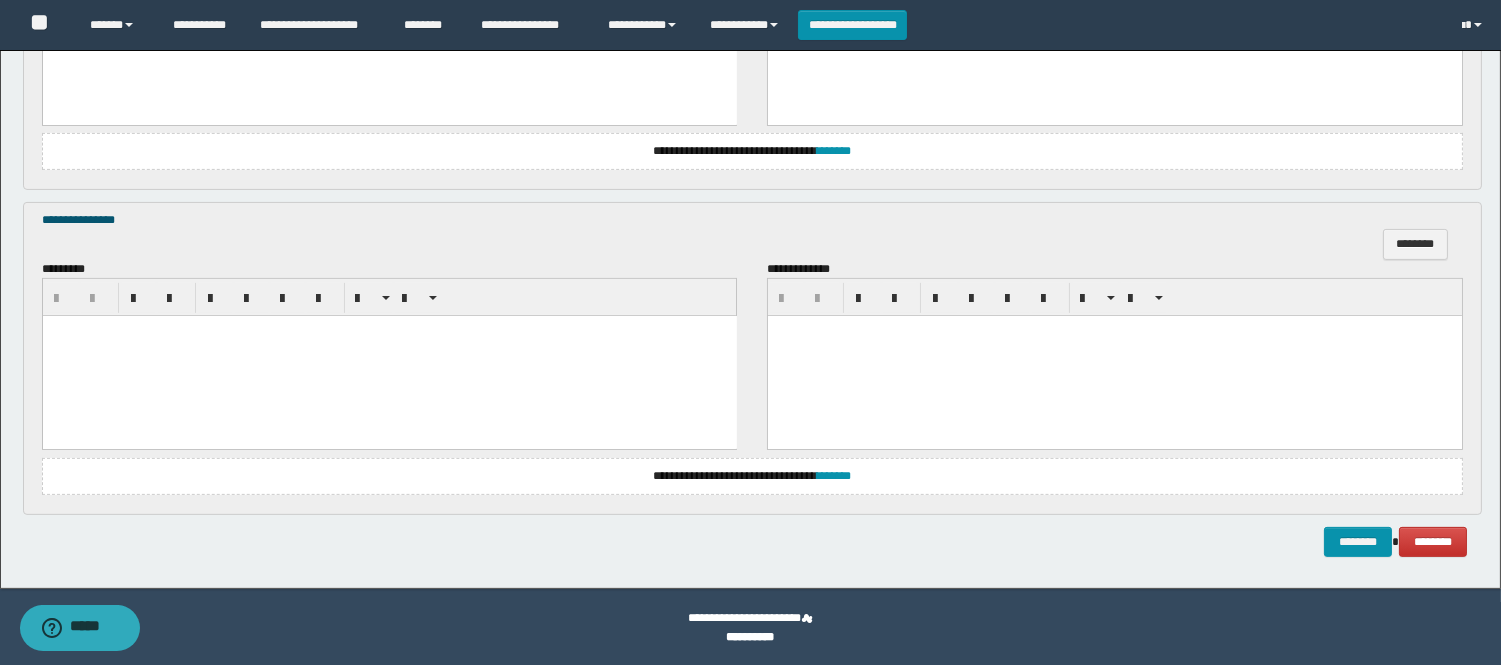 click at bounding box center (389, 356) 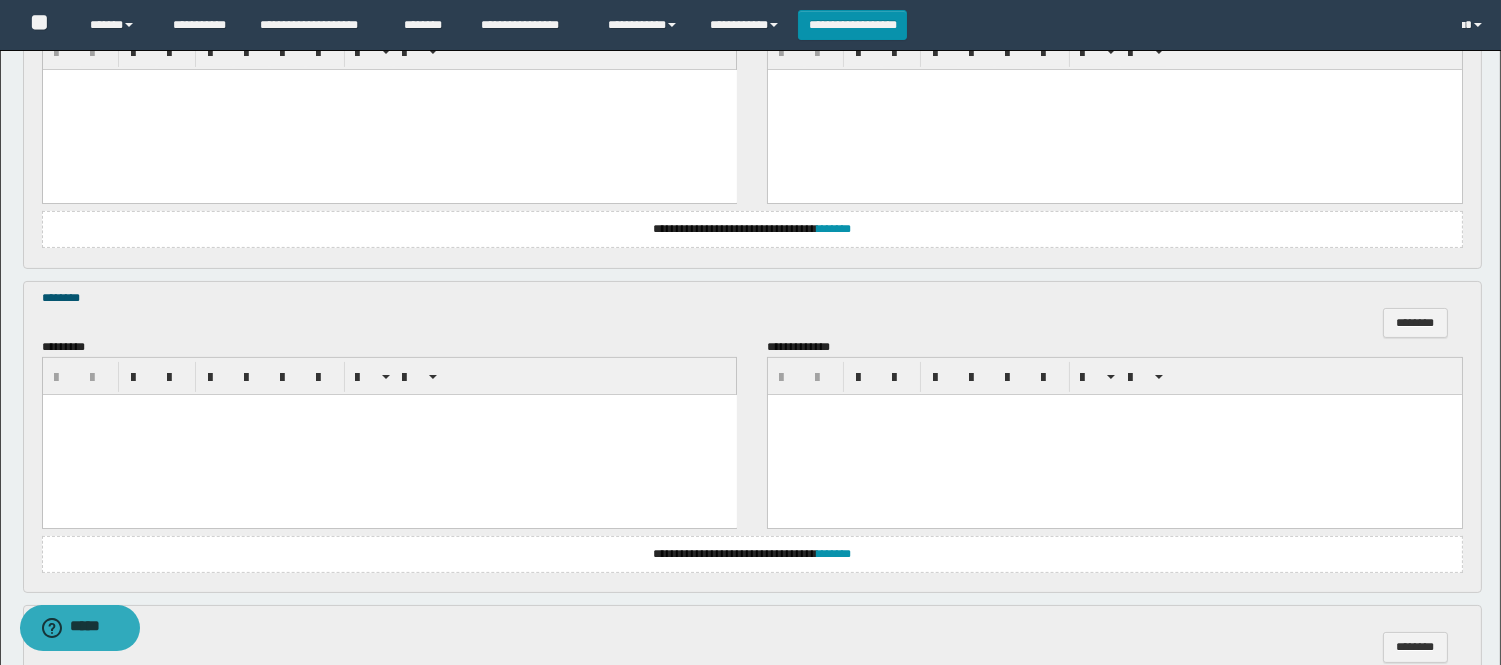 scroll, scrollTop: 733, scrollLeft: 0, axis: vertical 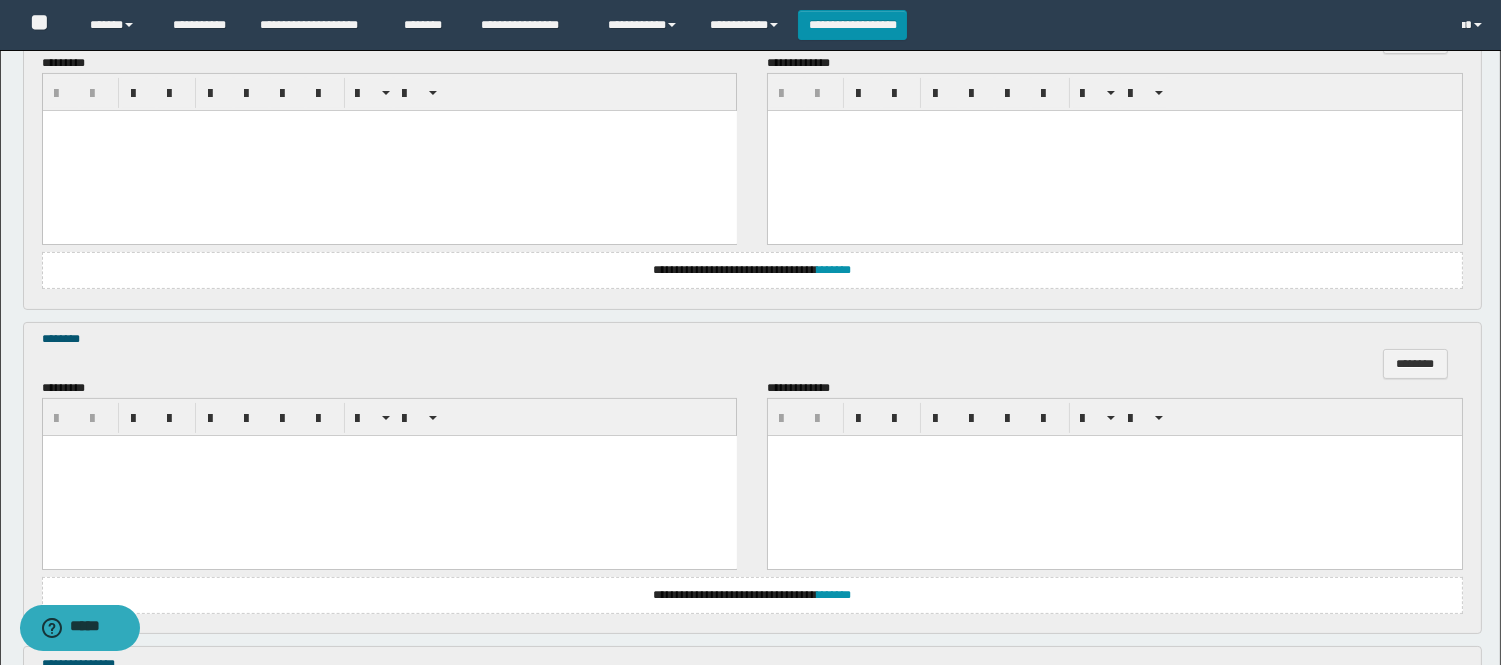 click at bounding box center [389, 475] 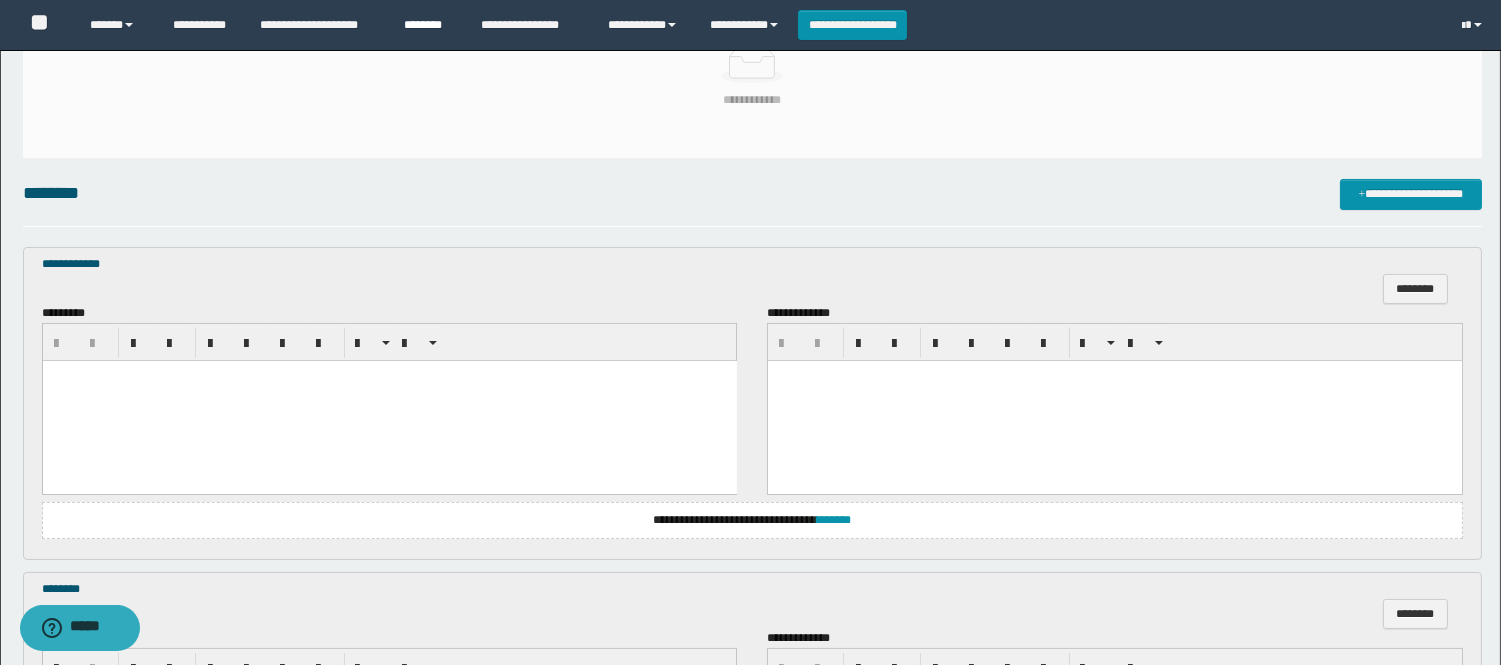 scroll, scrollTop: 400, scrollLeft: 0, axis: vertical 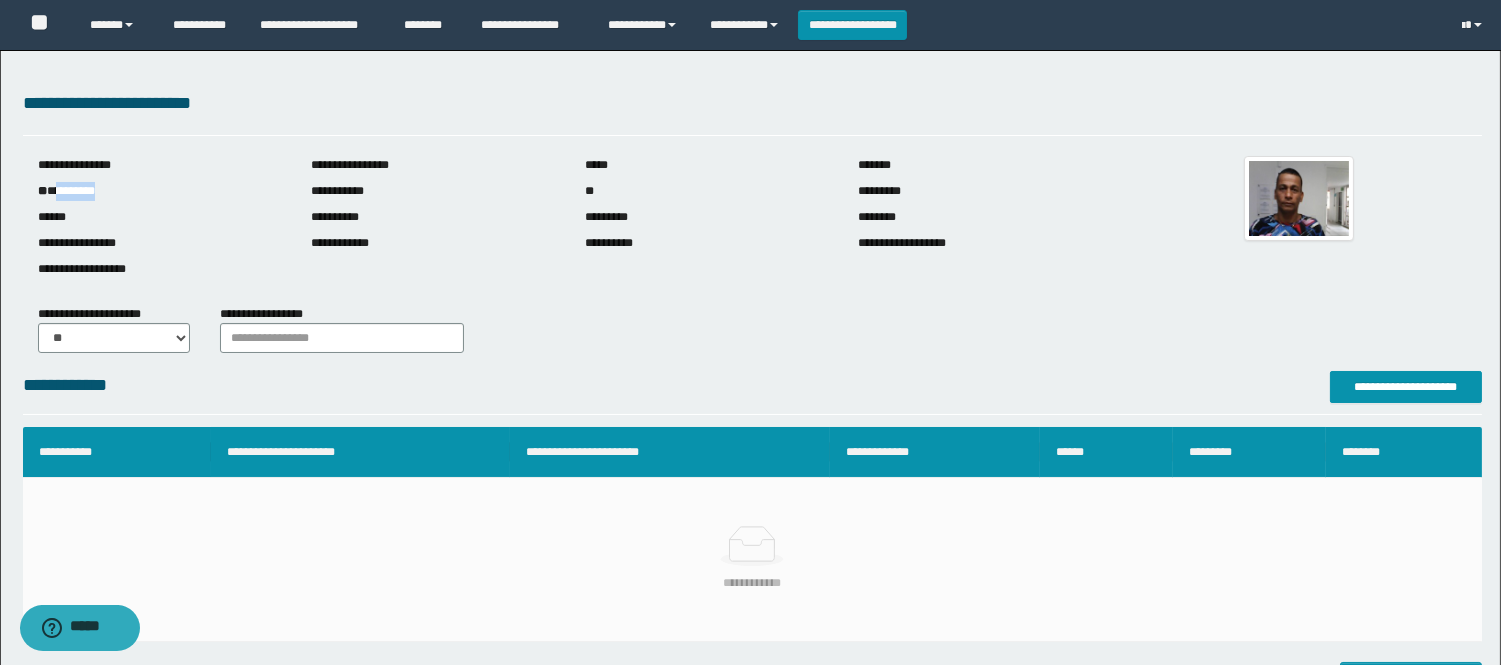 drag, startPoint x: 132, startPoint y: 185, endPoint x: 61, endPoint y: 185, distance: 71 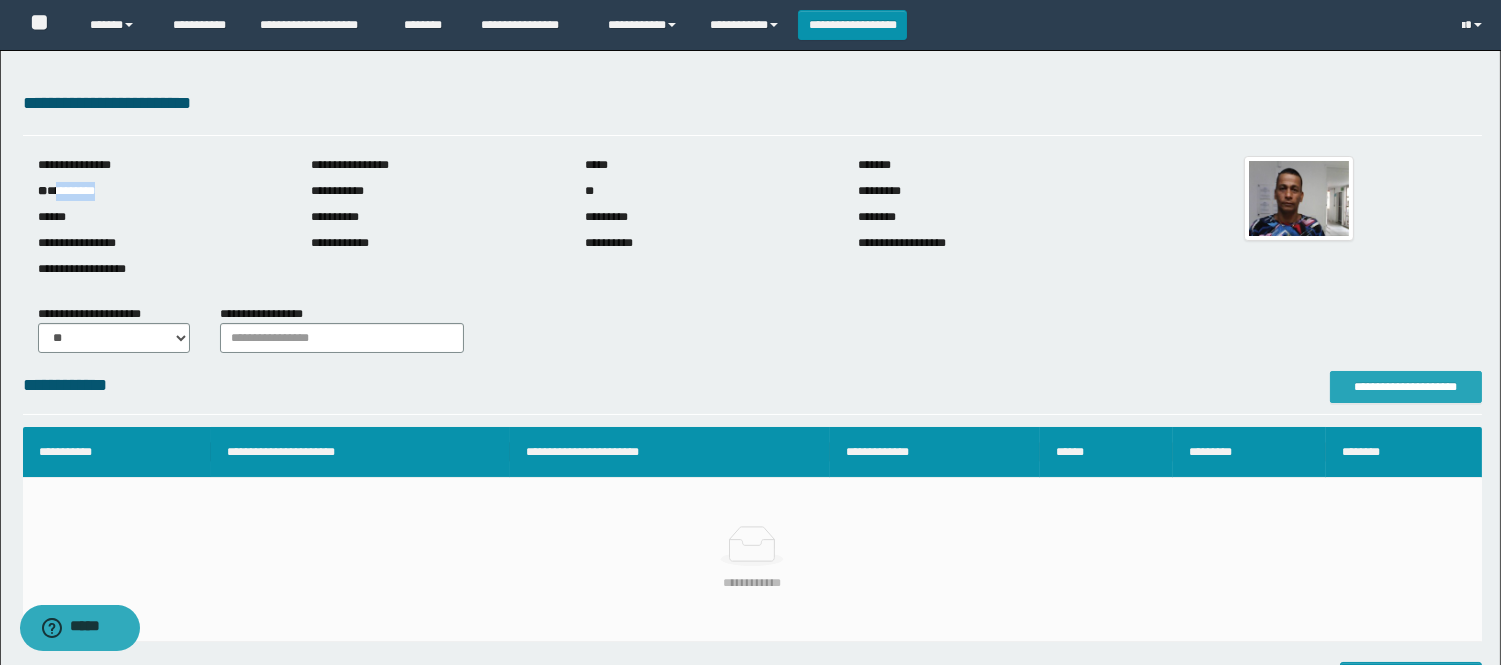 click on "**********" at bounding box center (1406, 387) 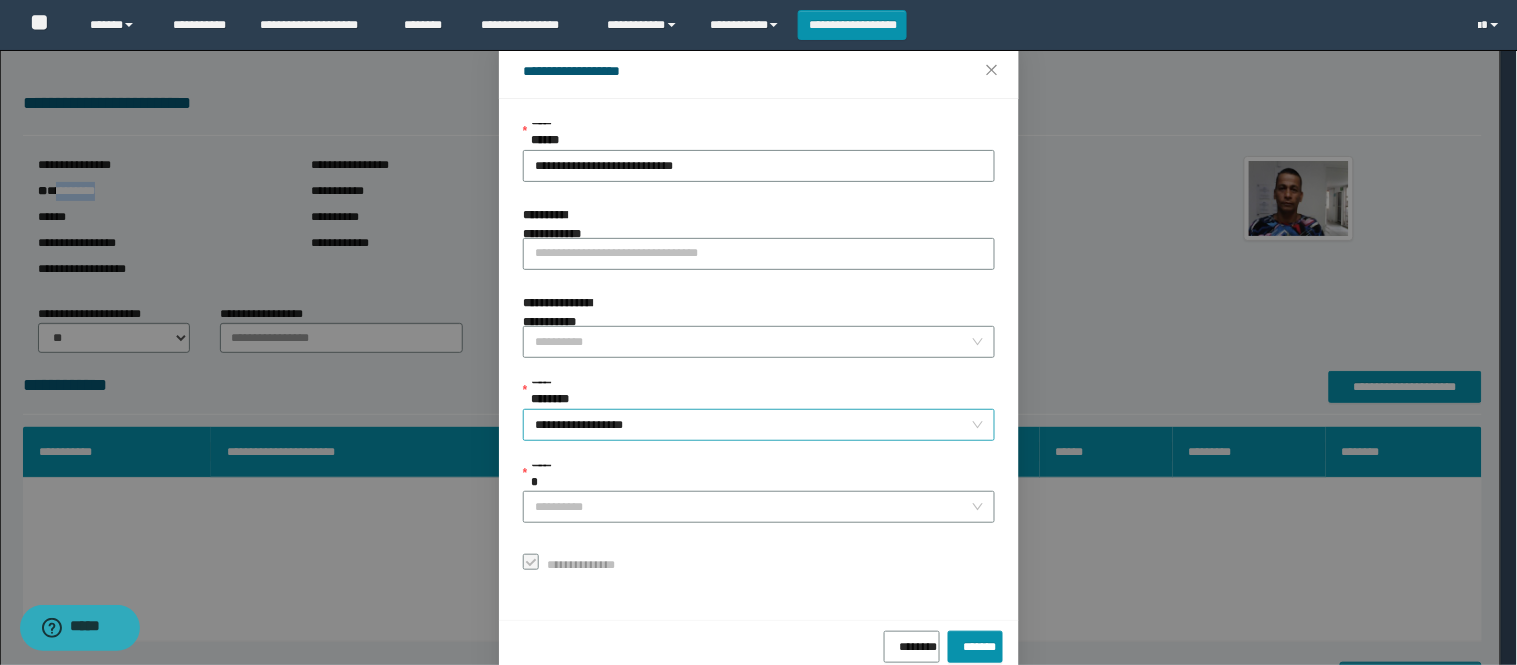 scroll, scrollTop: 87, scrollLeft: 0, axis: vertical 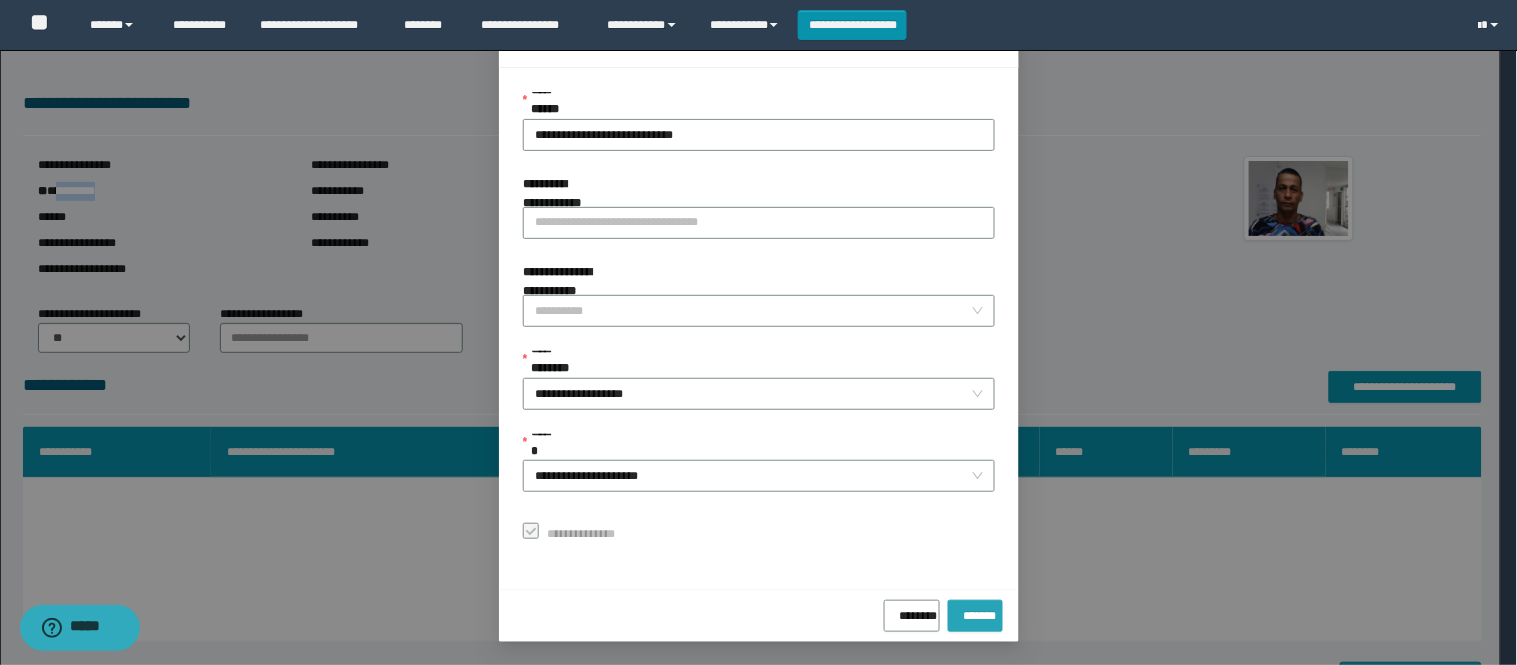 click on "*******" at bounding box center [975, 612] 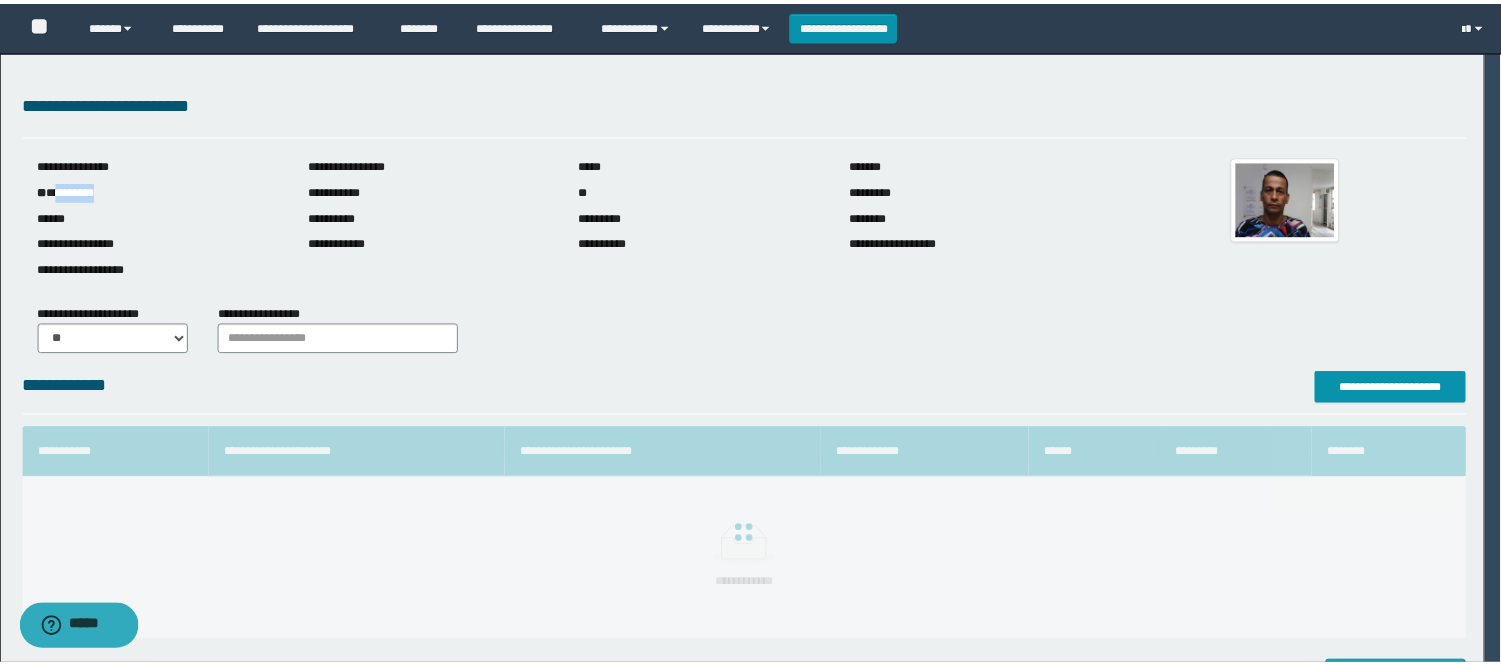 scroll, scrollTop: 41, scrollLeft: 0, axis: vertical 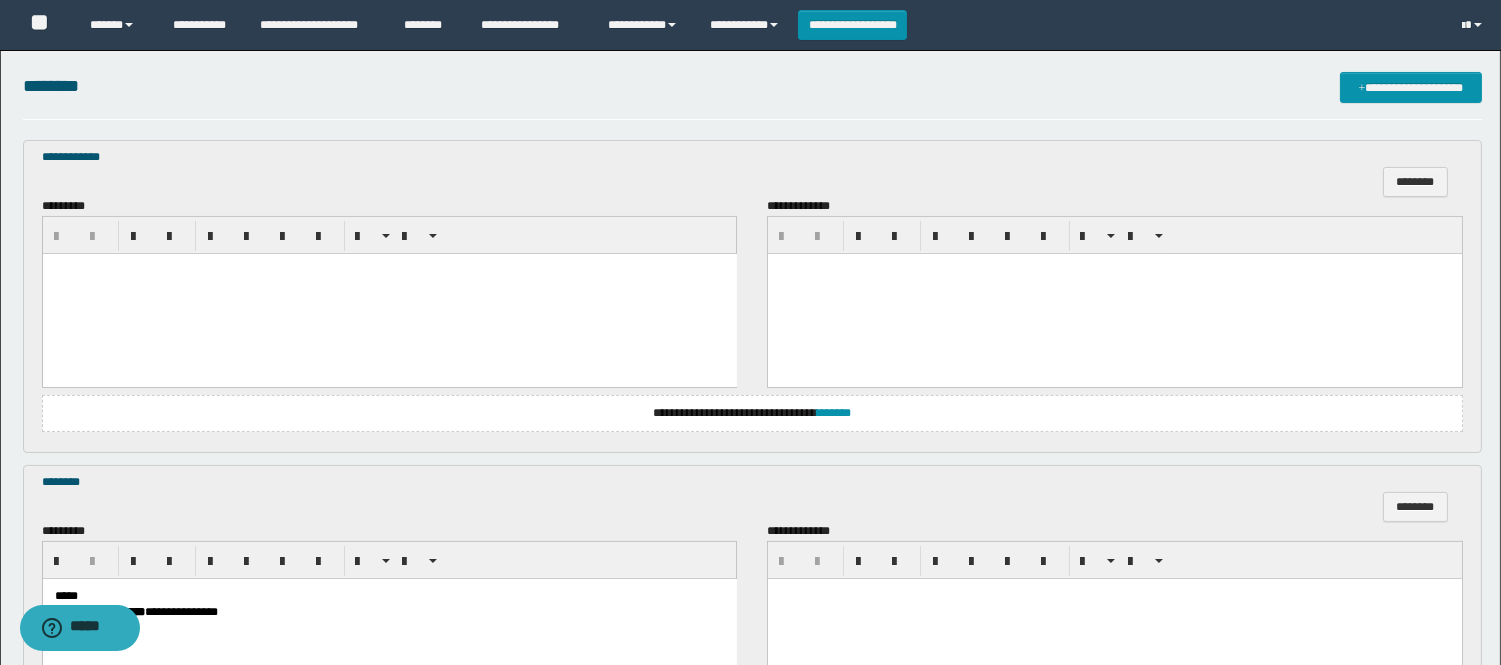 click on "**********" at bounding box center [752, 413] 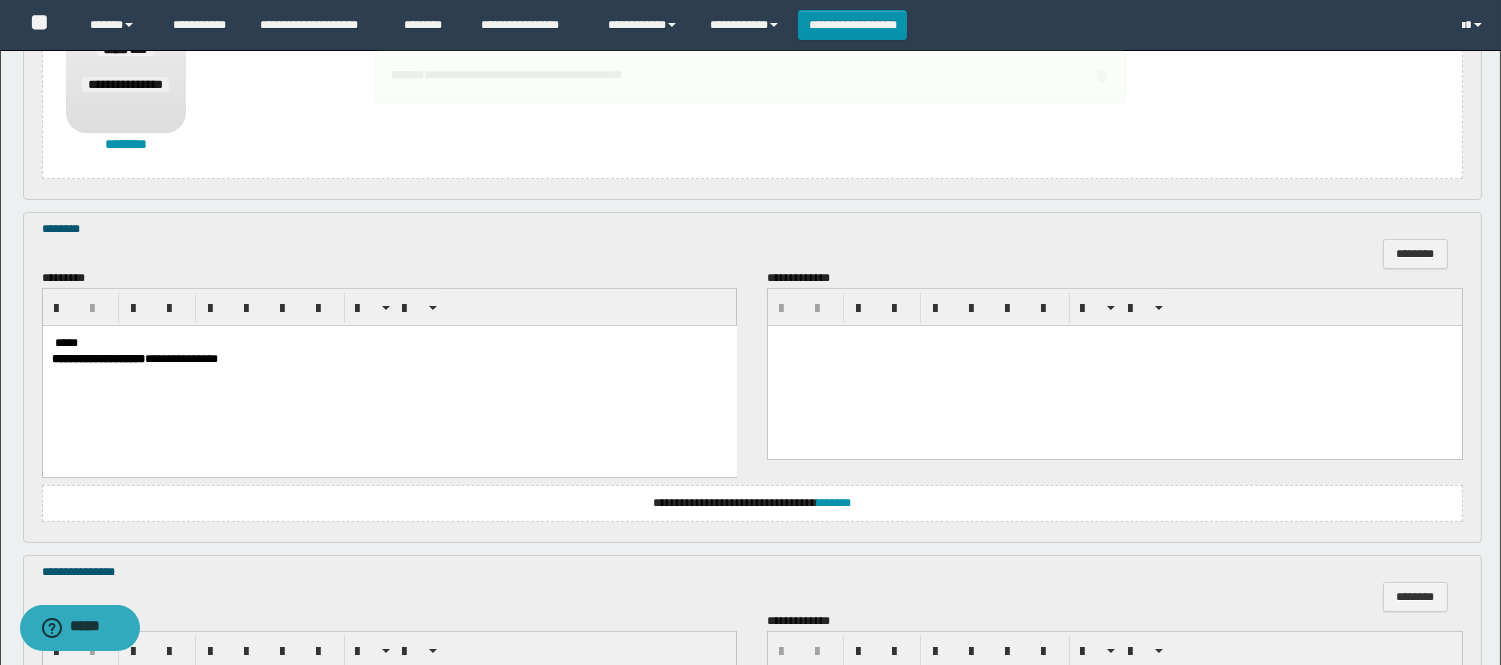 scroll, scrollTop: 1000, scrollLeft: 0, axis: vertical 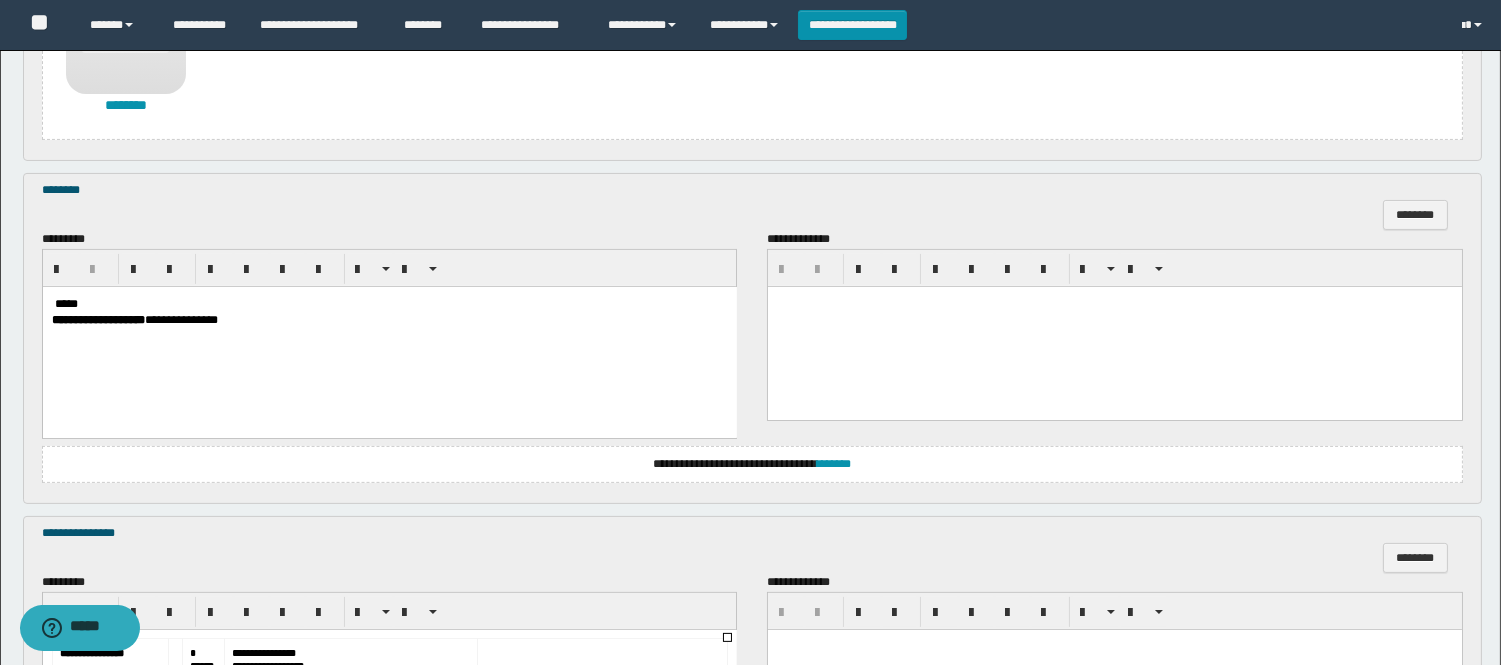 click at bounding box center (52, 303) 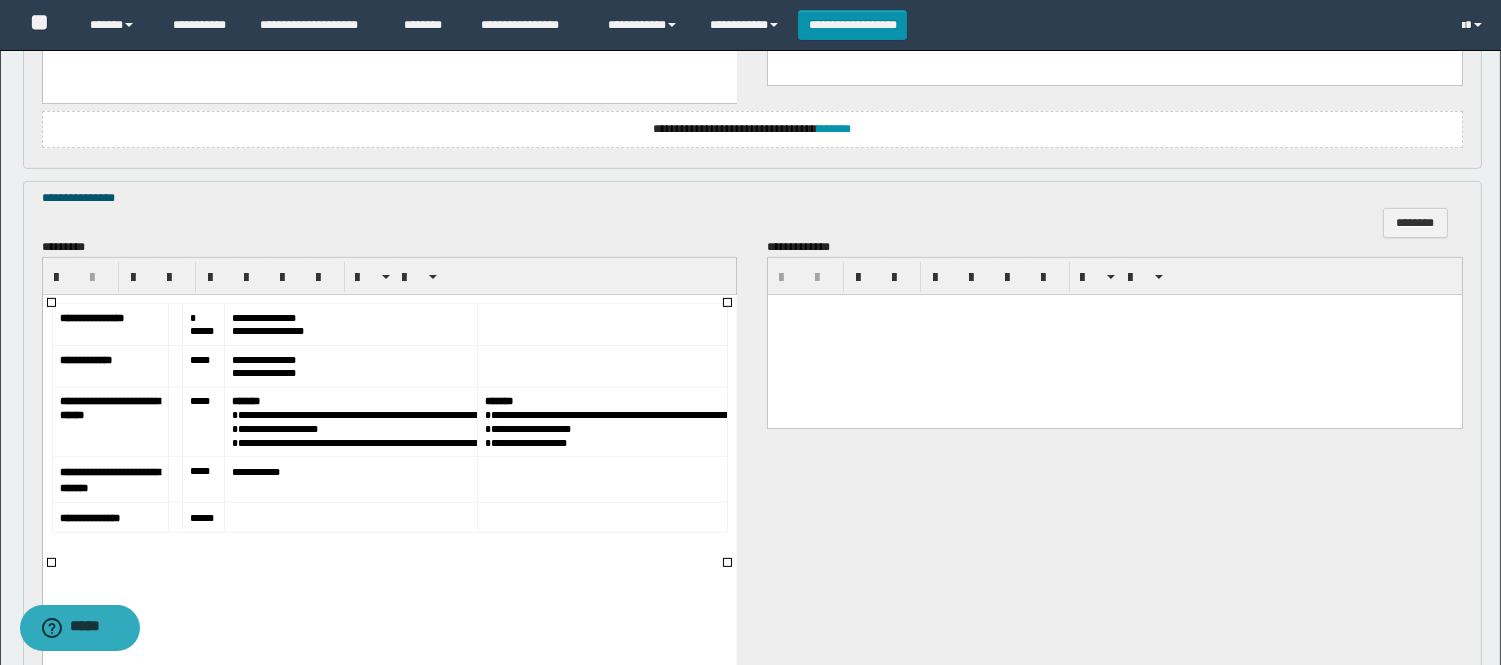 scroll, scrollTop: 1333, scrollLeft: 0, axis: vertical 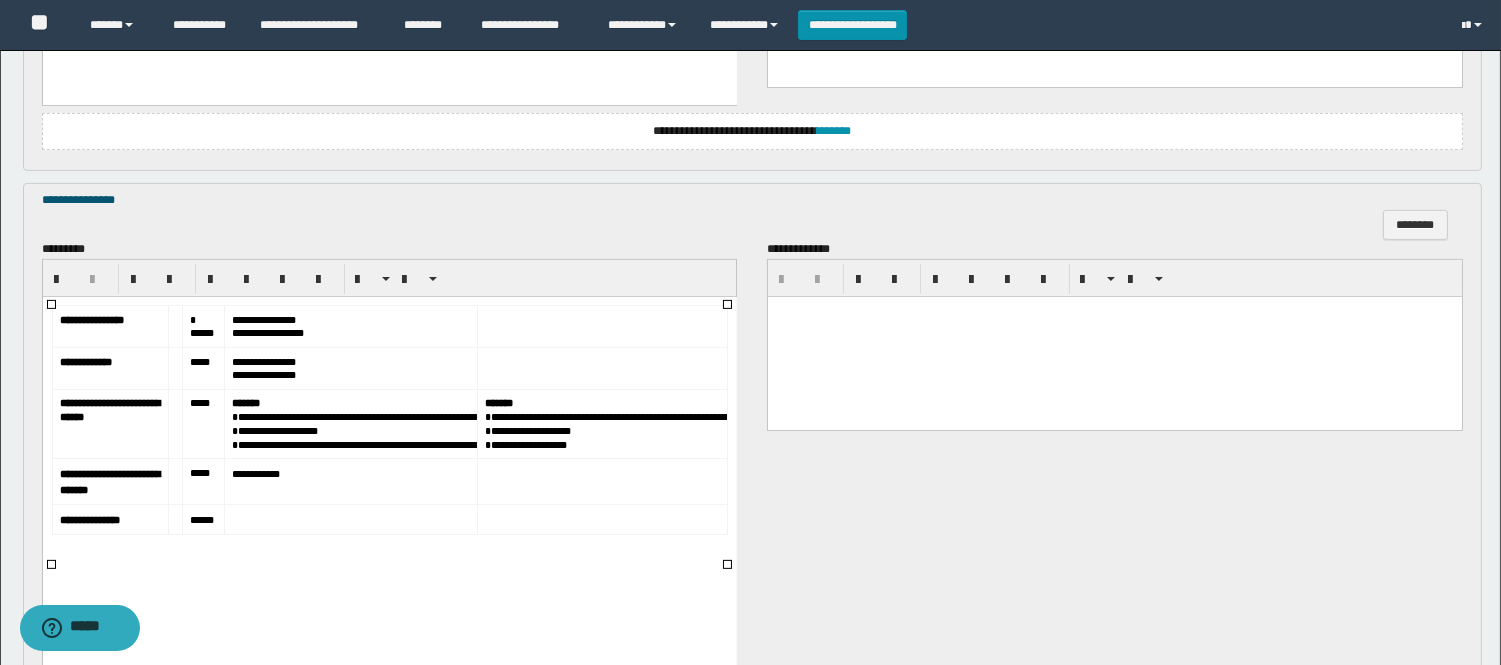 click on "*****" at bounding box center [203, 326] 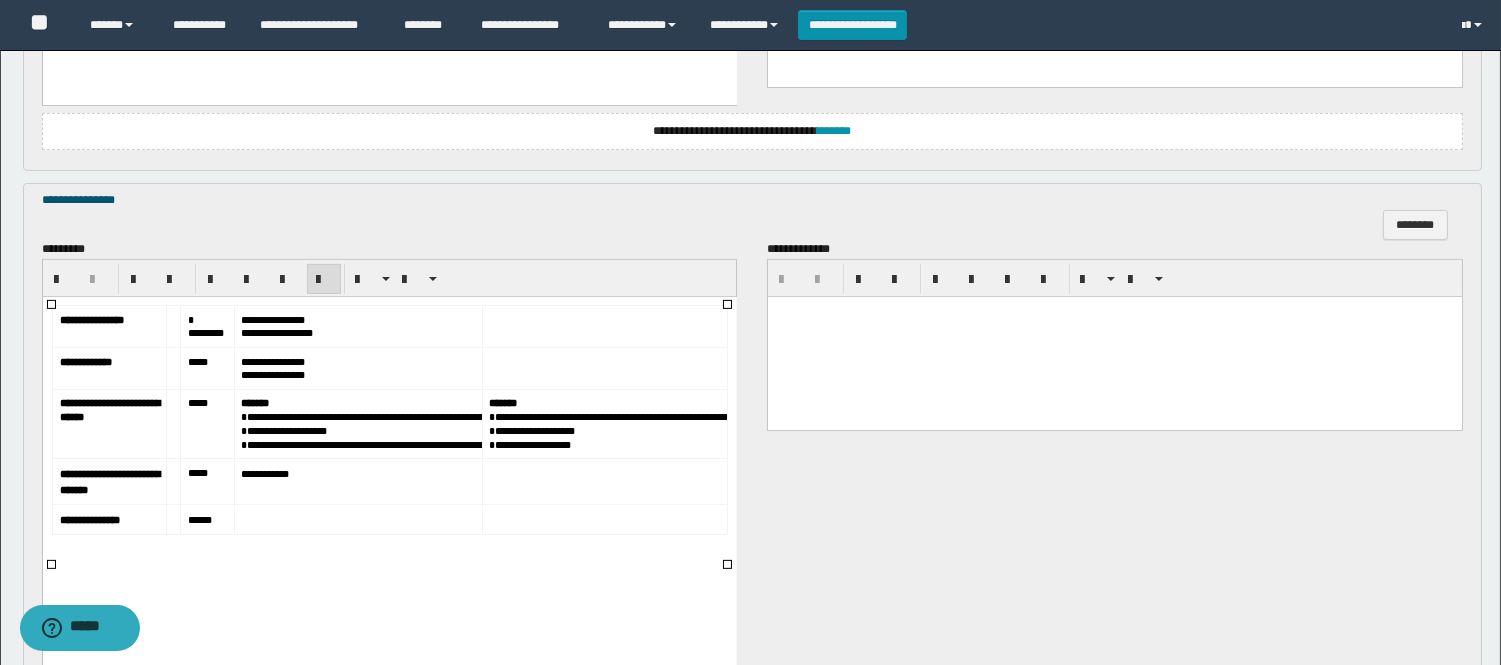 click on "*****" at bounding box center (206, 367) 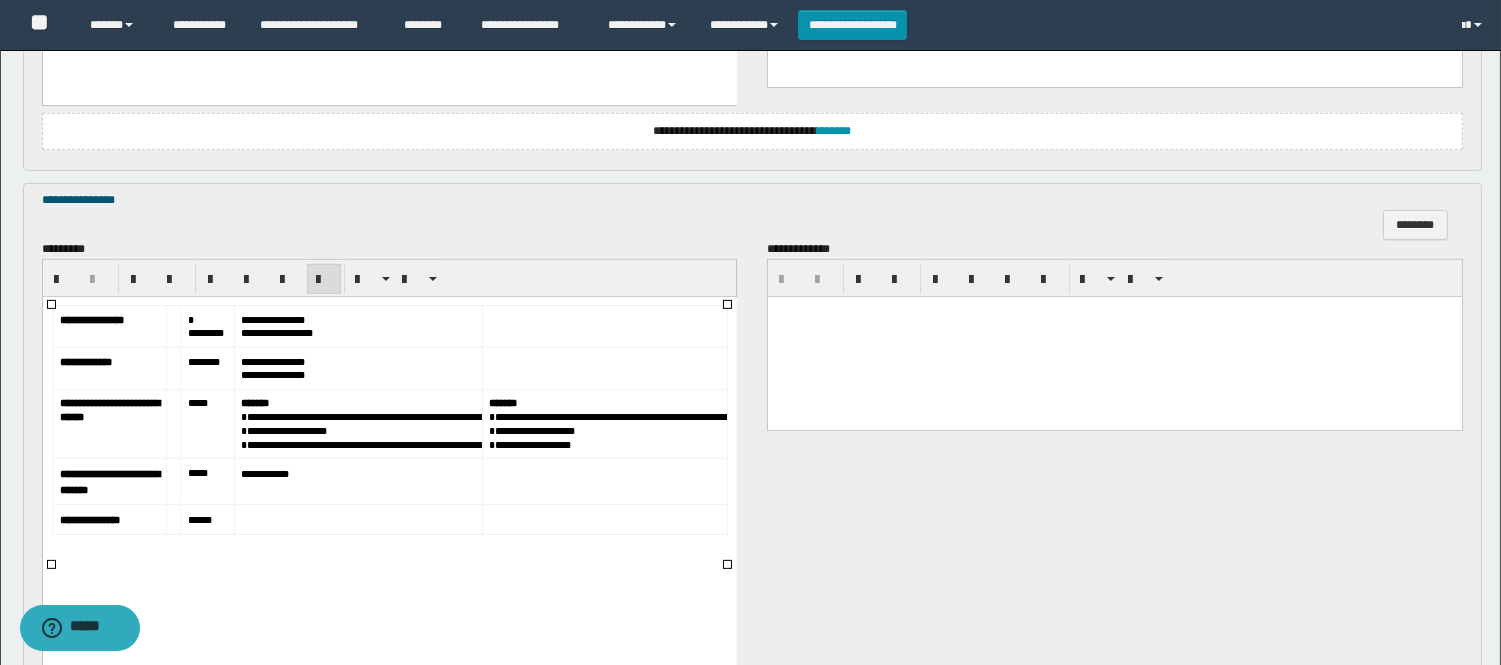 click on "*****" at bounding box center (206, 423) 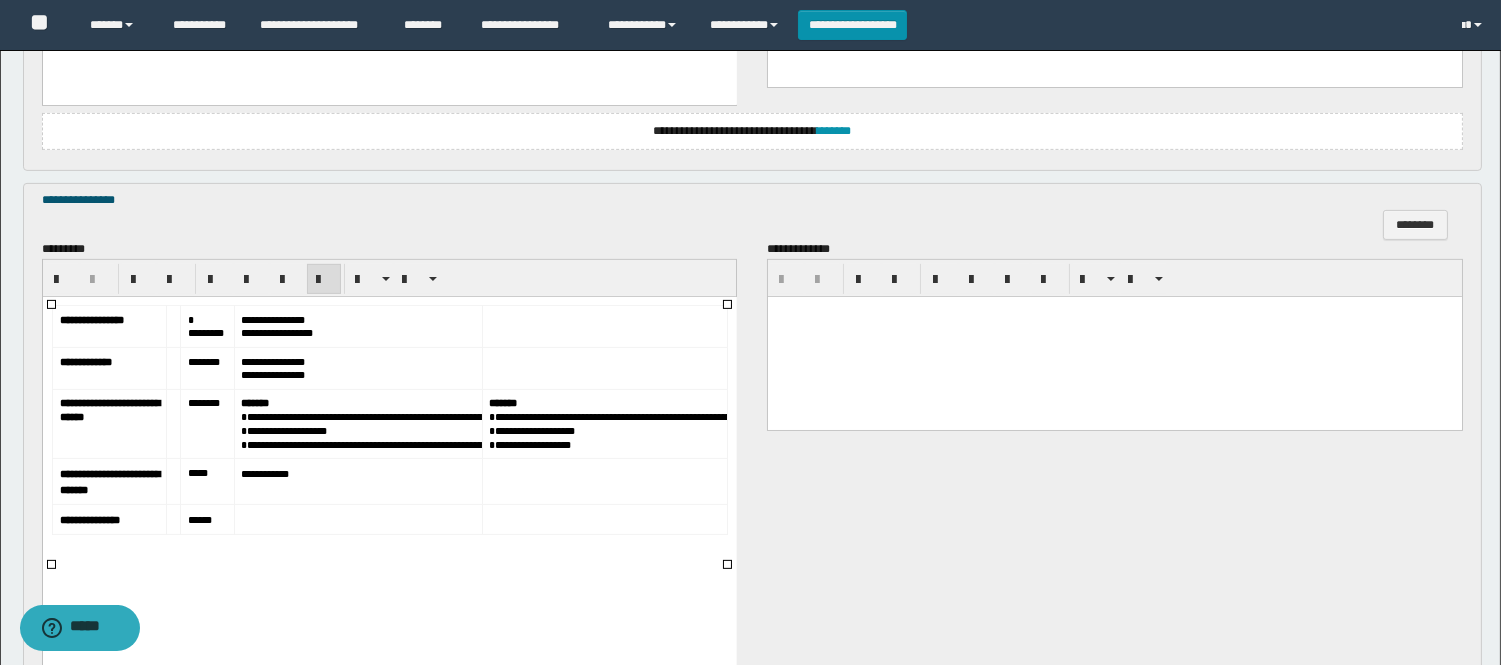 click on "*****" at bounding box center [206, 481] 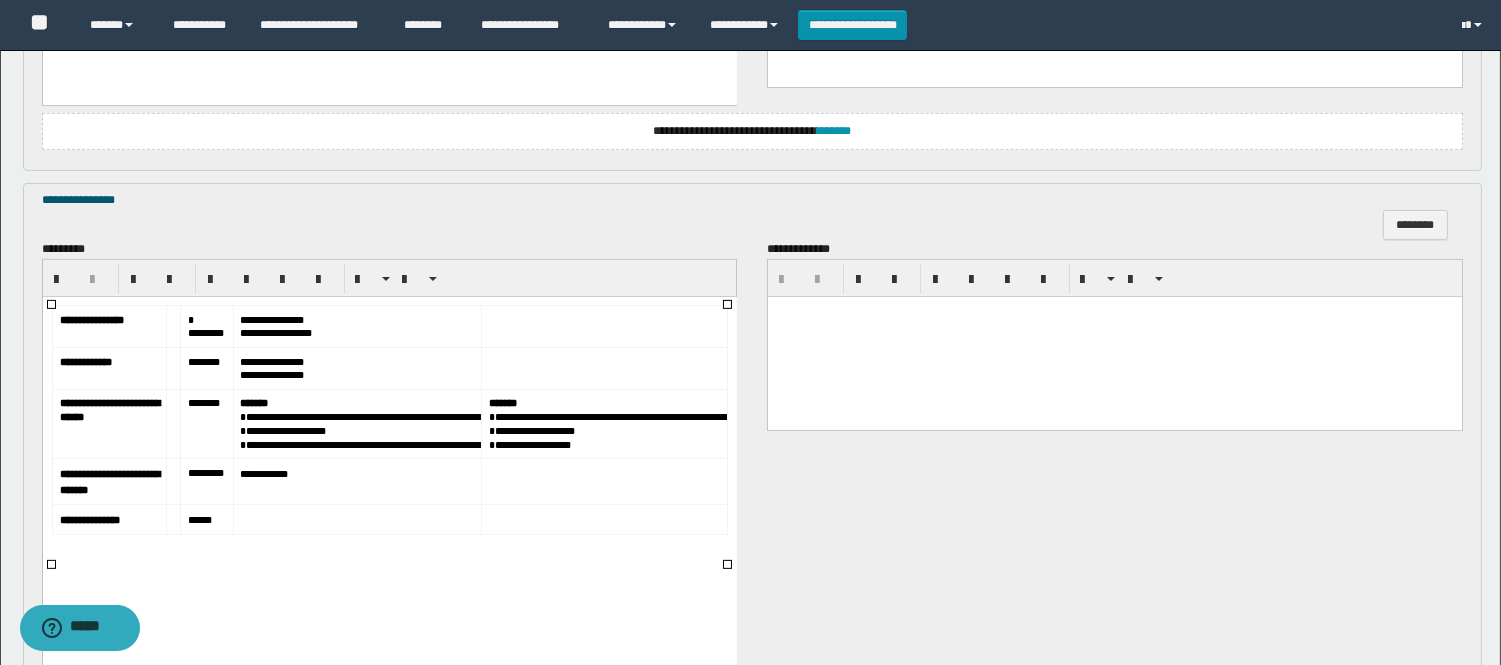 click on "*****" at bounding box center (206, 519) 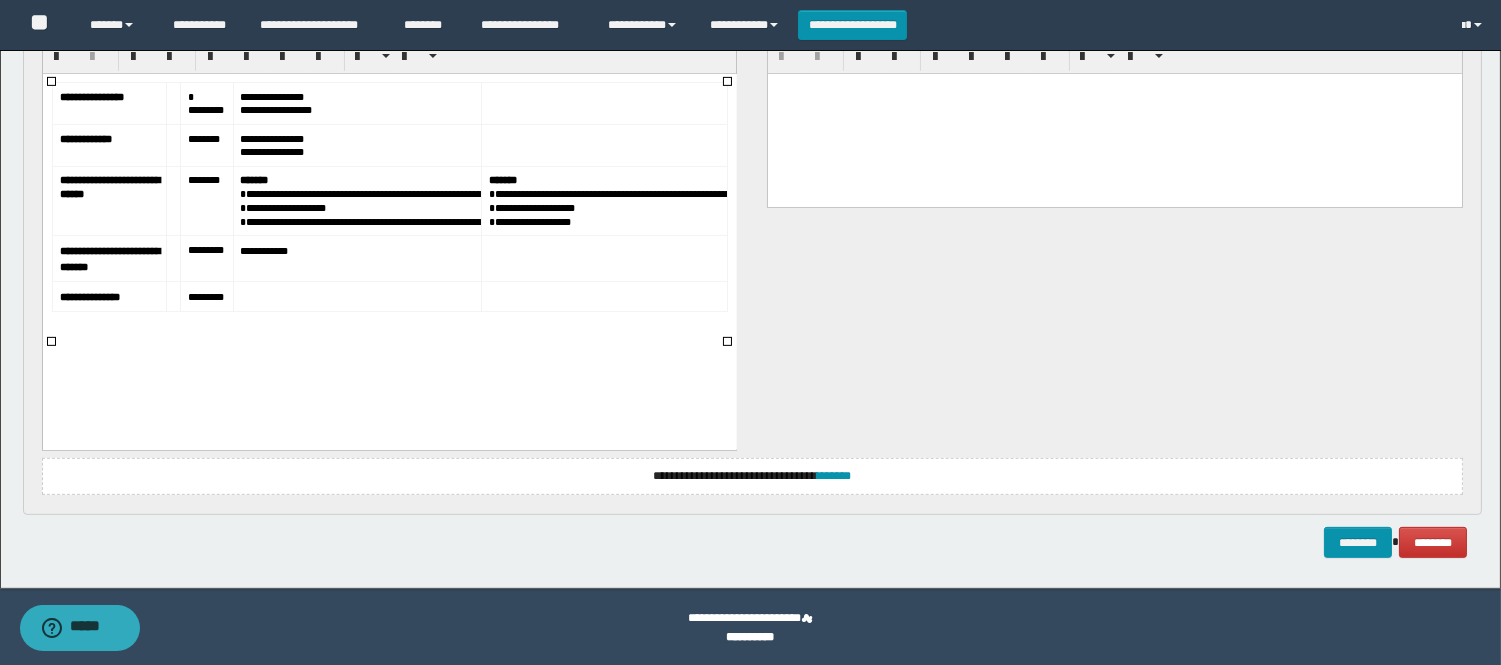scroll, scrollTop: 1557, scrollLeft: 0, axis: vertical 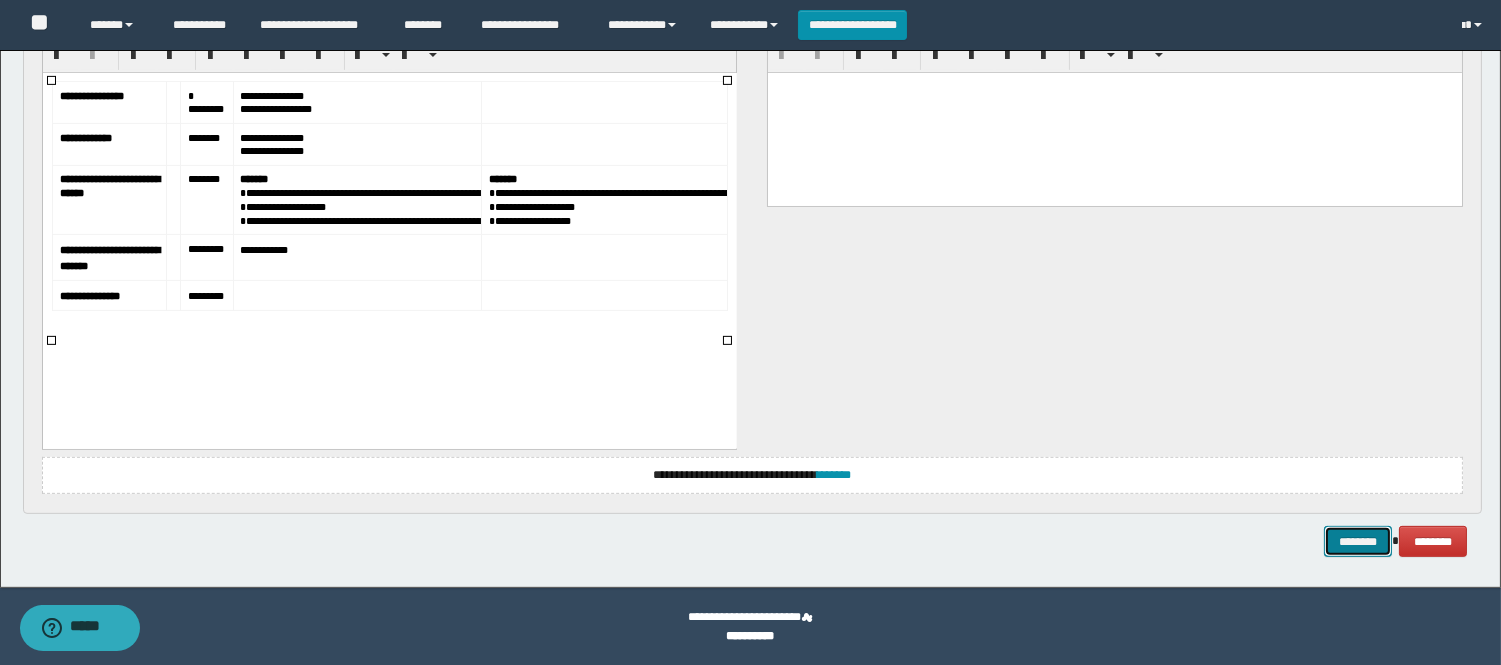 click on "********" at bounding box center [1358, 541] 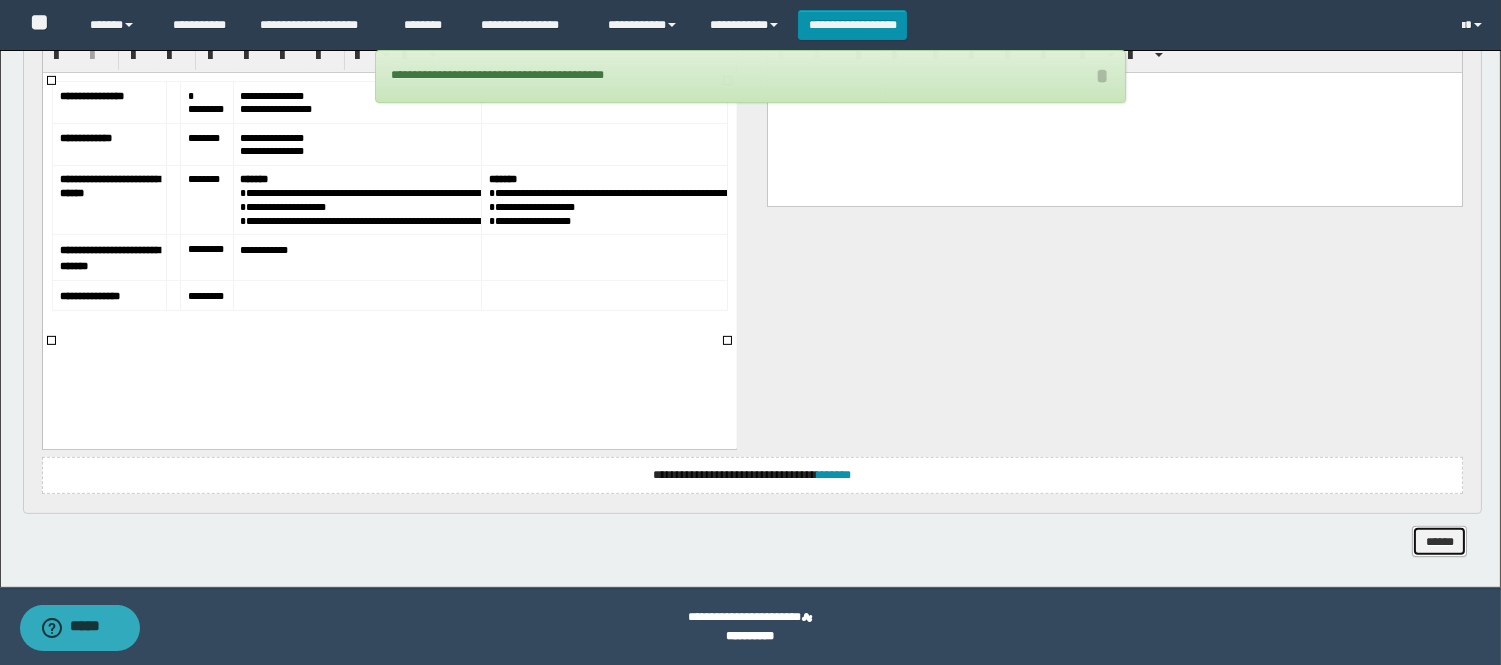 click on "******" at bounding box center [1439, 541] 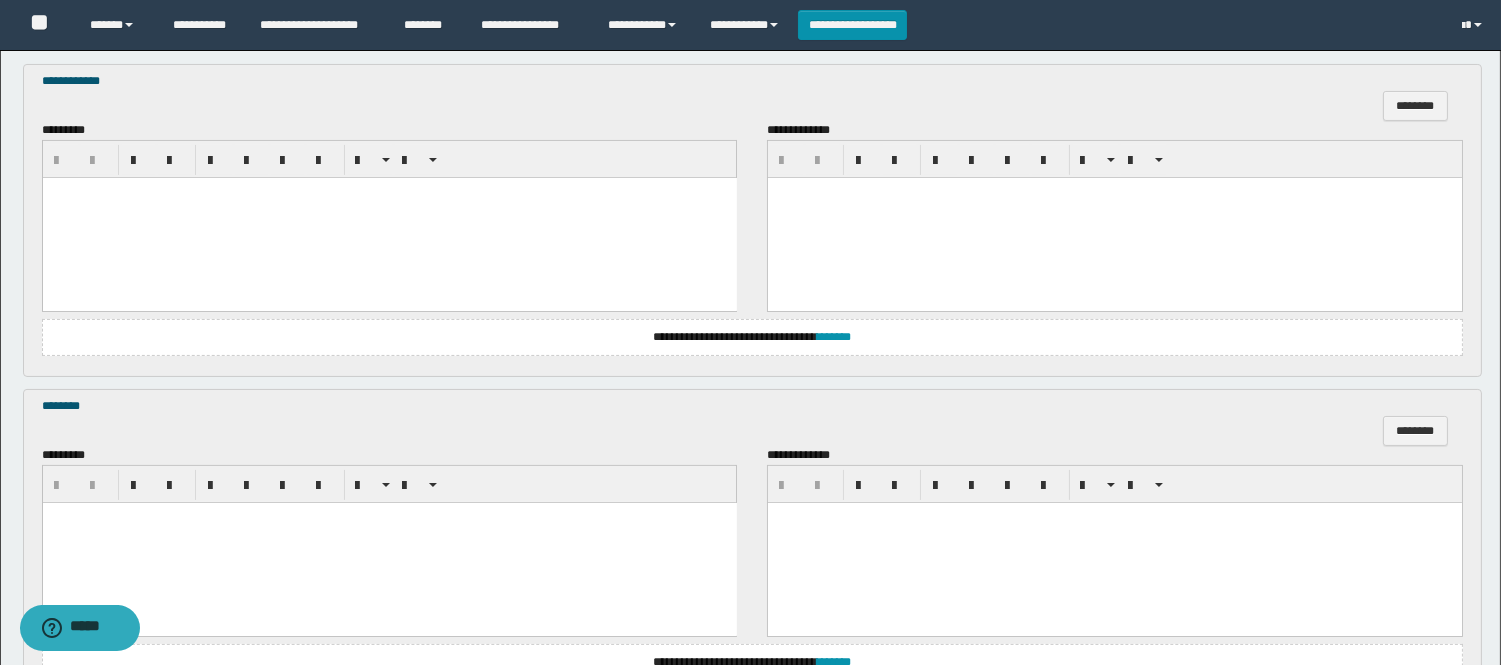 scroll, scrollTop: 0, scrollLeft: 0, axis: both 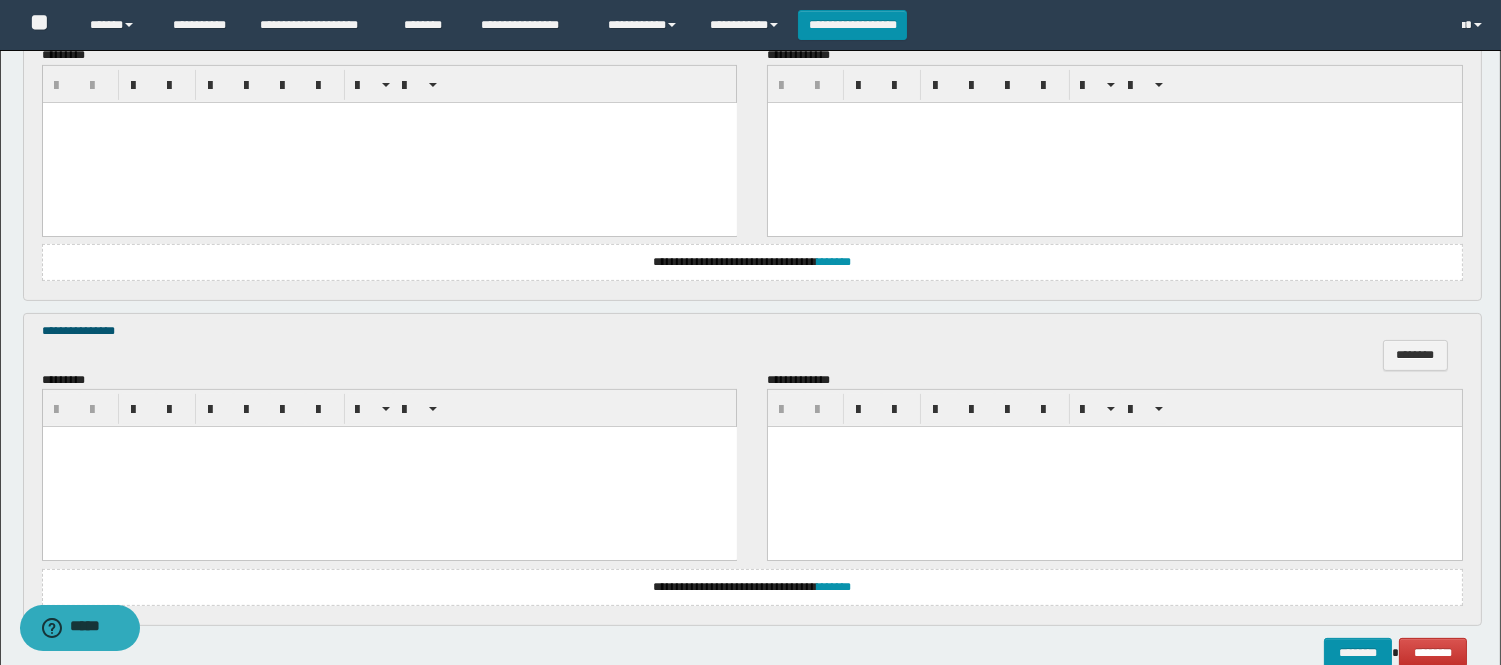 drag, startPoint x: 223, startPoint y: 480, endPoint x: 258, endPoint y: 823, distance: 344.7811 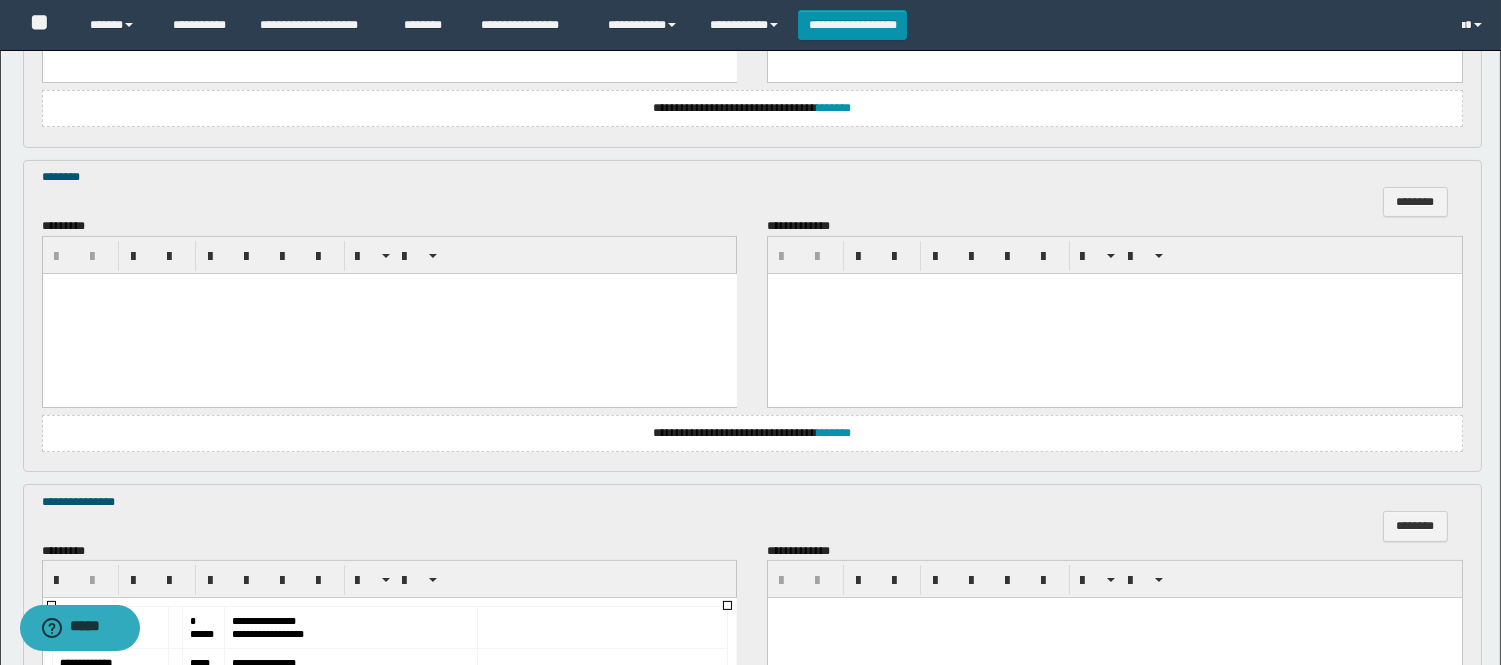scroll, scrollTop: 844, scrollLeft: 0, axis: vertical 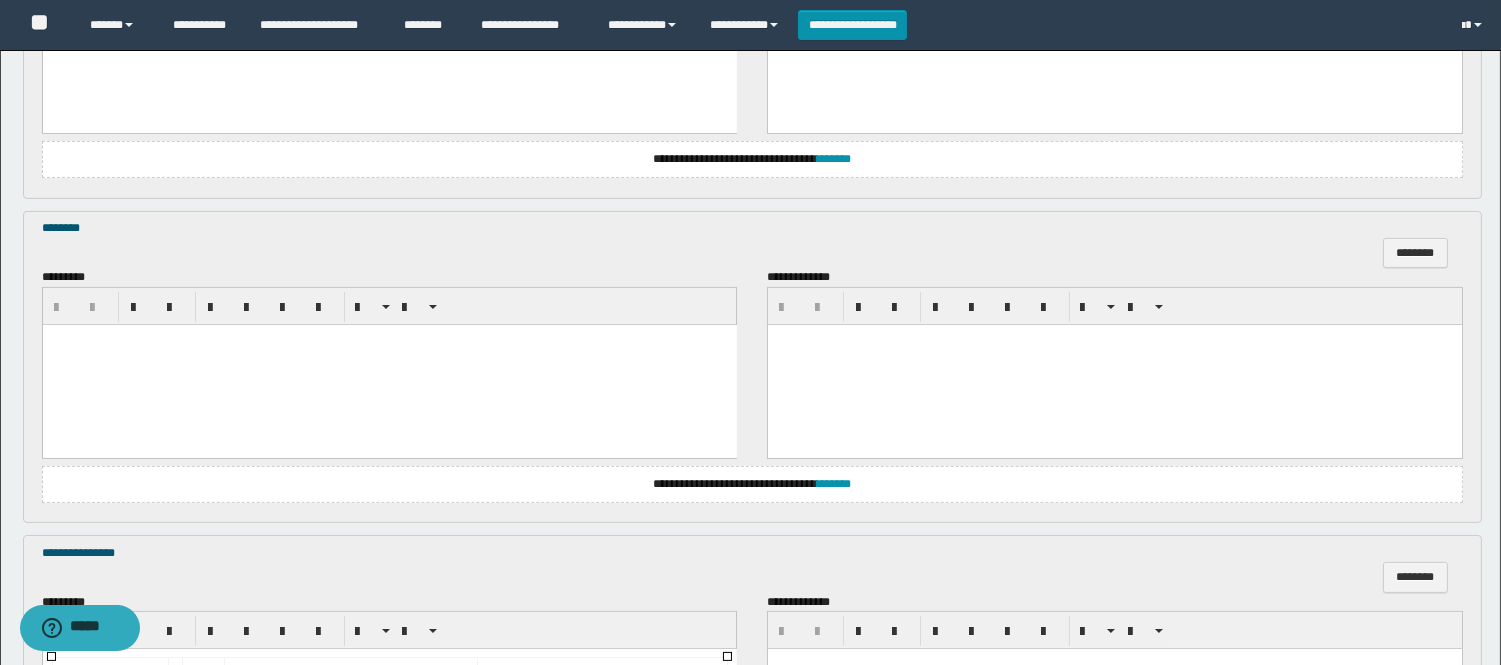 click at bounding box center [389, 364] 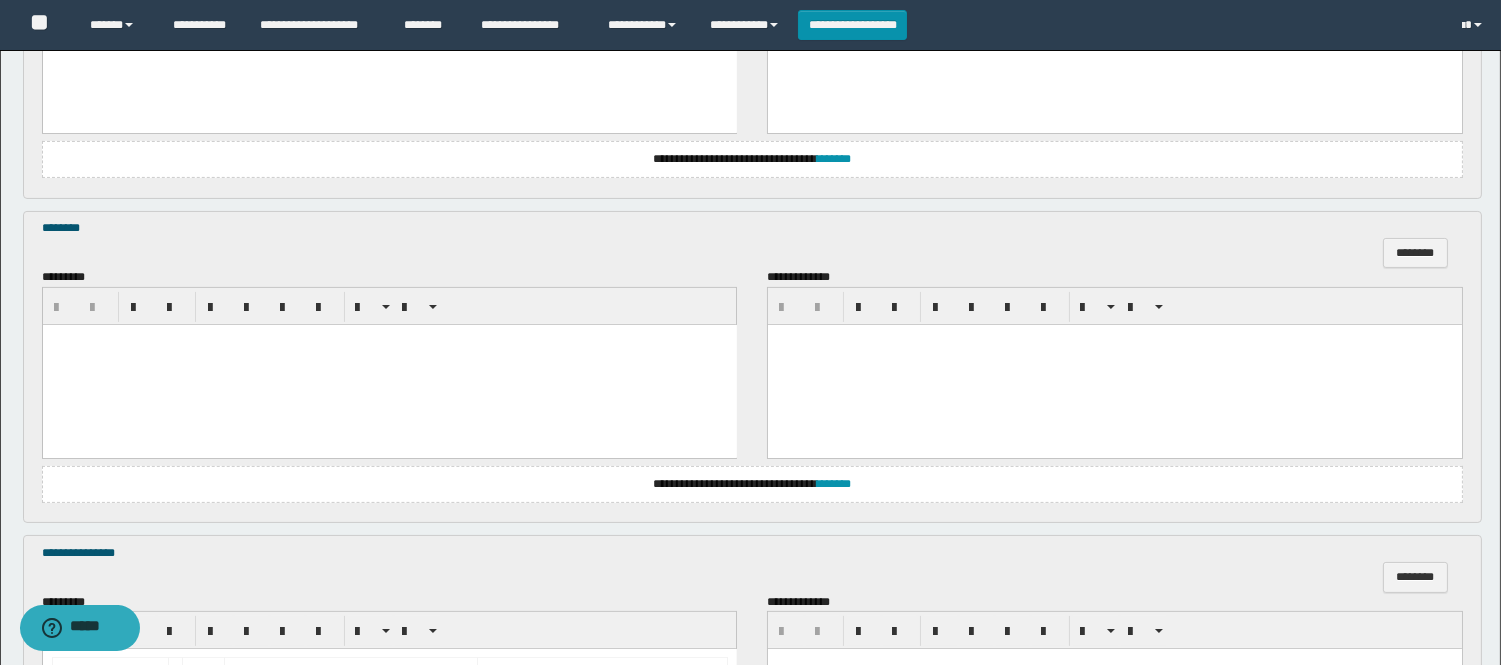 type 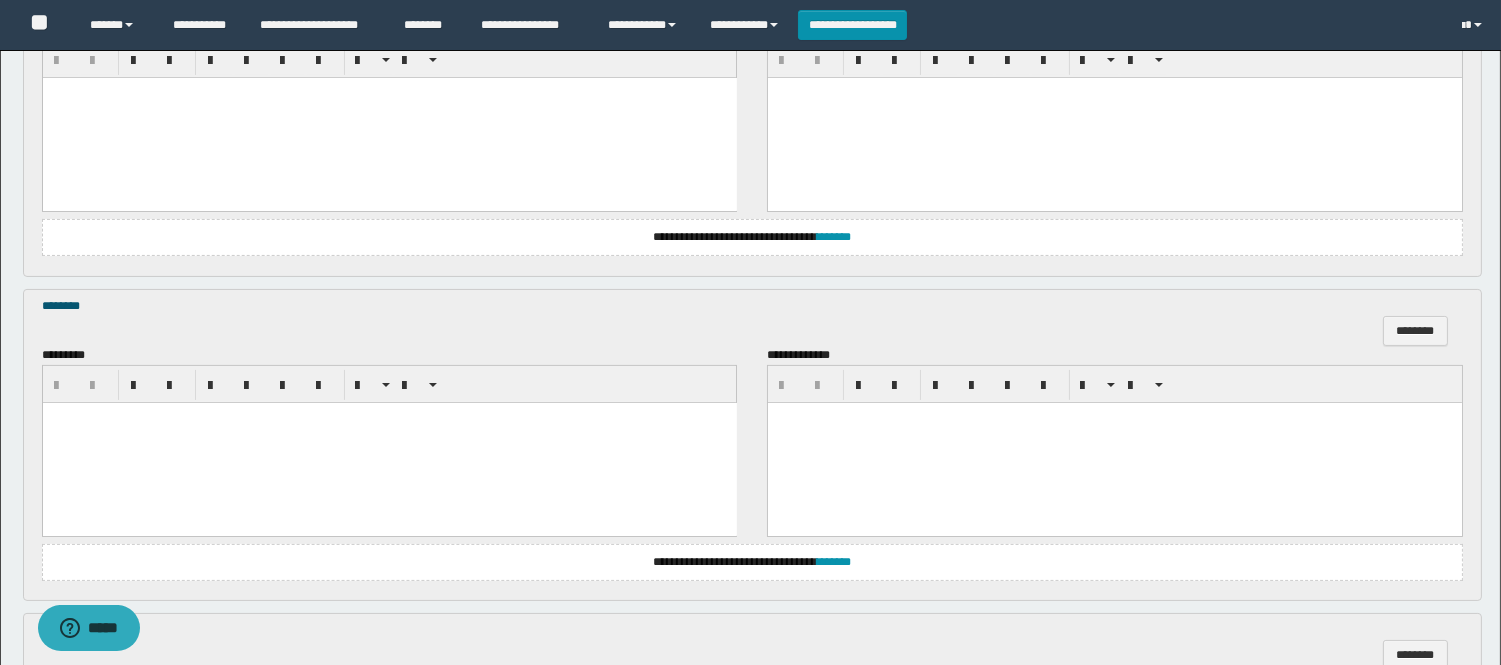 scroll, scrollTop: 777, scrollLeft: 0, axis: vertical 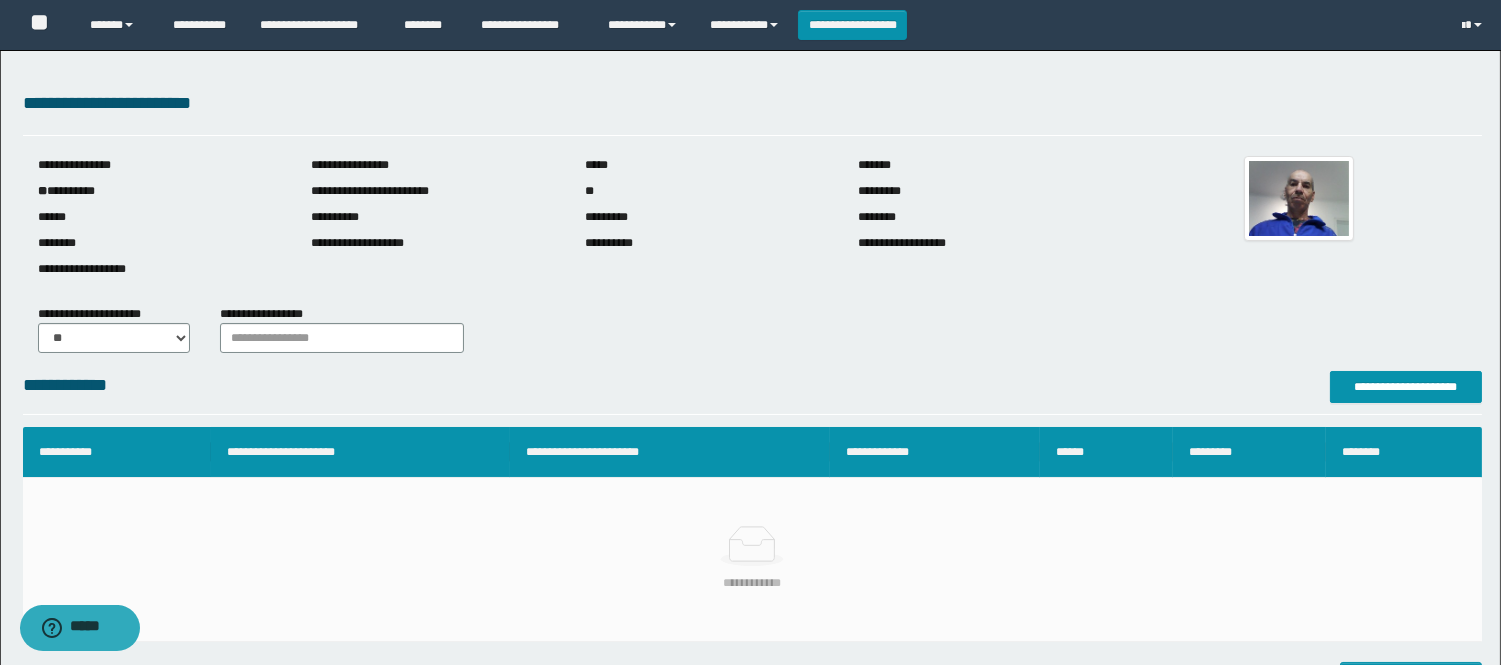 click on "**********" at bounding box center [750, 332] 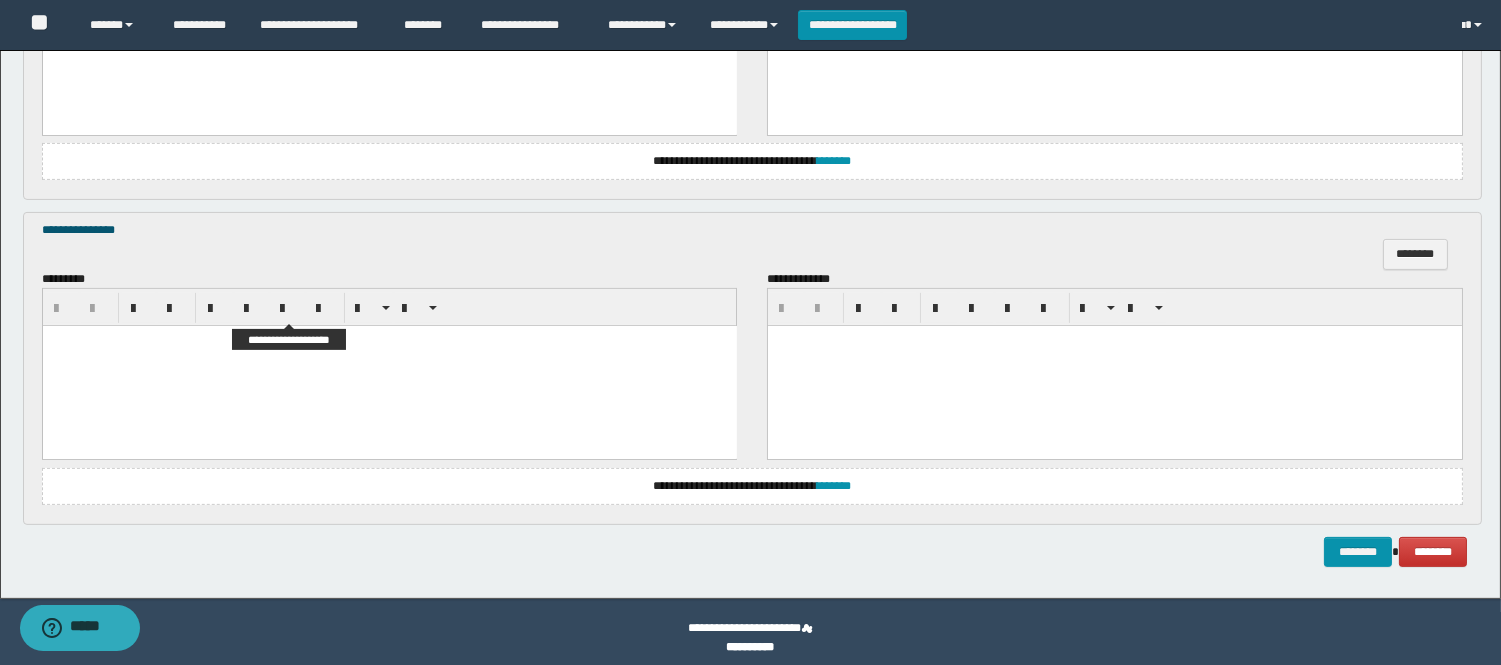 scroll, scrollTop: 1177, scrollLeft: 0, axis: vertical 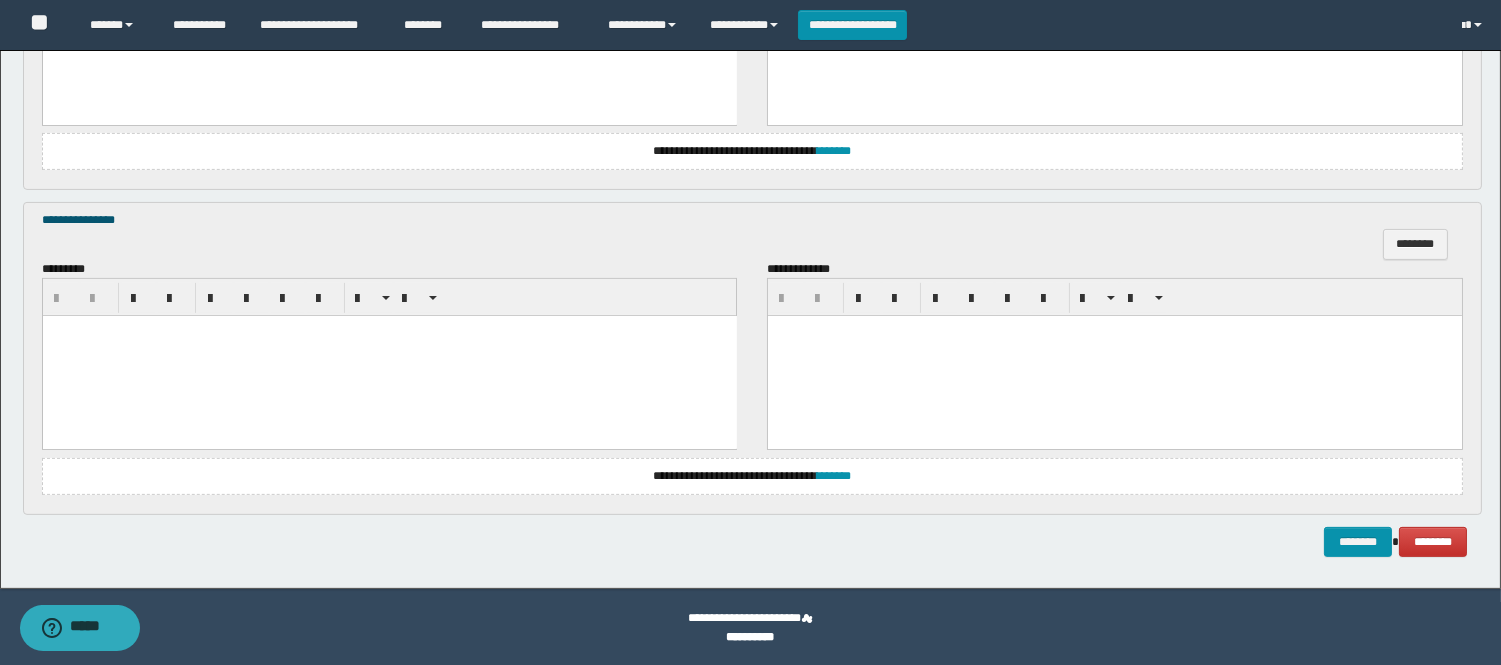 click at bounding box center [389, 331] 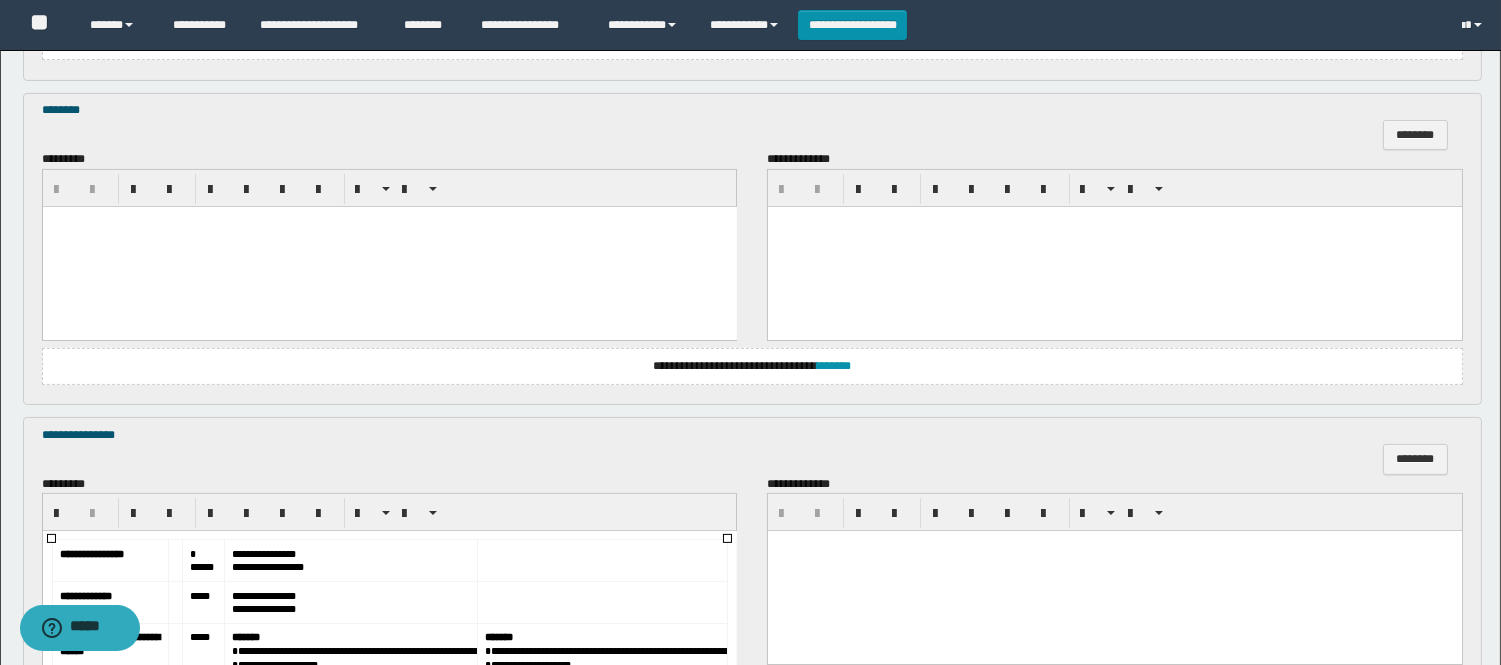 scroll, scrollTop: 955, scrollLeft: 0, axis: vertical 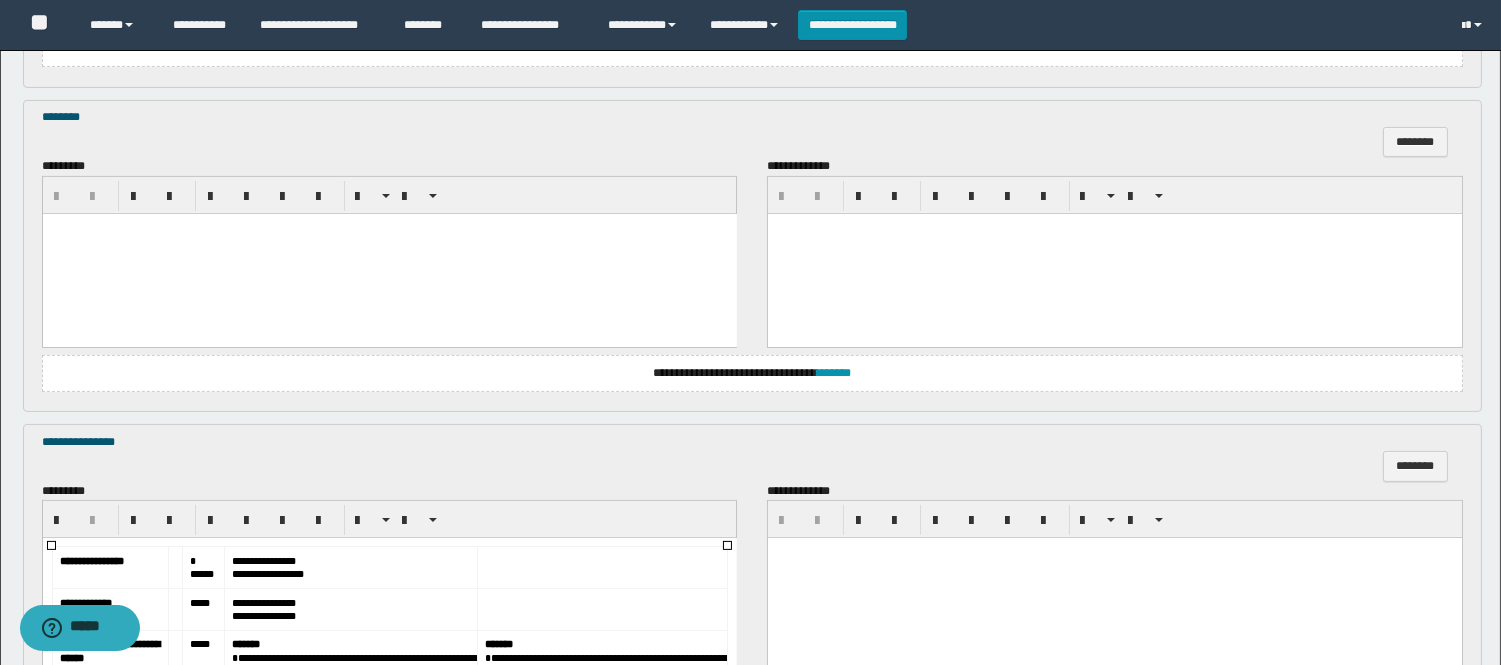 click at bounding box center [389, 253] 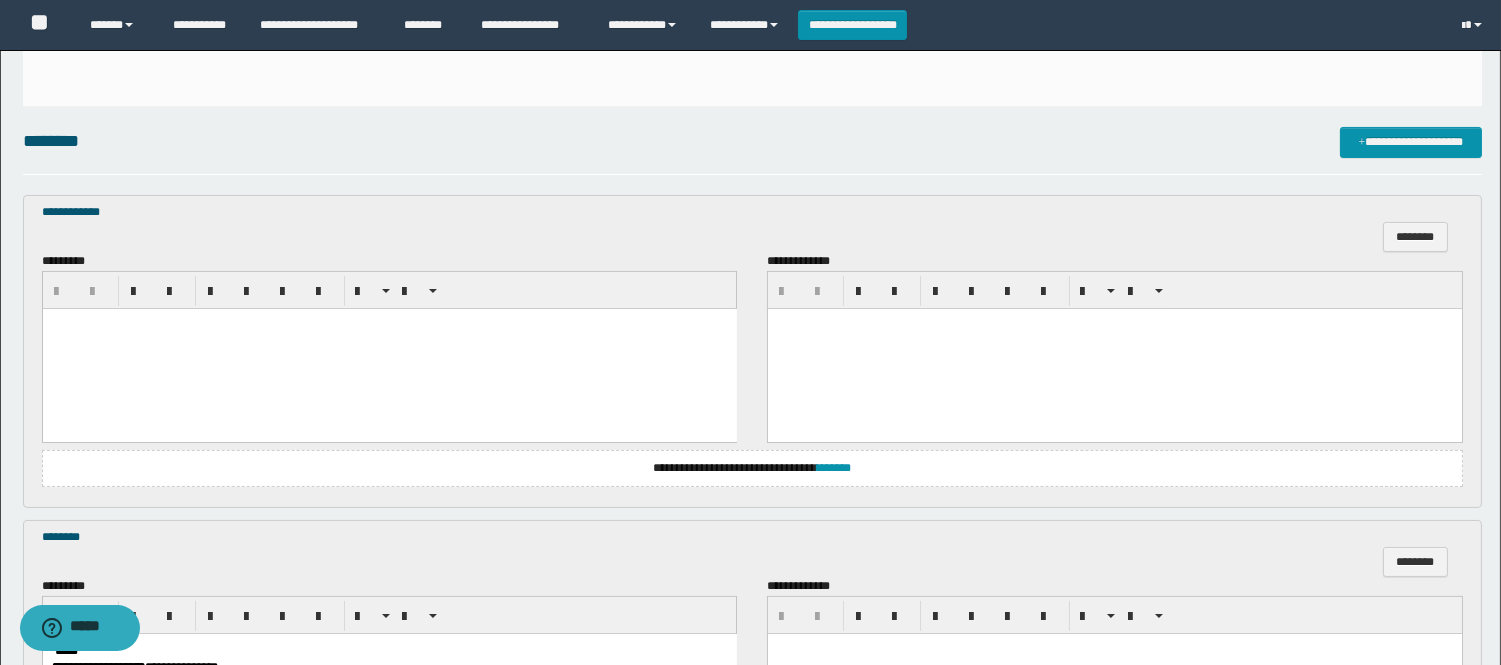 scroll, scrollTop: 511, scrollLeft: 0, axis: vertical 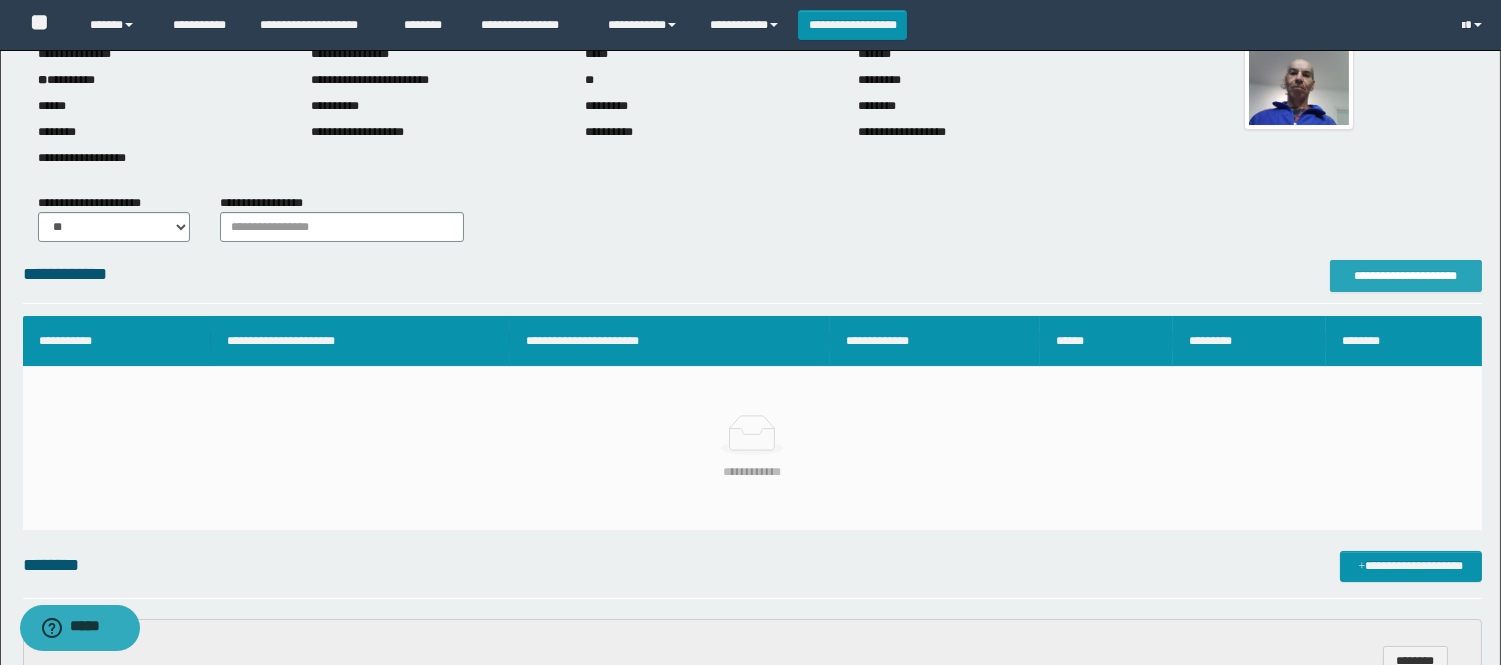 click on "**********" at bounding box center [1406, 276] 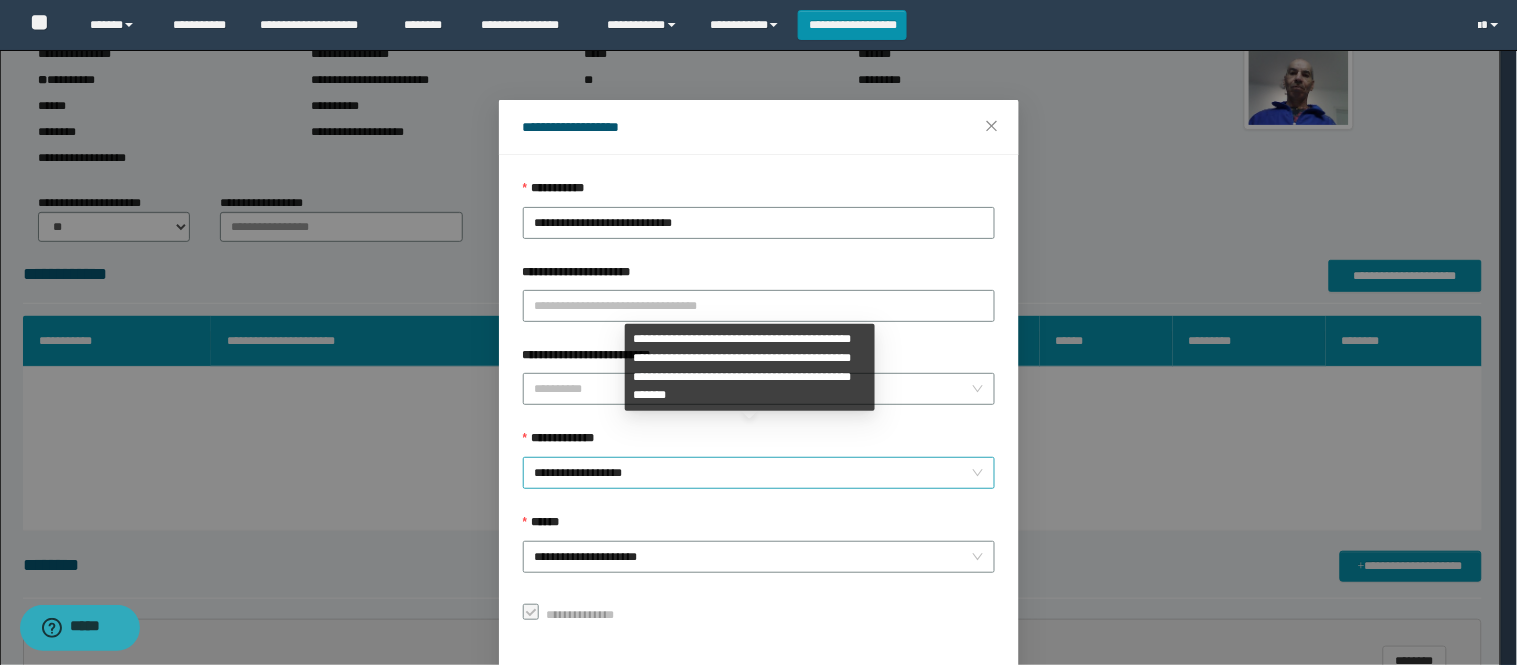 scroll, scrollTop: 87, scrollLeft: 0, axis: vertical 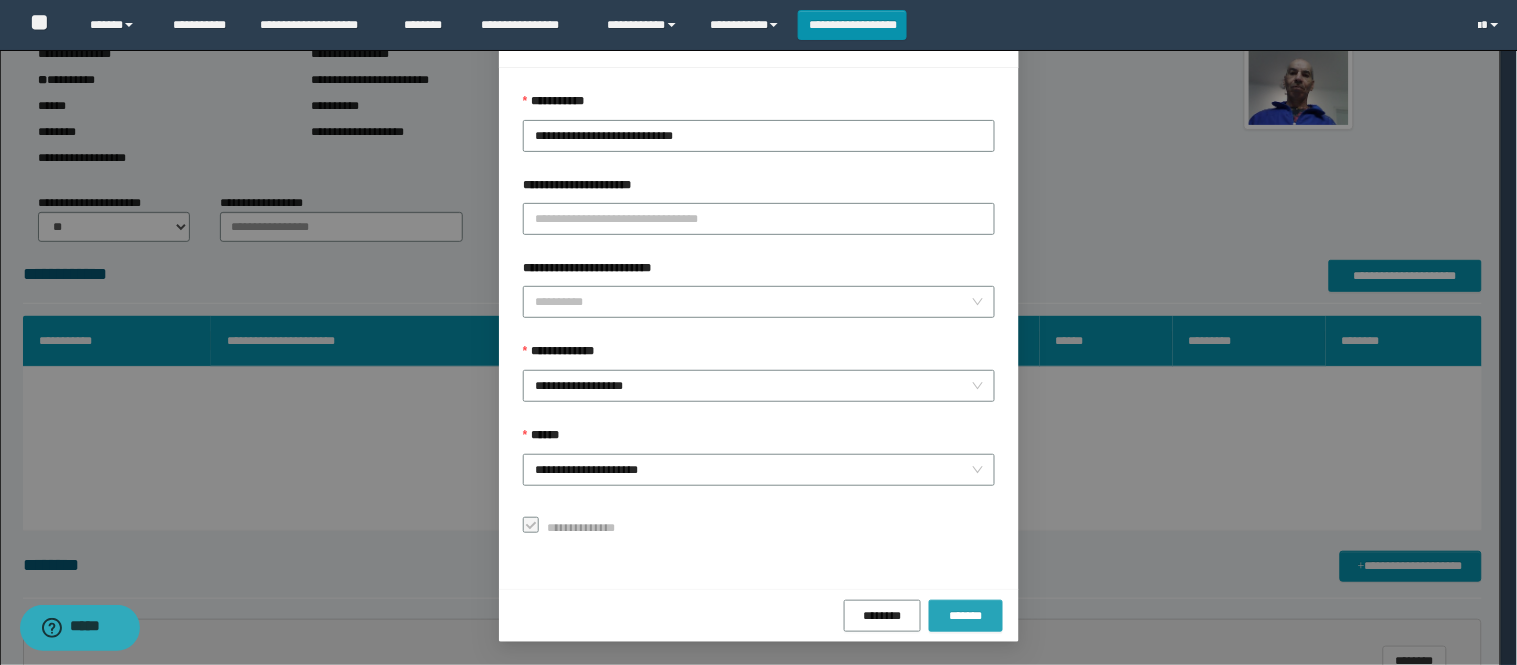 click on "*******" at bounding box center (966, 616) 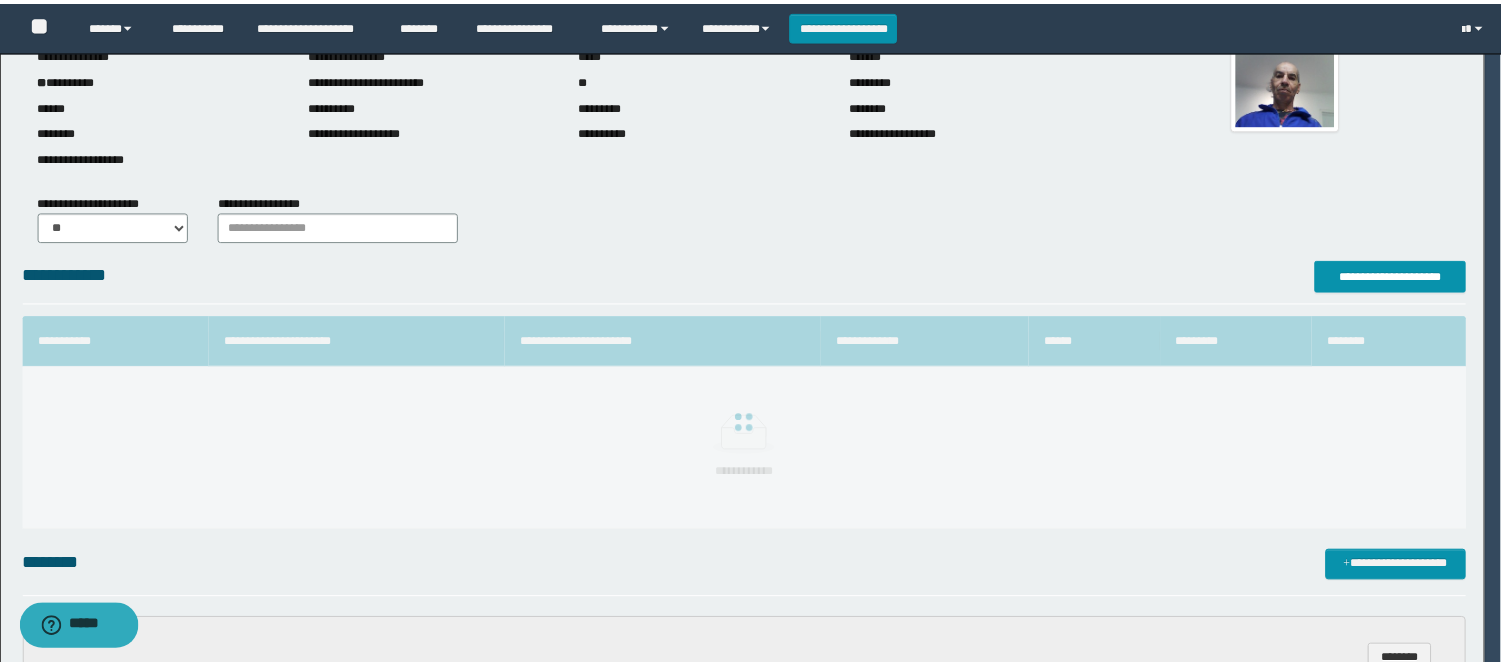 scroll, scrollTop: 41, scrollLeft: 0, axis: vertical 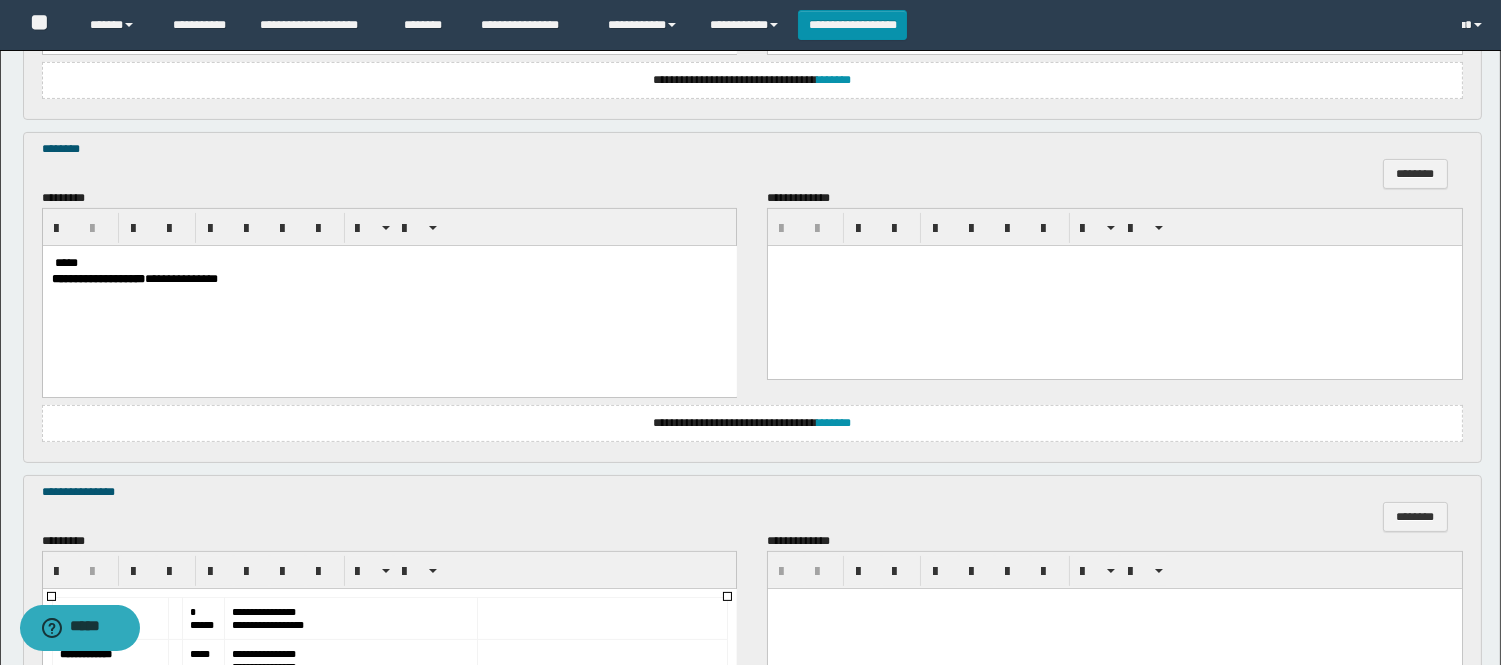 click on "*****" at bounding box center (65, 262) 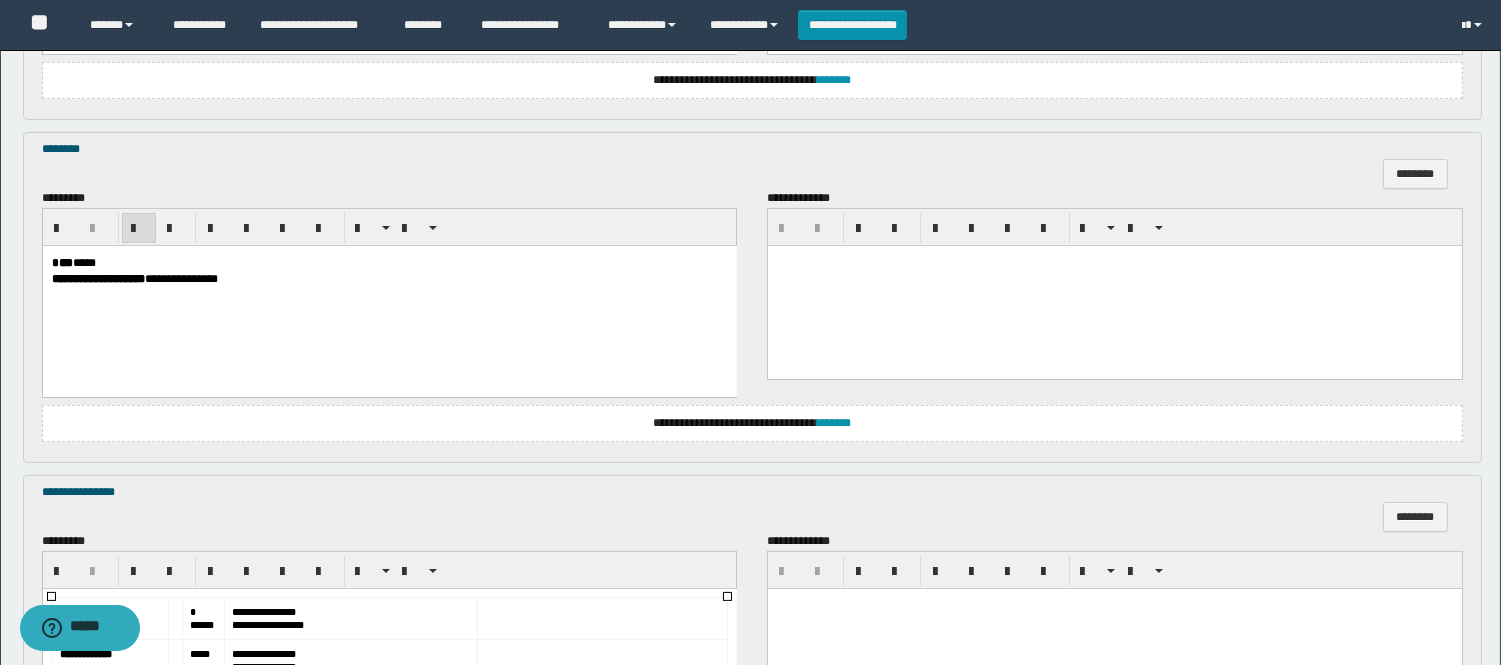 scroll, scrollTop: 1111, scrollLeft: 0, axis: vertical 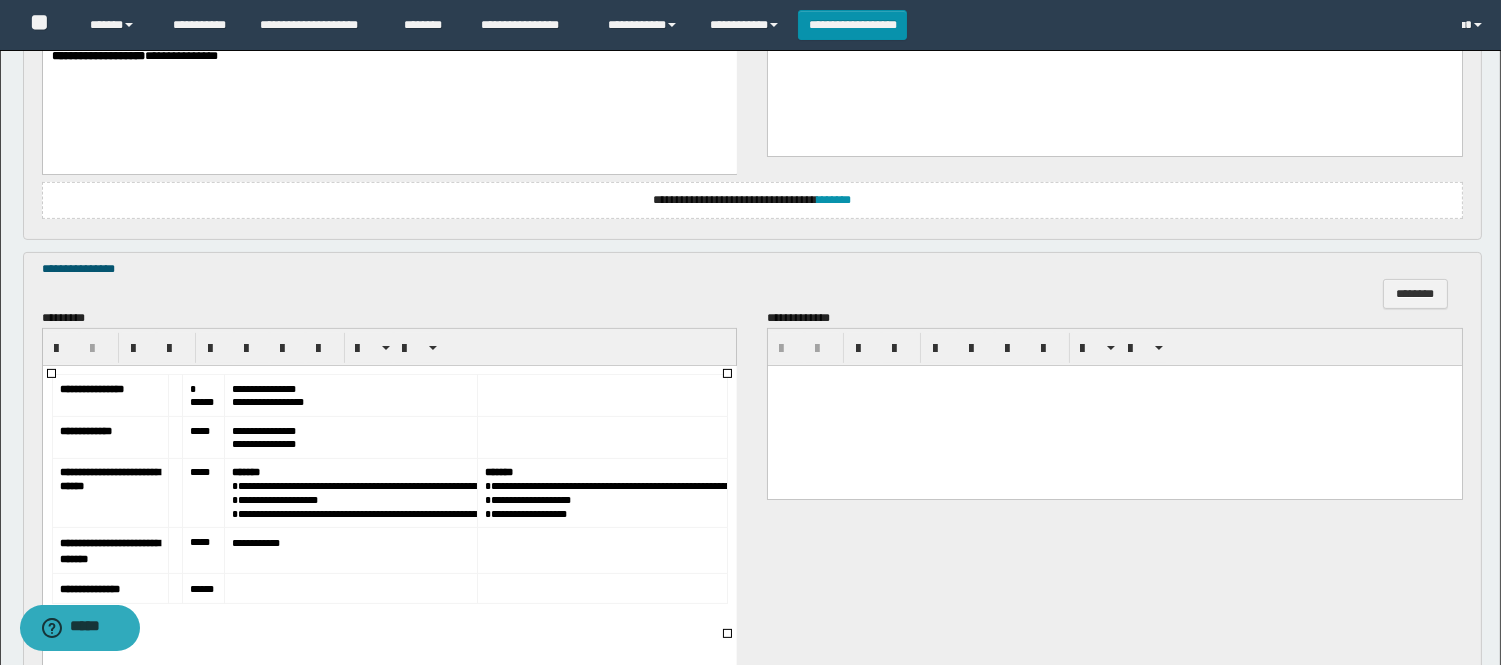 click at bounding box center (174, 395) 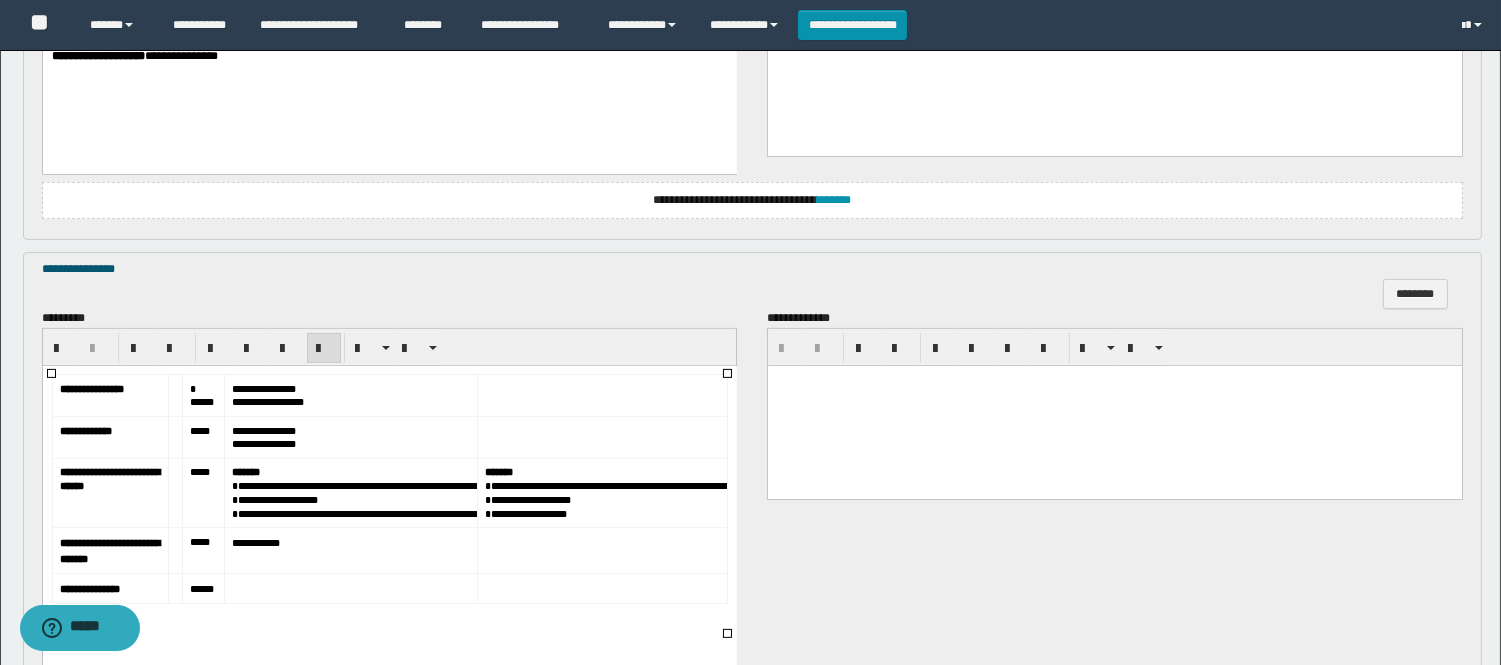click on "*****" at bounding box center (203, 395) 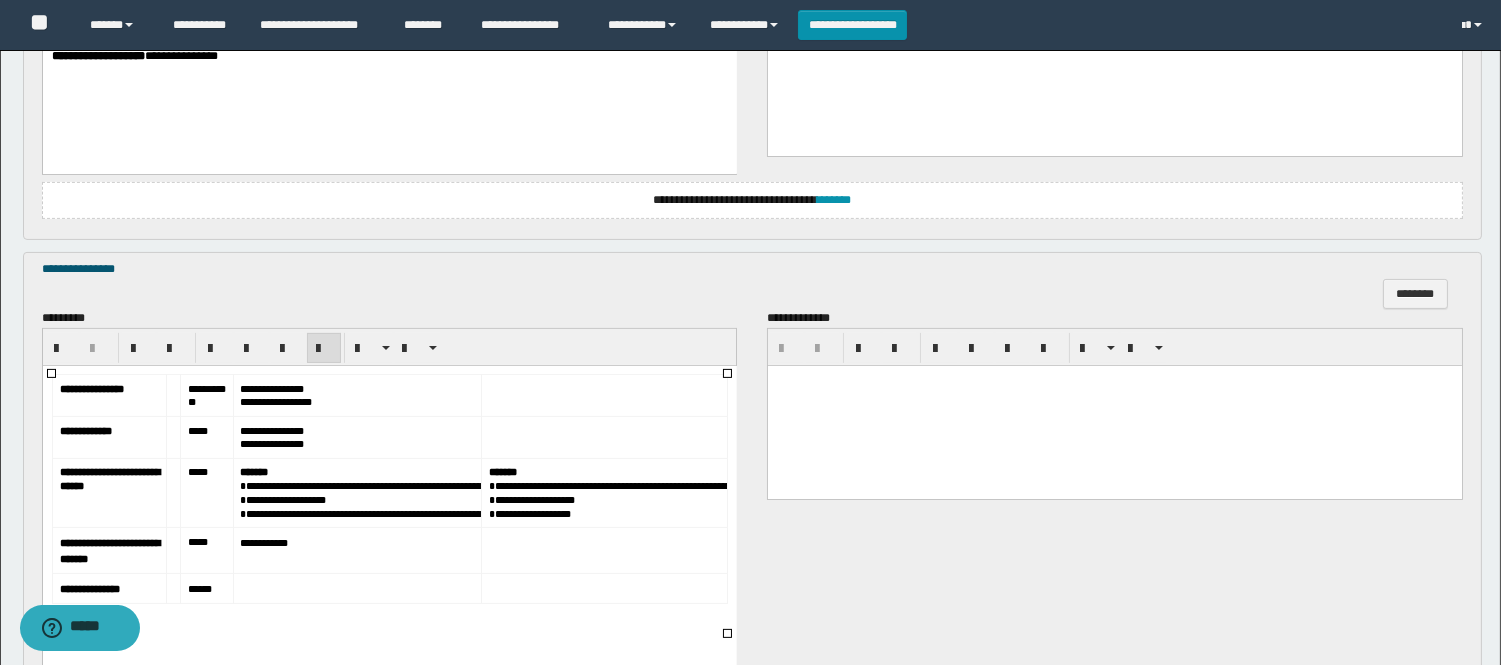click on "*****" at bounding box center (206, 436) 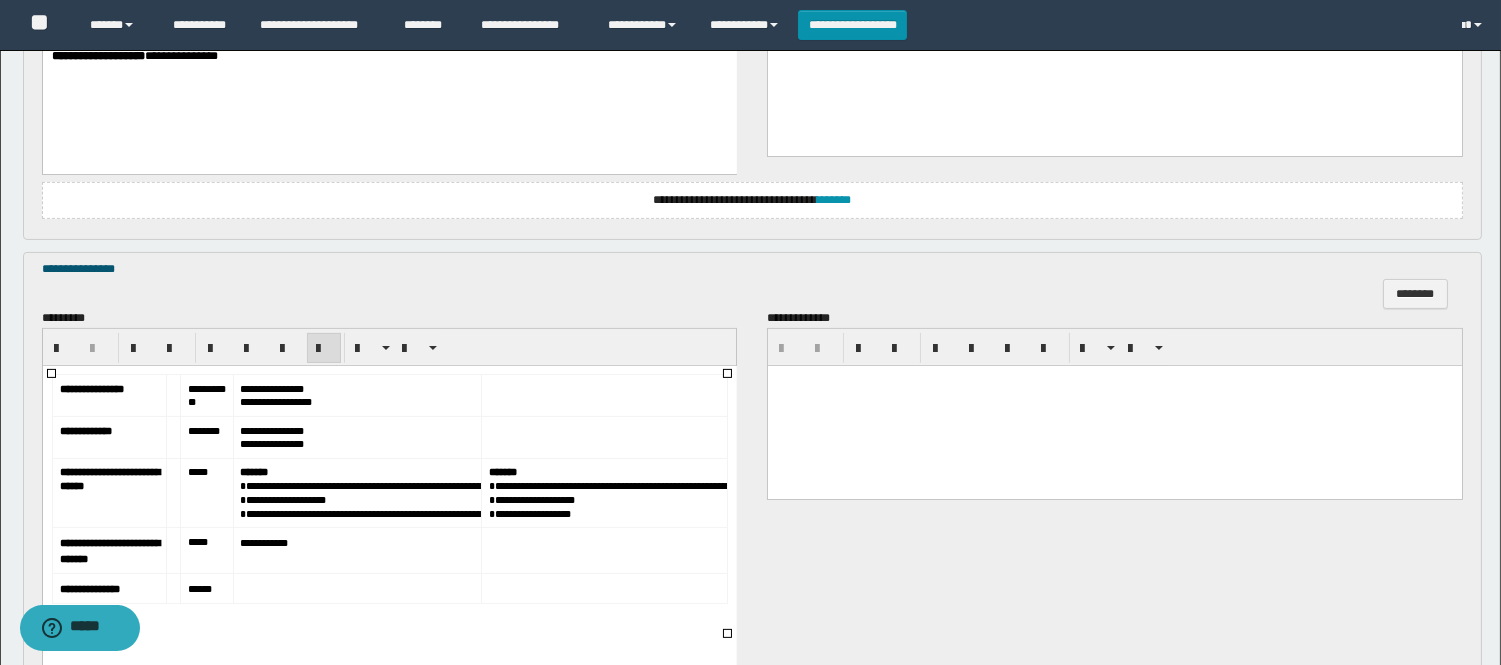 click at bounding box center (173, 492) 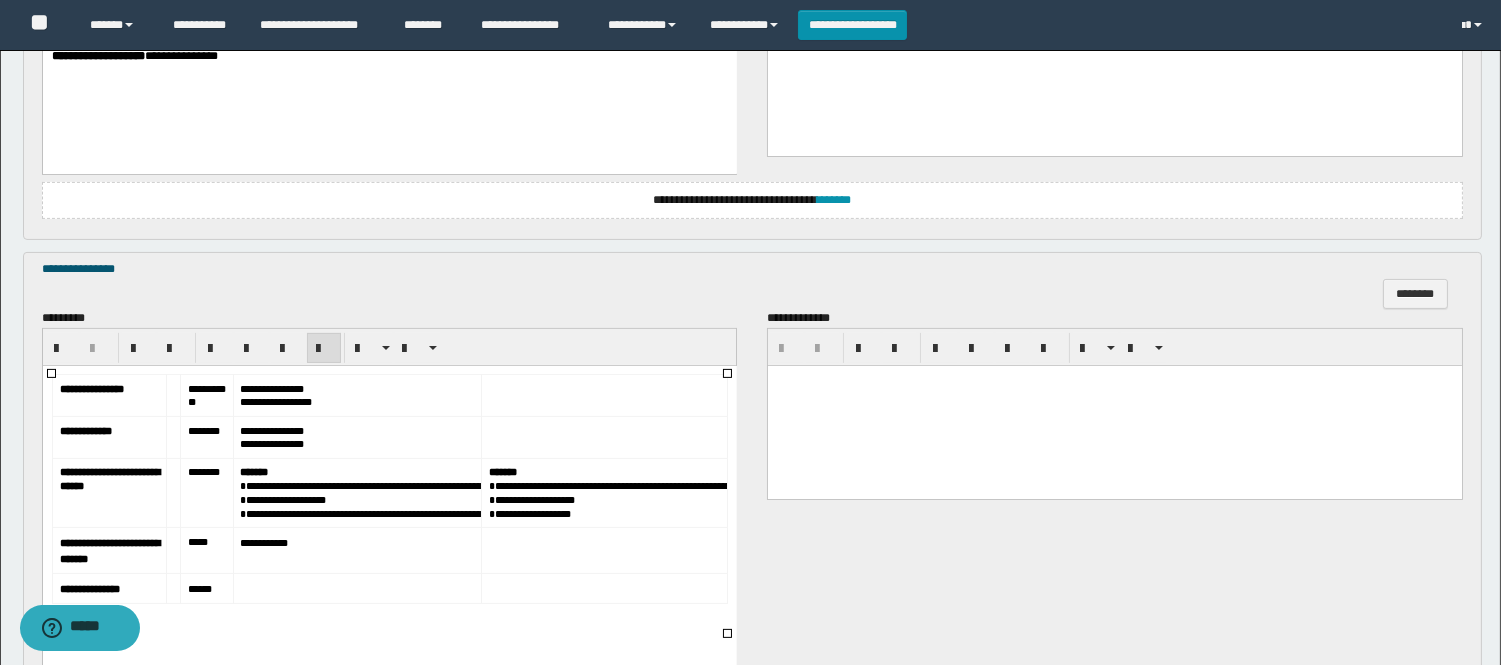 drag, startPoint x: 214, startPoint y: 474, endPoint x: 214, endPoint y: 503, distance: 29 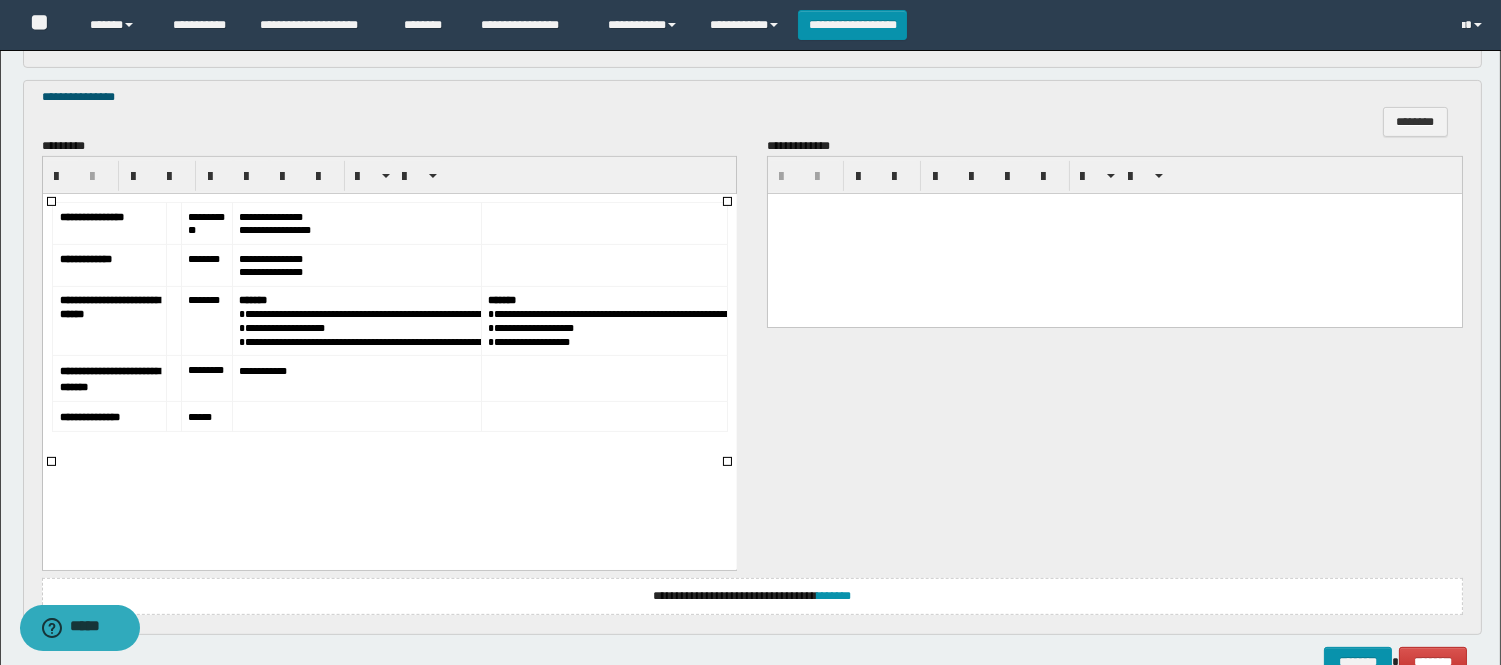 scroll, scrollTop: 1333, scrollLeft: 0, axis: vertical 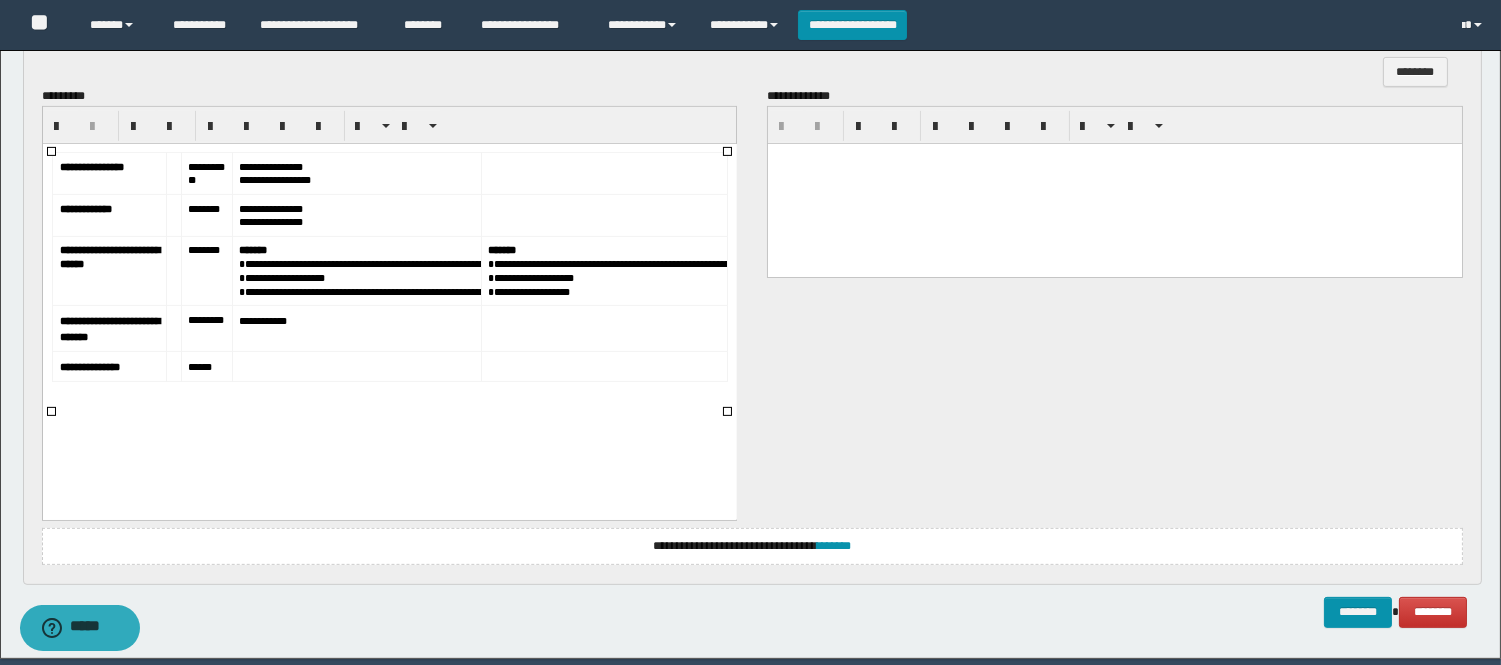 click on "*****" at bounding box center [199, 366] 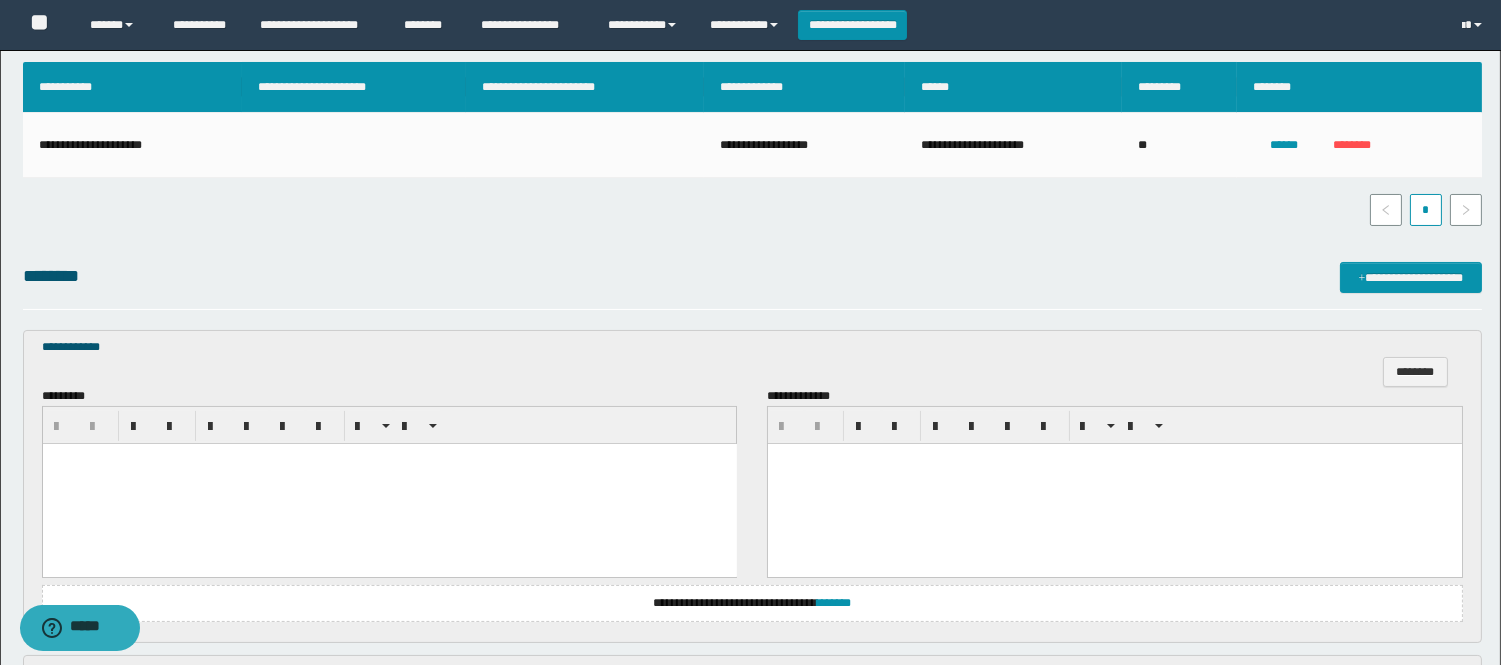 scroll, scrollTop: 293, scrollLeft: 0, axis: vertical 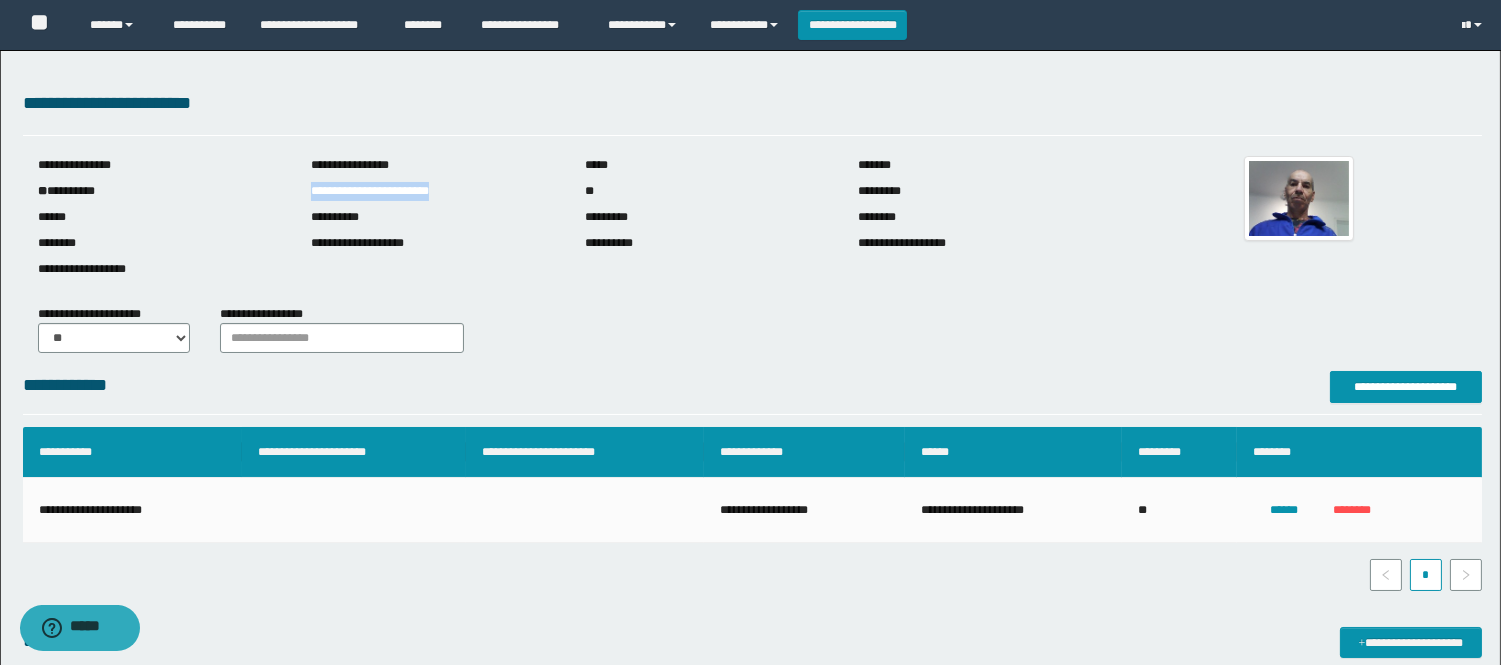 drag, startPoint x: 458, startPoint y: 201, endPoint x: 313, endPoint y: 191, distance: 145.34442 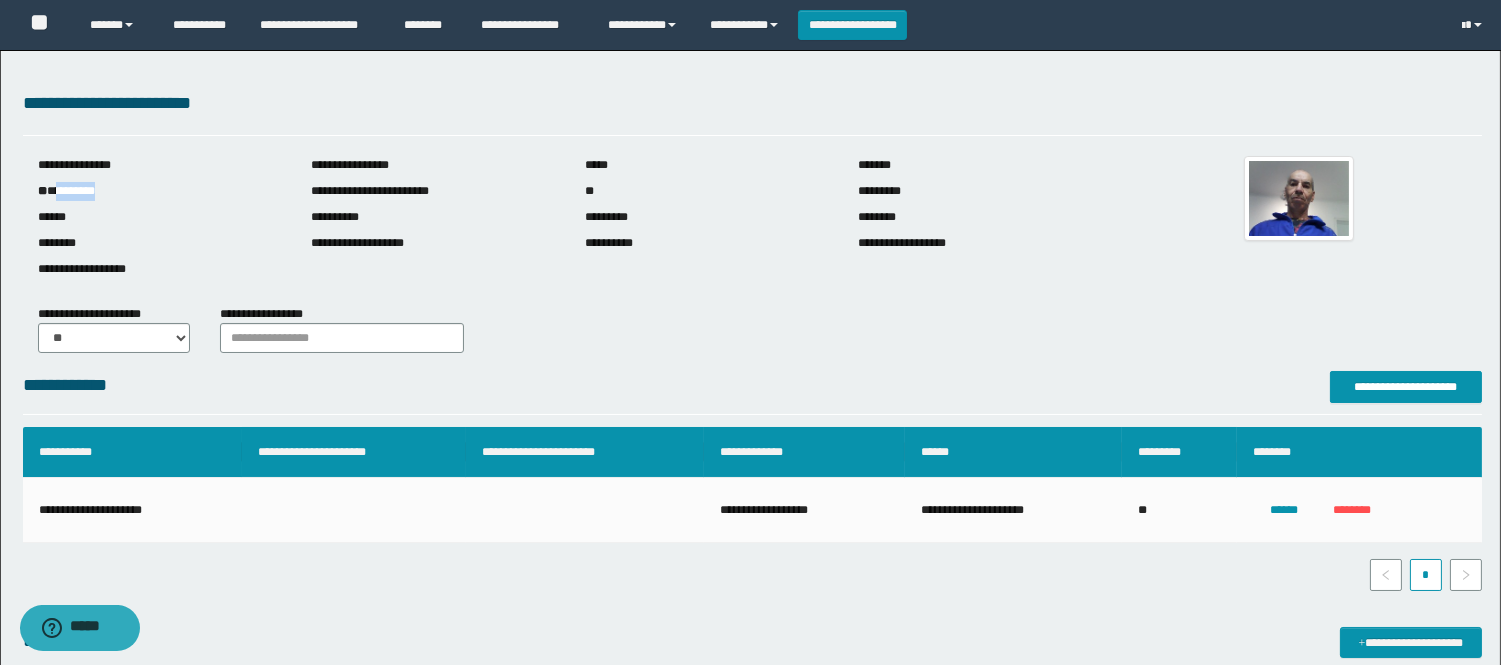 drag, startPoint x: 96, startPoint y: 193, endPoint x: 61, endPoint y: 196, distance: 35.128338 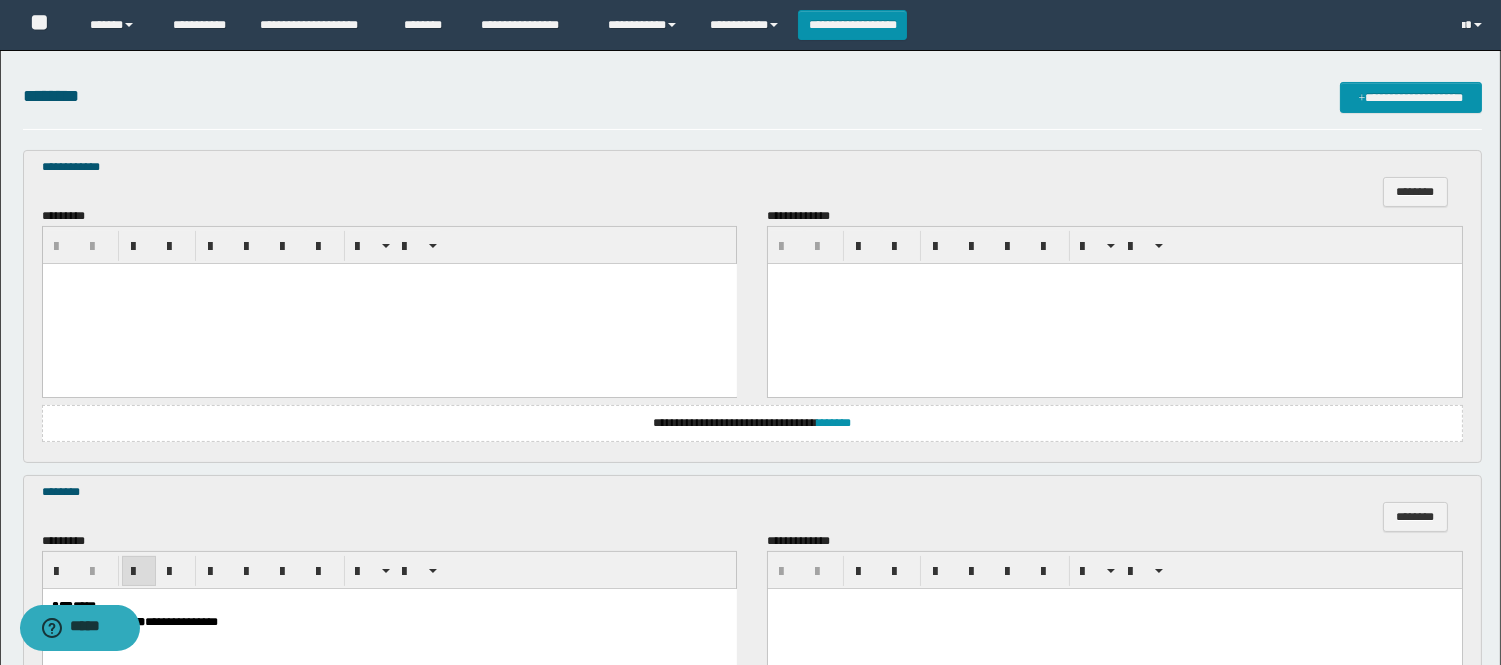 scroll, scrollTop: 555, scrollLeft: 0, axis: vertical 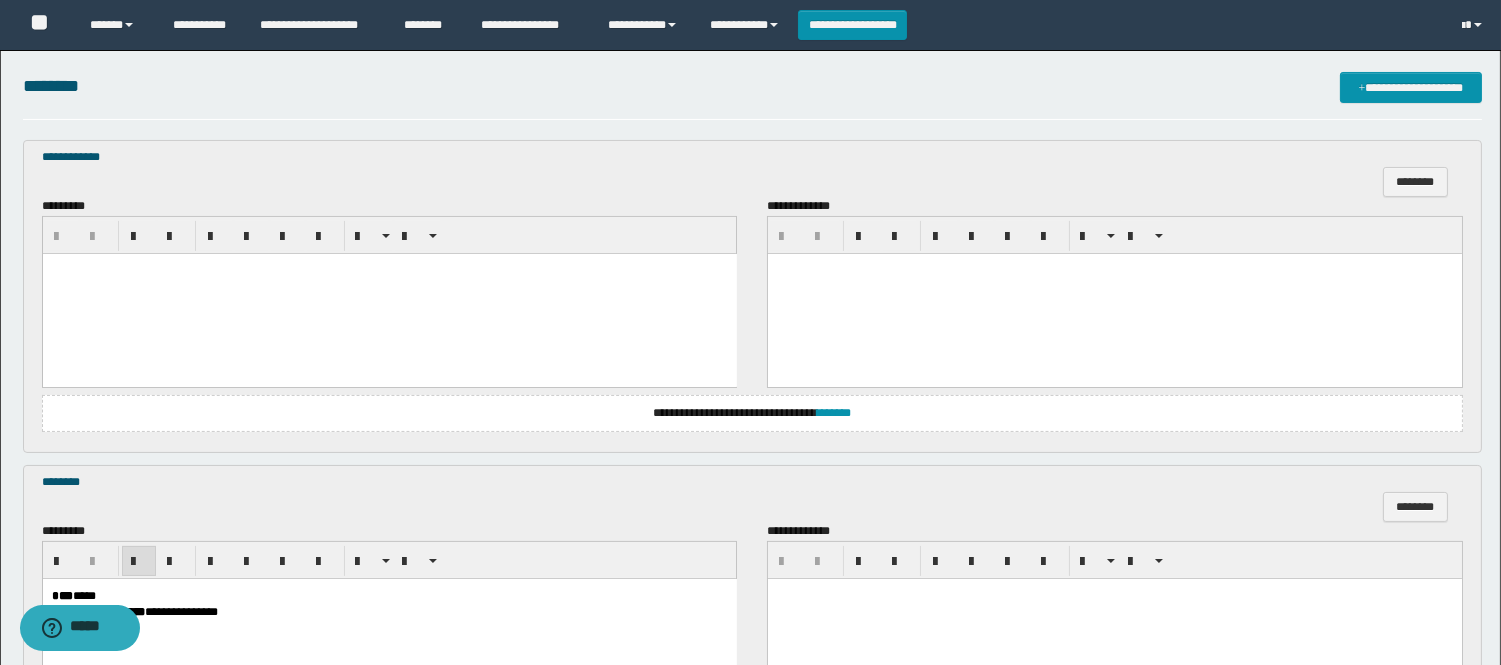click on "**********" at bounding box center [752, 413] 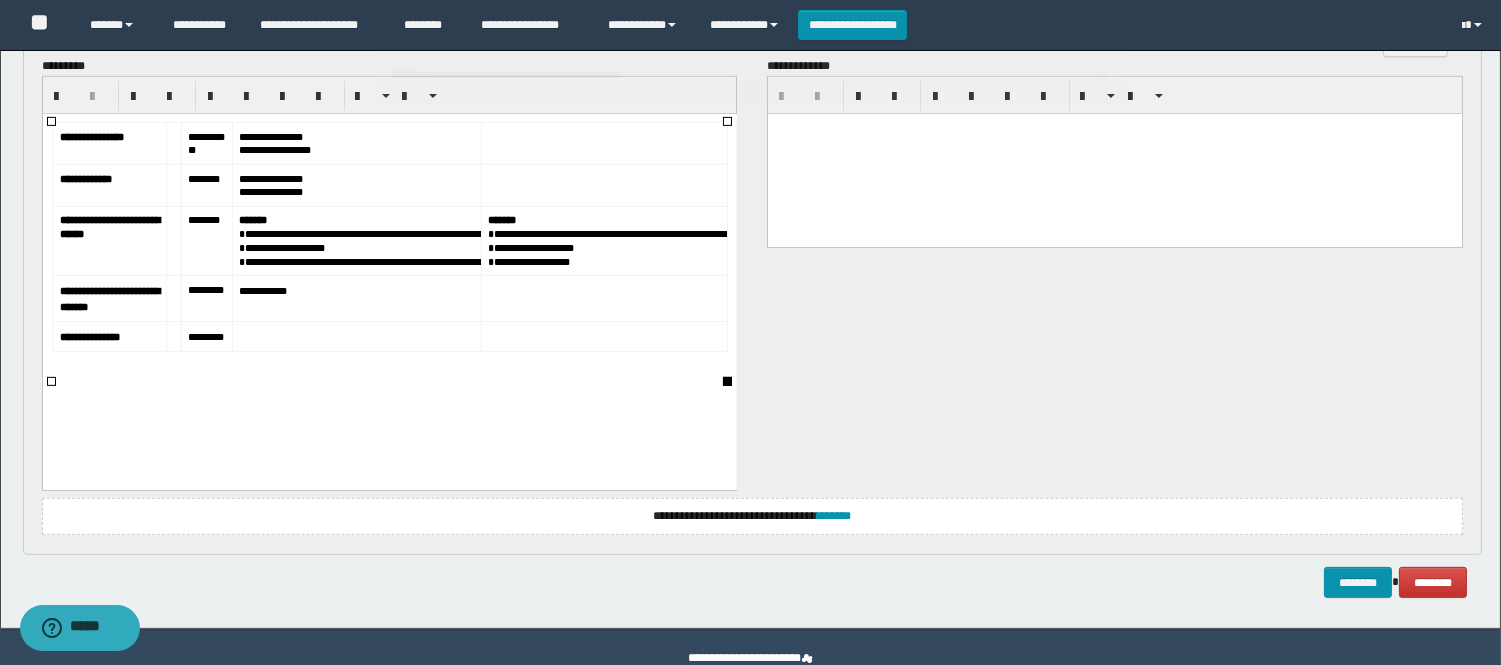 scroll, scrollTop: 1555, scrollLeft: 0, axis: vertical 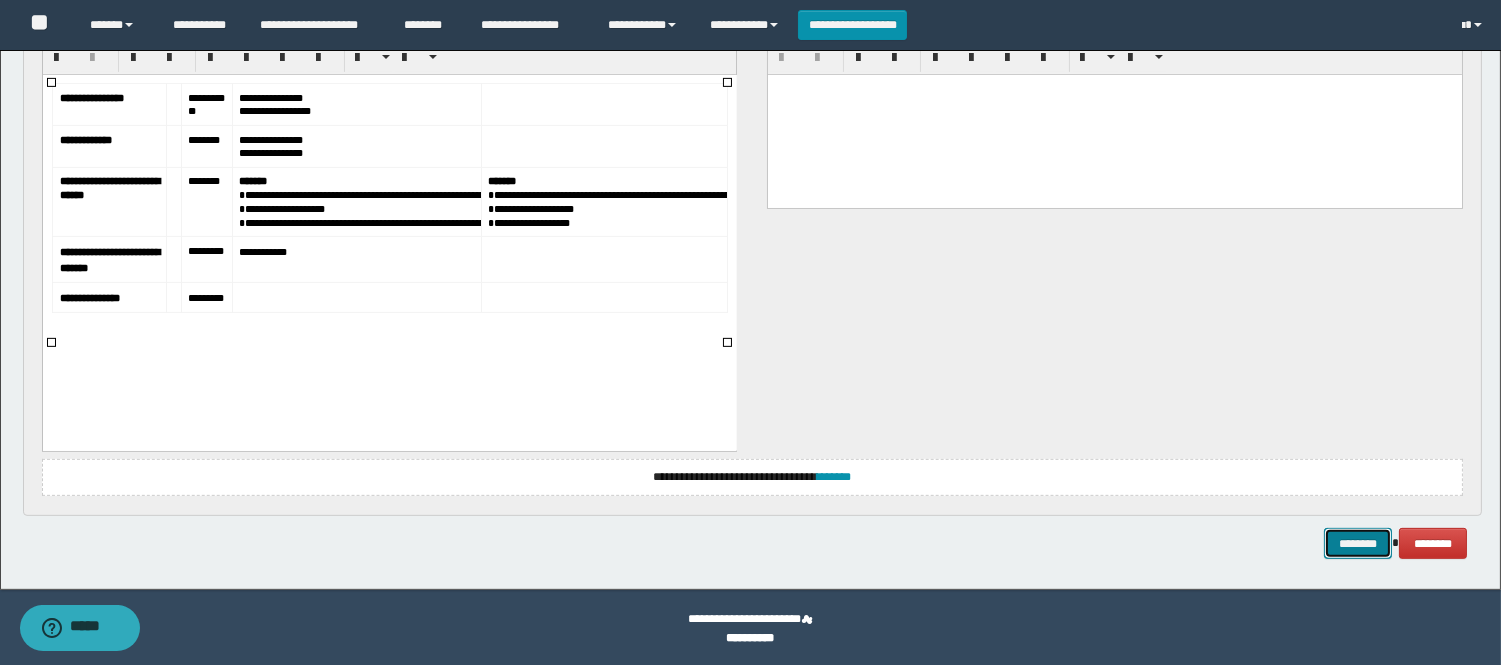 click on "********" at bounding box center [1358, 543] 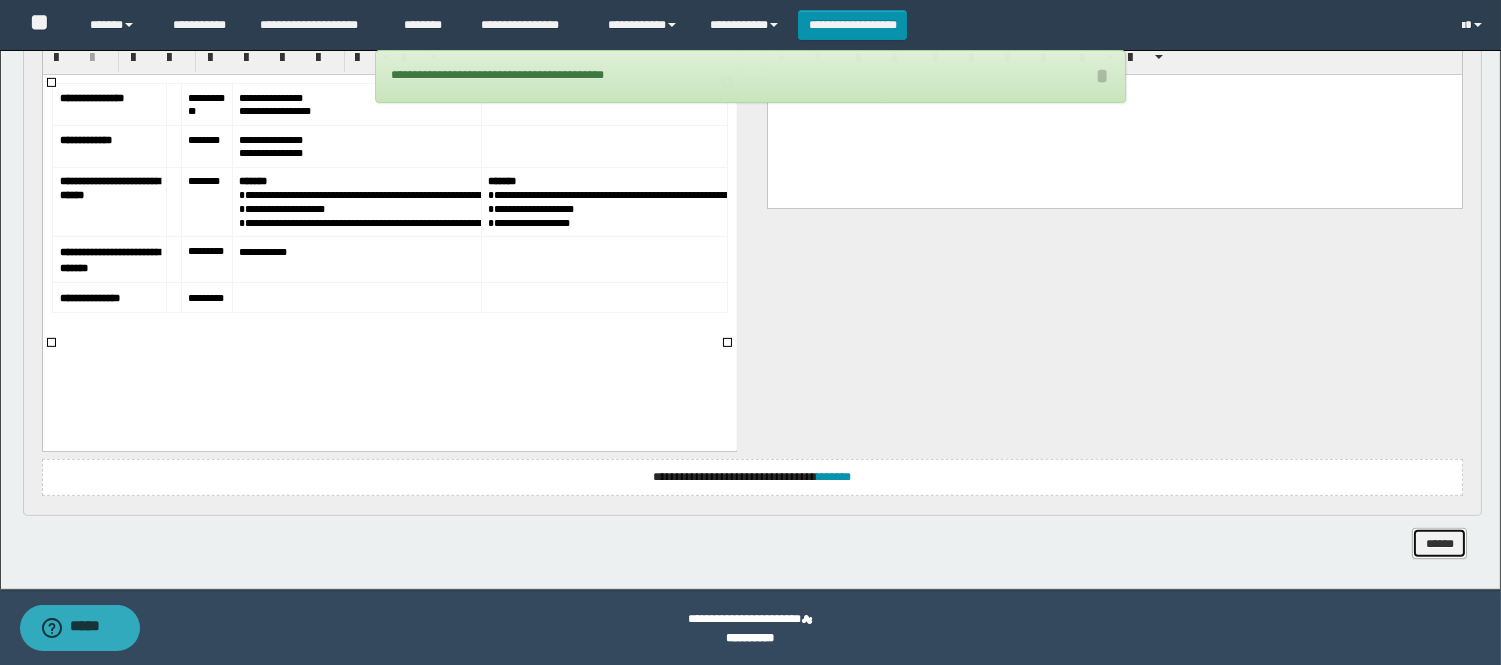click on "******" at bounding box center [1439, 543] 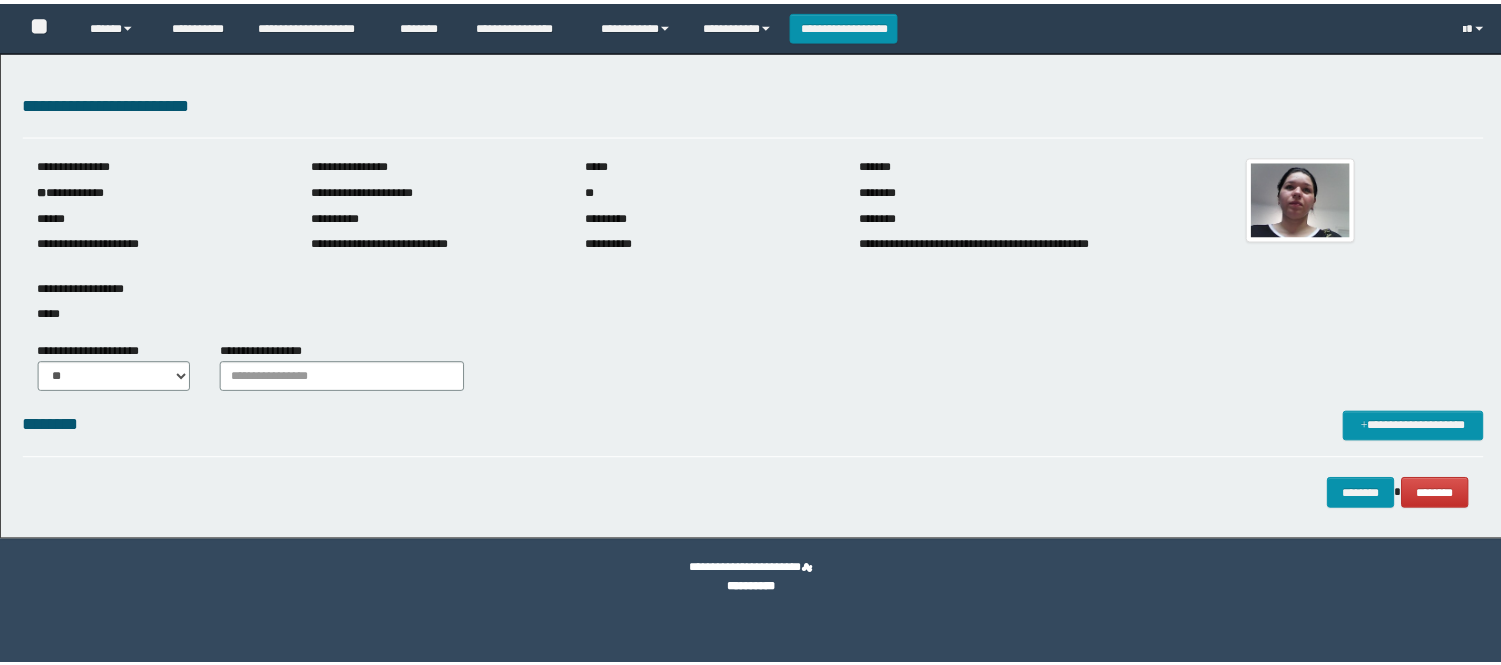 scroll, scrollTop: 0, scrollLeft: 0, axis: both 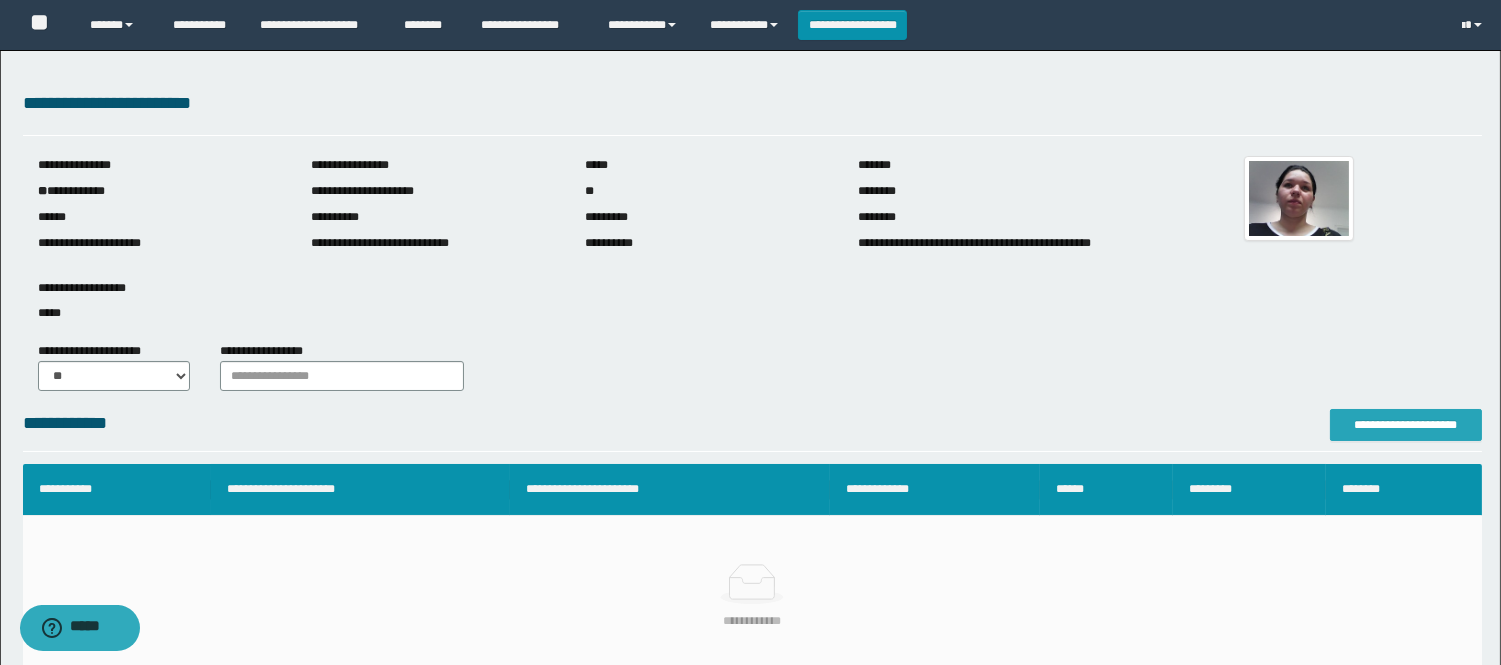 click on "**********" at bounding box center (1406, 425) 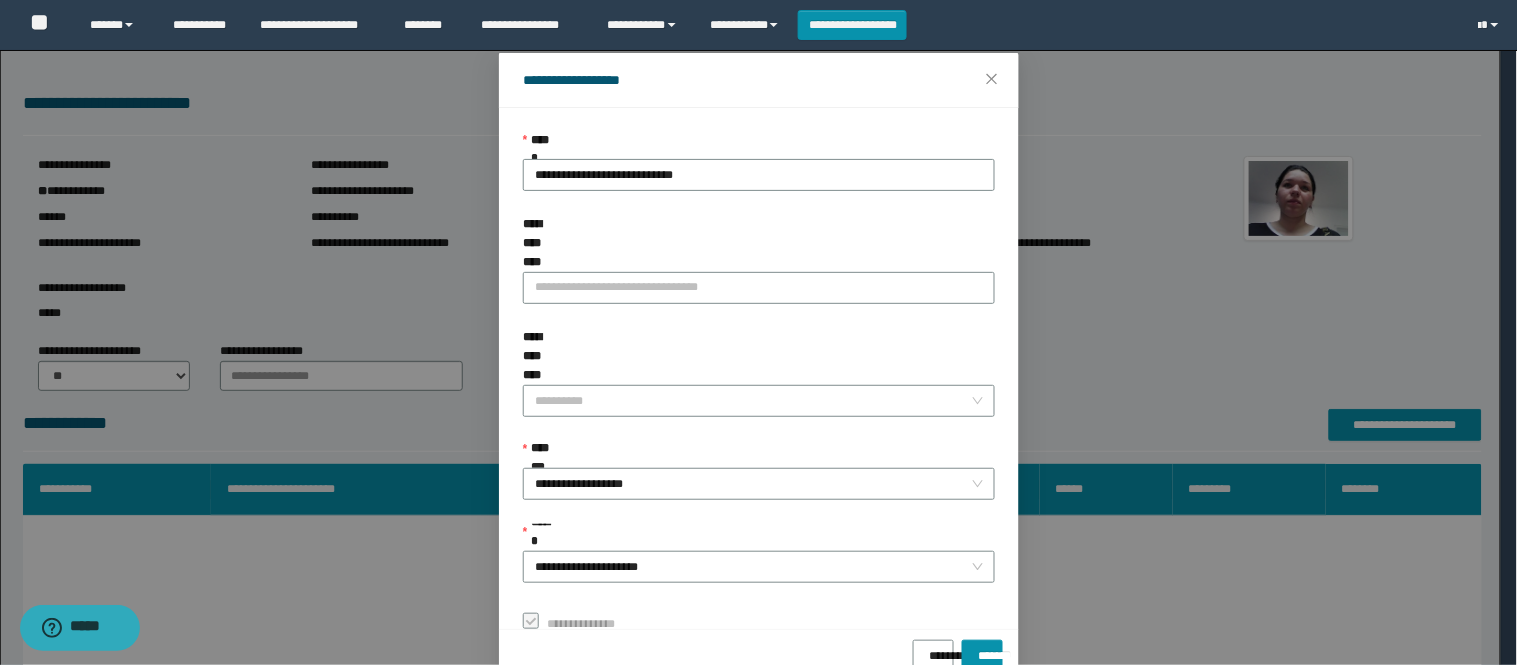scroll, scrollTop: 87, scrollLeft: 0, axis: vertical 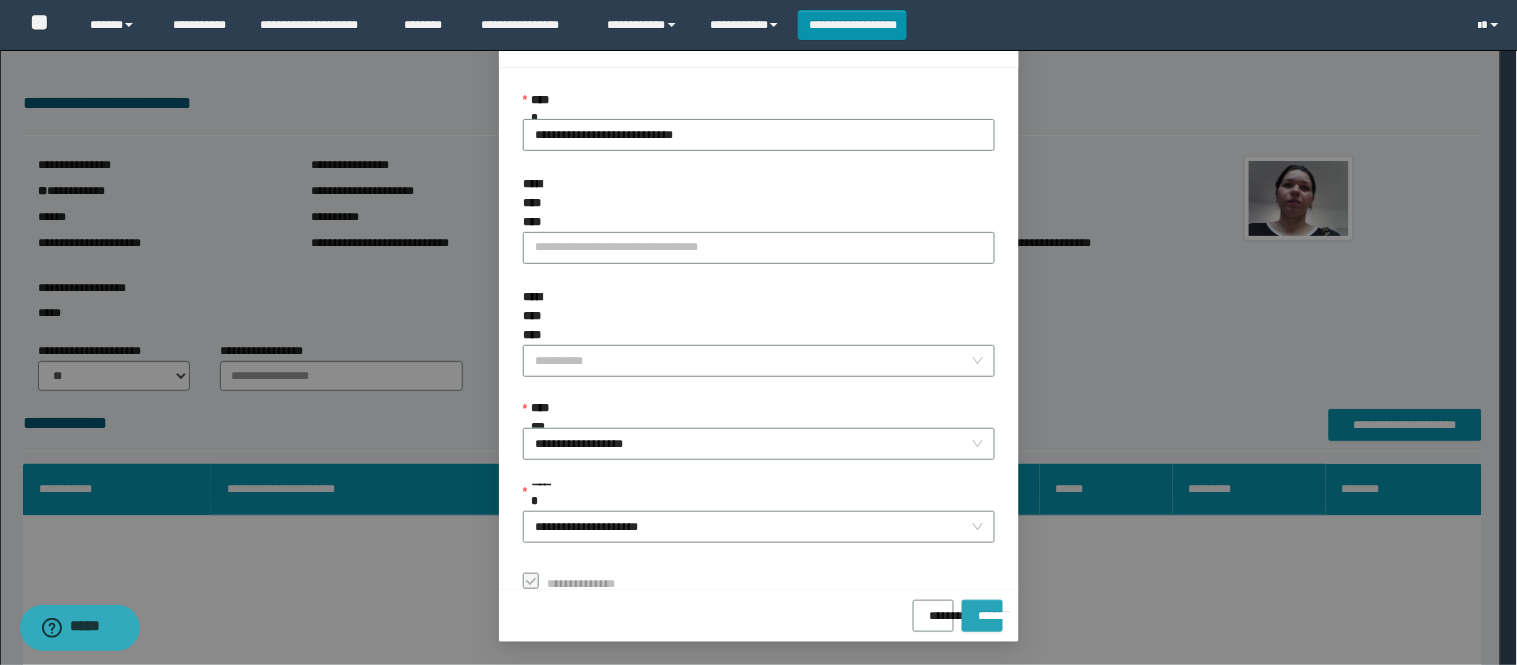 click on "*******" at bounding box center [982, 609] 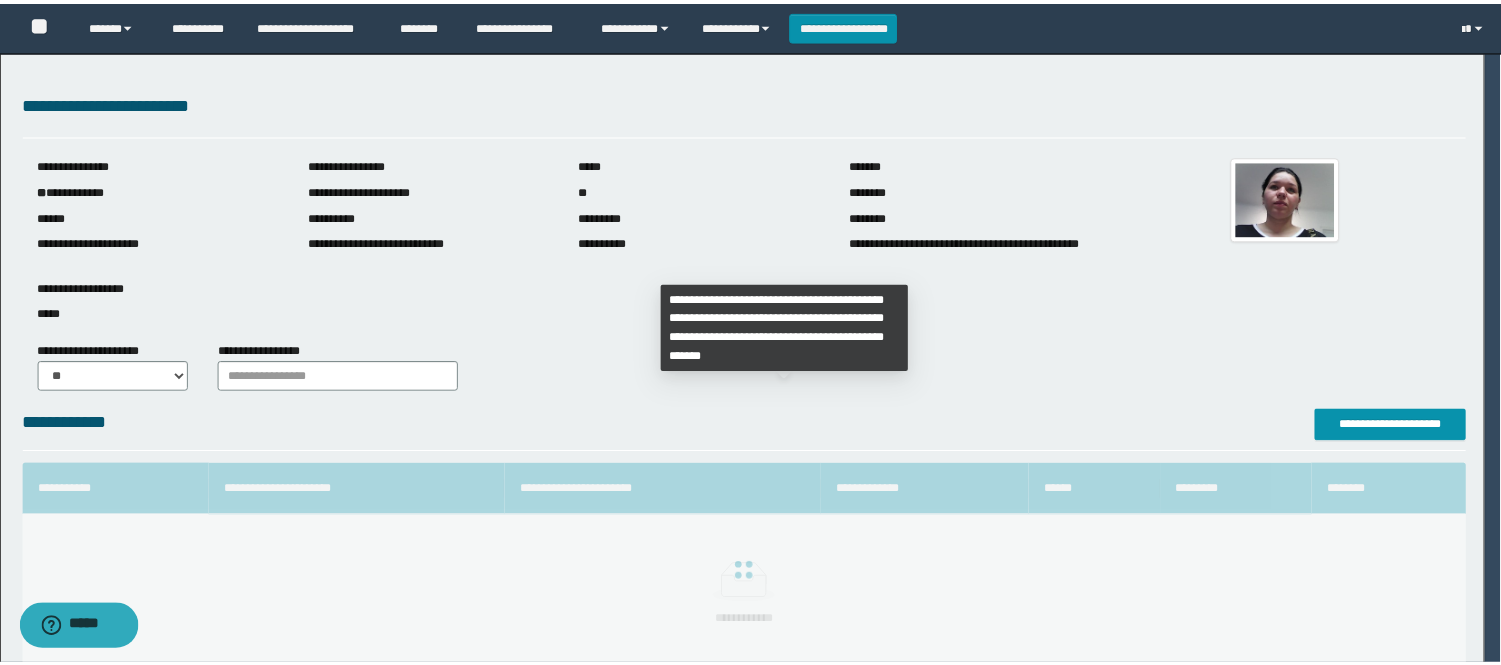 scroll, scrollTop: 41, scrollLeft: 0, axis: vertical 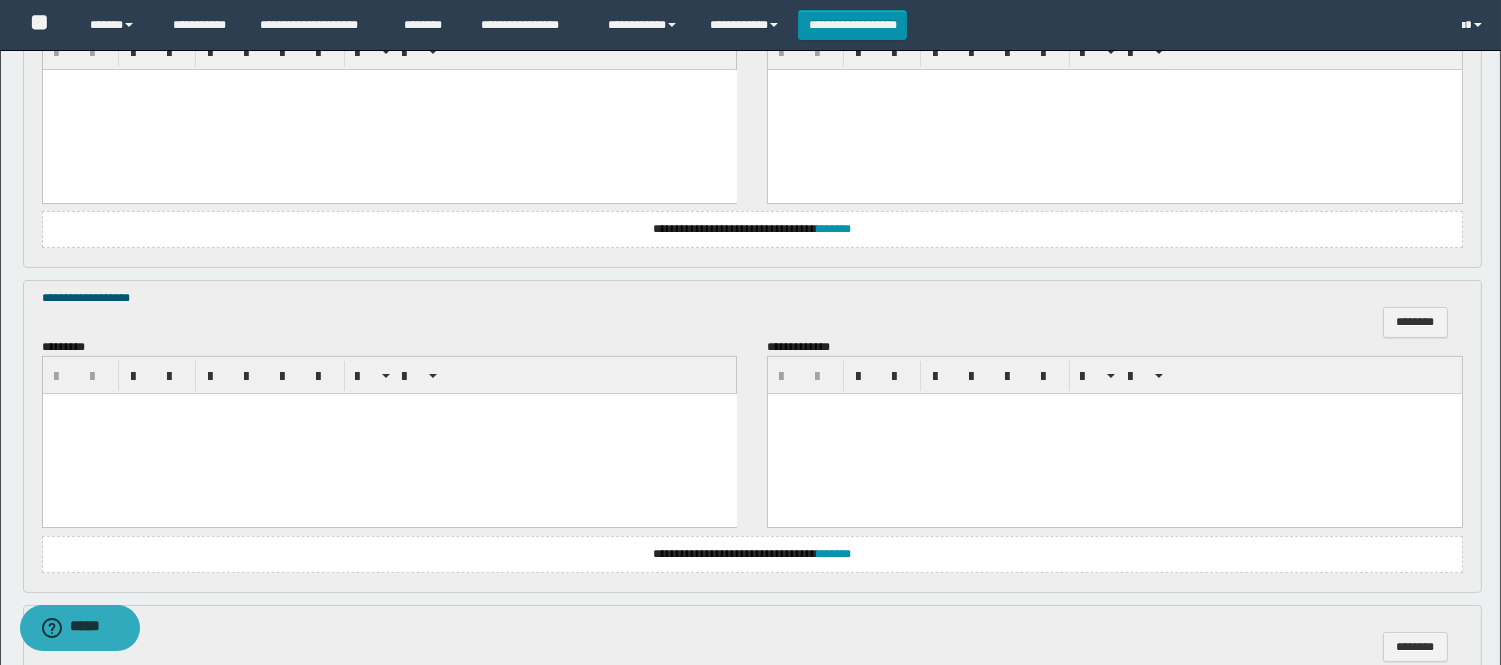click at bounding box center (389, 434) 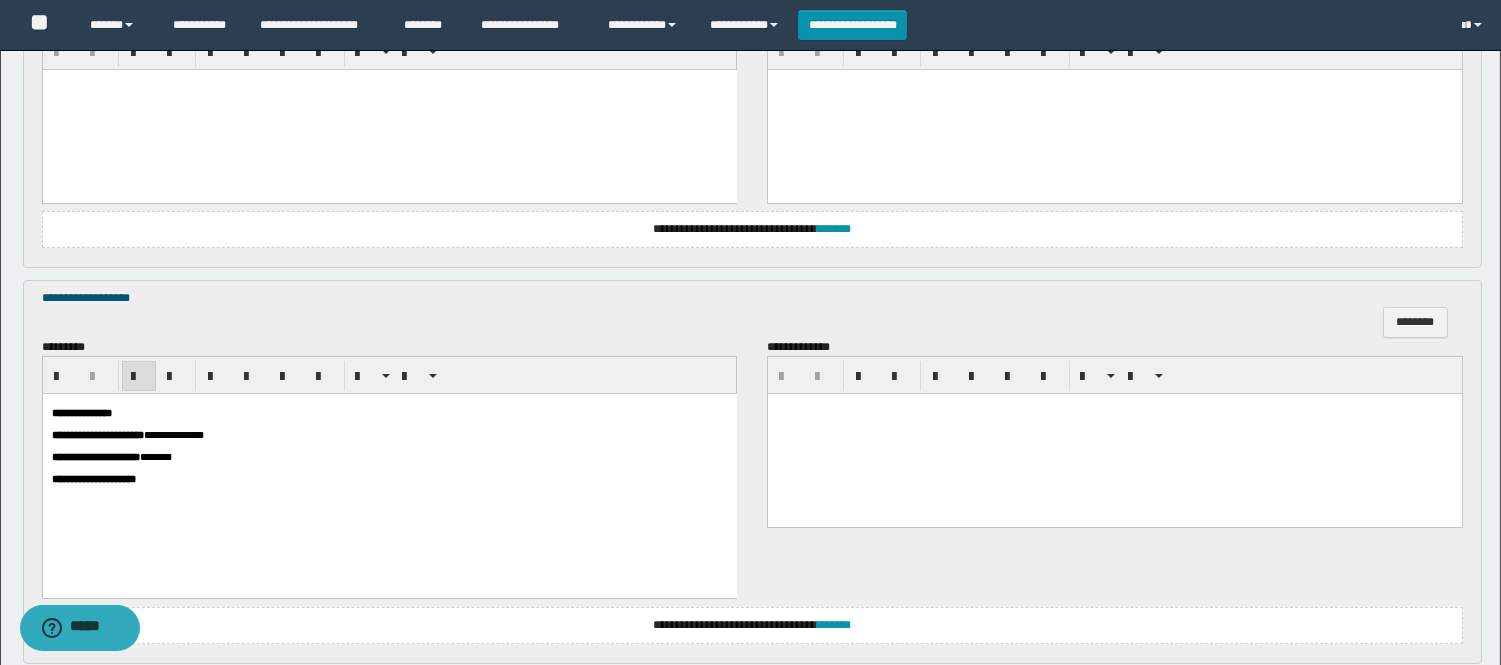scroll, scrollTop: 666, scrollLeft: 0, axis: vertical 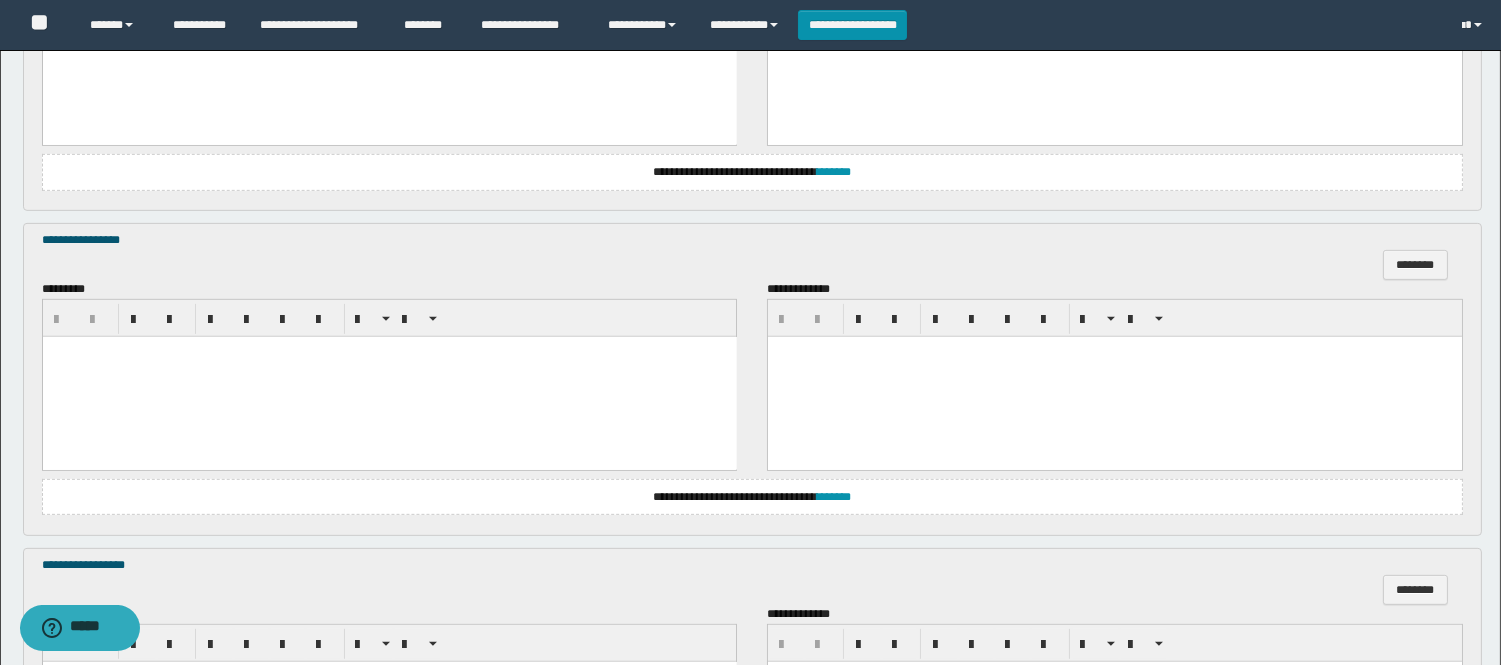 click at bounding box center [389, 377] 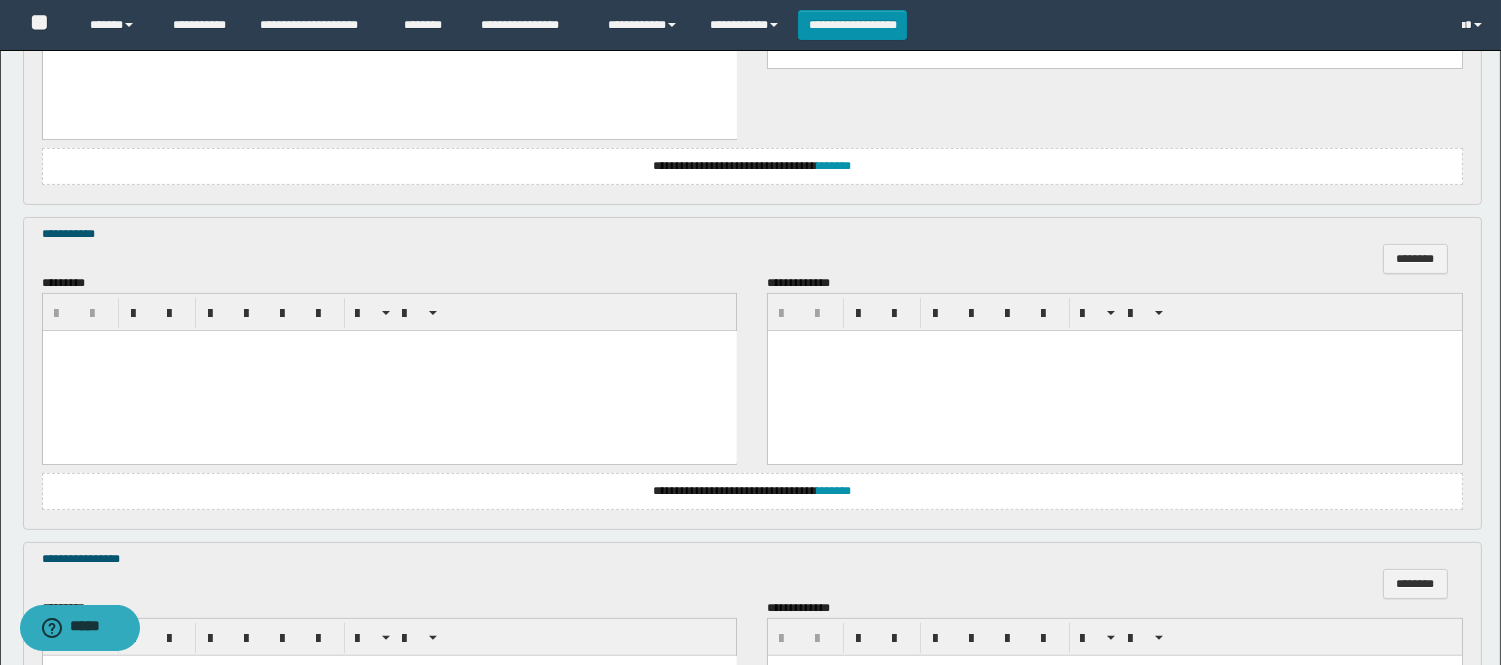 scroll, scrollTop: 1222, scrollLeft: 0, axis: vertical 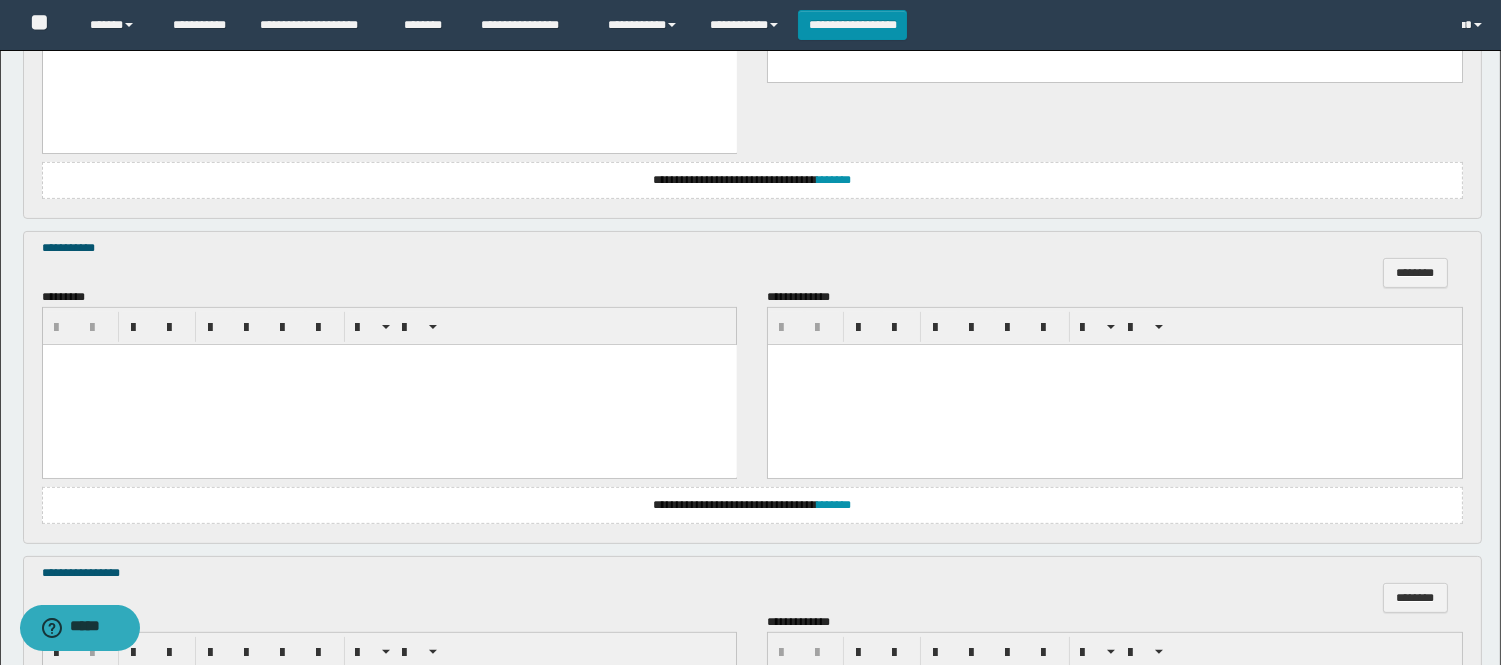 click at bounding box center [389, 385] 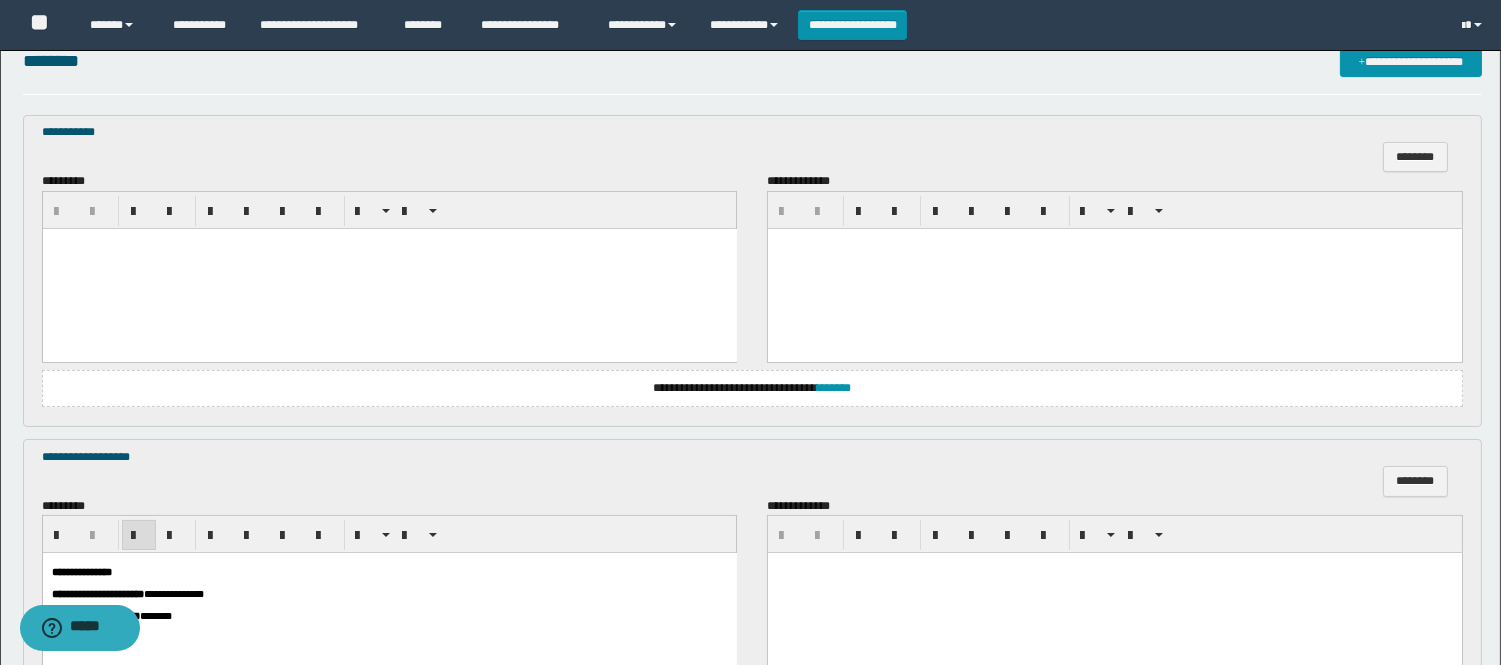 scroll, scrollTop: 555, scrollLeft: 0, axis: vertical 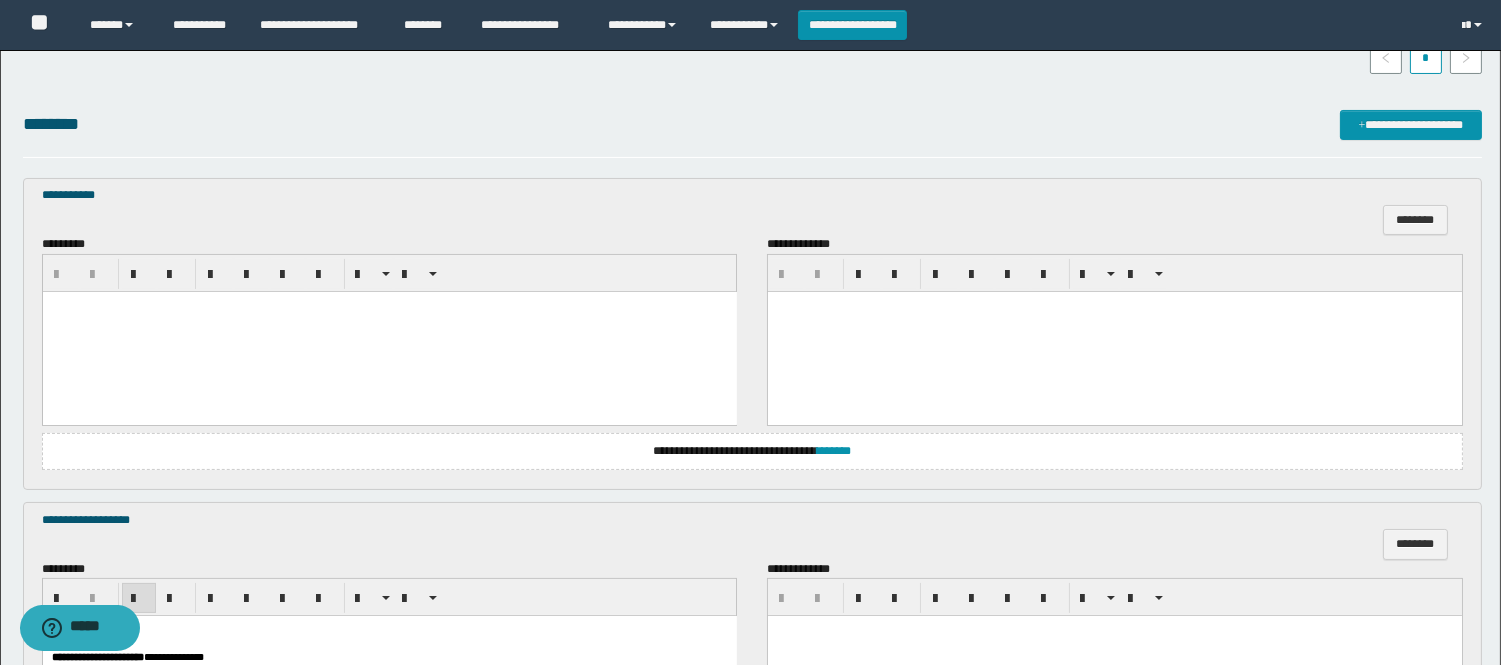 click at bounding box center (389, 331) 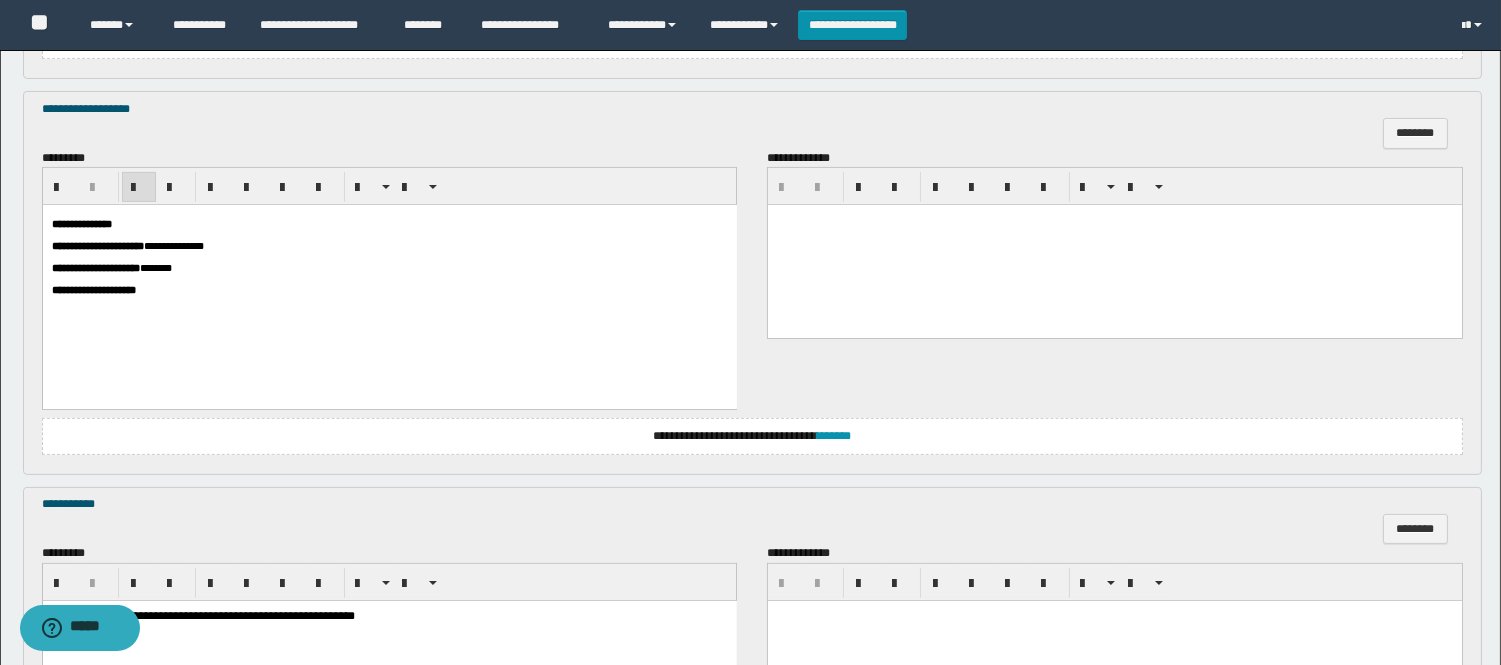 scroll, scrollTop: 888, scrollLeft: 0, axis: vertical 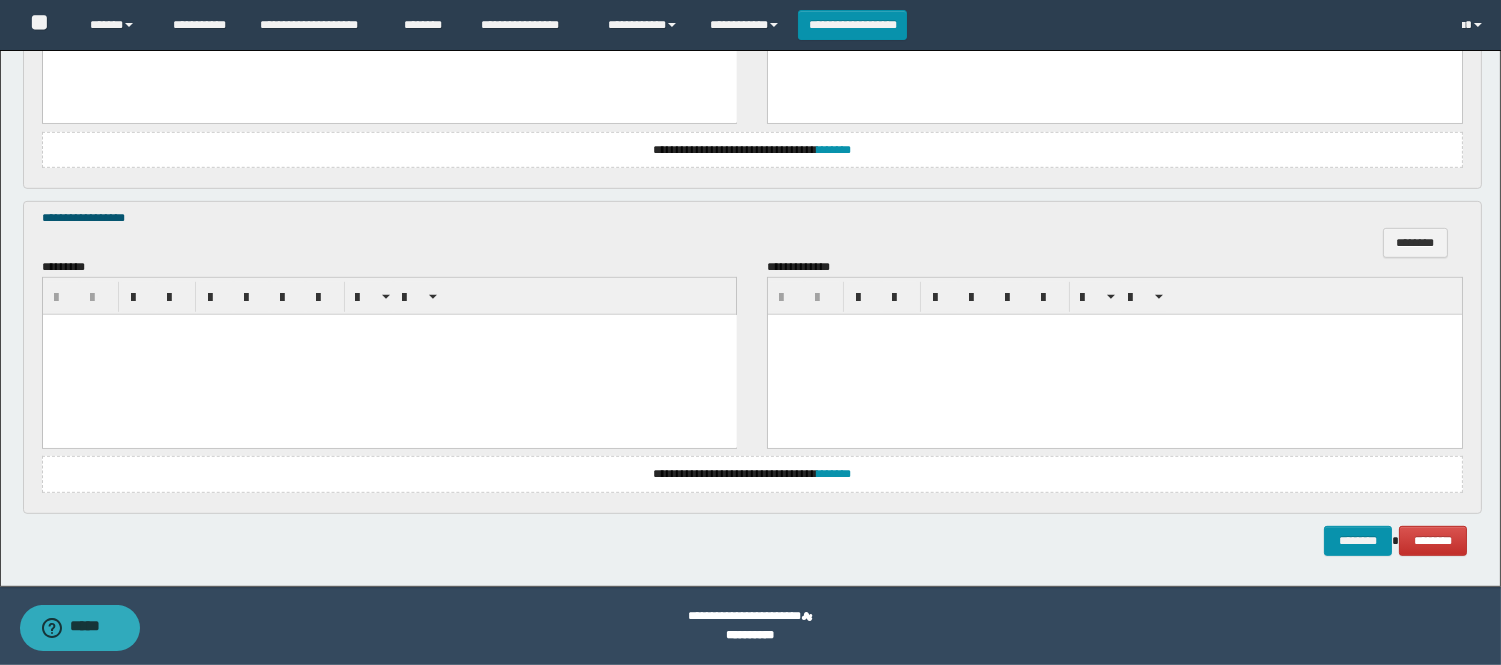 click at bounding box center [389, 354] 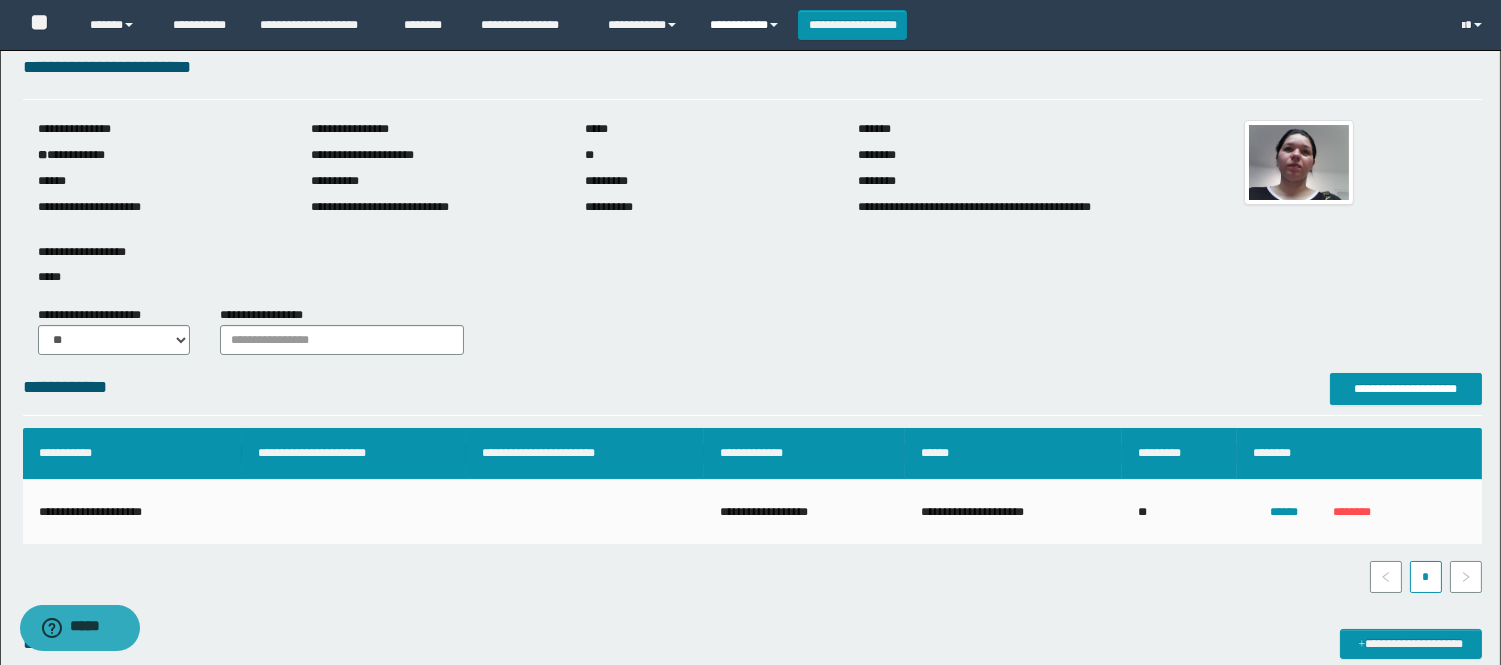 scroll, scrollTop: 0, scrollLeft: 0, axis: both 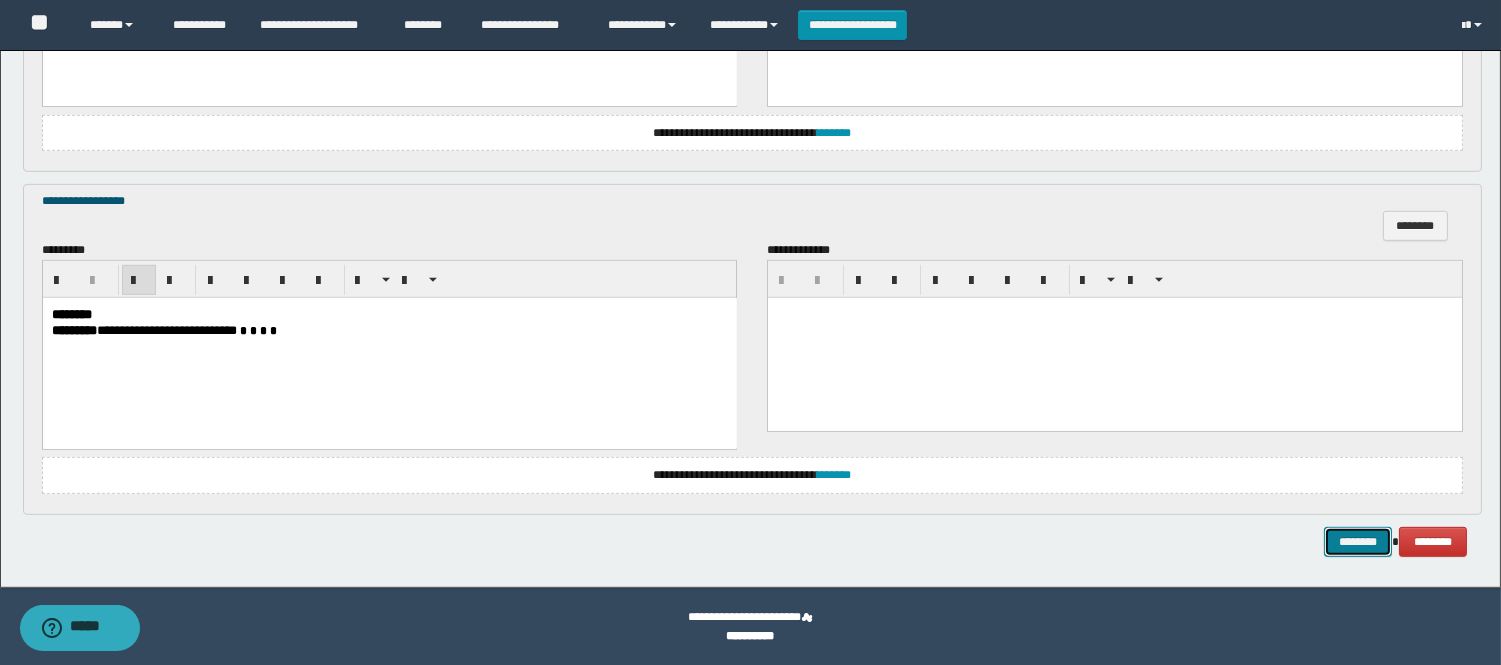 click on "********" at bounding box center (1358, 542) 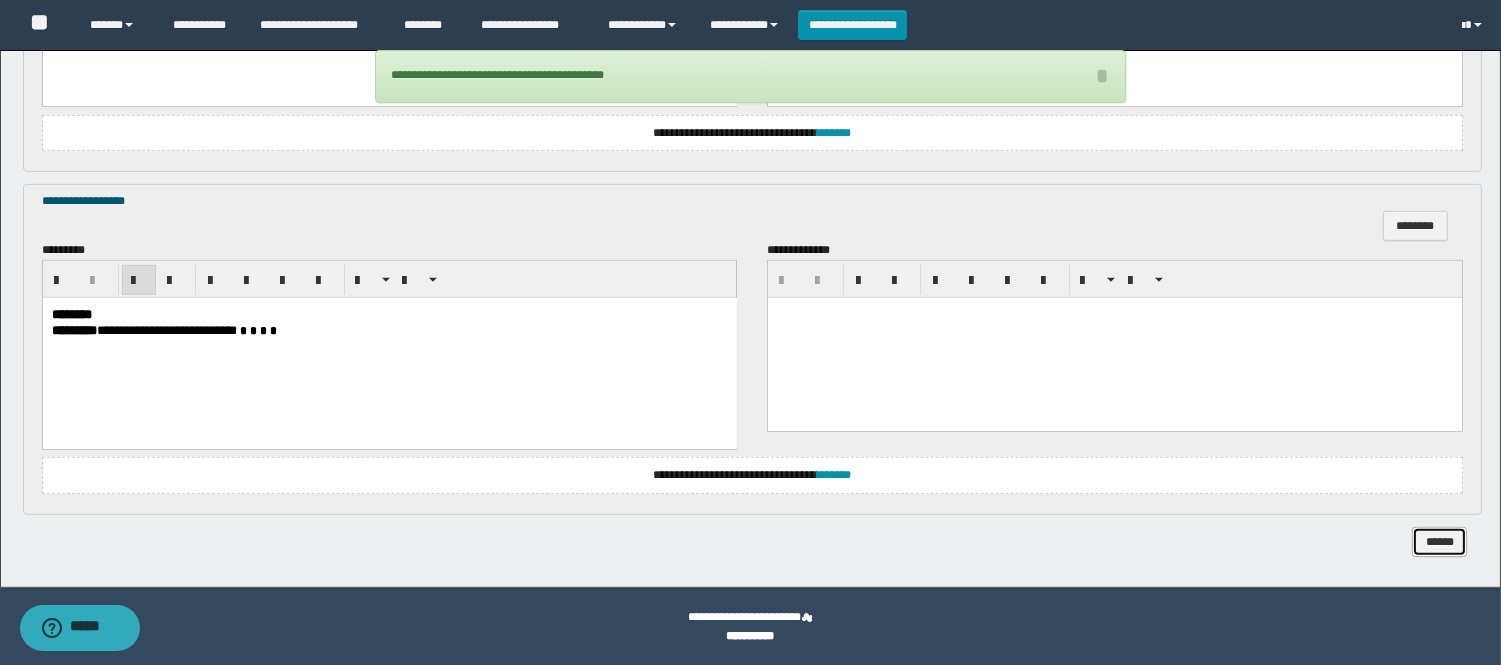 click on "******" at bounding box center (1439, 542) 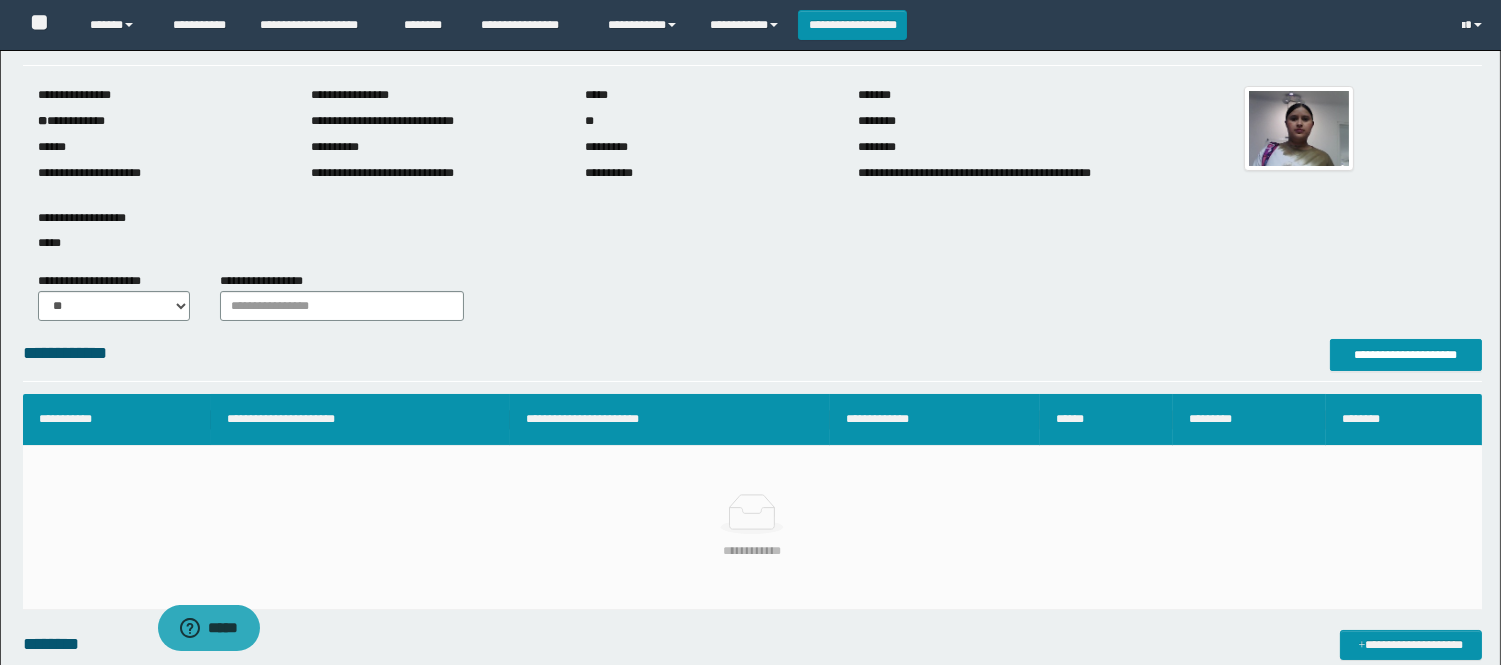 scroll, scrollTop: 526, scrollLeft: 0, axis: vertical 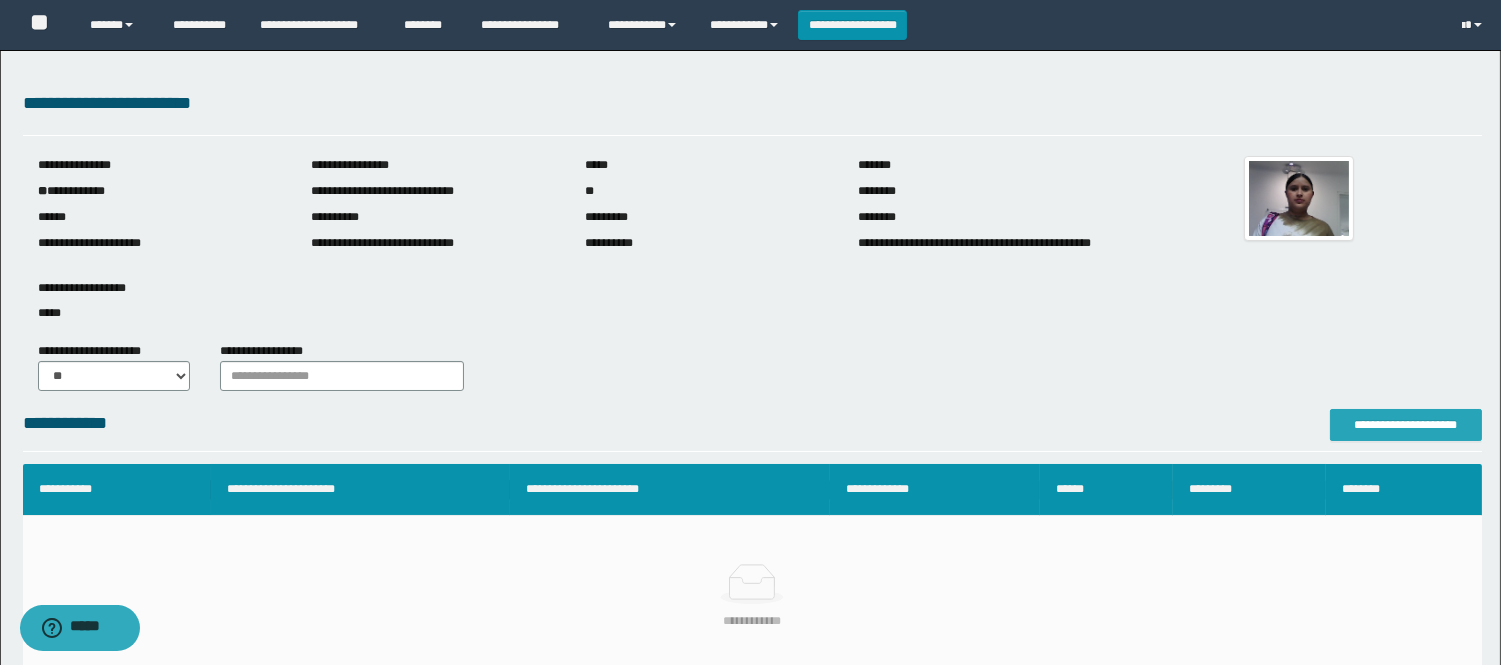 click on "**********" at bounding box center [1406, 425] 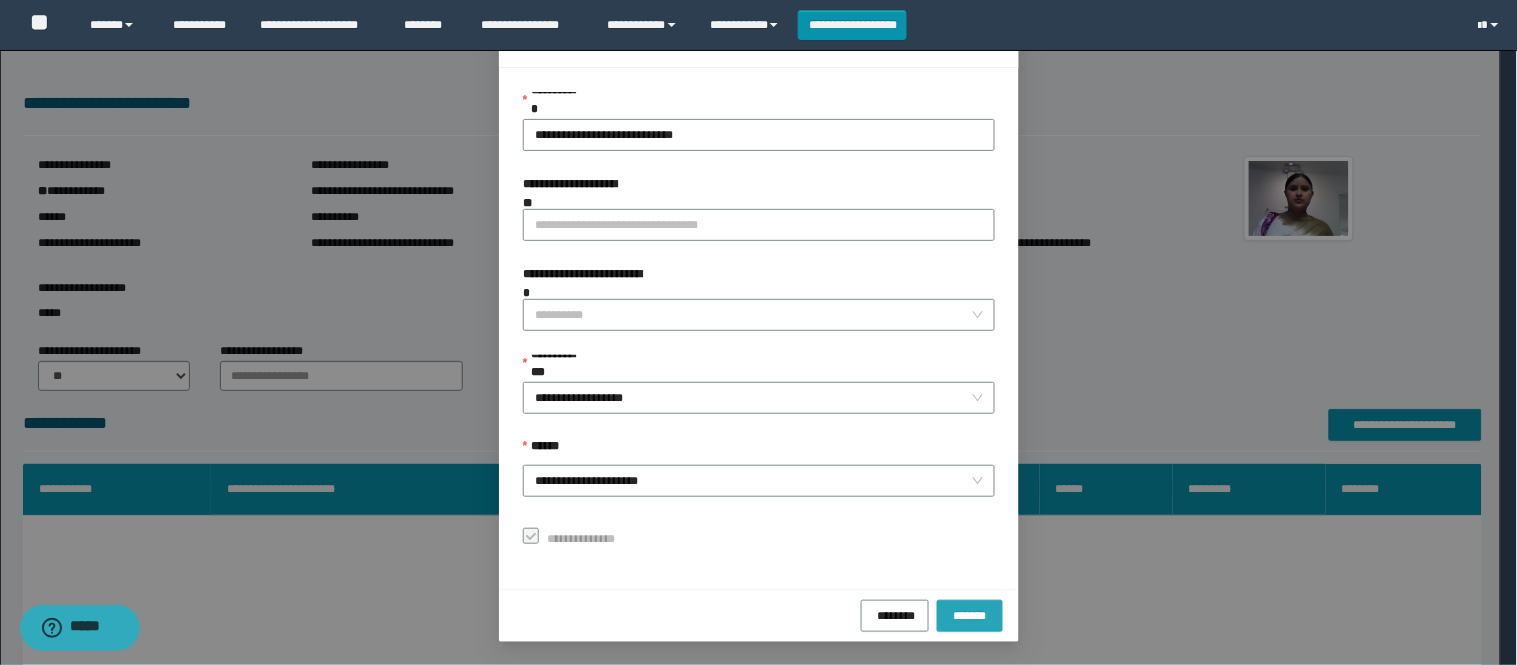 click on "*******" at bounding box center (970, 614) 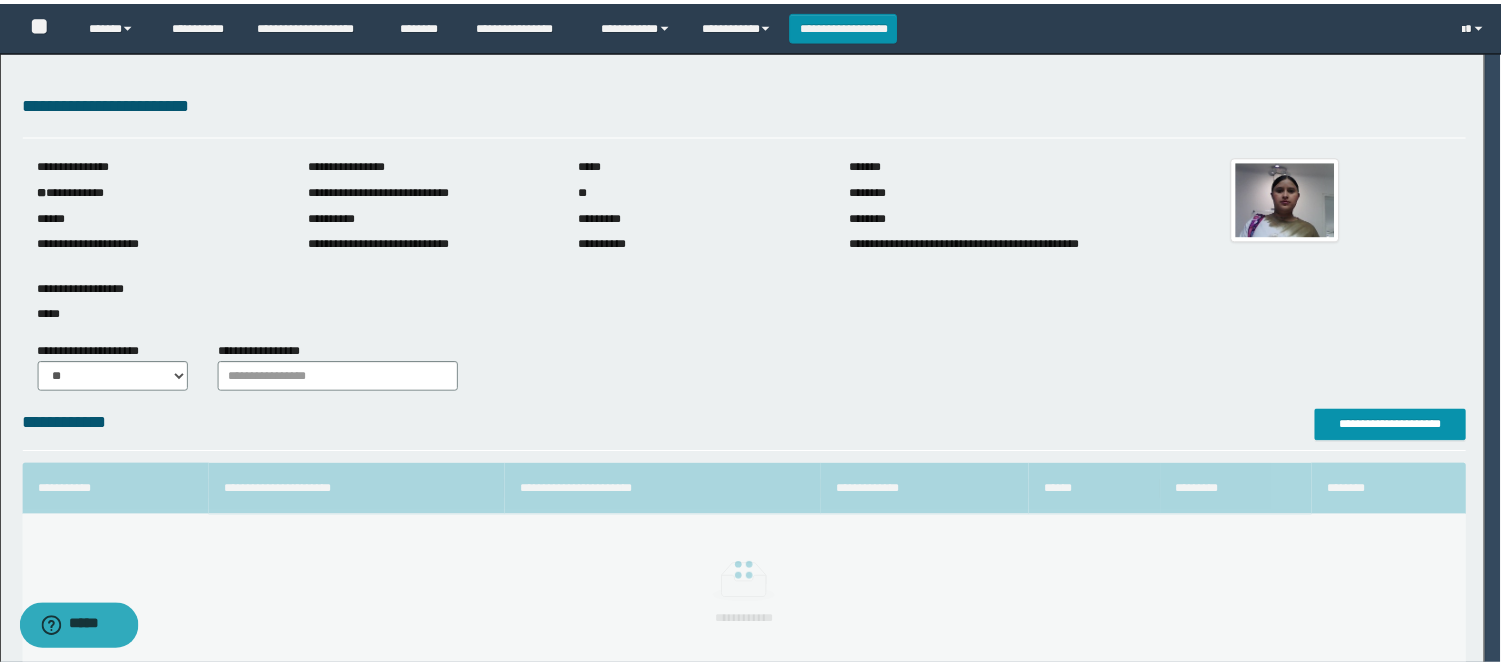 scroll, scrollTop: 41, scrollLeft: 0, axis: vertical 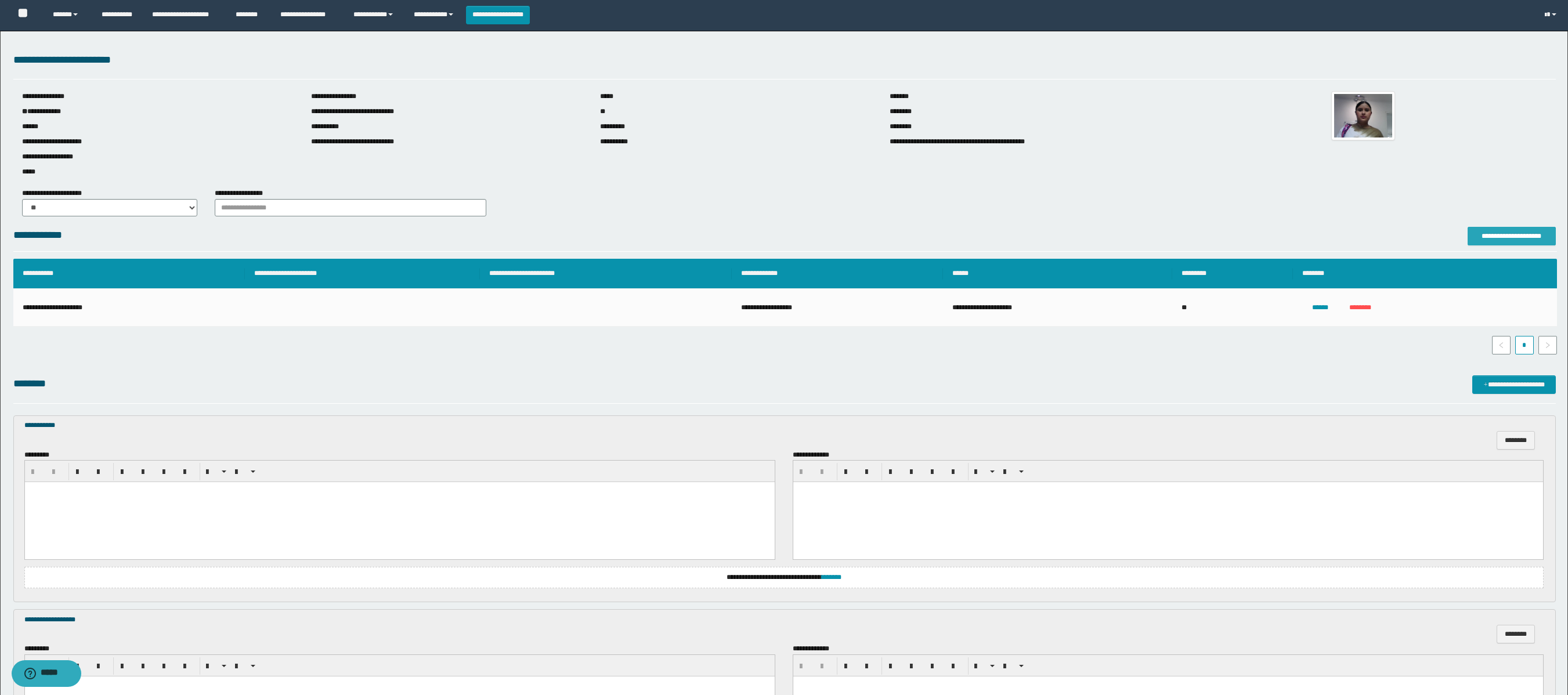 type 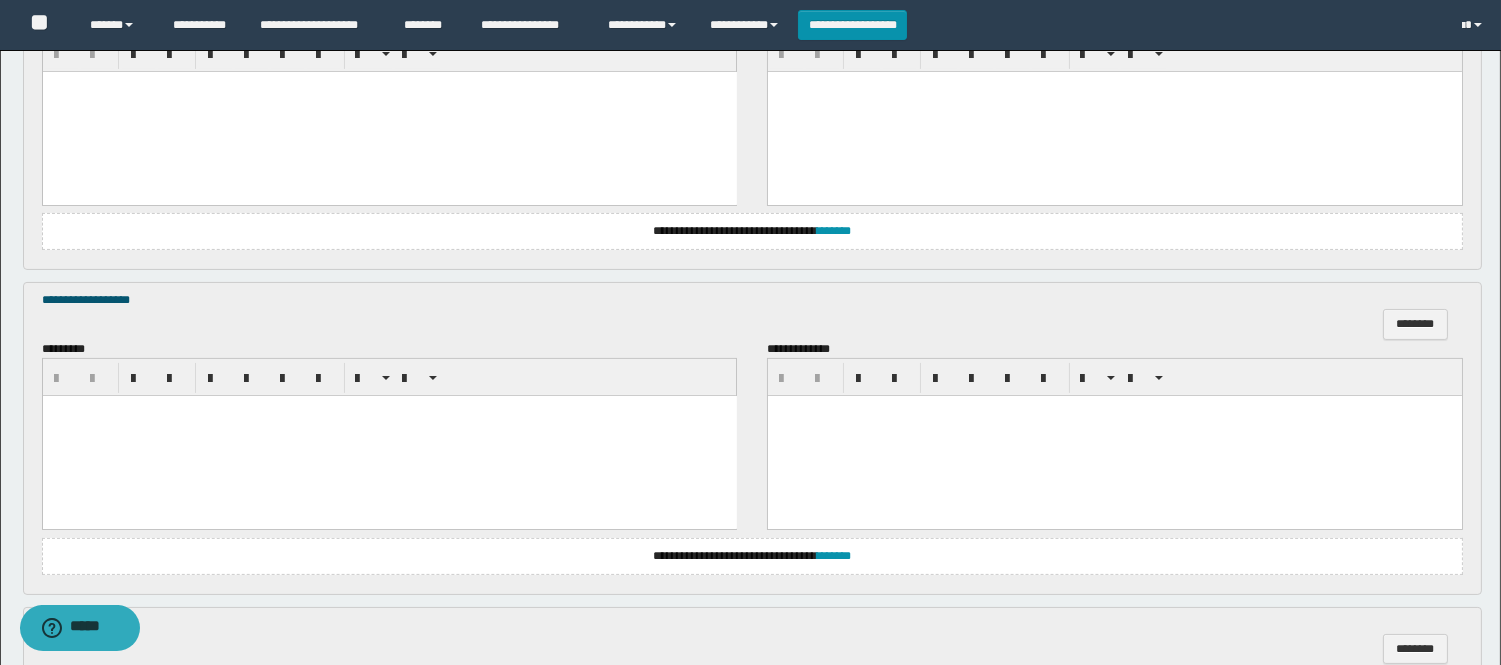 scroll, scrollTop: 777, scrollLeft: 0, axis: vertical 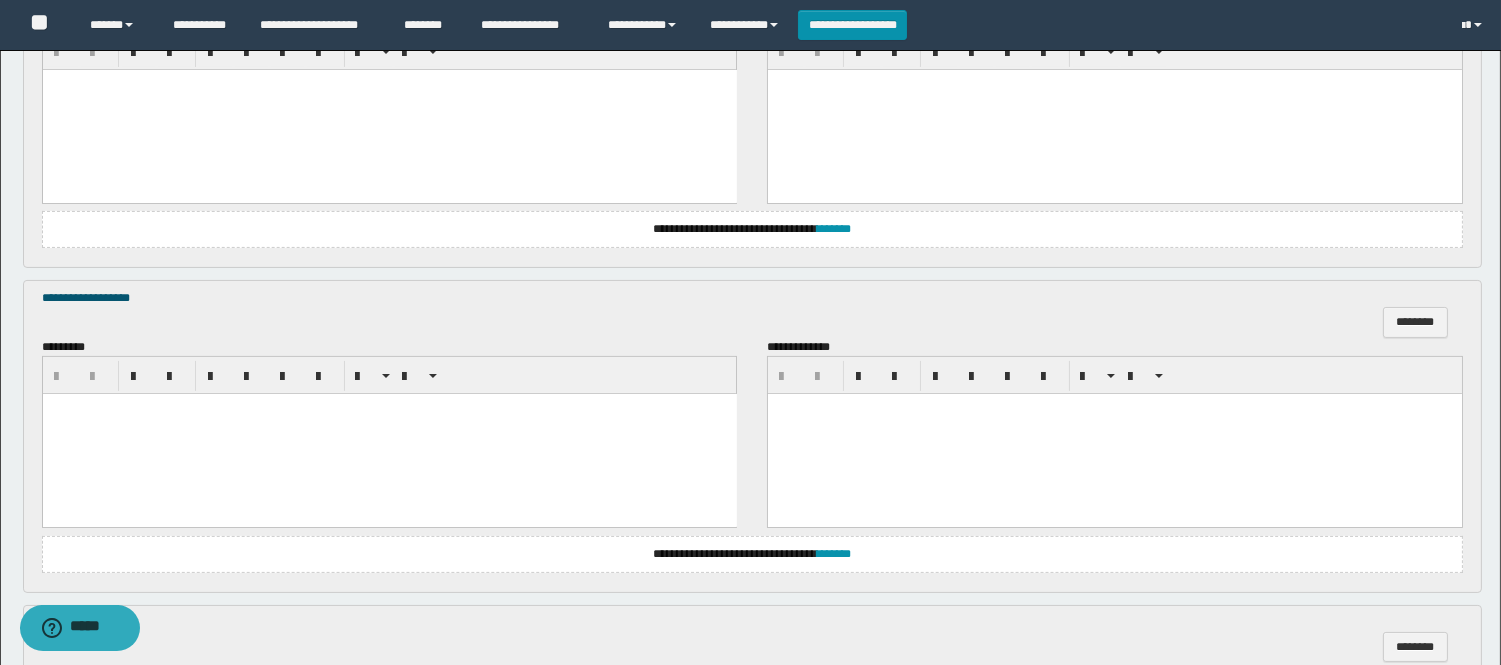 click at bounding box center [389, 434] 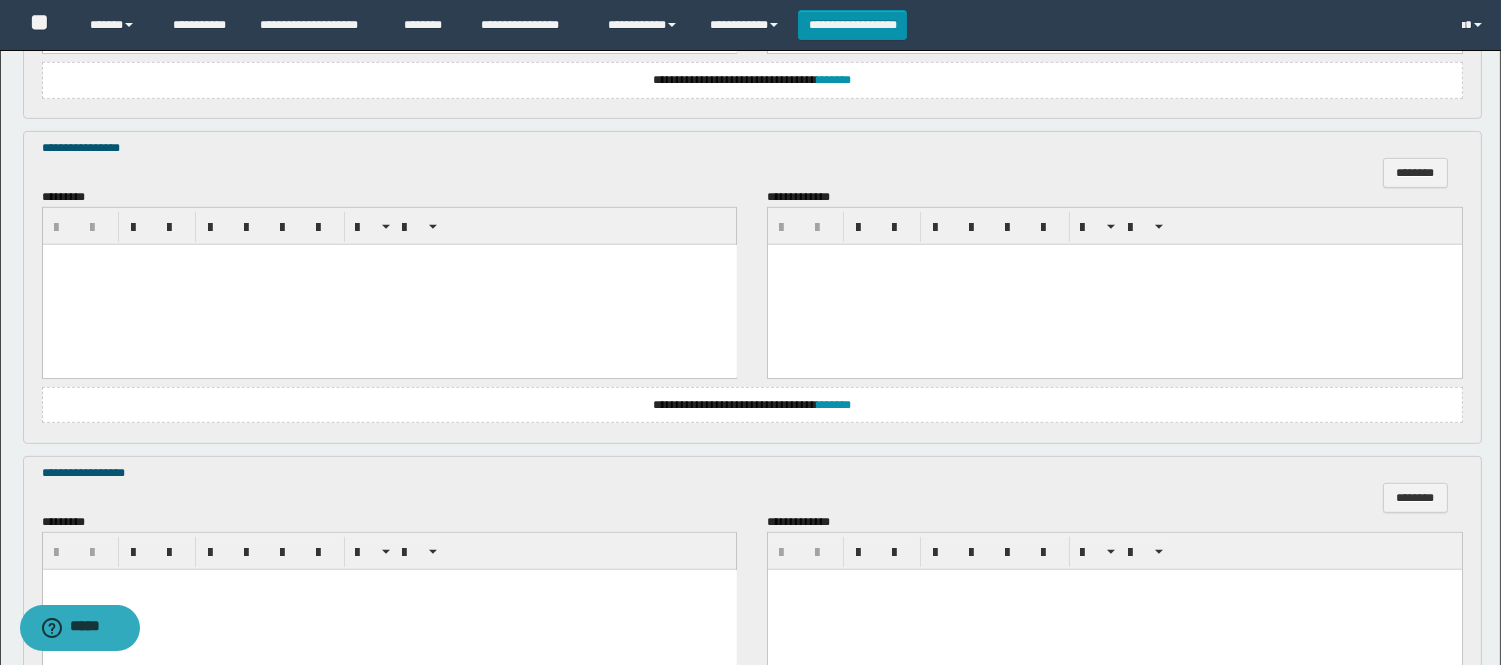 scroll, scrollTop: 1567, scrollLeft: 0, axis: vertical 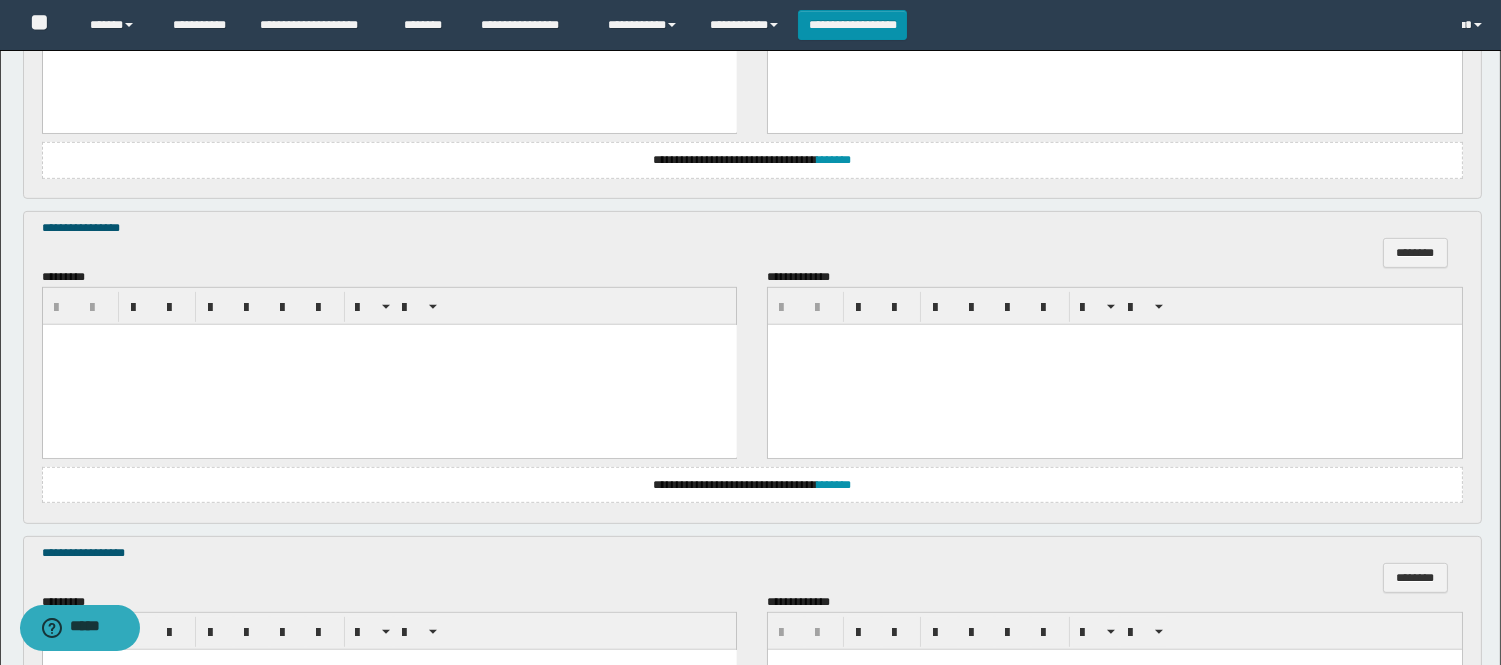 type 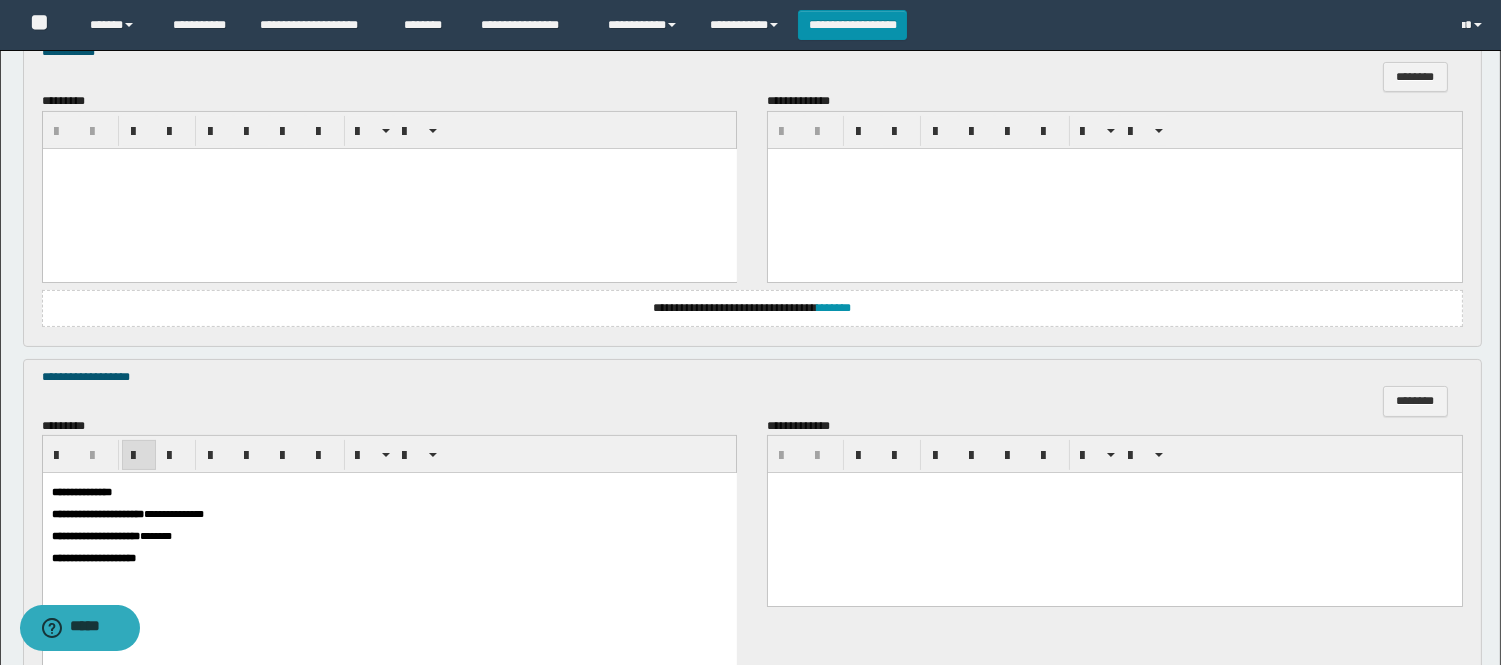 scroll, scrollTop: 678, scrollLeft: 0, axis: vertical 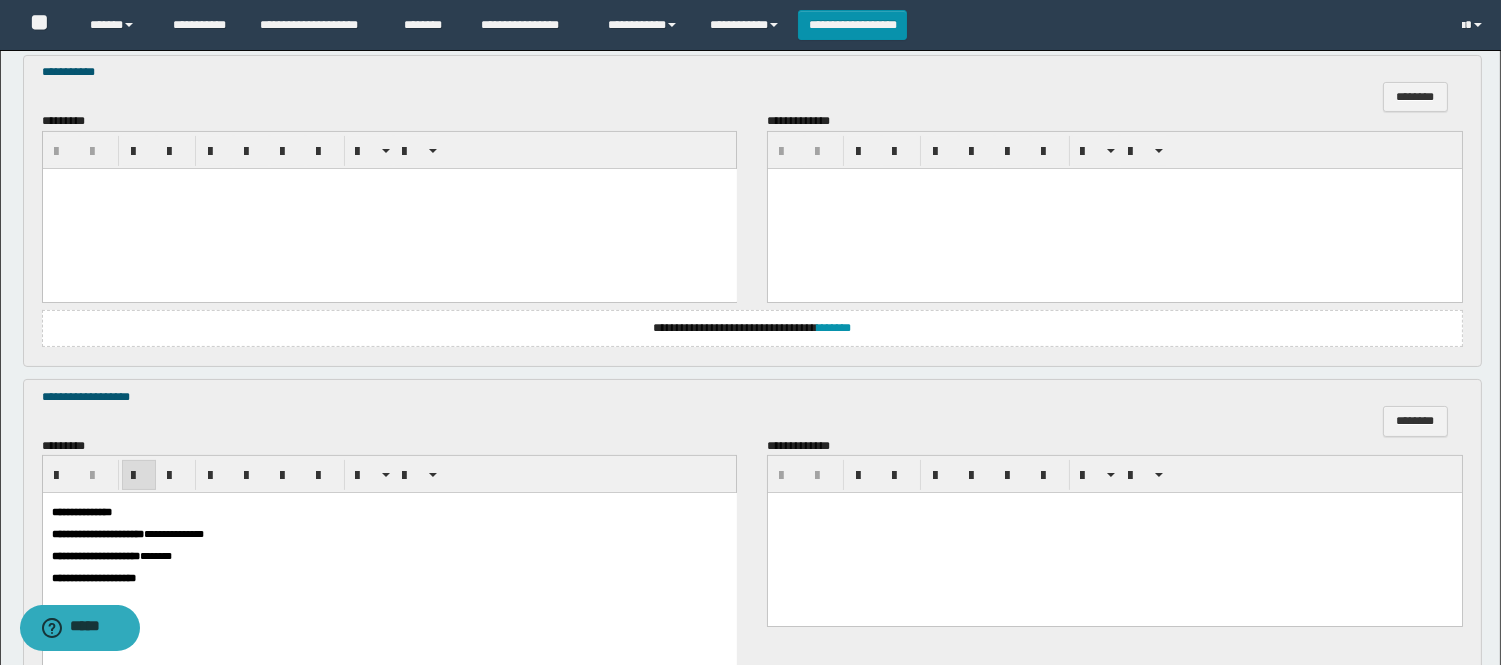 click at bounding box center [389, 208] 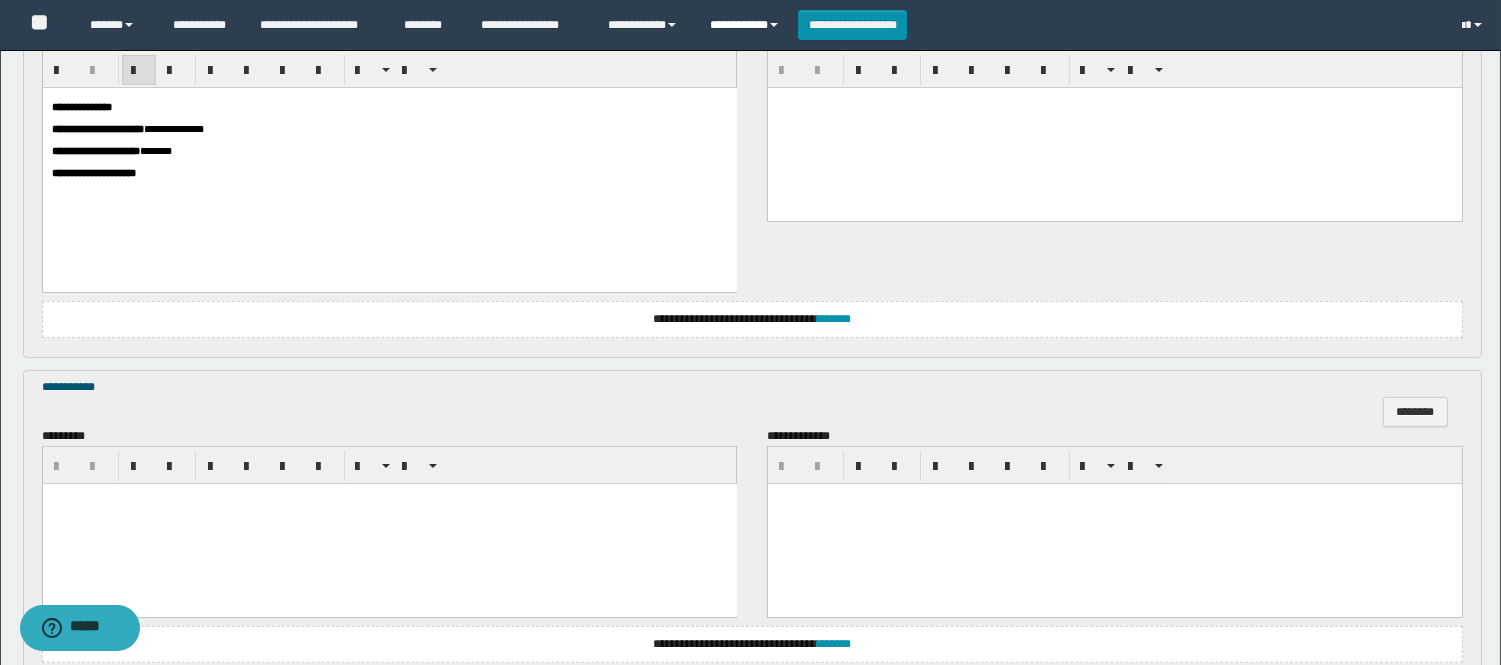 scroll, scrollTop: 1123, scrollLeft: 0, axis: vertical 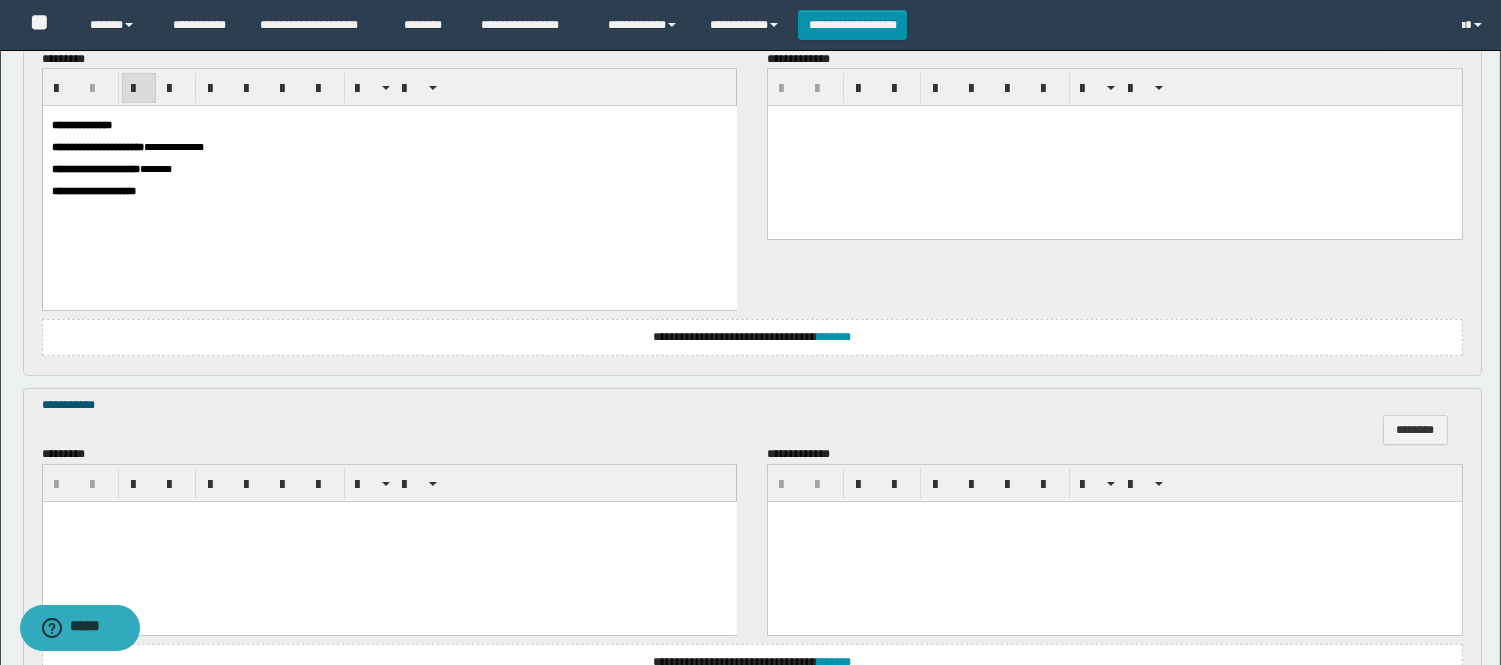 click at bounding box center (389, 542) 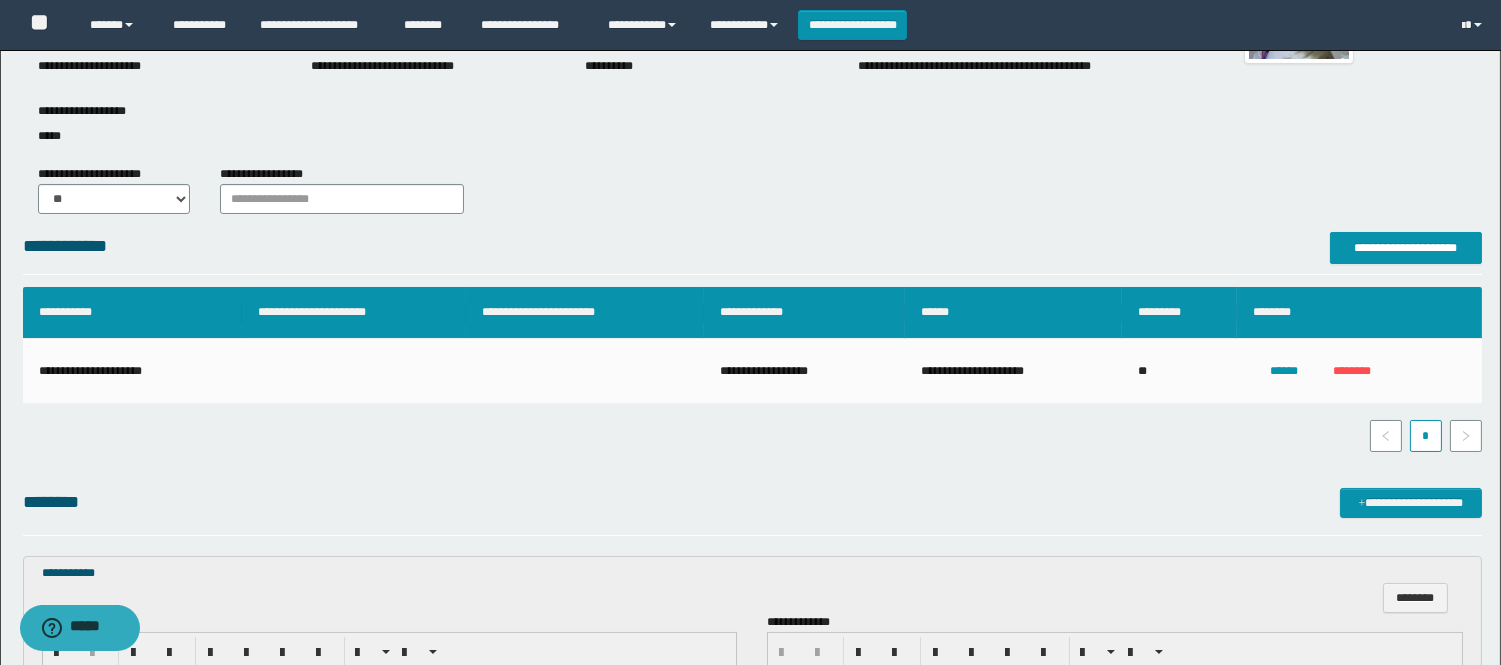 scroll, scrollTop: 71, scrollLeft: 0, axis: vertical 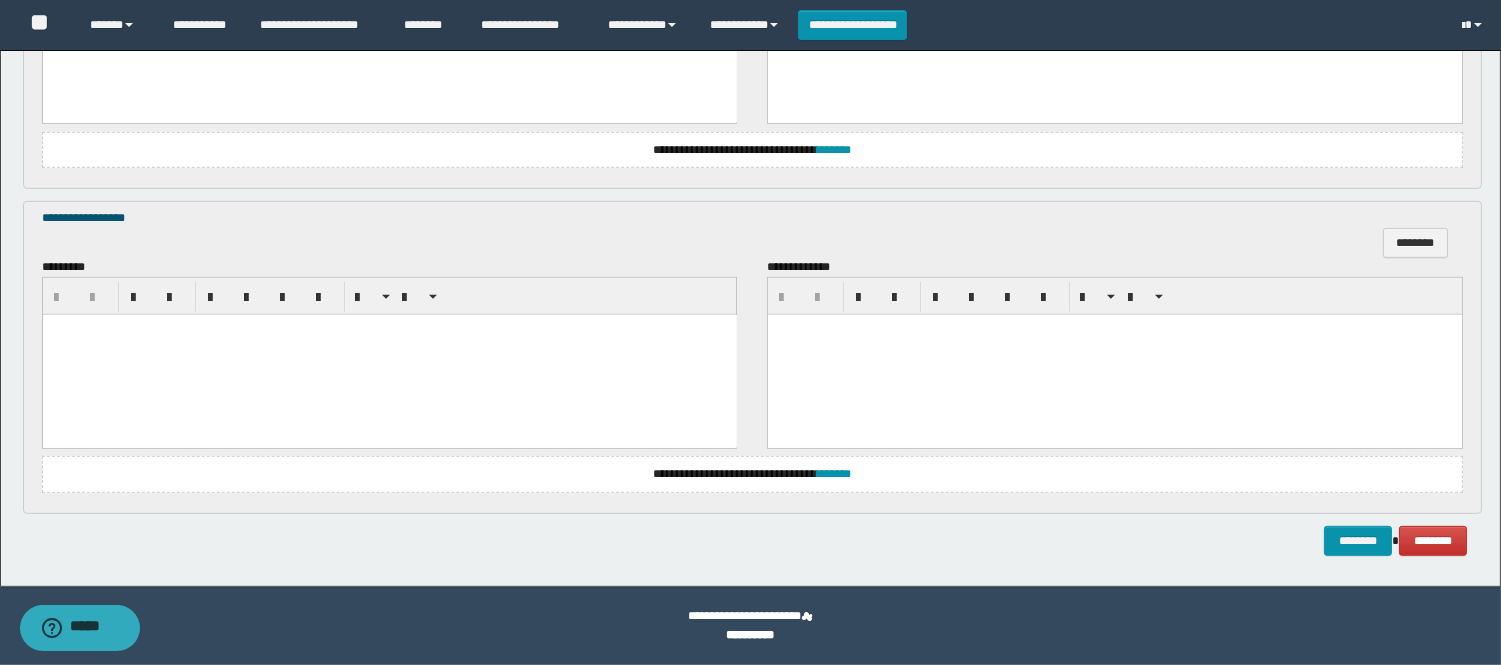 click at bounding box center (389, 354) 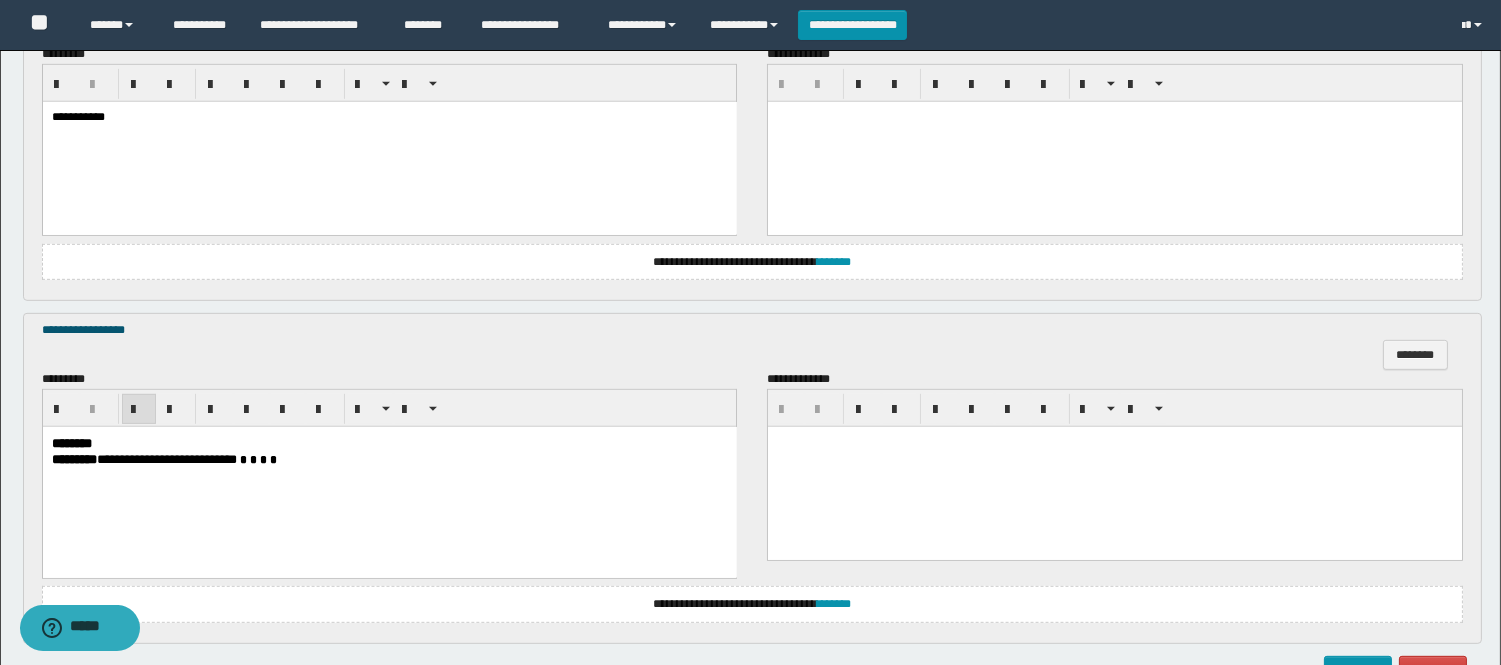 scroll, scrollTop: 1888, scrollLeft: 0, axis: vertical 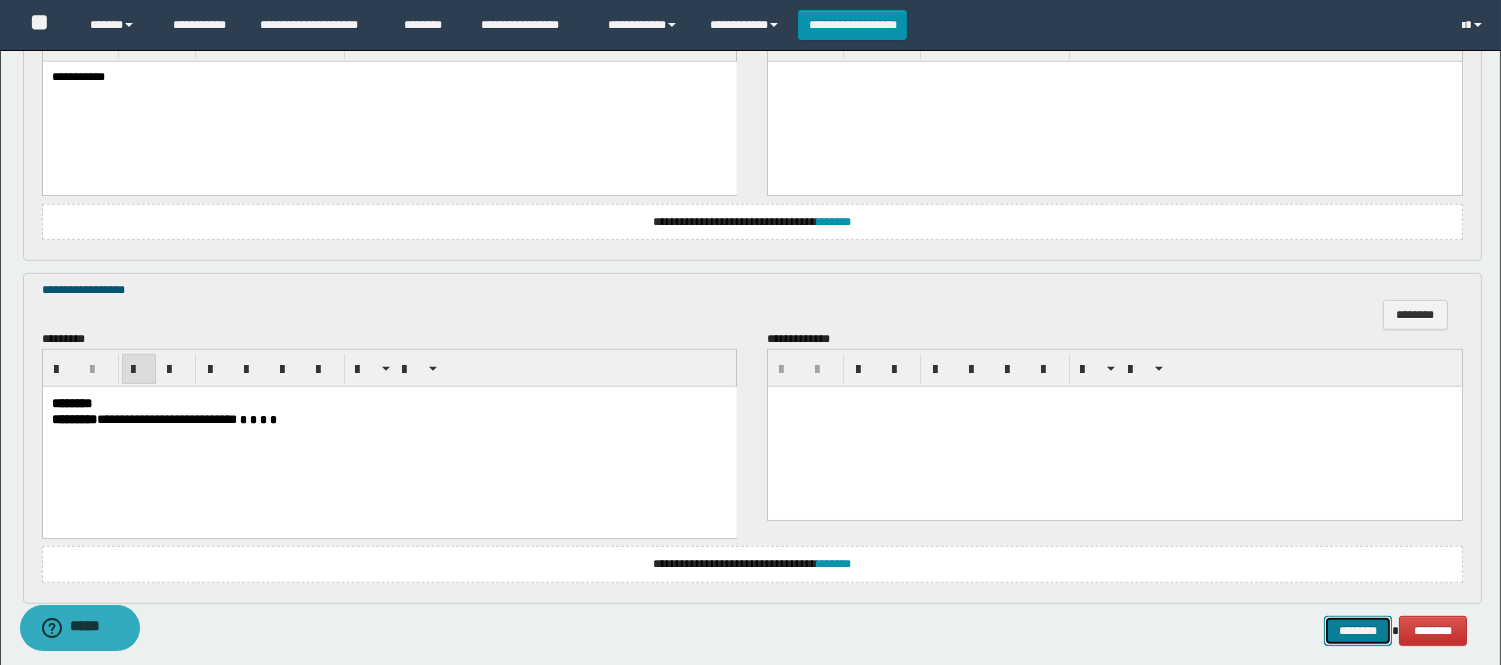 click on "********" at bounding box center (1358, 631) 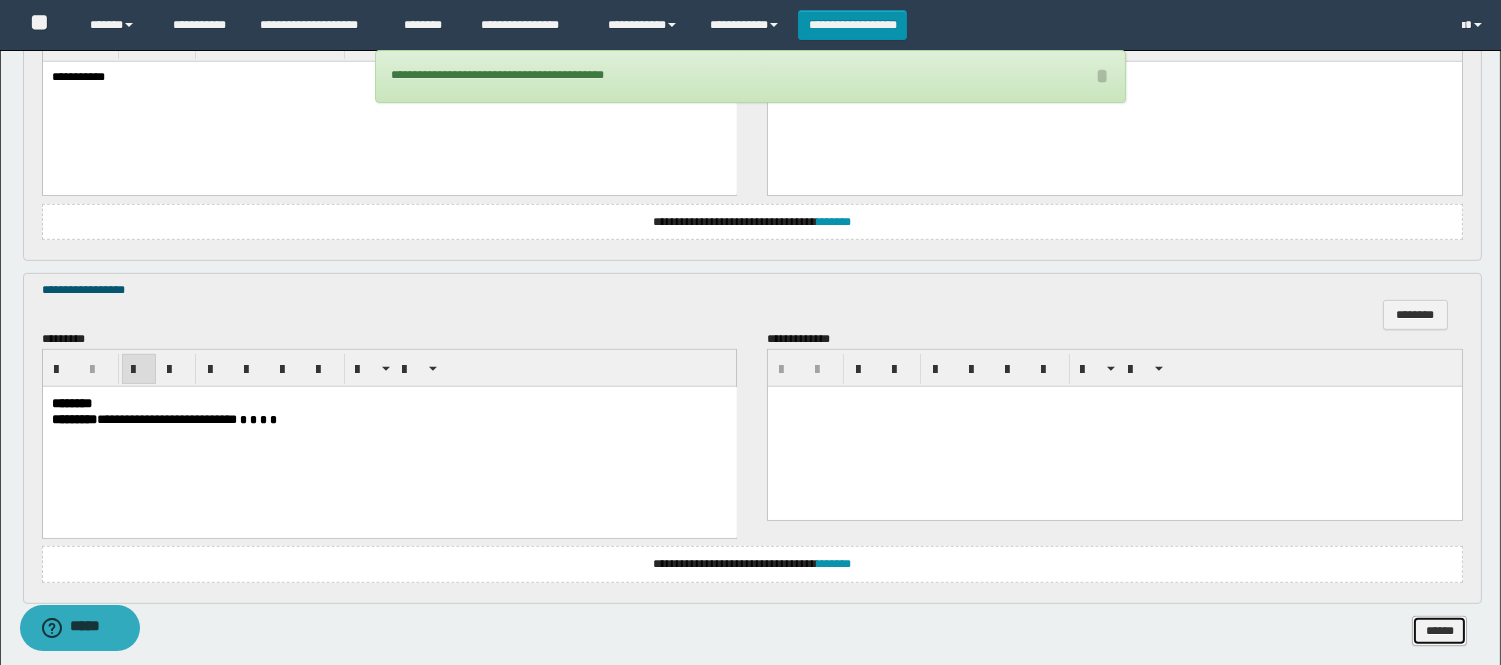click on "******" at bounding box center (1439, 631) 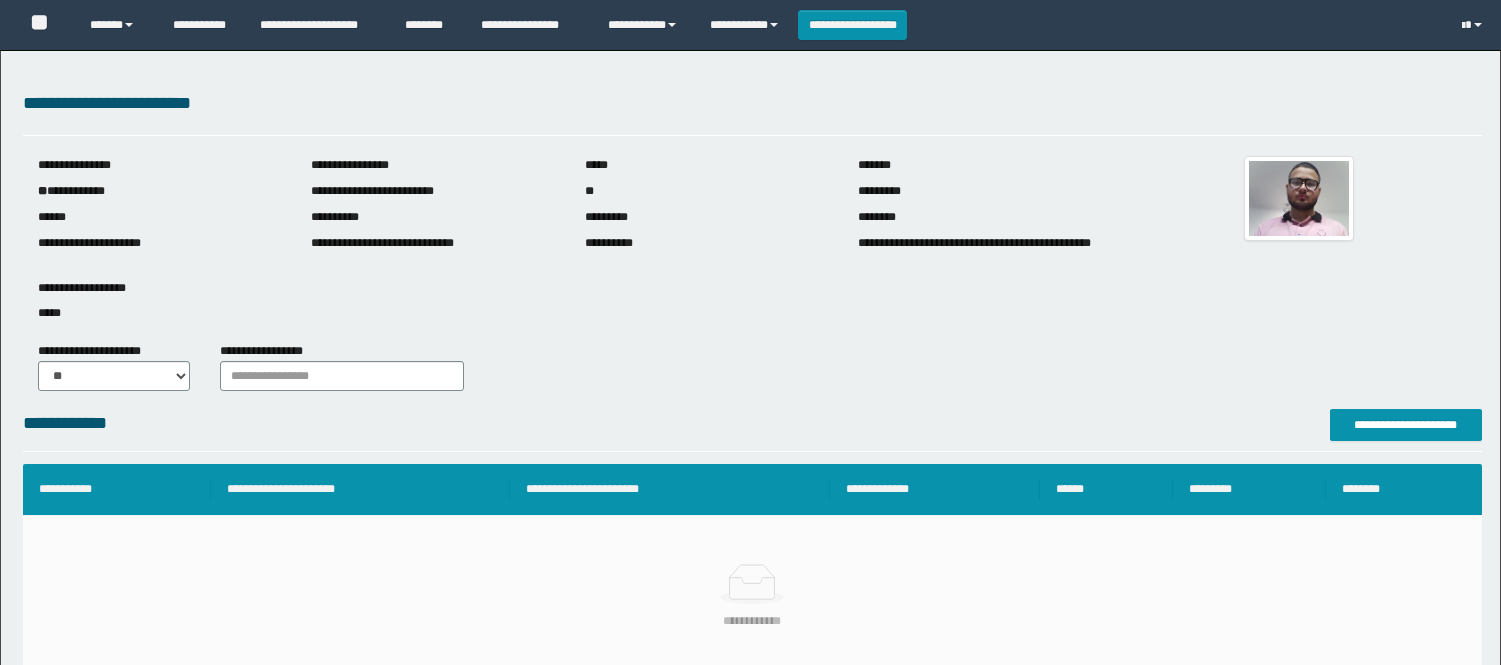 scroll, scrollTop: 0, scrollLeft: 0, axis: both 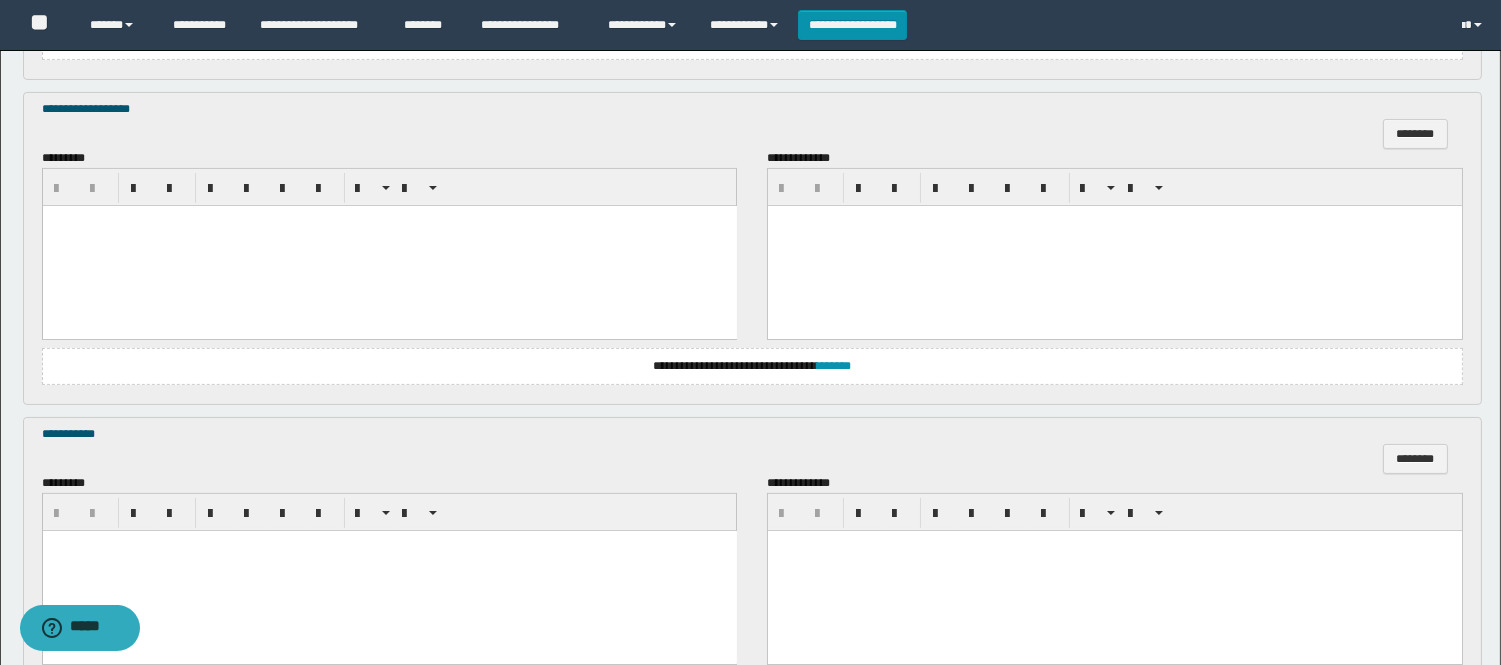 click at bounding box center [389, 246] 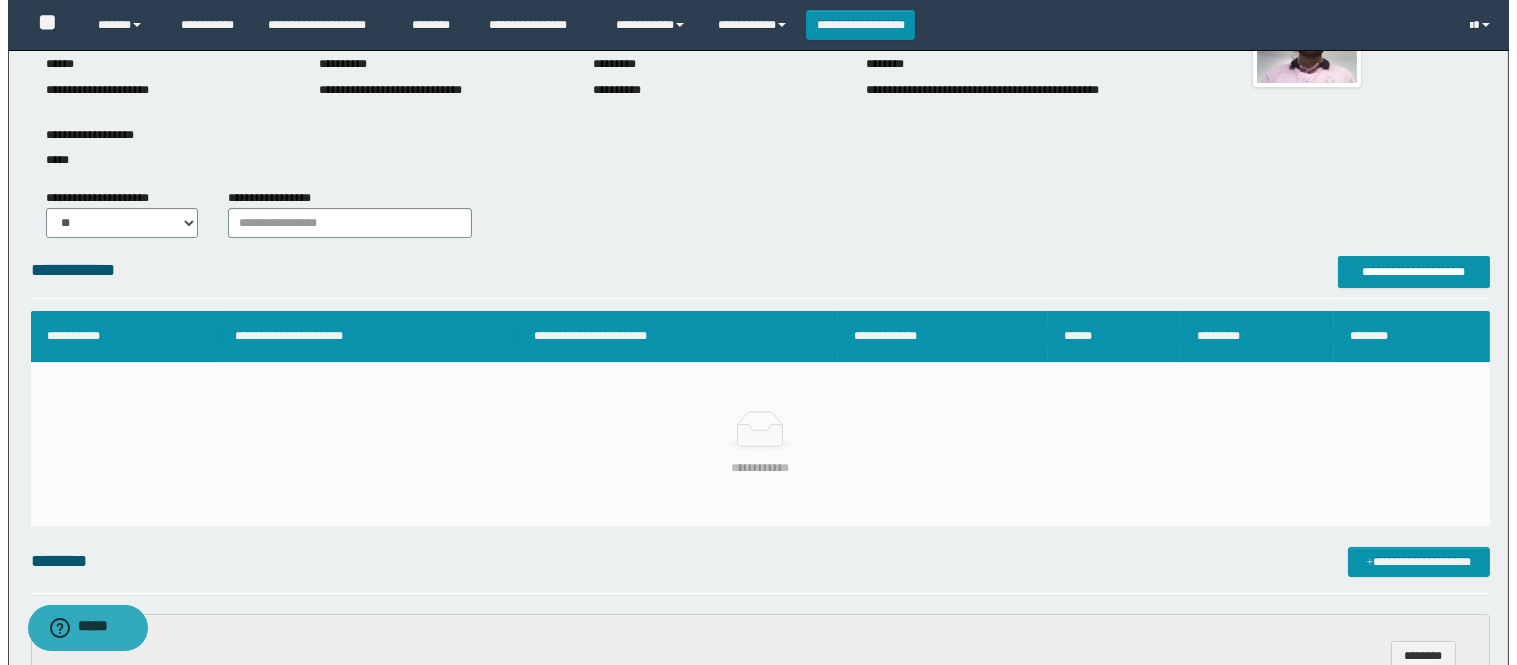 scroll, scrollTop: 111, scrollLeft: 0, axis: vertical 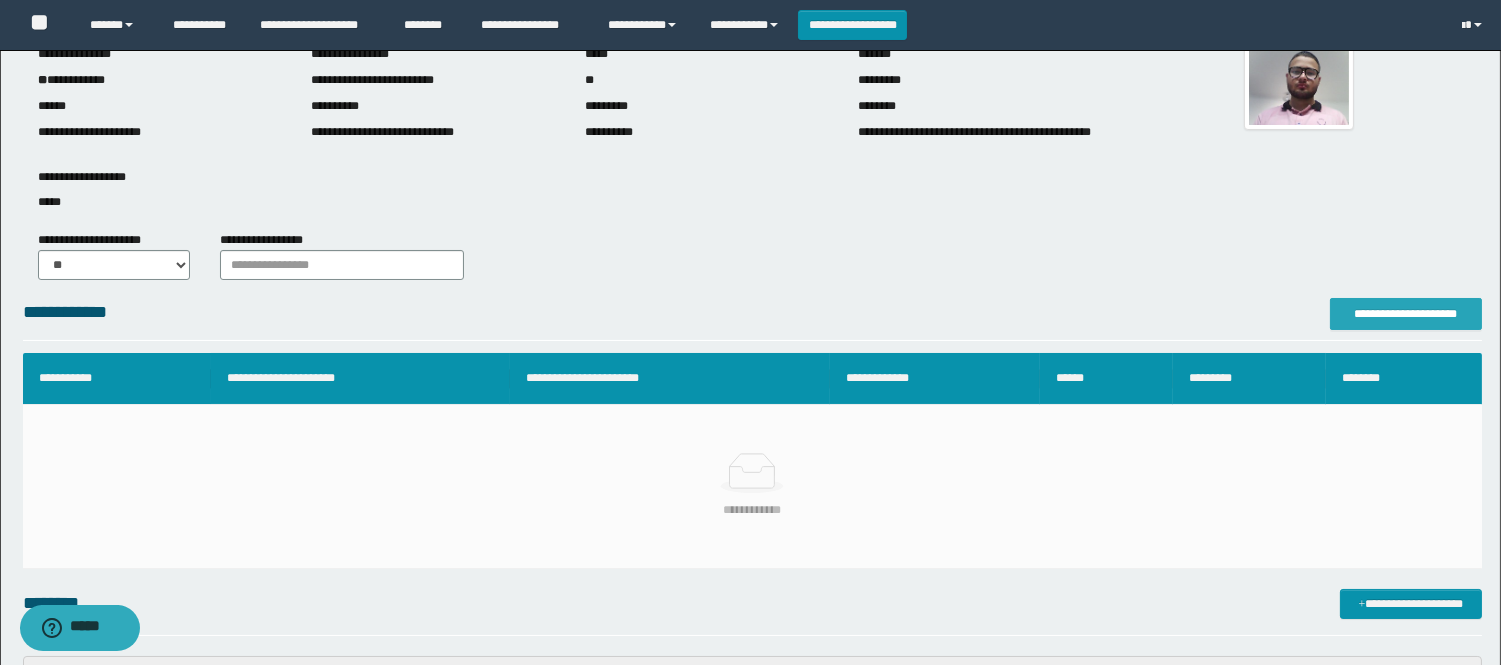 click on "**********" at bounding box center (1406, 314) 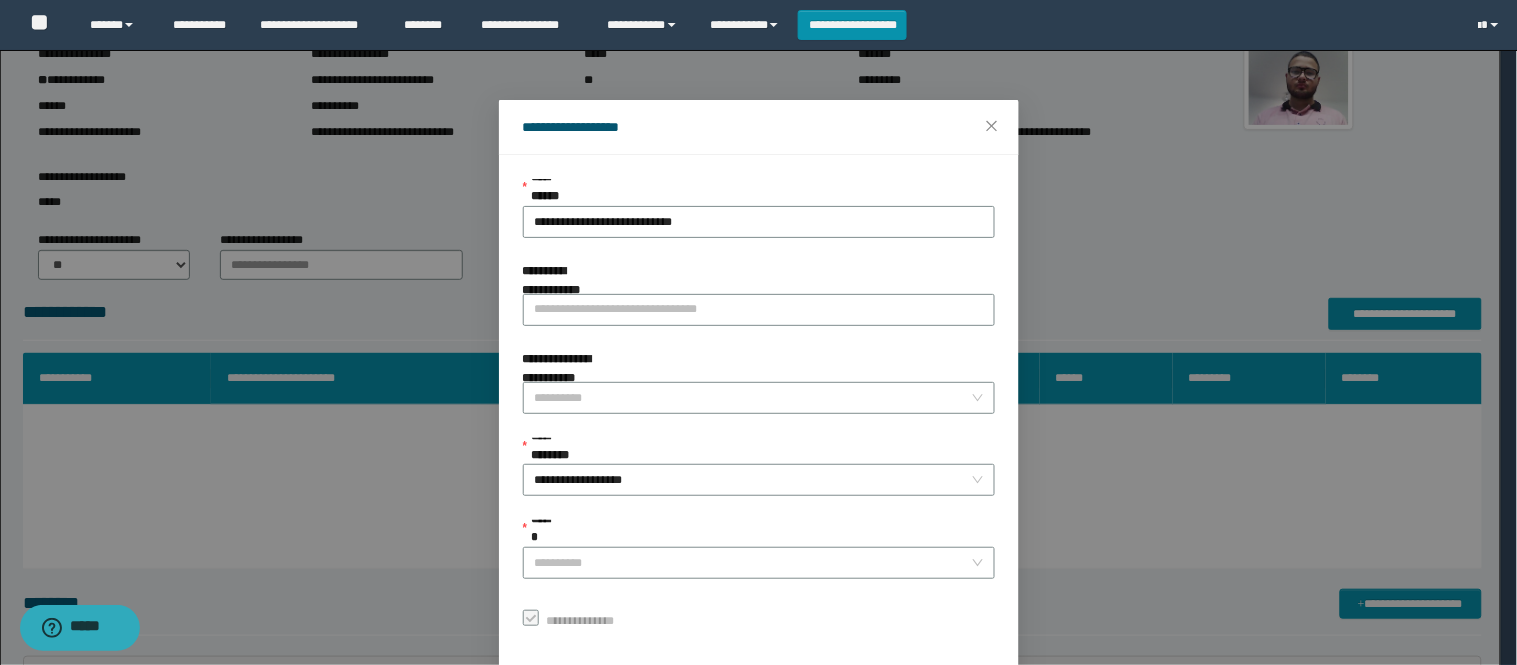 scroll, scrollTop: 87, scrollLeft: 0, axis: vertical 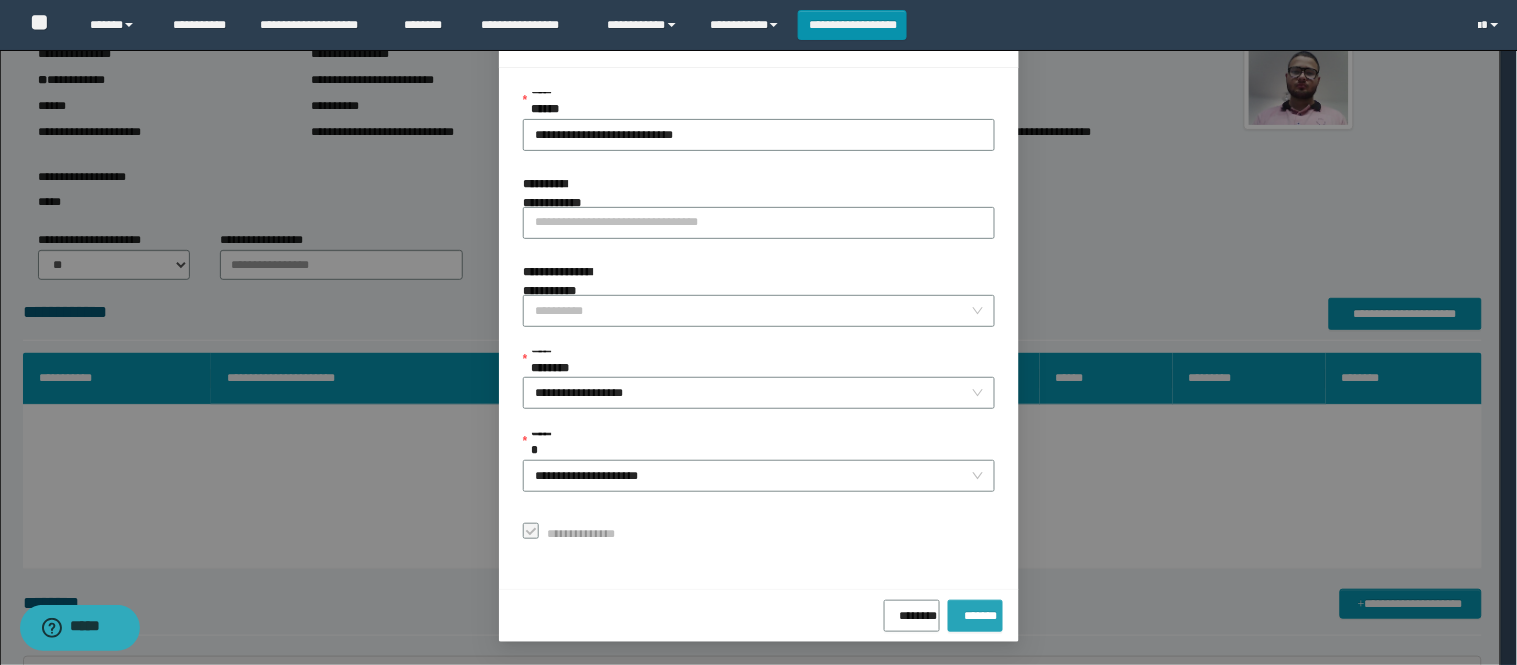 click on "*******" at bounding box center [975, 612] 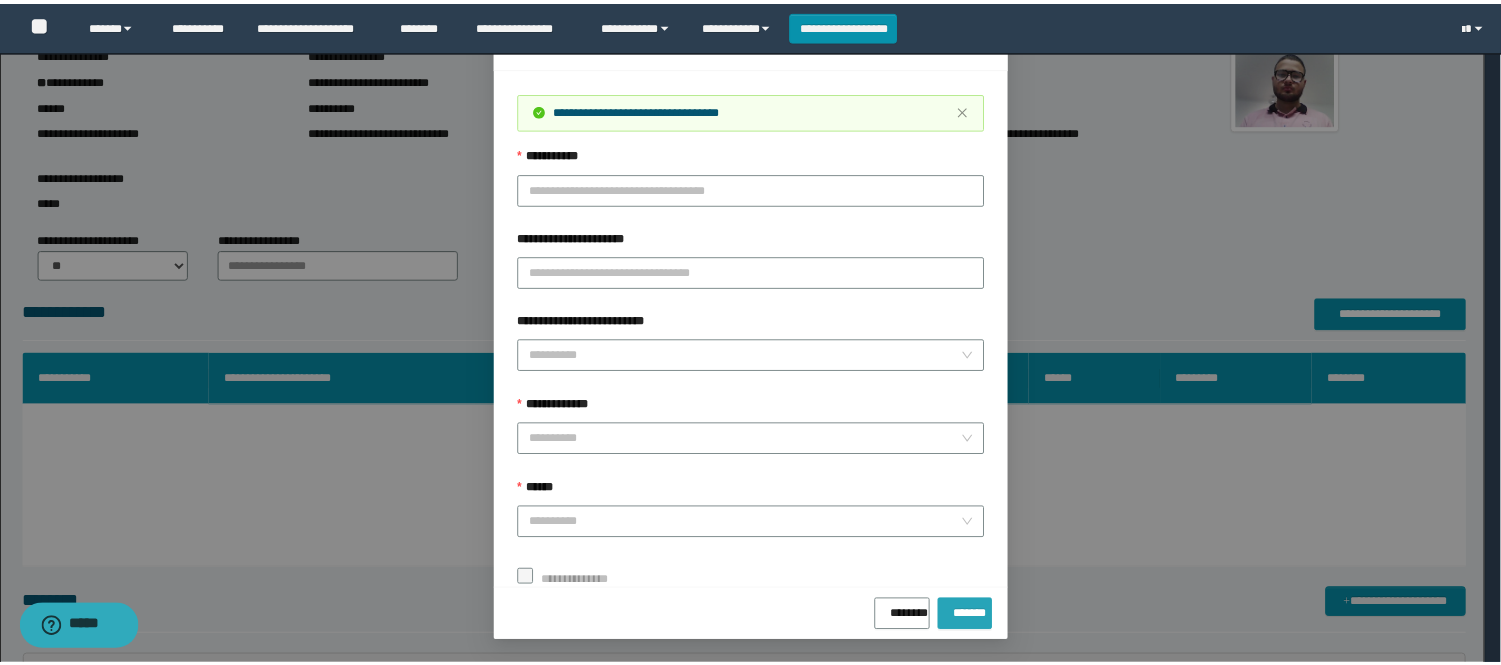 scroll, scrollTop: 41, scrollLeft: 0, axis: vertical 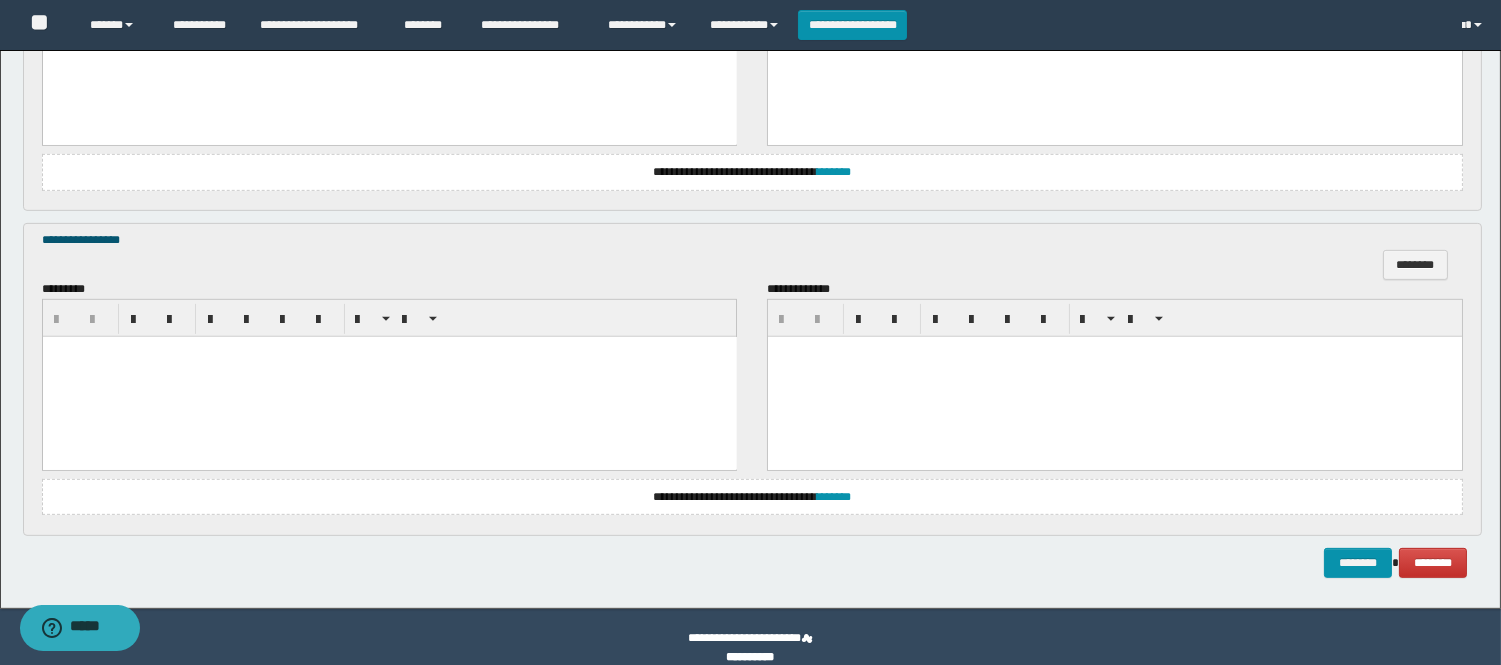 paste 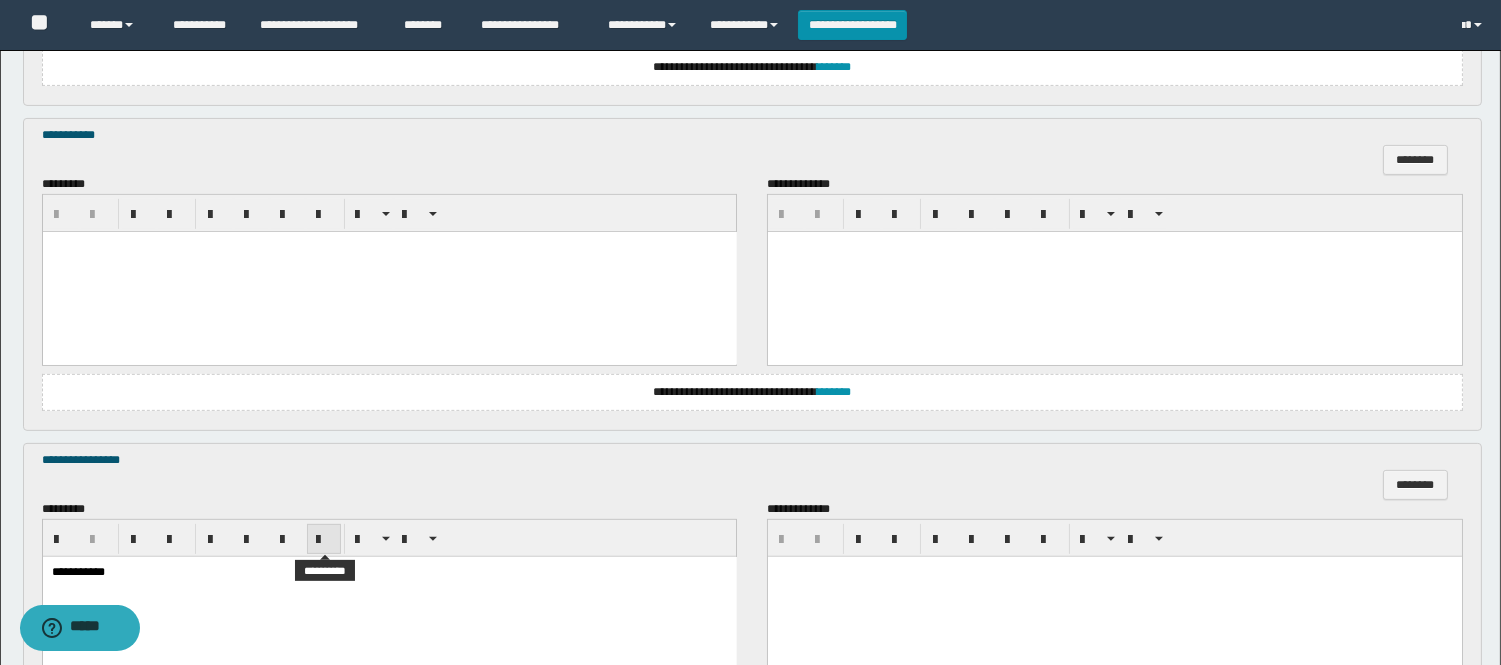 scroll, scrollTop: 1333, scrollLeft: 0, axis: vertical 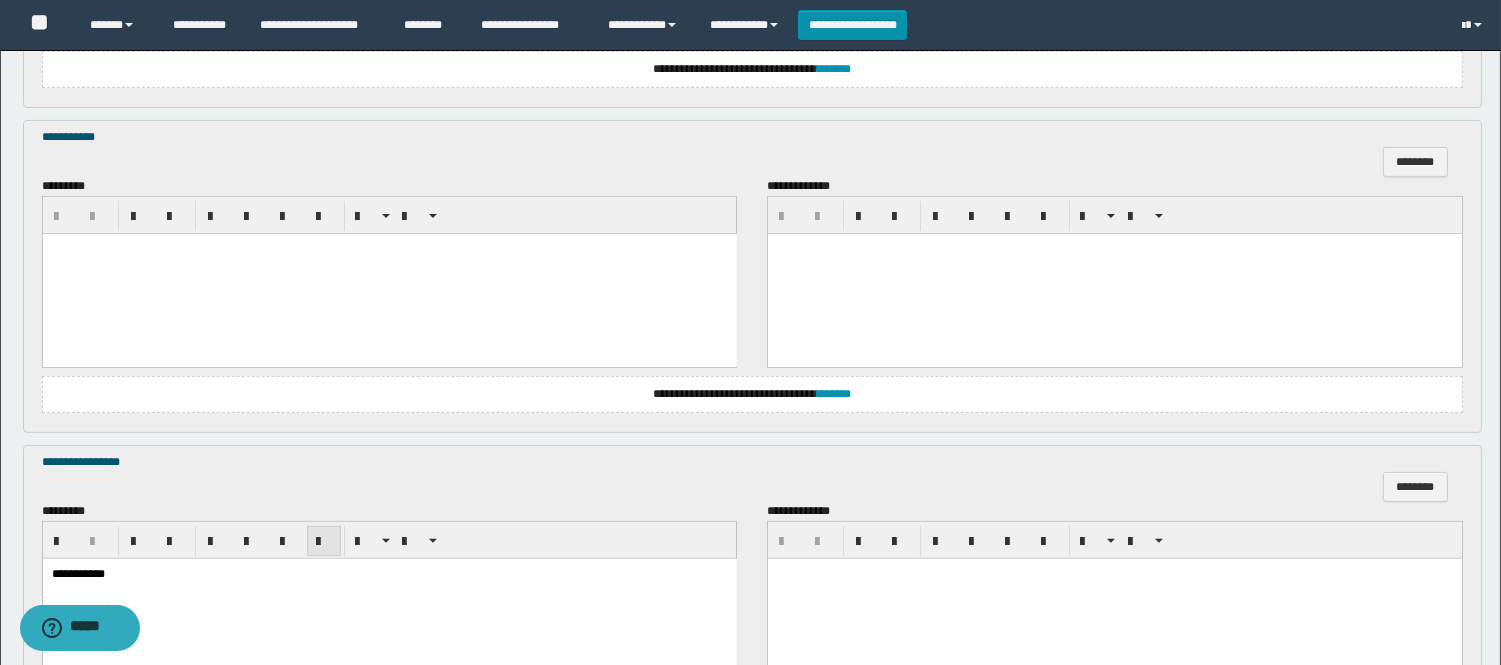 click at bounding box center [389, 274] 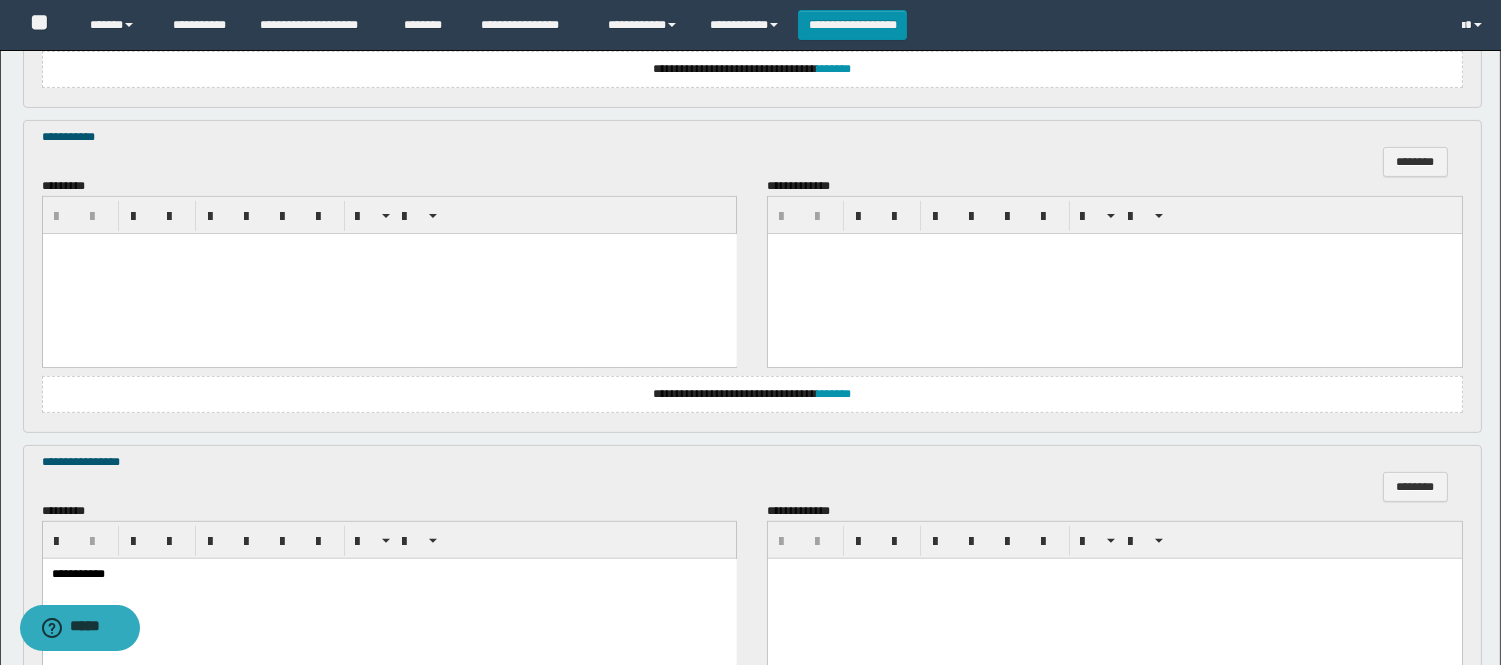 type 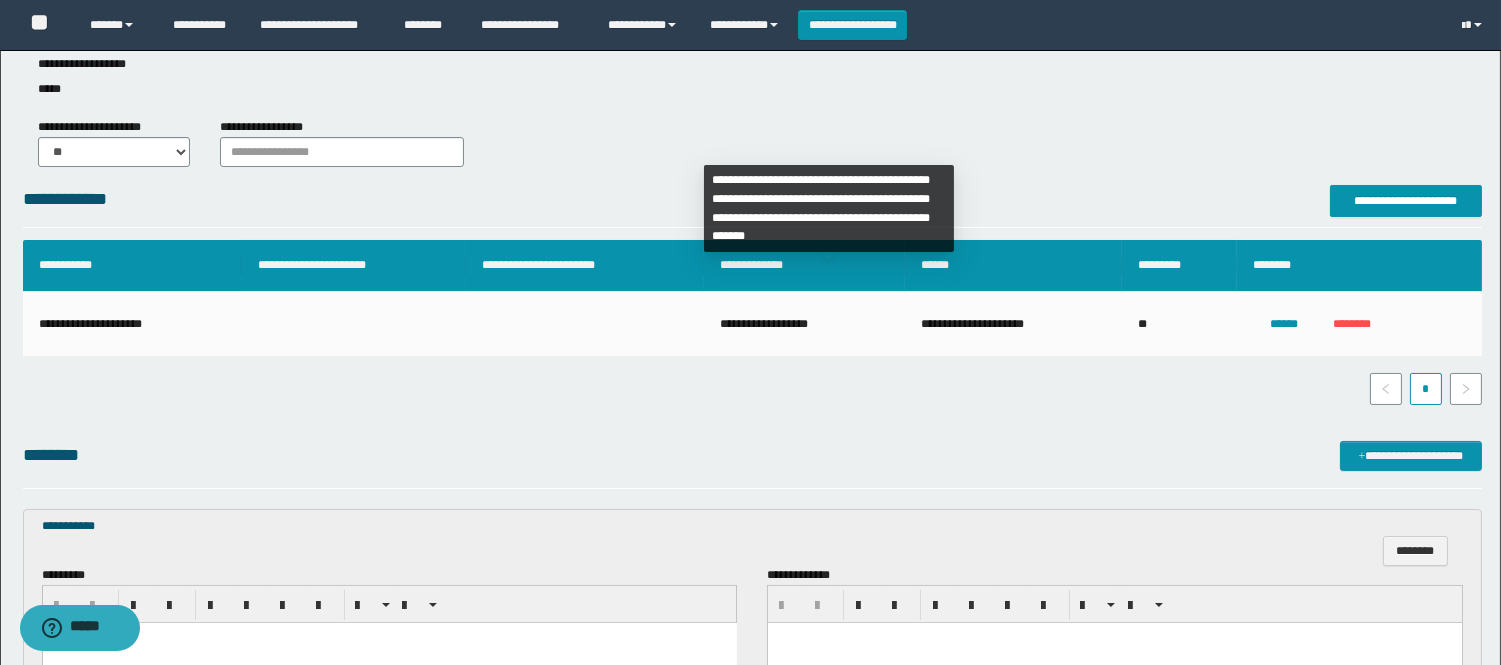 scroll, scrollTop: 555, scrollLeft: 0, axis: vertical 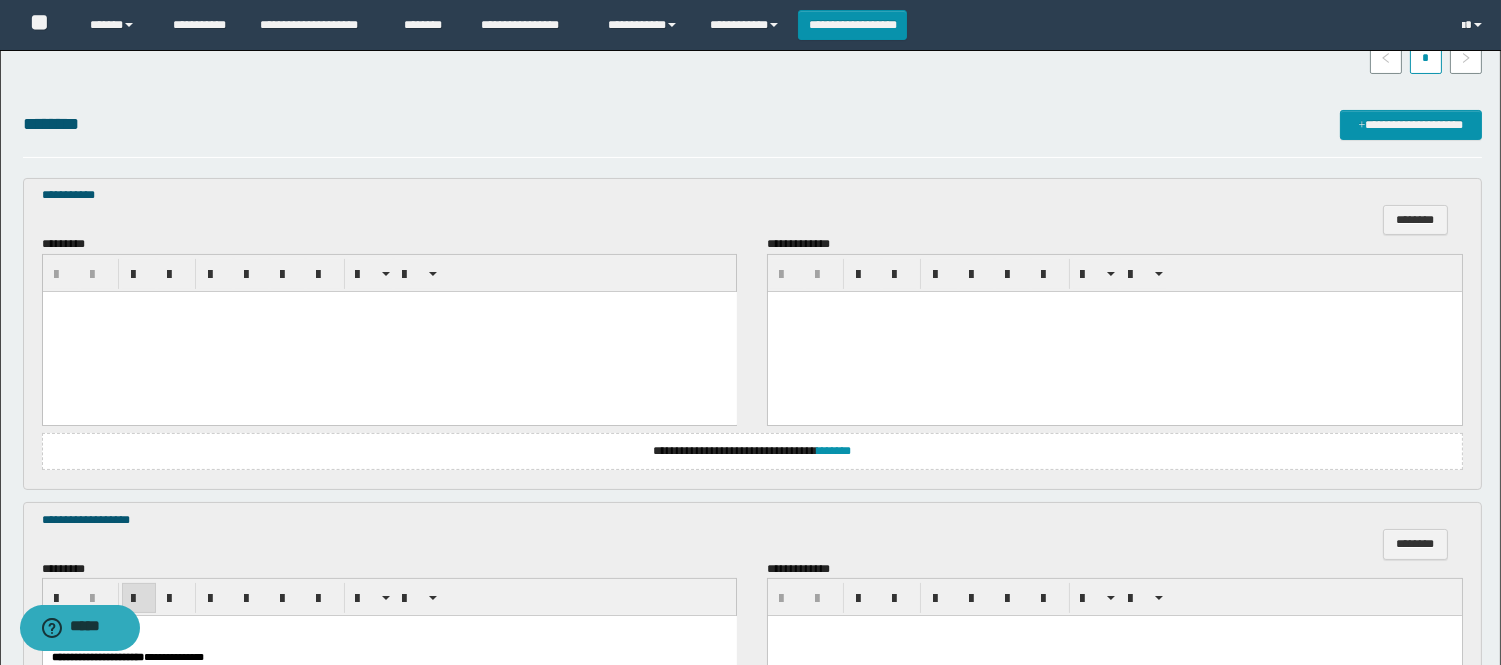 click at bounding box center (389, 331) 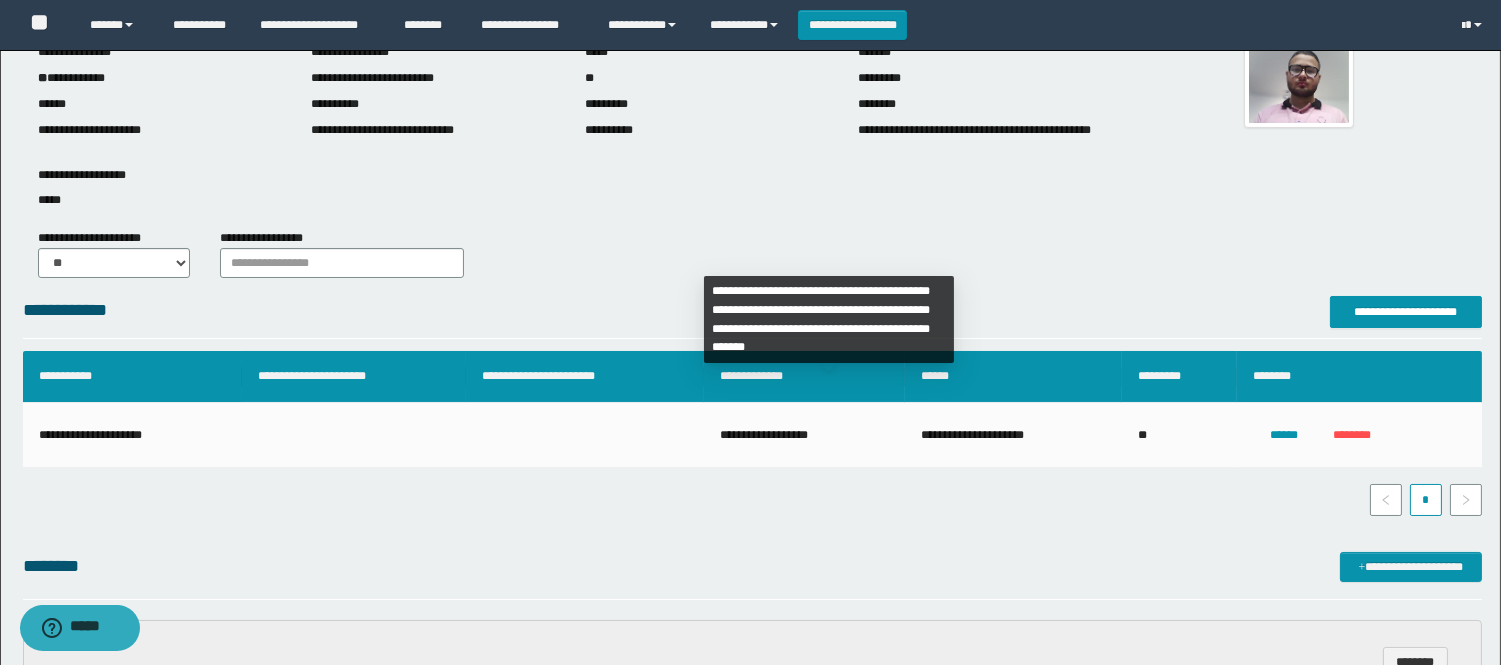 scroll, scrollTop: 78, scrollLeft: 0, axis: vertical 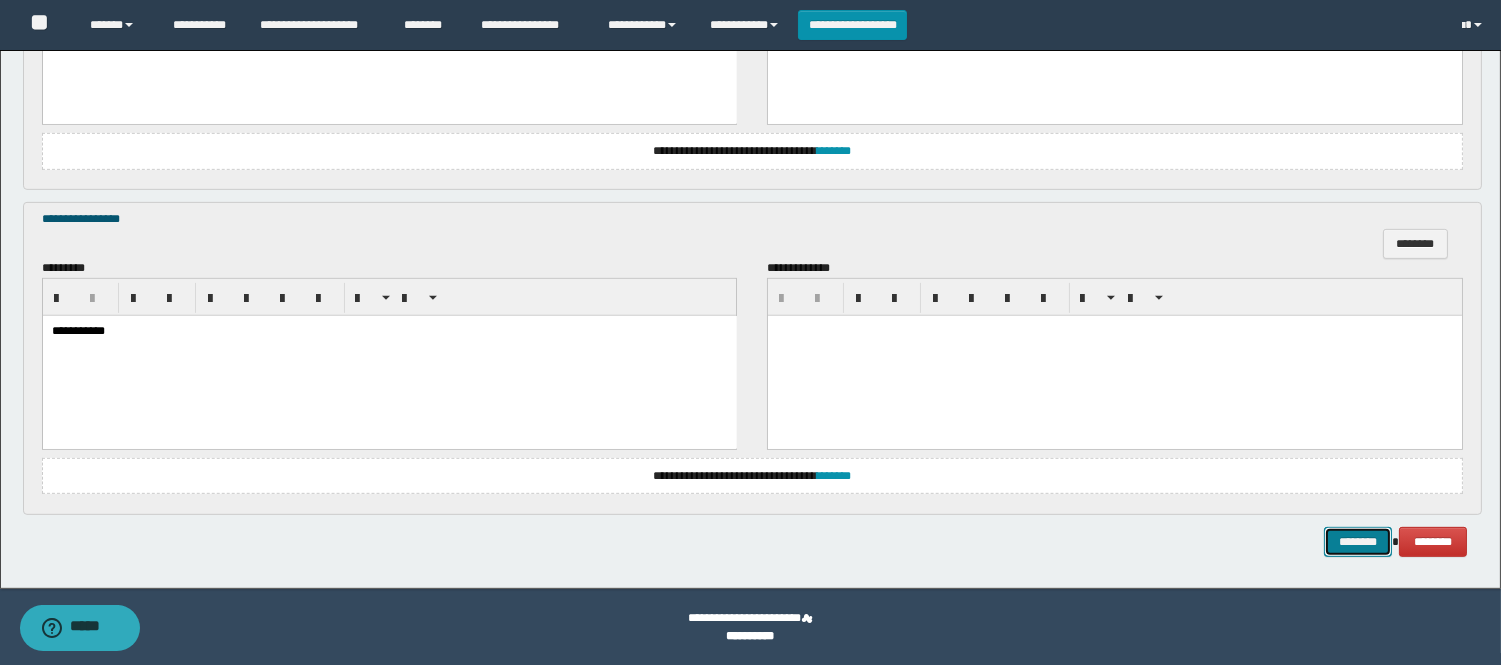 click on "********" at bounding box center [1358, 542] 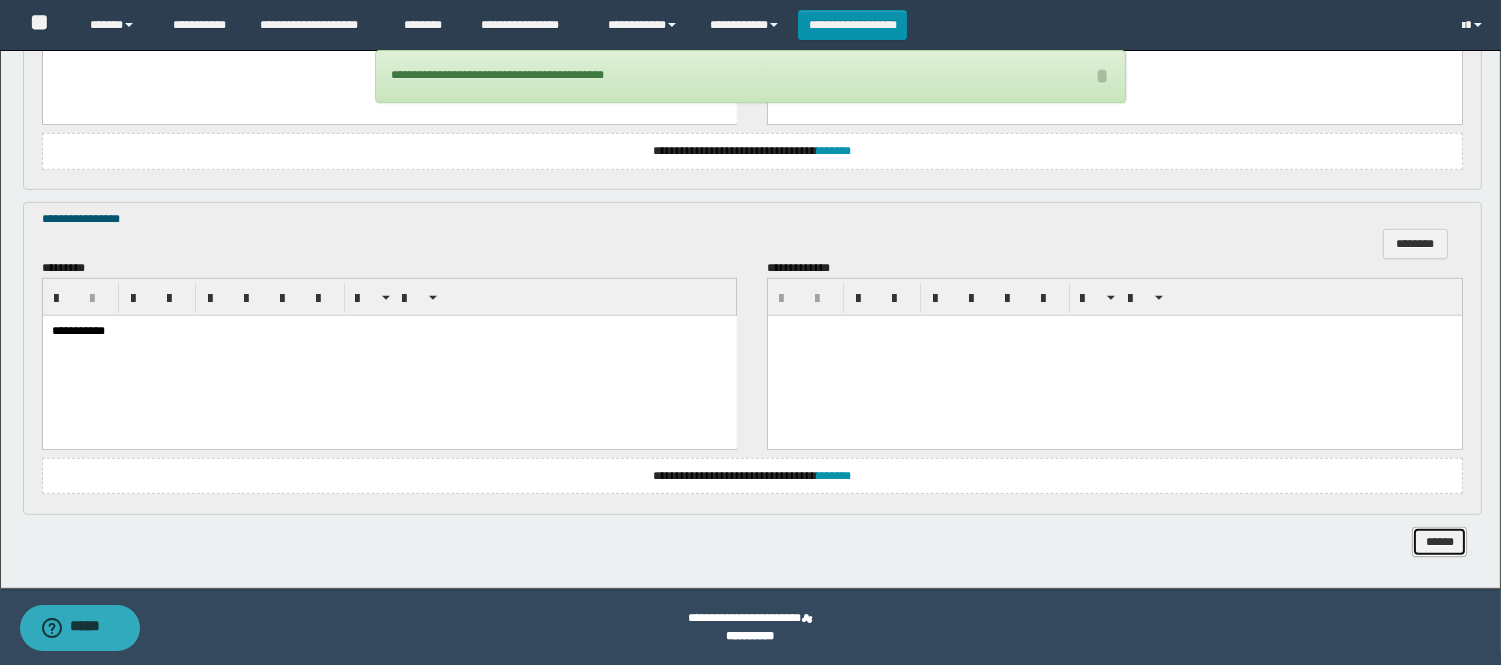 click on "******" at bounding box center (1439, 542) 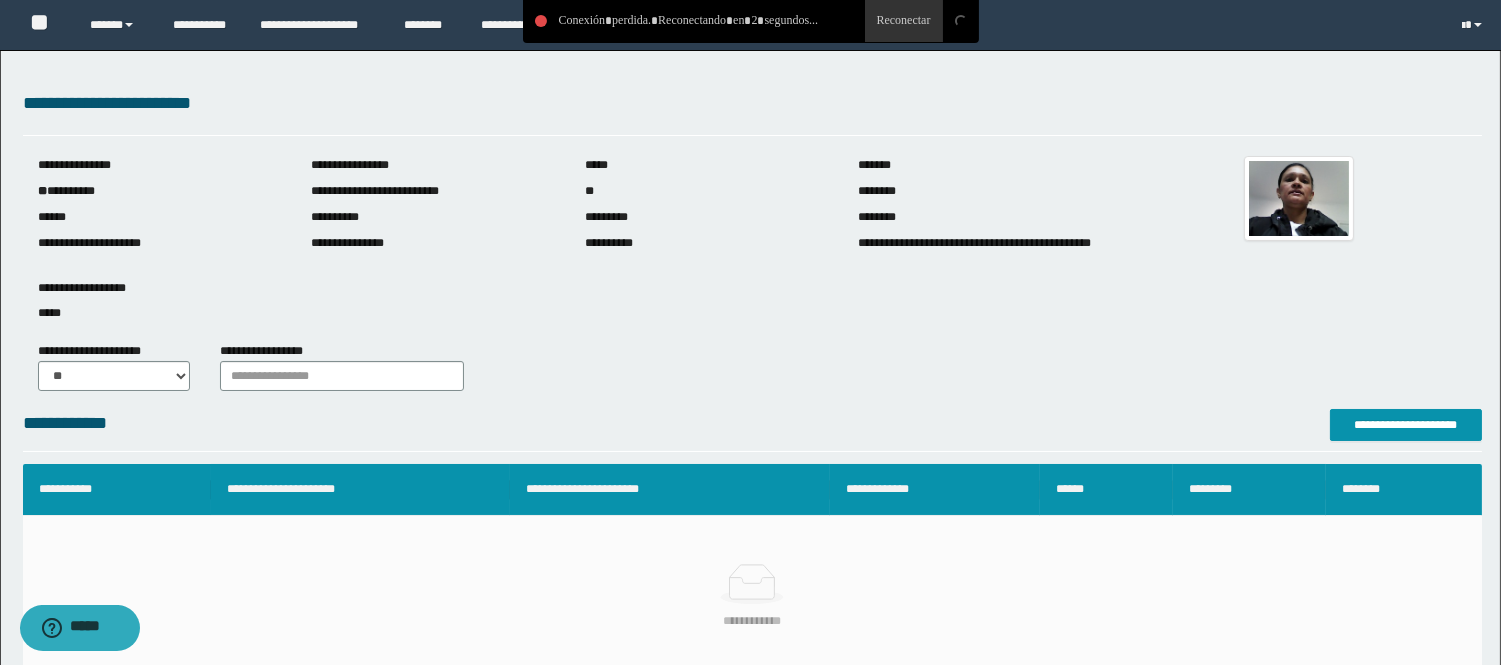 scroll, scrollTop: 0, scrollLeft: 0, axis: both 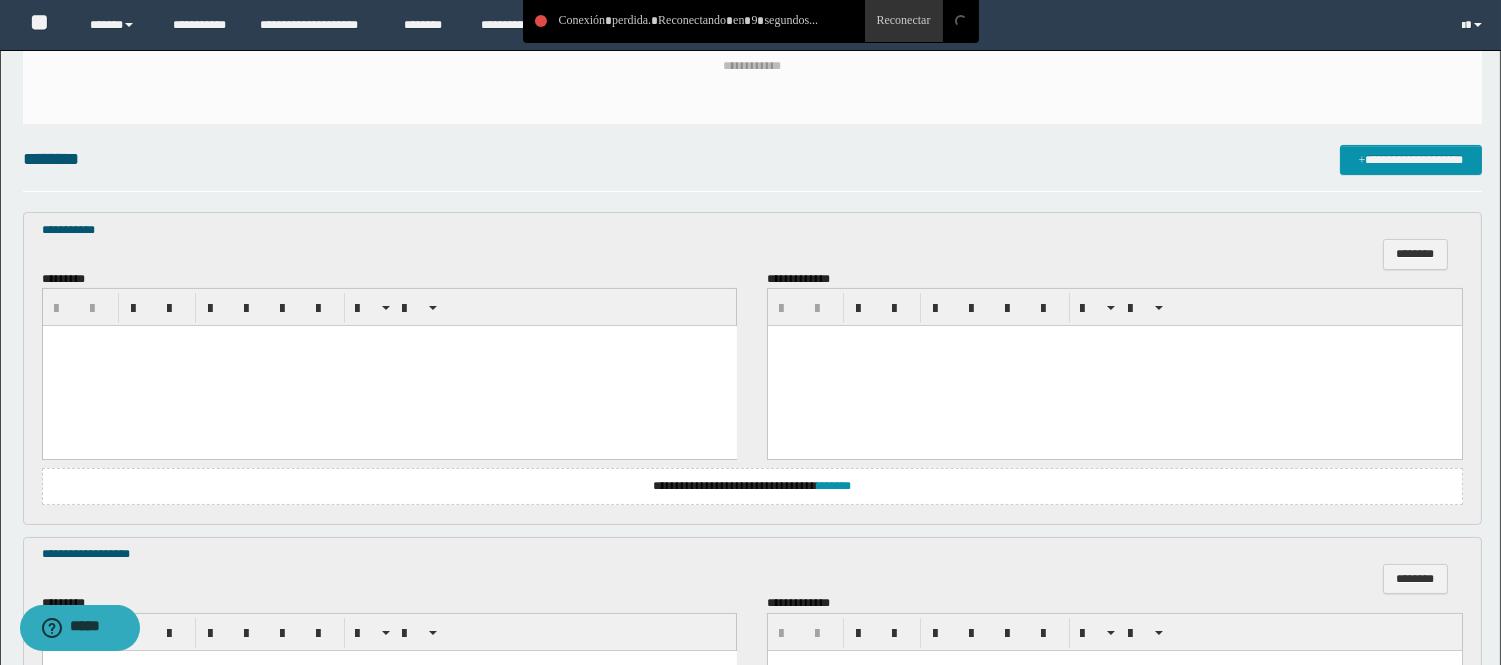 click at bounding box center (389, 366) 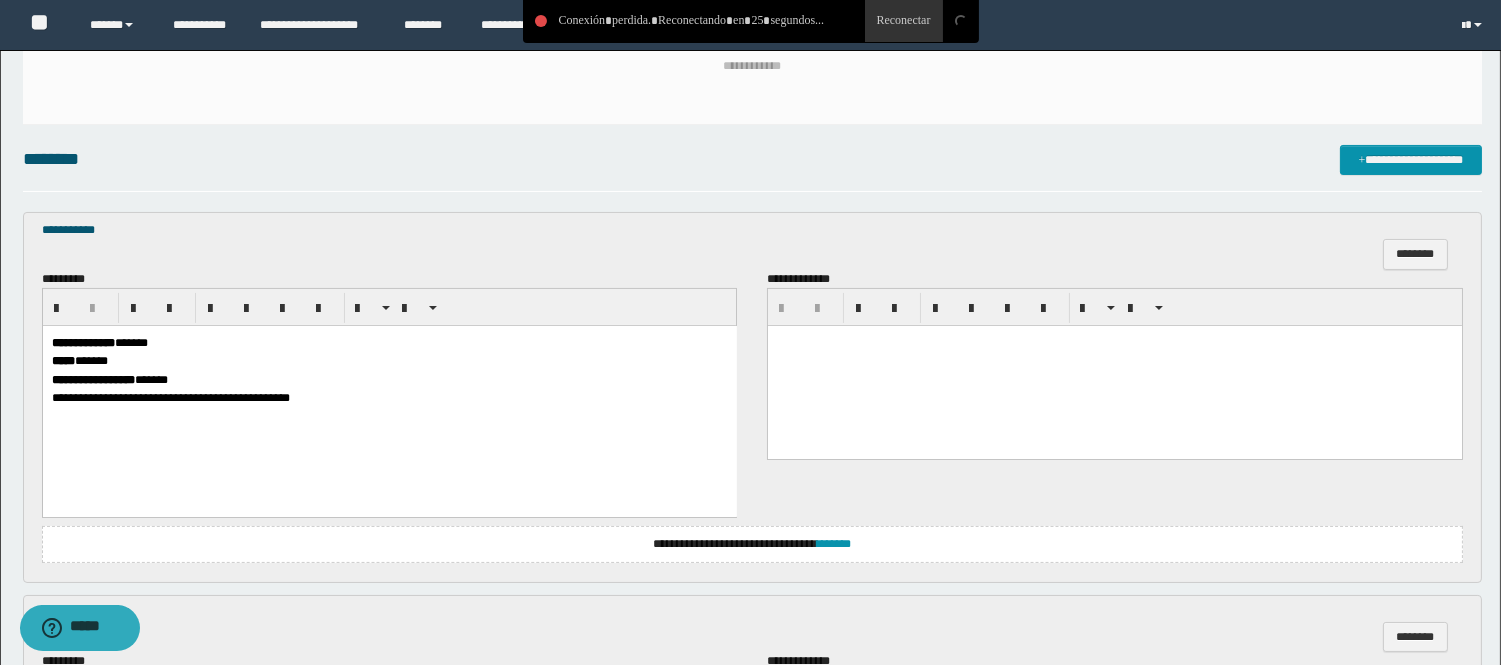 click on "**********" at bounding box center [752, 544] 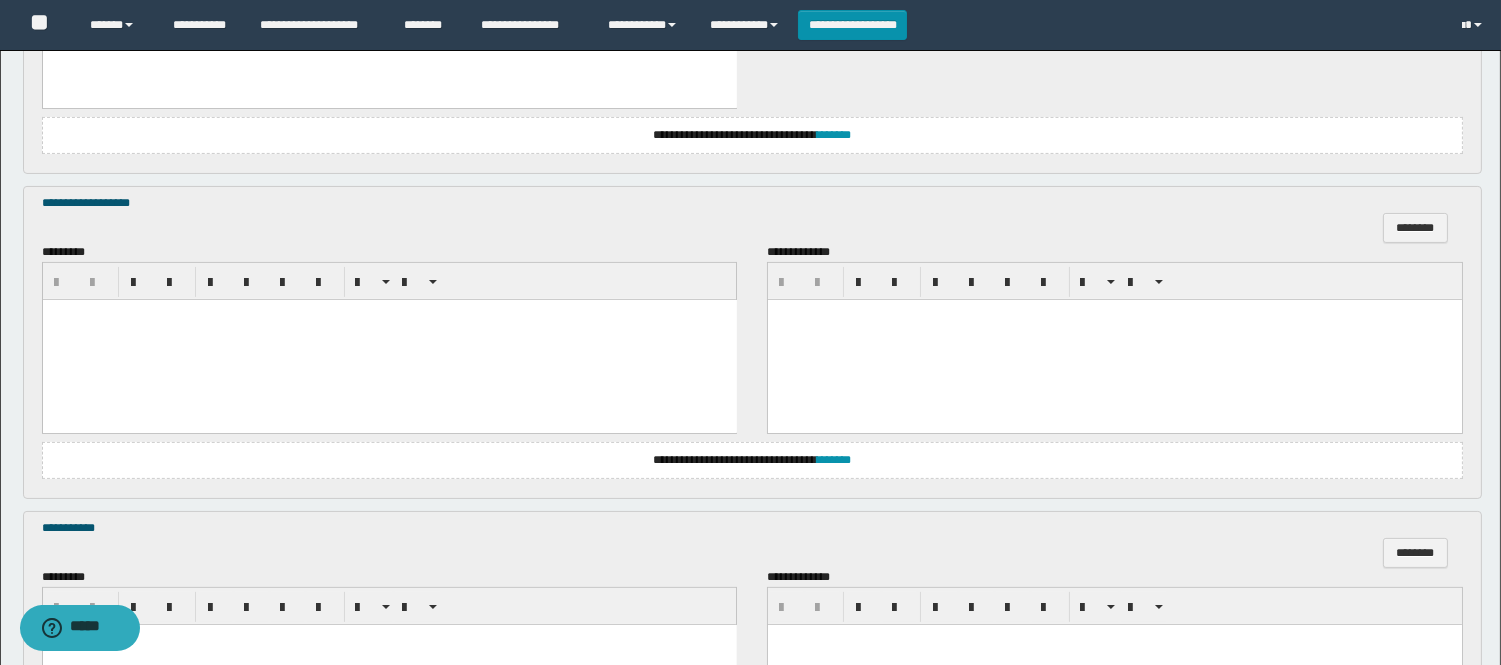 scroll, scrollTop: 1000, scrollLeft: 0, axis: vertical 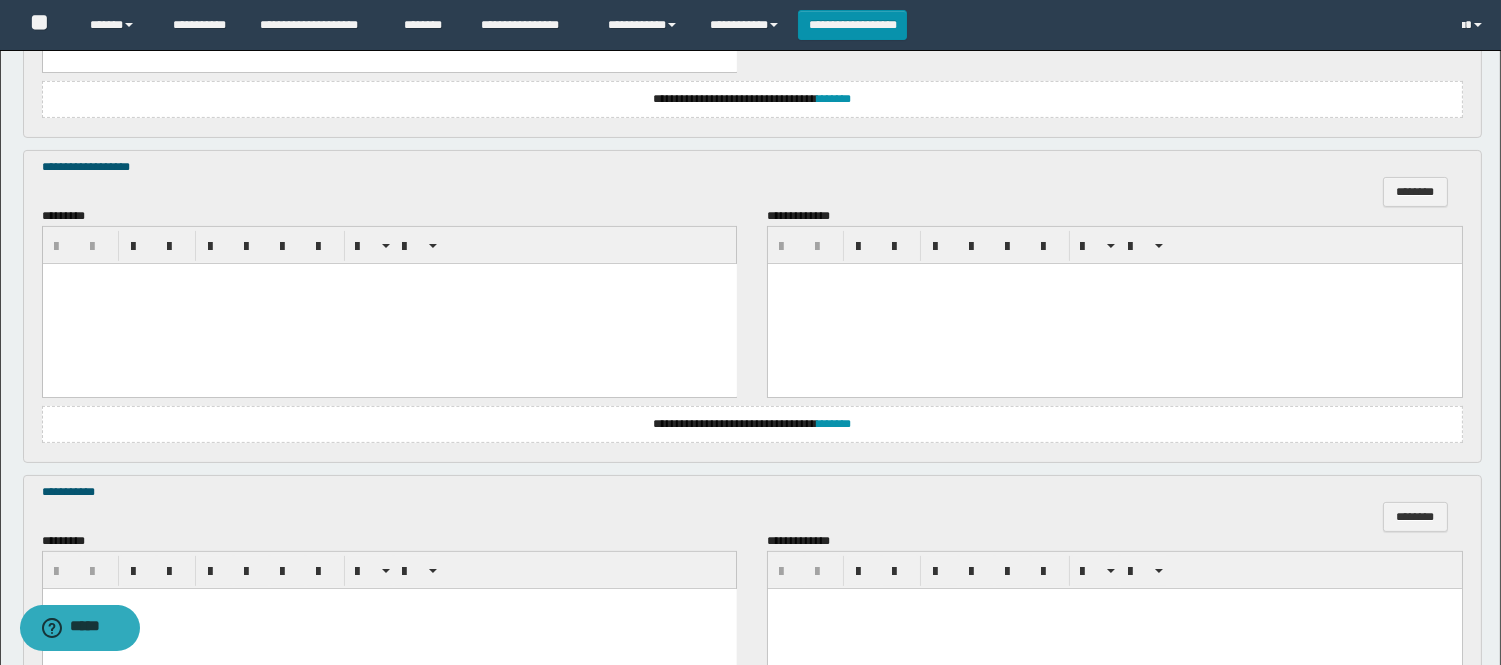 click at bounding box center [389, 304] 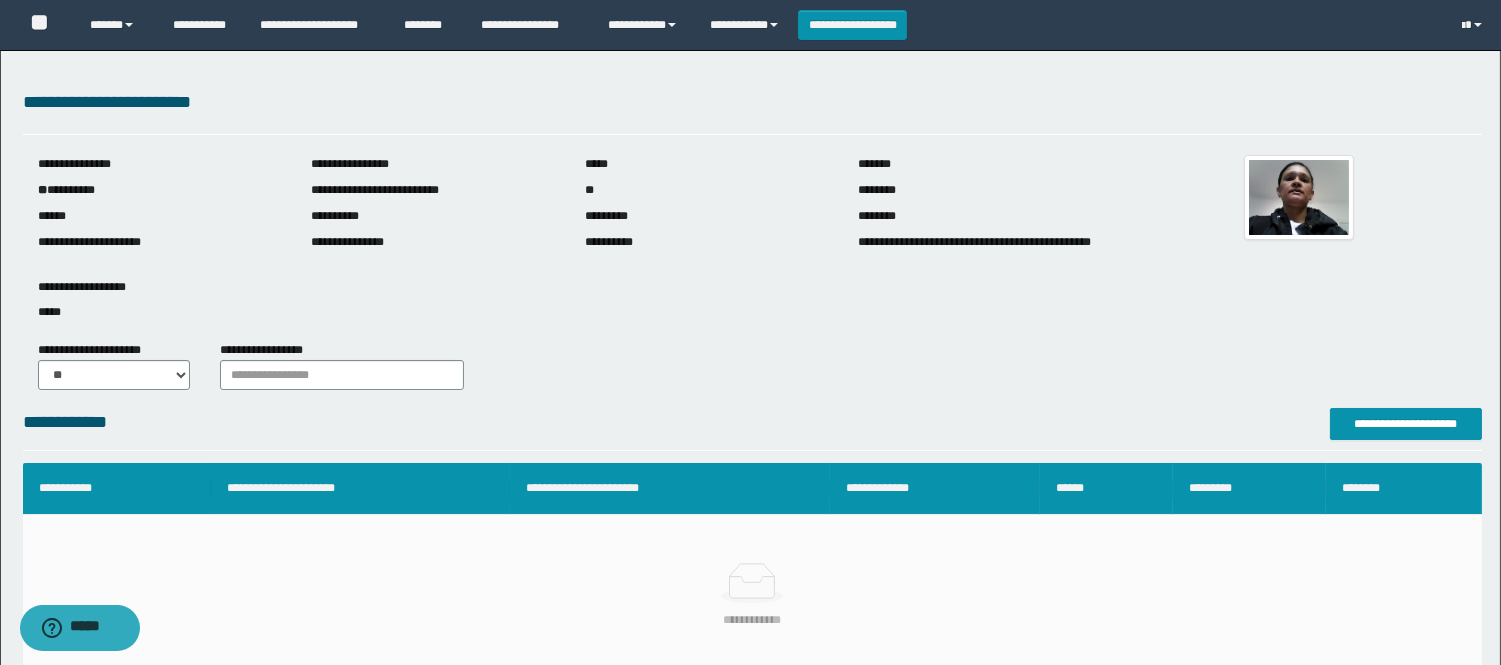 scroll, scrollTop: 0, scrollLeft: 0, axis: both 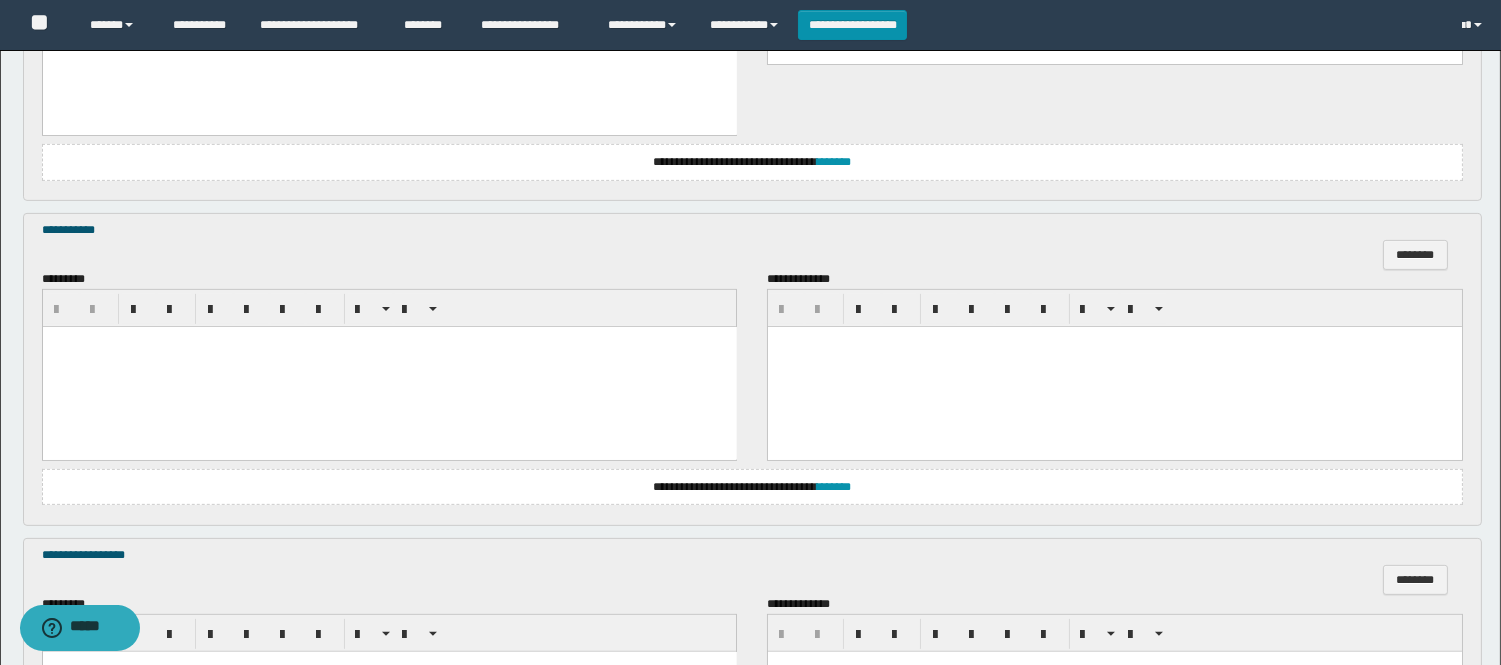 click at bounding box center [389, 367] 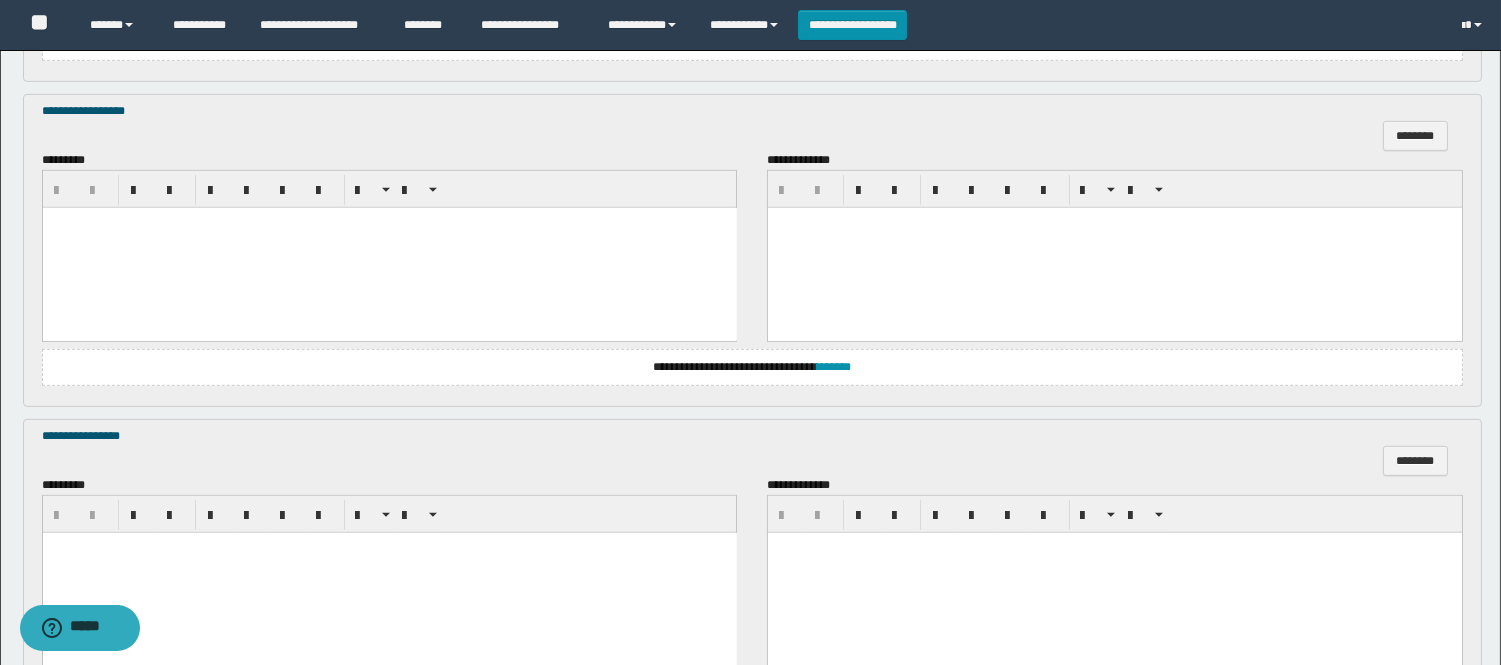 scroll, scrollTop: 1994, scrollLeft: 0, axis: vertical 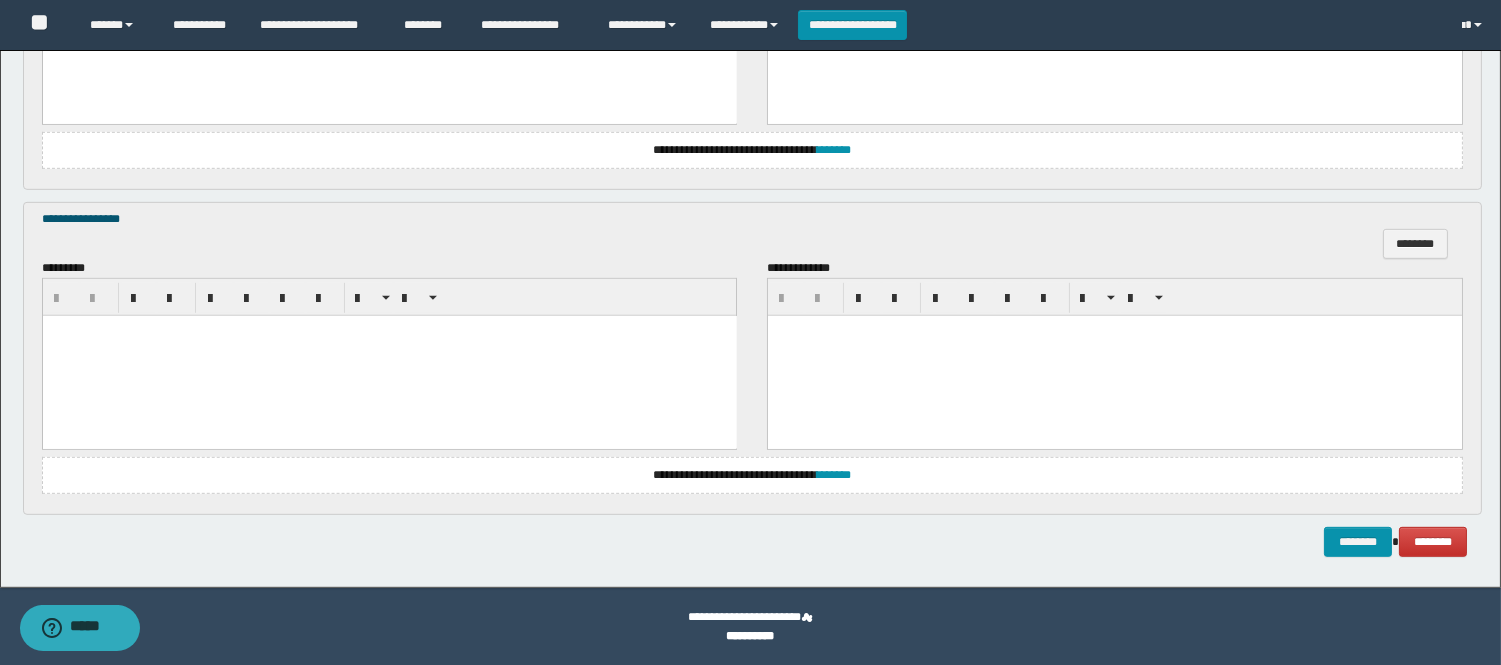 click at bounding box center (389, 355) 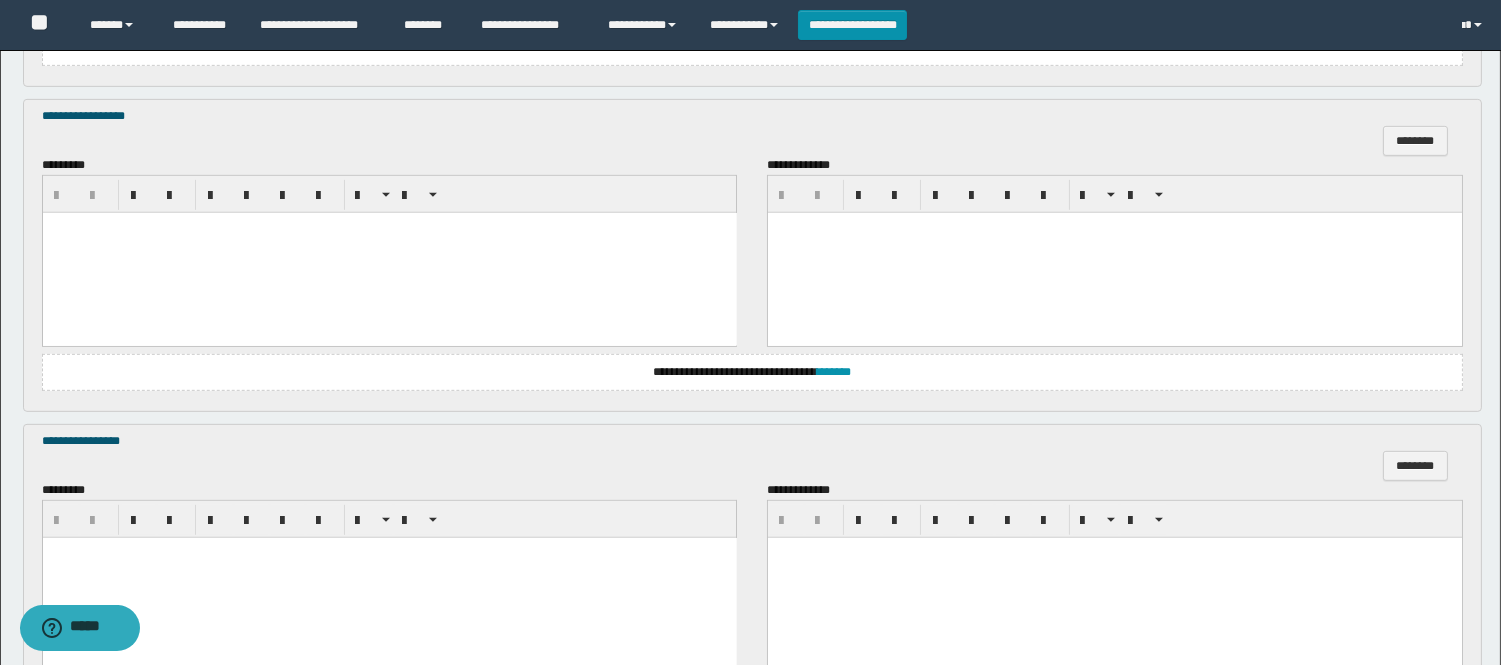 scroll, scrollTop: 1661, scrollLeft: 0, axis: vertical 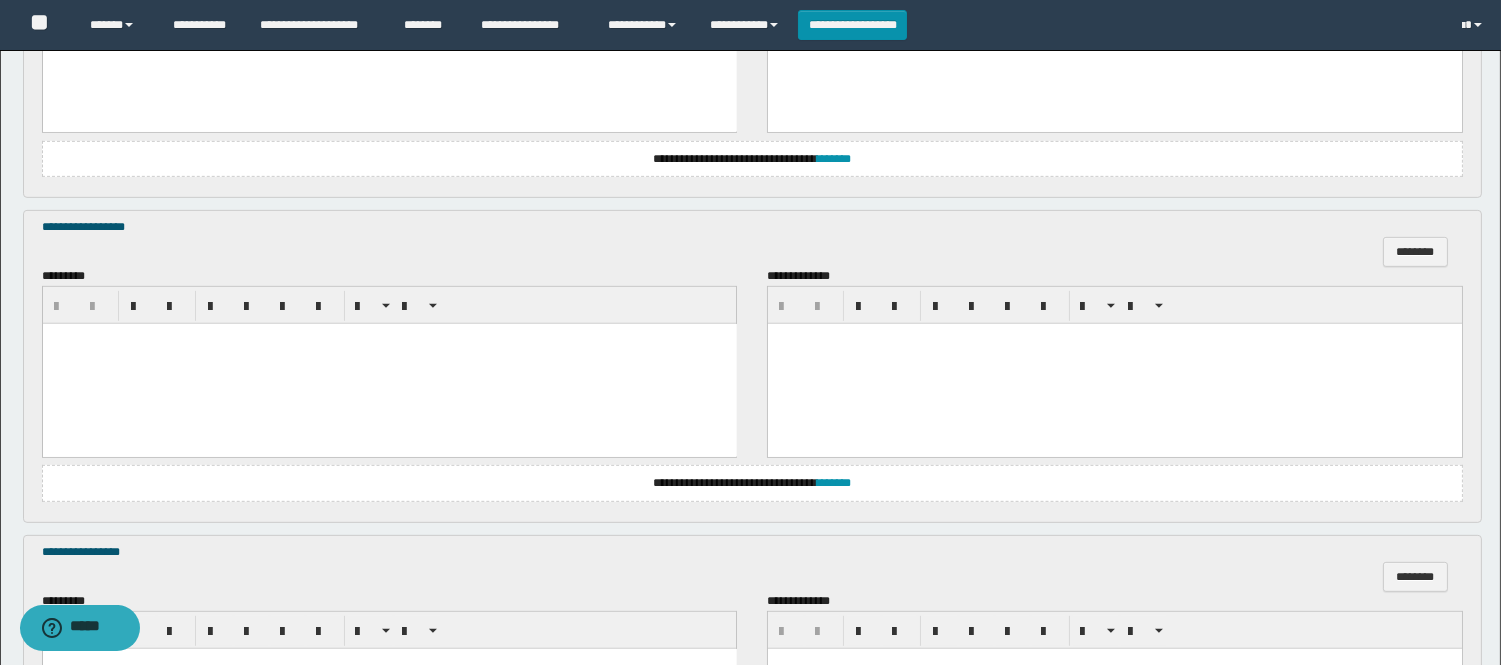 click at bounding box center [389, 363] 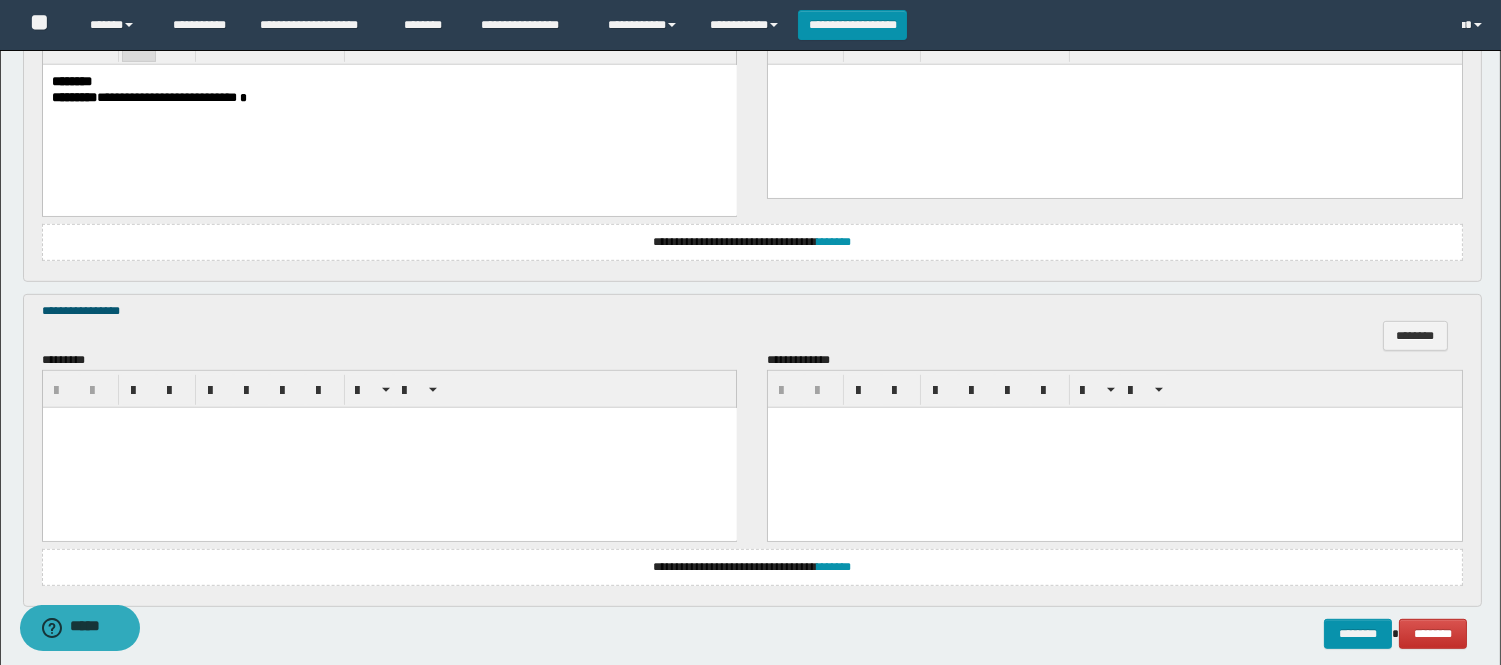 scroll, scrollTop: 1994, scrollLeft: 0, axis: vertical 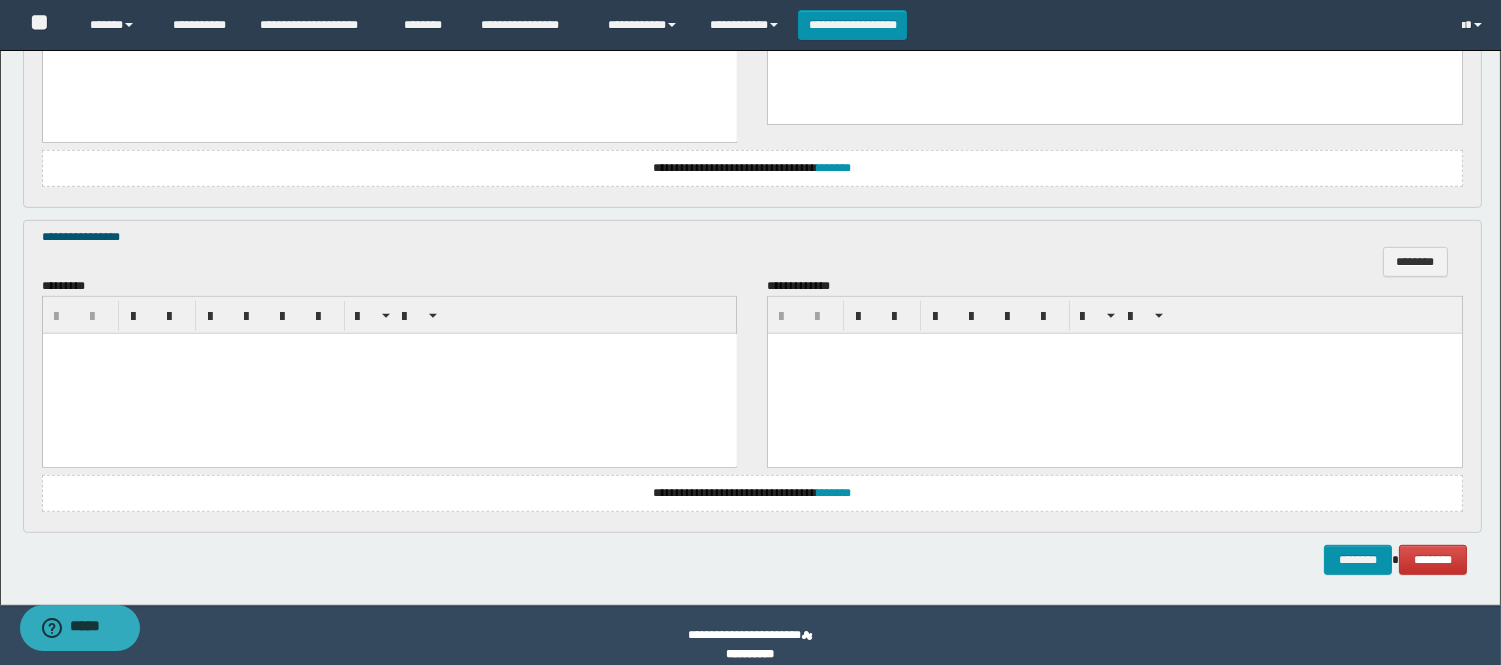 click at bounding box center (389, 373) 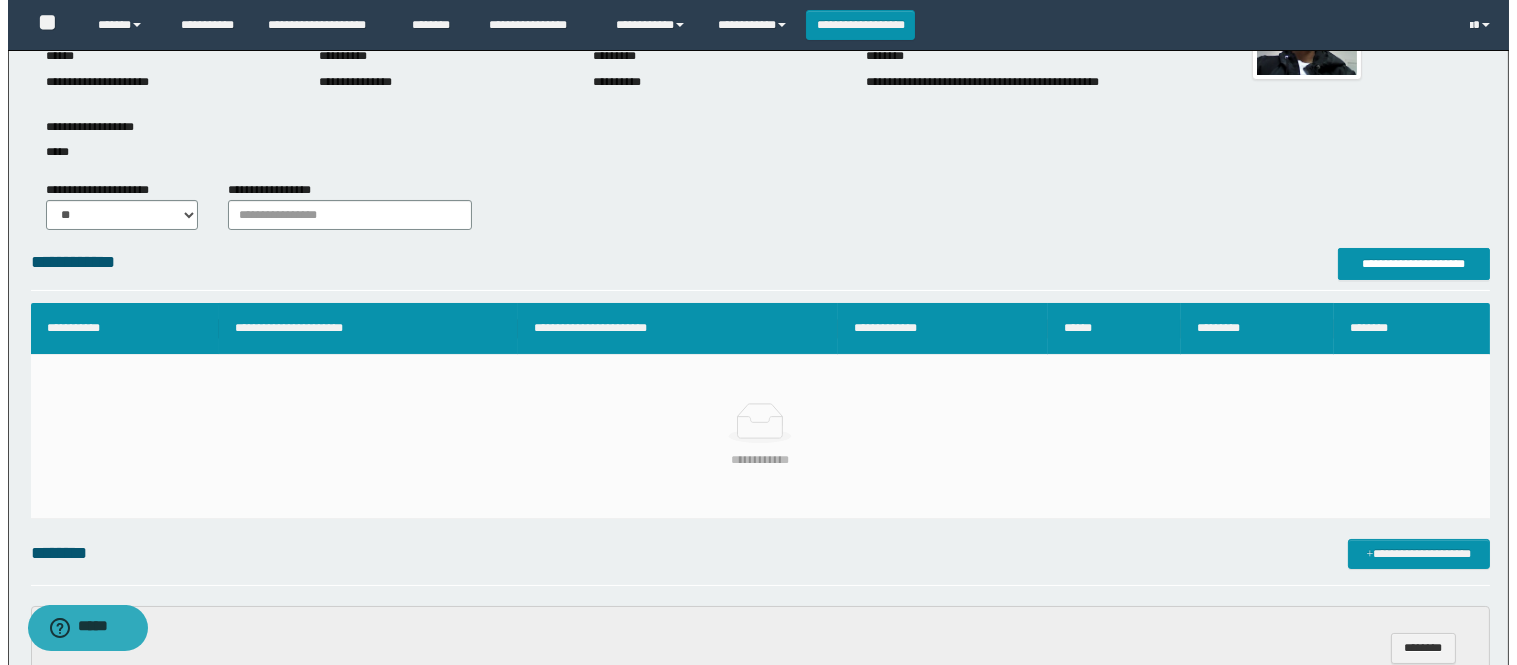 scroll, scrollTop: 0, scrollLeft: 0, axis: both 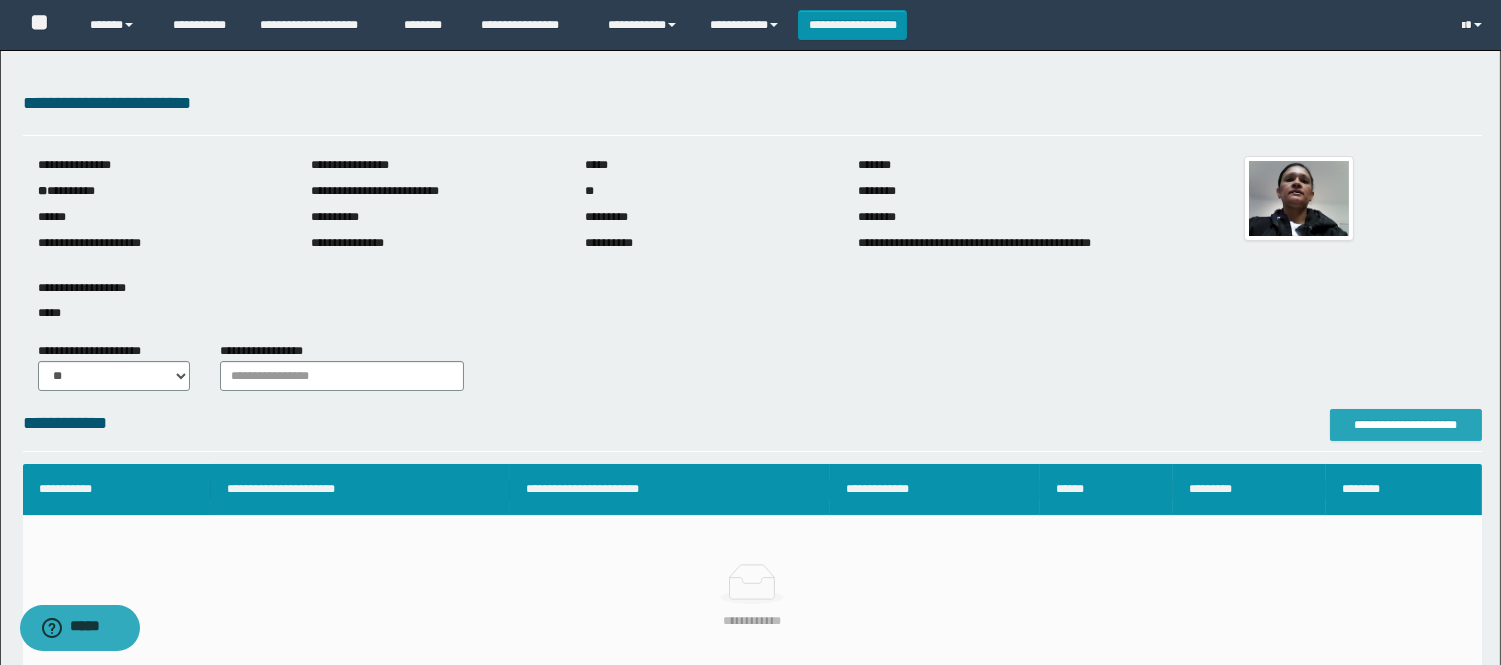 click on "**********" at bounding box center [1406, 425] 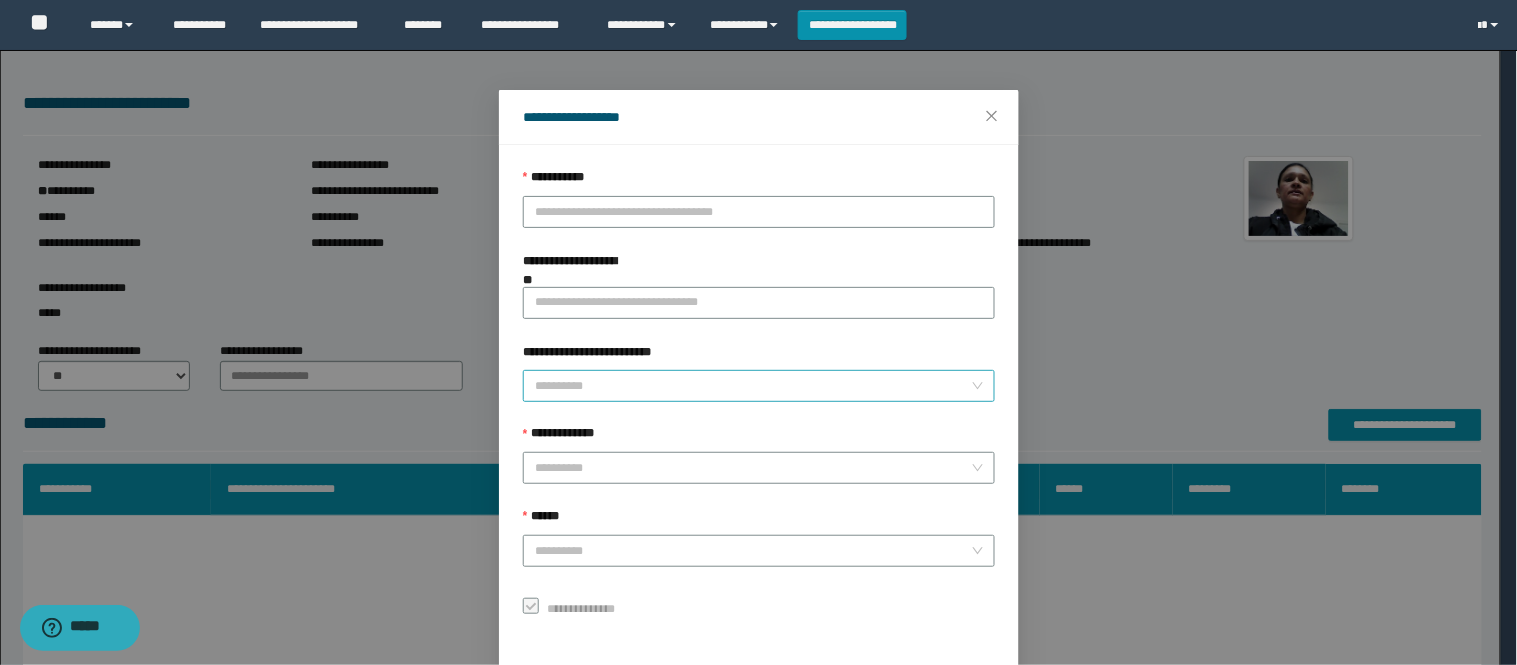 scroll, scrollTop: 87, scrollLeft: 0, axis: vertical 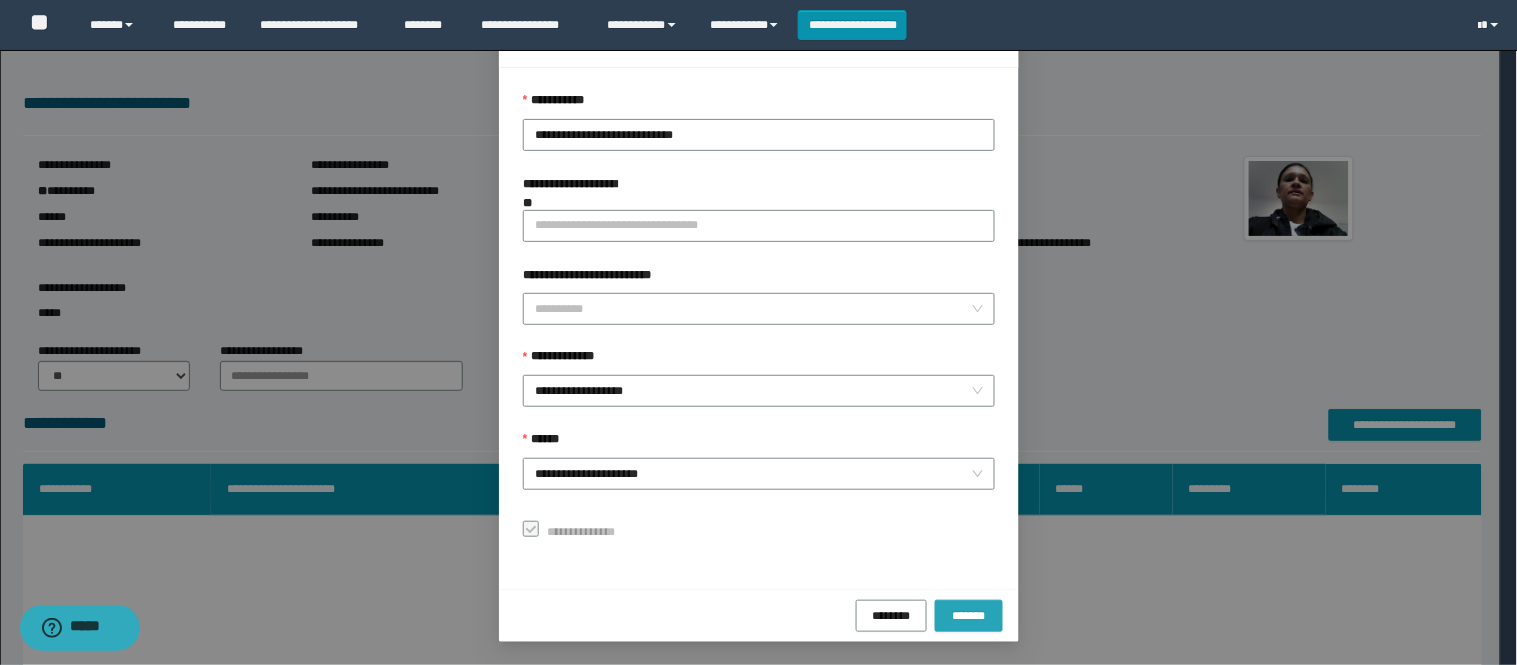 click on "*******" at bounding box center (969, 615) 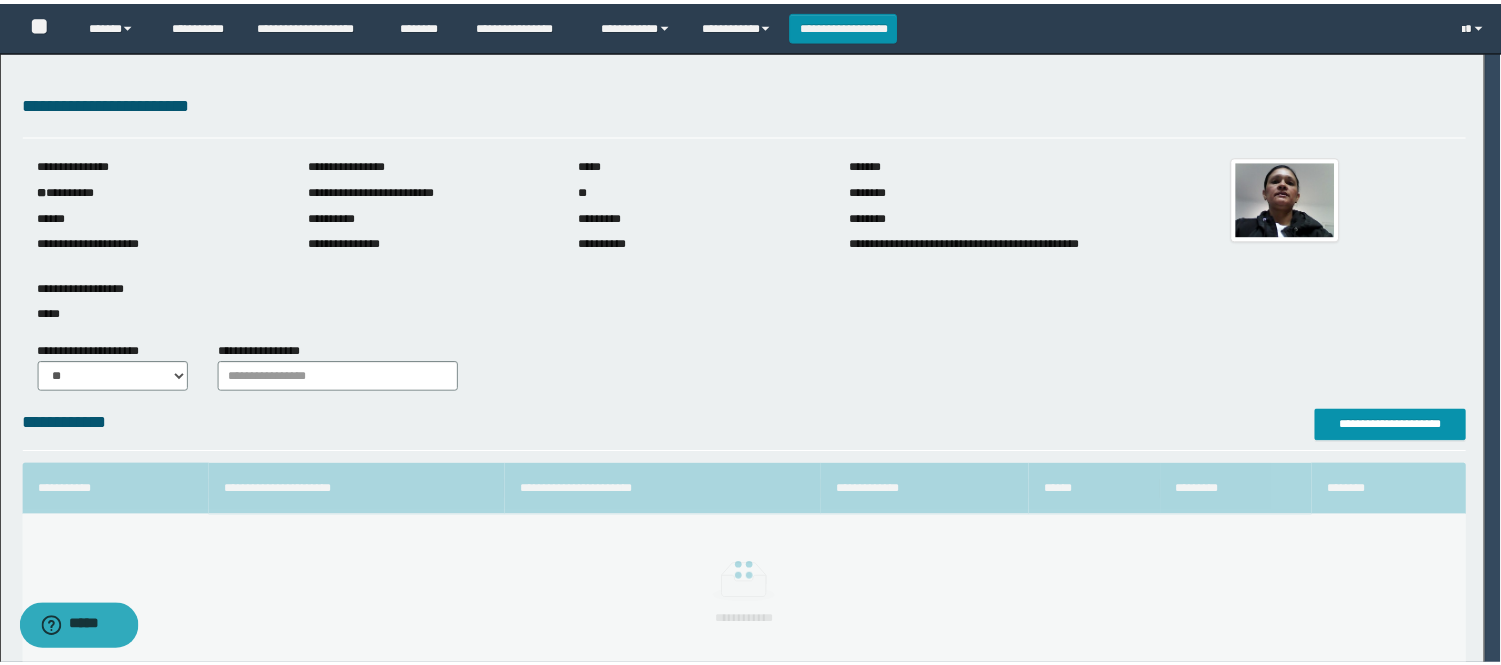 scroll, scrollTop: 41, scrollLeft: 0, axis: vertical 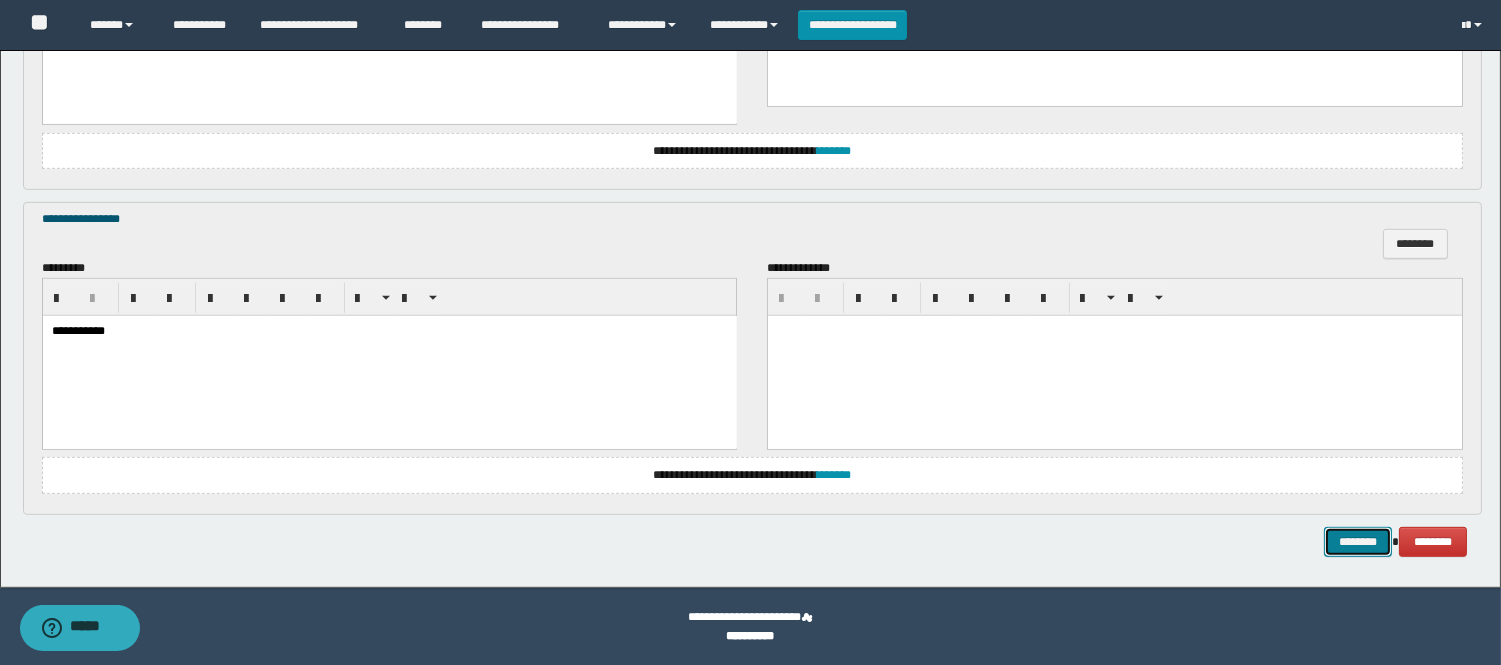 click on "********" at bounding box center [1358, 542] 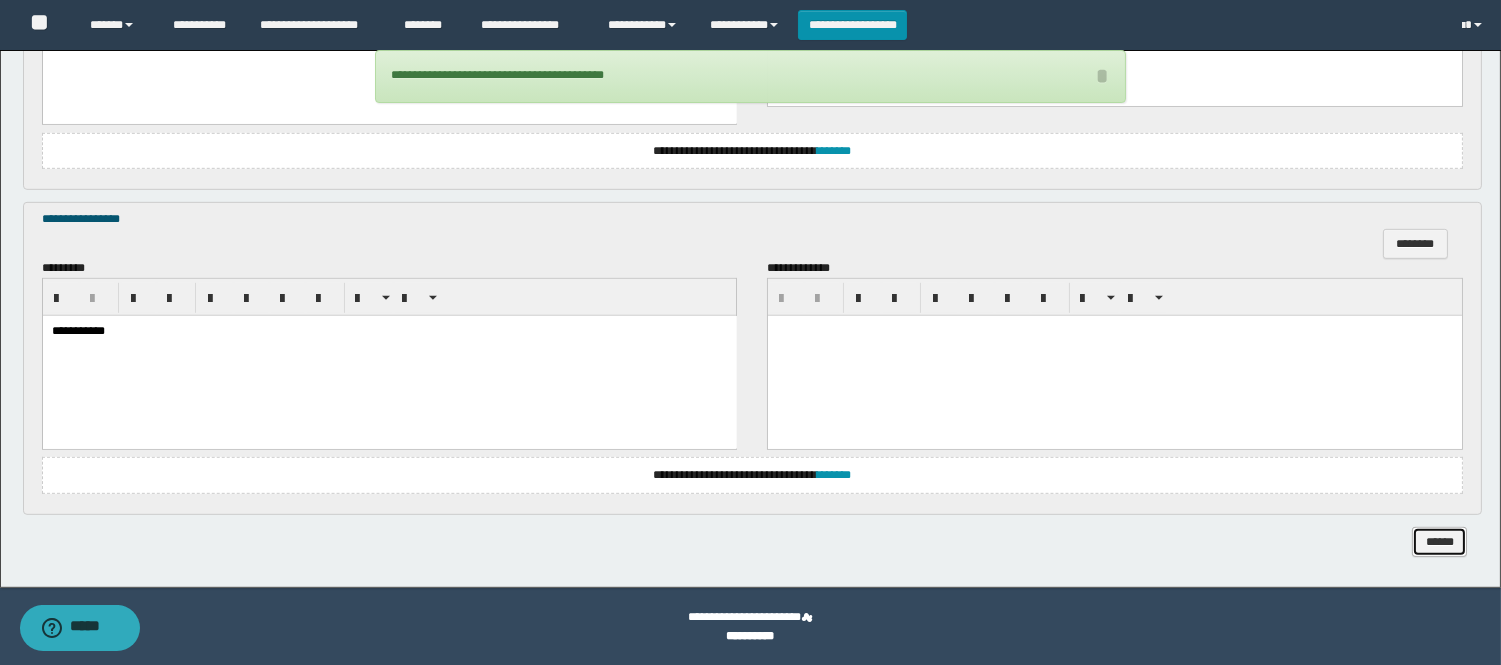 click on "******" at bounding box center [1439, 542] 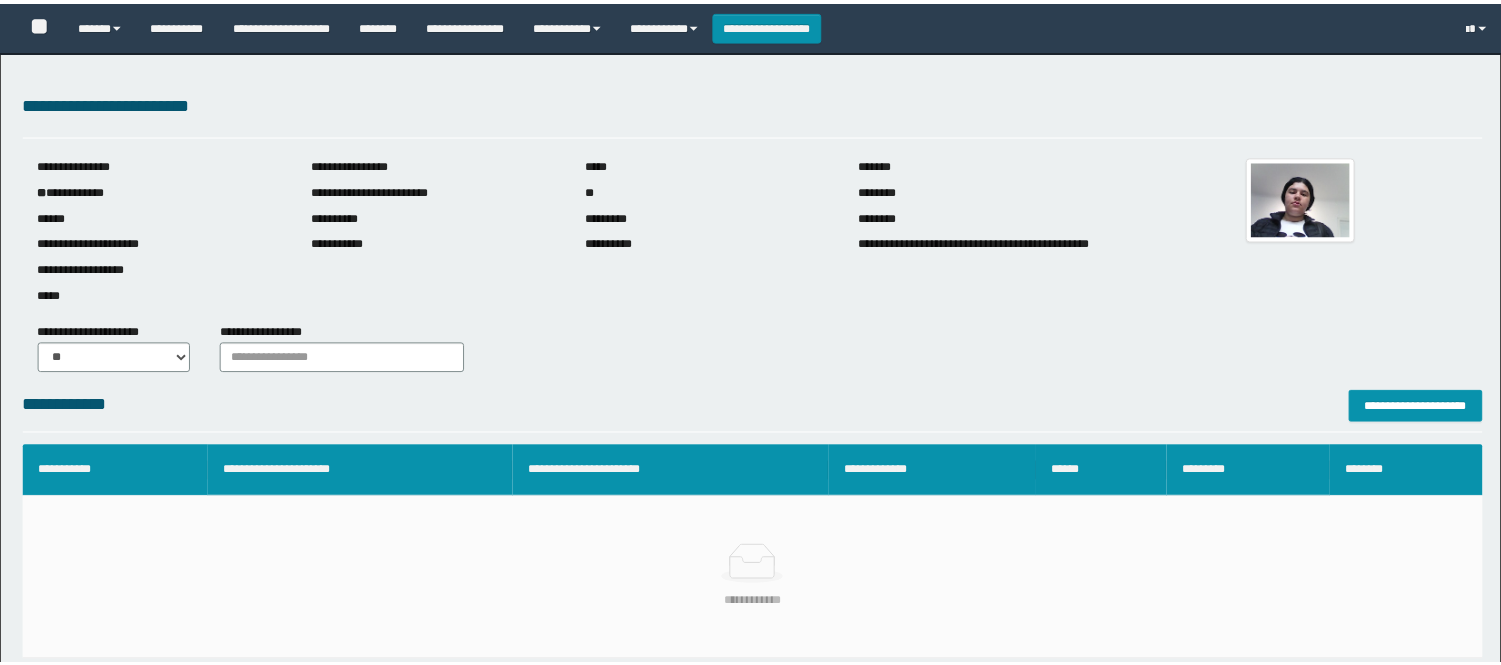 scroll, scrollTop: 0, scrollLeft: 0, axis: both 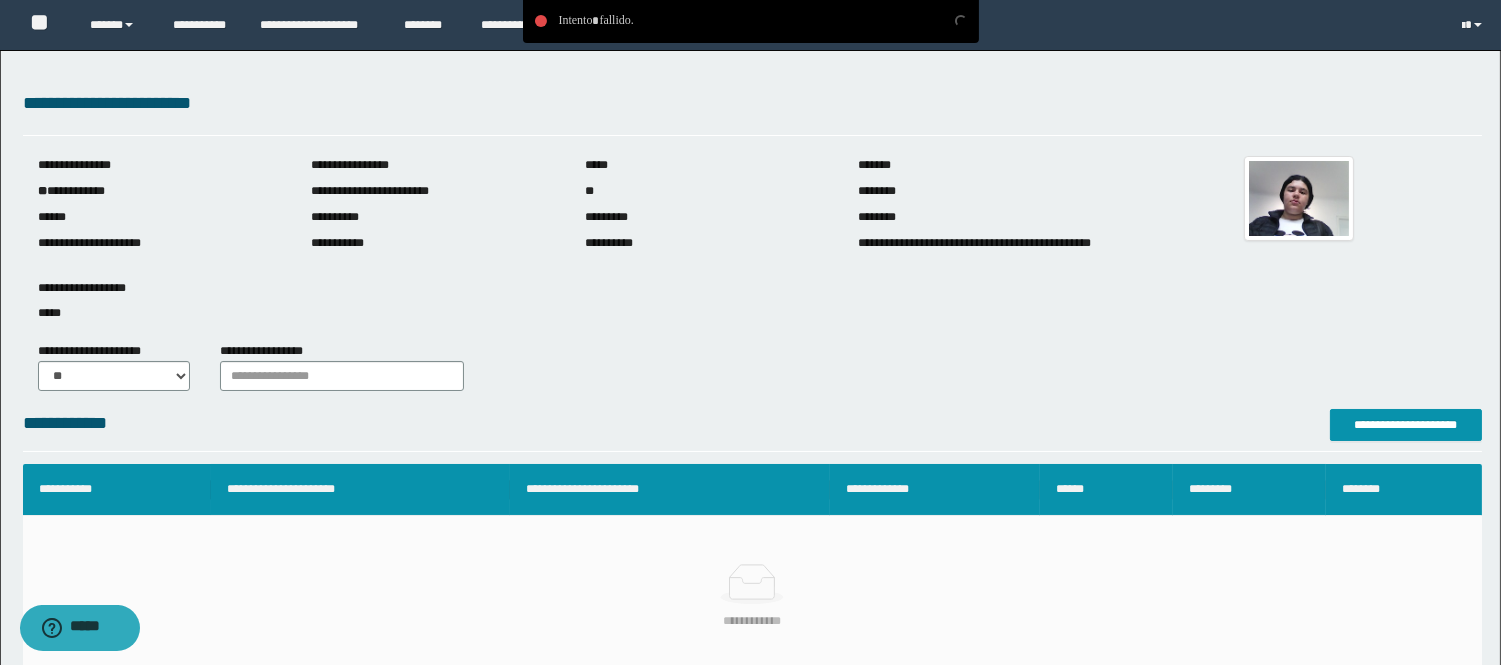 click on "**********" at bounding box center (752, 423) 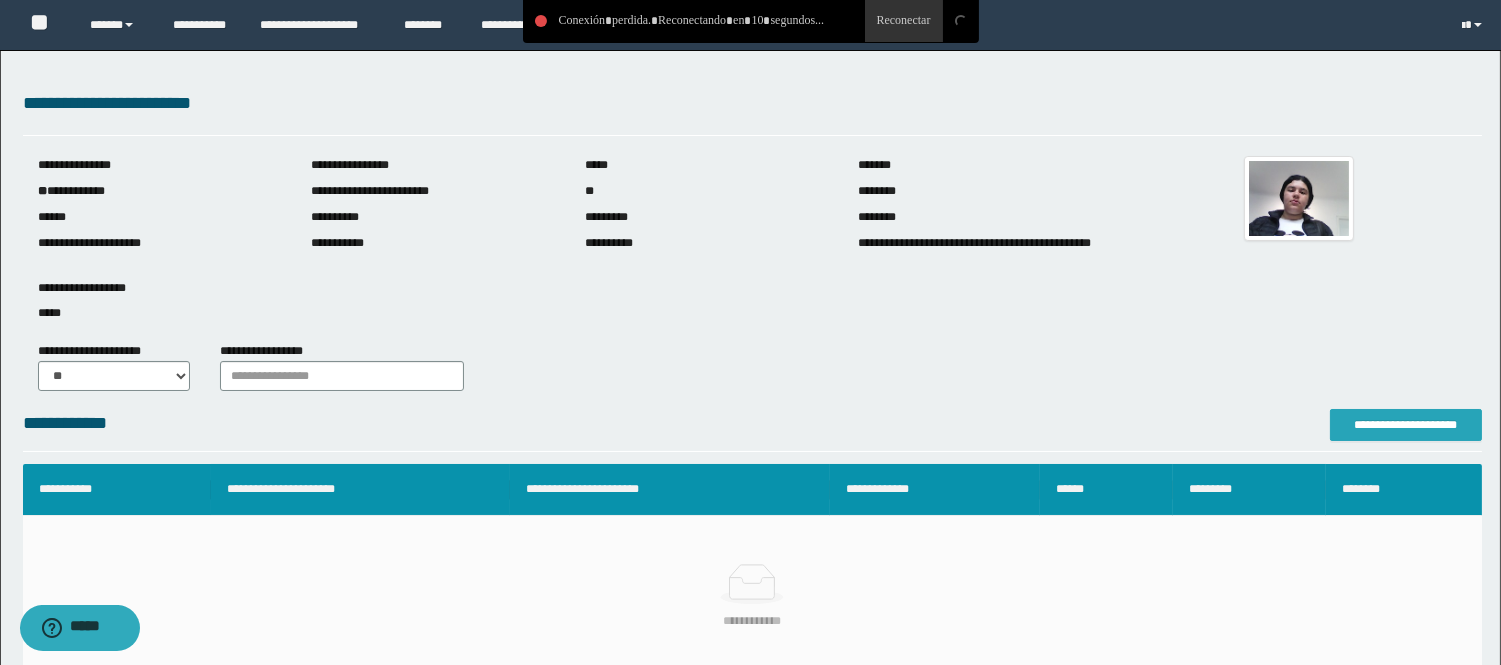 click on "**********" at bounding box center (1406, 425) 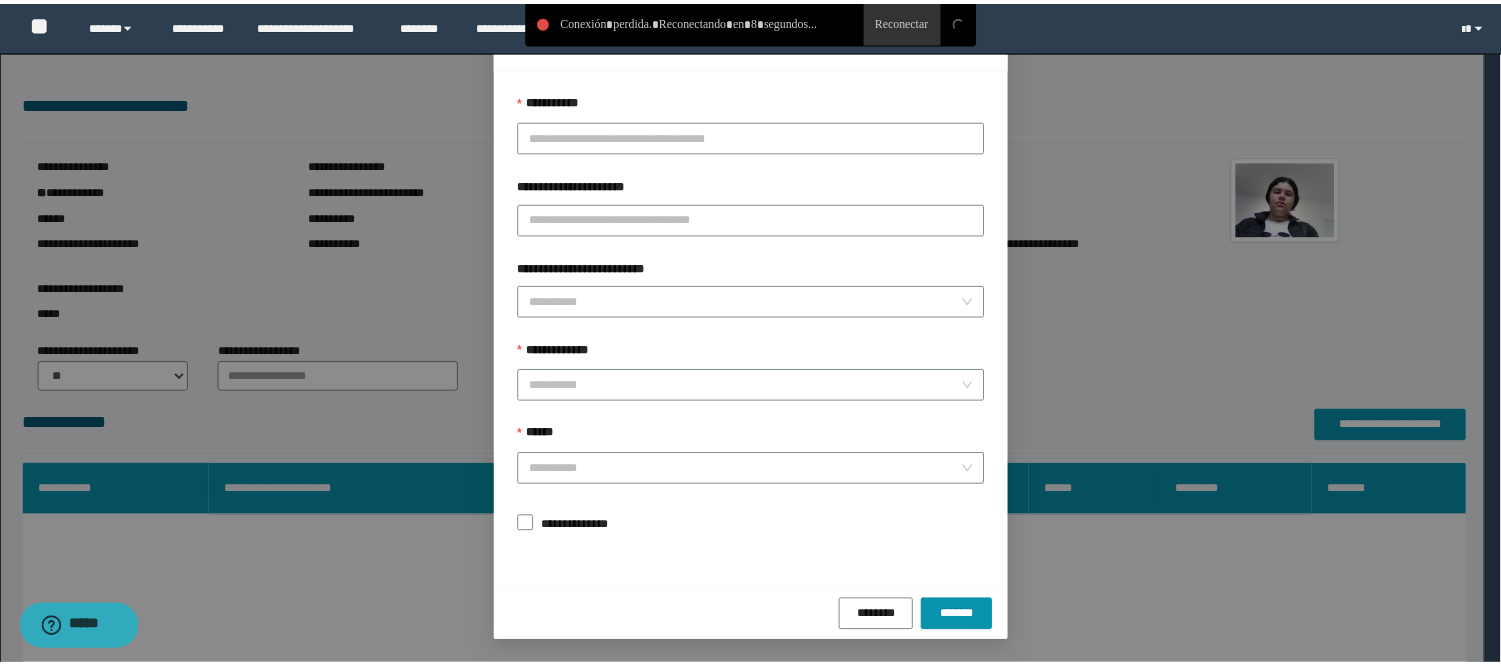scroll, scrollTop: 0, scrollLeft: 0, axis: both 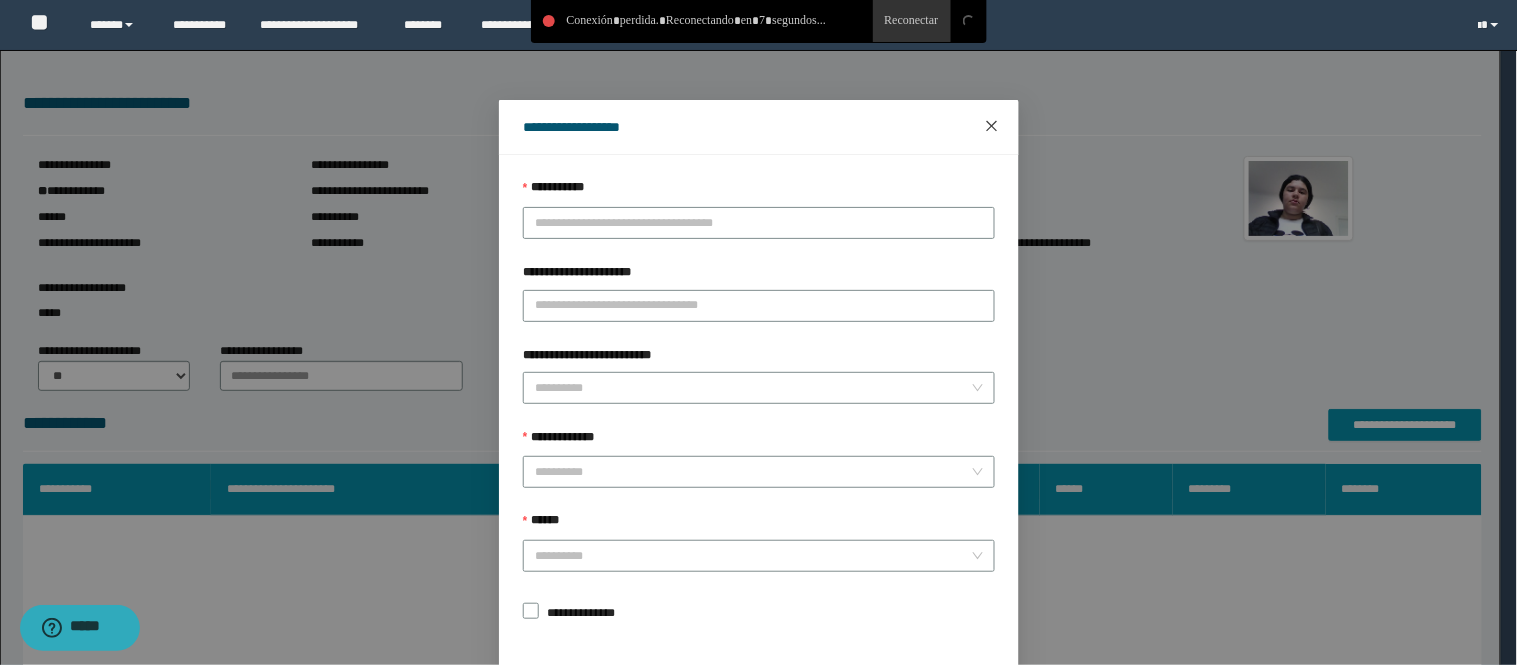 click at bounding box center (992, 127) 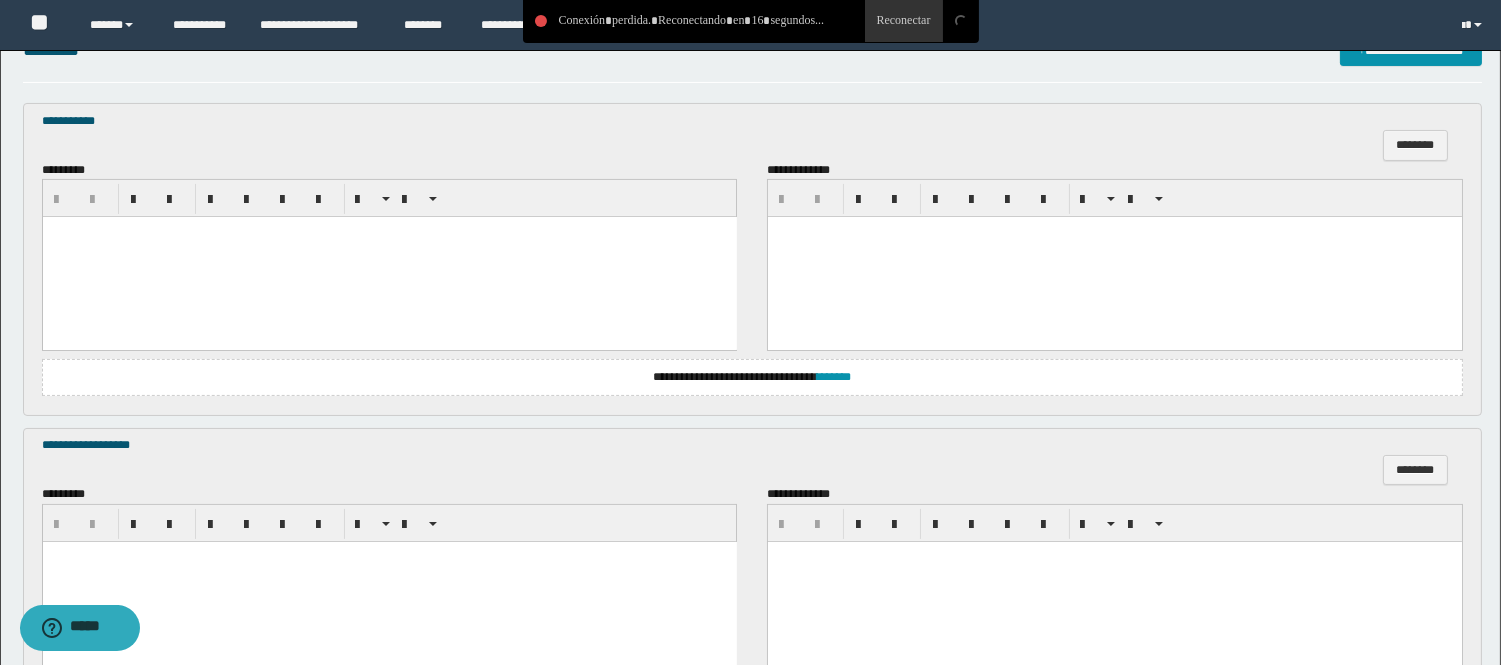 scroll, scrollTop: 666, scrollLeft: 0, axis: vertical 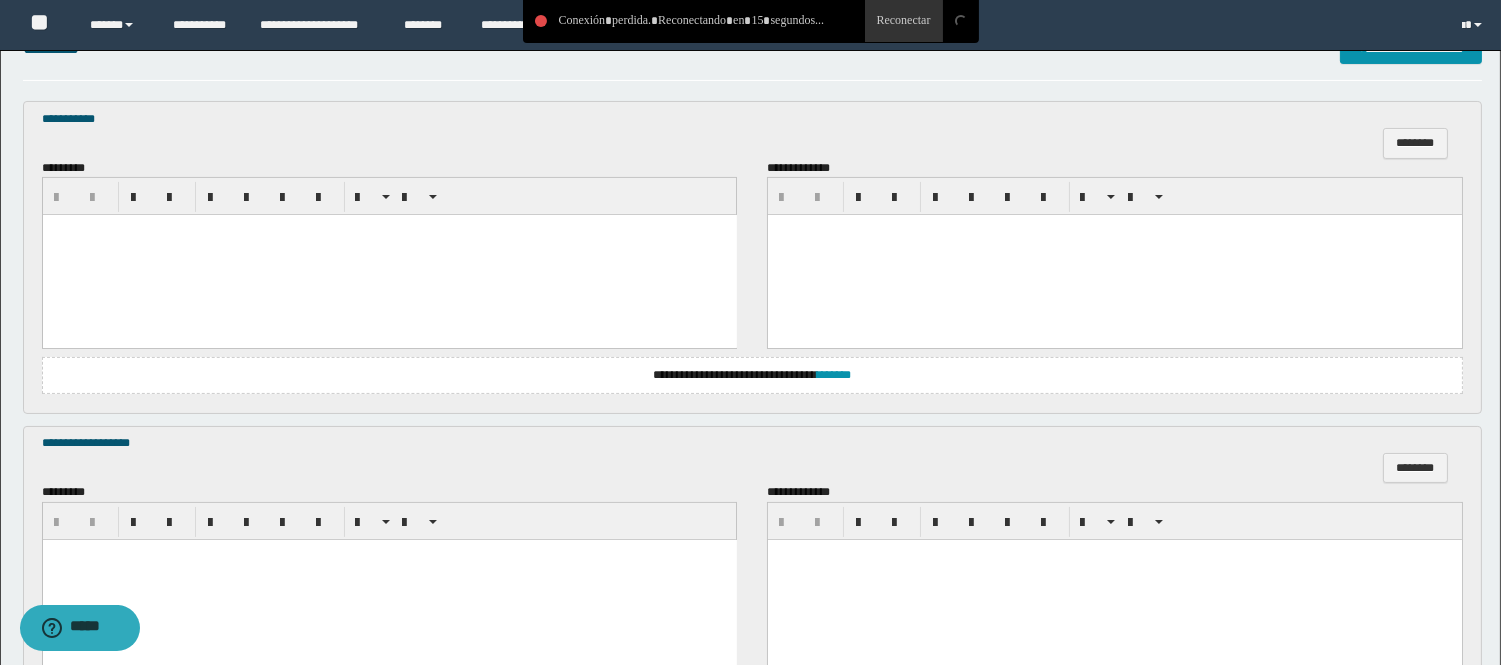 click at bounding box center [389, 255] 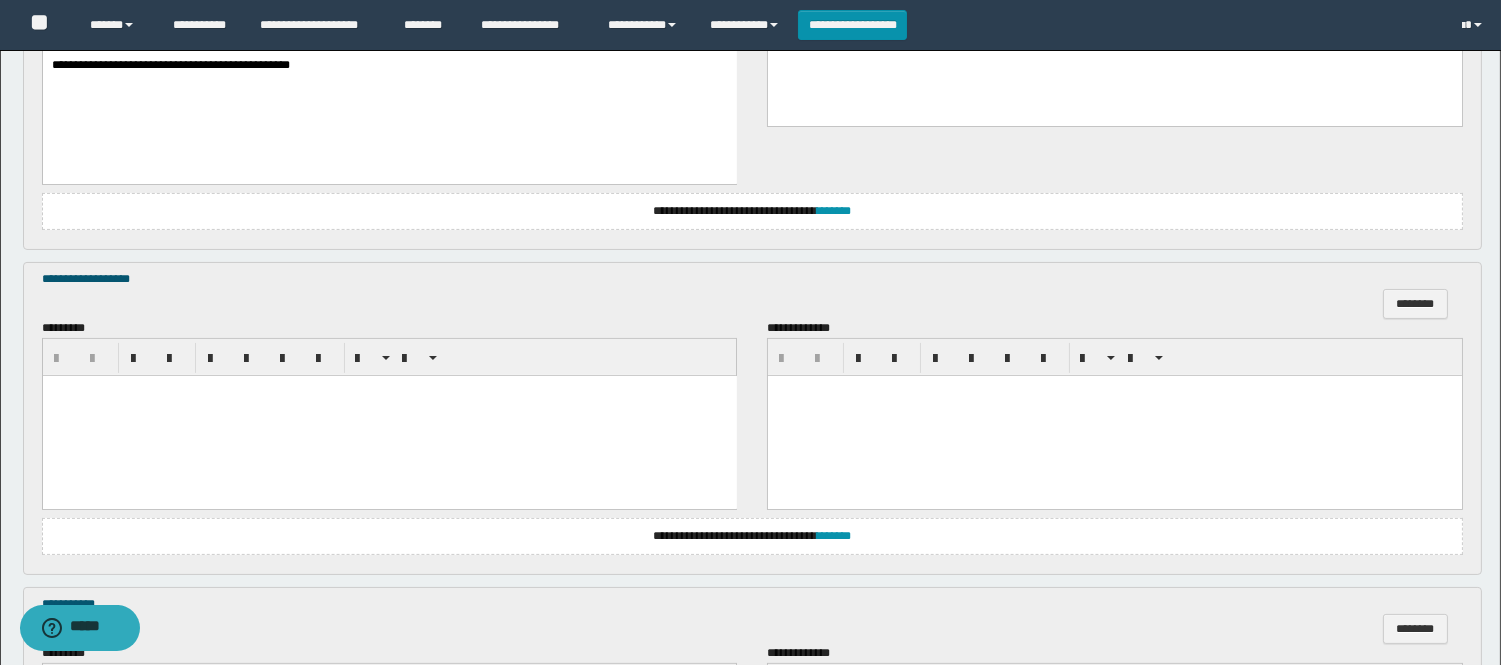 click at bounding box center (389, 416) 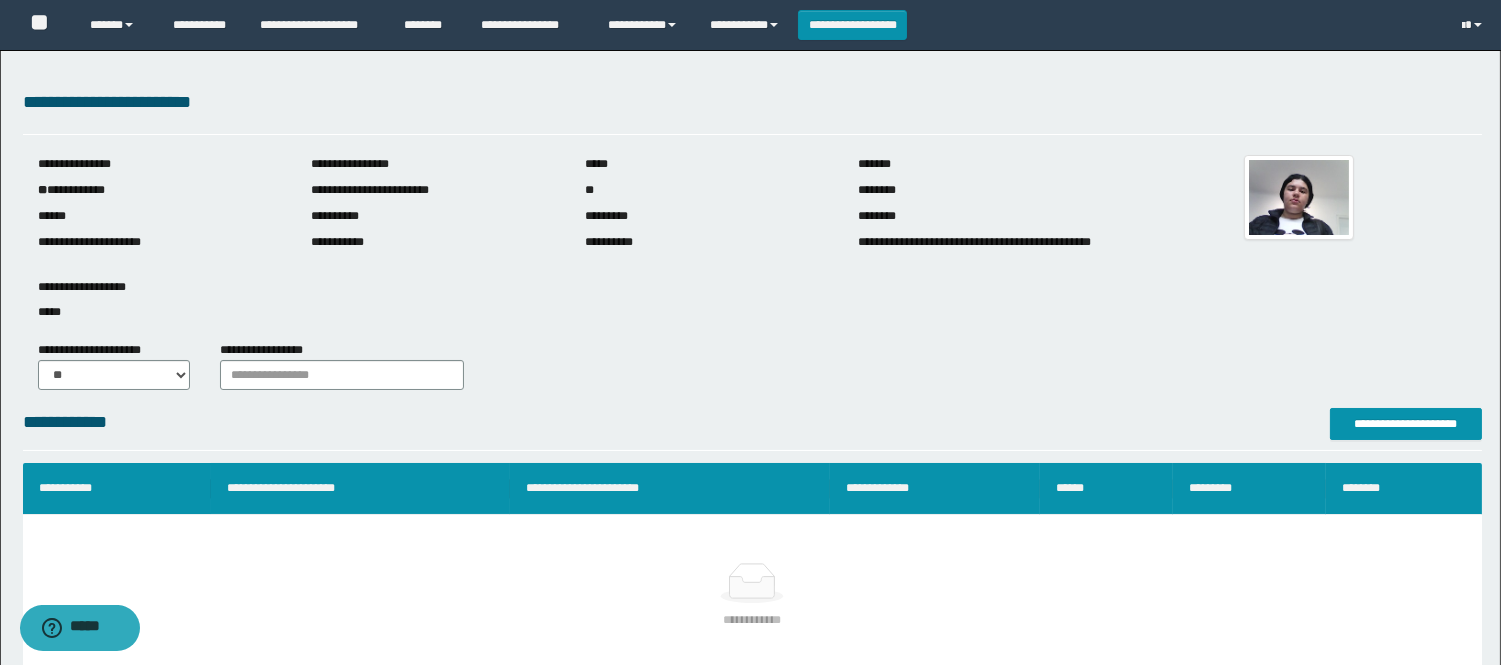scroll, scrollTop: 0, scrollLeft: 0, axis: both 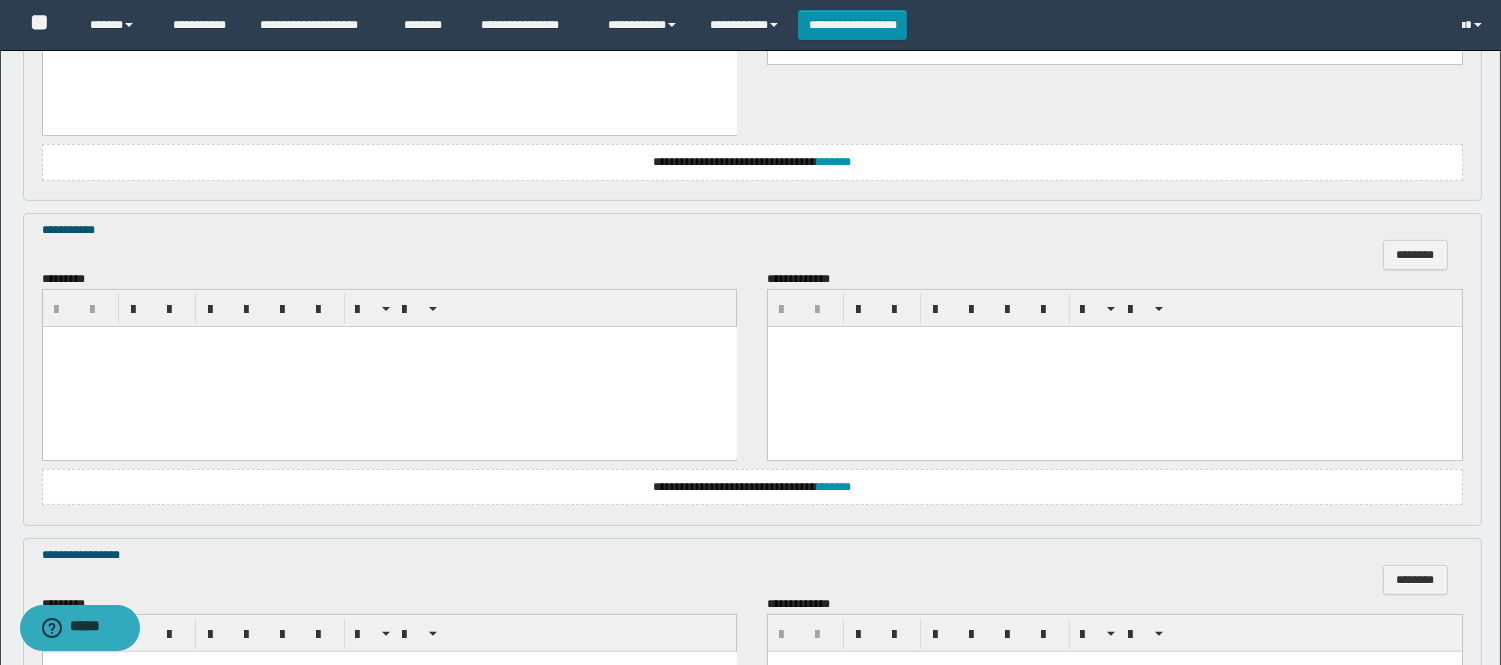 click at bounding box center (389, 367) 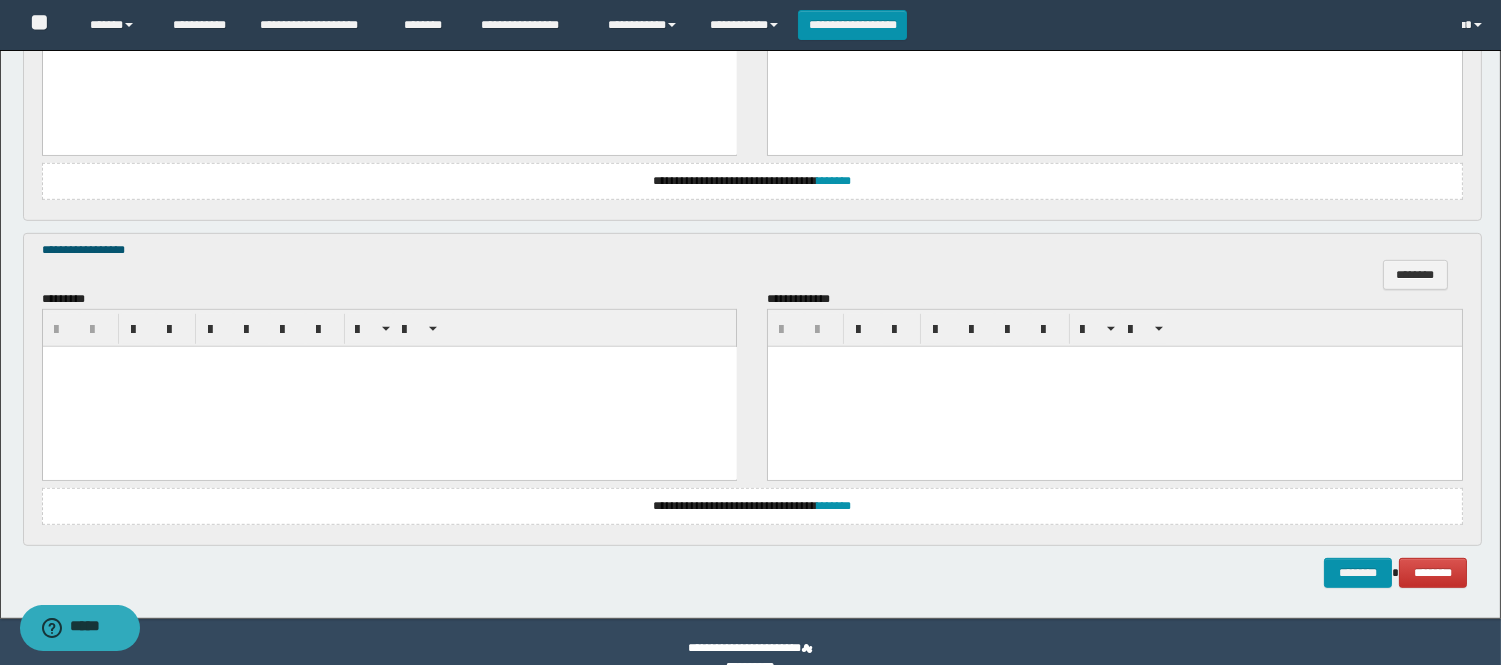 scroll, scrollTop: 1994, scrollLeft: 0, axis: vertical 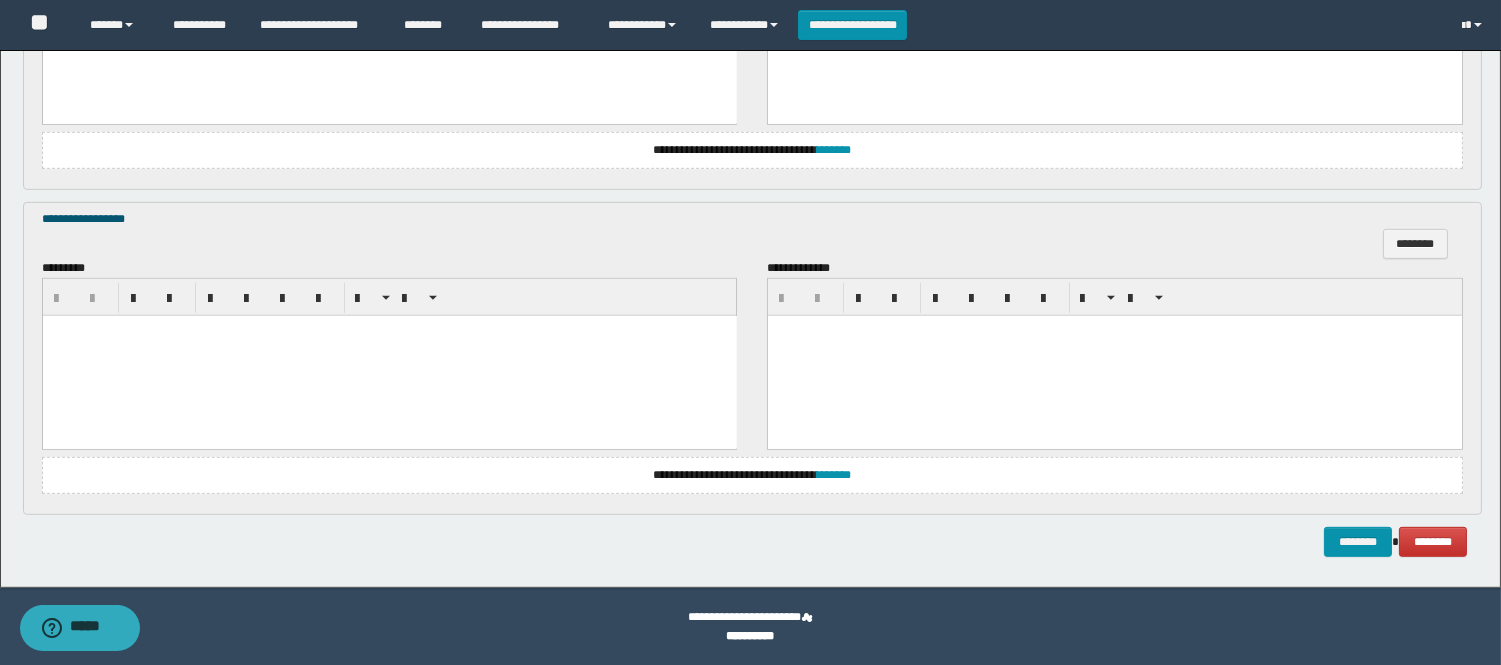 click at bounding box center [389, 355] 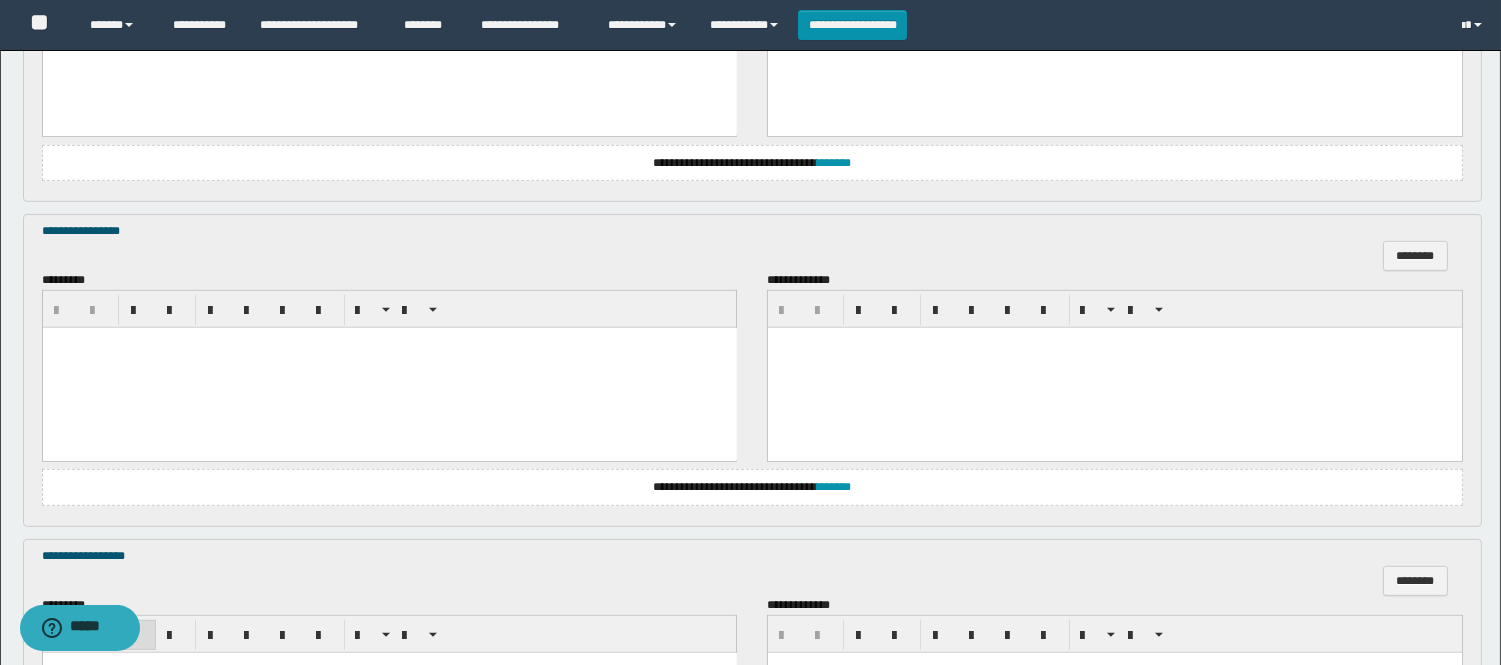 scroll, scrollTop: 1678, scrollLeft: 0, axis: vertical 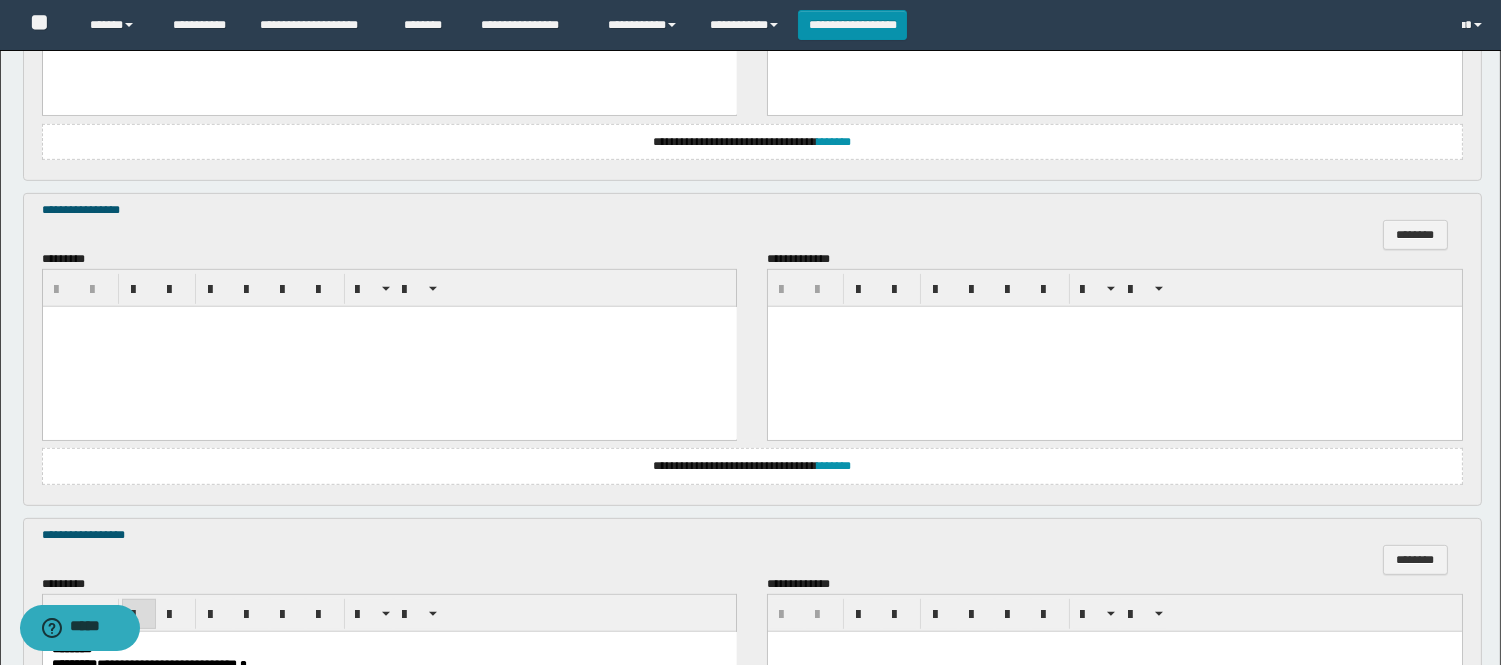 click at bounding box center [389, 346] 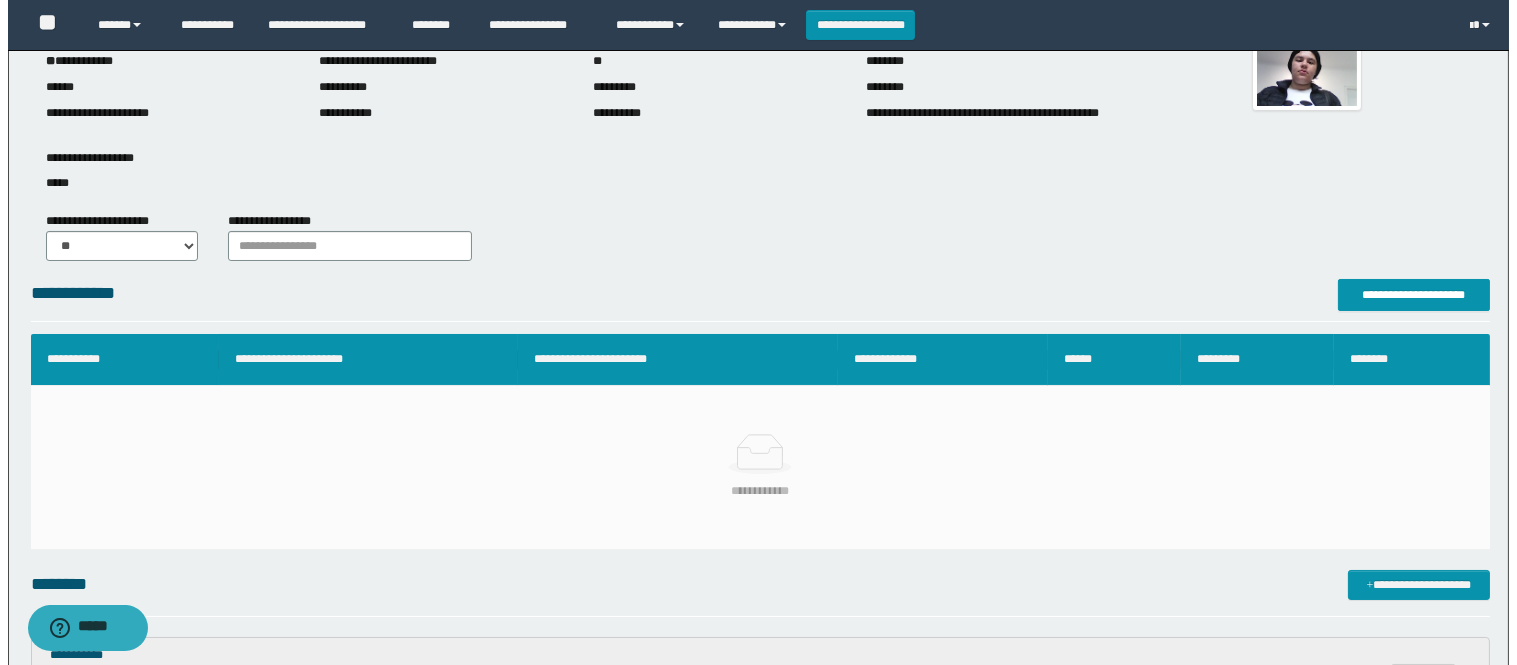 scroll, scrollTop: 0, scrollLeft: 0, axis: both 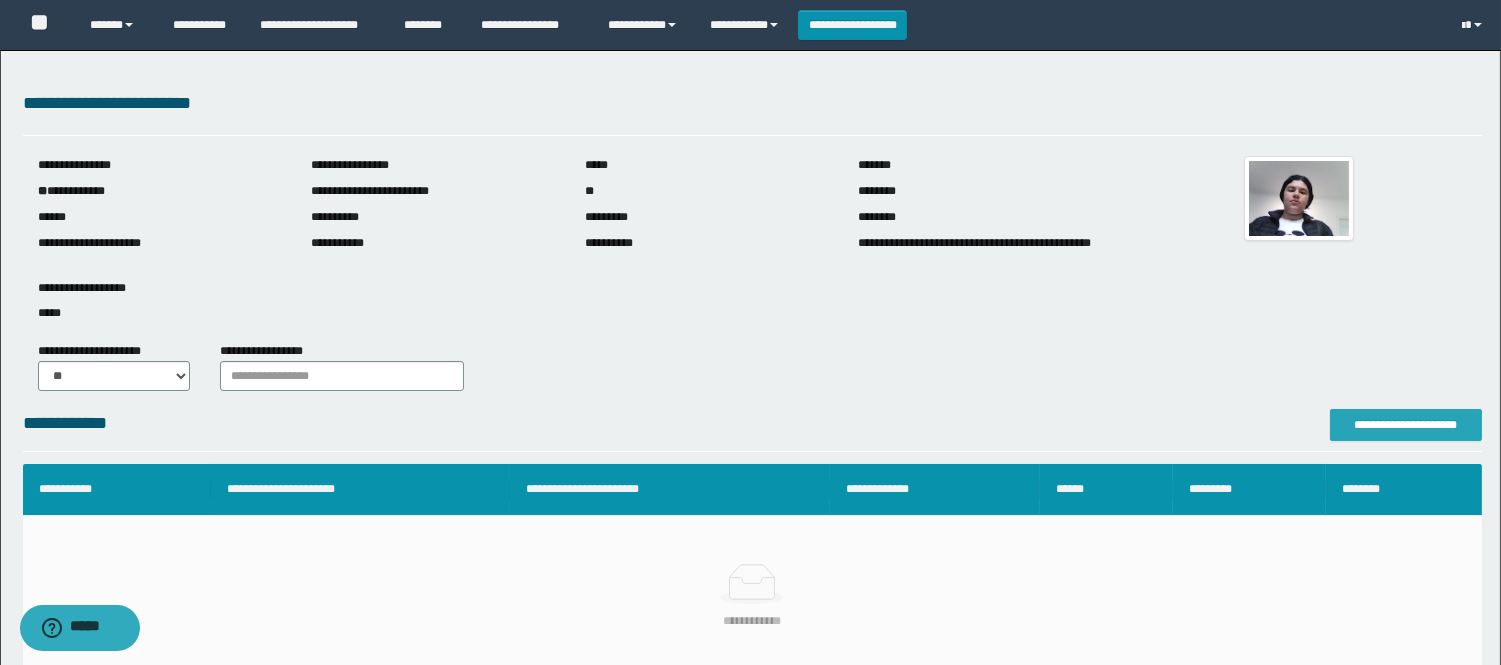 click on "**********" at bounding box center (1406, 425) 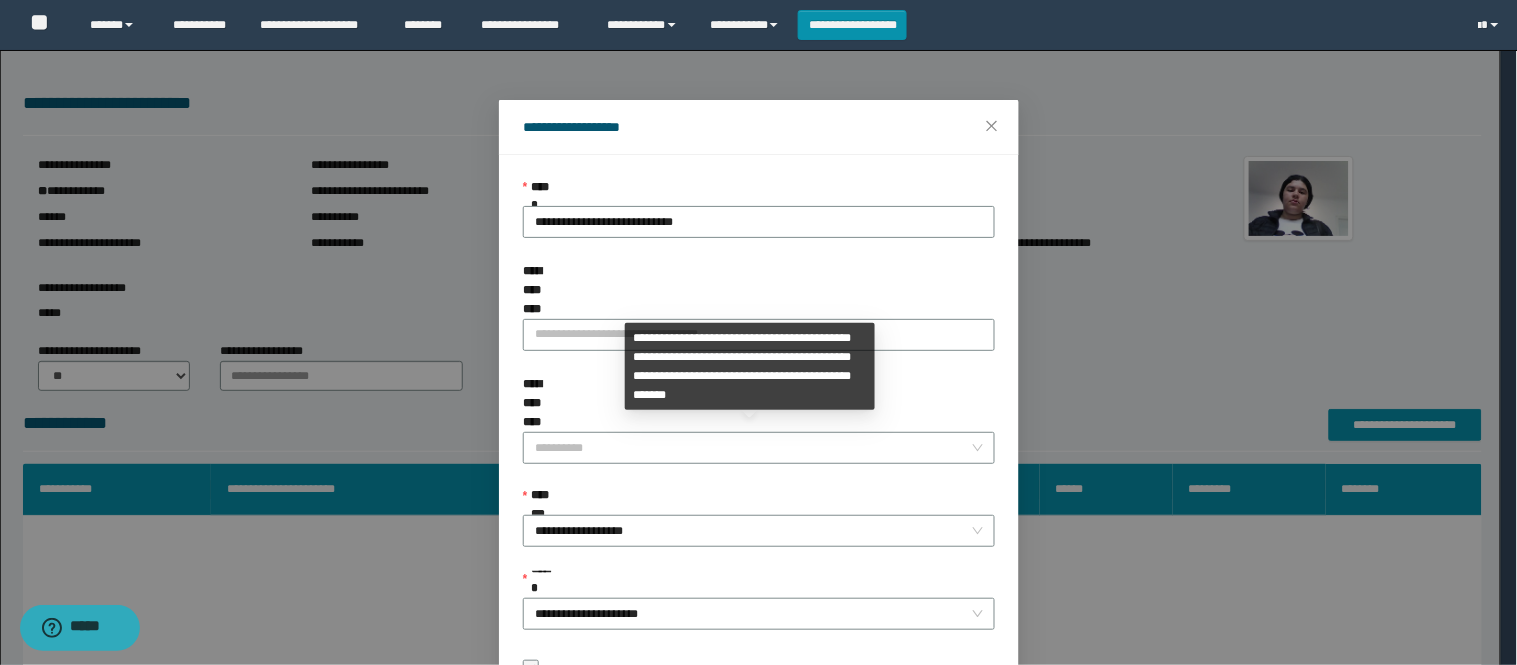 scroll, scrollTop: 87, scrollLeft: 0, axis: vertical 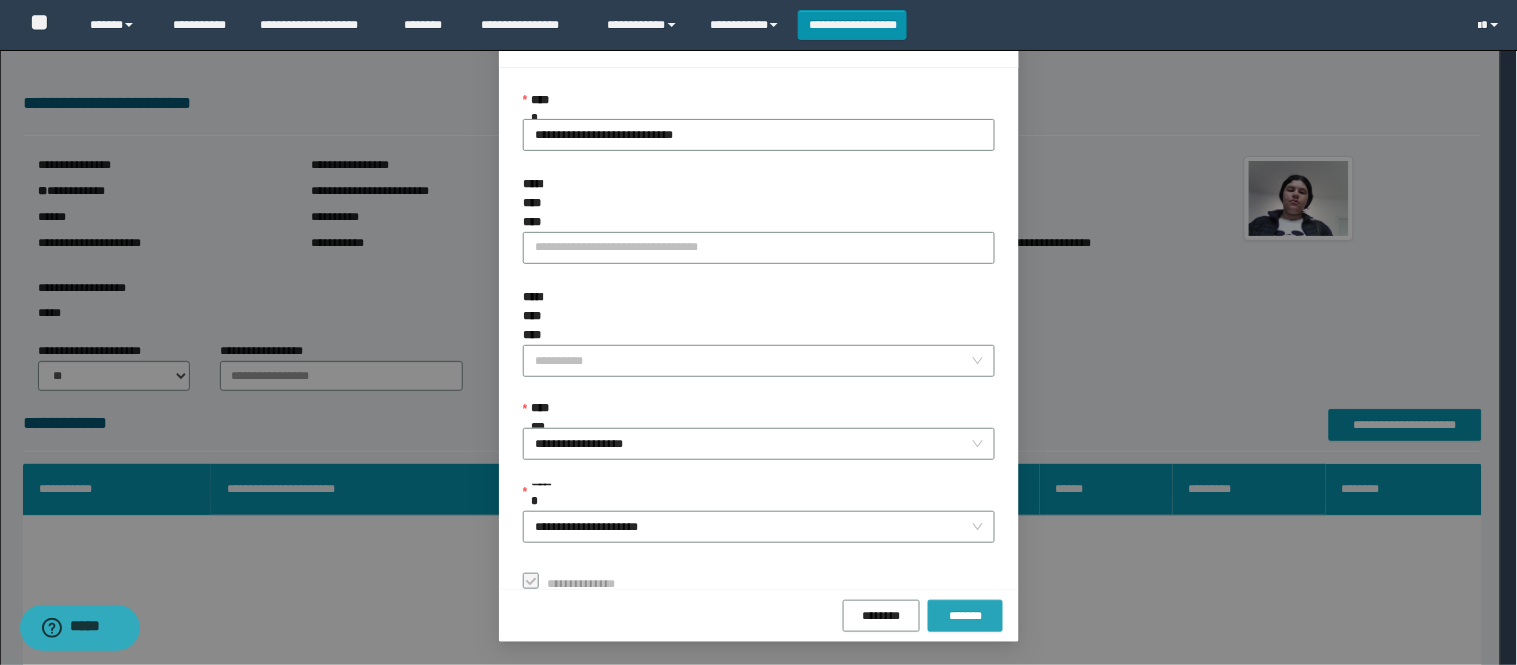 click on "*******" at bounding box center (965, 616) 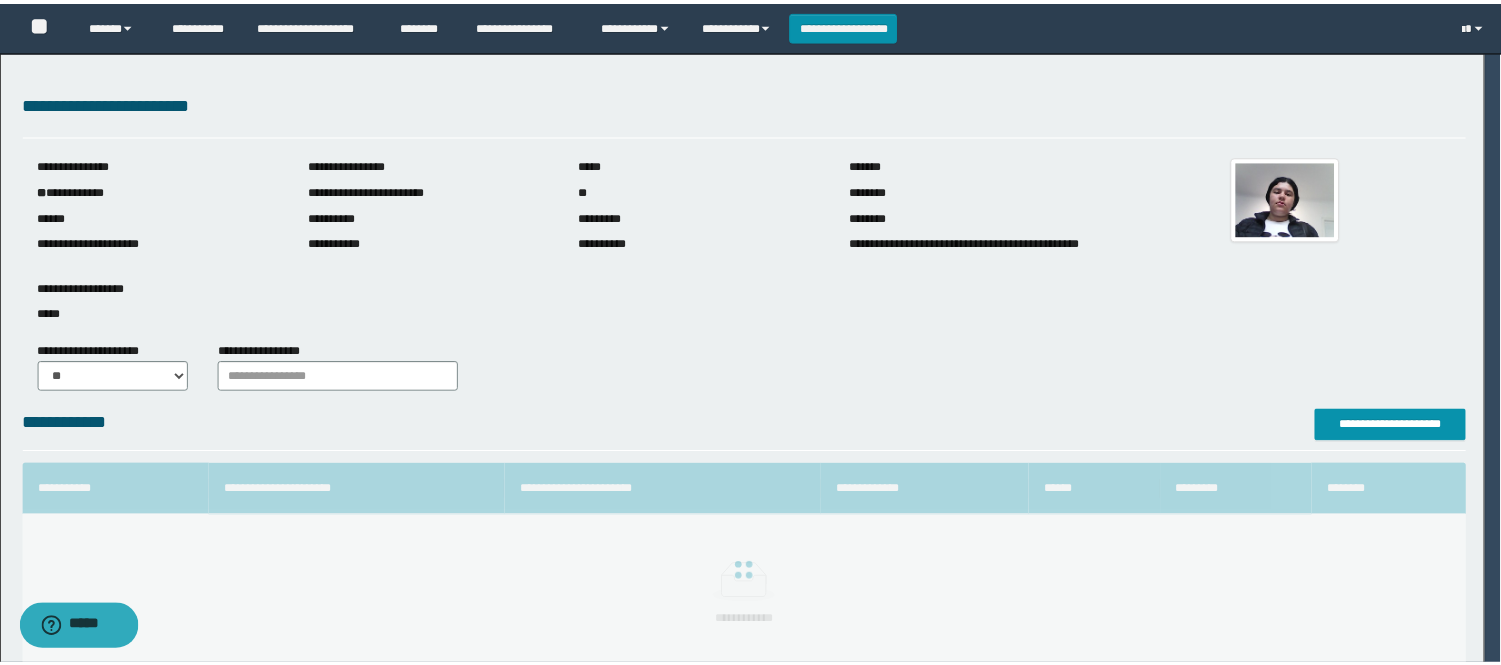 scroll, scrollTop: 41, scrollLeft: 0, axis: vertical 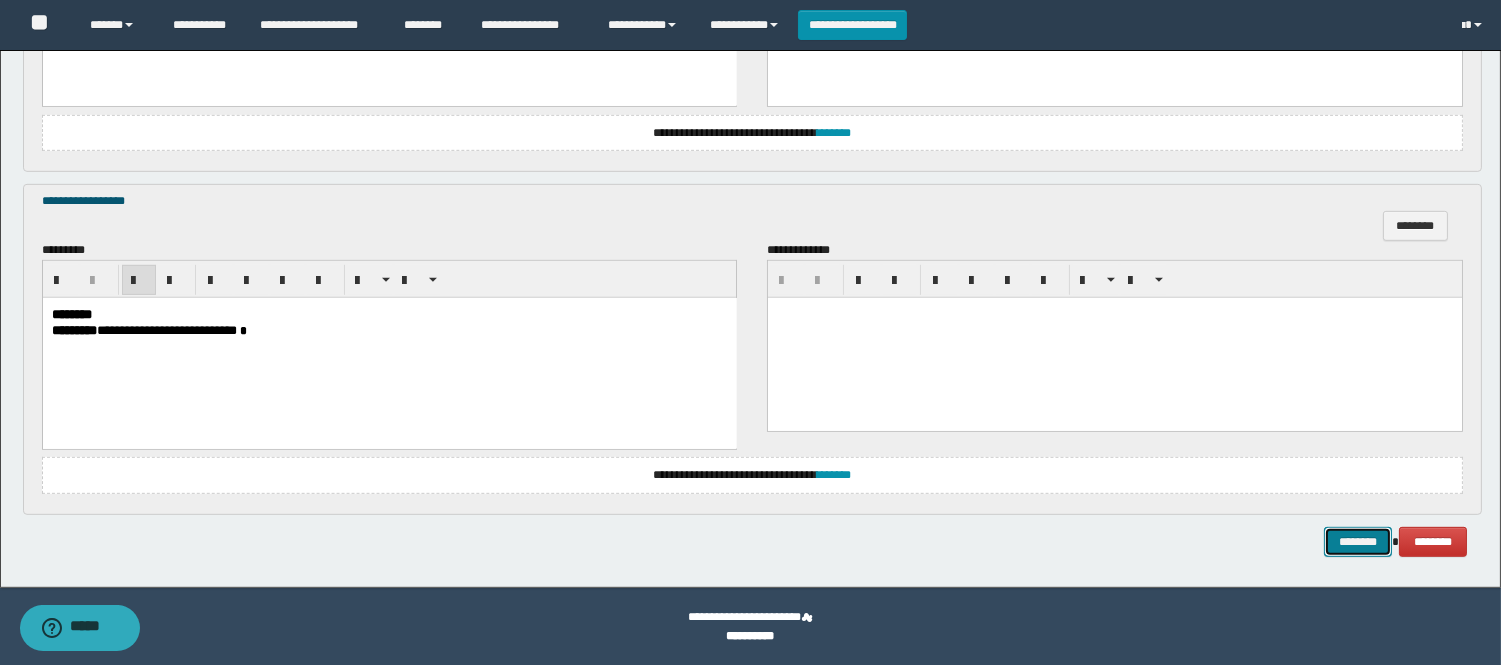 click on "********" at bounding box center (1358, 542) 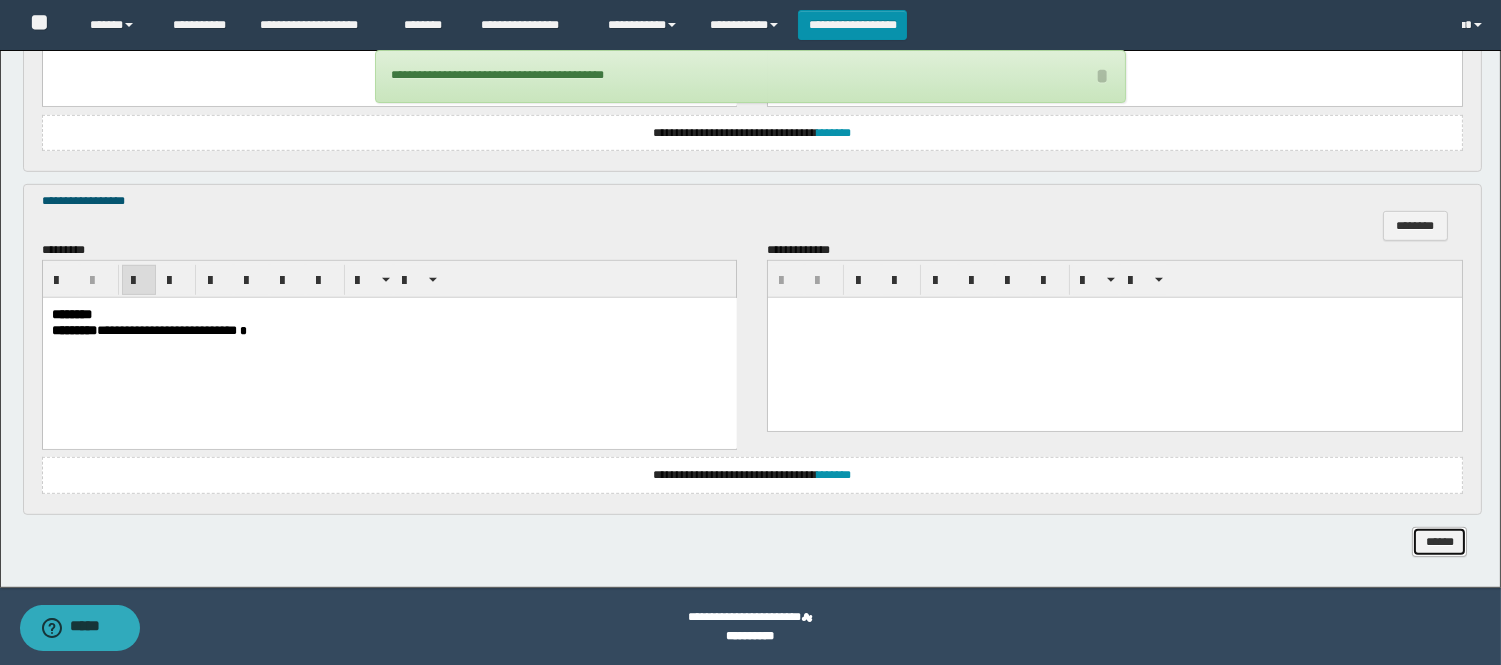 click on "******" at bounding box center (1439, 542) 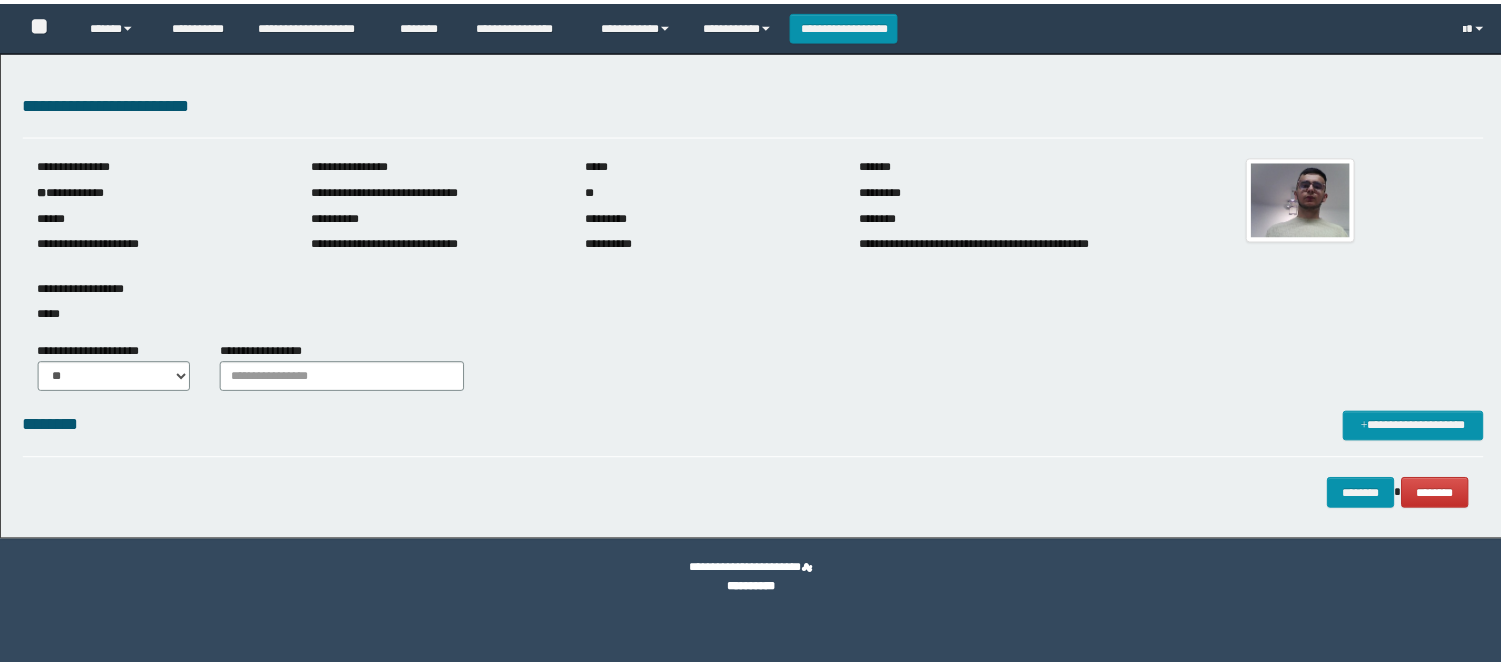 scroll, scrollTop: 0, scrollLeft: 0, axis: both 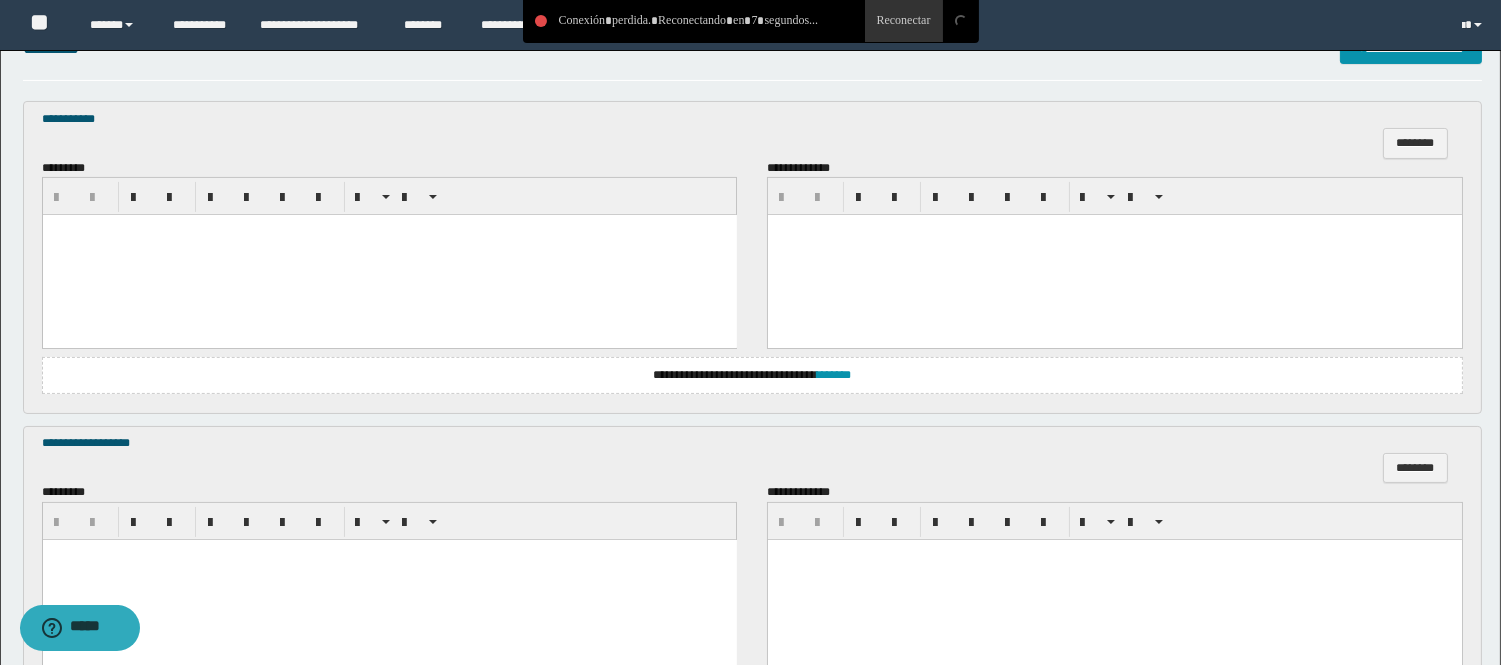 click at bounding box center [389, 255] 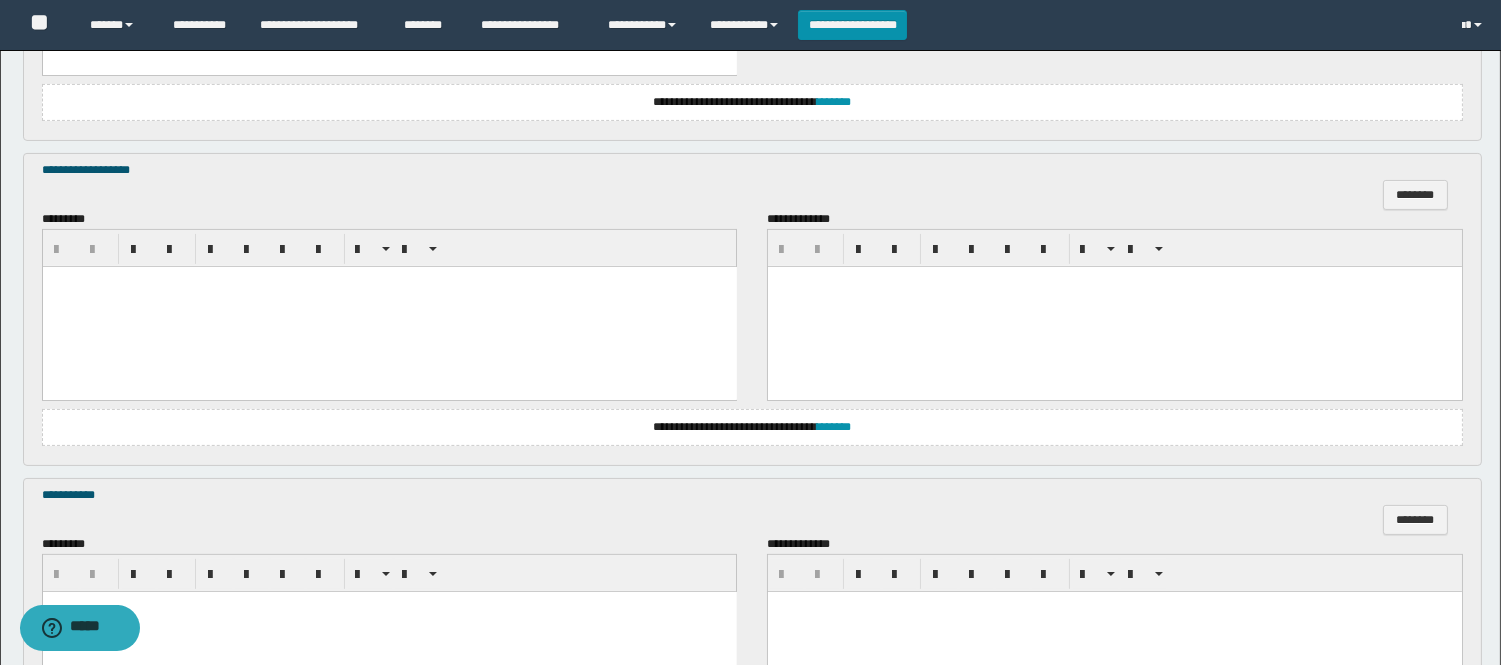 scroll, scrollTop: 1000, scrollLeft: 0, axis: vertical 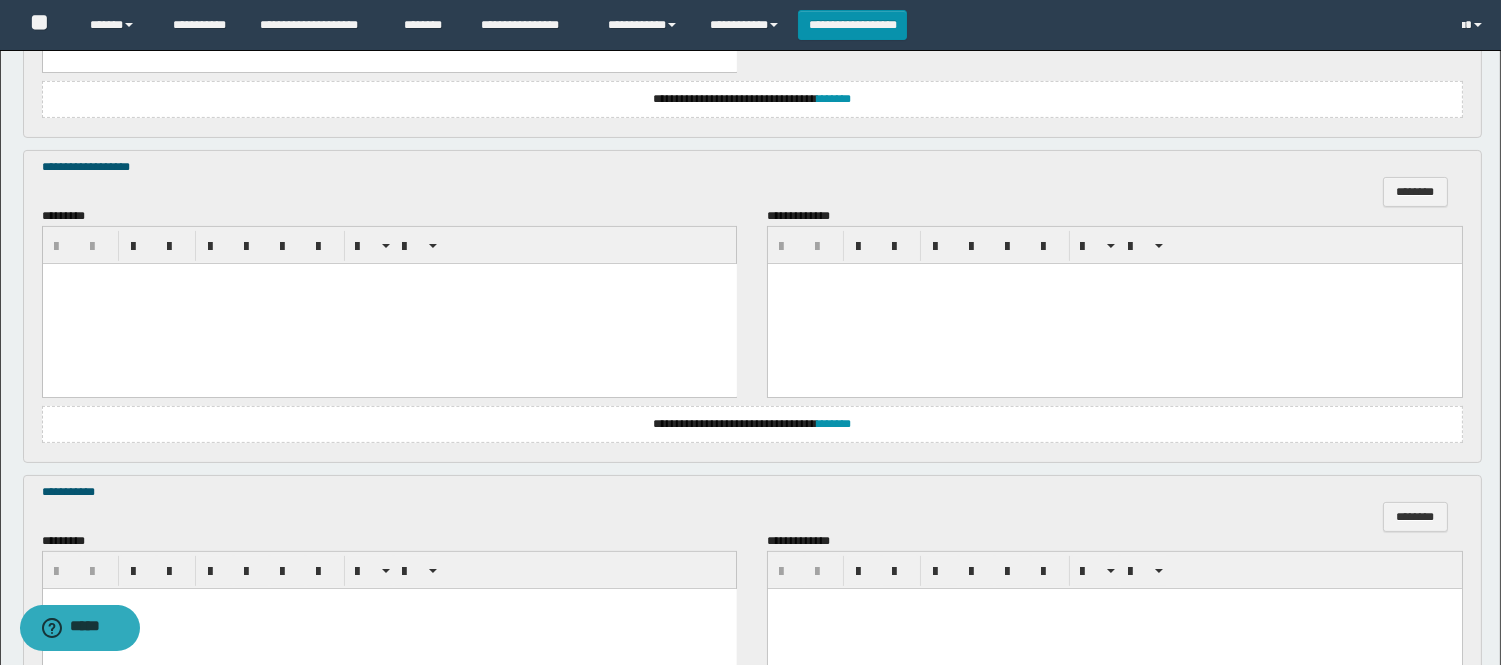click at bounding box center (389, 304) 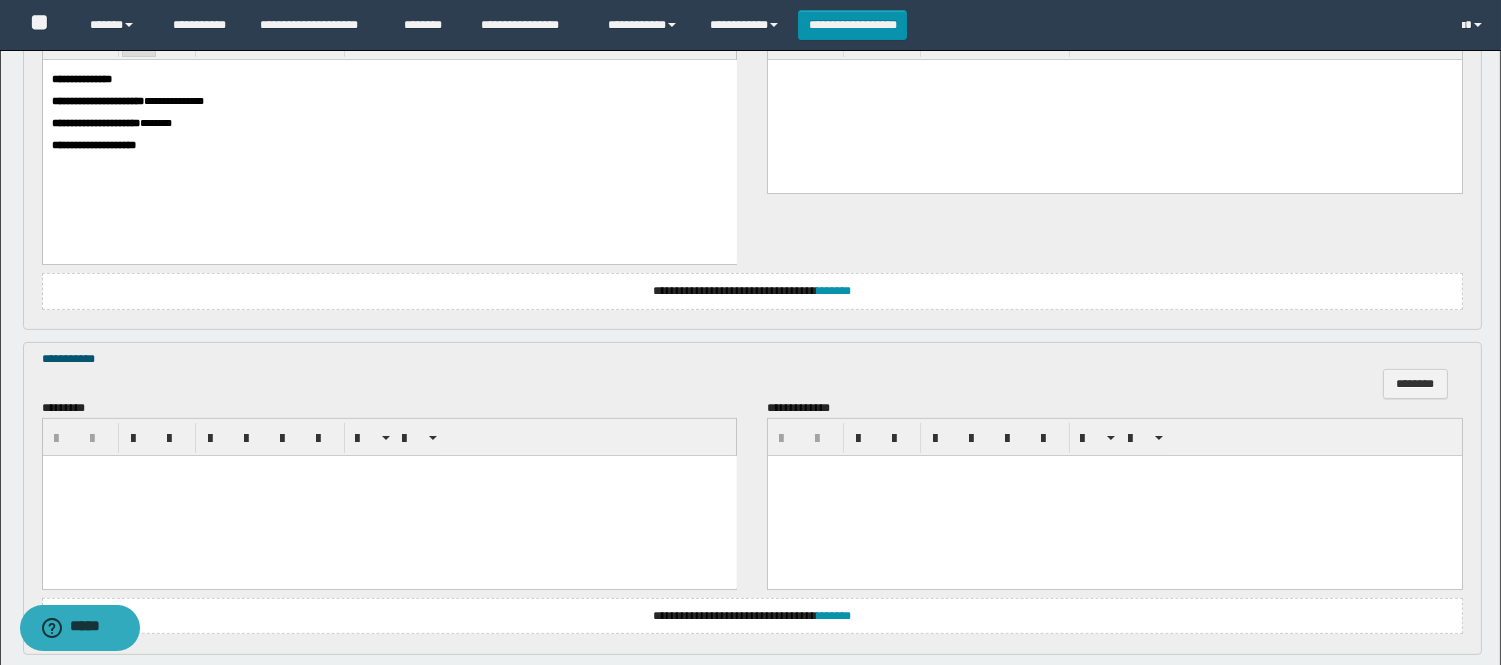 scroll, scrollTop: 1222, scrollLeft: 0, axis: vertical 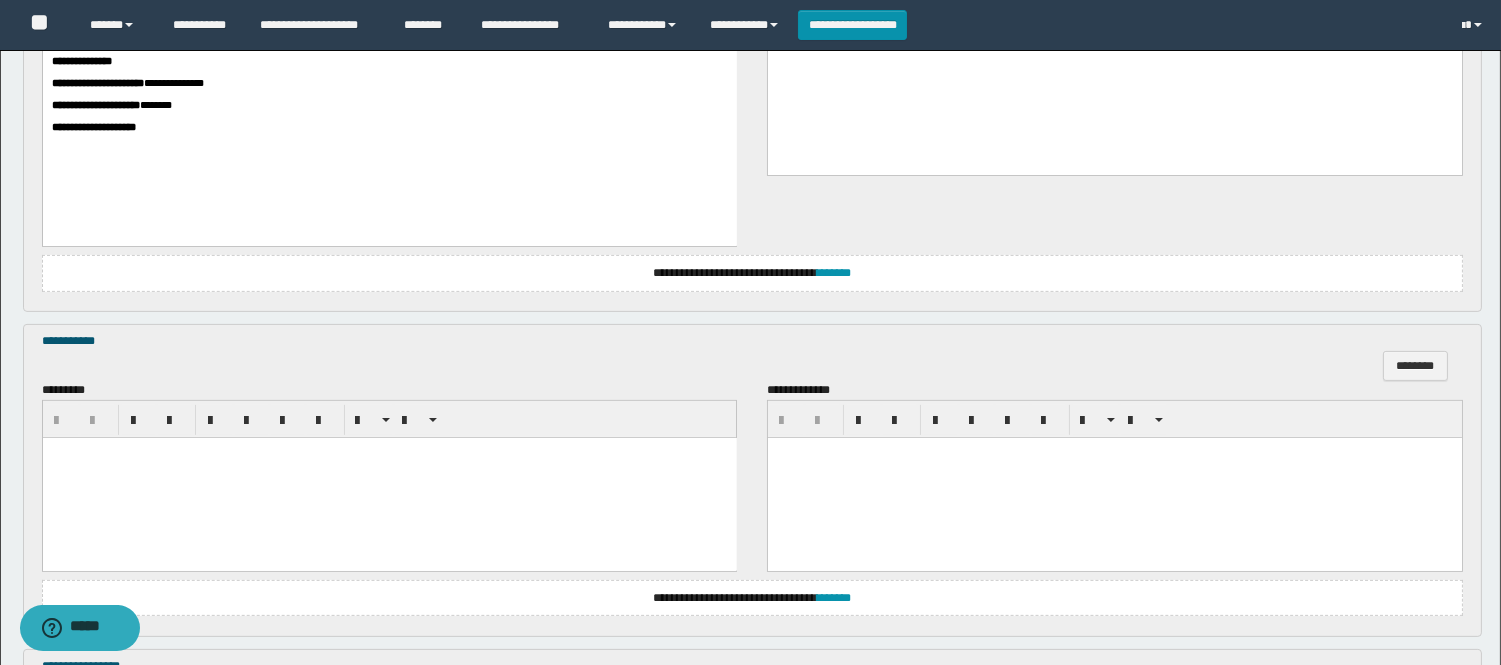 click at bounding box center (389, 478) 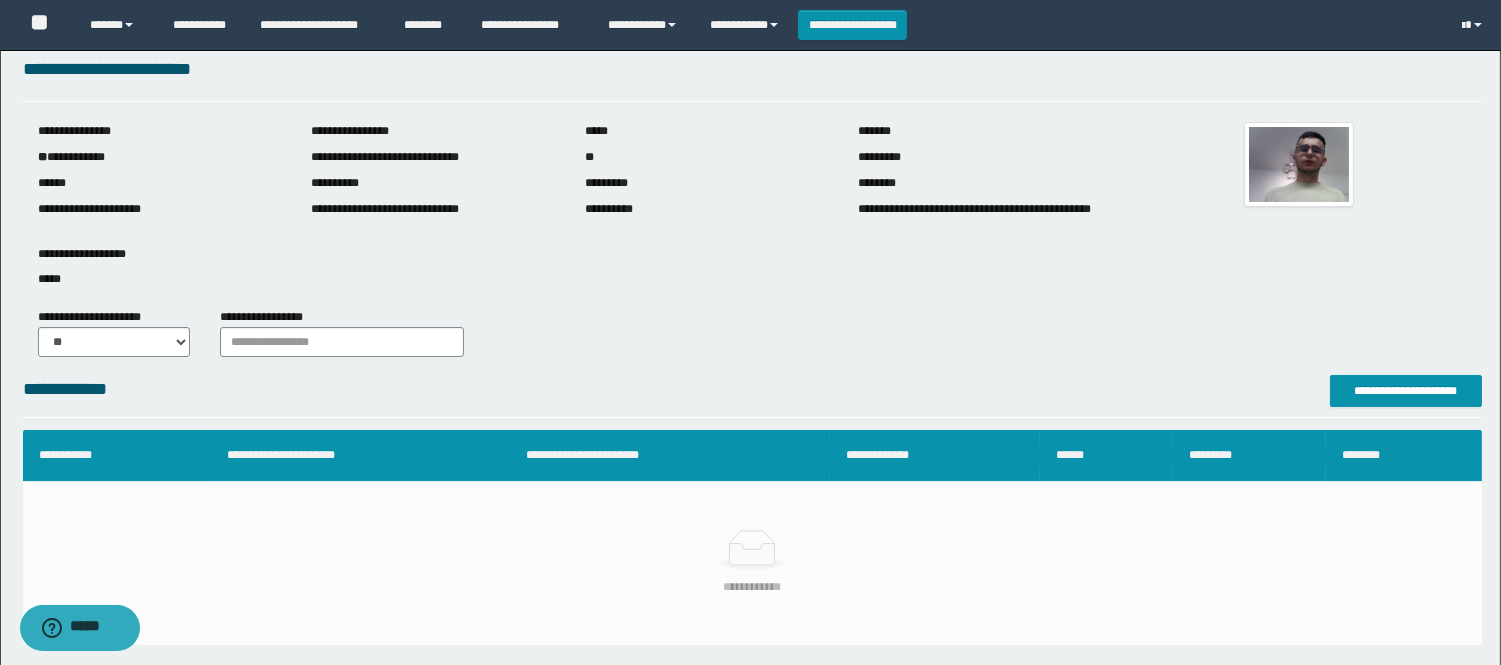 scroll, scrollTop: 3, scrollLeft: 0, axis: vertical 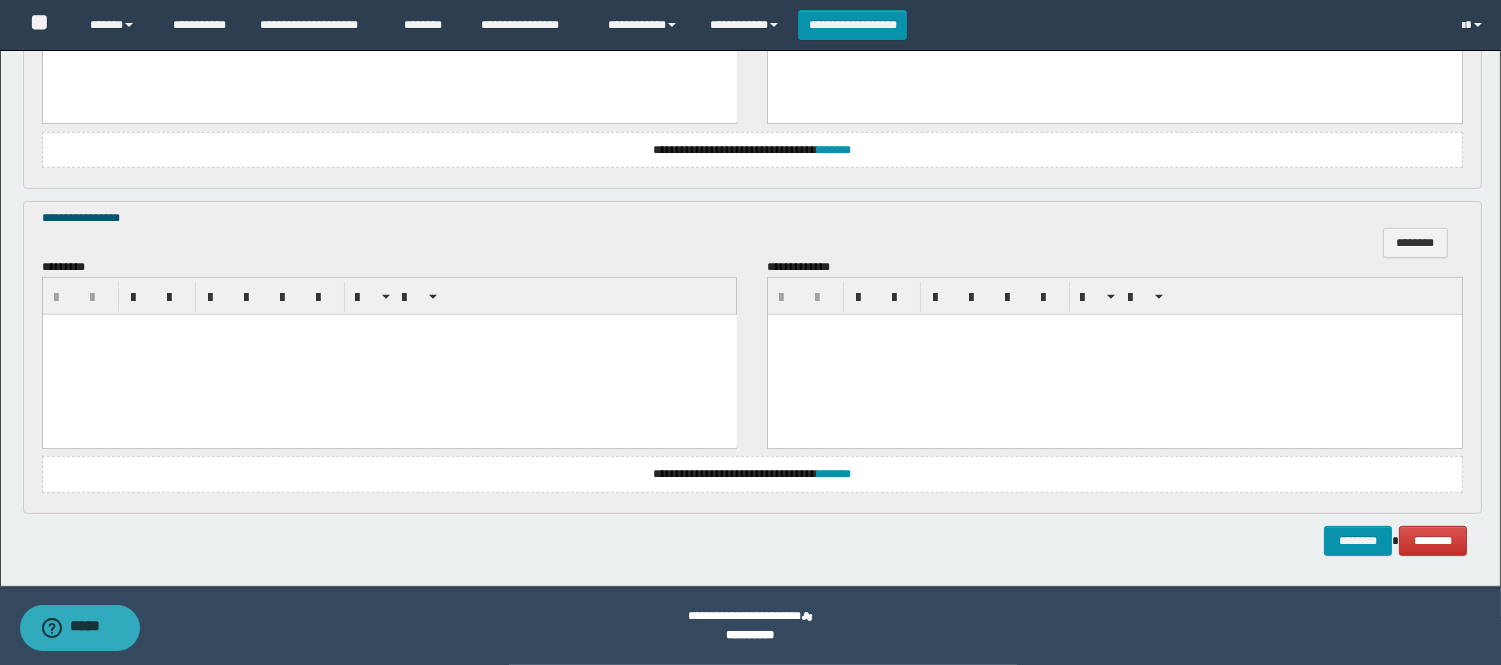 click at bounding box center [389, 354] 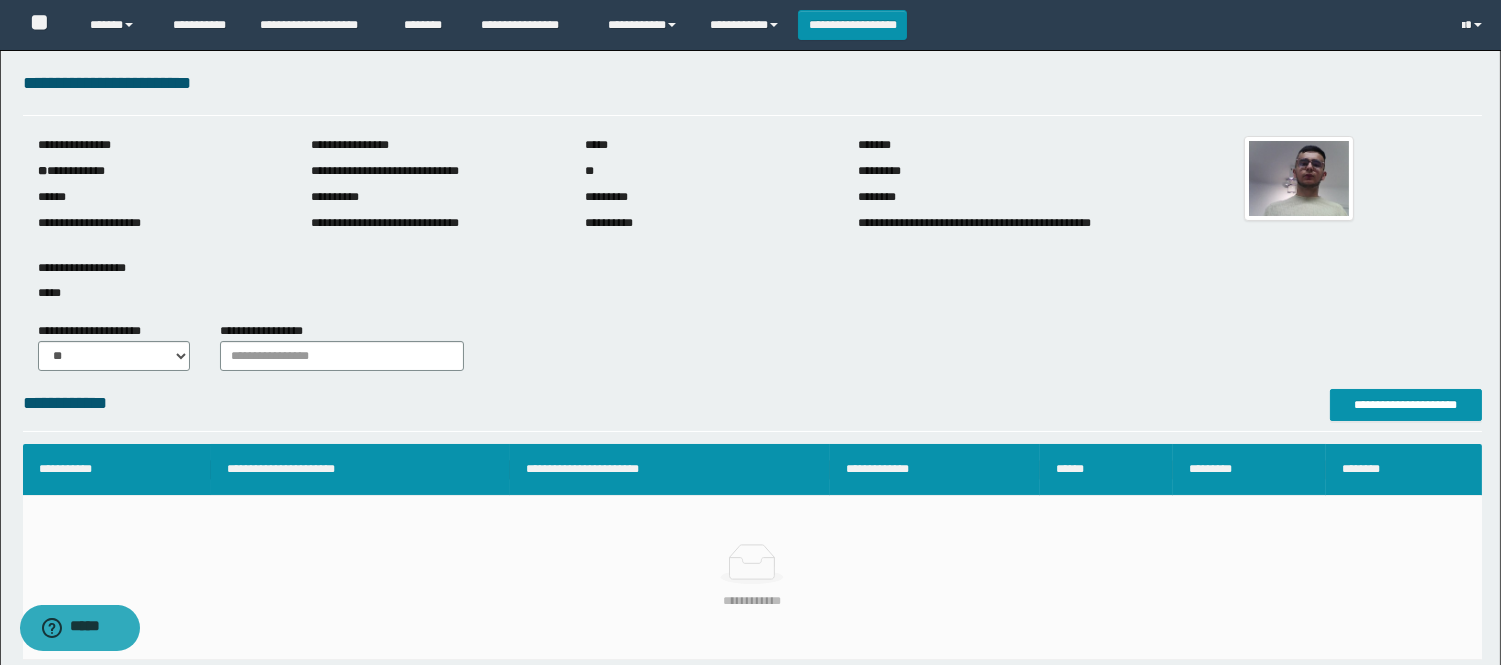 scroll, scrollTop: 0, scrollLeft: 0, axis: both 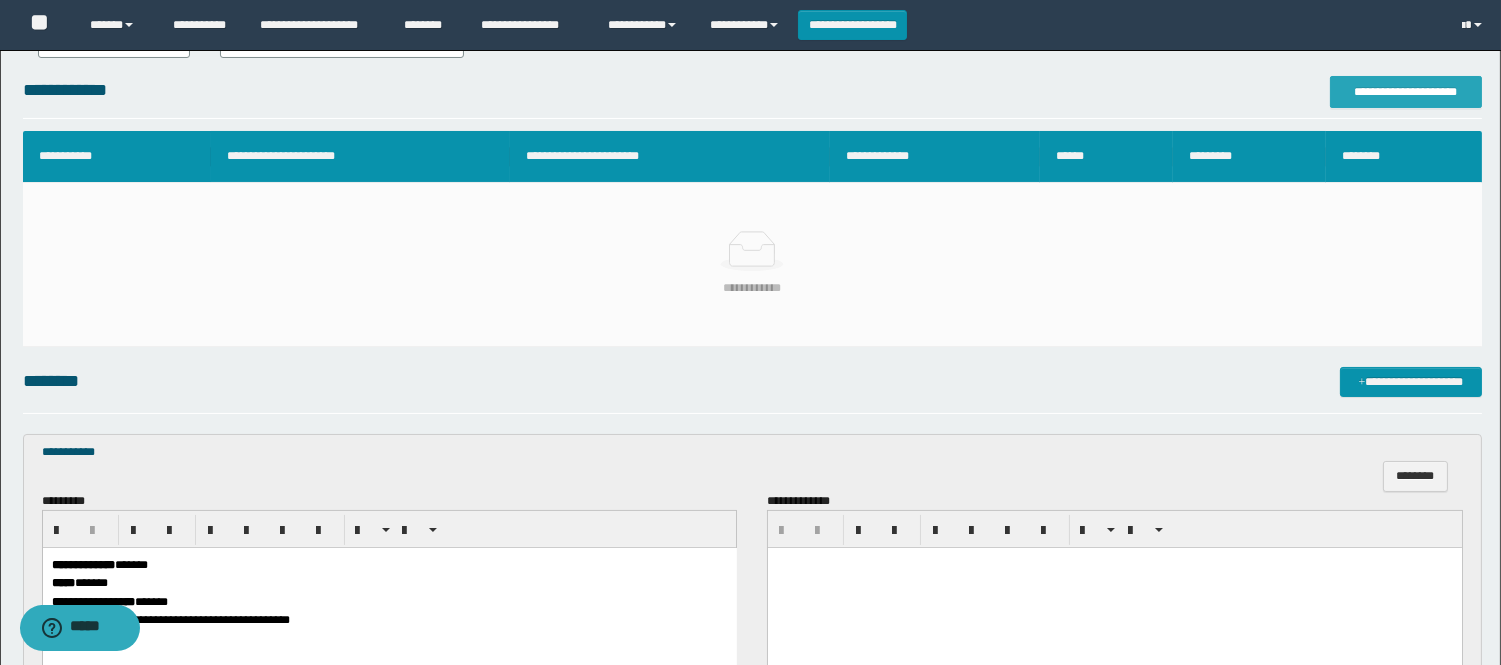 click on "**********" at bounding box center [1406, 92] 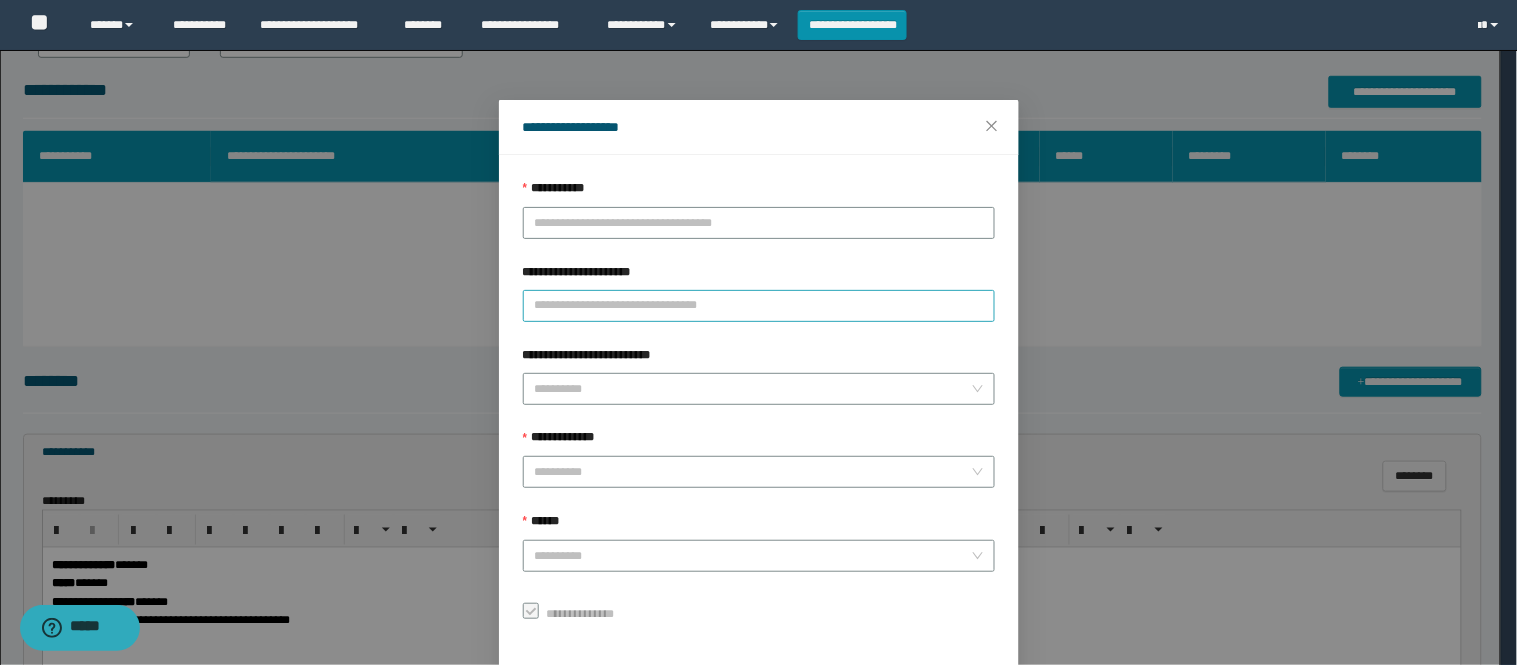 scroll, scrollTop: 87, scrollLeft: 0, axis: vertical 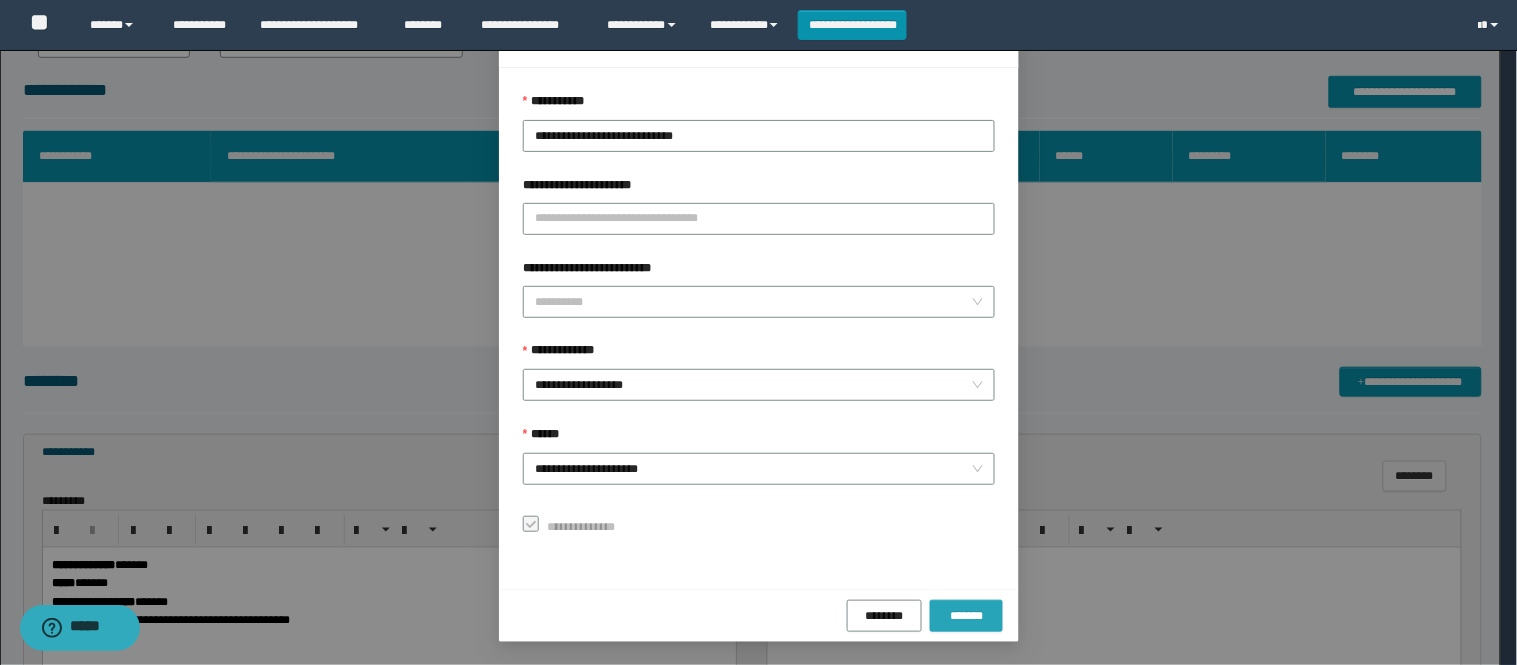 click on "*******" at bounding box center [966, 616] 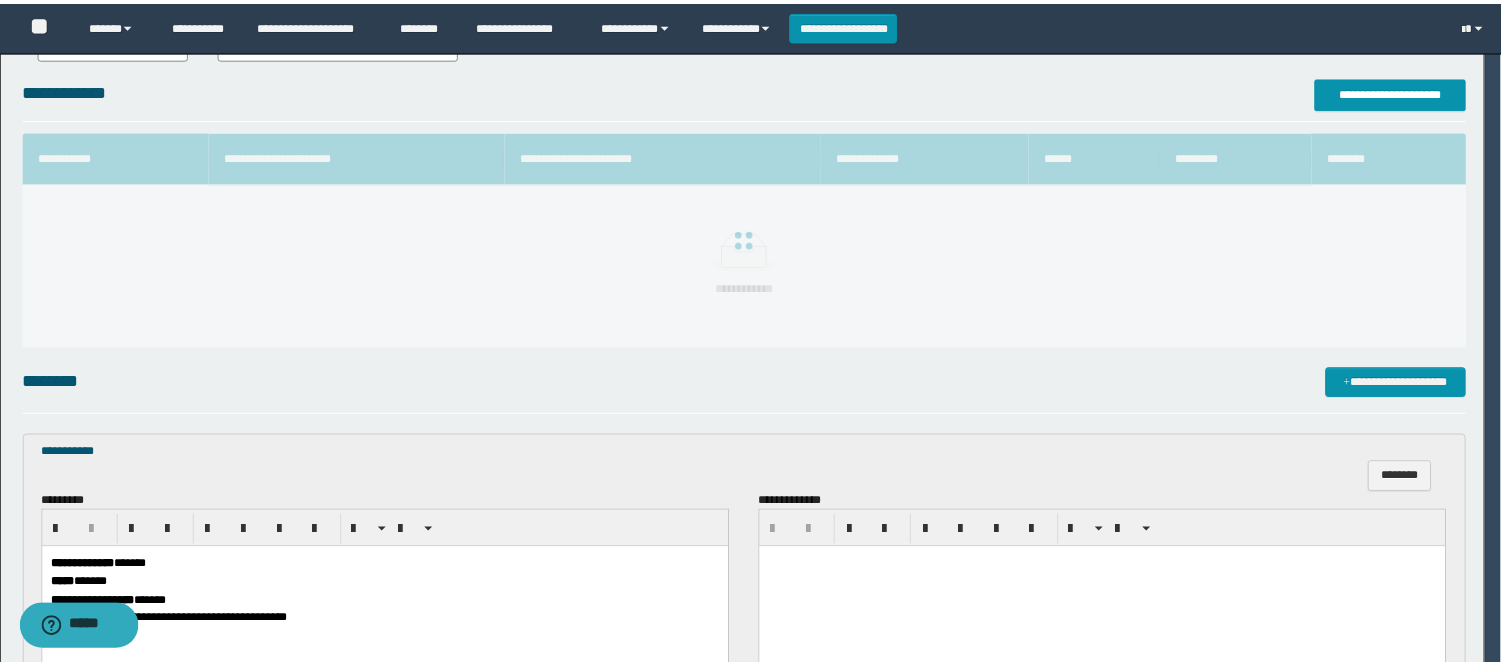 scroll, scrollTop: 41, scrollLeft: 0, axis: vertical 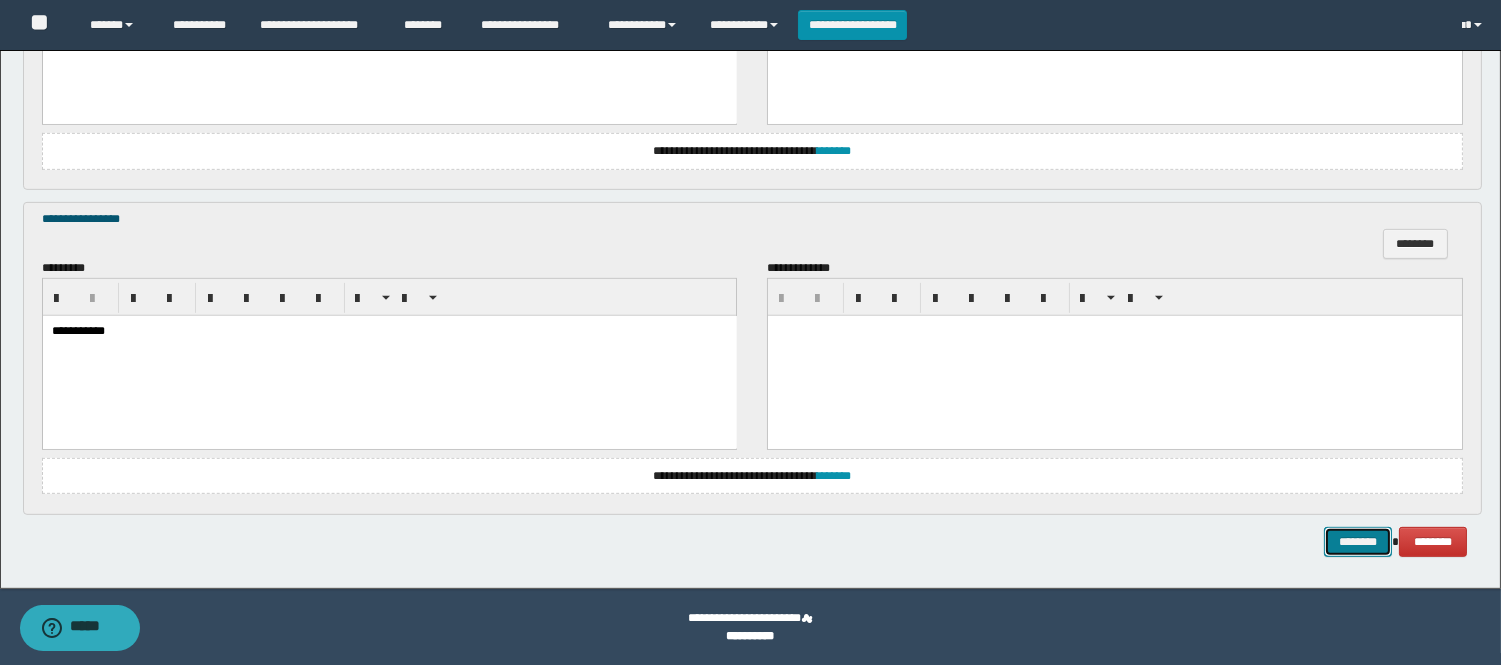 click on "********" at bounding box center [1358, 542] 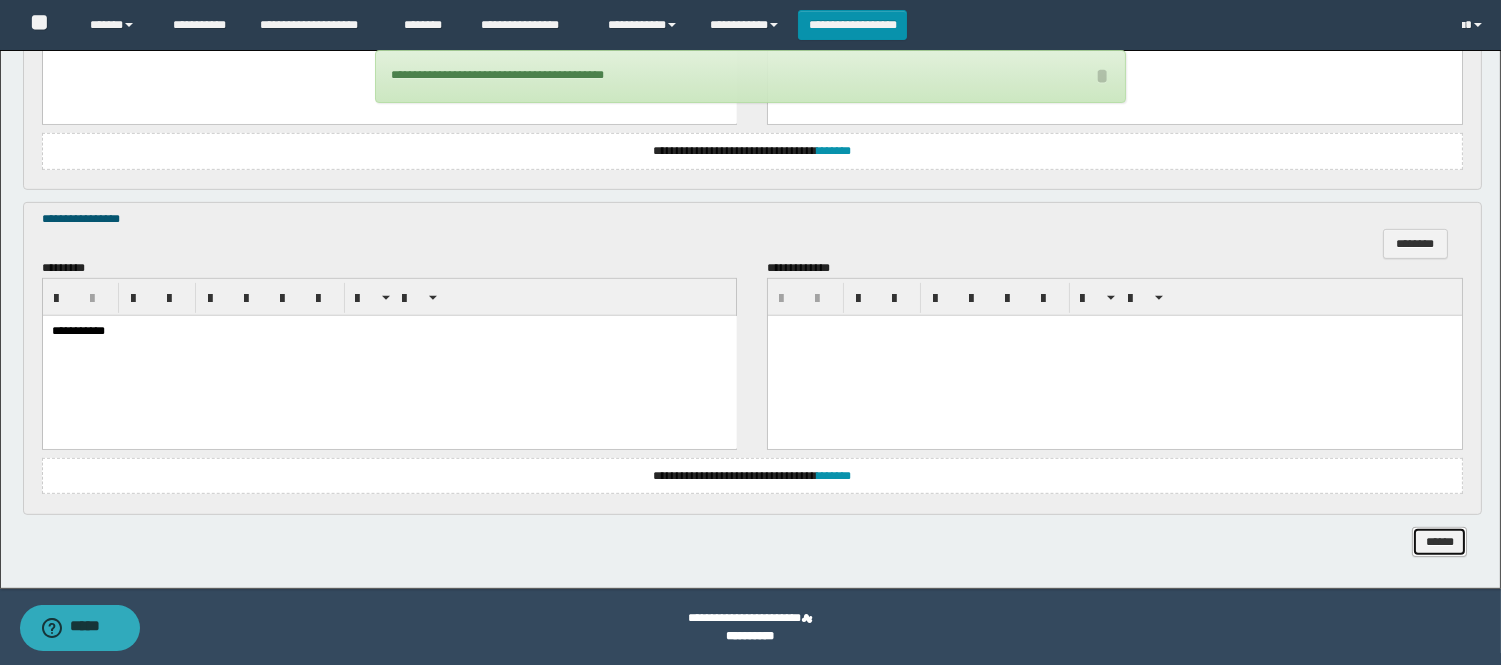 click on "******" at bounding box center [1439, 542] 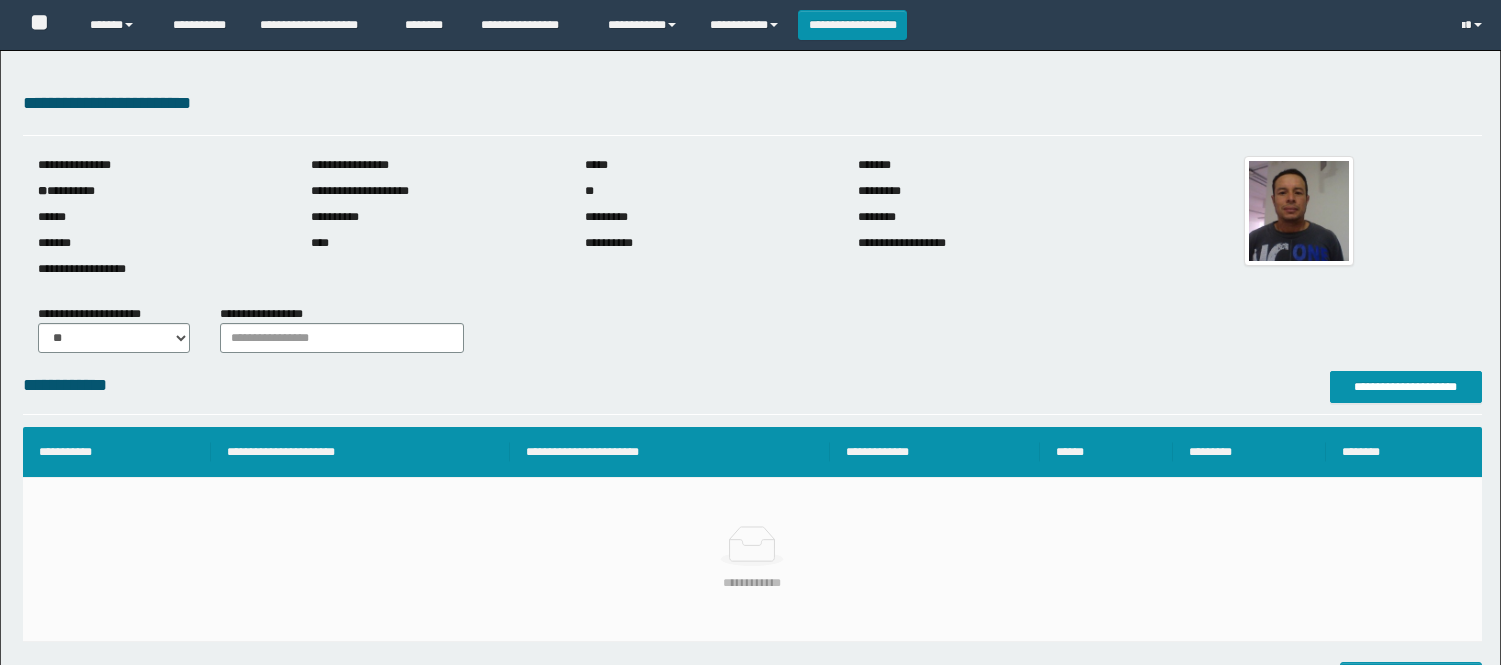 scroll, scrollTop: 622, scrollLeft: 0, axis: vertical 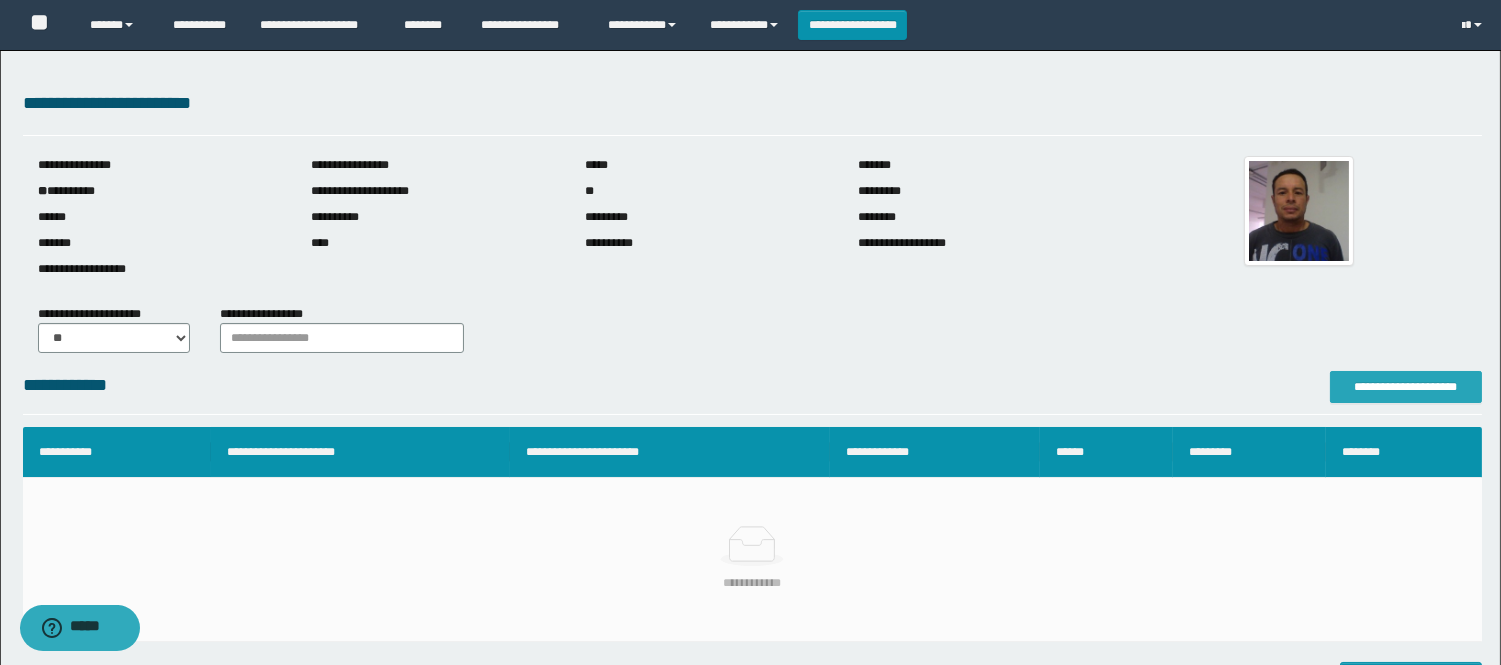 click on "**********" at bounding box center (1406, 387) 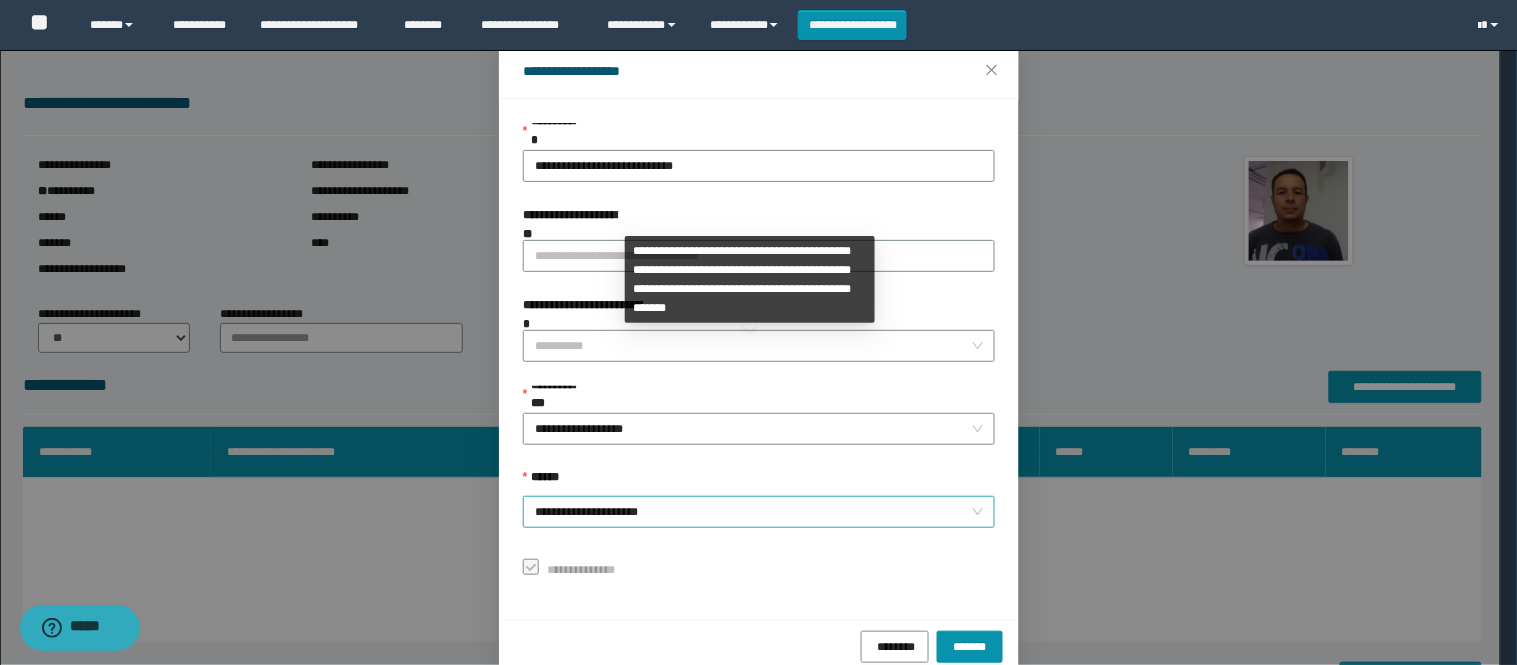 scroll, scrollTop: 87, scrollLeft: 0, axis: vertical 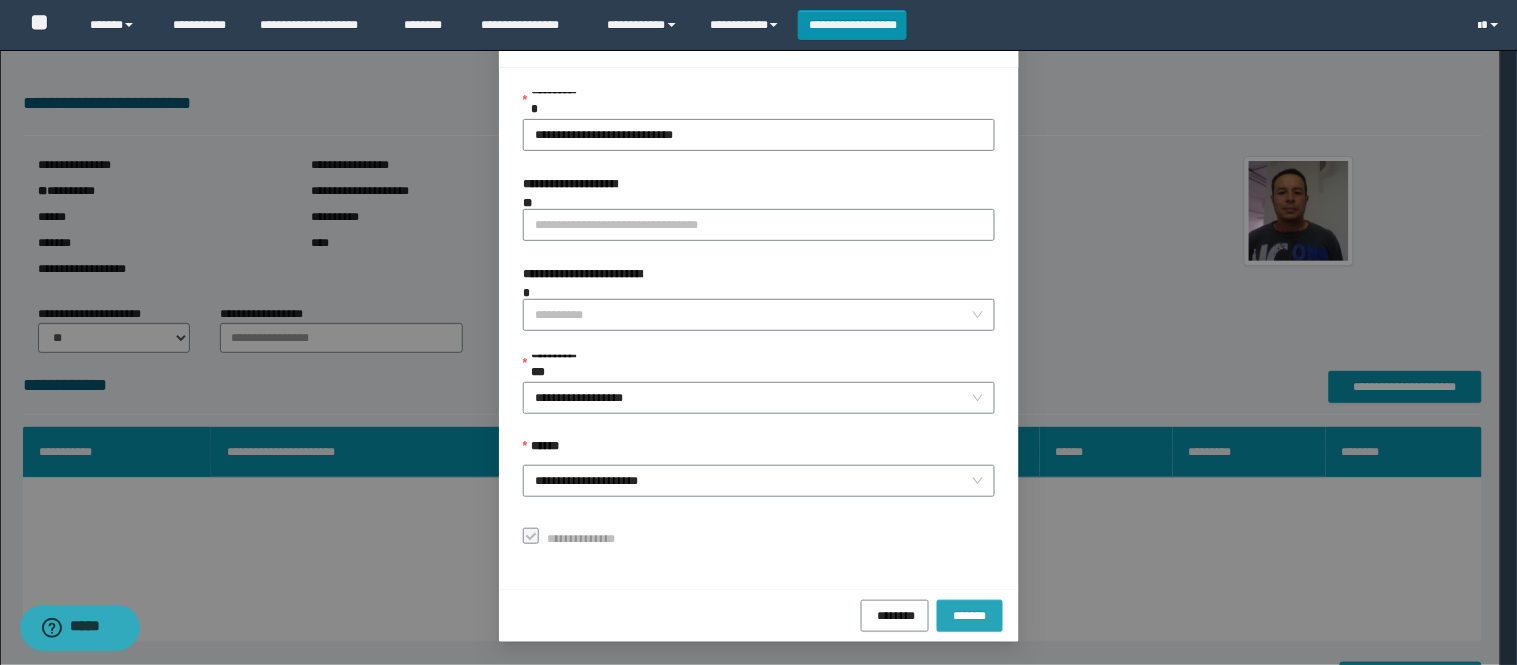 click on "*******" at bounding box center [970, 614] 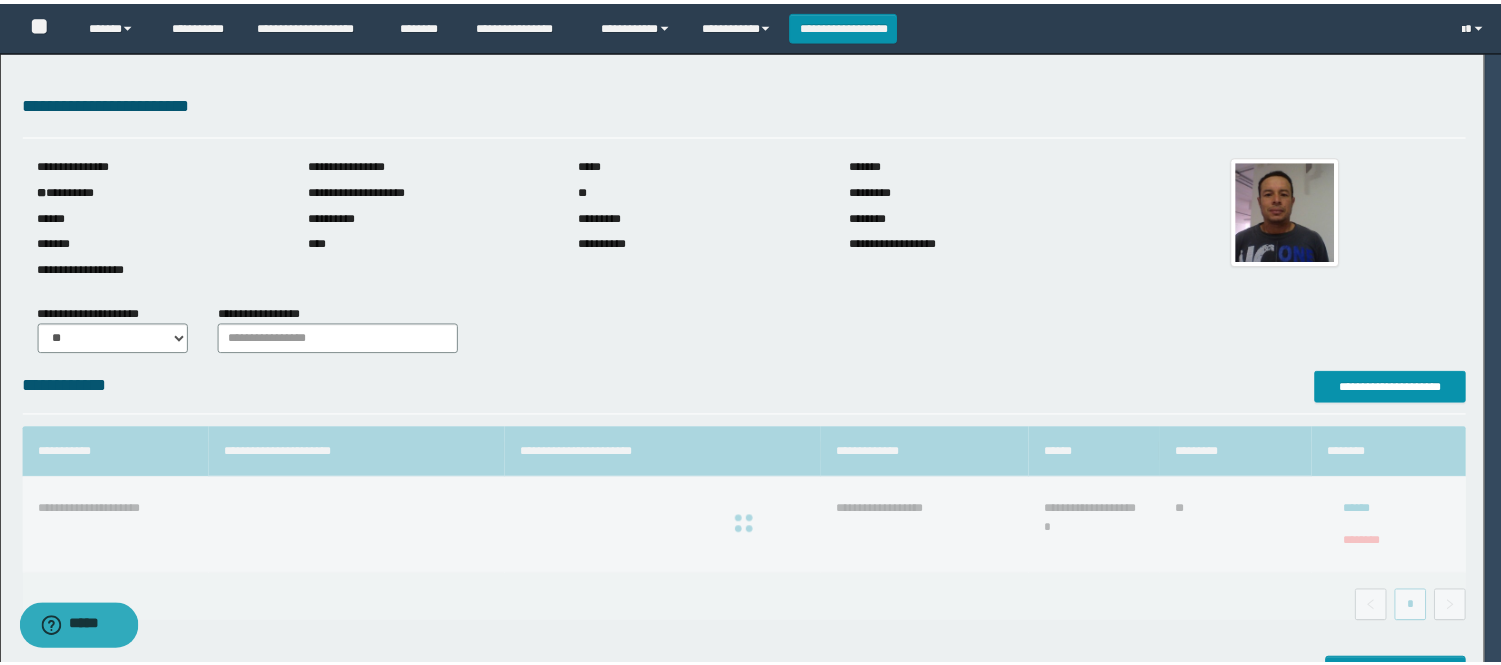 scroll, scrollTop: 41, scrollLeft: 0, axis: vertical 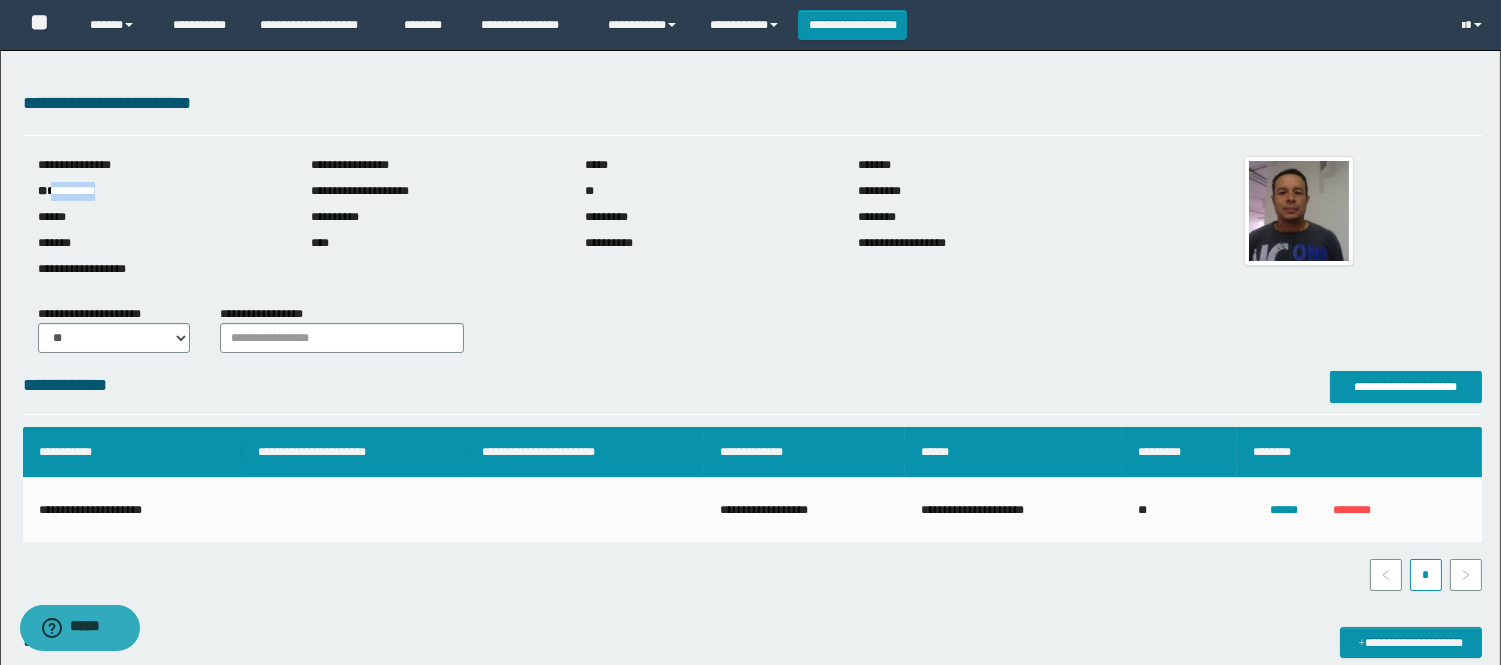 drag, startPoint x: 125, startPoint y: 184, endPoint x: 55, endPoint y: 186, distance: 70.028564 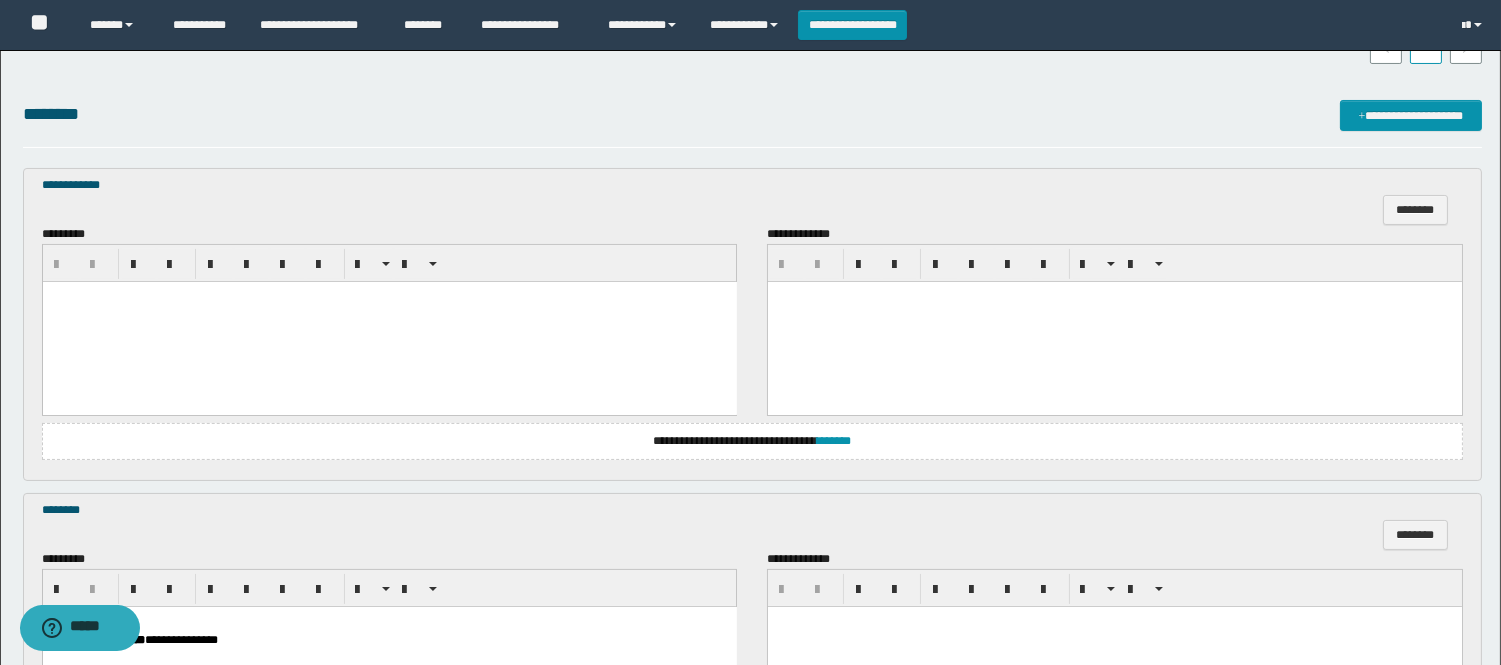 scroll, scrollTop: 555, scrollLeft: 0, axis: vertical 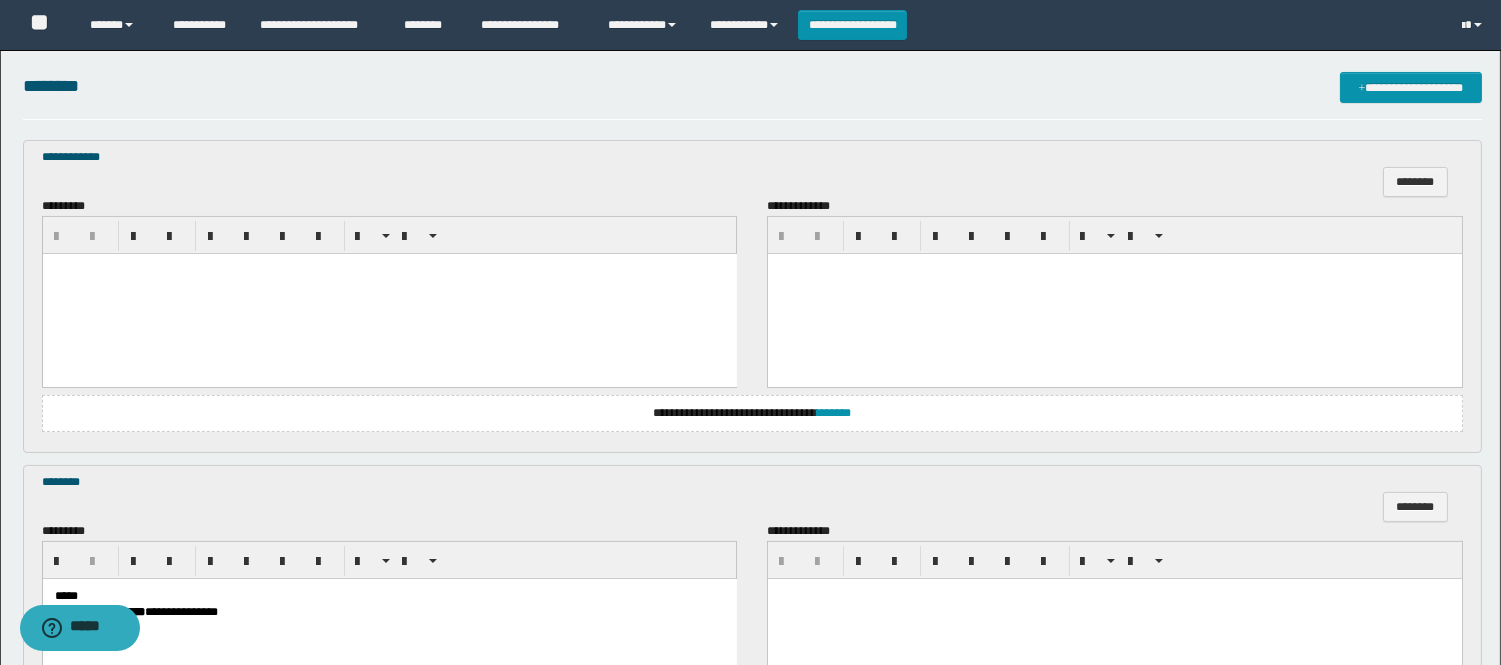 click on "**********" at bounding box center (752, 413) 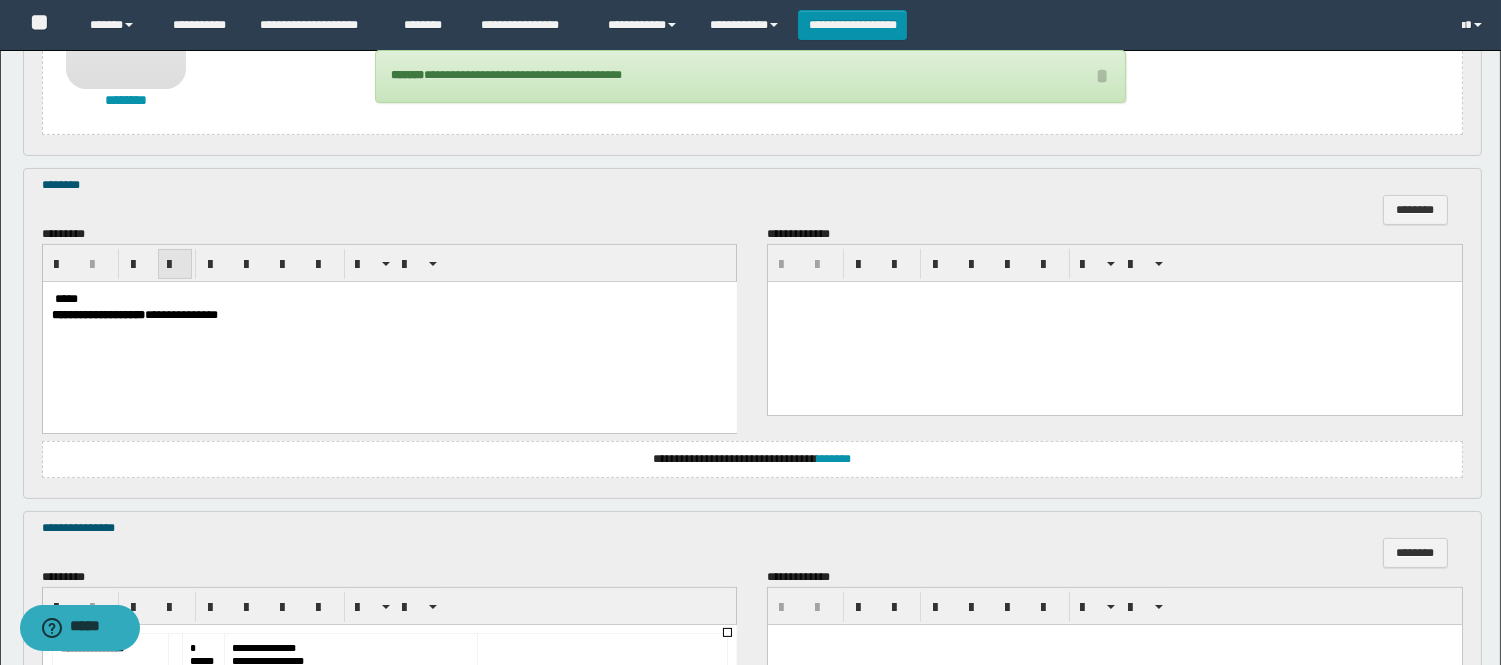 scroll, scrollTop: 1000, scrollLeft: 0, axis: vertical 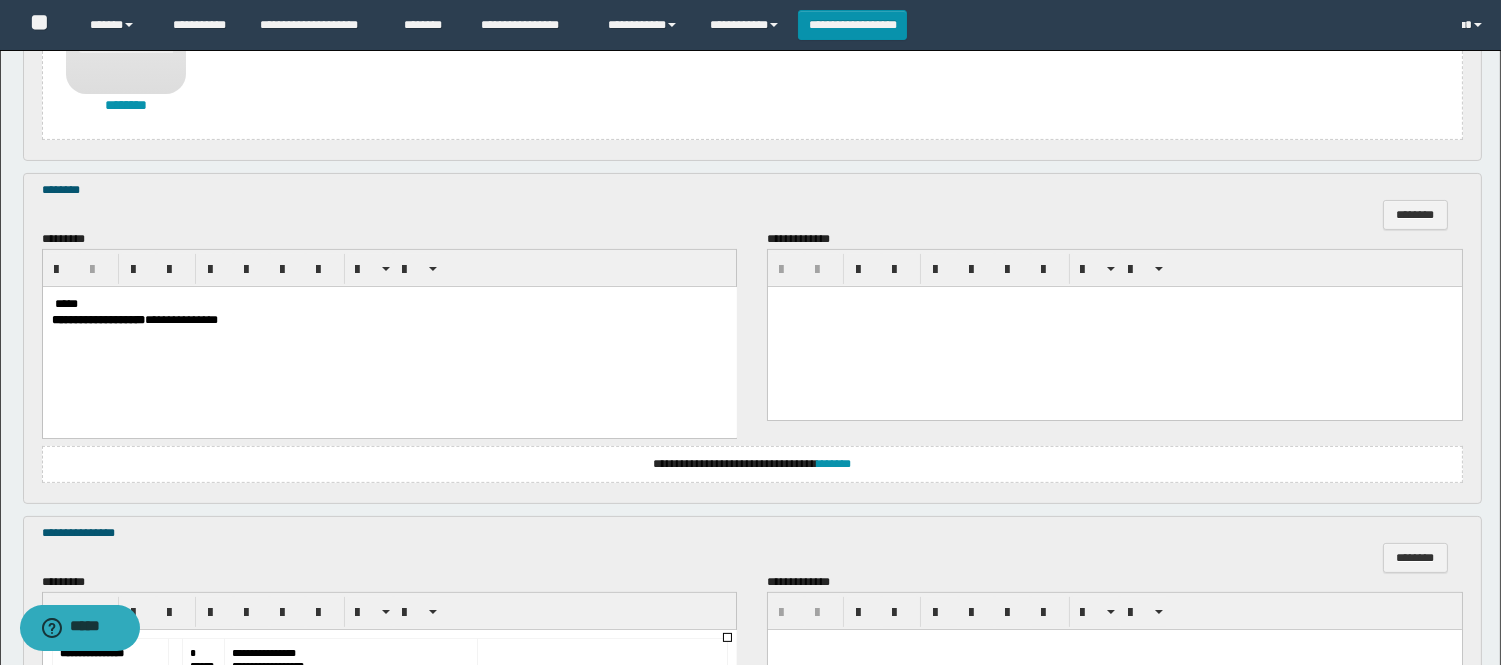 click on "*****" at bounding box center (65, 303) 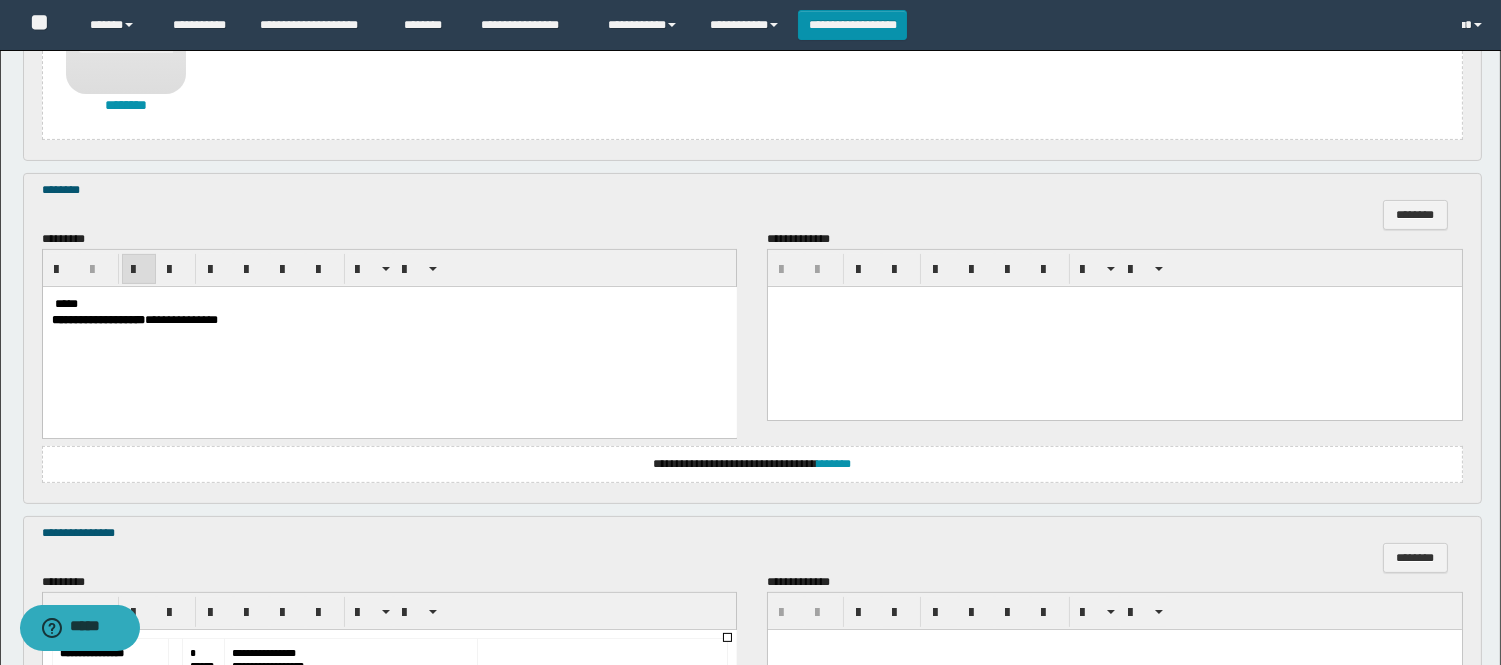 type 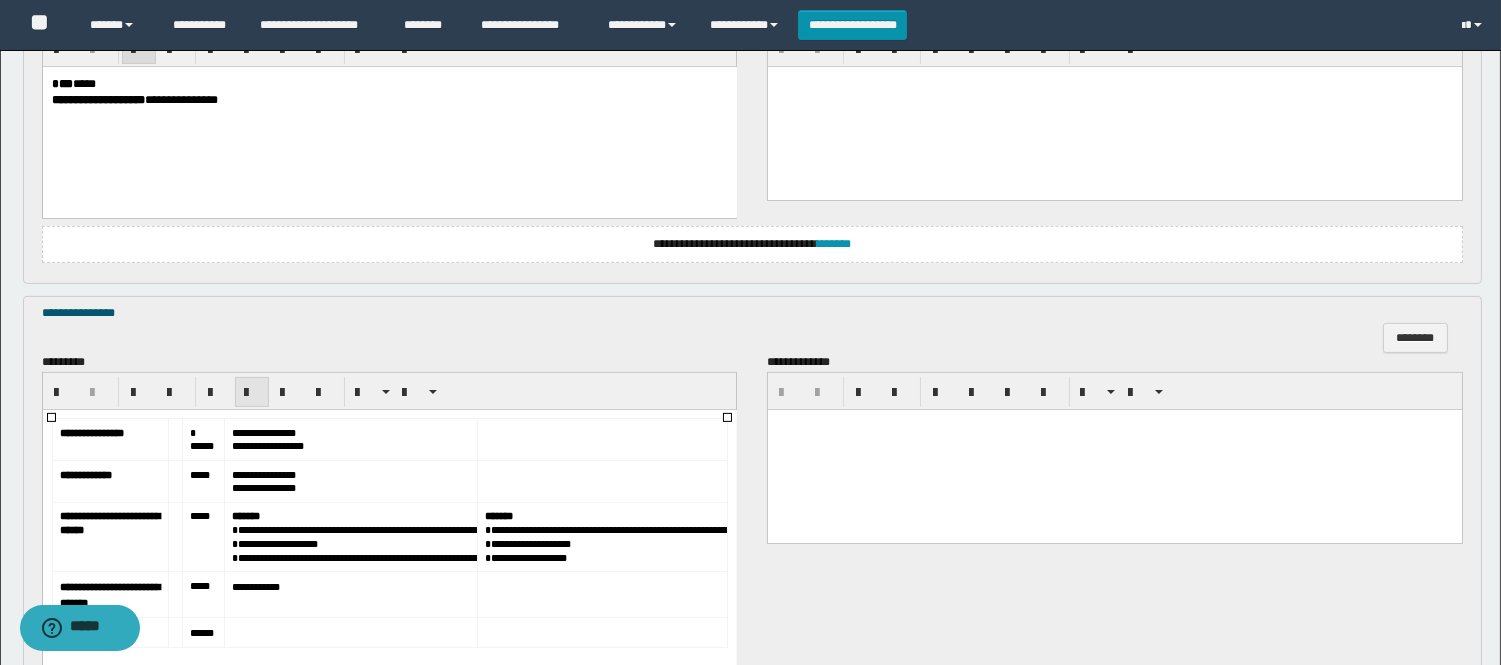 scroll, scrollTop: 1222, scrollLeft: 0, axis: vertical 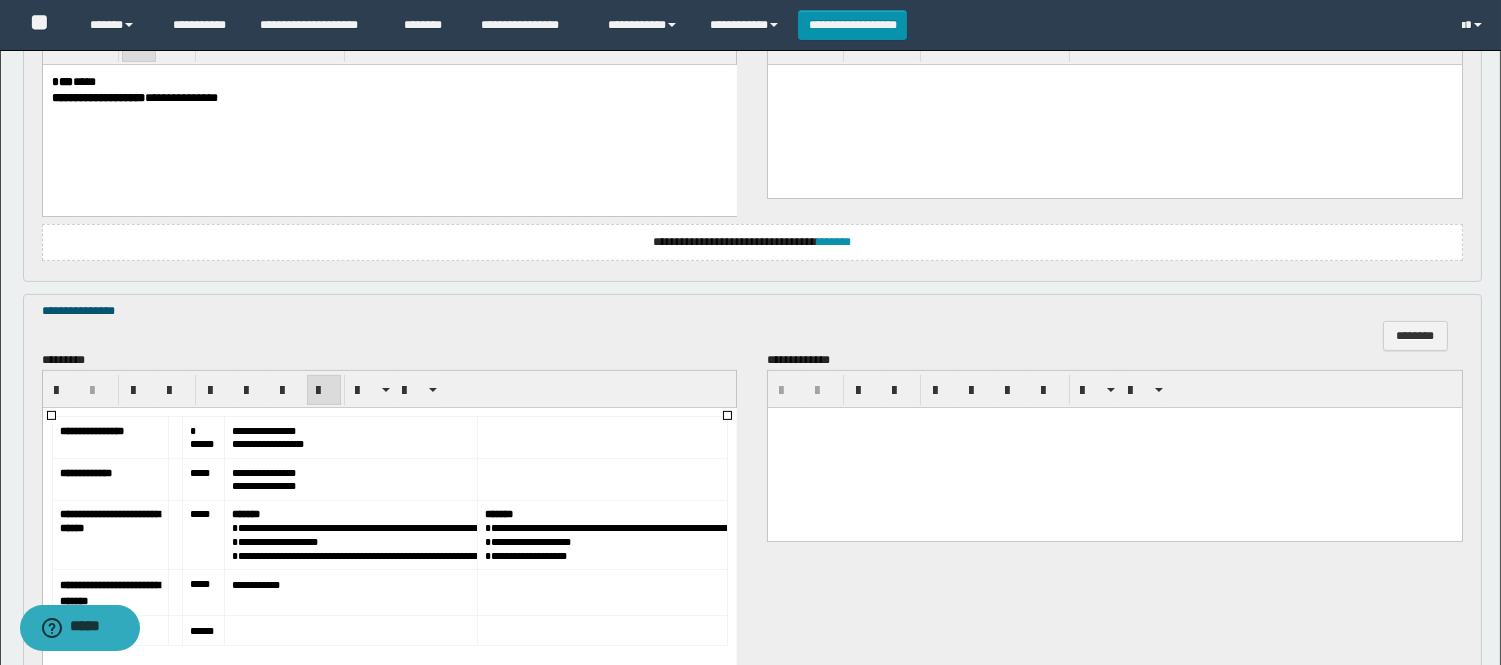 click on "*****" at bounding box center (203, 437) 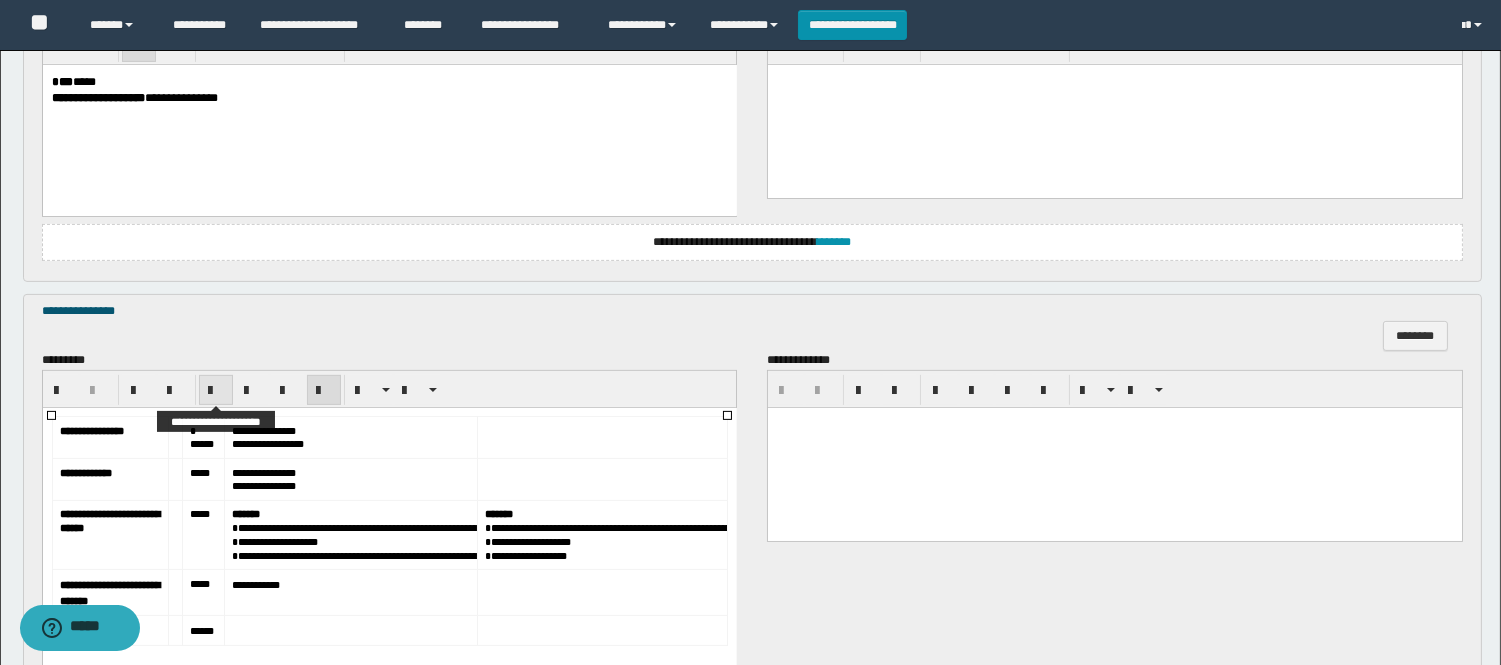 type 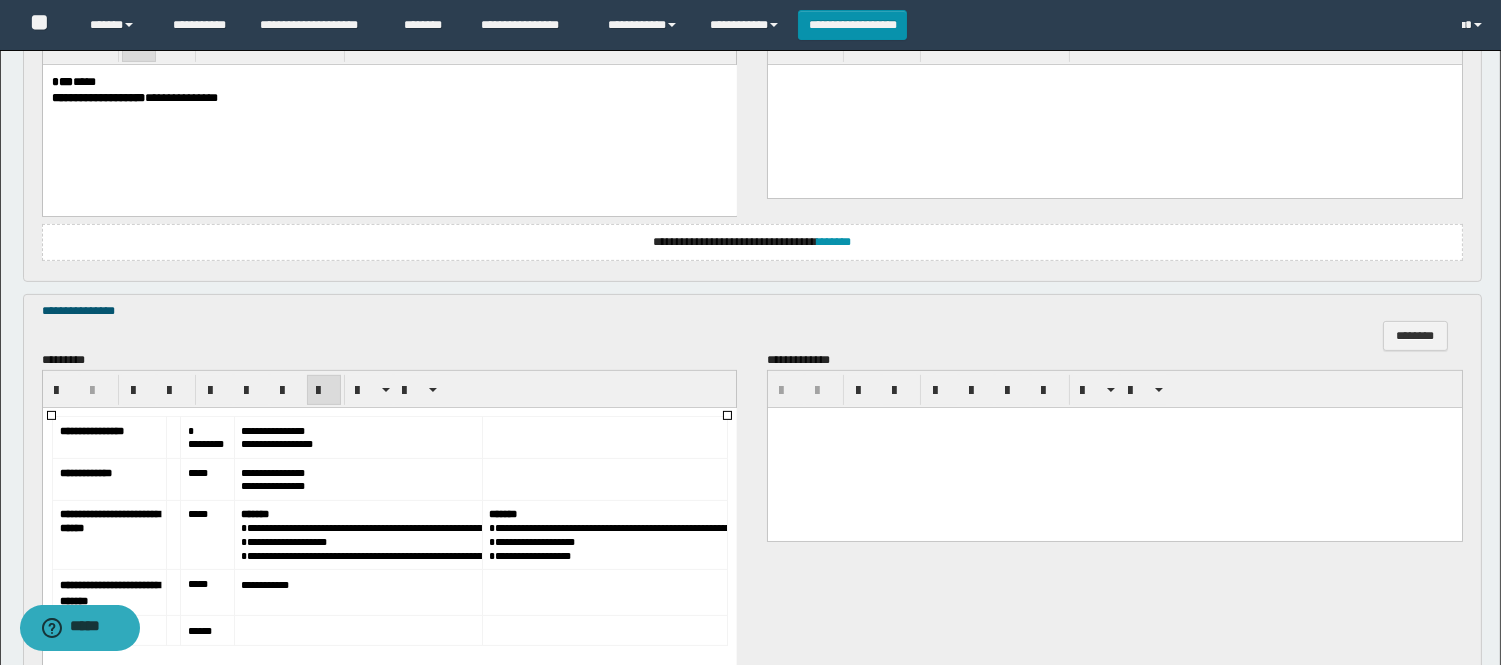 click on "*****" at bounding box center [197, 472] 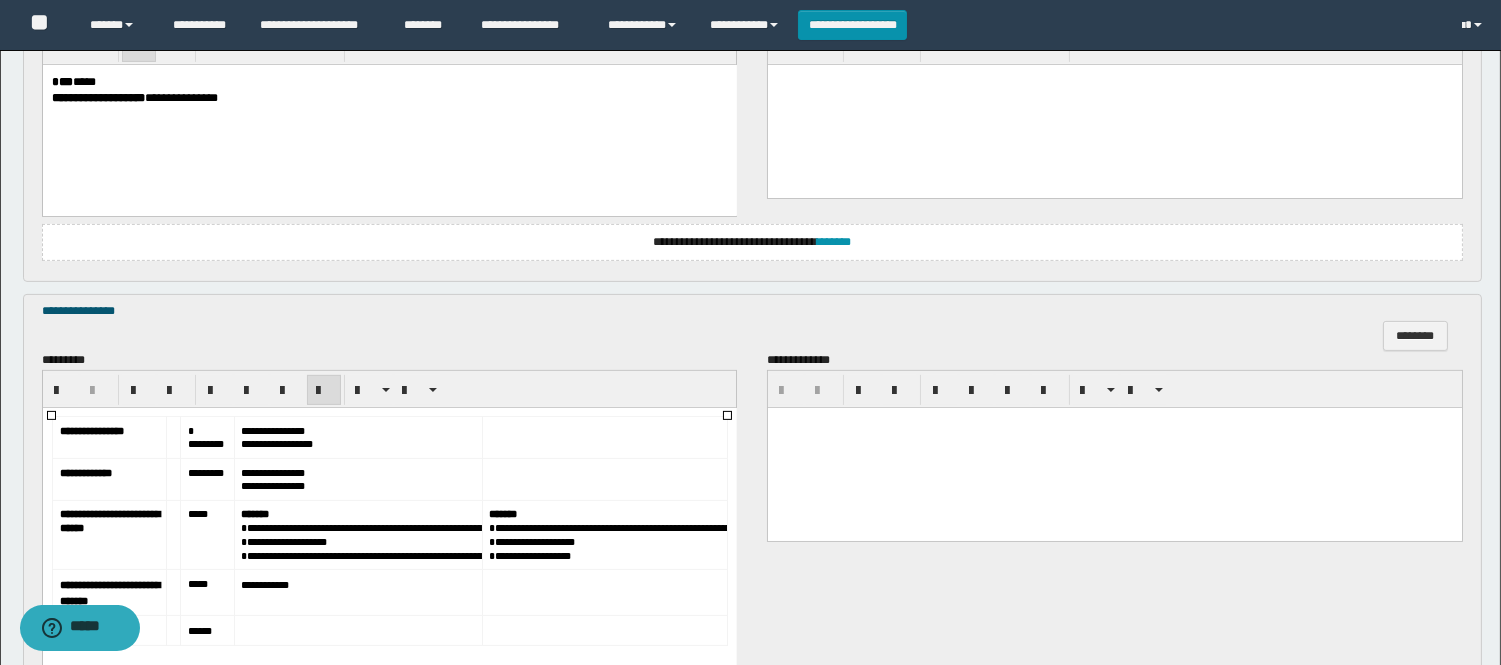 click on "*****" at bounding box center [206, 534] 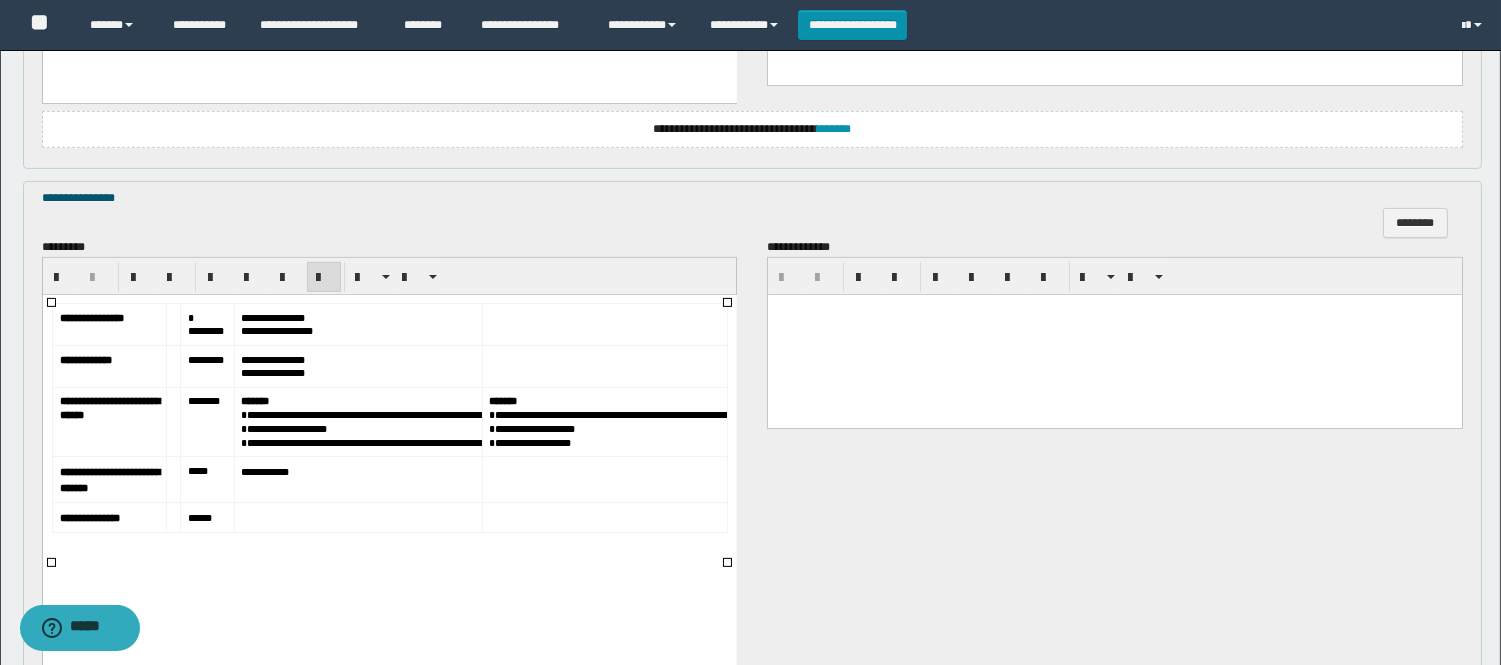 scroll, scrollTop: 1444, scrollLeft: 0, axis: vertical 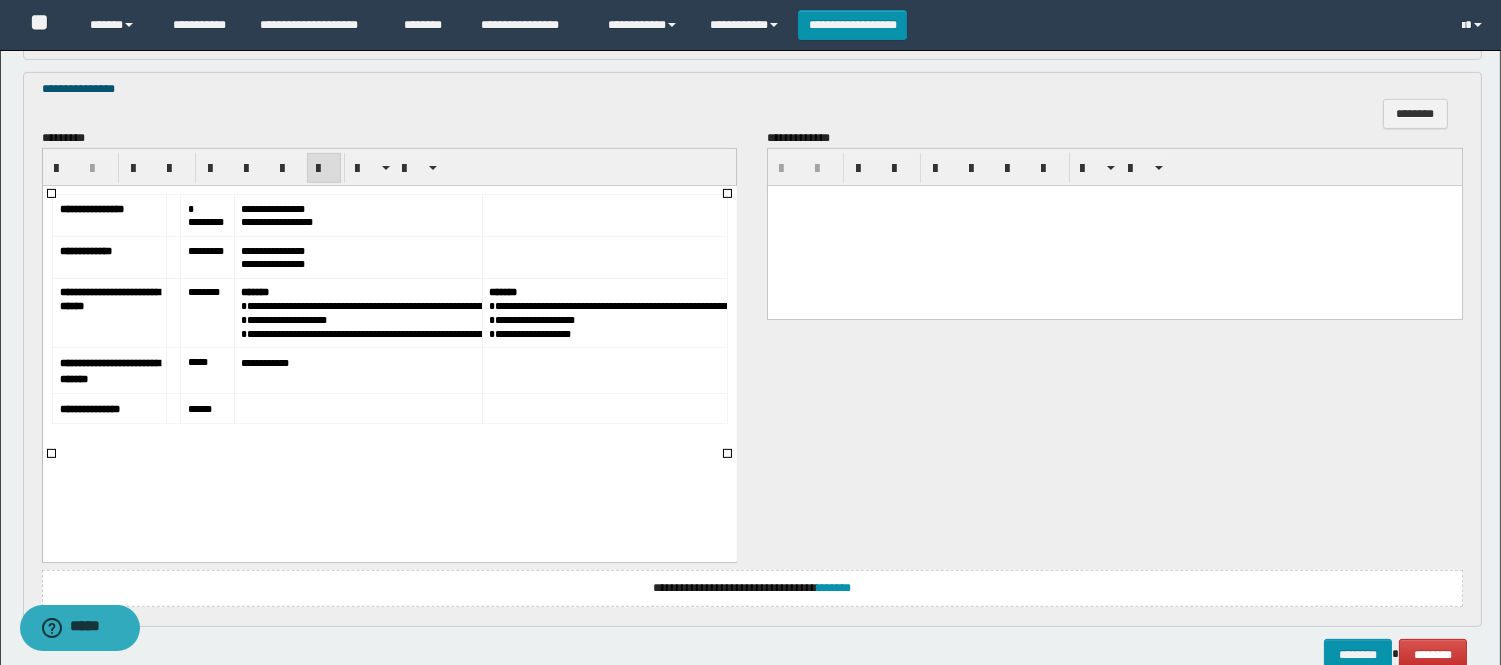 click on "*****" at bounding box center (206, 370) 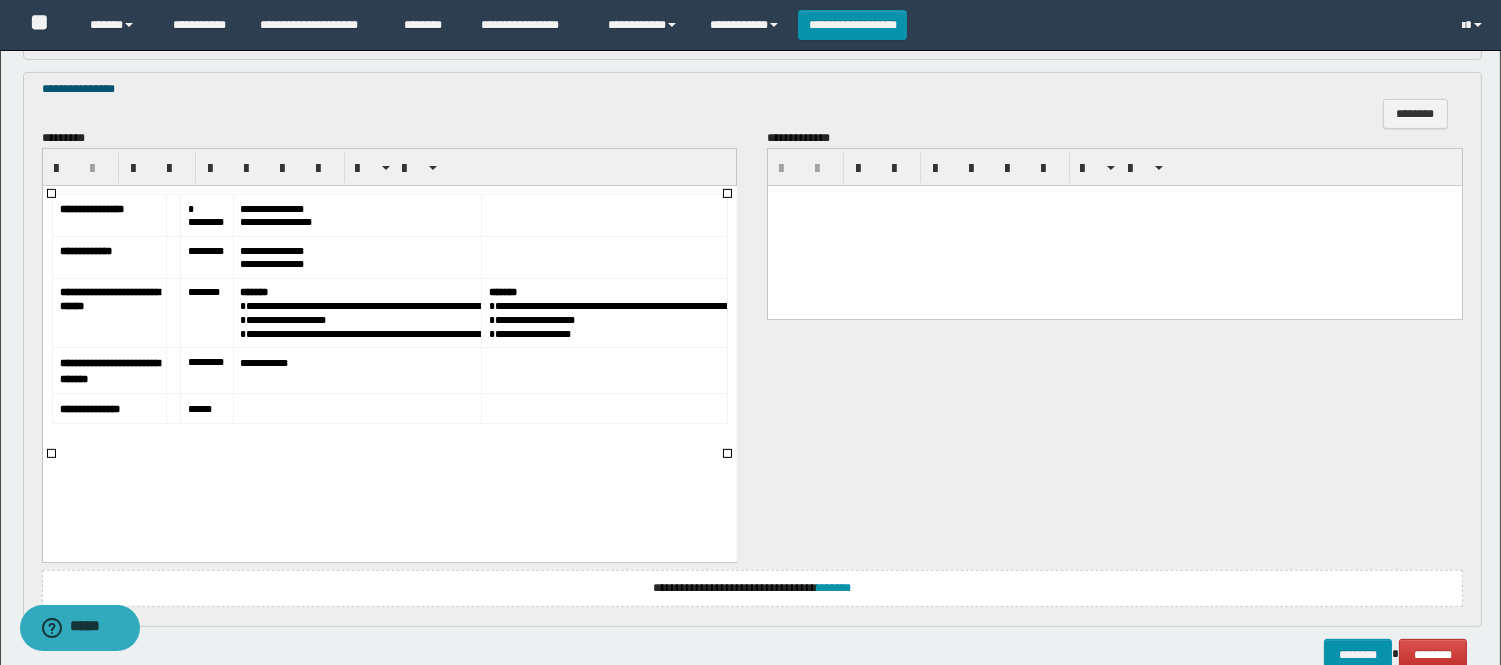 click on "*****" at bounding box center [206, 408] 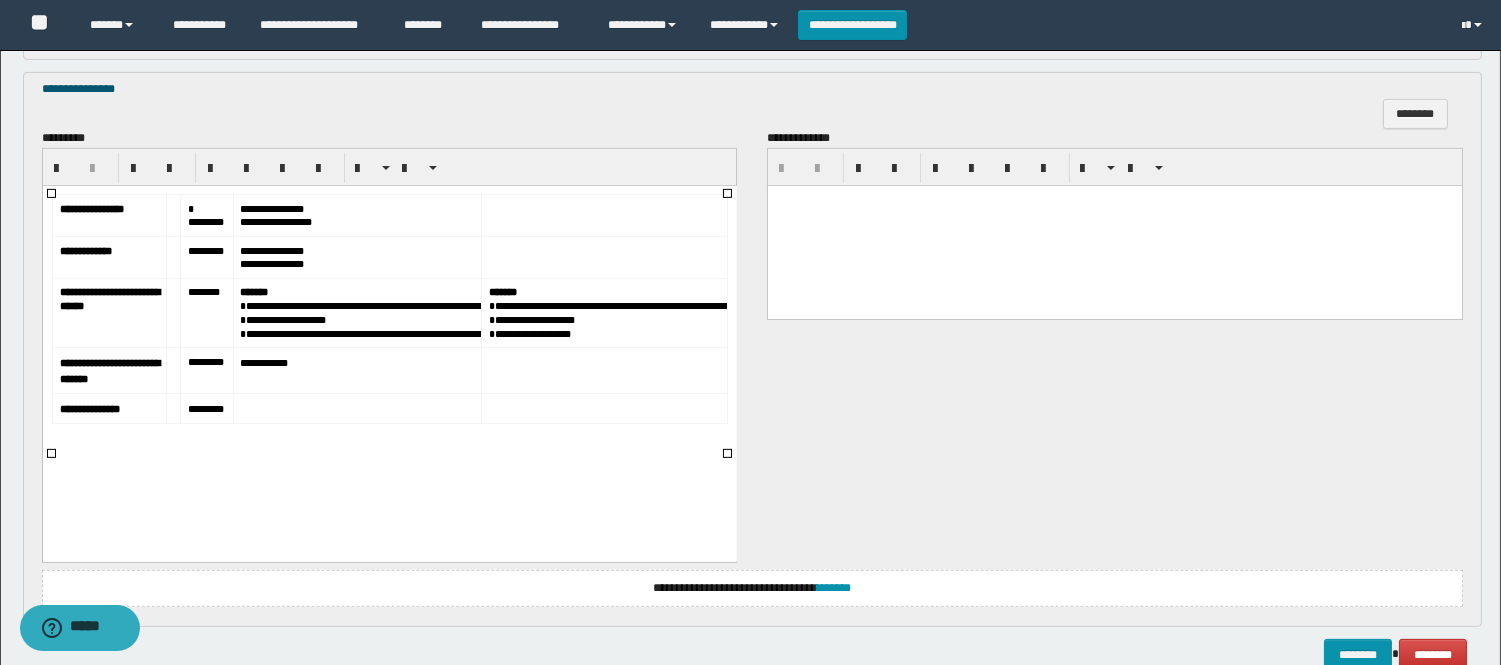 click on "**********" at bounding box center [389, 333] 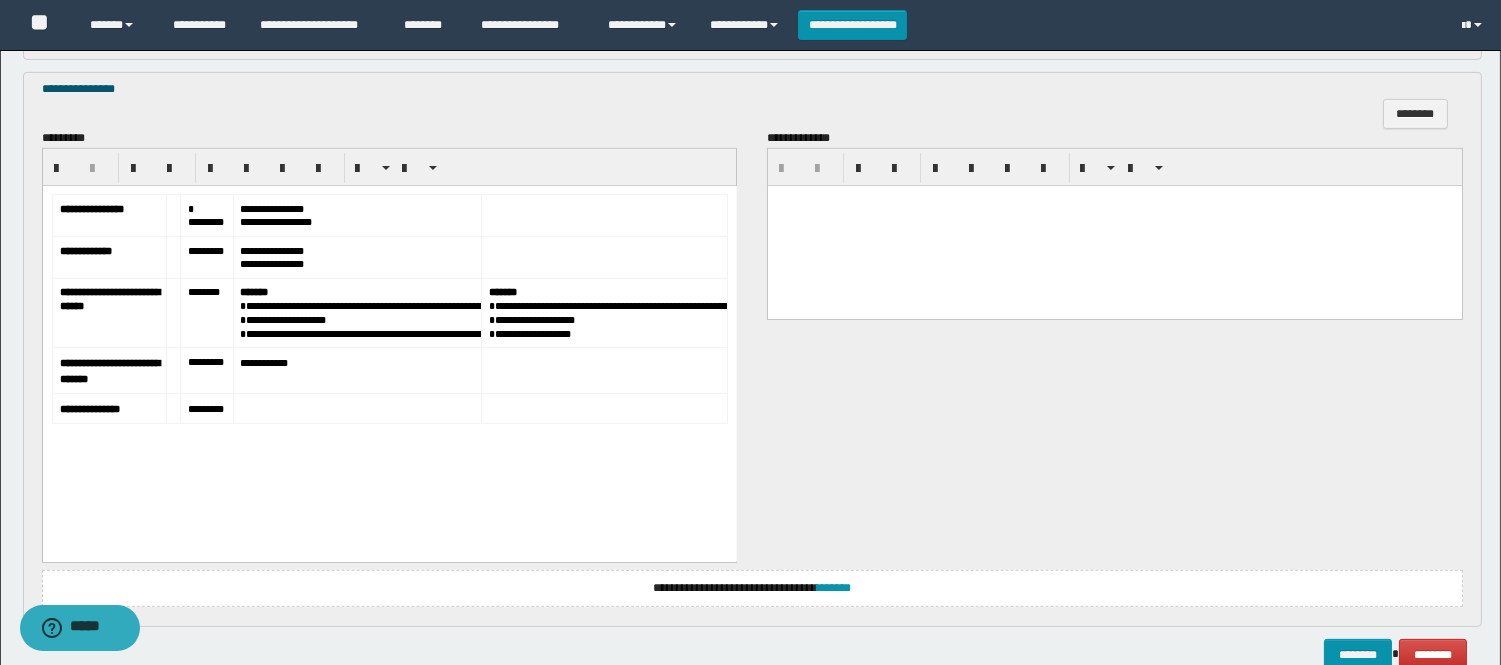 scroll, scrollTop: 1446, scrollLeft: 0, axis: vertical 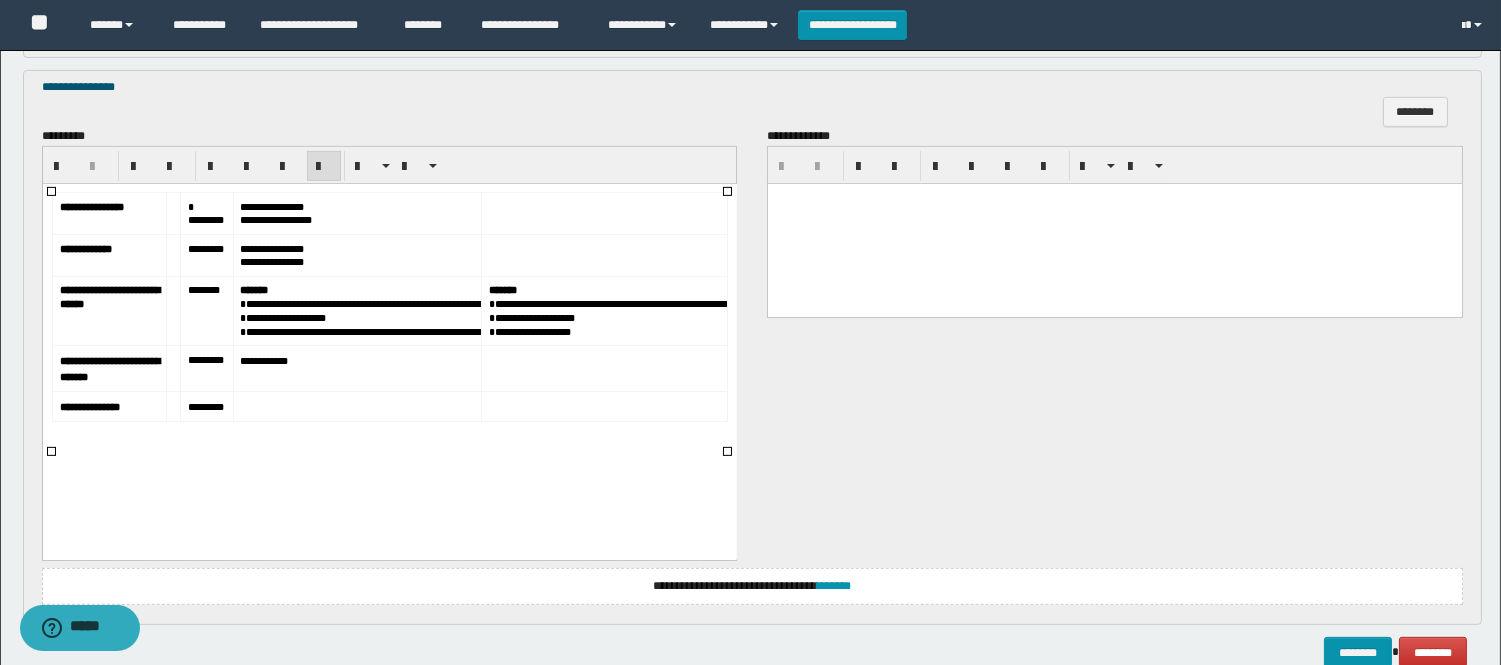 click on "********" at bounding box center (203, 289) 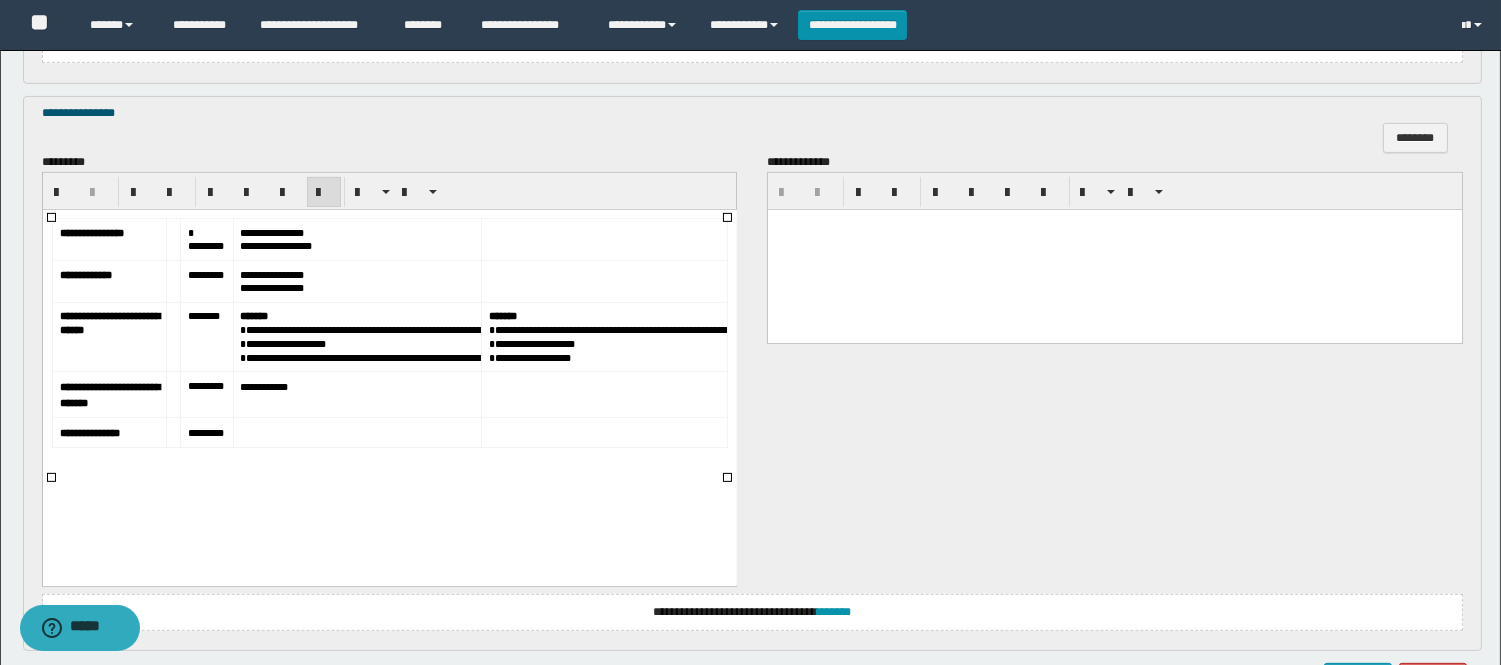 scroll, scrollTop: 1557, scrollLeft: 0, axis: vertical 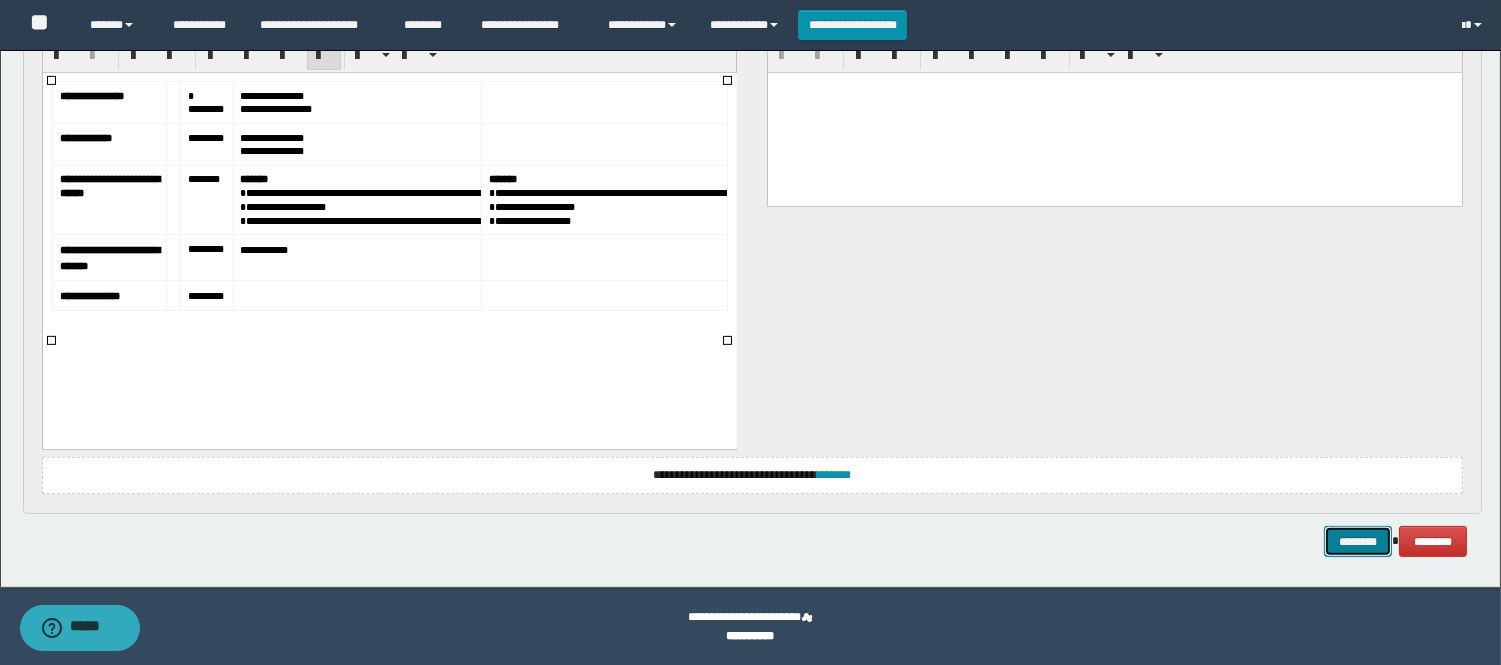 click on "********" at bounding box center [1358, 541] 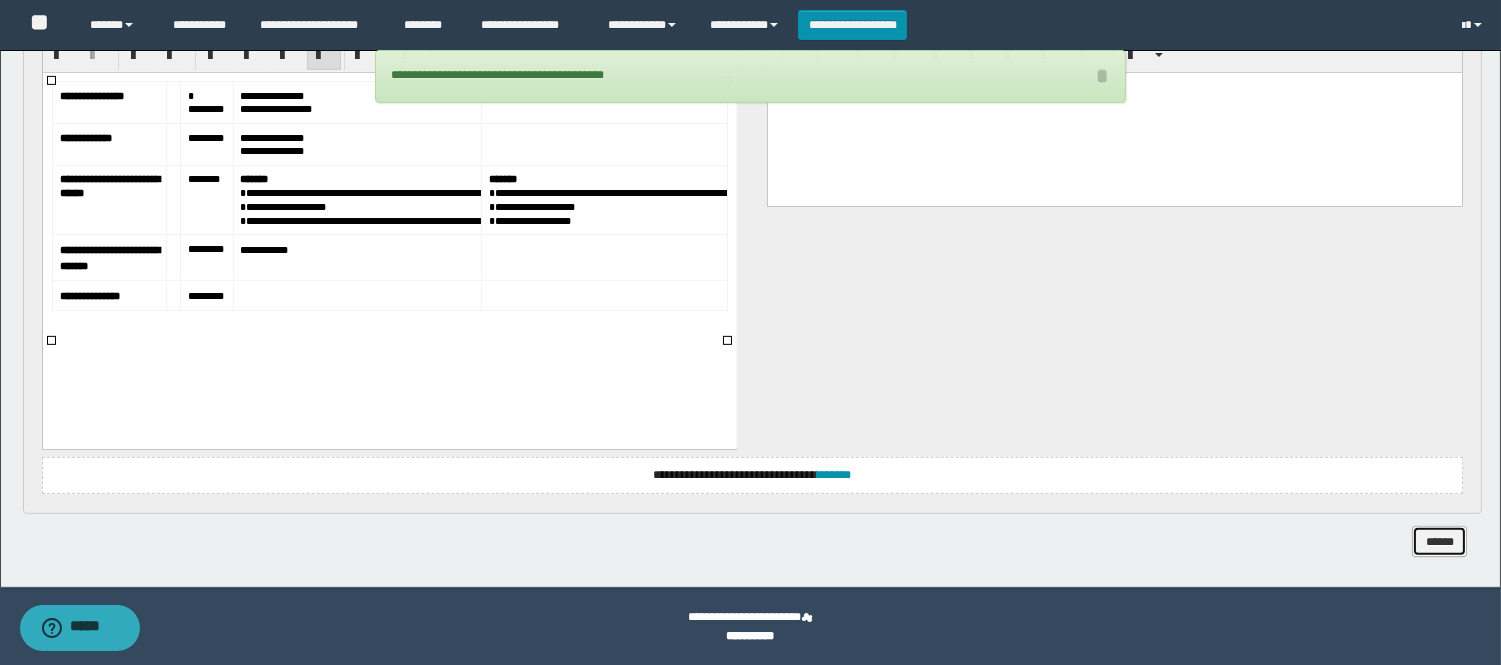 click on "******" at bounding box center (1439, 541) 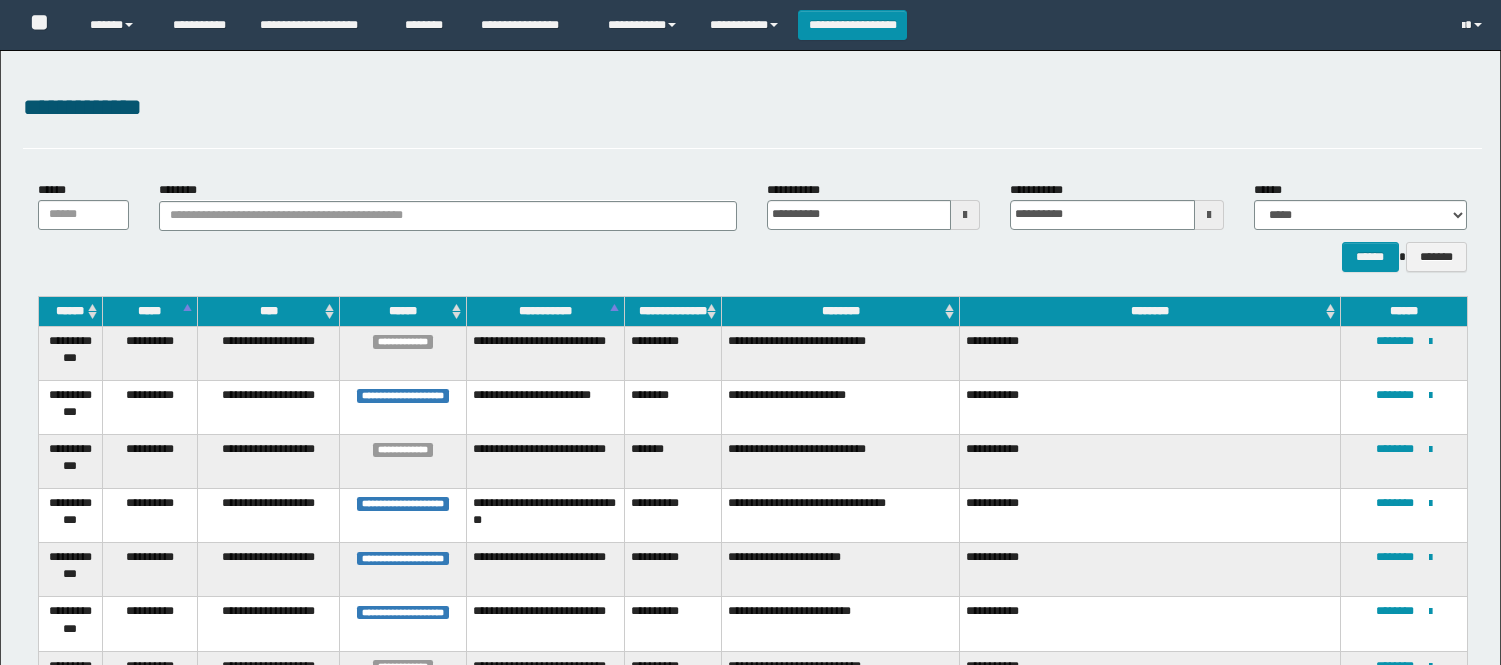 scroll, scrollTop: 920, scrollLeft: 0, axis: vertical 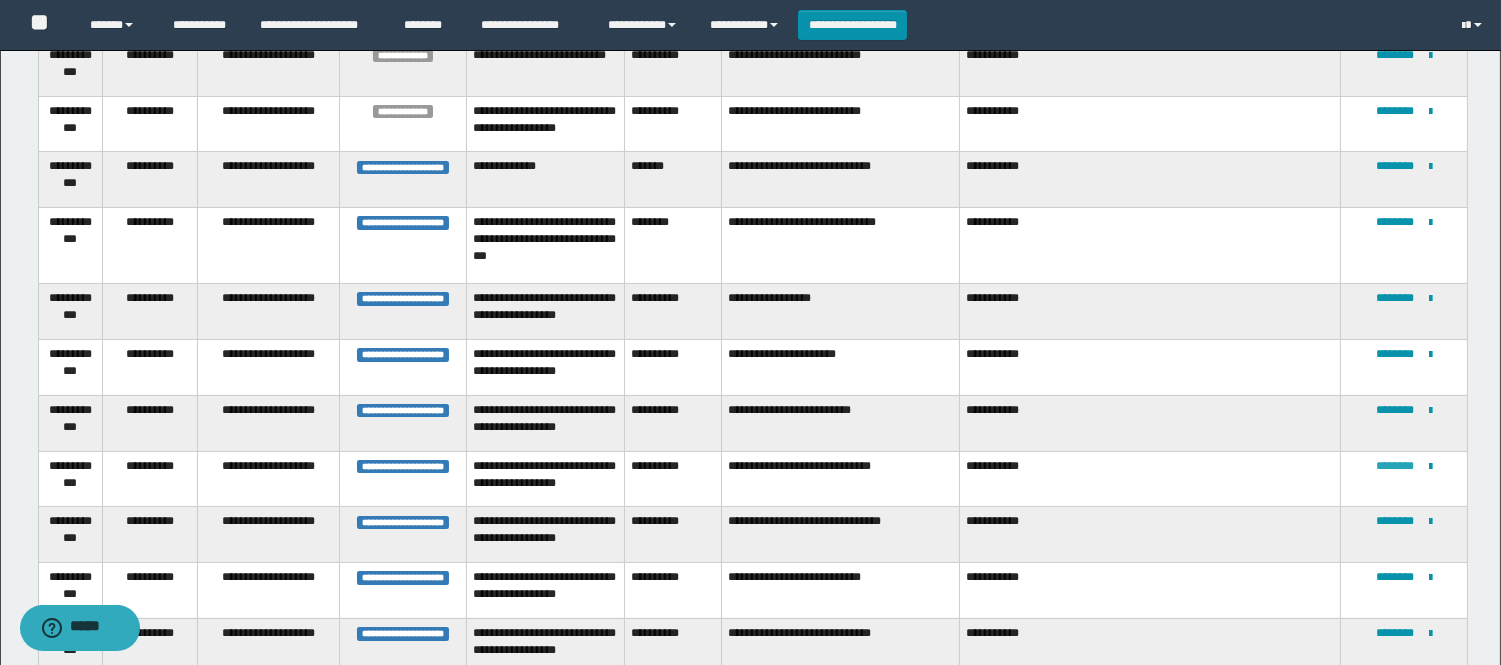 click on "********" at bounding box center [1395, 466] 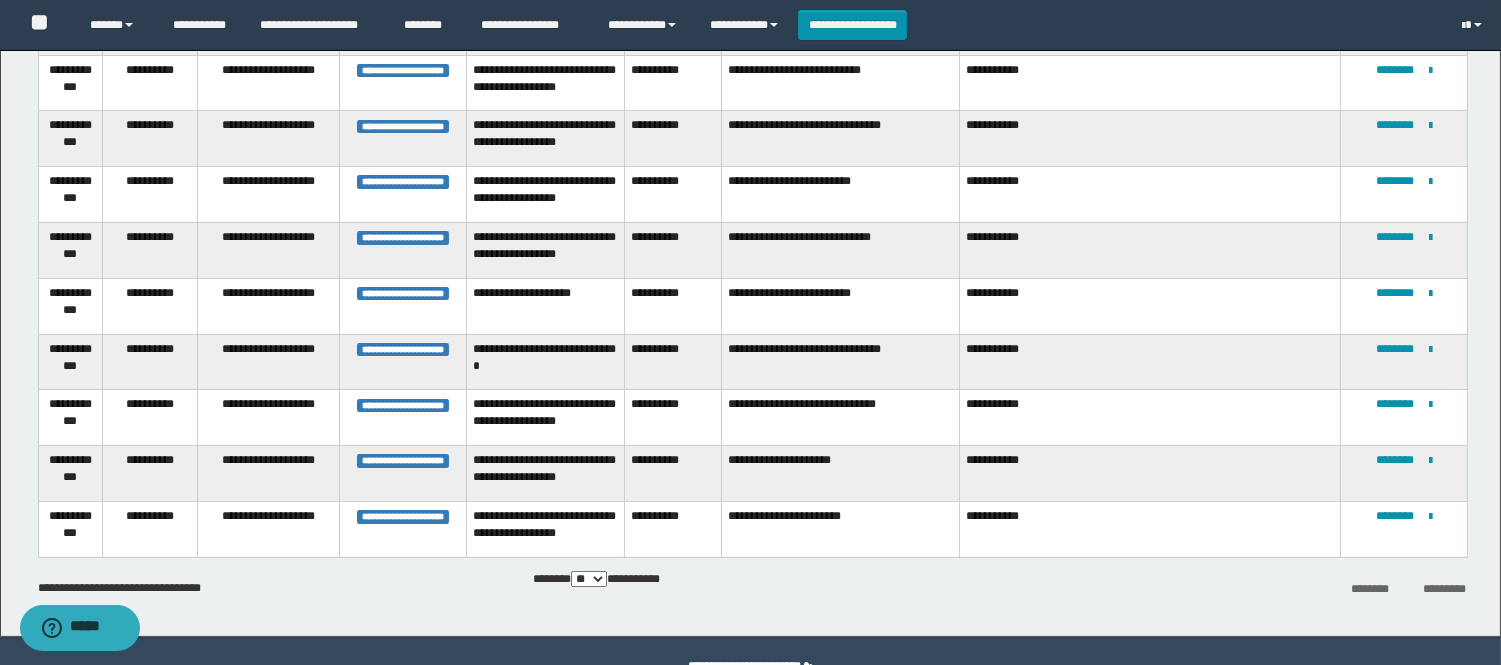 scroll, scrollTop: 1031, scrollLeft: 0, axis: vertical 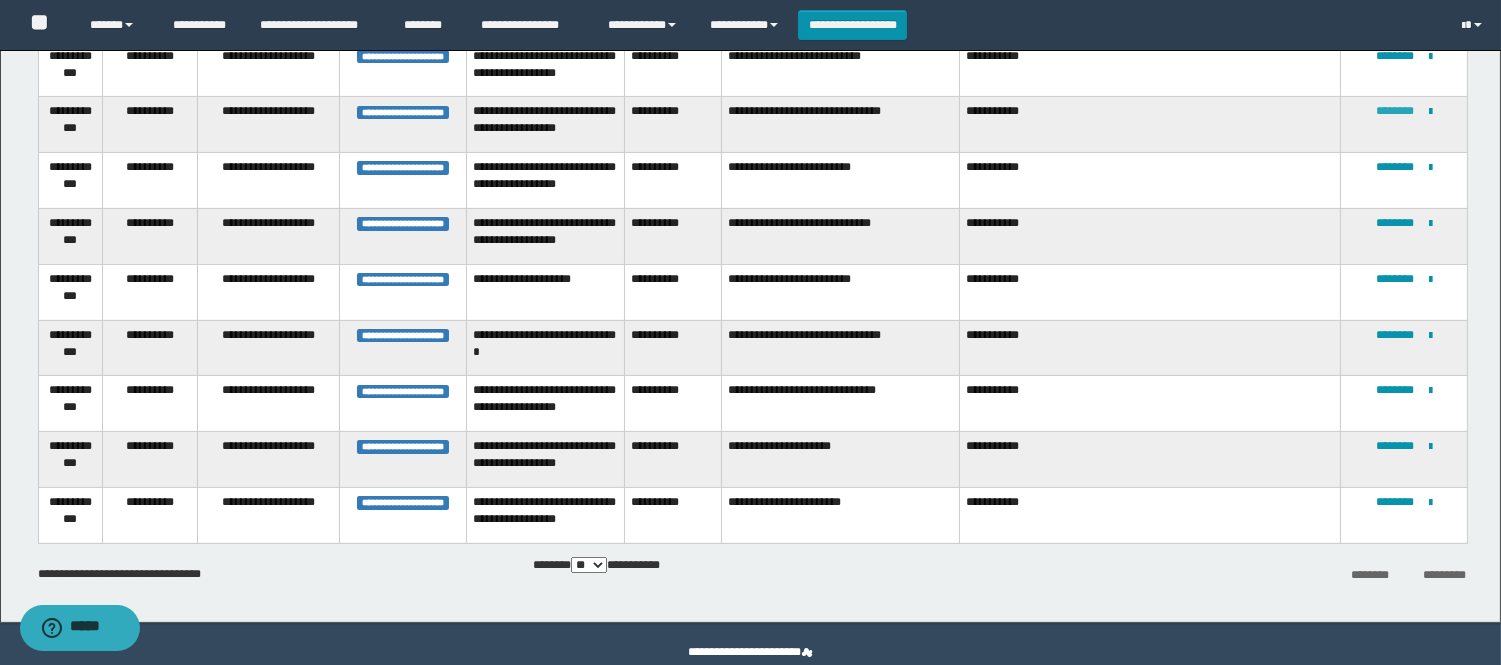 click on "********" at bounding box center (1395, 111) 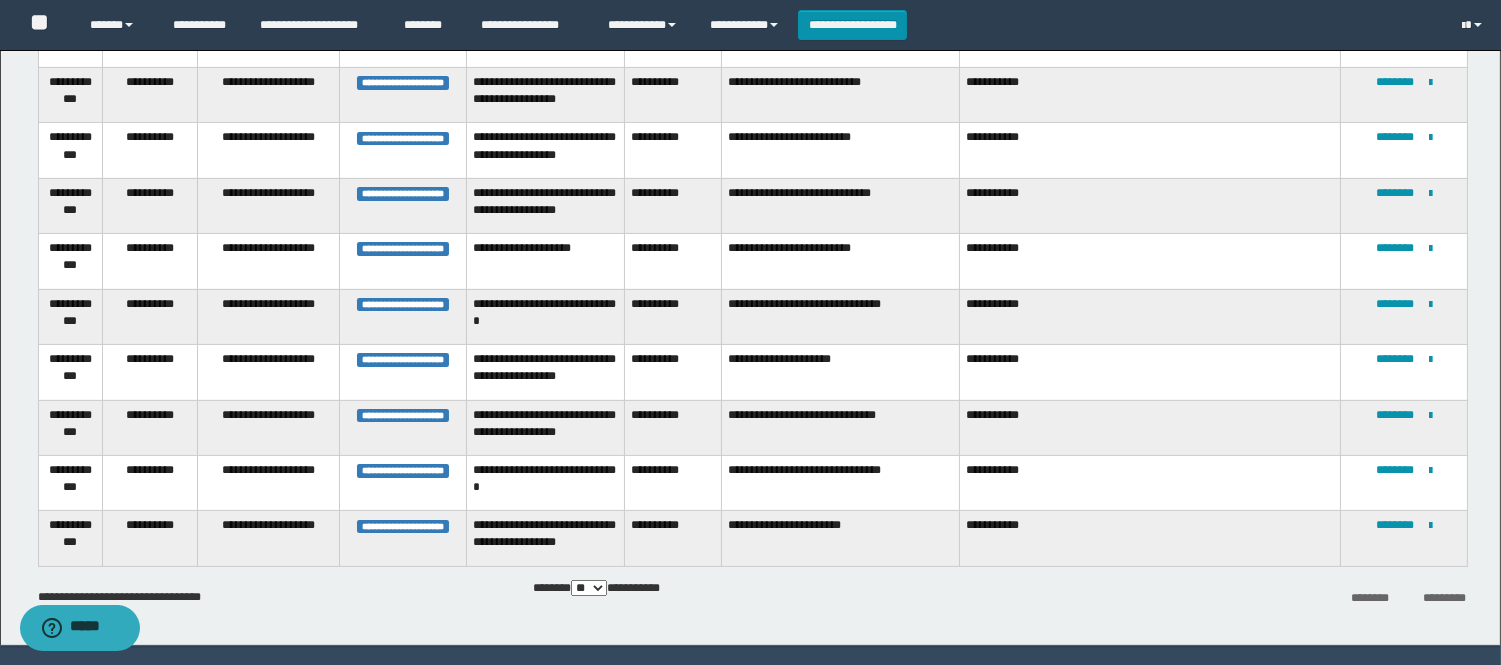 scroll, scrollTop: 1002, scrollLeft: 0, axis: vertical 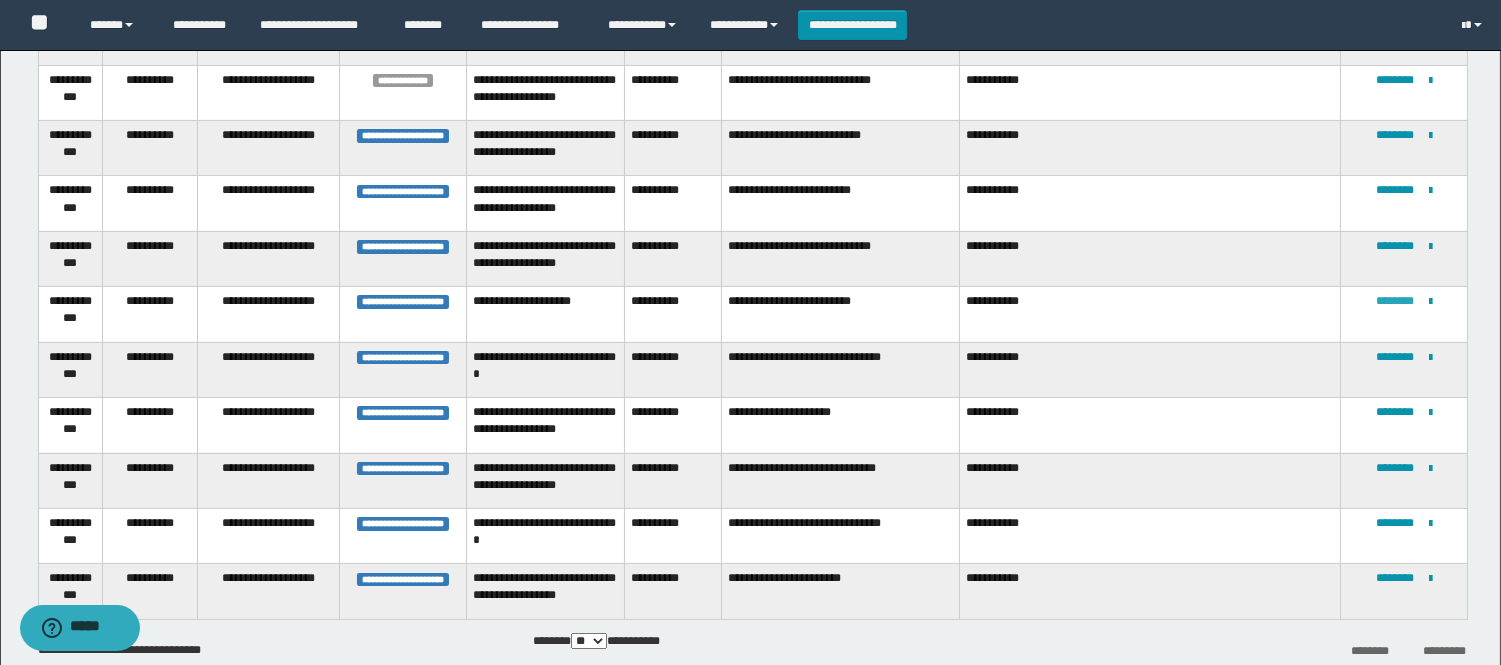 click on "********" at bounding box center (1395, 301) 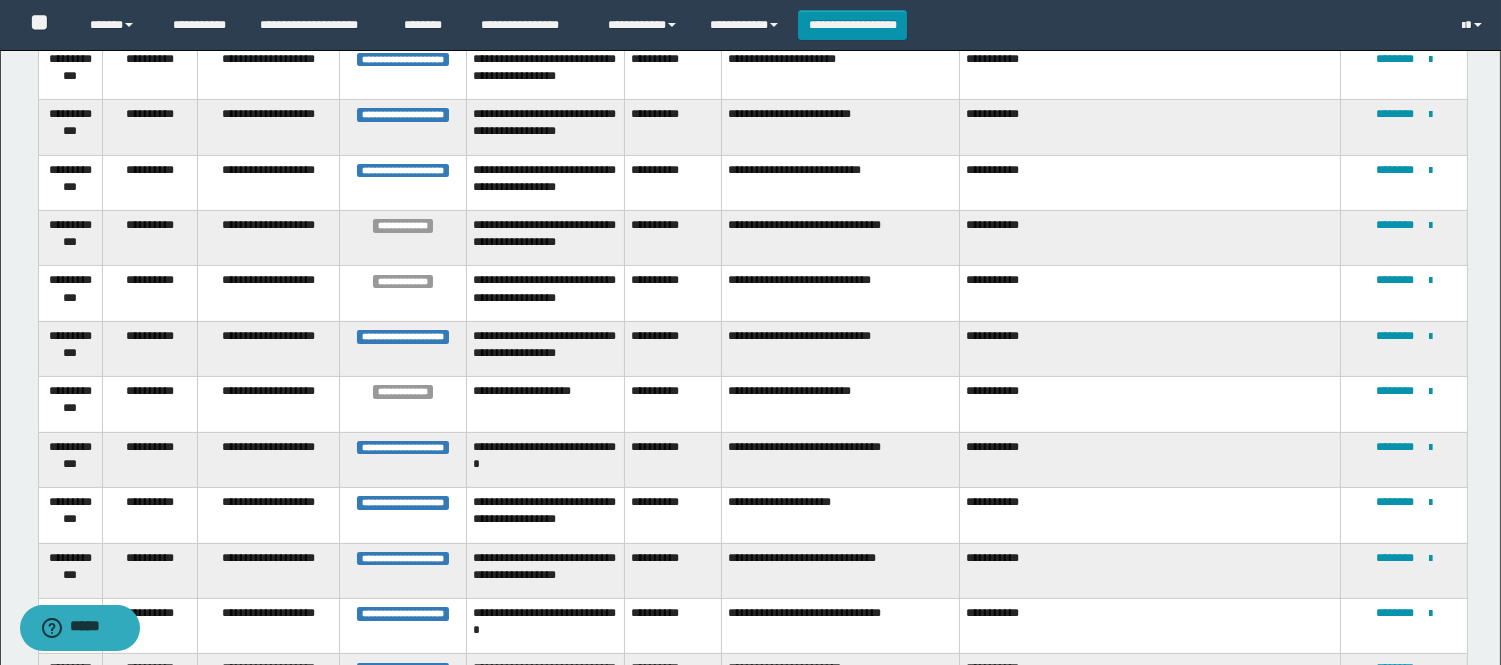 scroll, scrollTop: 932, scrollLeft: 0, axis: vertical 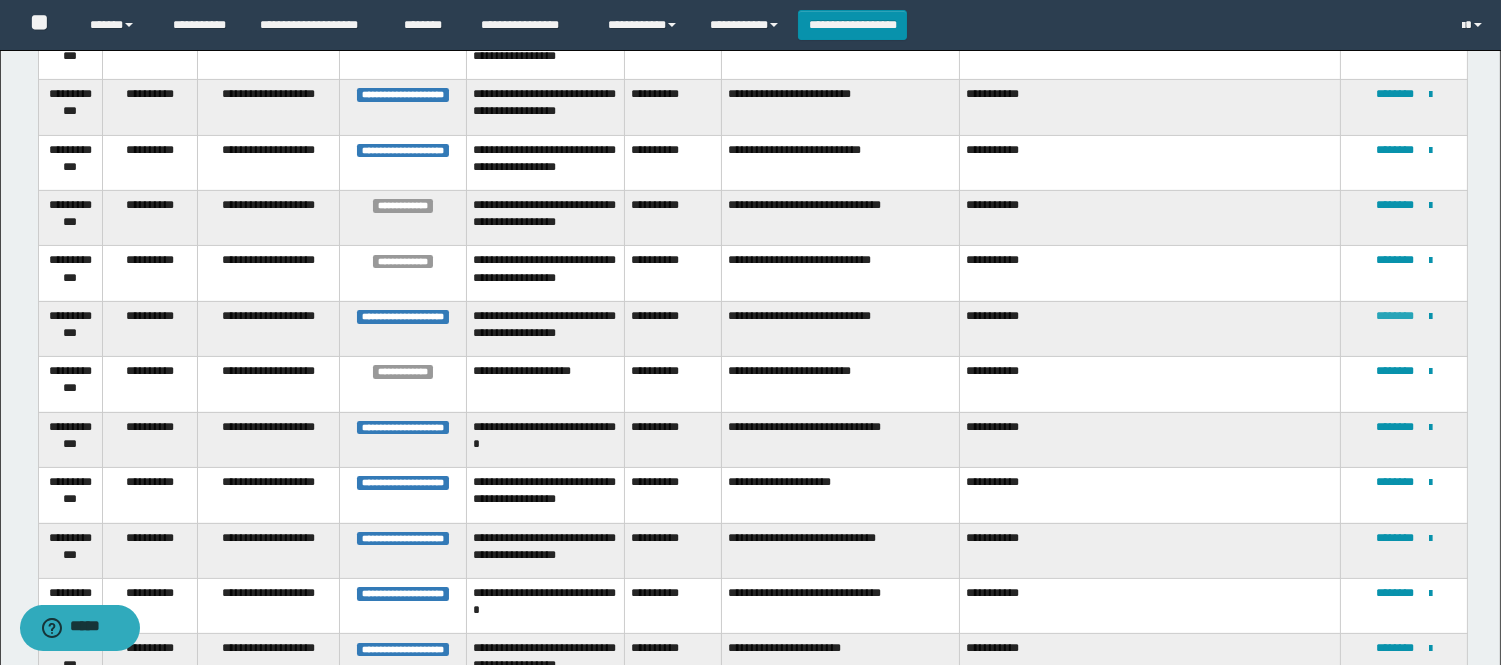 click on "********" at bounding box center [1395, 316] 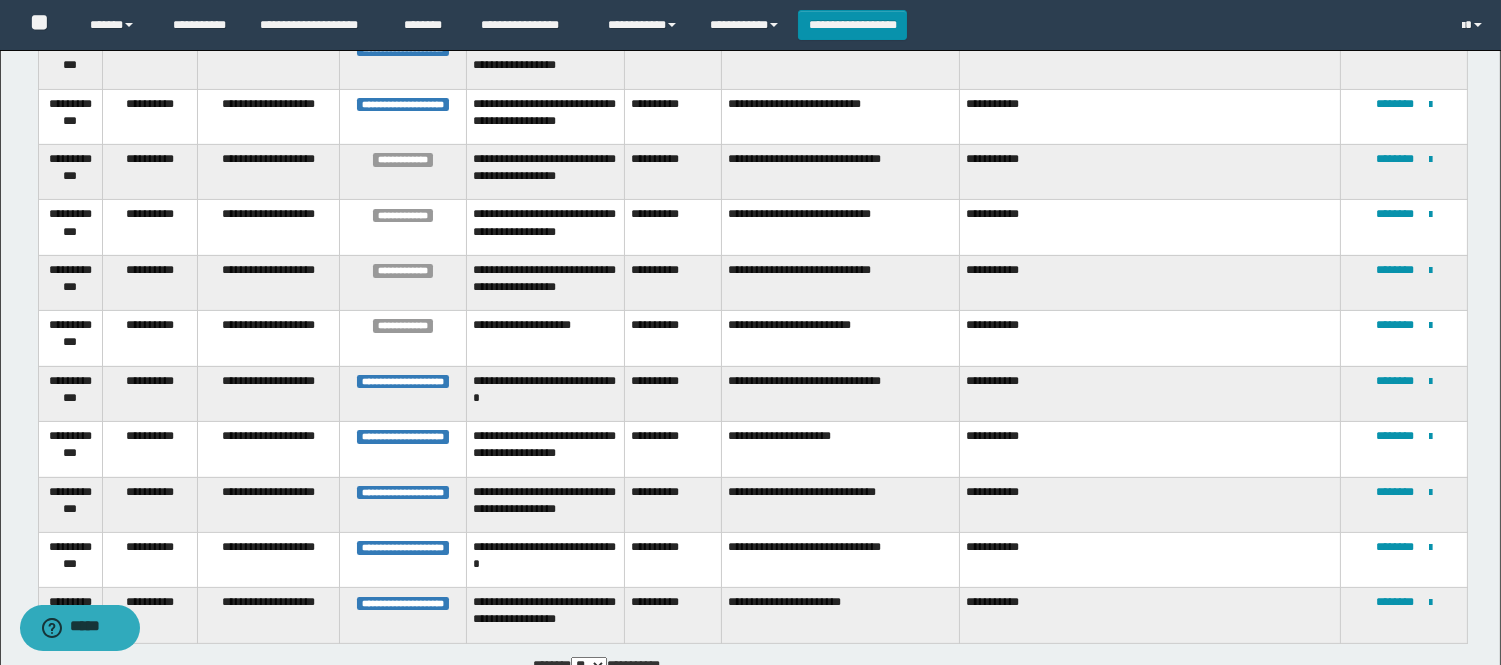 scroll, scrollTop: 1107, scrollLeft: 0, axis: vertical 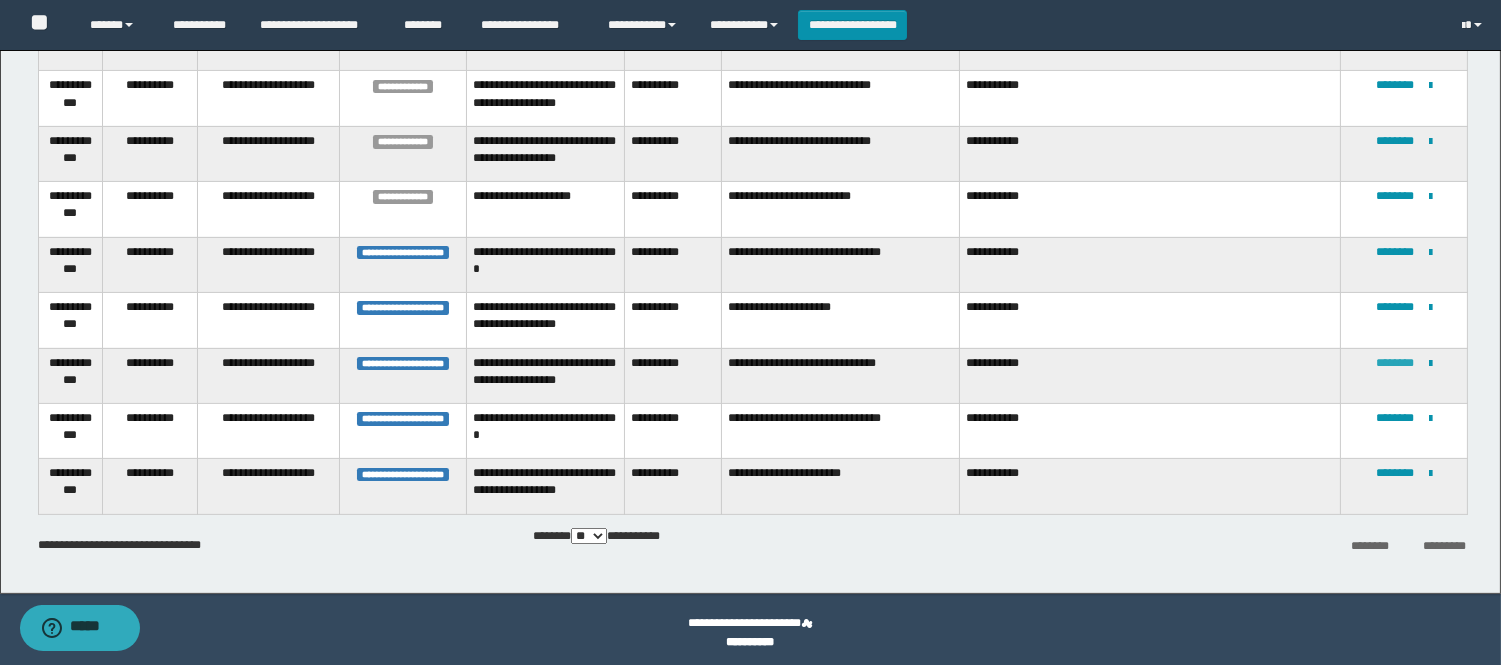 click on "********" at bounding box center (1395, 363) 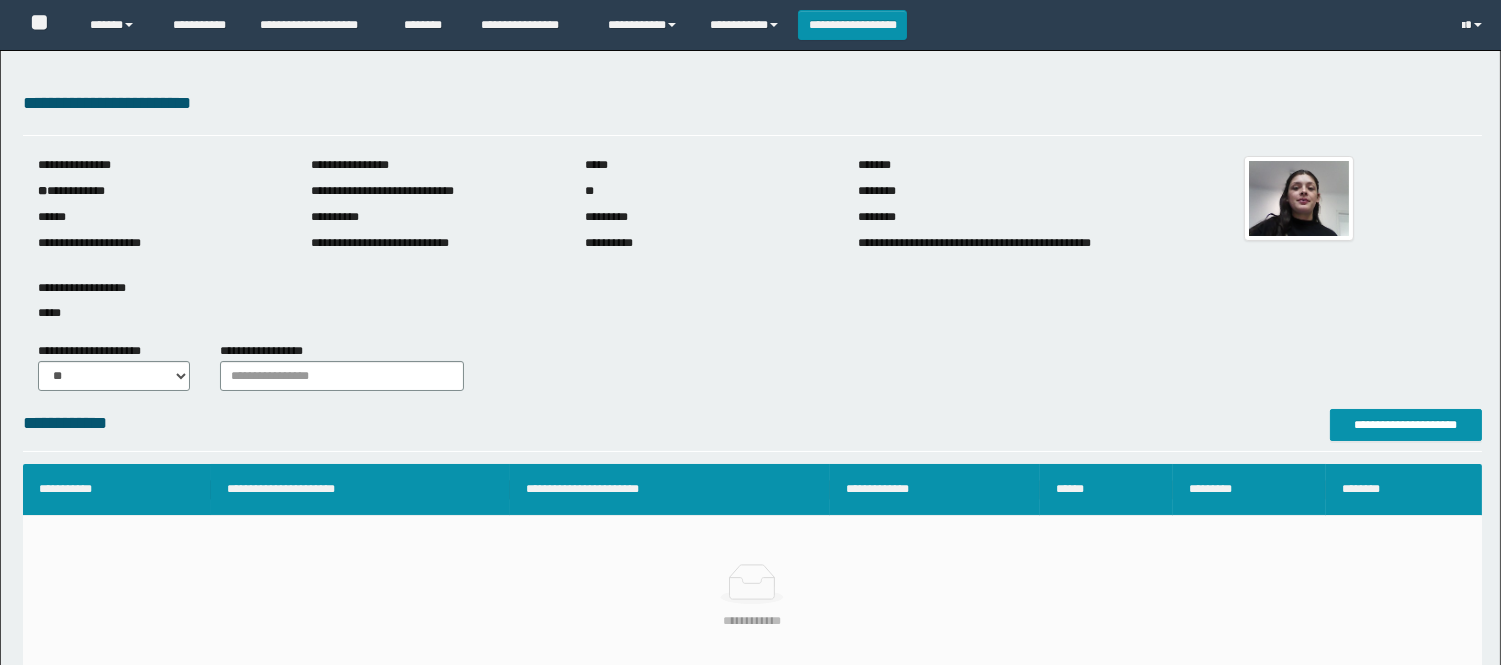 scroll, scrollTop: 0, scrollLeft: 0, axis: both 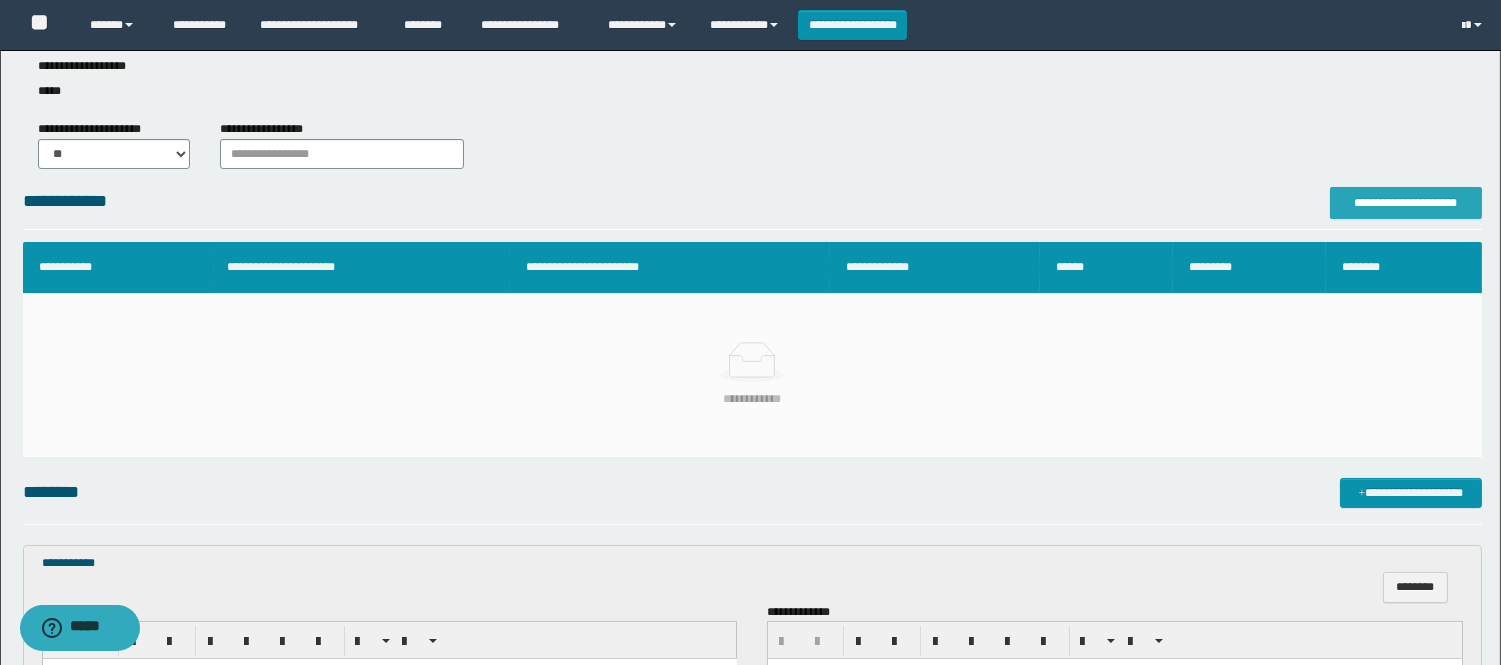 click on "**********" at bounding box center [1406, 203] 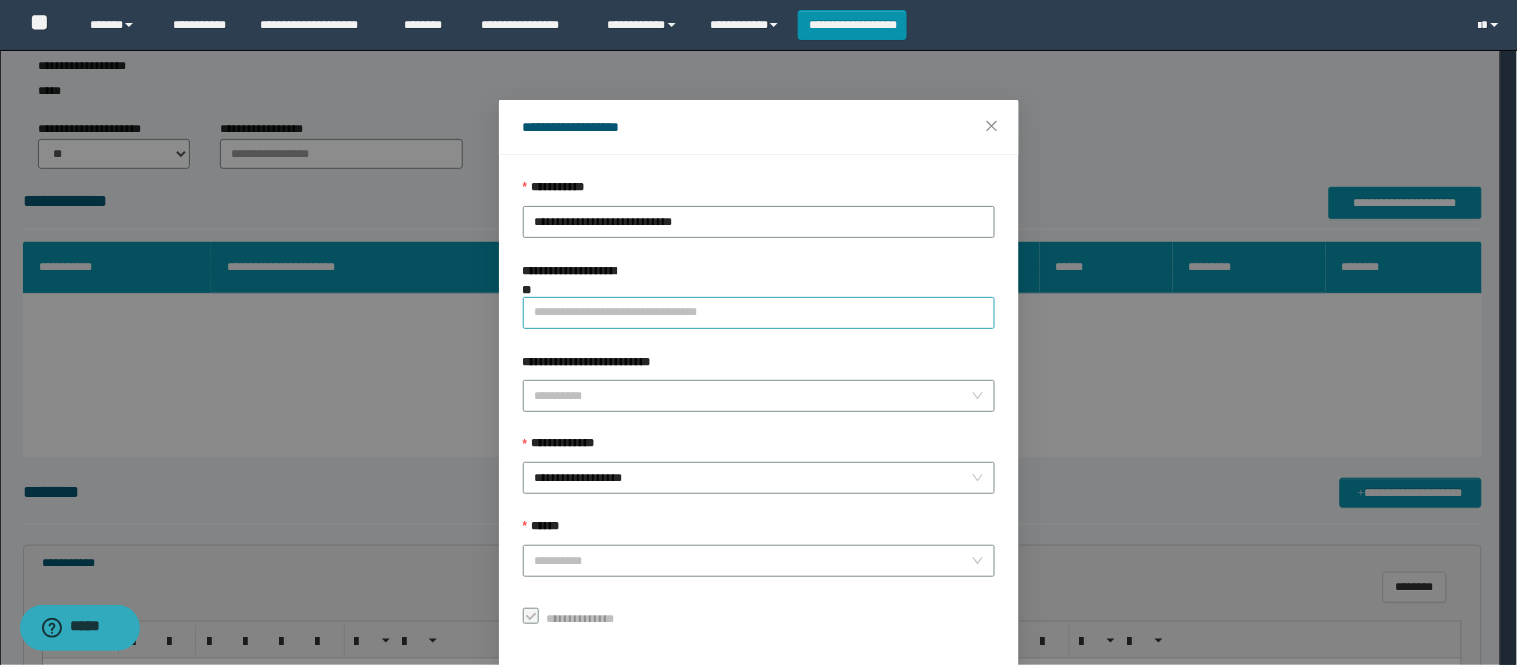 scroll, scrollTop: 87, scrollLeft: 0, axis: vertical 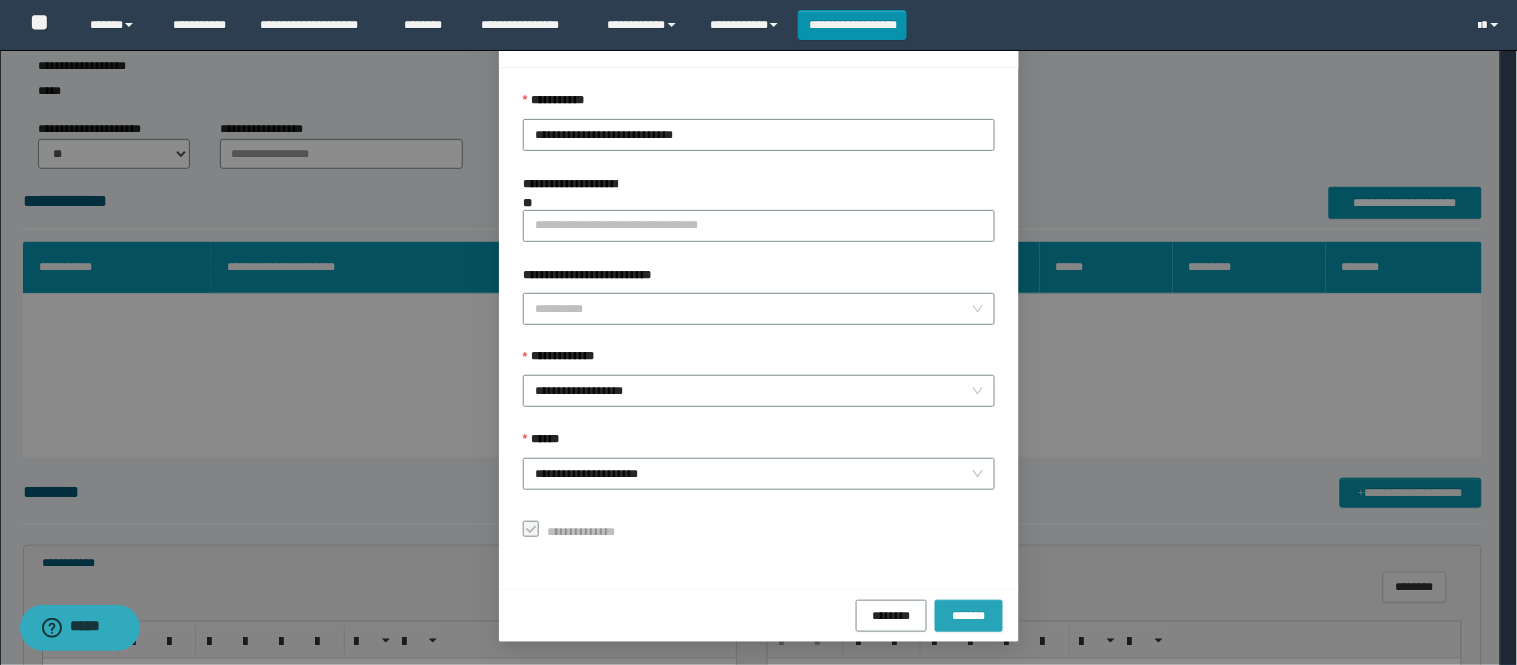 click on "*******" at bounding box center [969, 615] 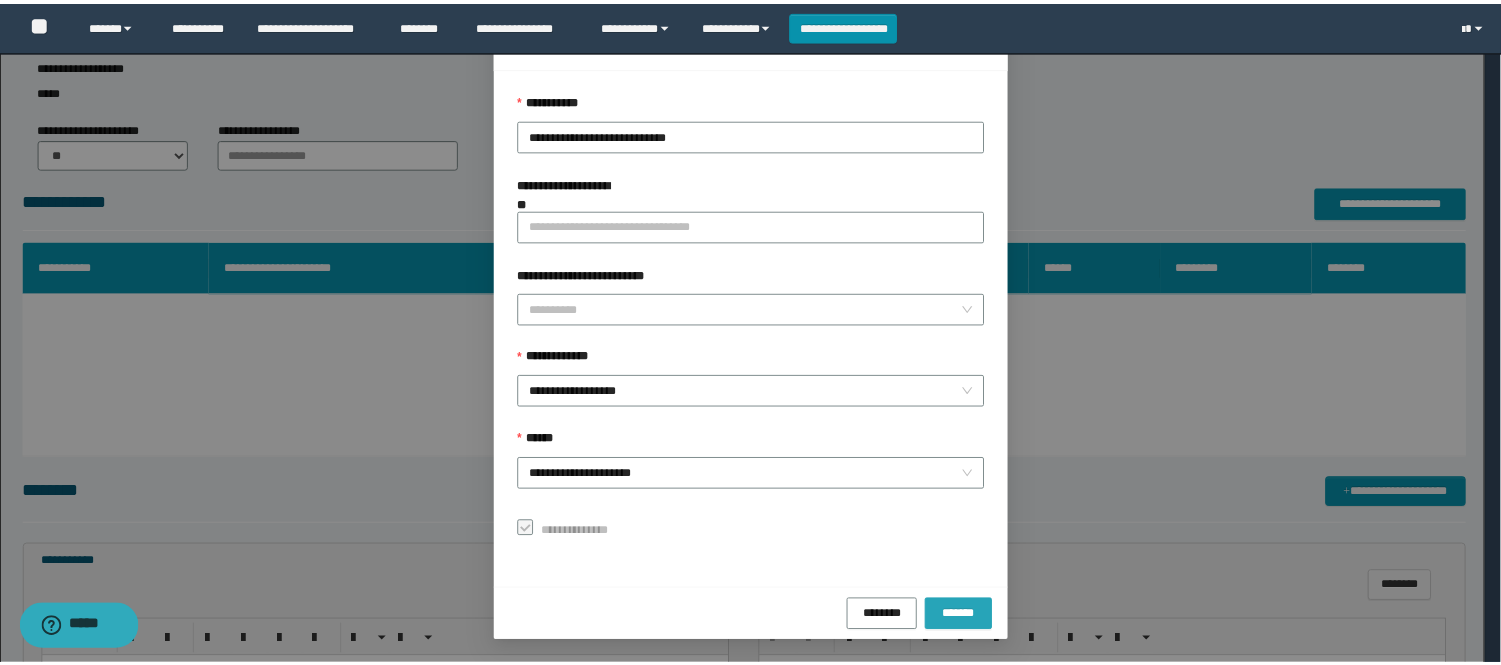 scroll, scrollTop: 41, scrollLeft: 0, axis: vertical 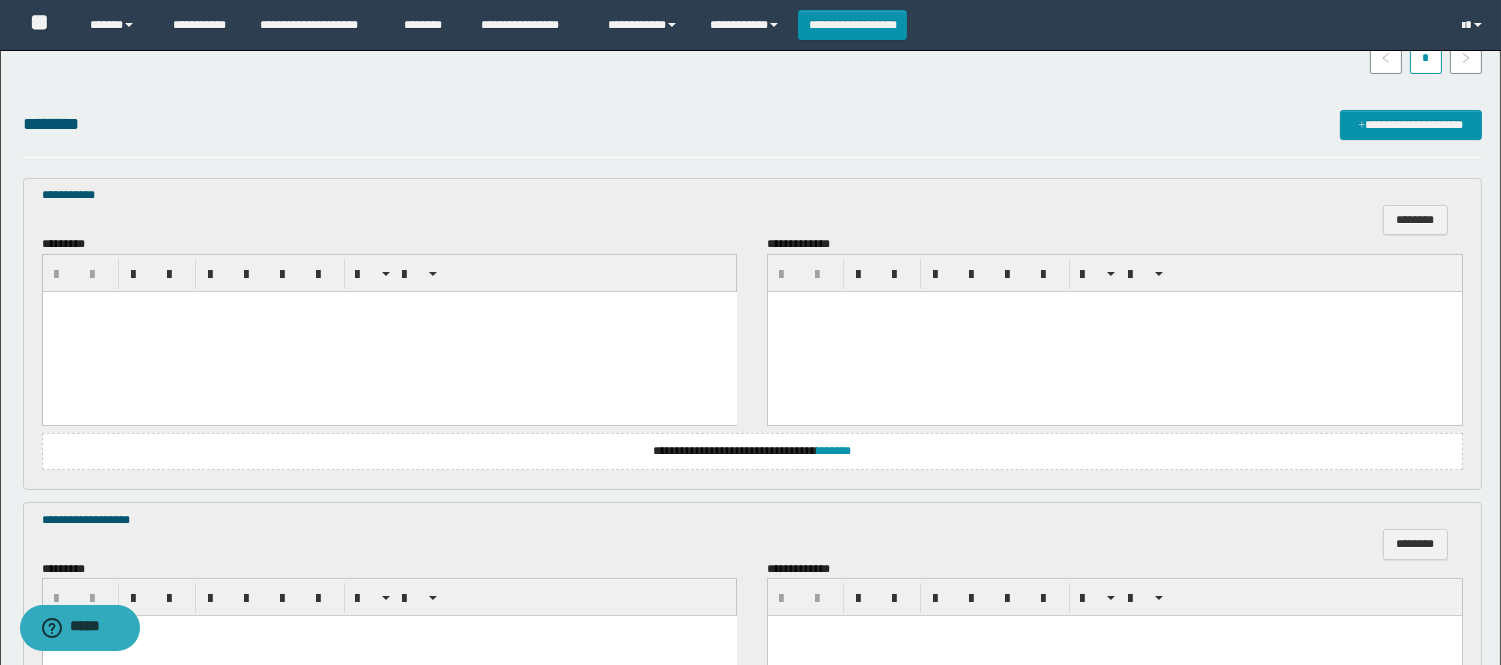 click at bounding box center (389, 331) 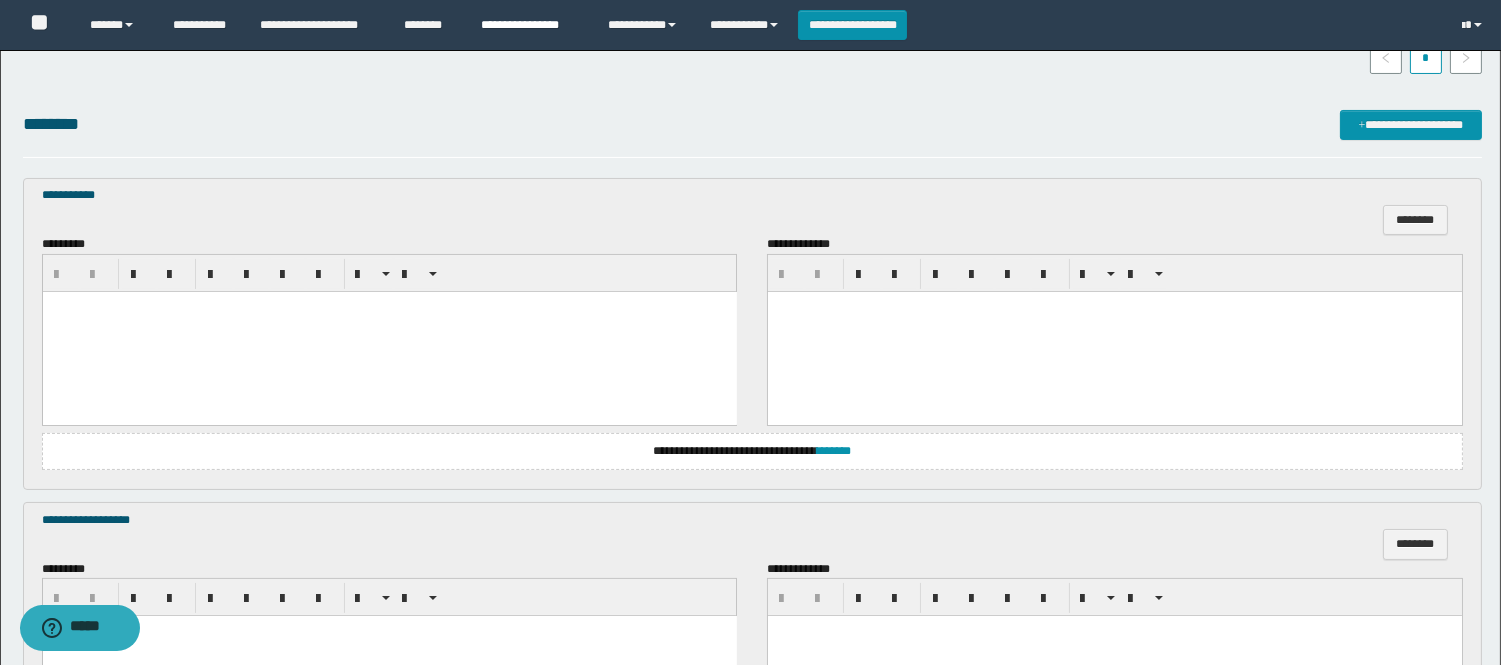paste 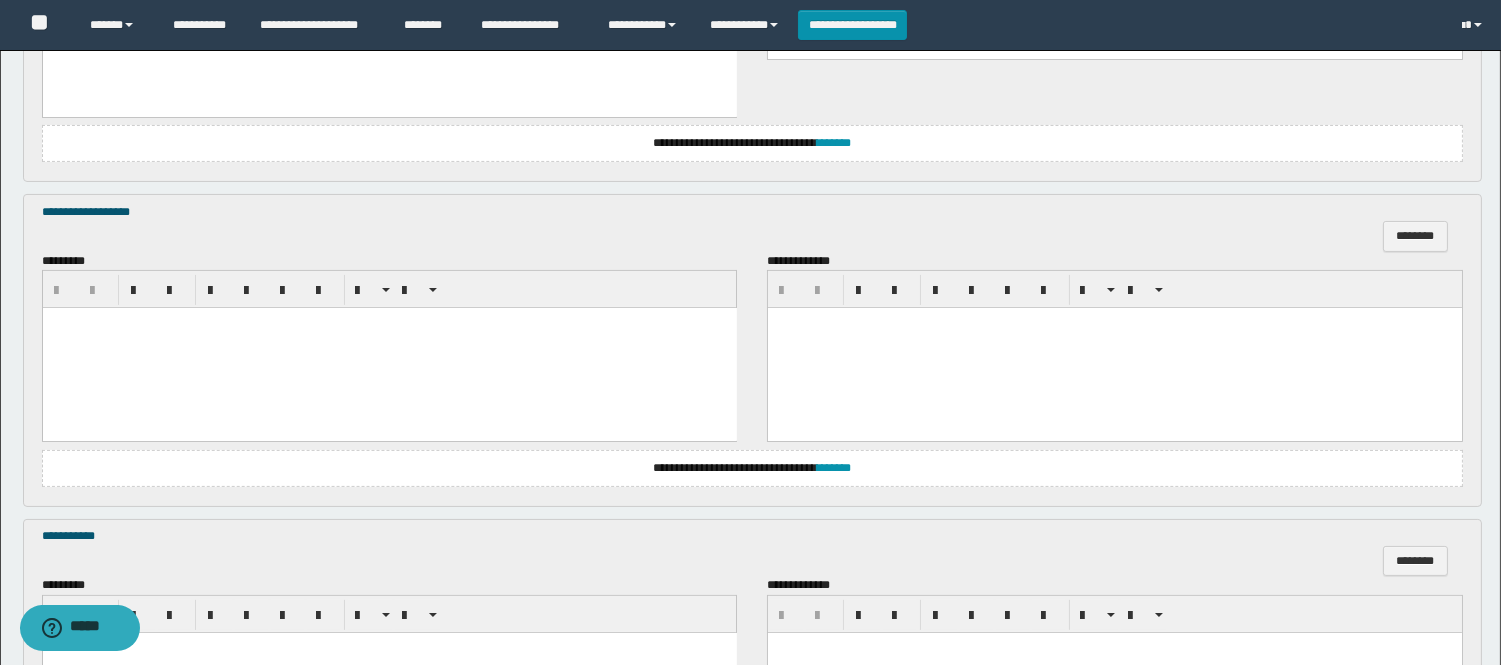 scroll, scrollTop: 1000, scrollLeft: 0, axis: vertical 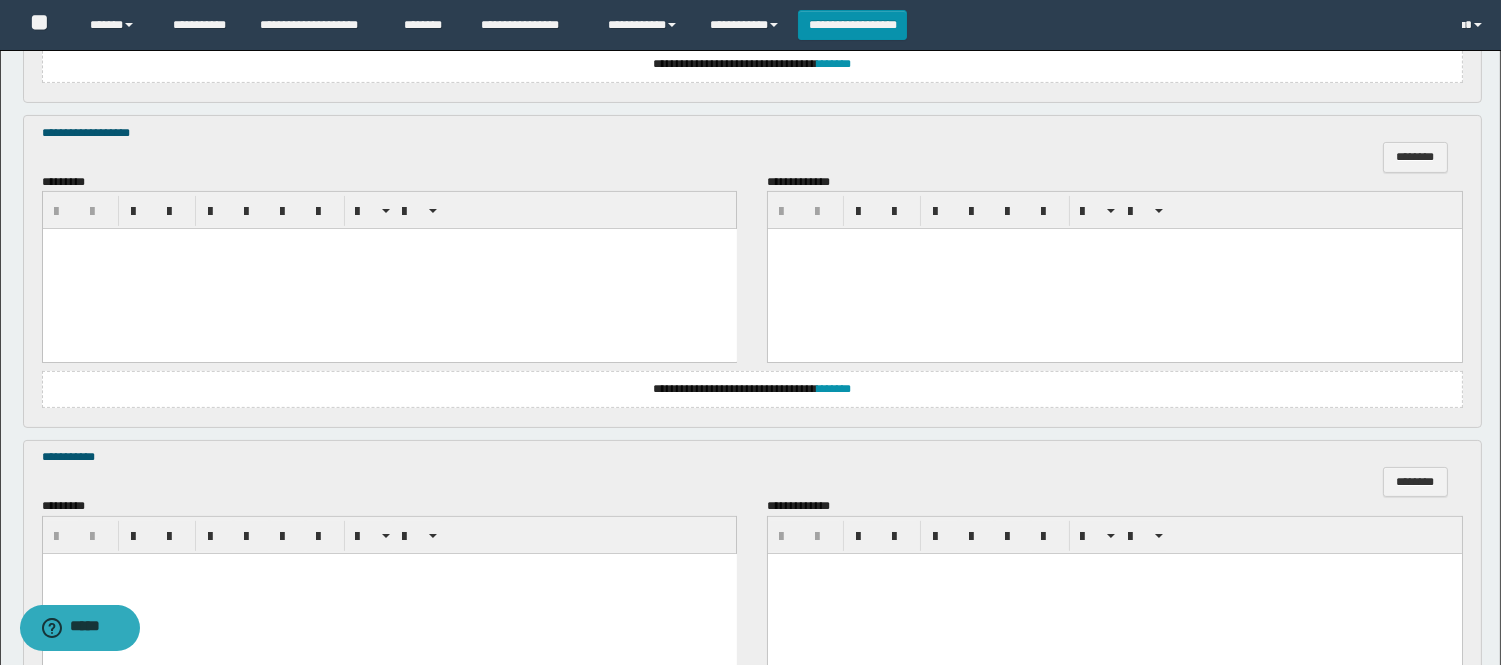 click at bounding box center [389, 269] 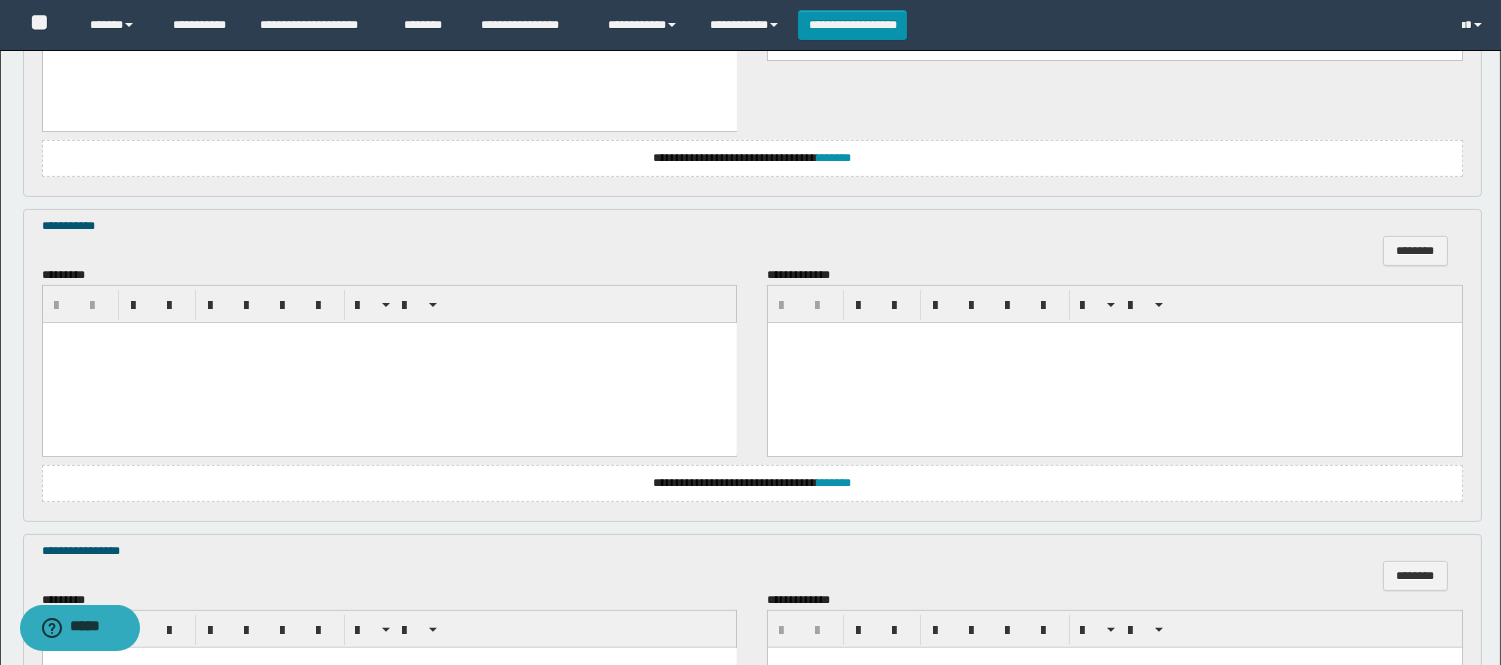 scroll, scrollTop: 1333, scrollLeft: 0, axis: vertical 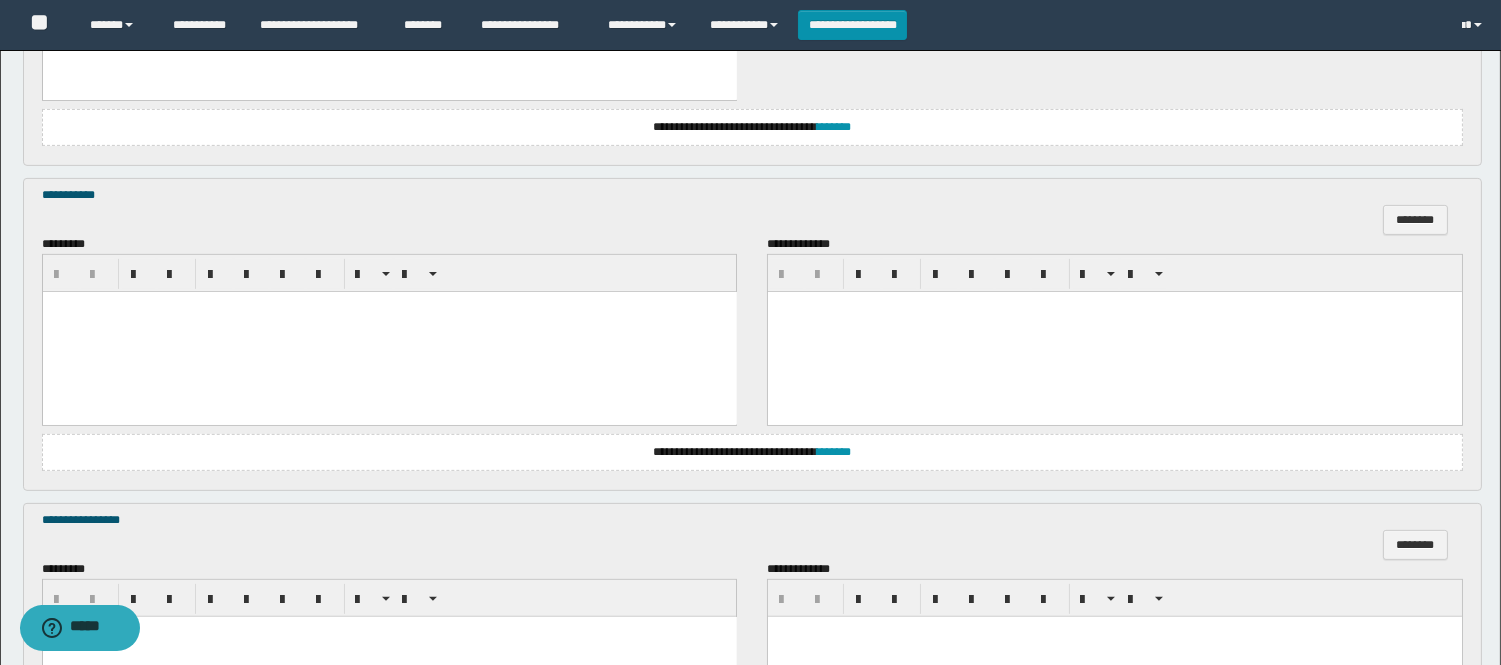 click at bounding box center (389, 332) 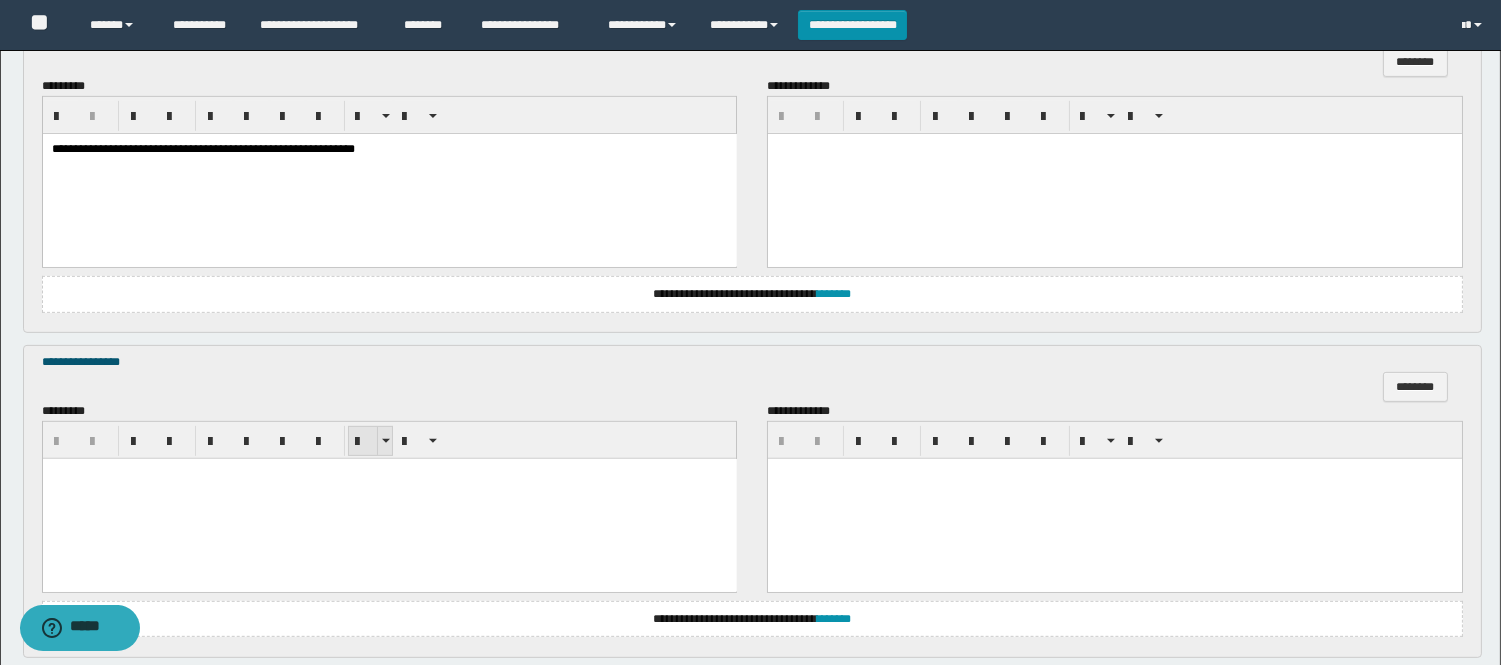 scroll, scrollTop: 1555, scrollLeft: 0, axis: vertical 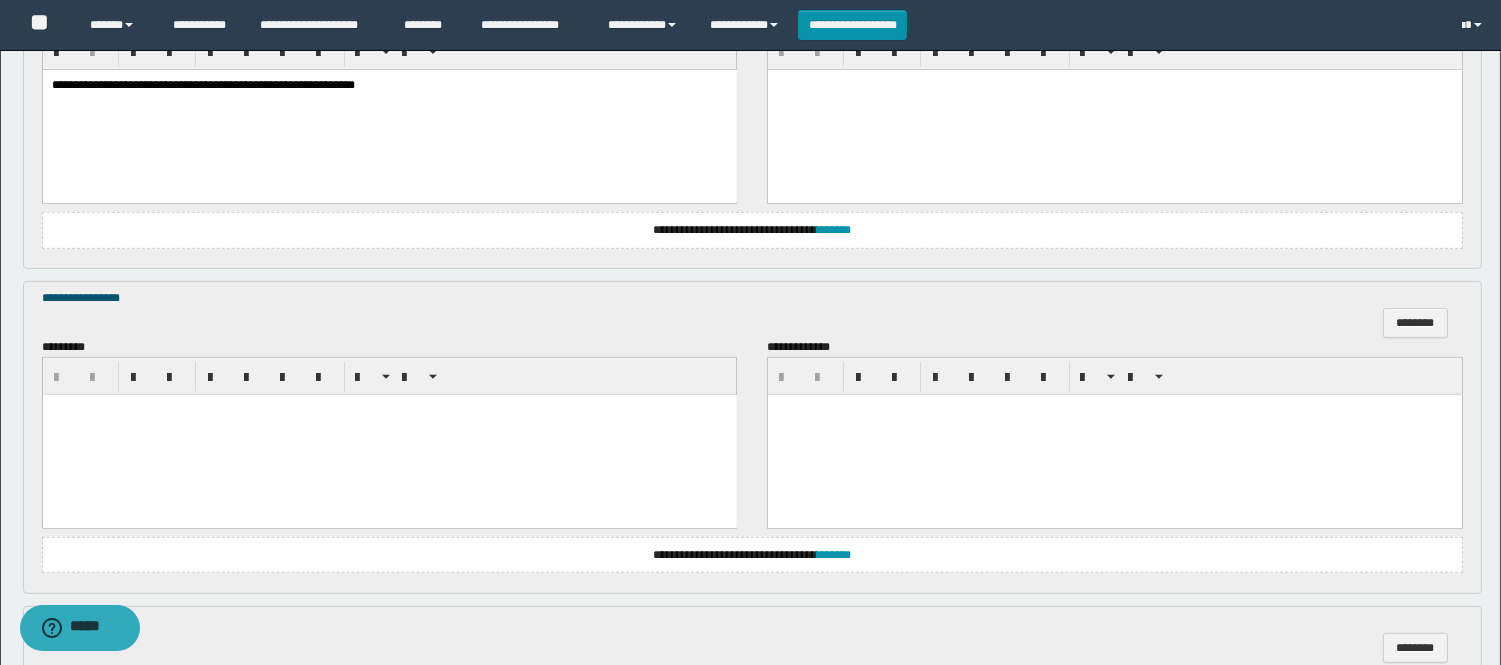 click at bounding box center [389, 435] 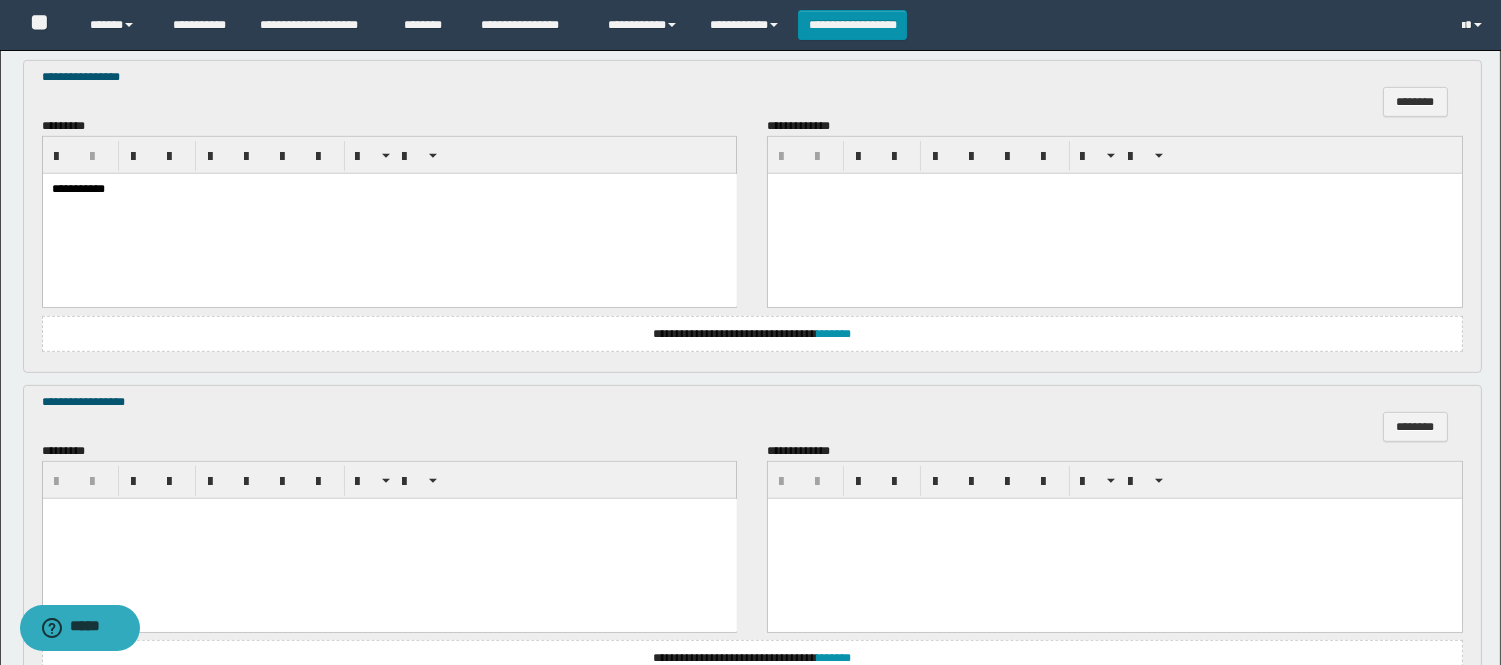 scroll, scrollTop: 1888, scrollLeft: 0, axis: vertical 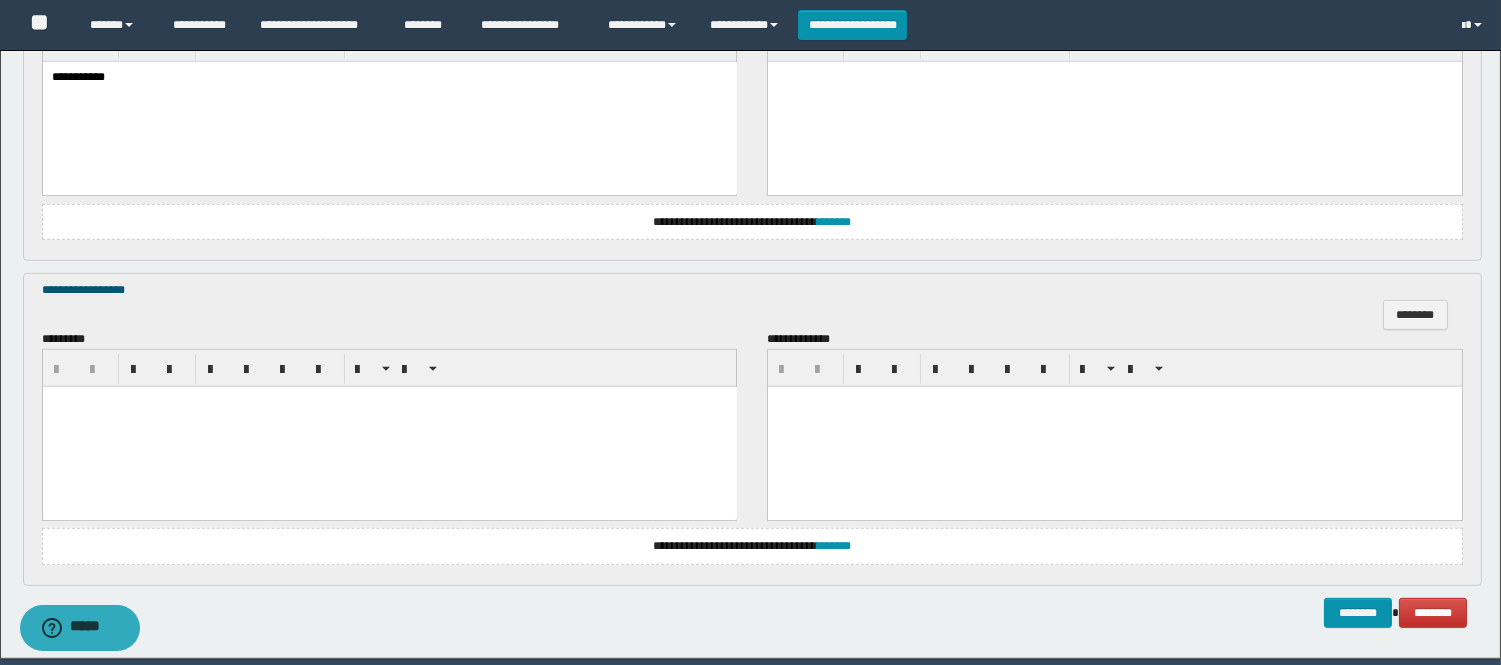 click at bounding box center [389, 426] 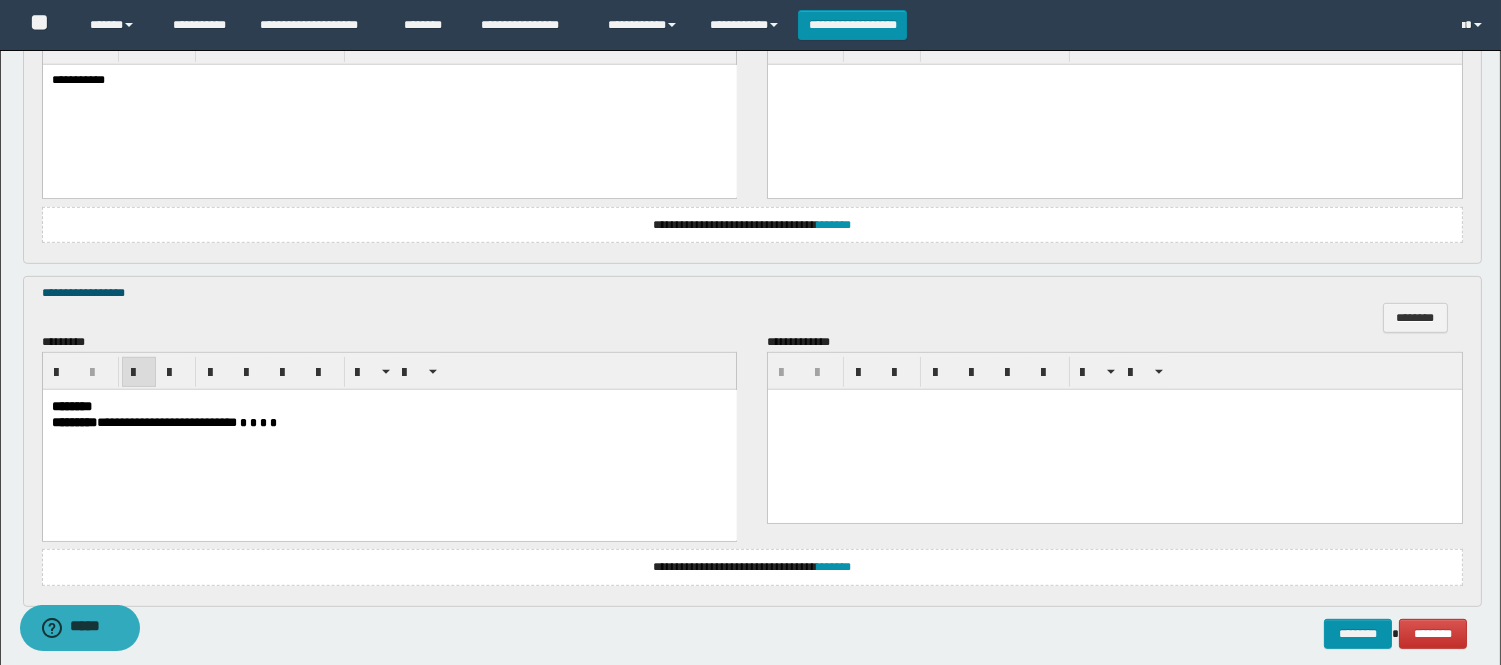 scroll, scrollTop: 1977, scrollLeft: 0, axis: vertical 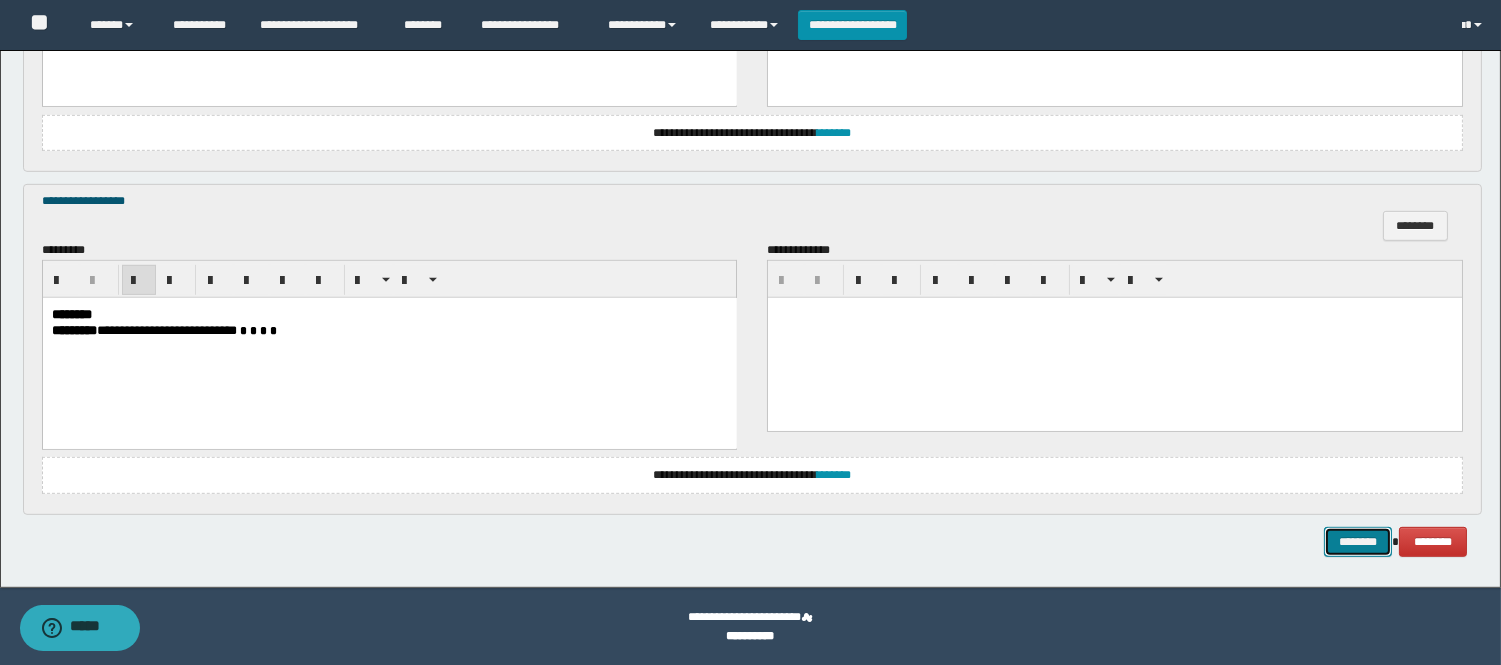 click on "********" at bounding box center (1358, 542) 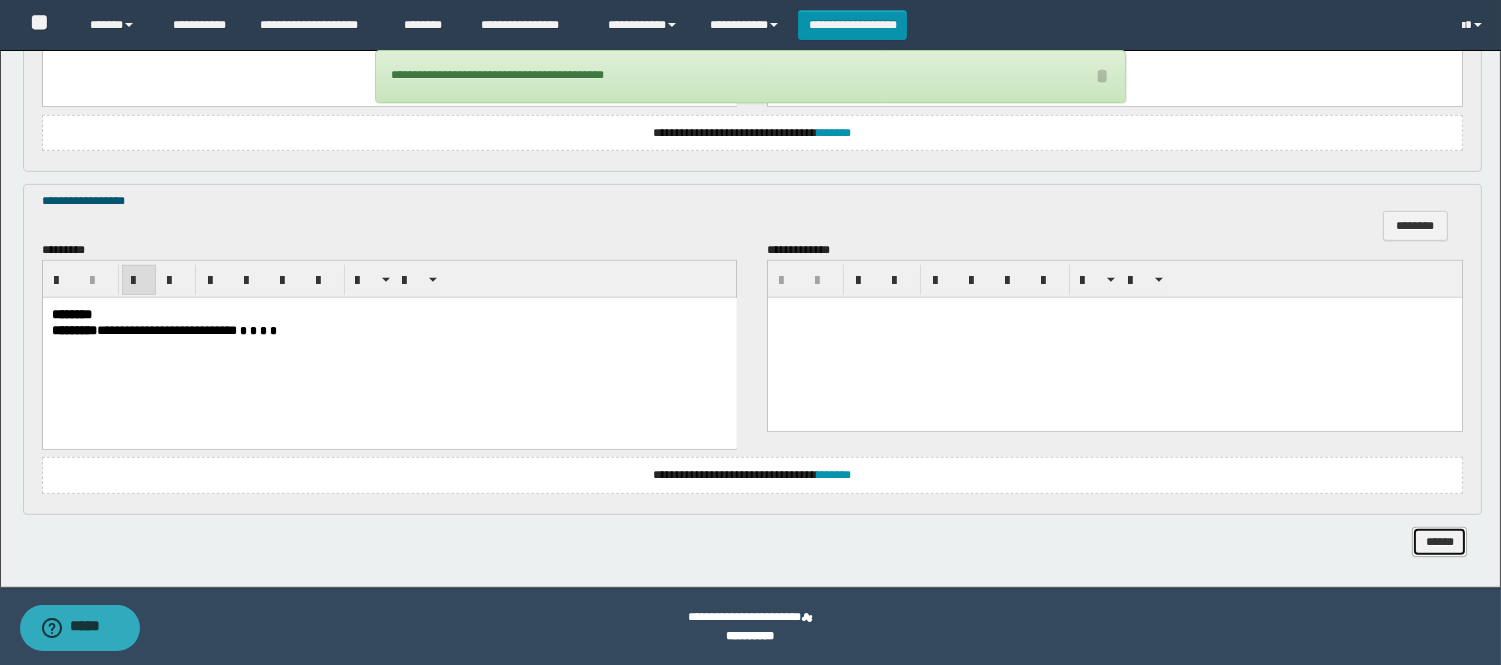 click on "******" at bounding box center [1439, 542] 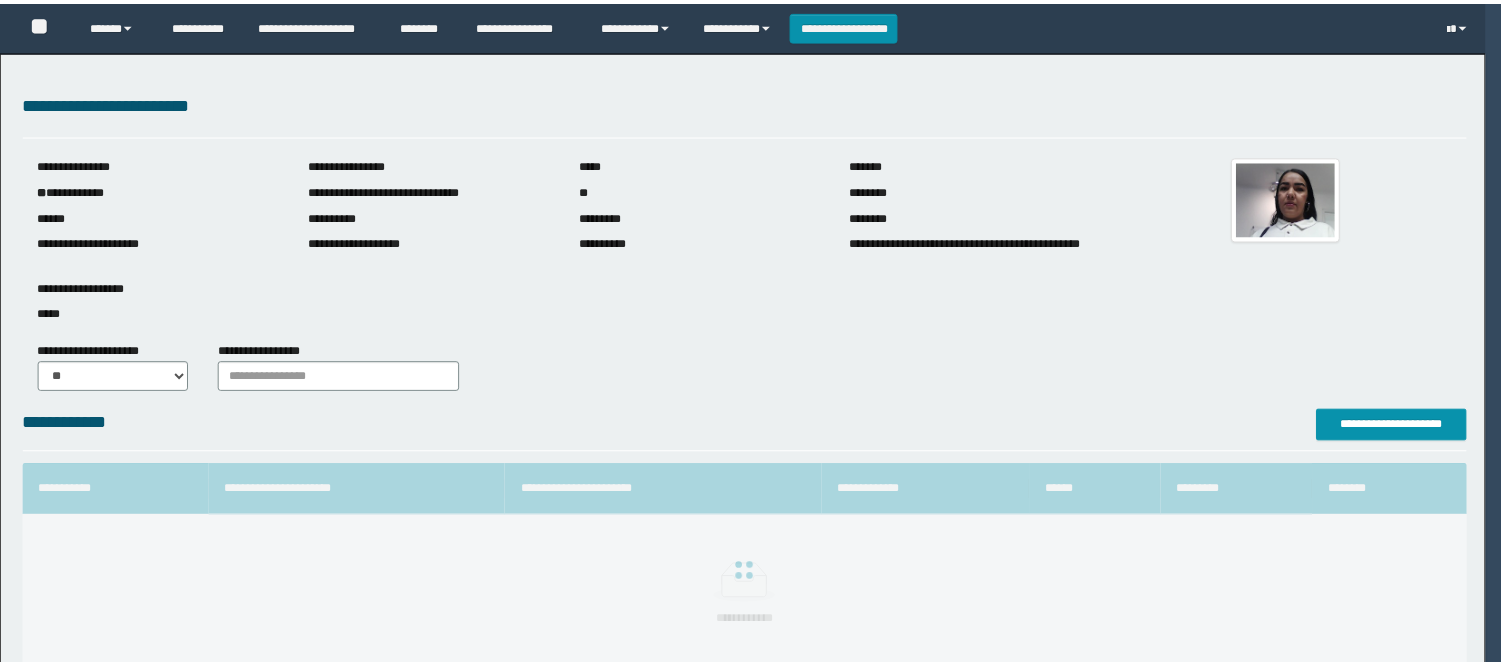 scroll, scrollTop: 0, scrollLeft: 0, axis: both 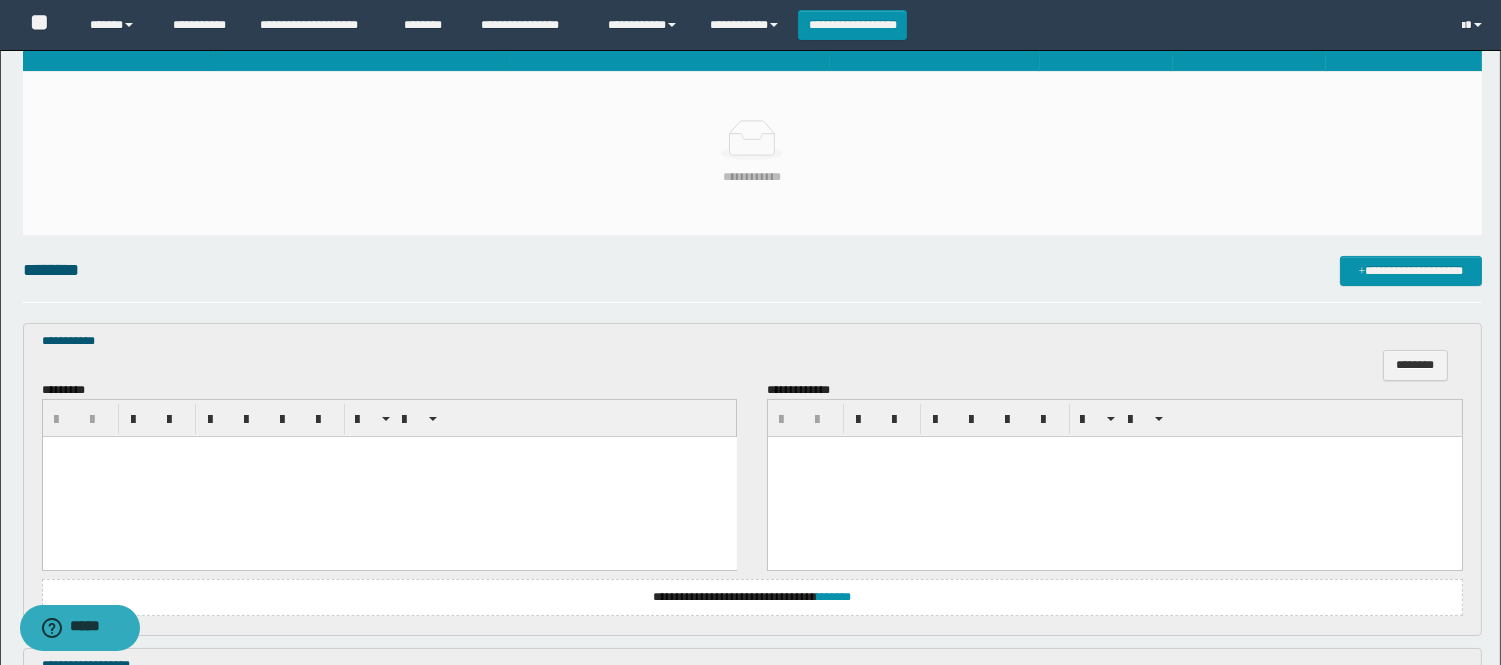 click at bounding box center (389, 477) 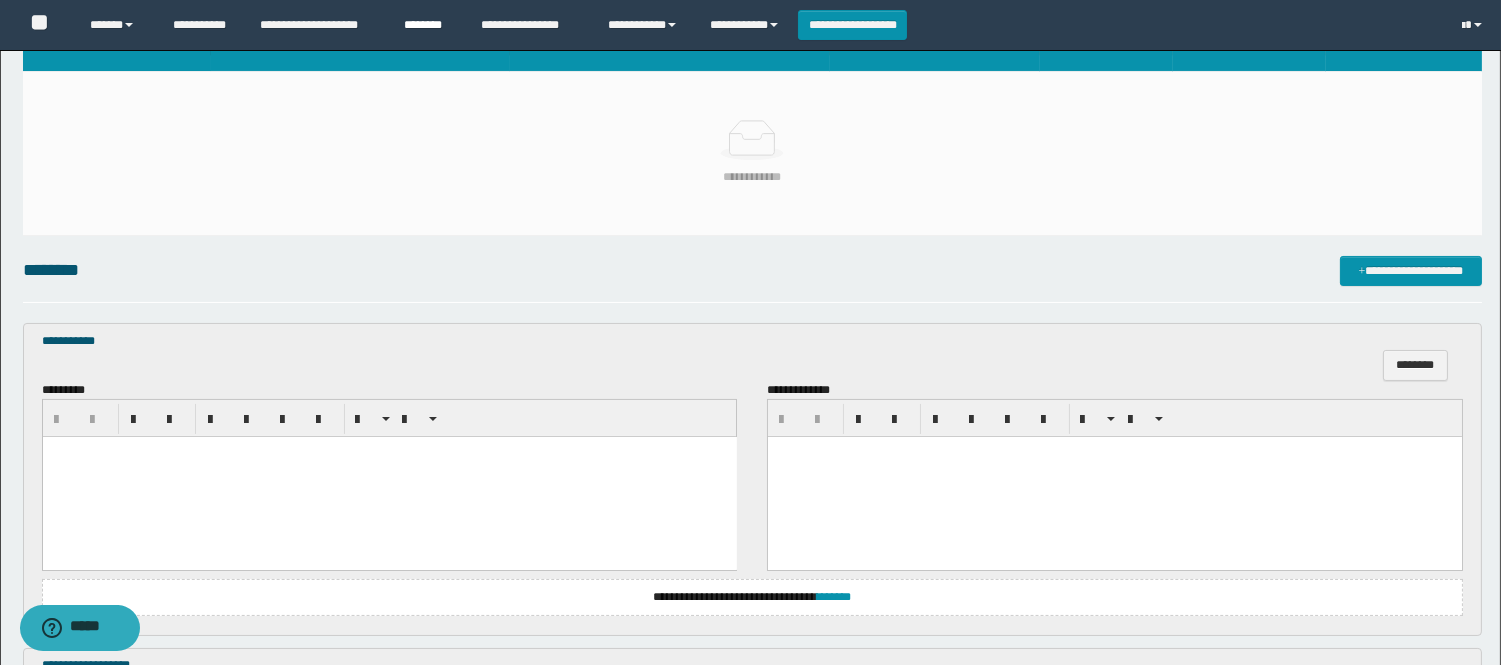 type 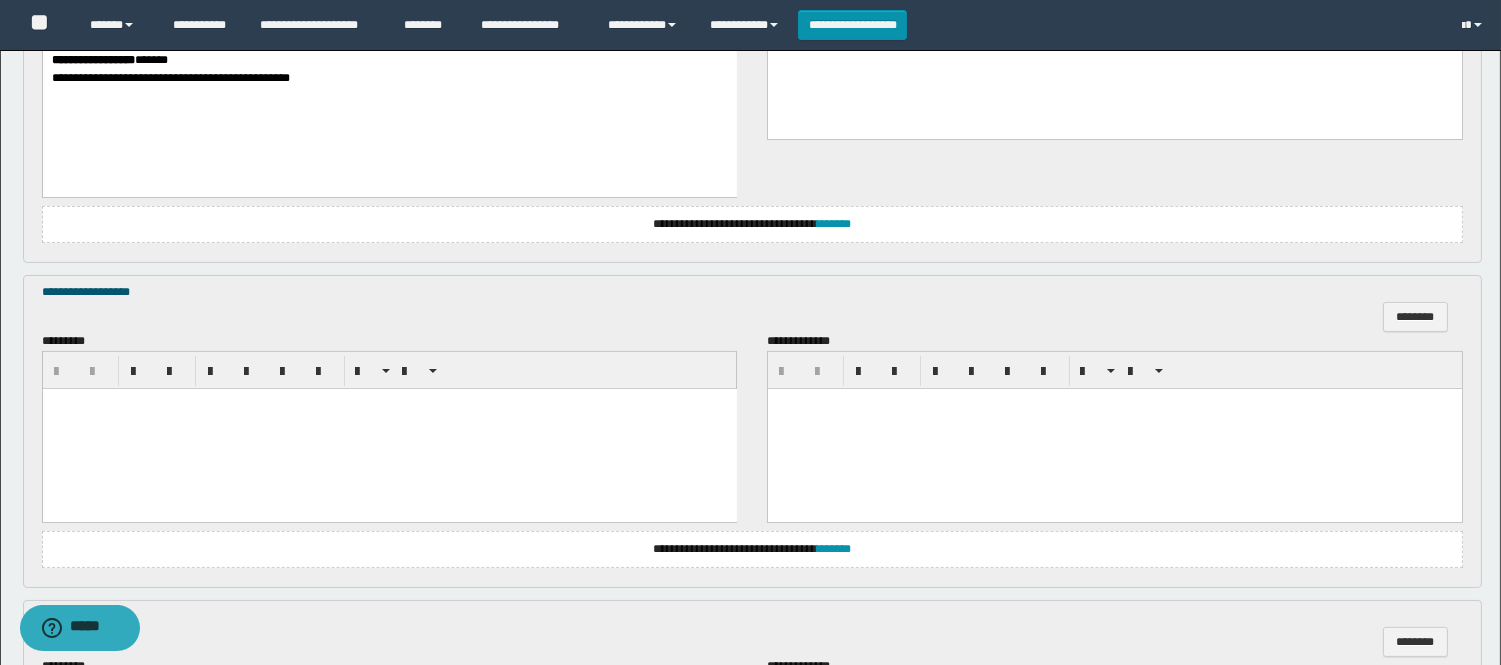 scroll, scrollTop: 888, scrollLeft: 0, axis: vertical 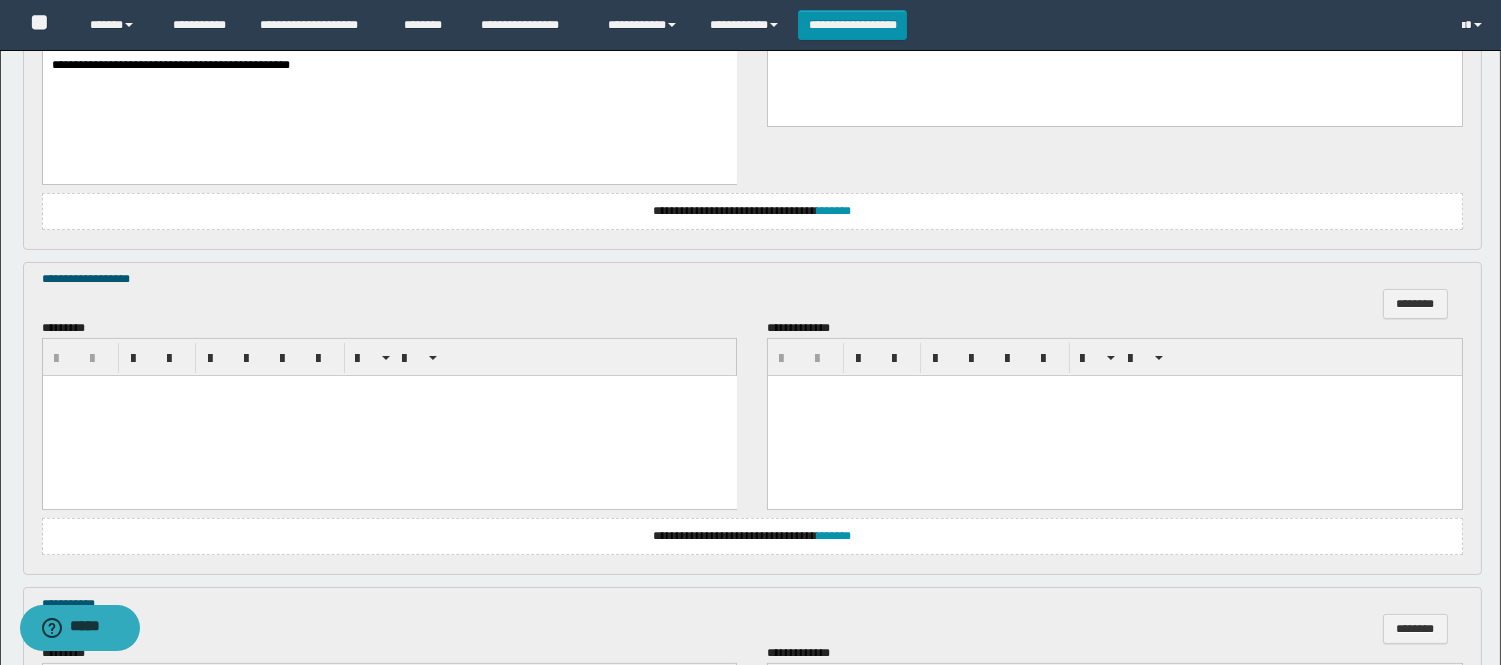 click at bounding box center [389, 416] 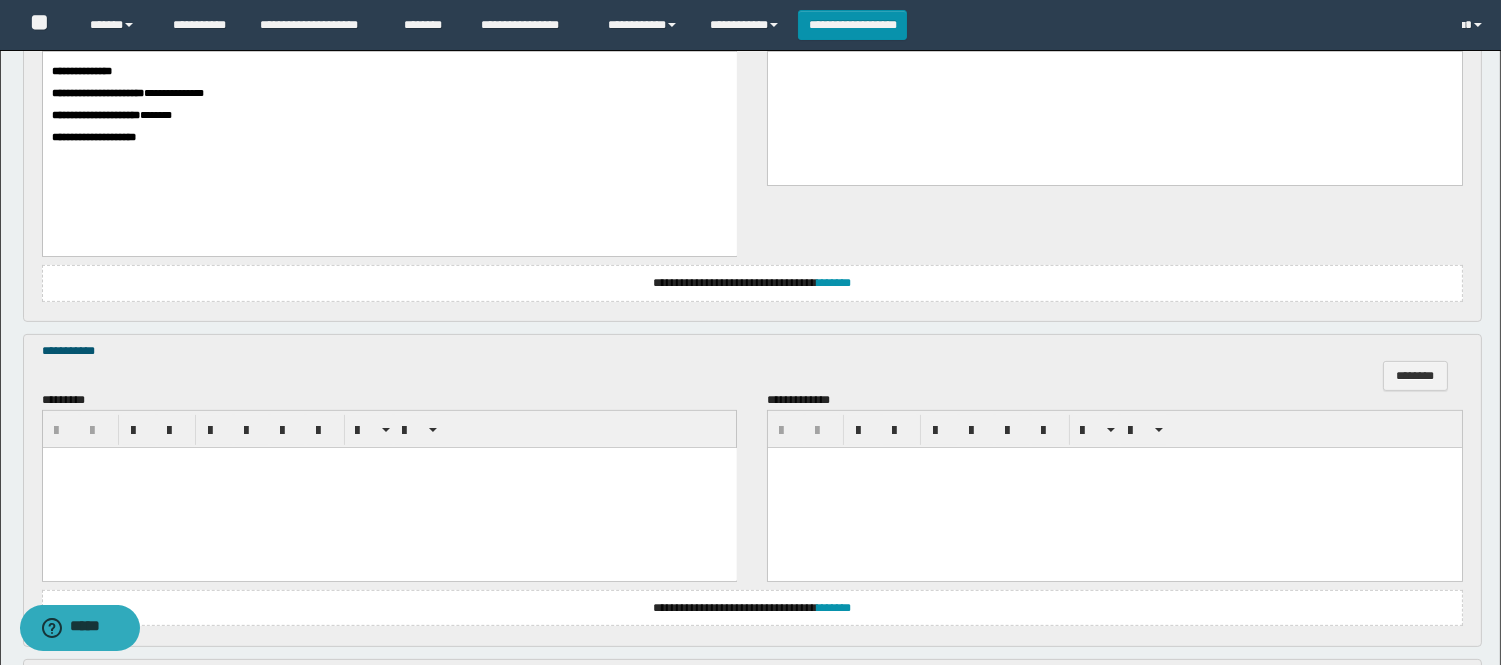 scroll, scrollTop: 1222, scrollLeft: 0, axis: vertical 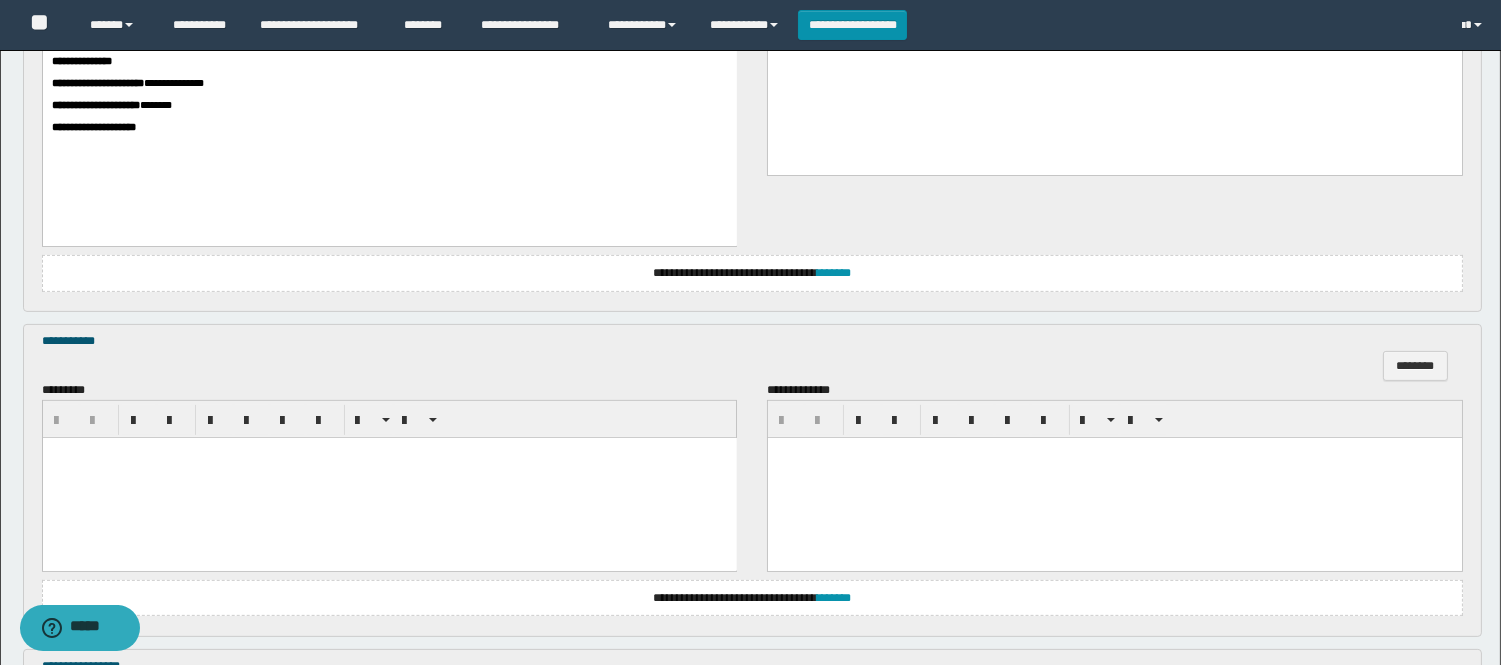click at bounding box center (389, 478) 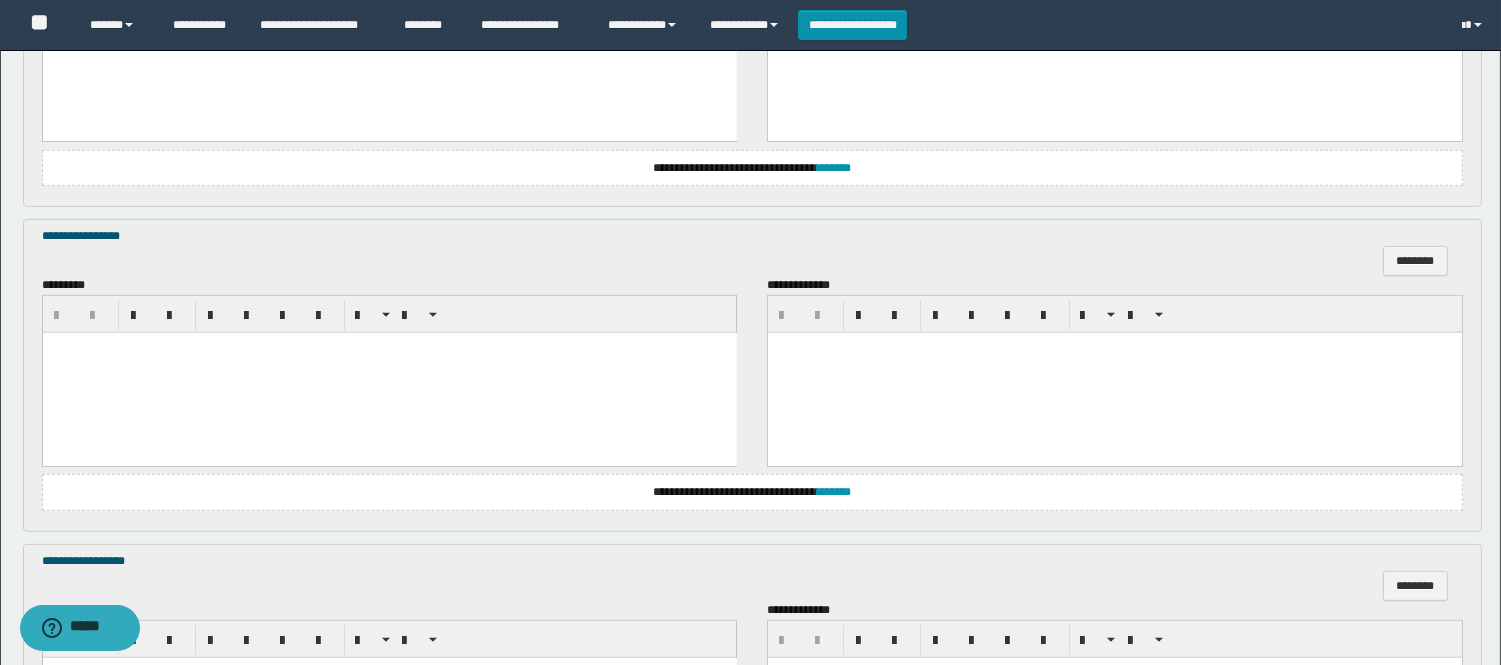 scroll, scrollTop: 1666, scrollLeft: 0, axis: vertical 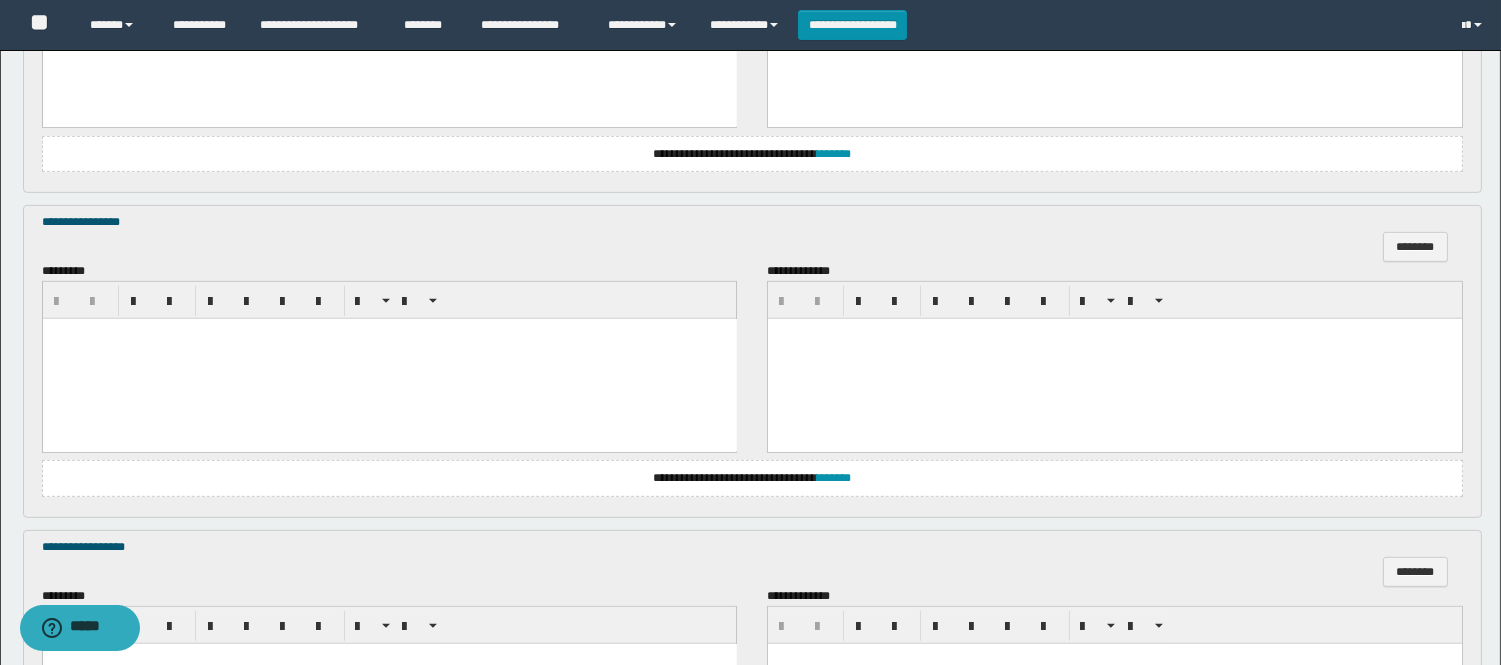 type 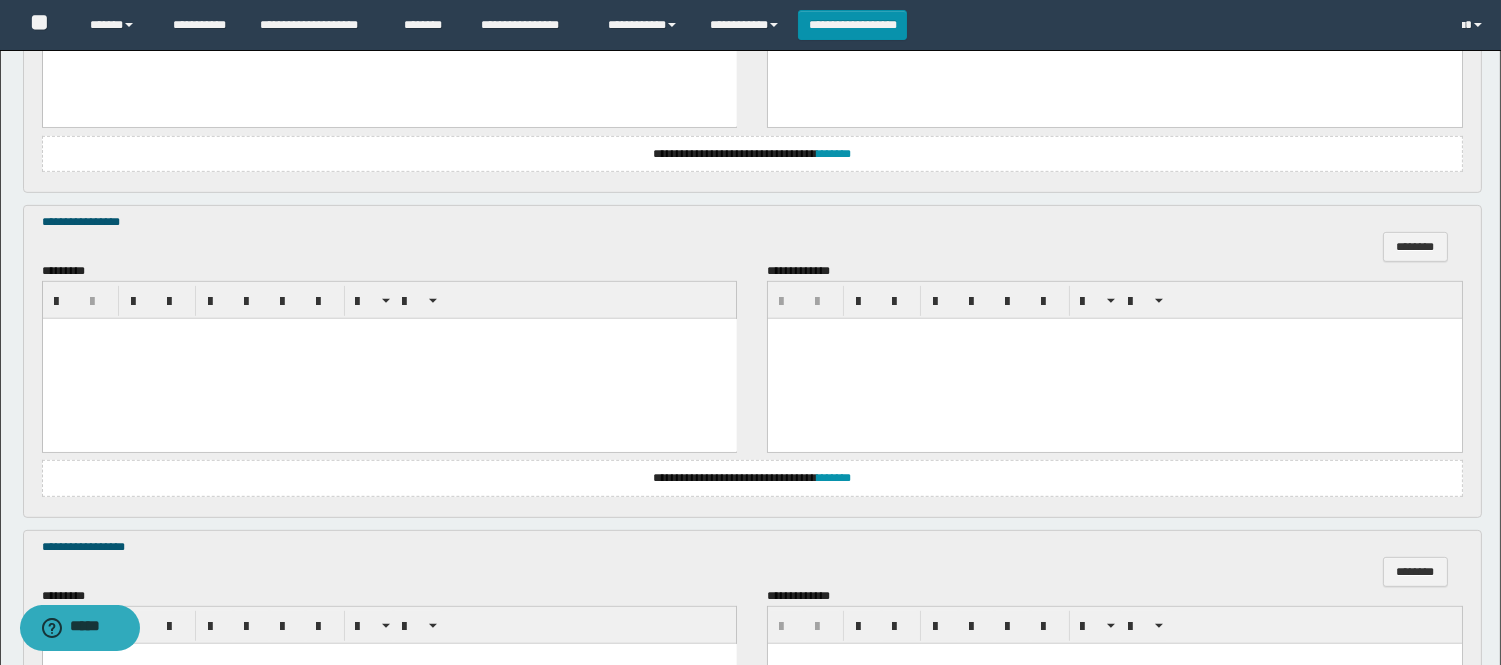 drag, startPoint x: 305, startPoint y: 366, endPoint x: 350, endPoint y: 417, distance: 68.0147 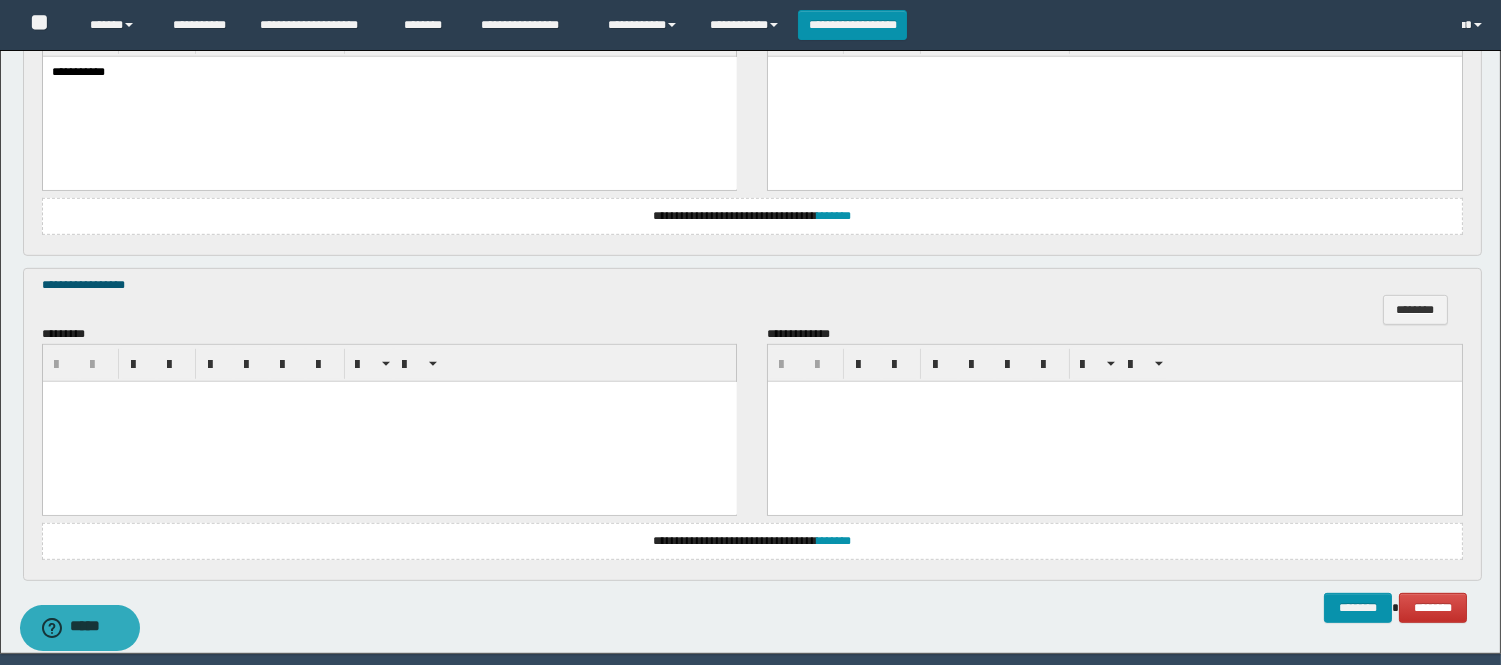 scroll, scrollTop: 1994, scrollLeft: 0, axis: vertical 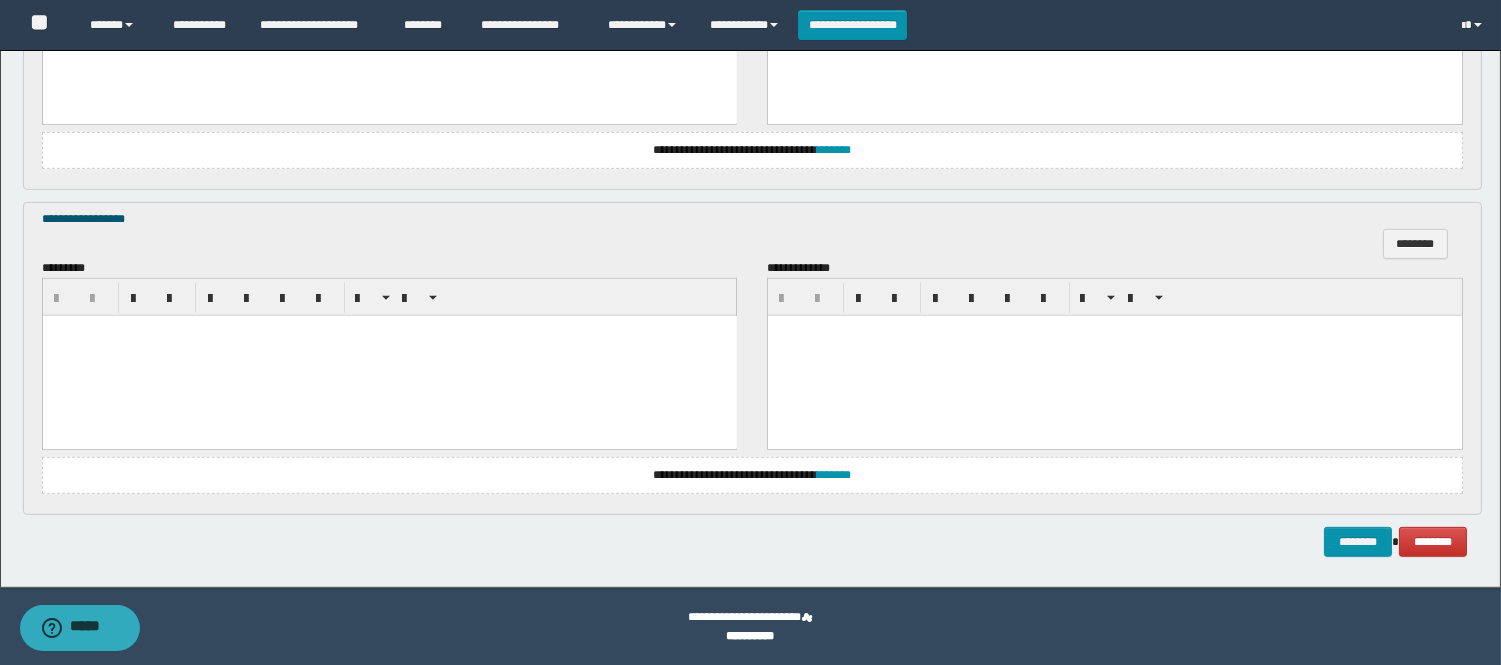paste 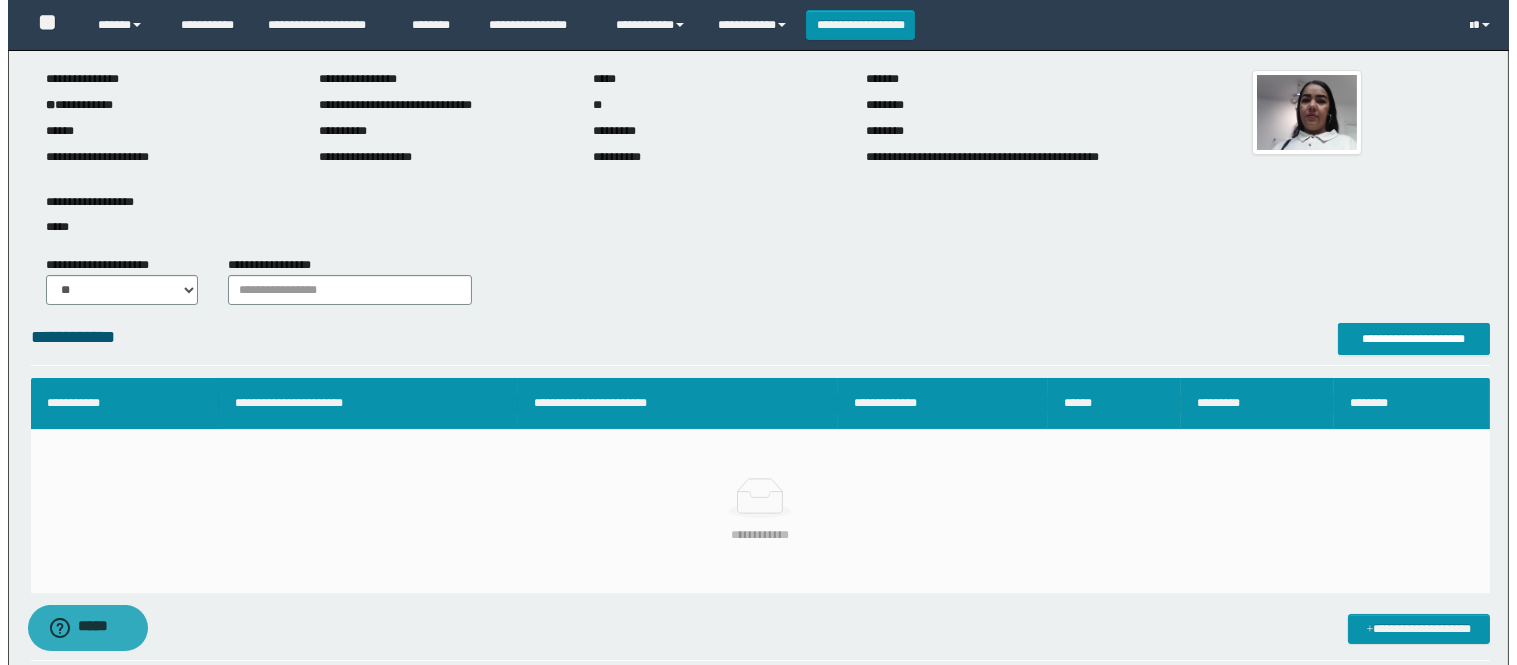 scroll, scrollTop: 222, scrollLeft: 0, axis: vertical 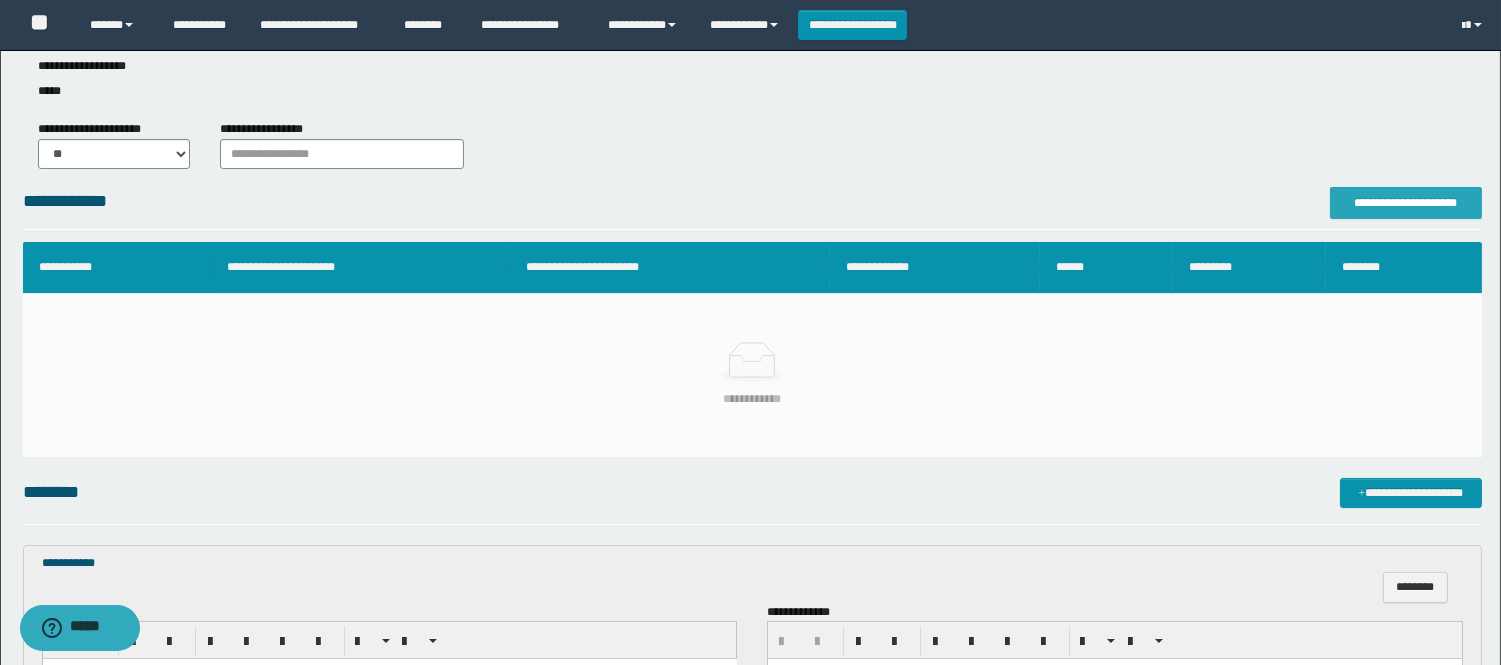 click on "**********" at bounding box center (1406, 203) 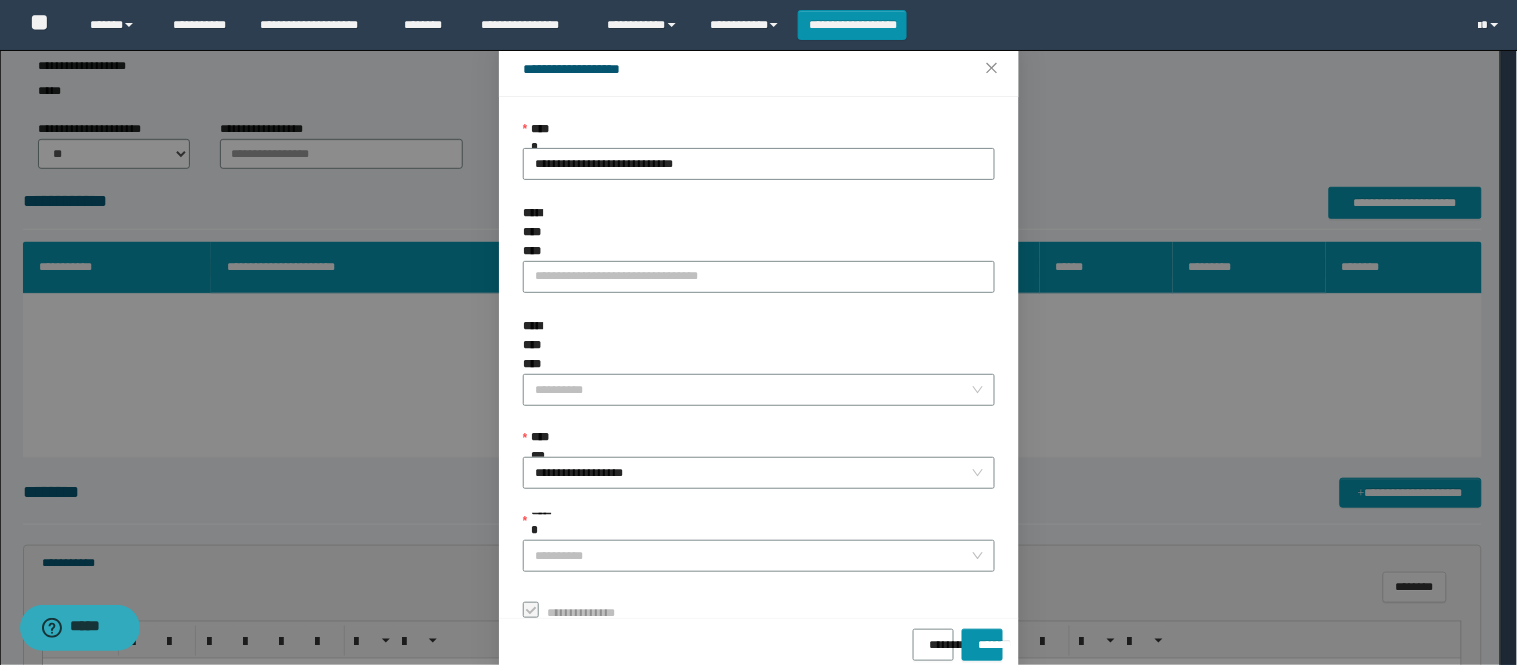scroll, scrollTop: 87, scrollLeft: 0, axis: vertical 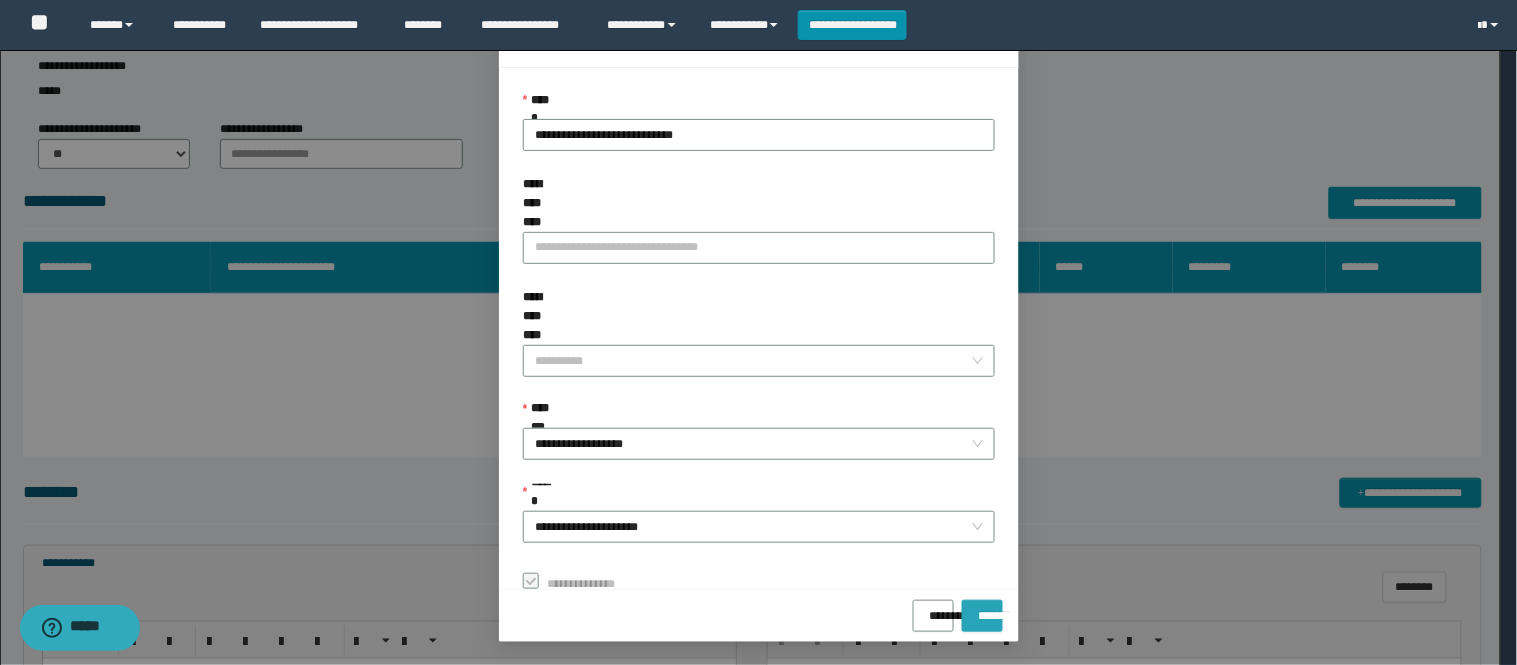 click on "*******" at bounding box center (982, 609) 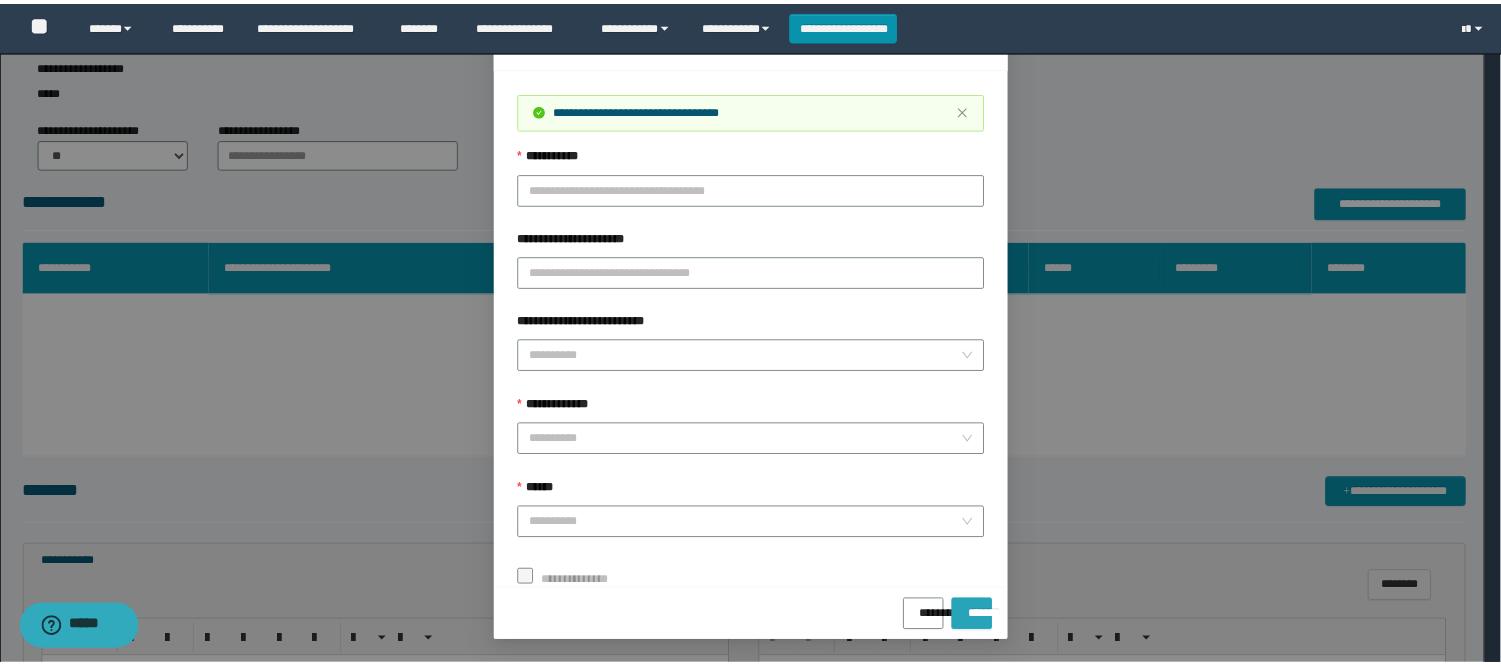 scroll, scrollTop: 41, scrollLeft: 0, axis: vertical 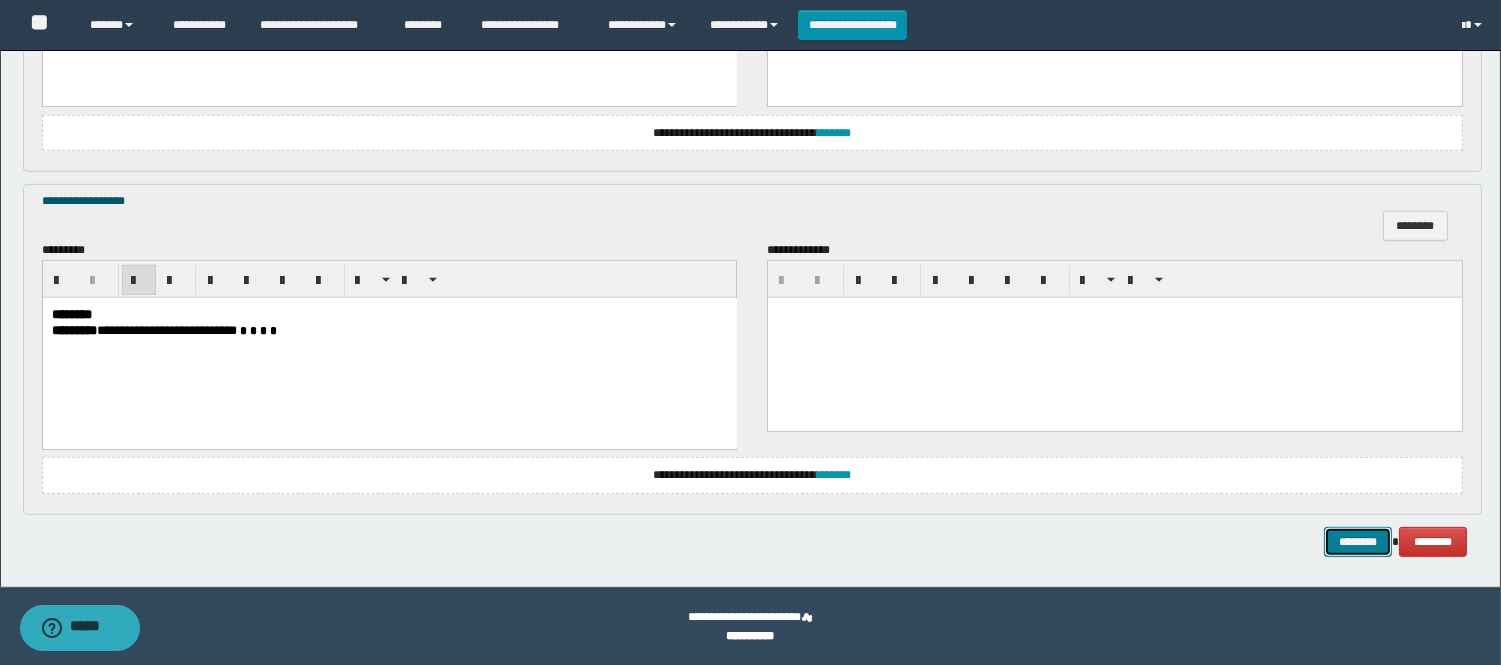 click on "********" at bounding box center [1358, 542] 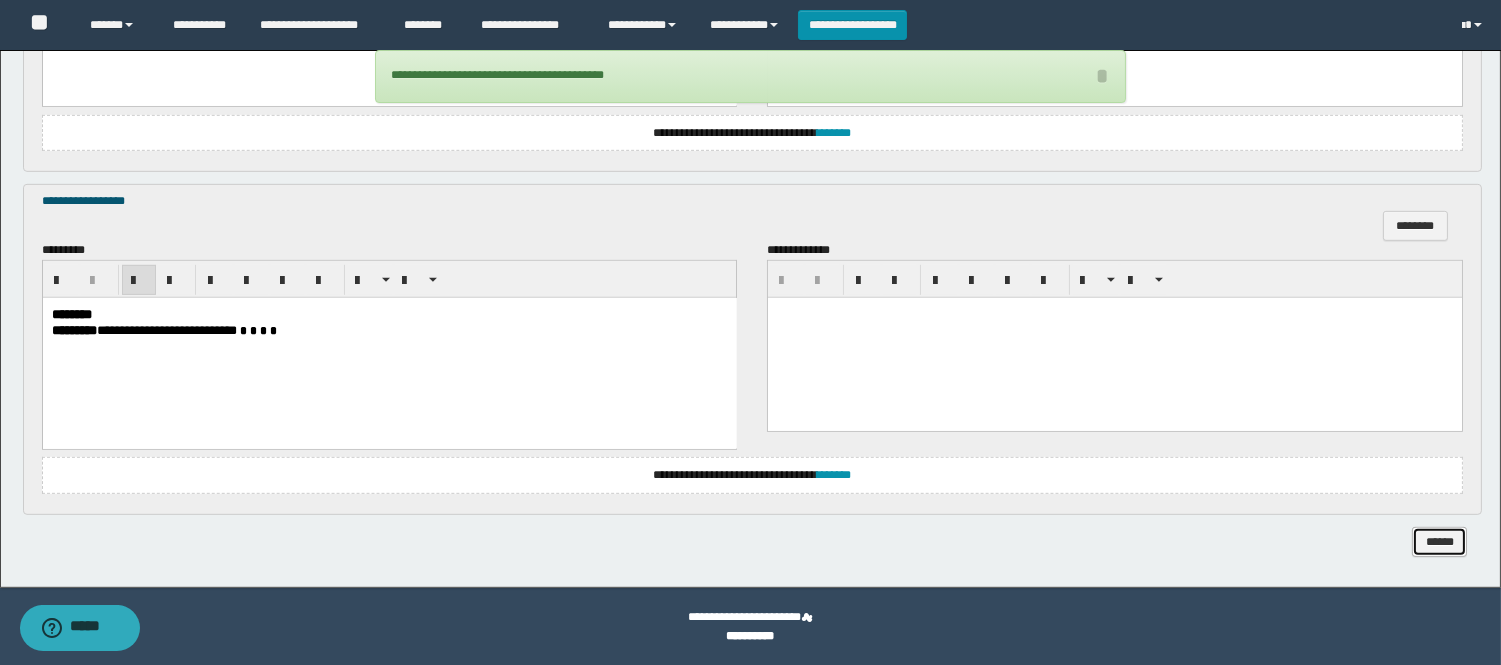 click on "******" at bounding box center (1439, 542) 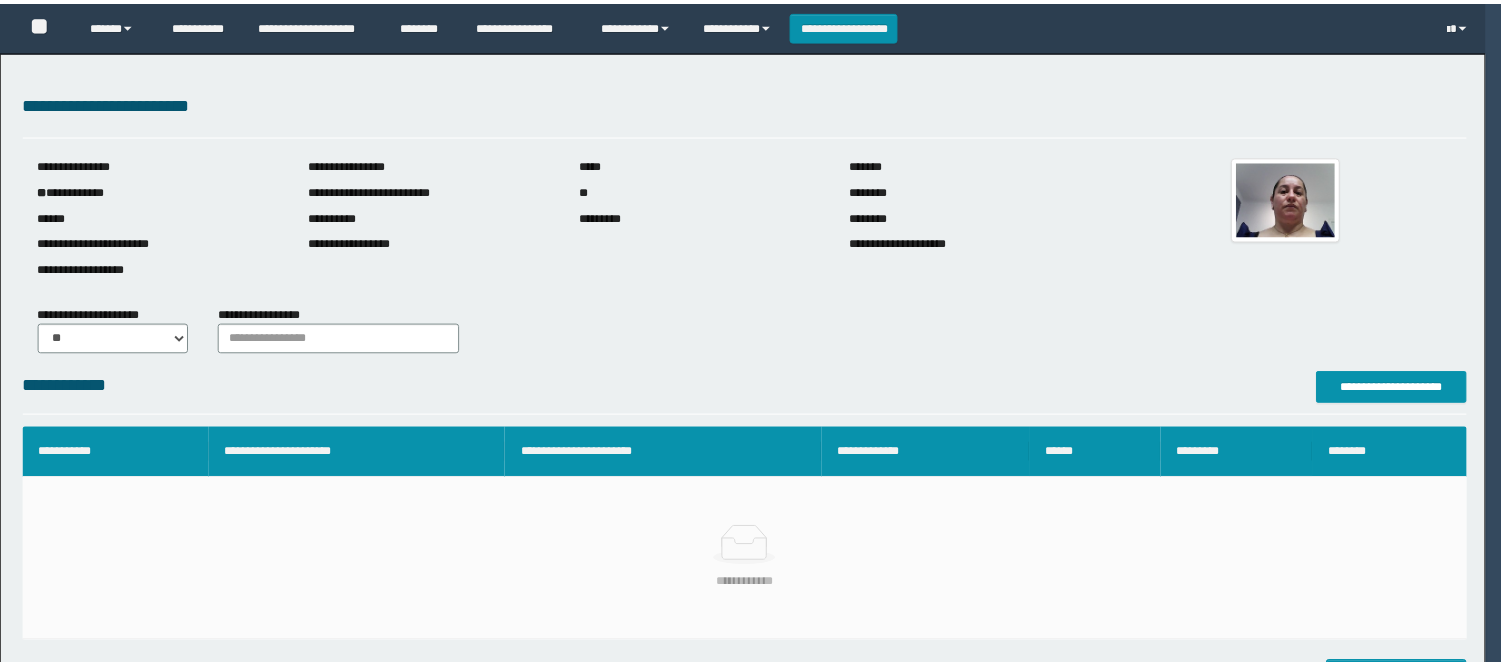 scroll, scrollTop: 0, scrollLeft: 0, axis: both 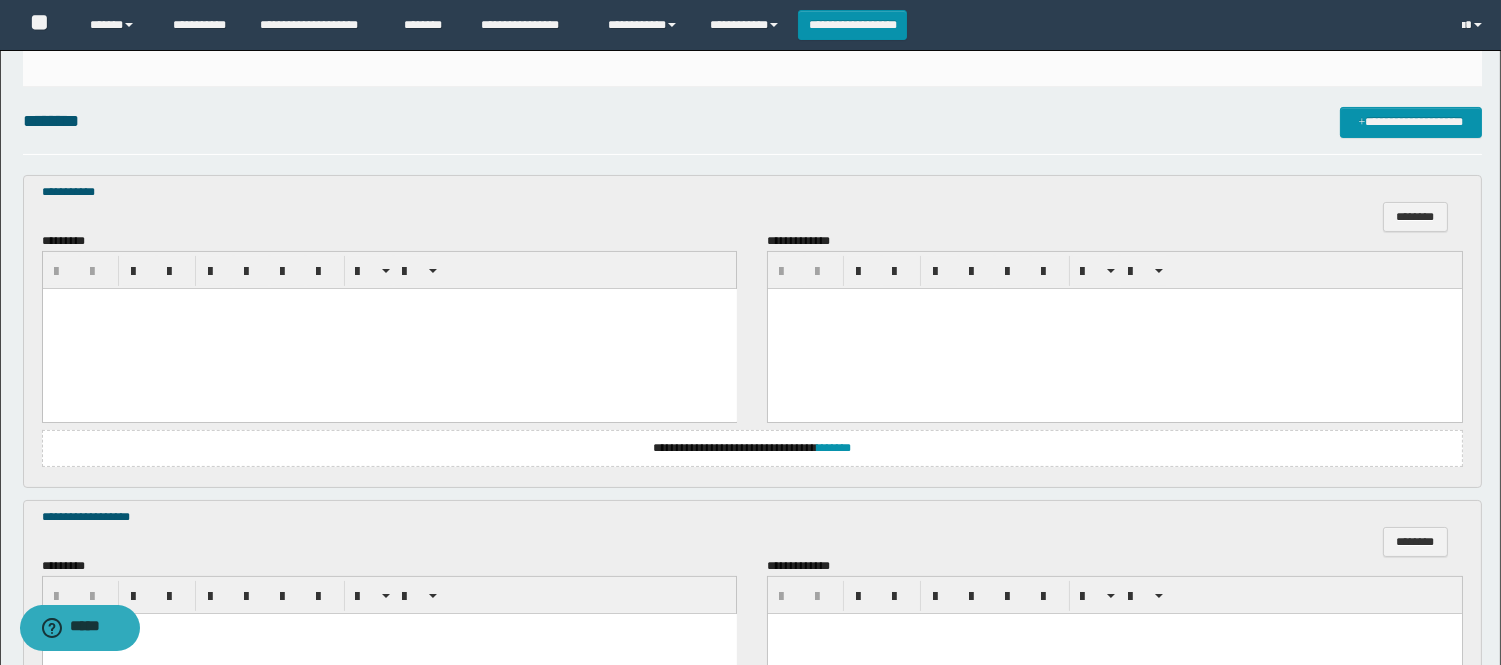 click at bounding box center (389, 328) 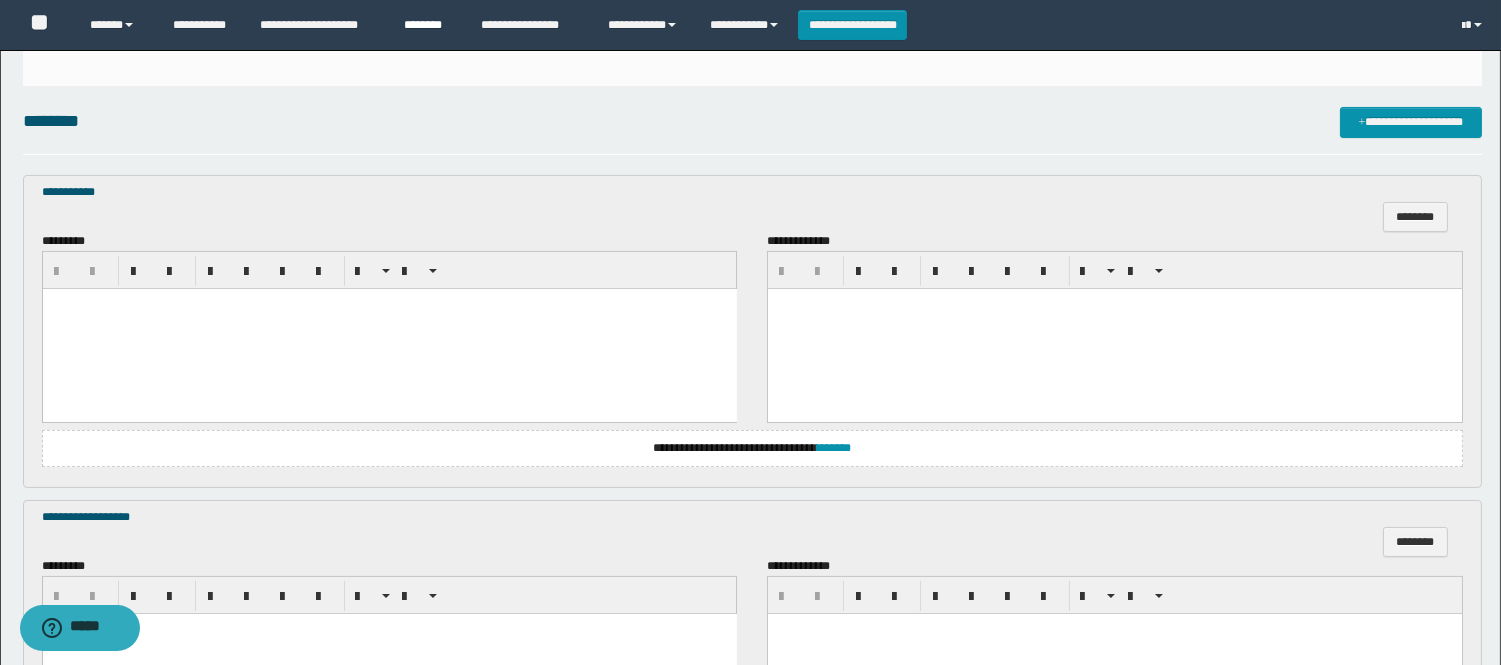 paste 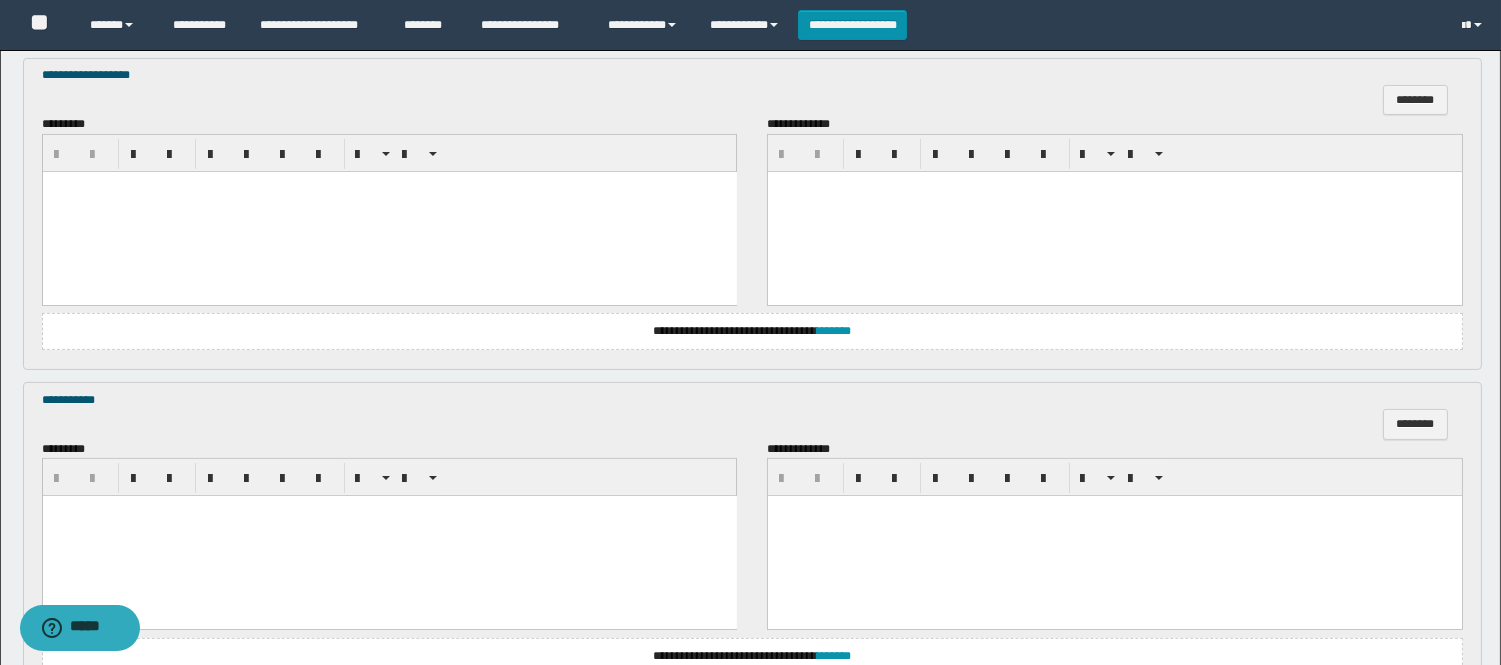 scroll, scrollTop: 1111, scrollLeft: 0, axis: vertical 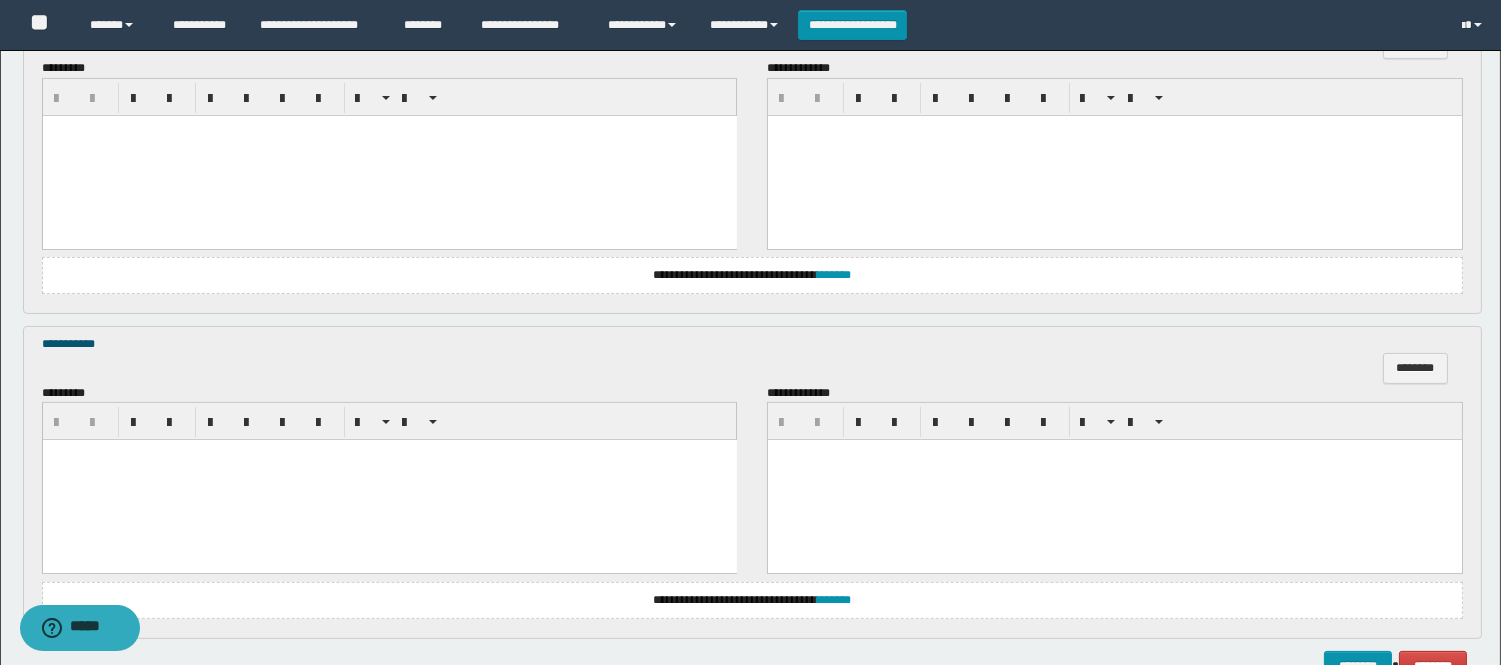 click at bounding box center [389, 155] 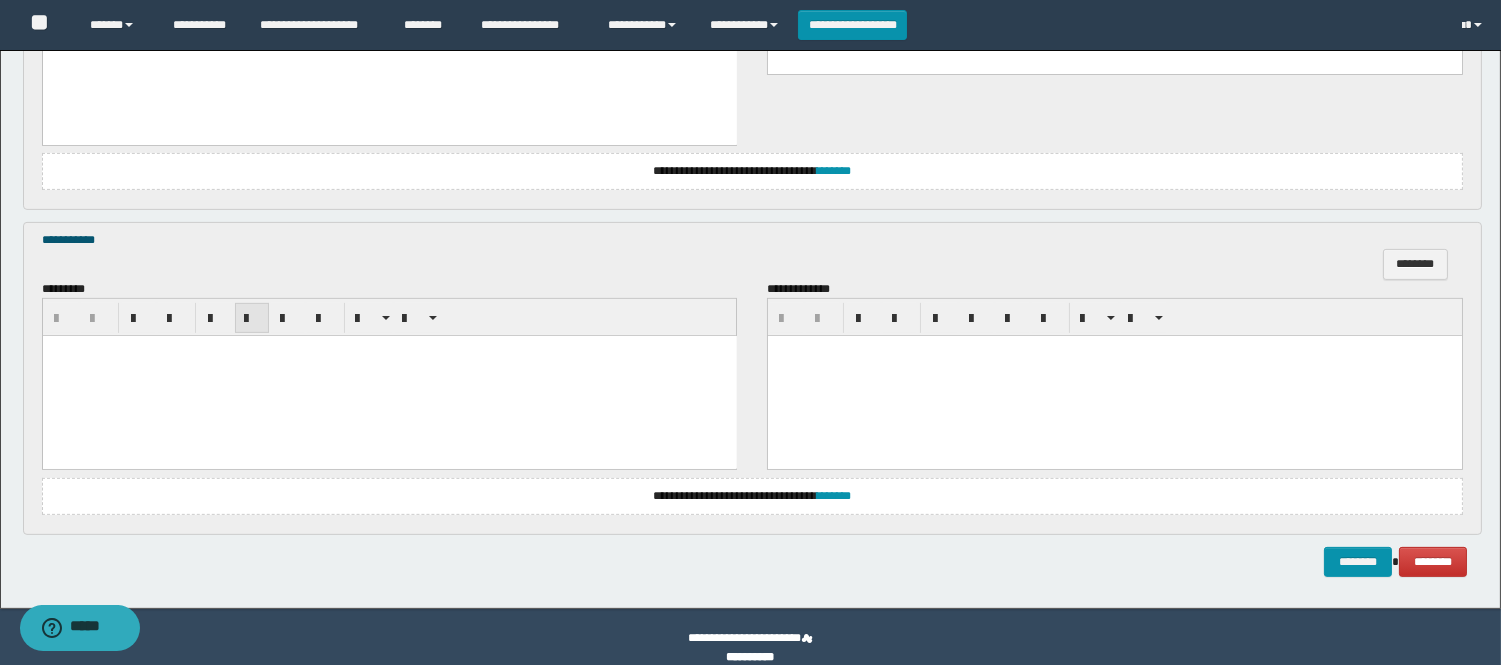 scroll, scrollTop: 1306, scrollLeft: 0, axis: vertical 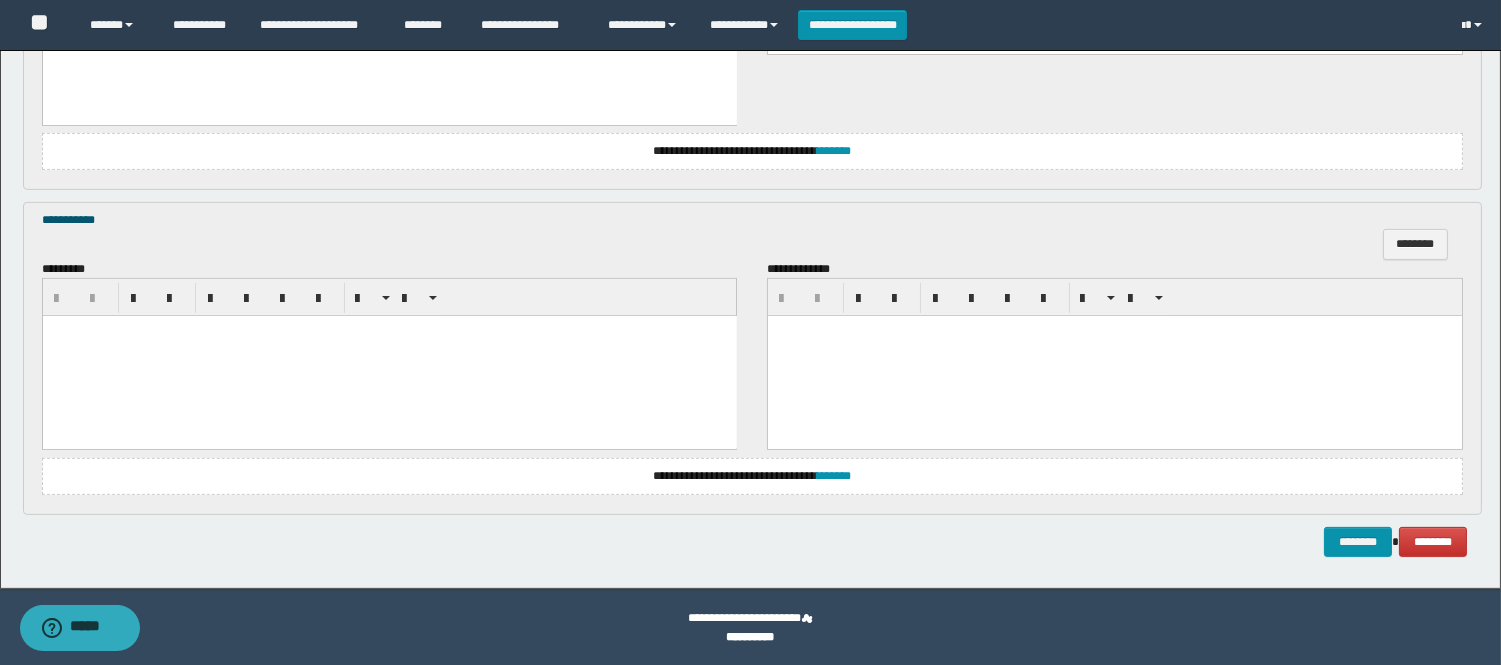 click at bounding box center (389, 356) 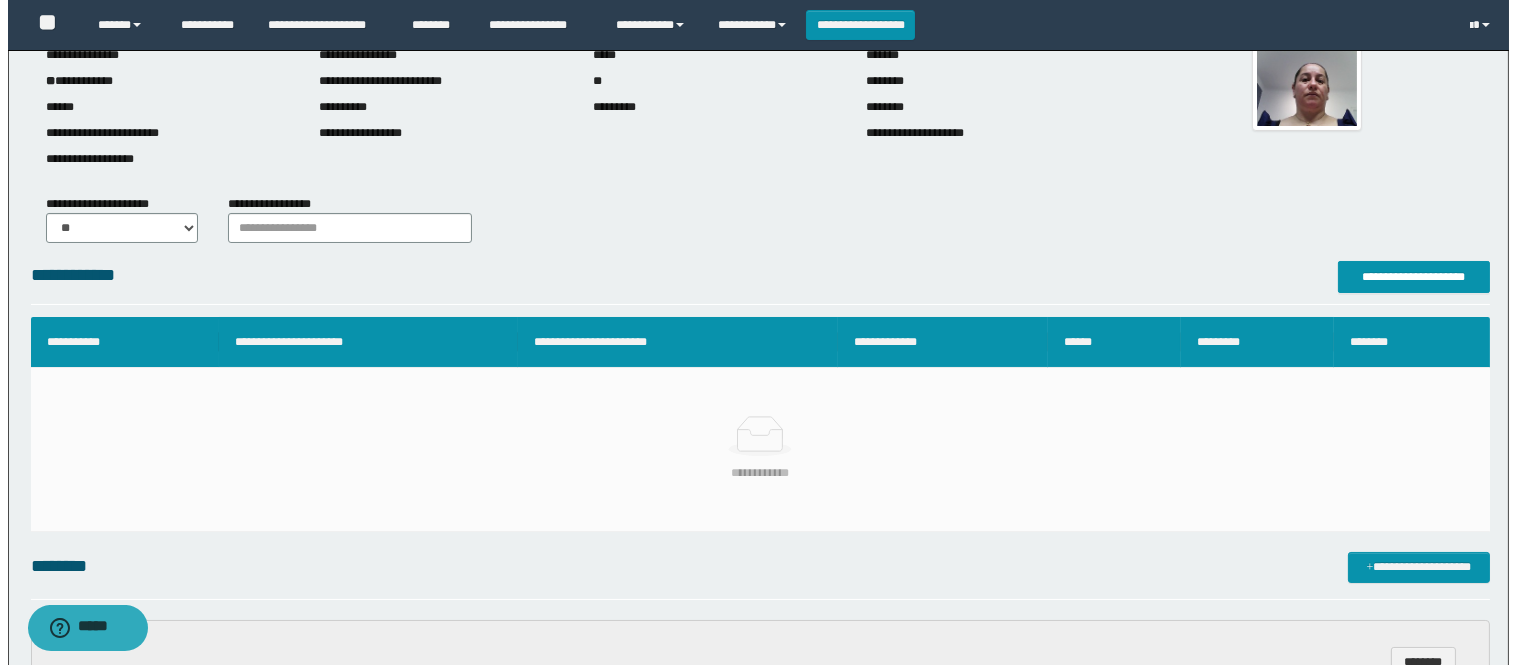 scroll, scrollTop: 0, scrollLeft: 0, axis: both 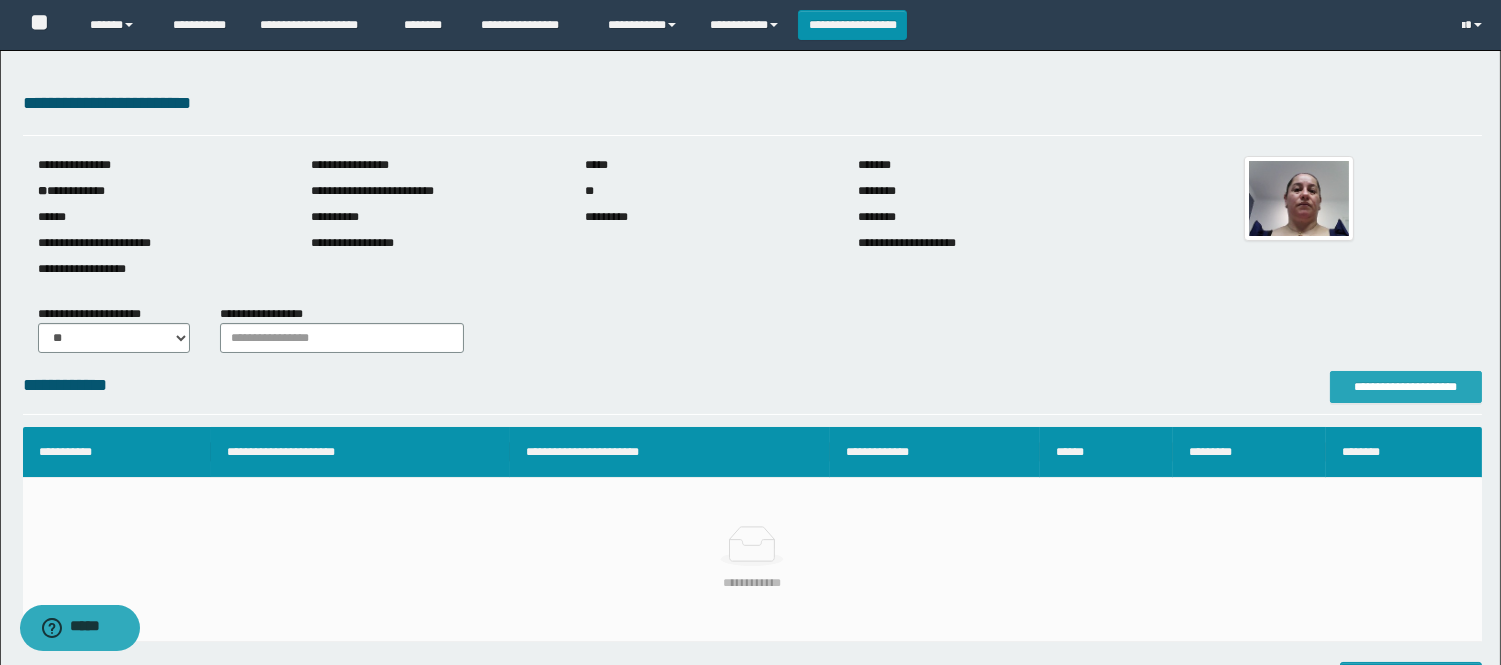 click on "**********" at bounding box center (1406, 387) 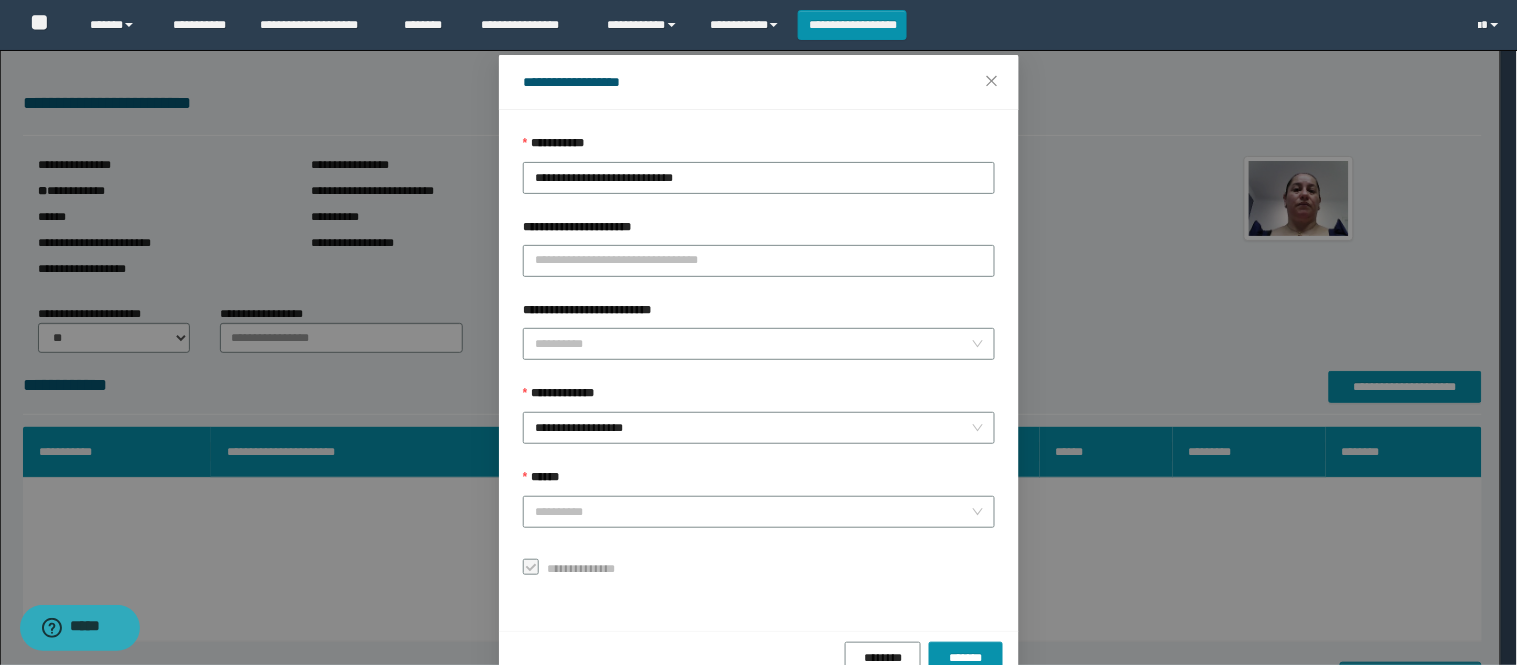scroll, scrollTop: 87, scrollLeft: 0, axis: vertical 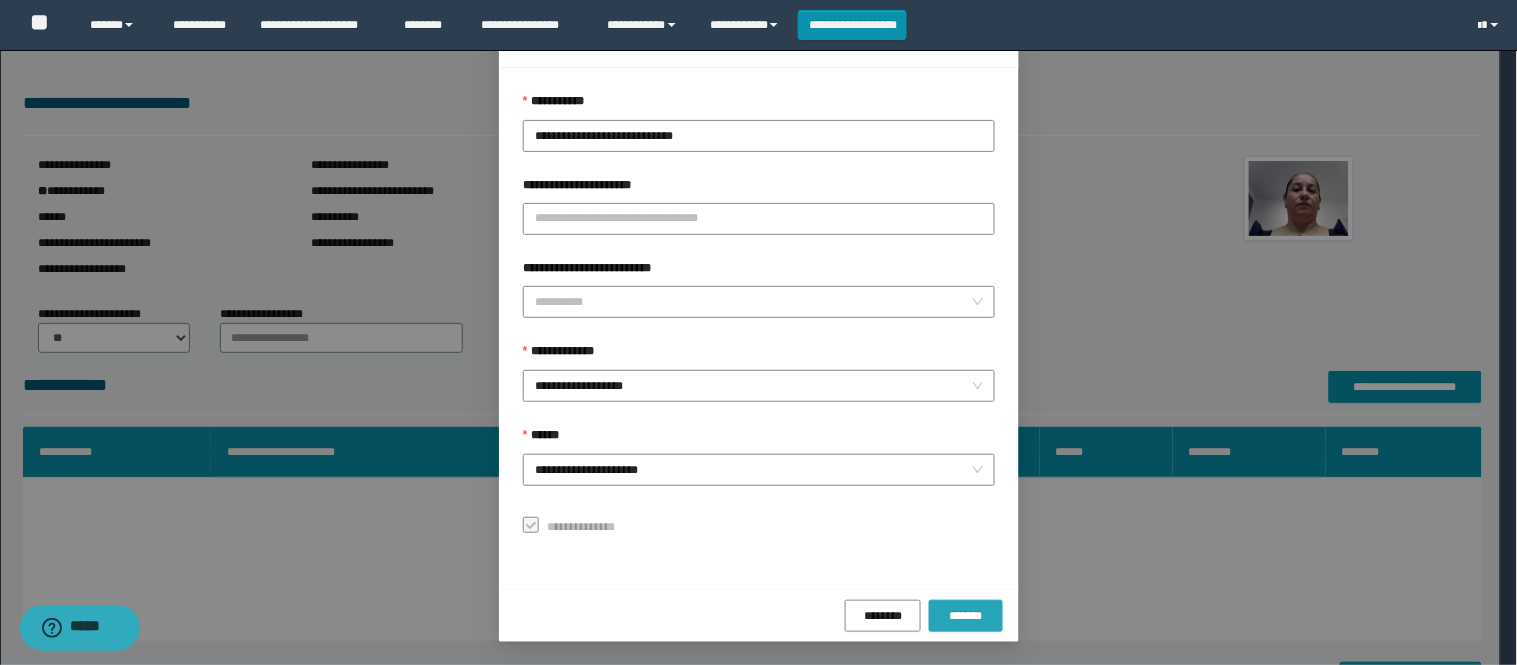 click on "*******" at bounding box center [966, 616] 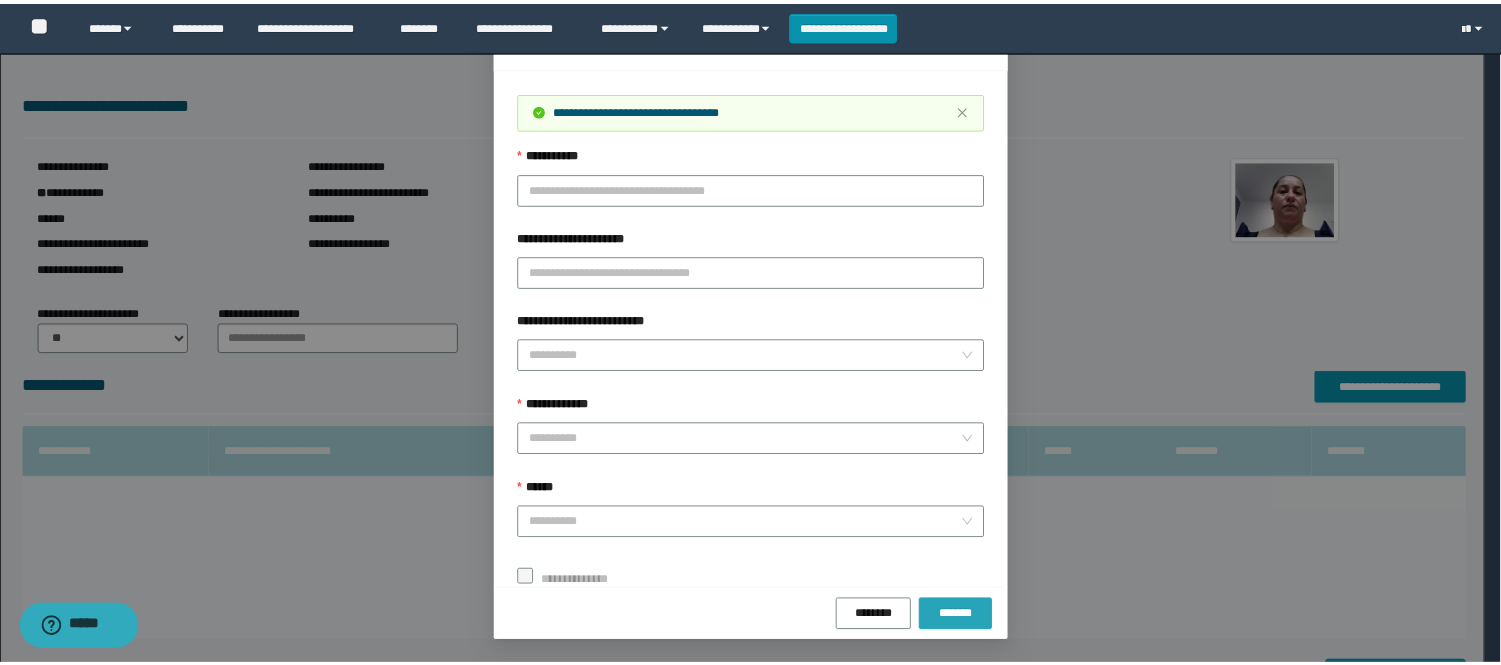 scroll, scrollTop: 41, scrollLeft: 0, axis: vertical 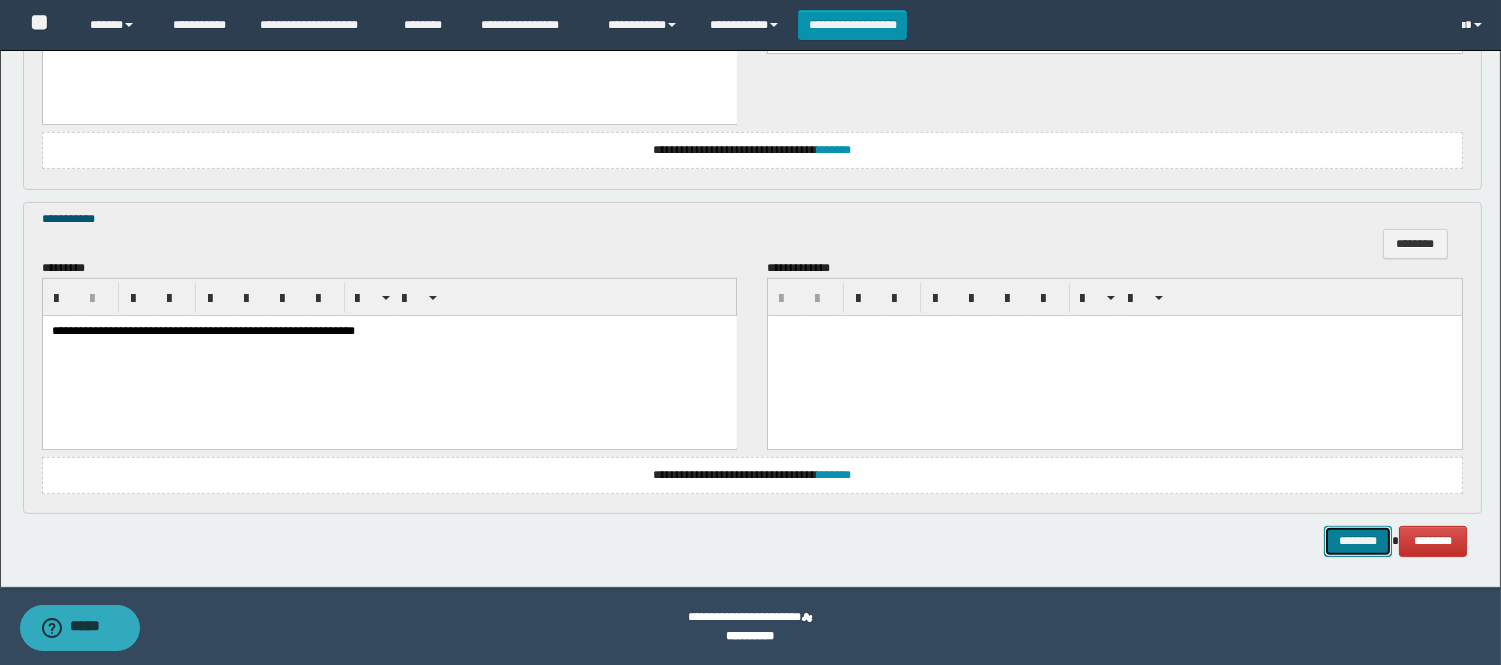 click on "********" at bounding box center (1358, 541) 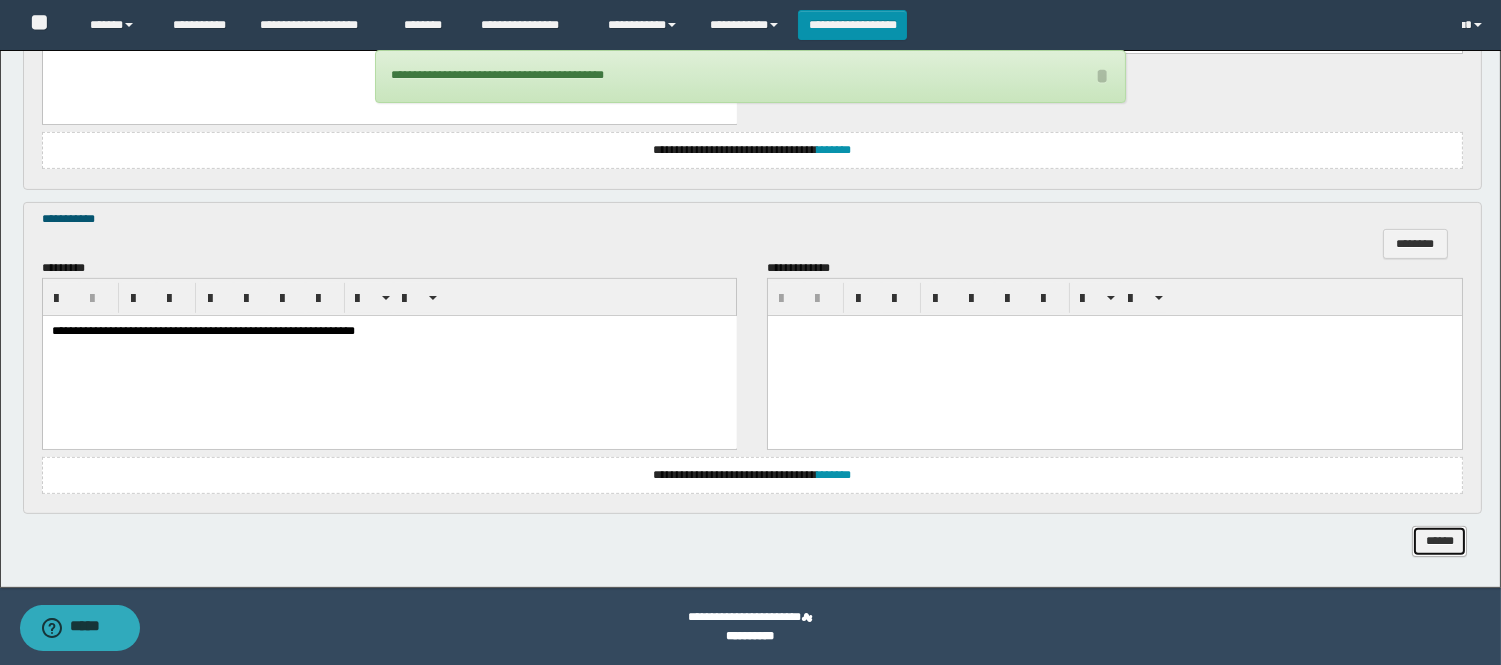 click on "******" at bounding box center (1439, 541) 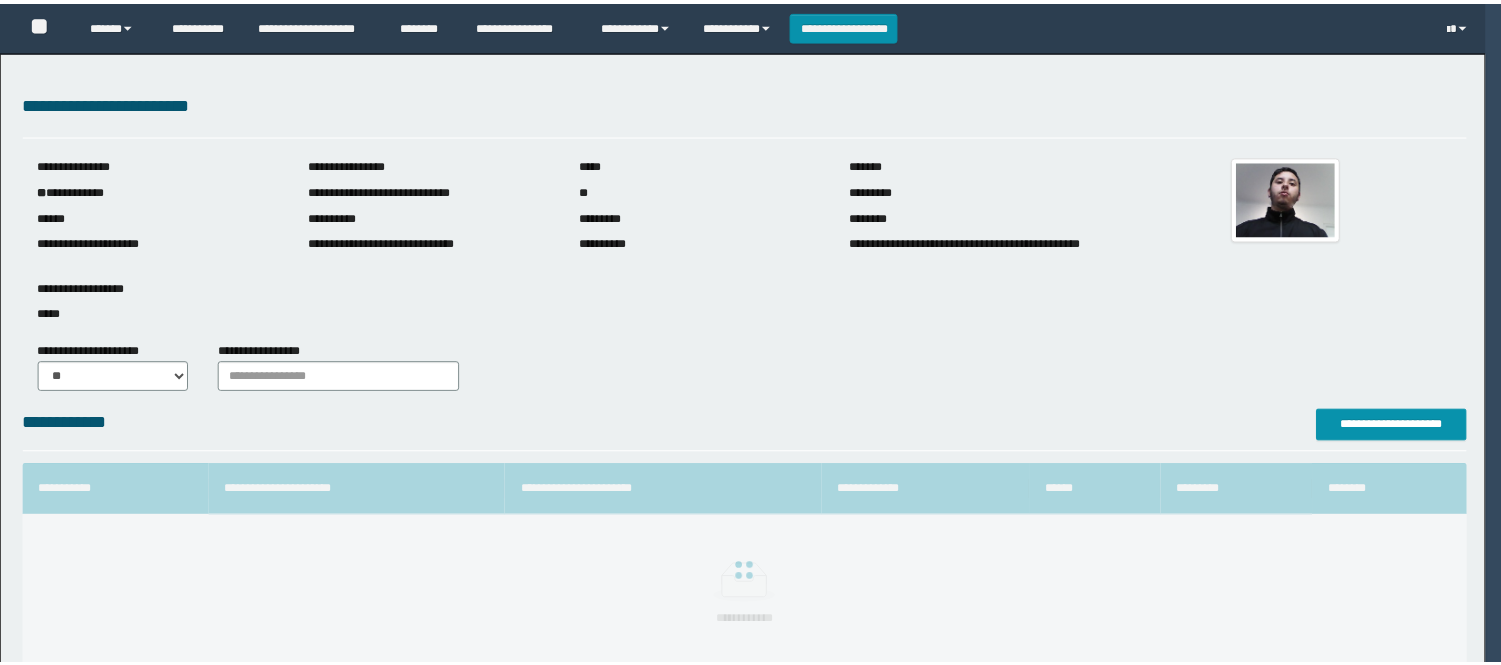 scroll, scrollTop: 0, scrollLeft: 0, axis: both 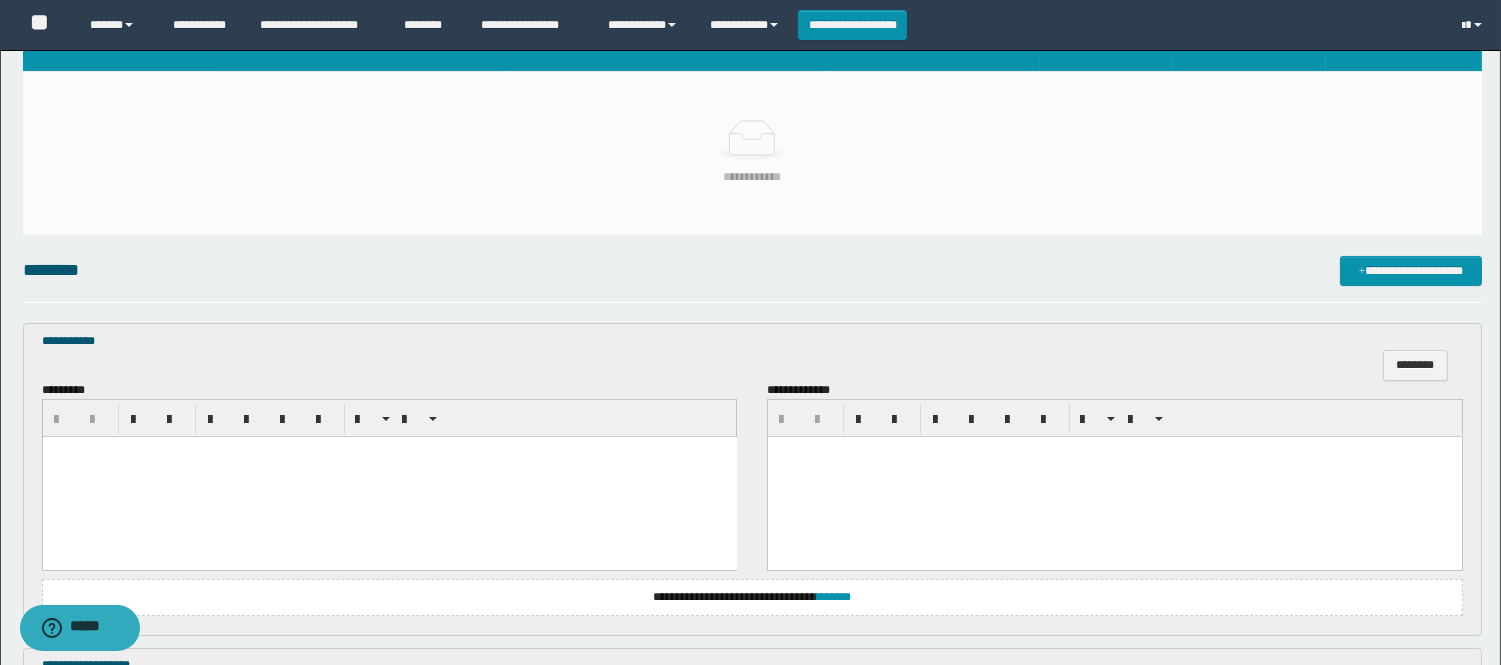 click at bounding box center (389, 477) 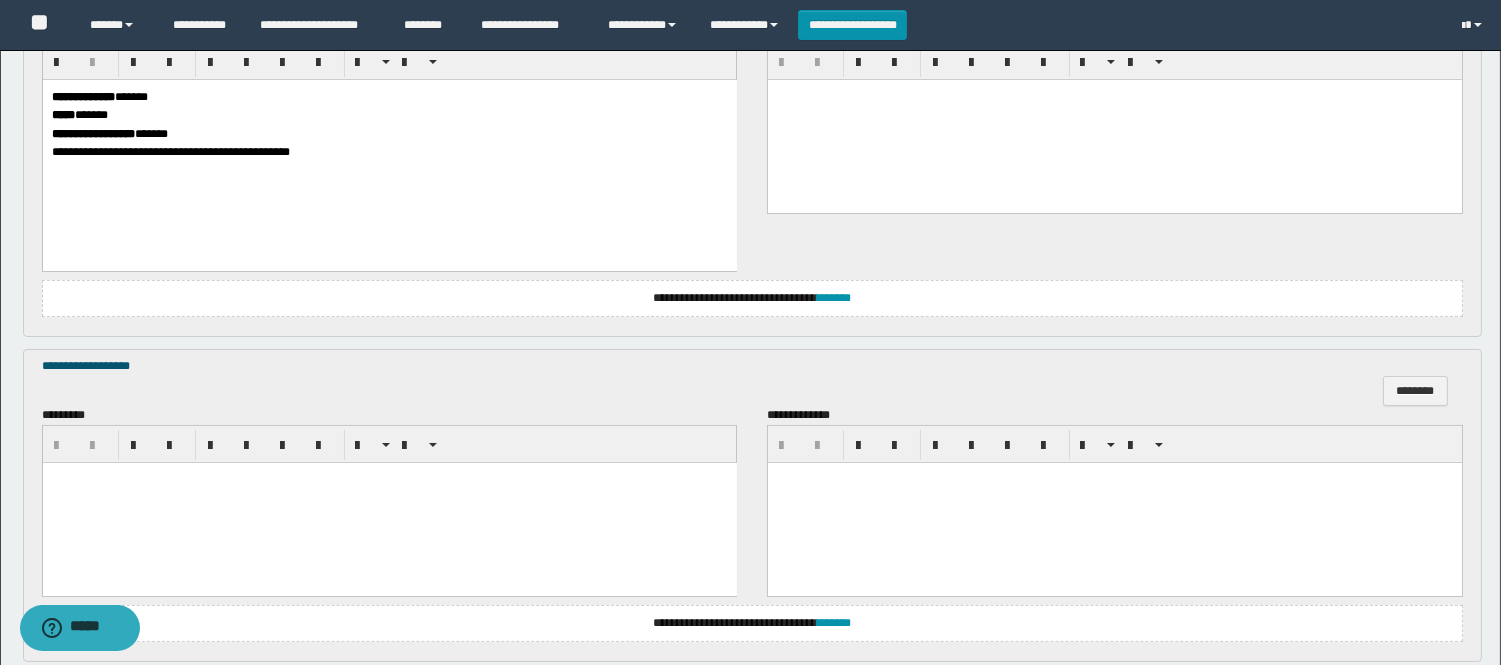 scroll, scrollTop: 888, scrollLeft: 0, axis: vertical 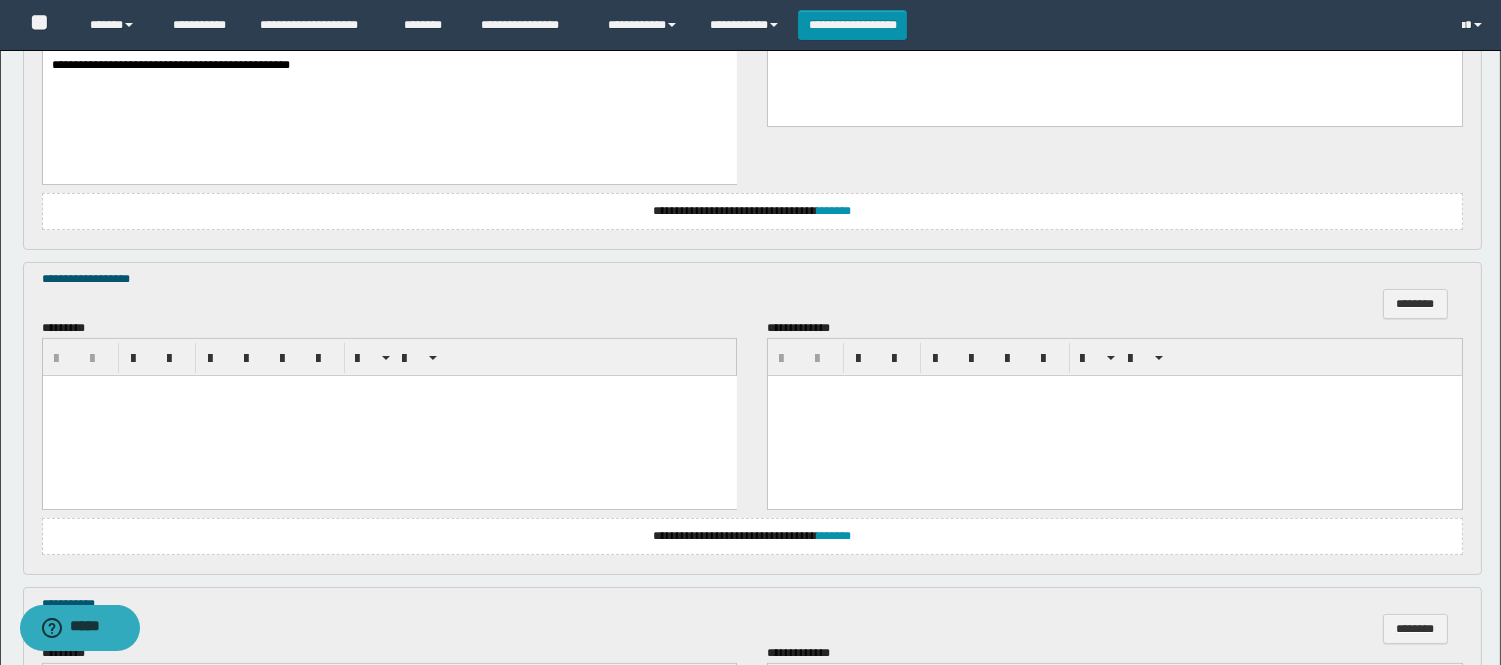 click at bounding box center (389, 416) 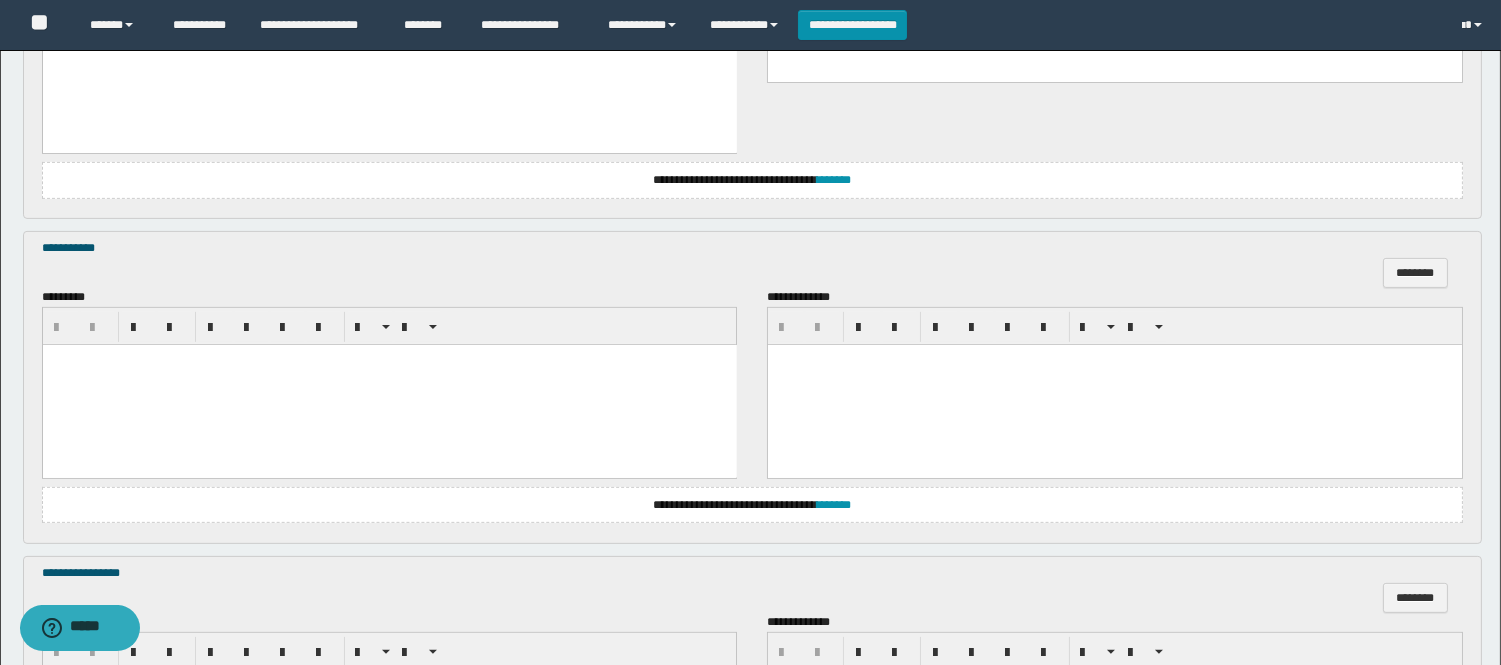 scroll, scrollTop: 1444, scrollLeft: 0, axis: vertical 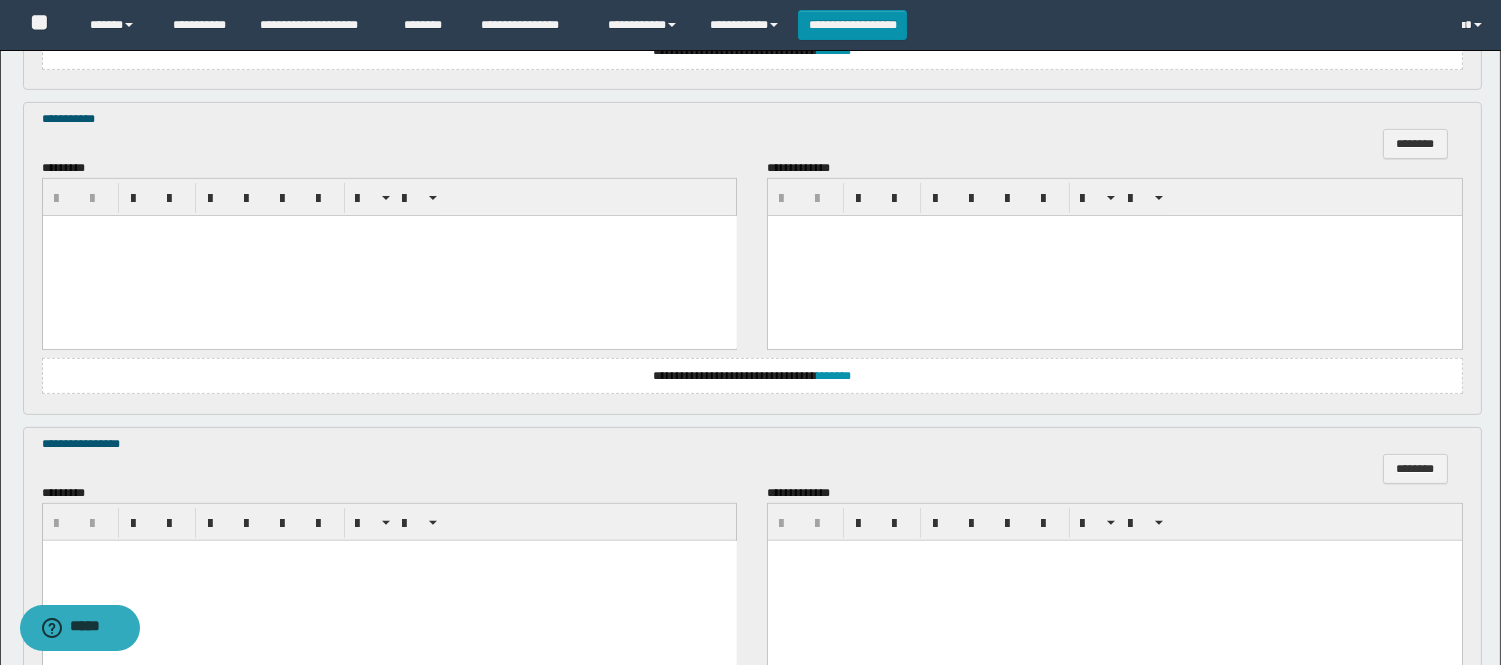 click on "**********" at bounding box center (752, 376) 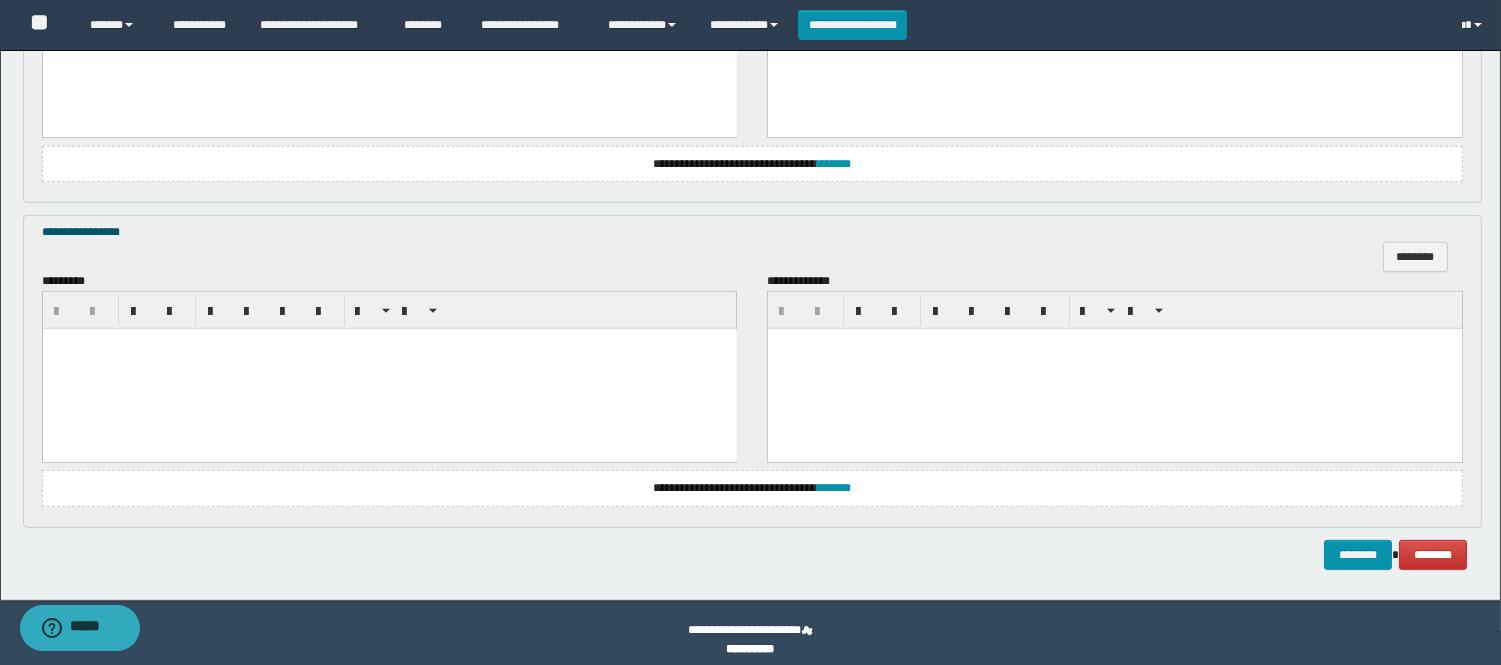 scroll, scrollTop: 1670, scrollLeft: 0, axis: vertical 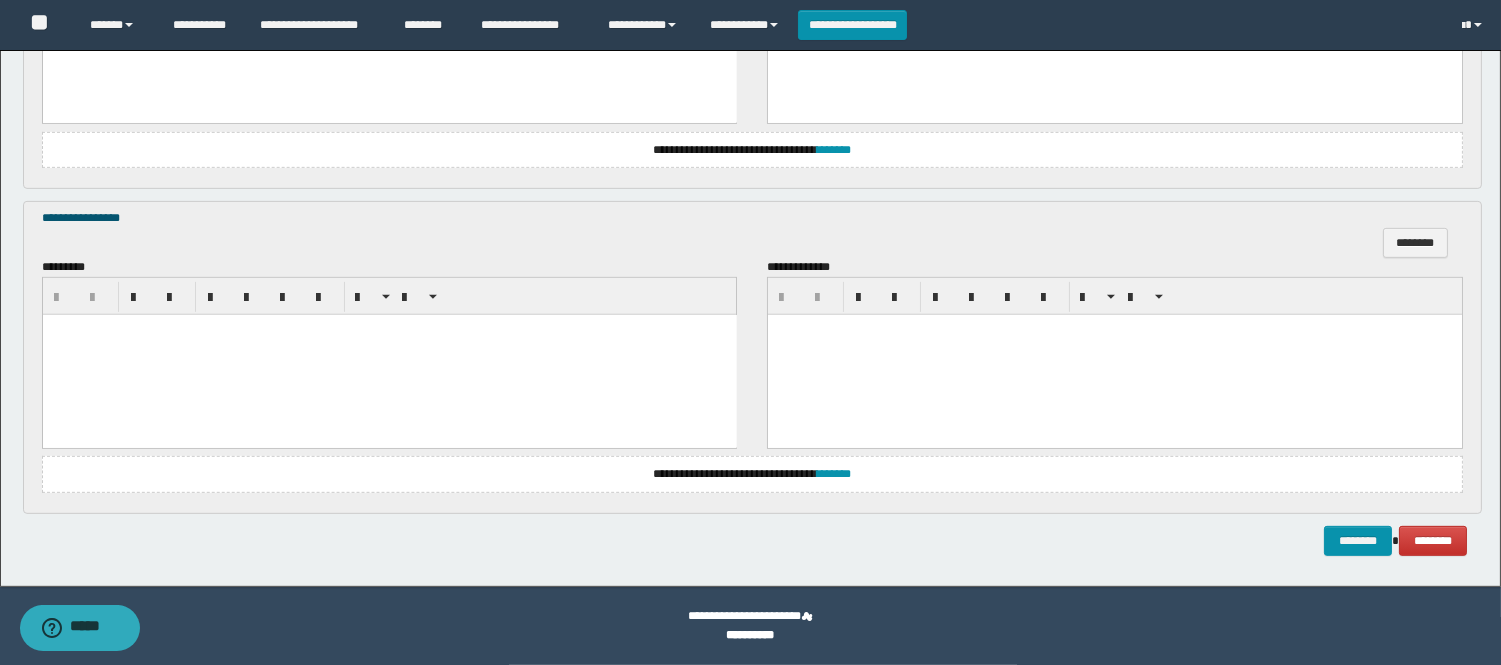 click at bounding box center [389, 354] 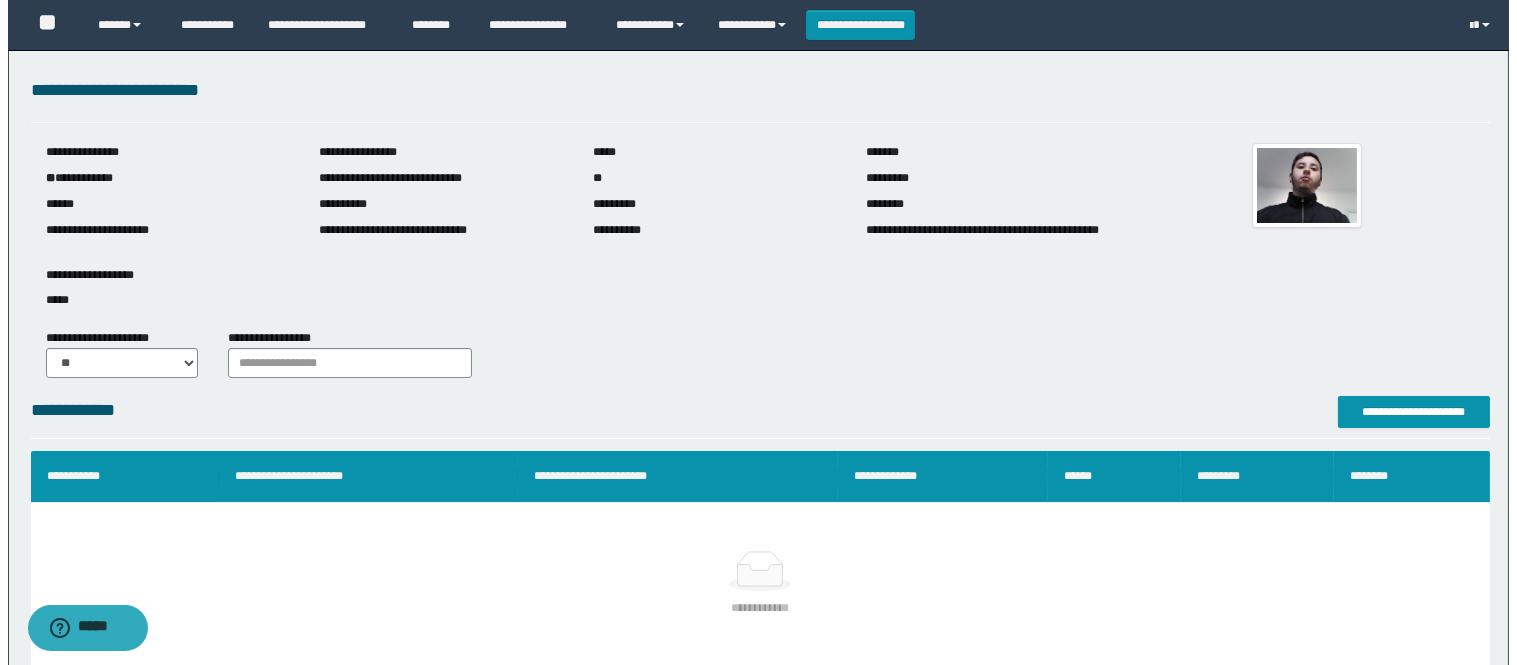 scroll, scrollTop: 0, scrollLeft: 0, axis: both 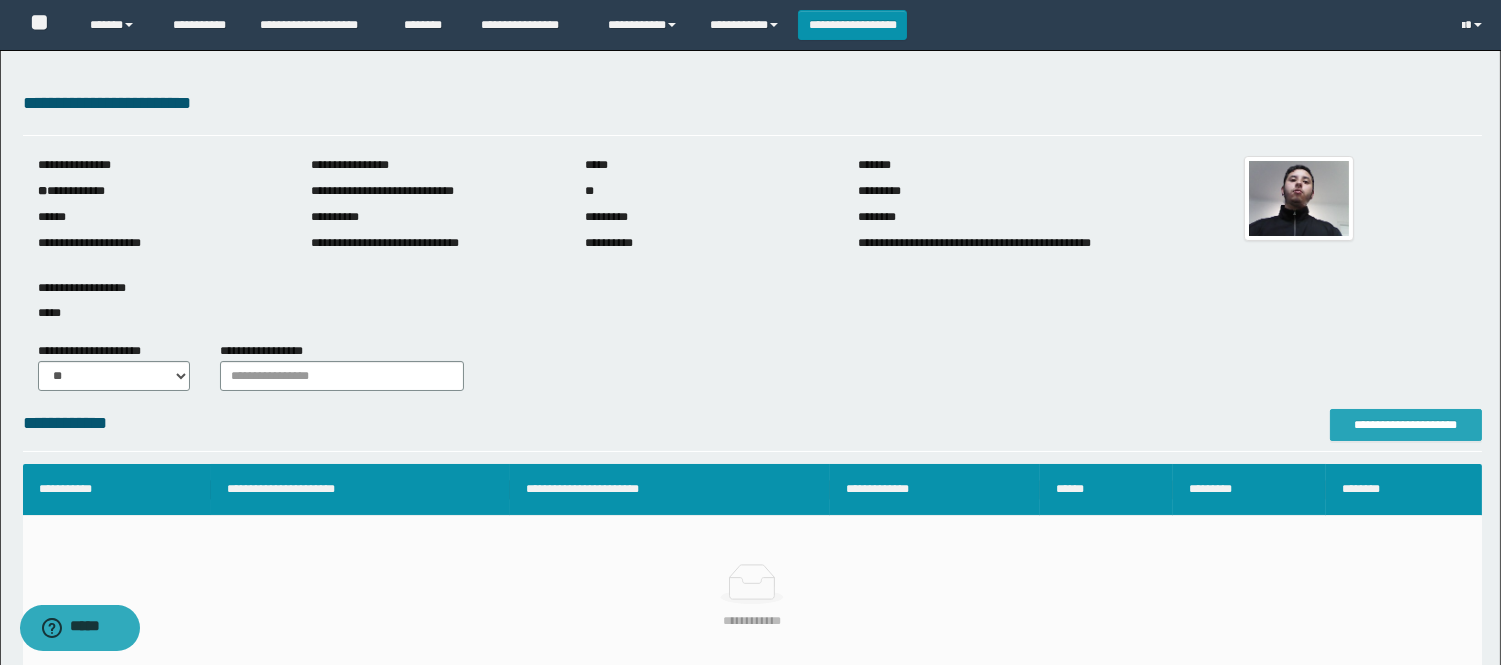 click on "**********" at bounding box center [1406, 425] 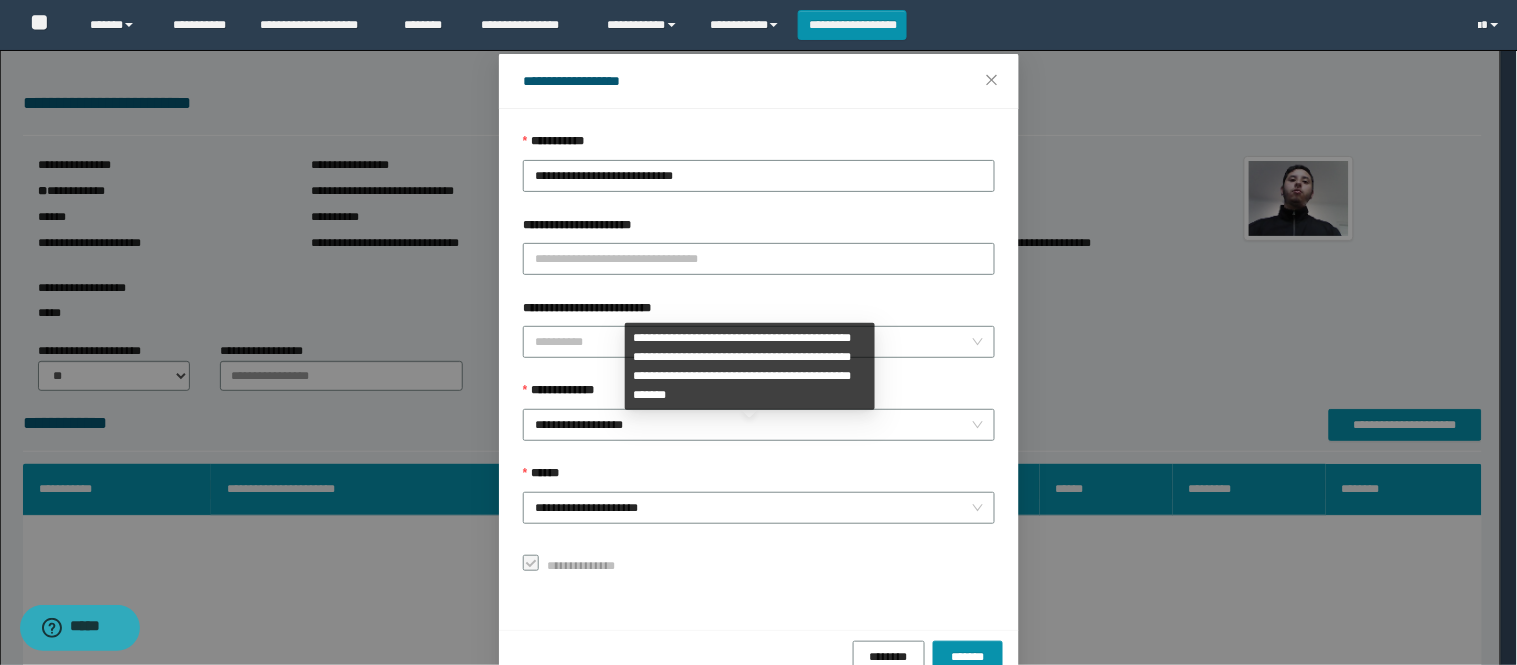 scroll, scrollTop: 87, scrollLeft: 0, axis: vertical 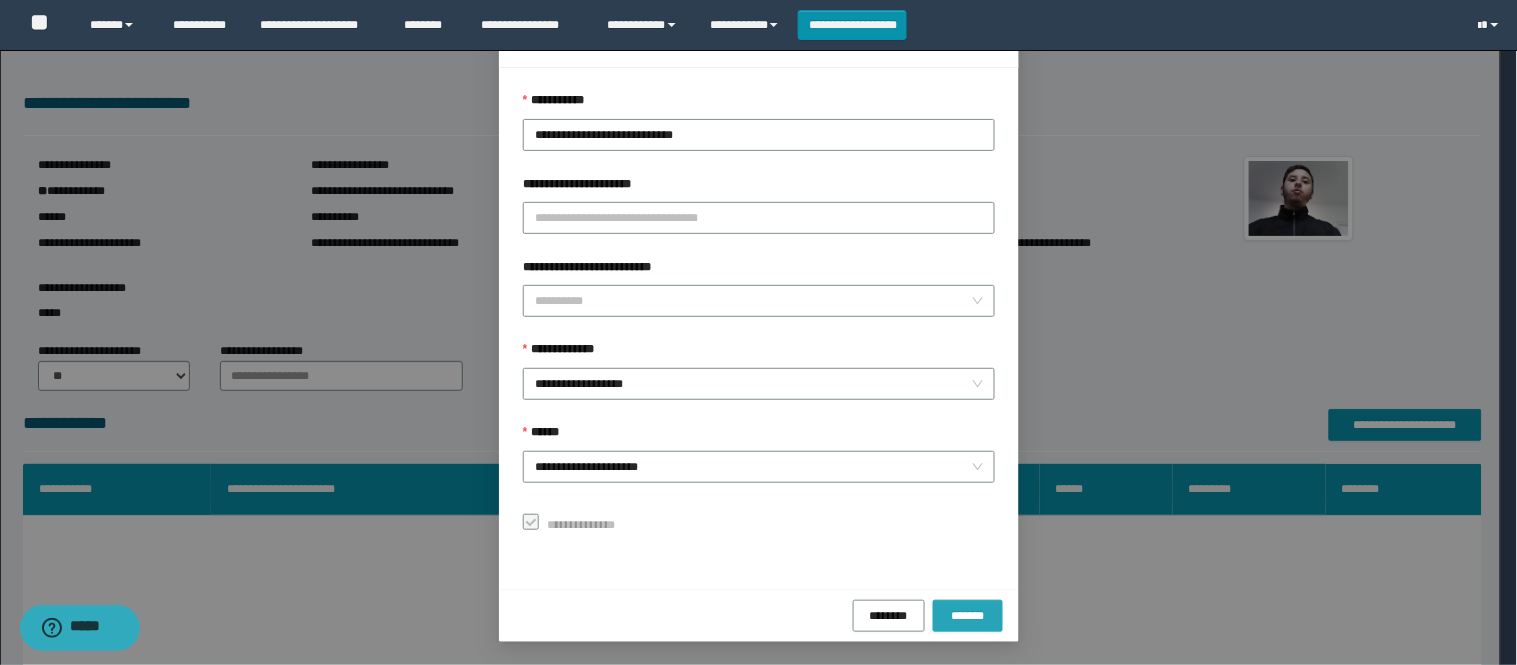 click on "*******" at bounding box center [968, 615] 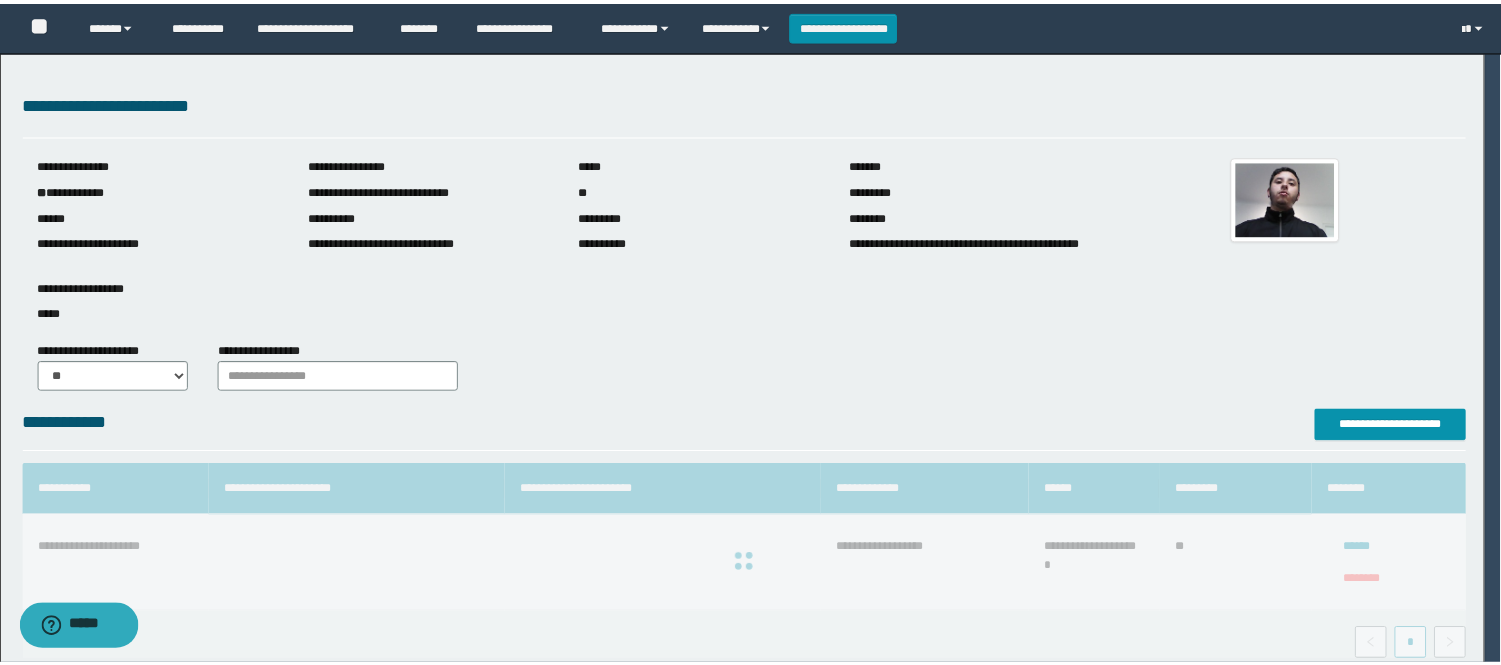 scroll, scrollTop: 41, scrollLeft: 0, axis: vertical 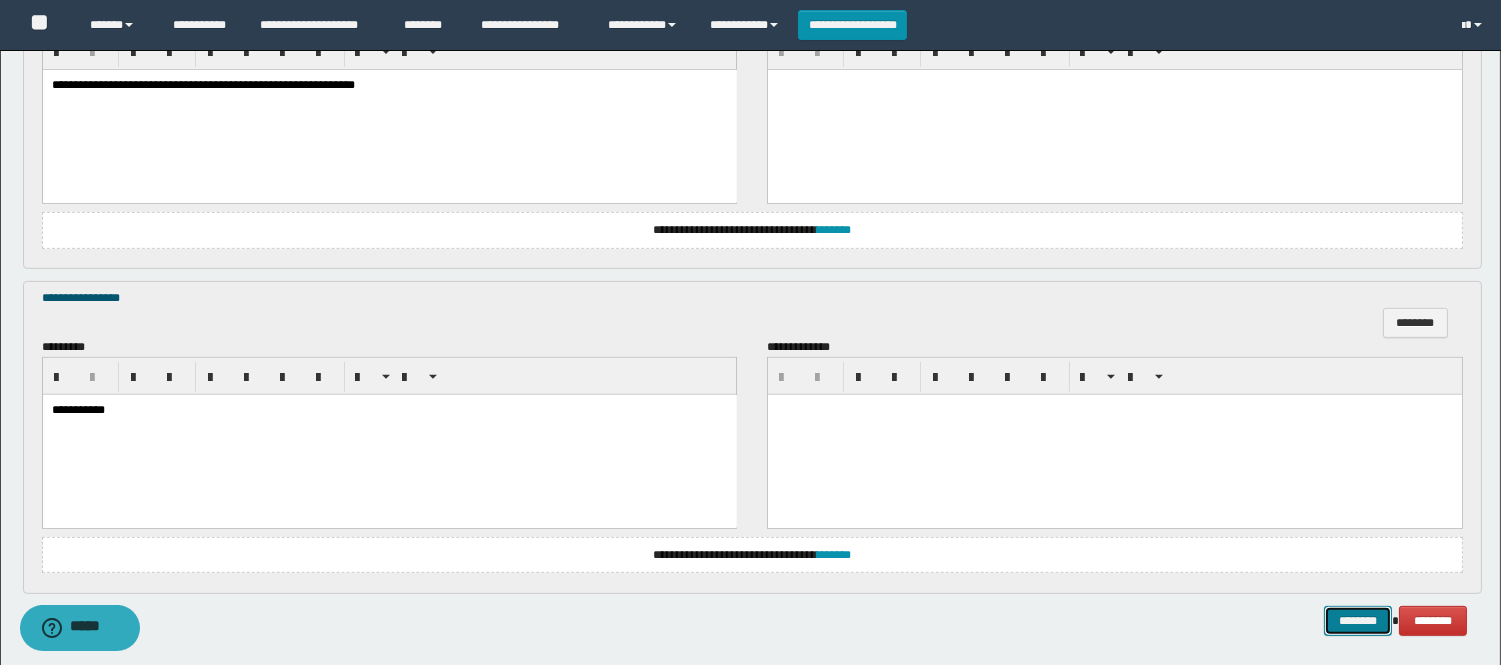 click on "********" at bounding box center (1358, 621) 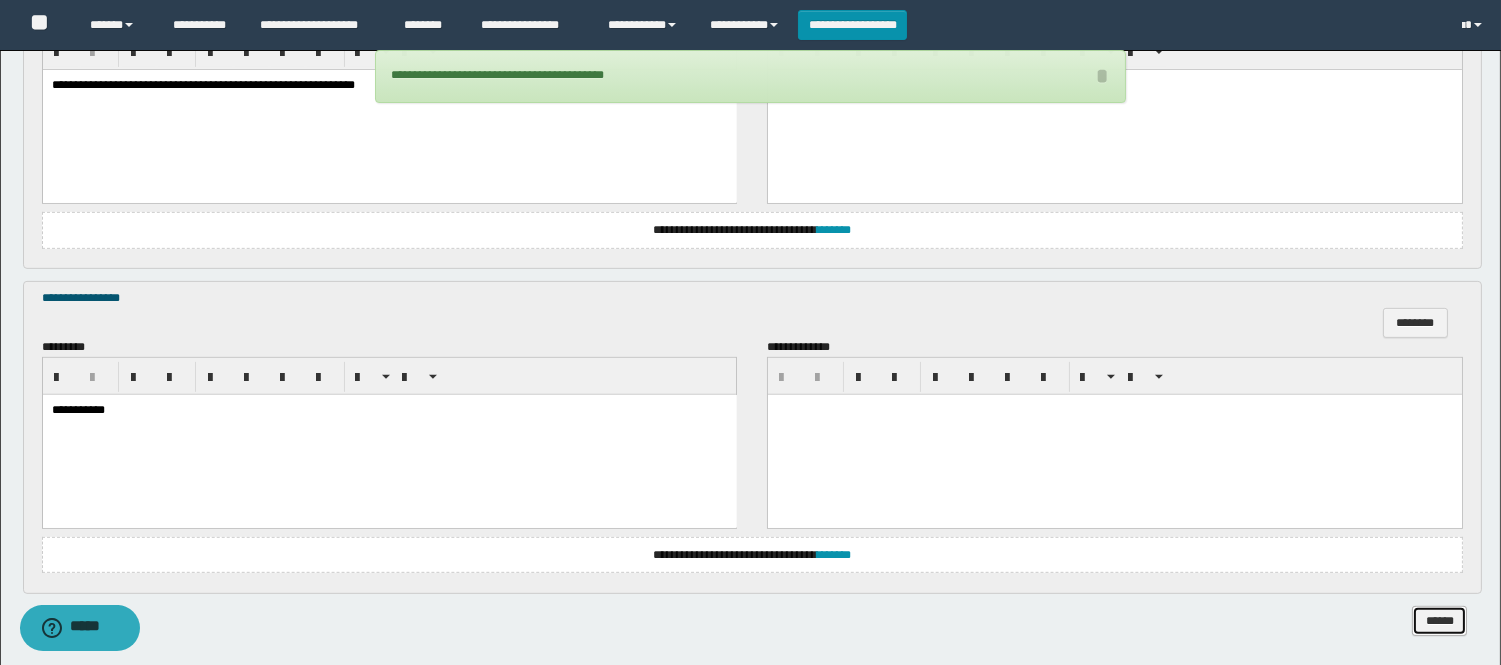 click on "******" at bounding box center (1439, 621) 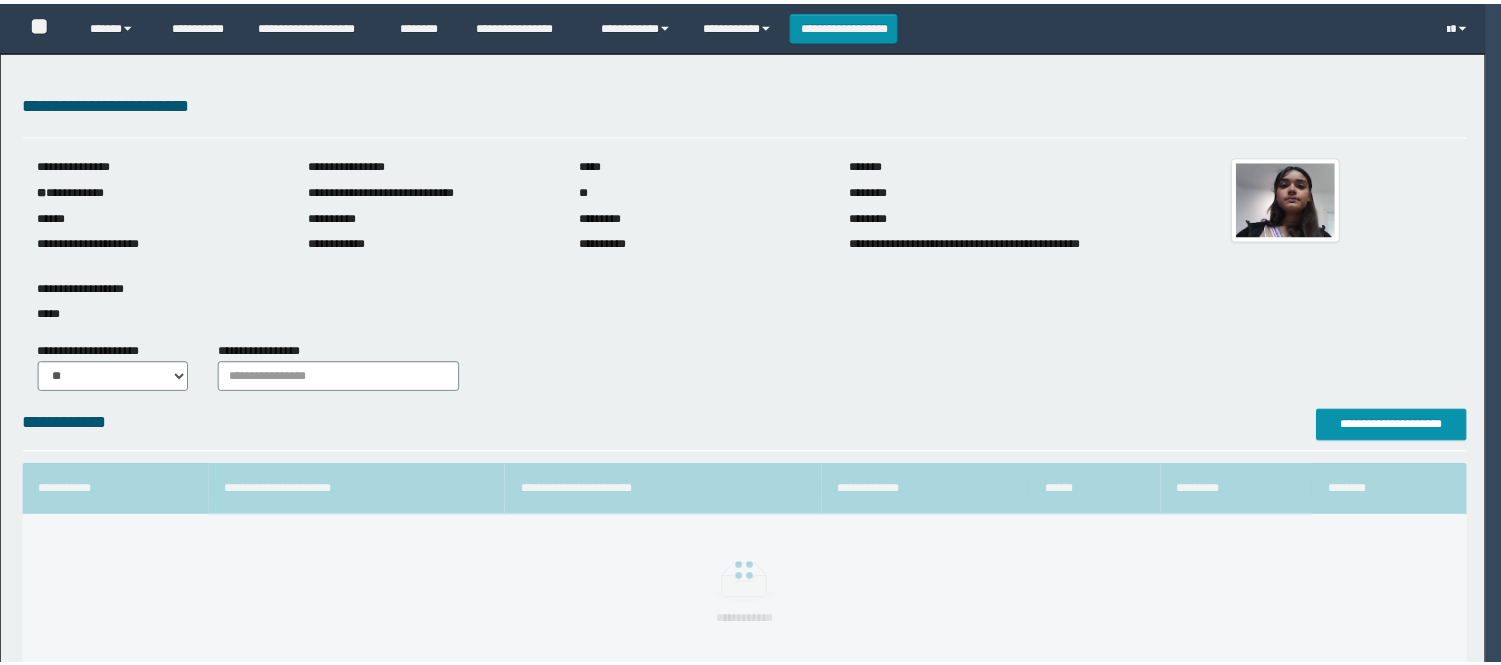 scroll, scrollTop: 0, scrollLeft: 0, axis: both 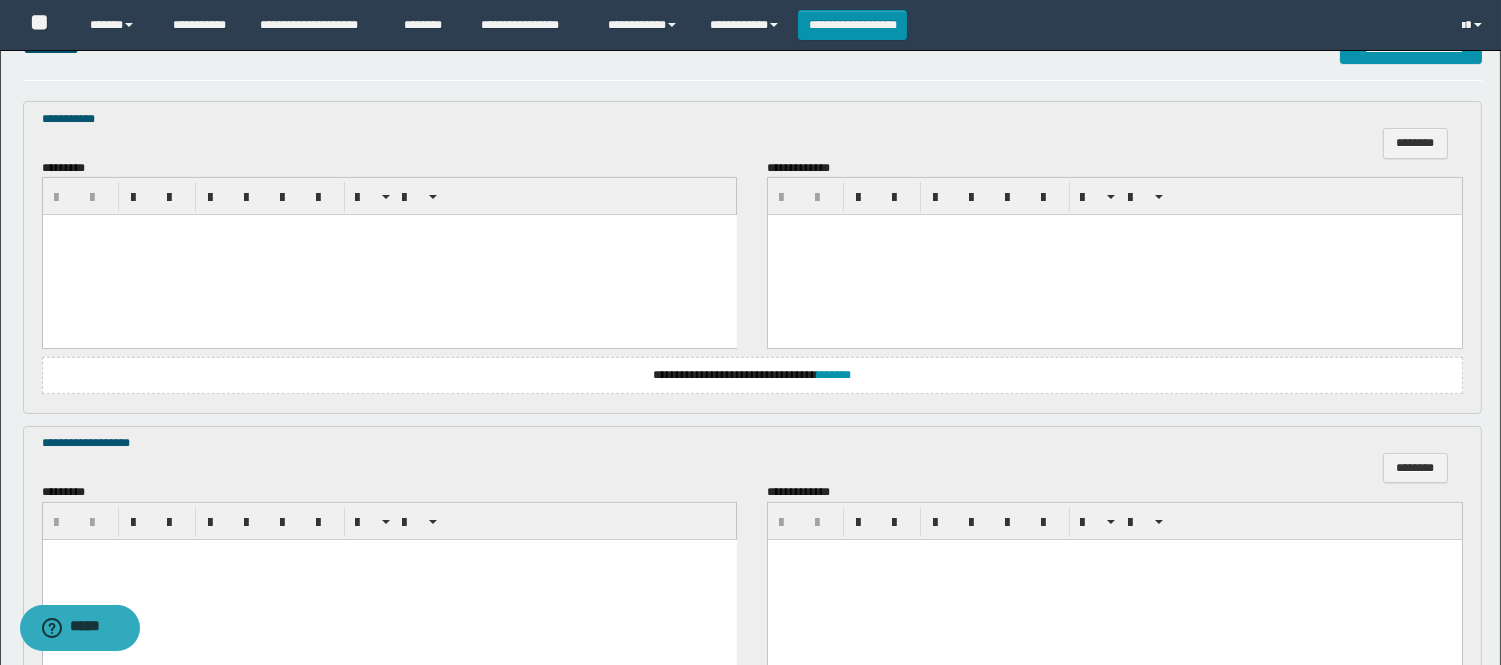 click at bounding box center [389, 255] 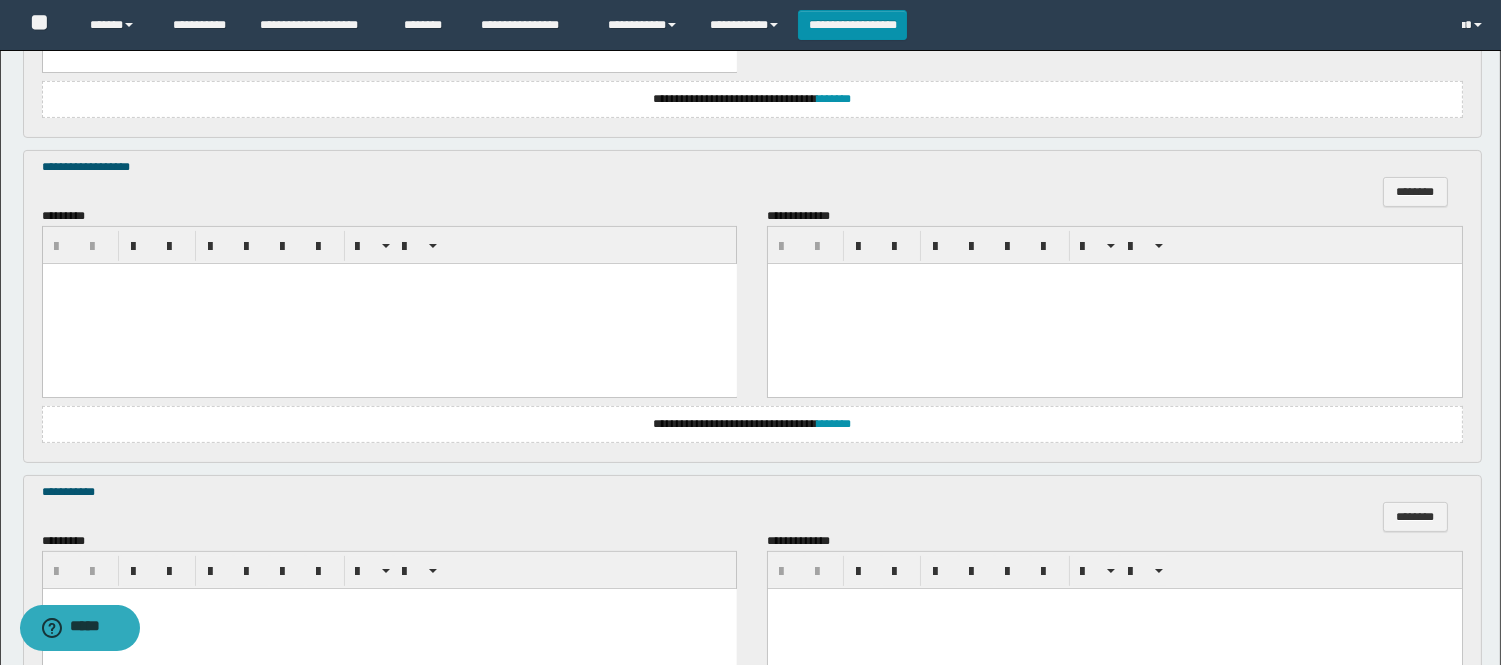 click at bounding box center [389, 304] 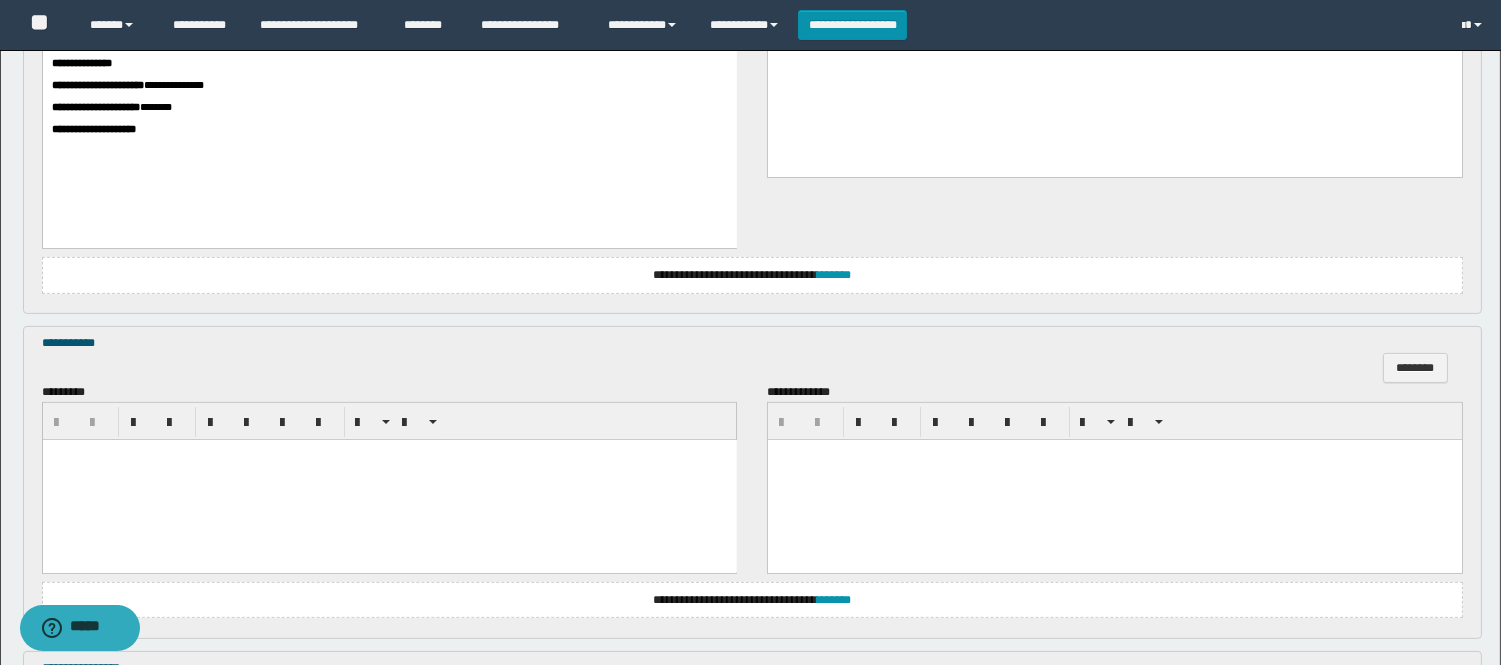scroll, scrollTop: 1222, scrollLeft: 0, axis: vertical 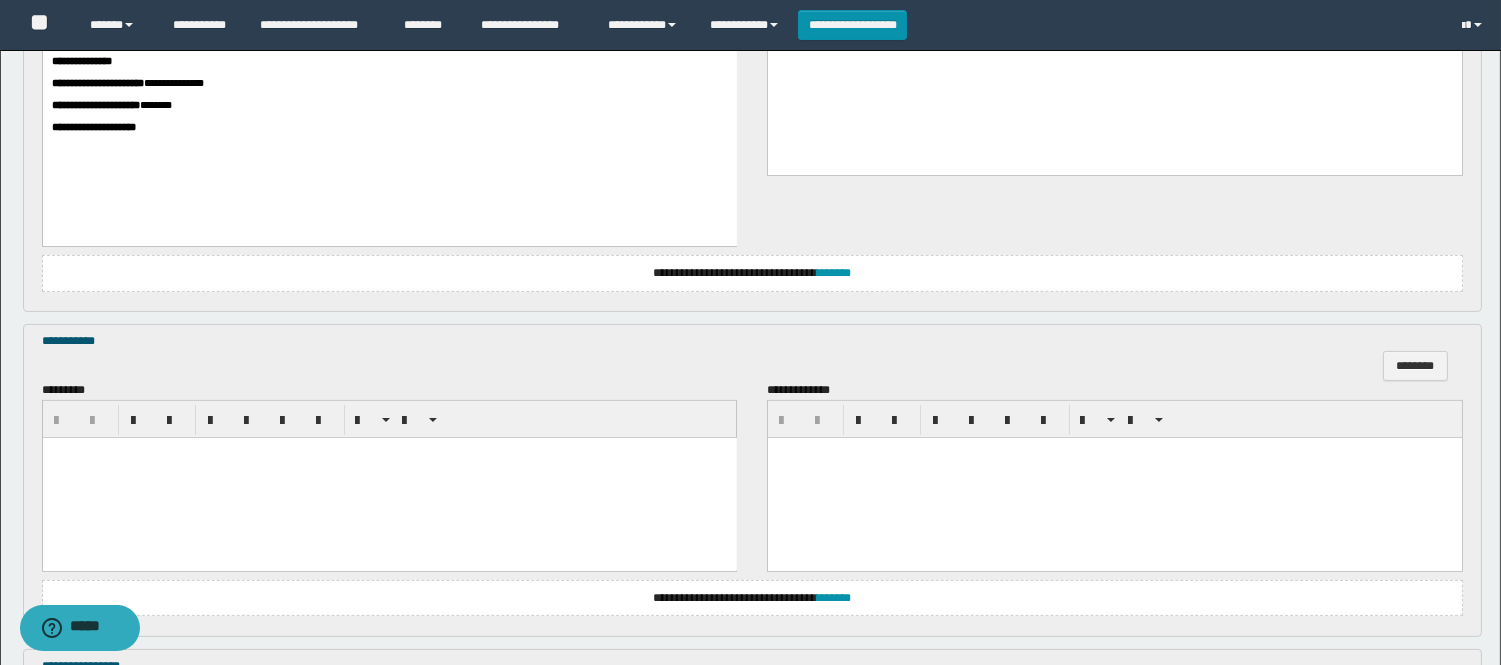 click at bounding box center (389, 478) 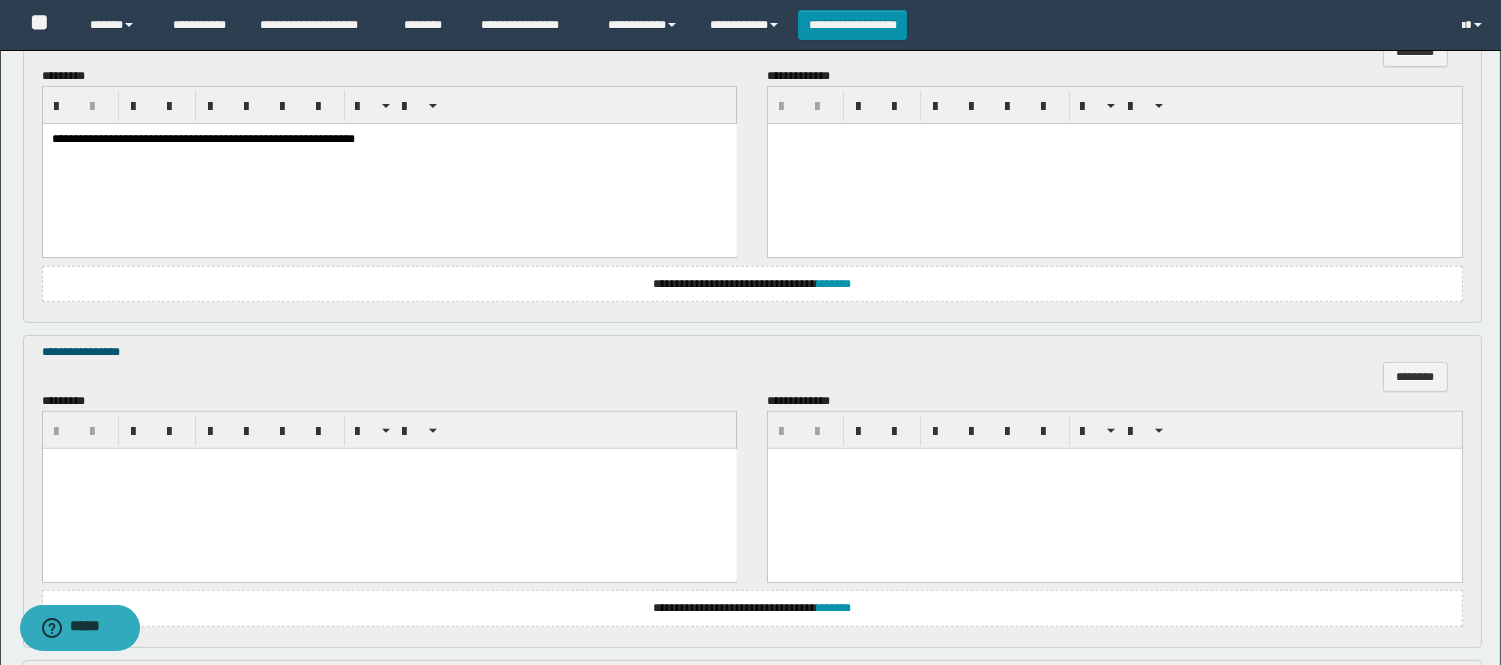 scroll, scrollTop: 1666, scrollLeft: 0, axis: vertical 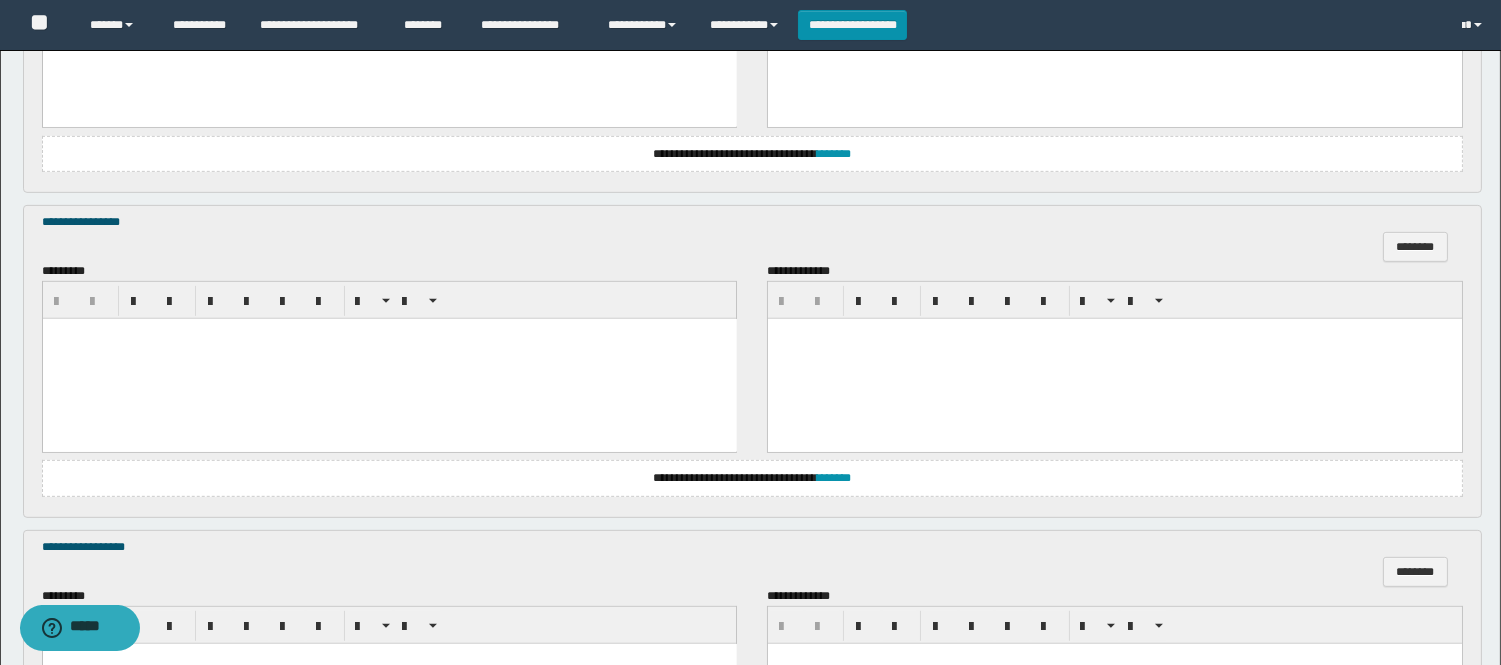 click at bounding box center [389, 358] 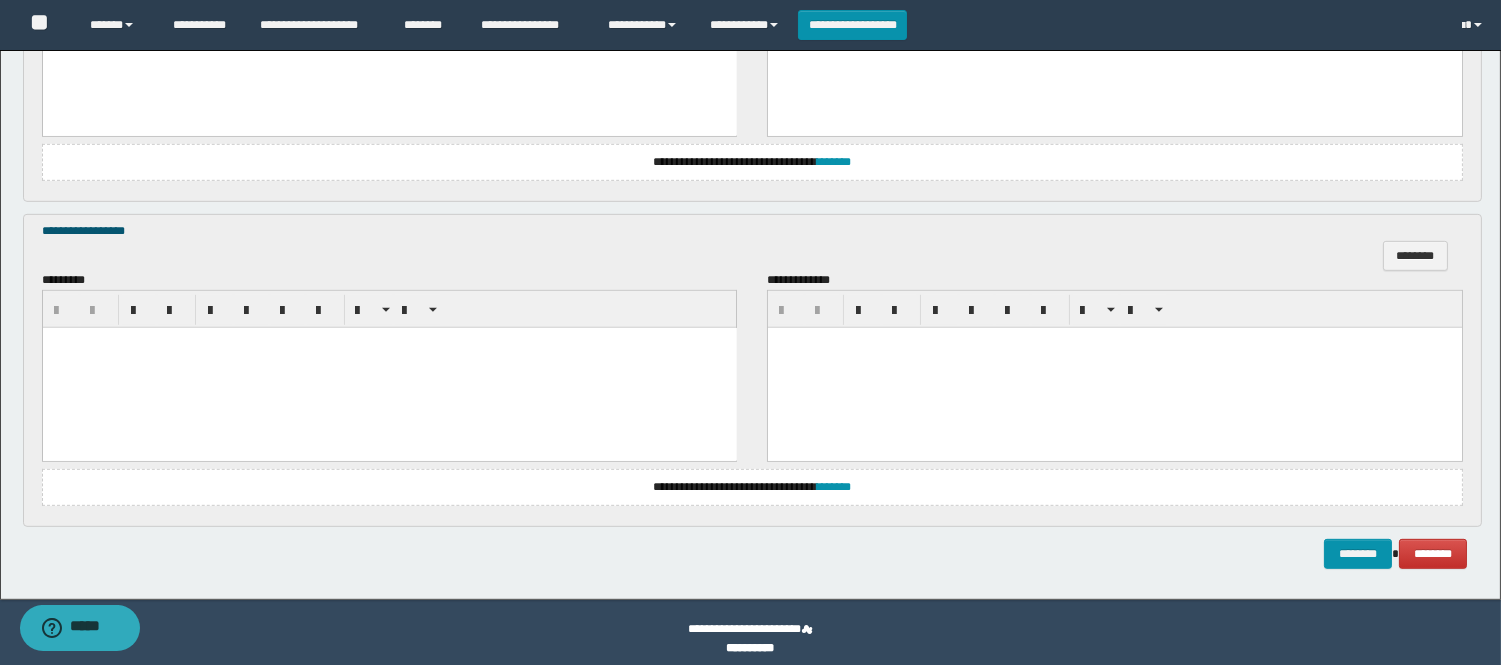 scroll, scrollTop: 1994, scrollLeft: 0, axis: vertical 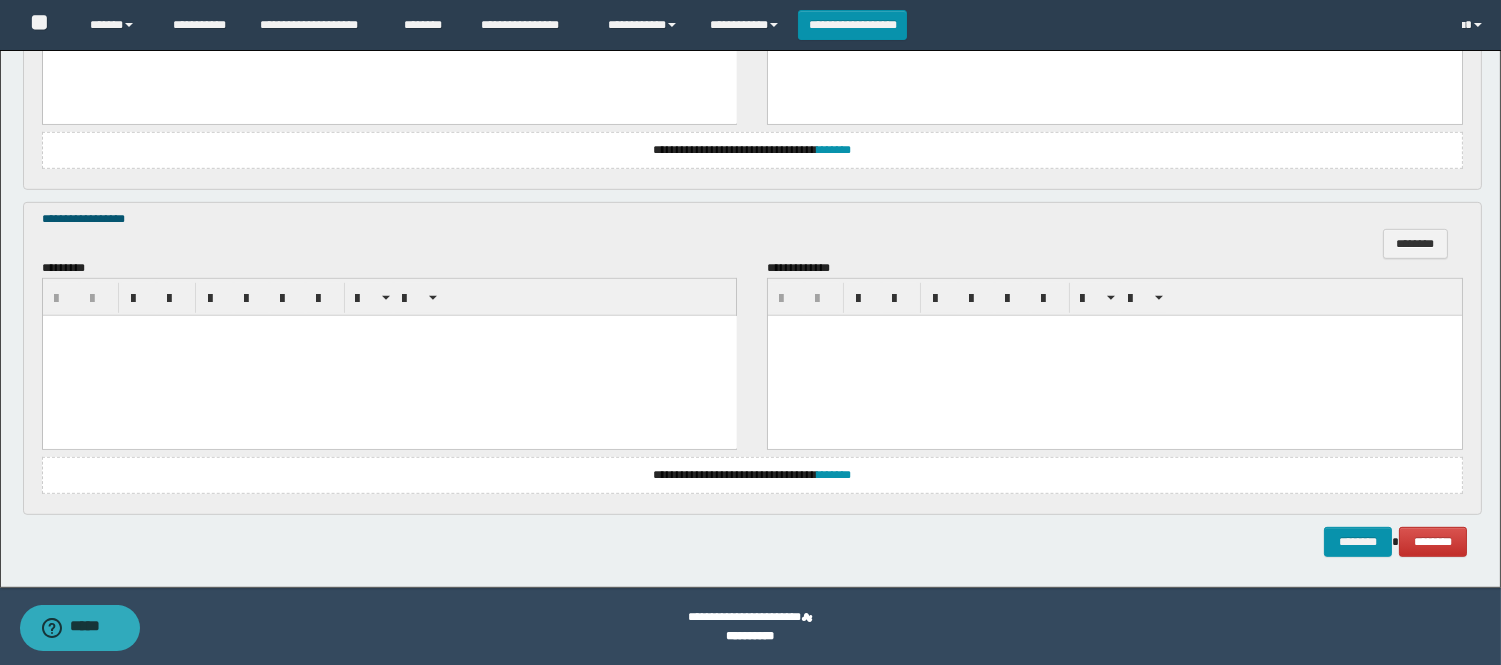 click at bounding box center (389, 355) 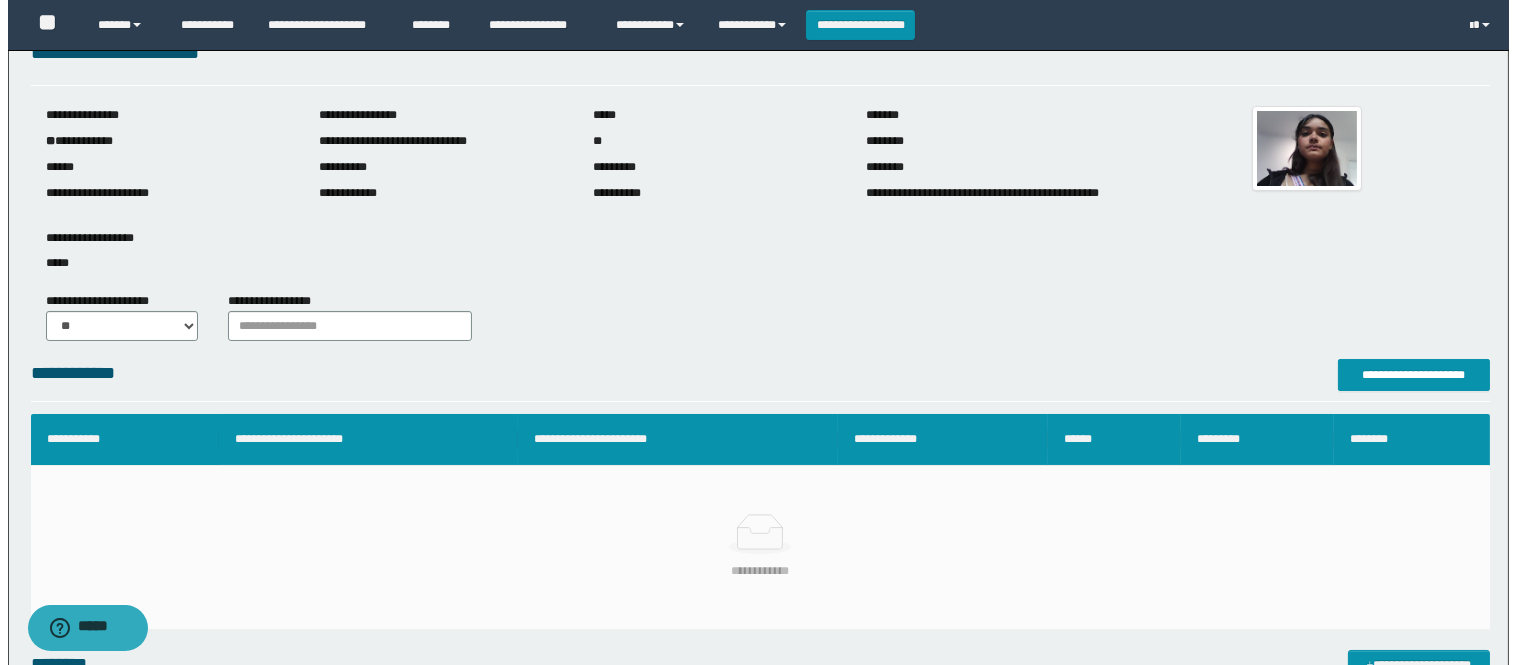 scroll, scrollTop: 0, scrollLeft: 0, axis: both 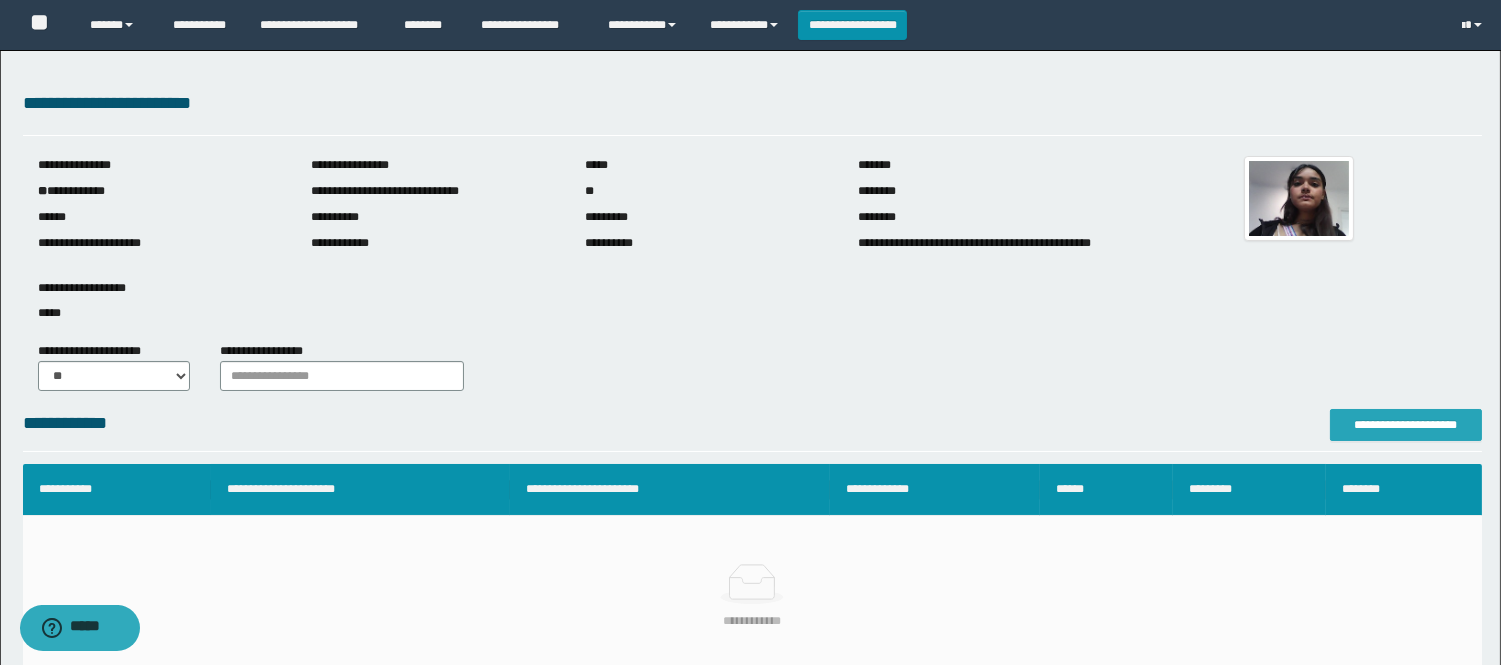 click on "**********" at bounding box center [1406, 425] 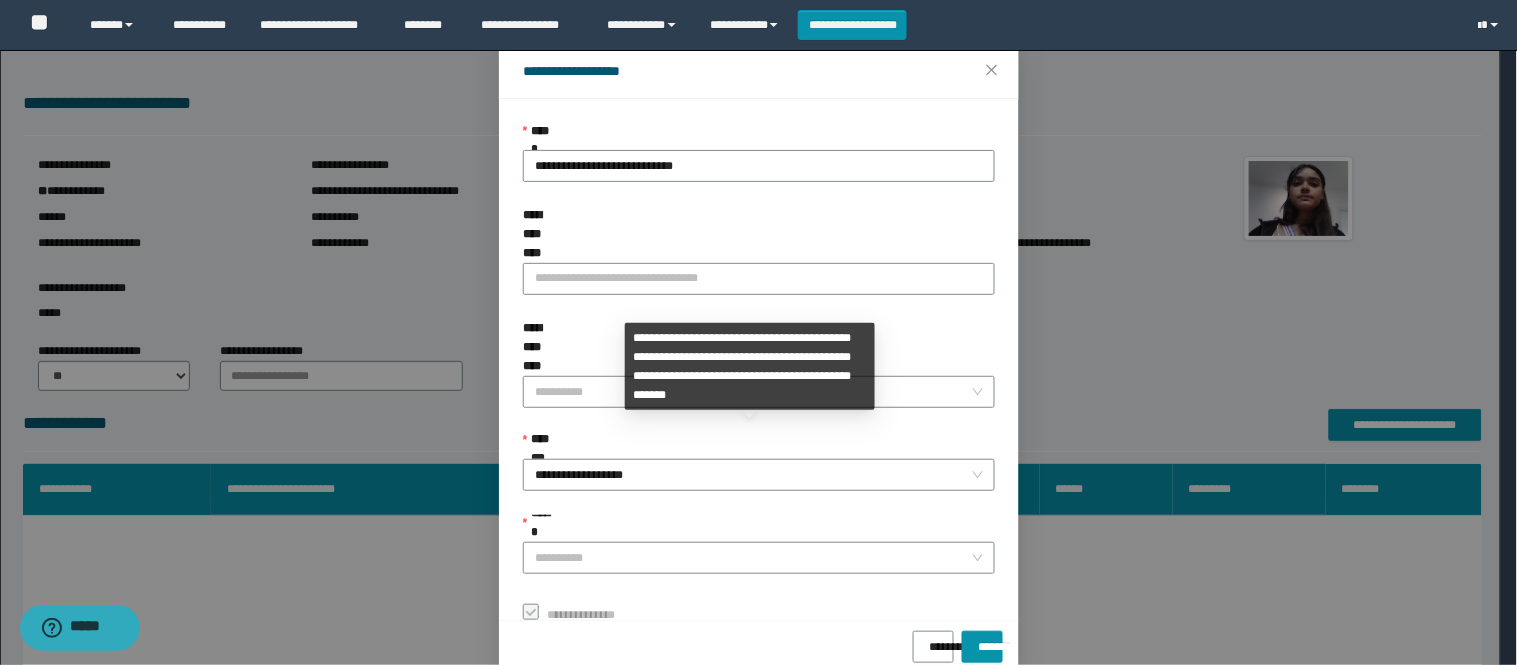 scroll, scrollTop: 87, scrollLeft: 0, axis: vertical 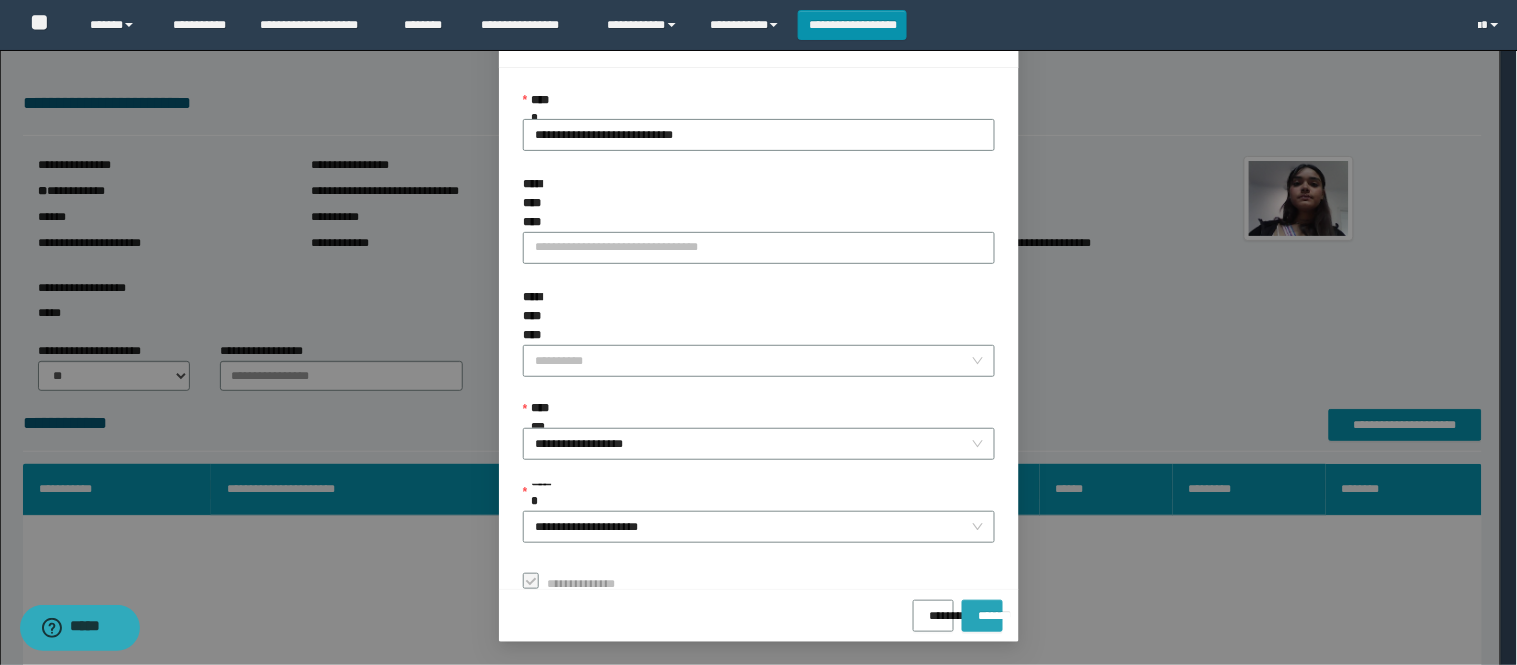 click on "*******" at bounding box center (982, 609) 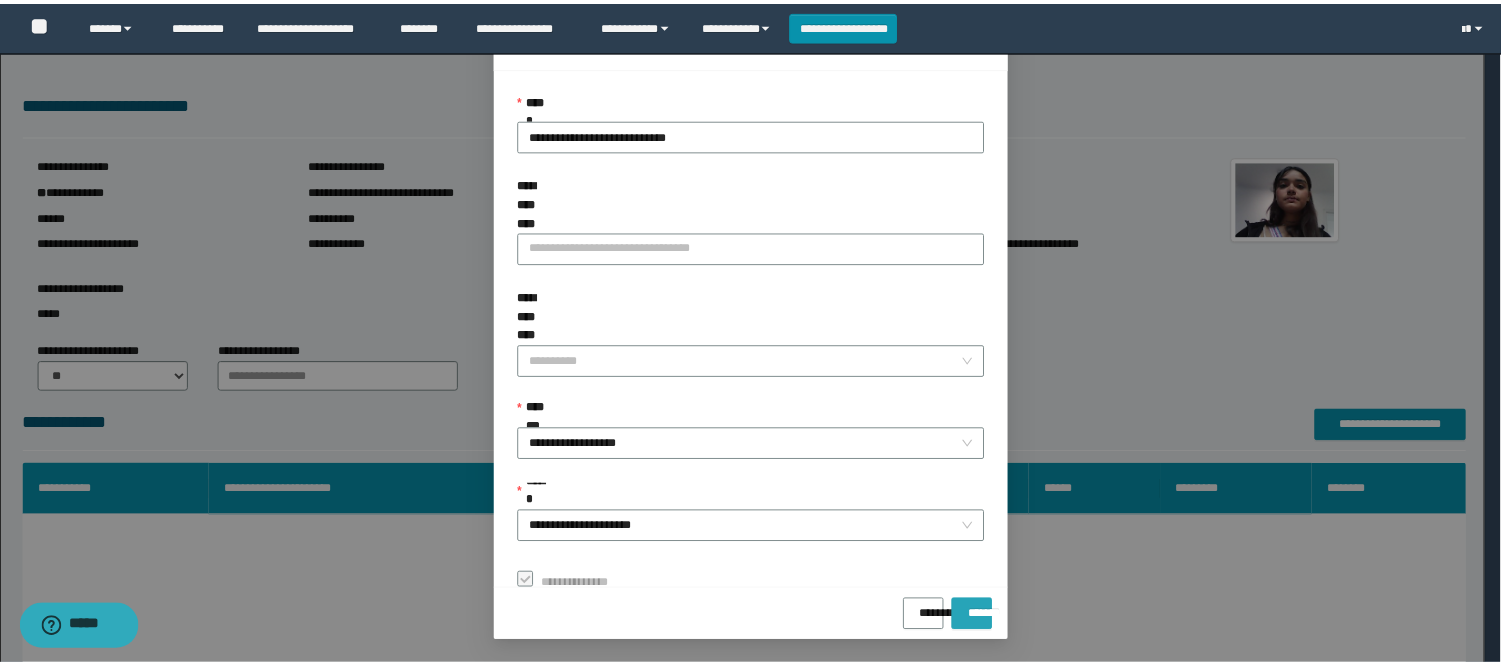 scroll, scrollTop: 41, scrollLeft: 0, axis: vertical 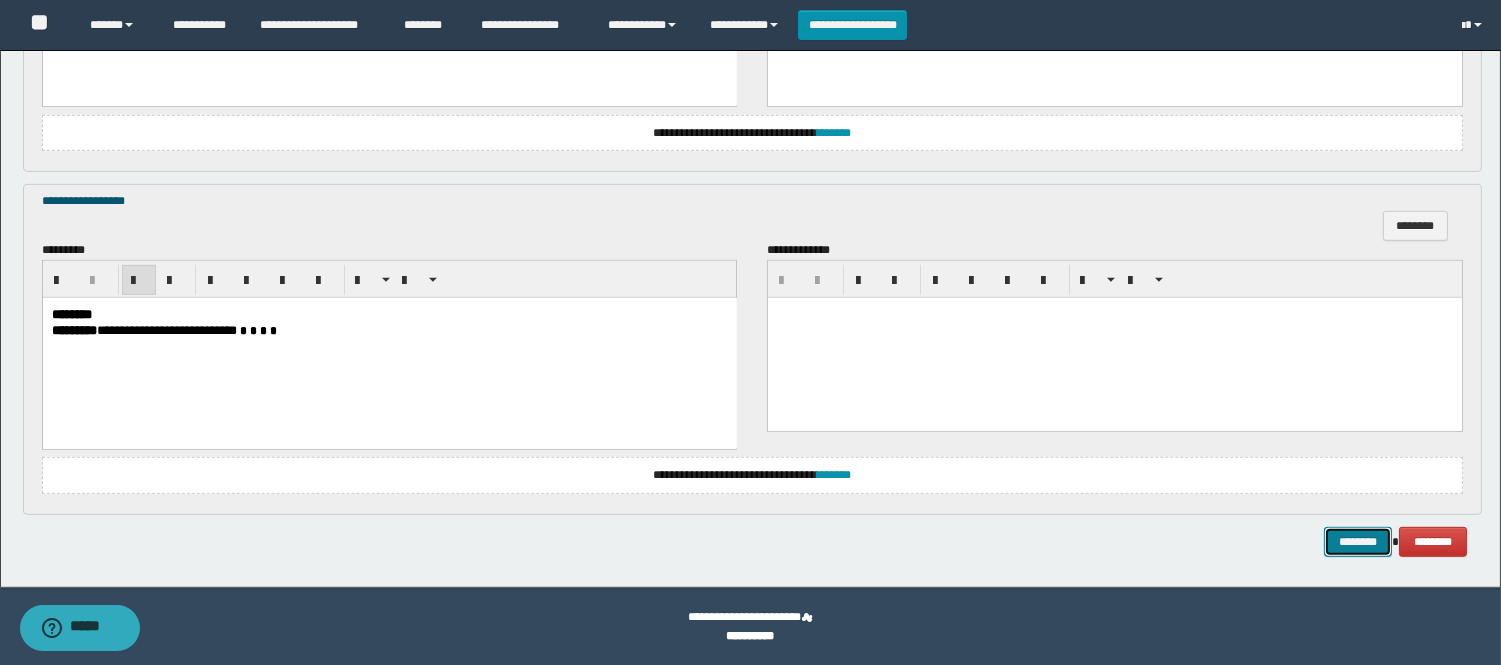 click on "********" at bounding box center (1358, 542) 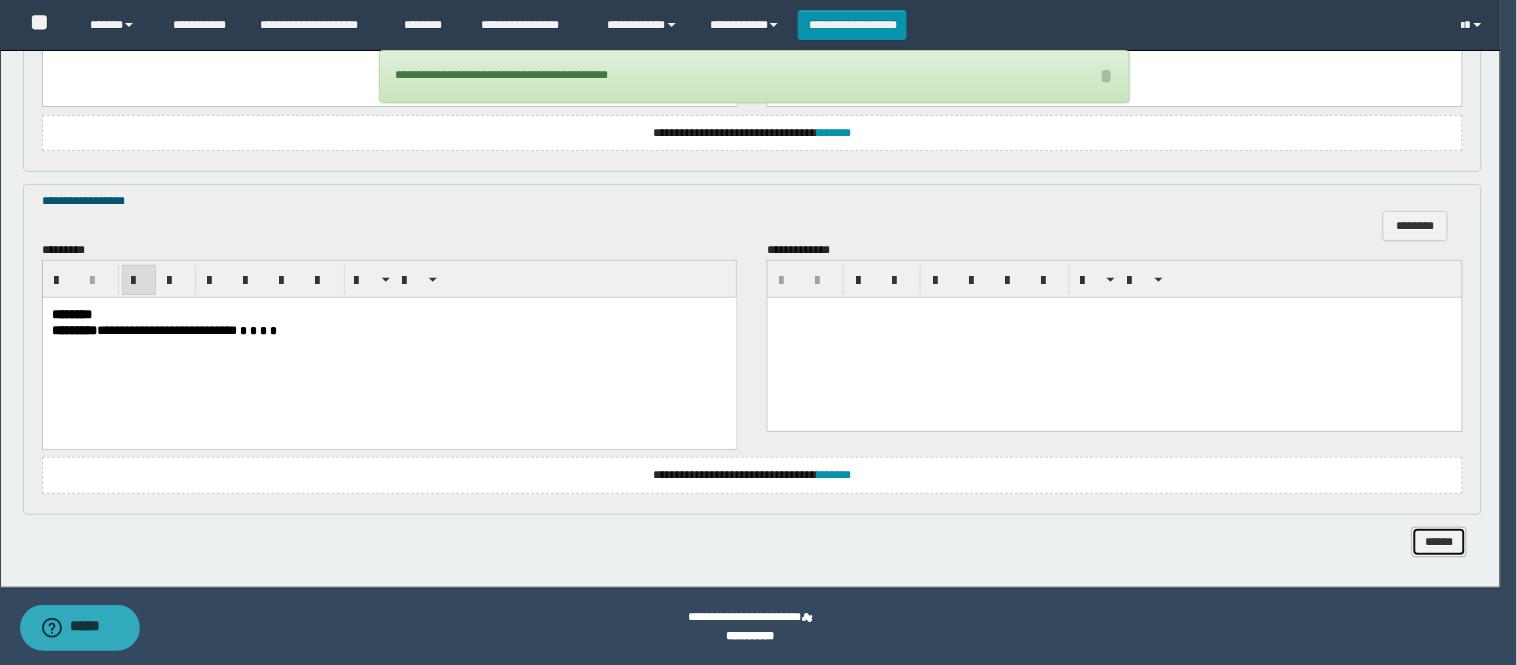 click on "******" at bounding box center (1439, 542) 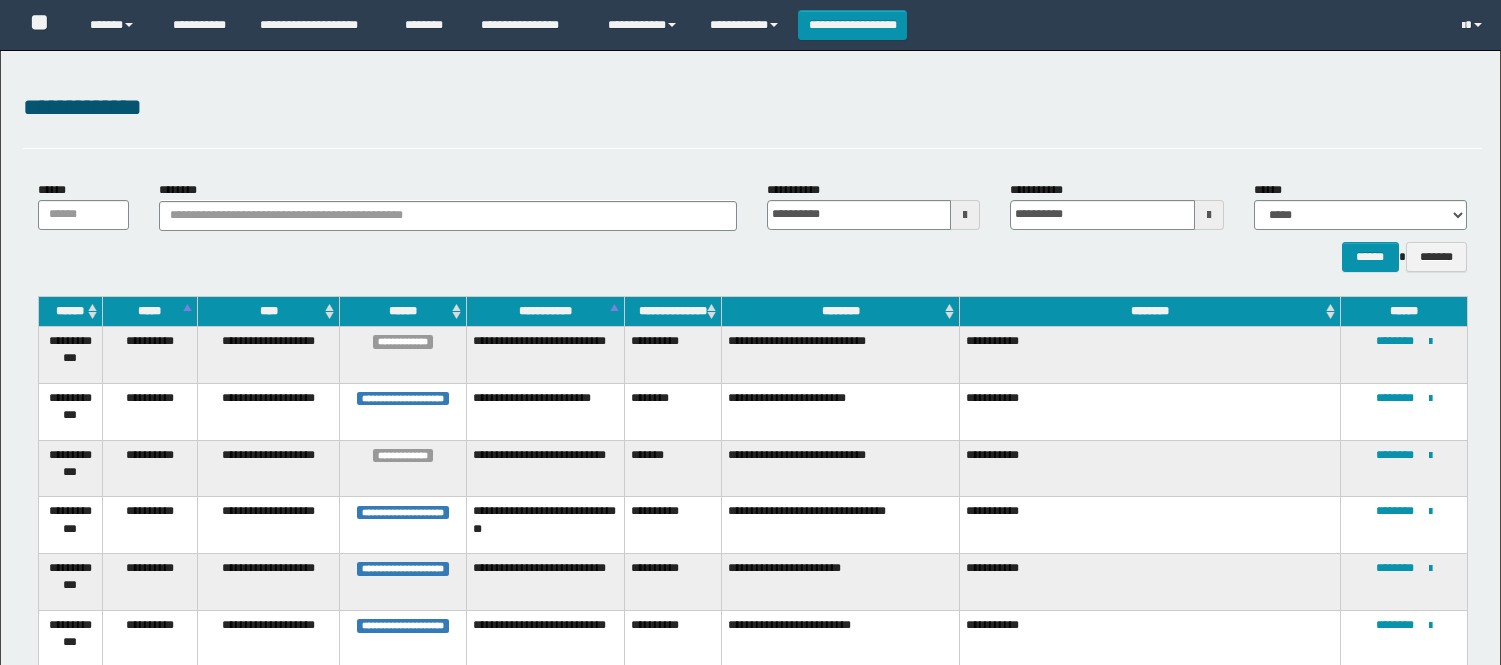 scroll, scrollTop: 0, scrollLeft: 0, axis: both 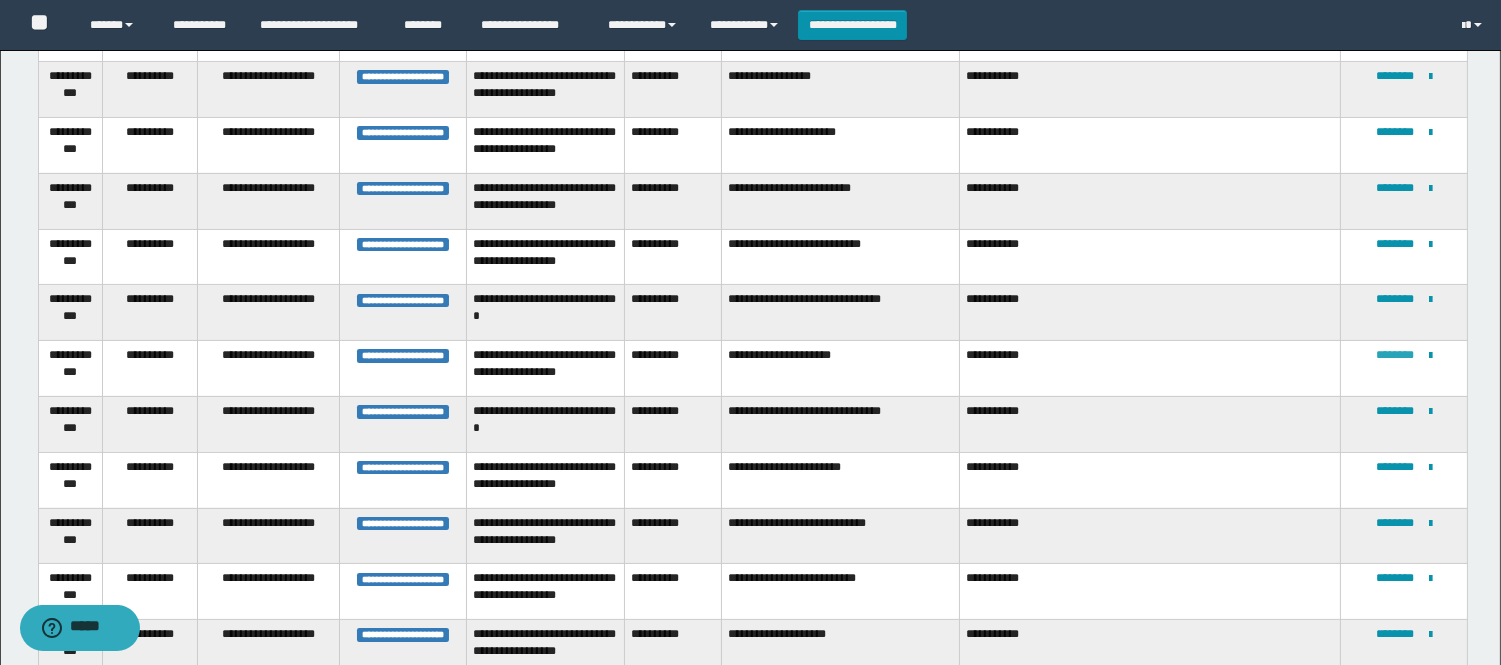 click on "********" at bounding box center [1395, 355] 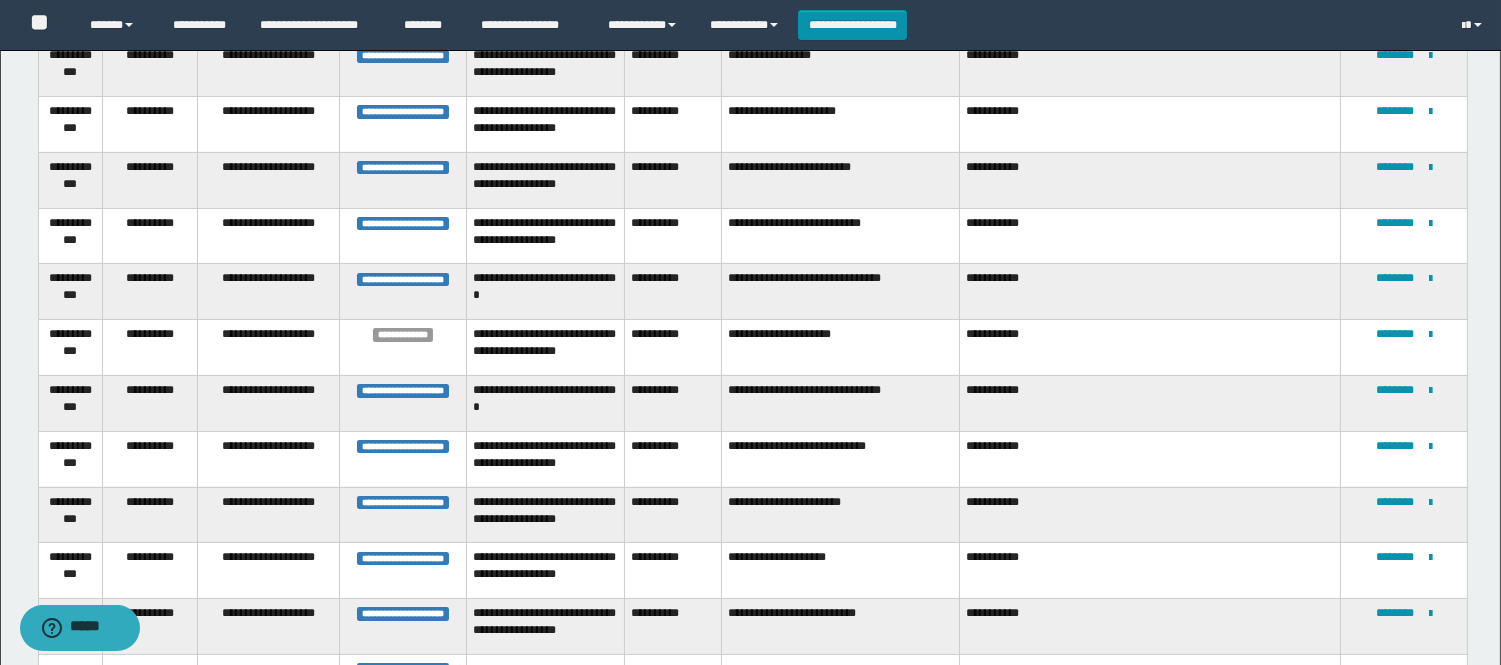 scroll, scrollTop: 920, scrollLeft: 0, axis: vertical 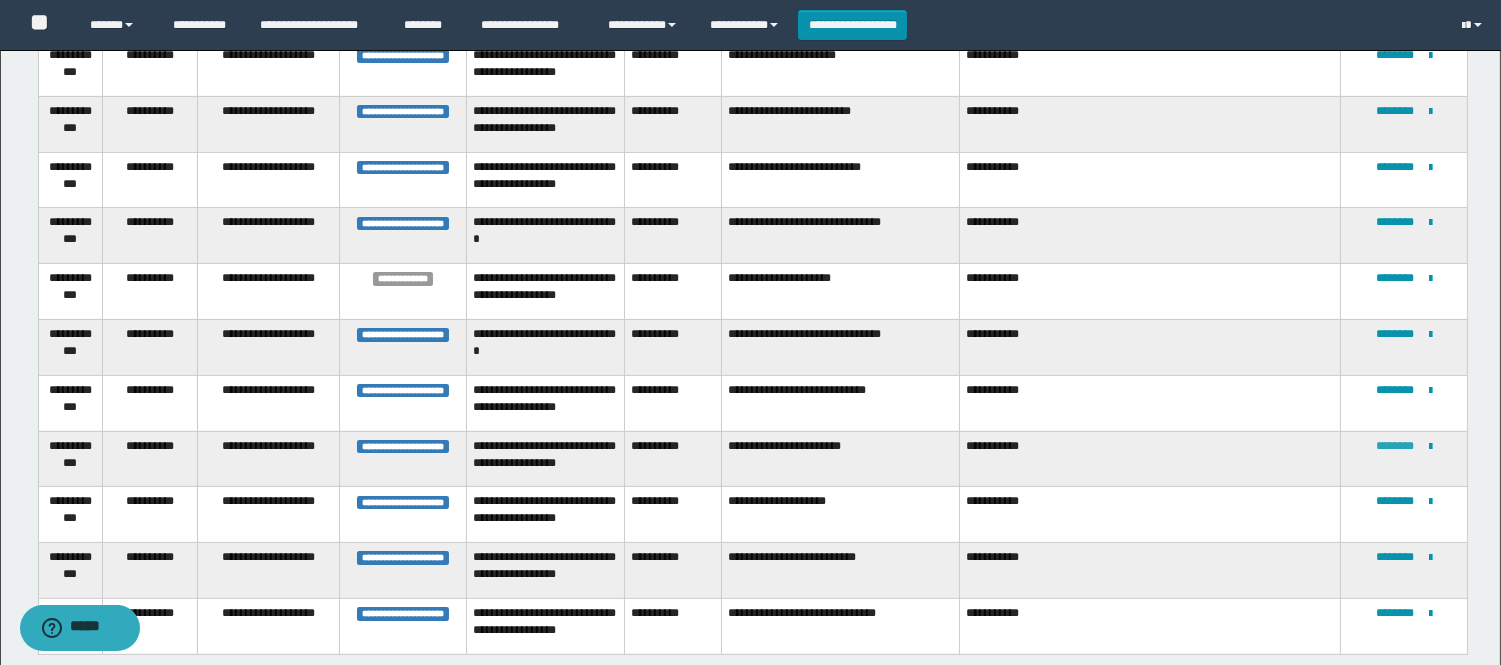 click on "********" at bounding box center [1395, 446] 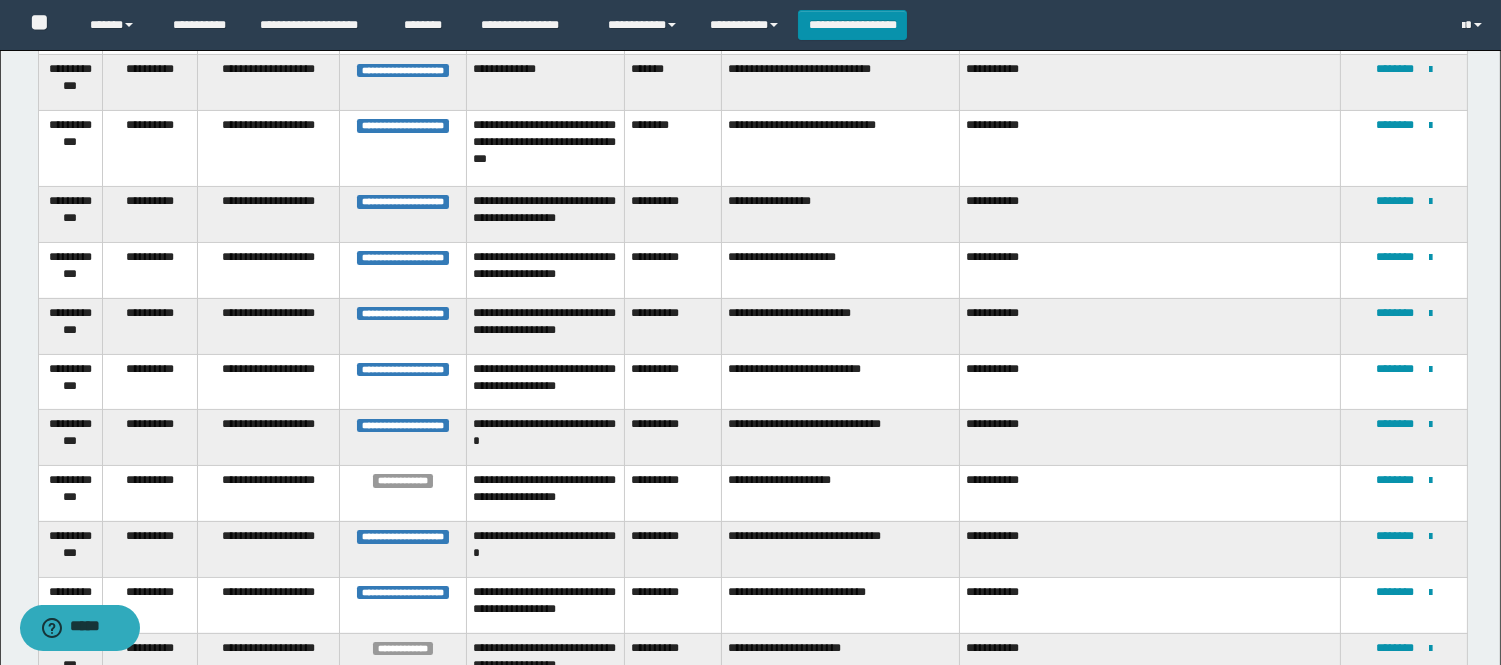 scroll, scrollTop: 854, scrollLeft: 0, axis: vertical 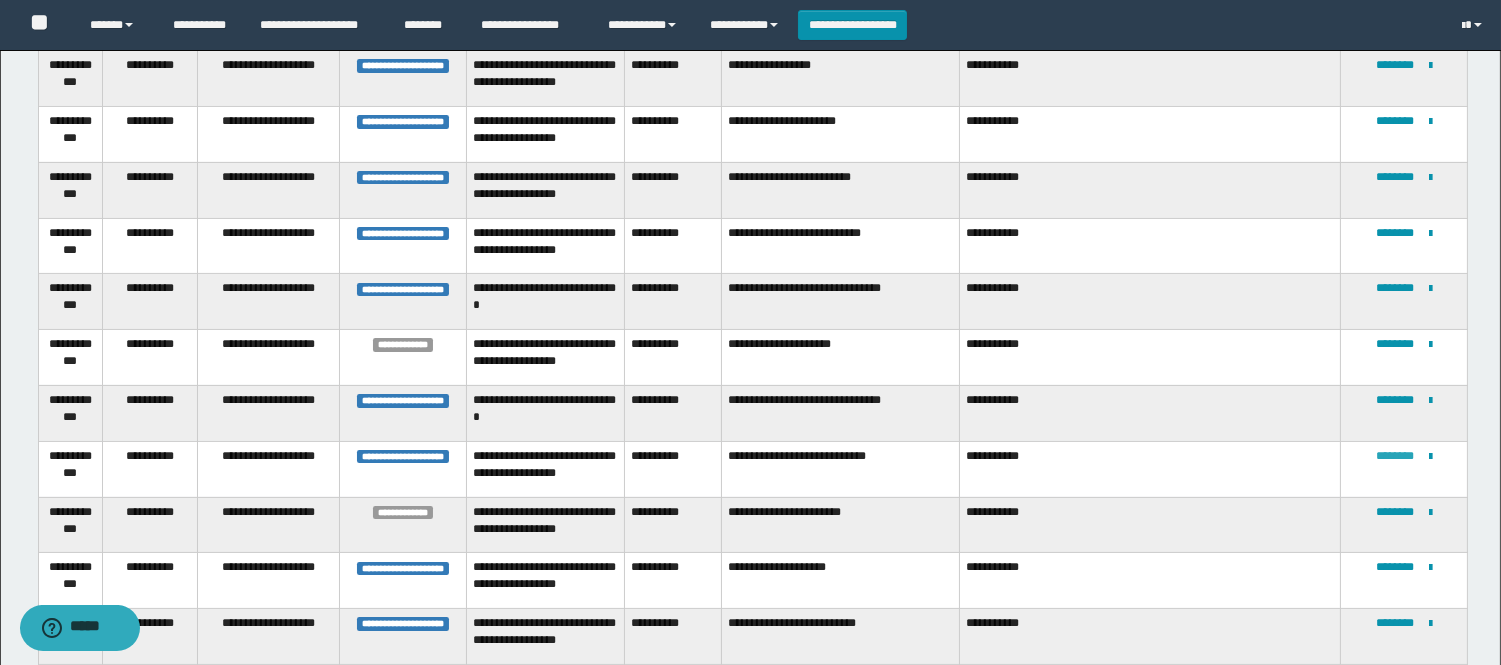 click on "********" at bounding box center (1395, 456) 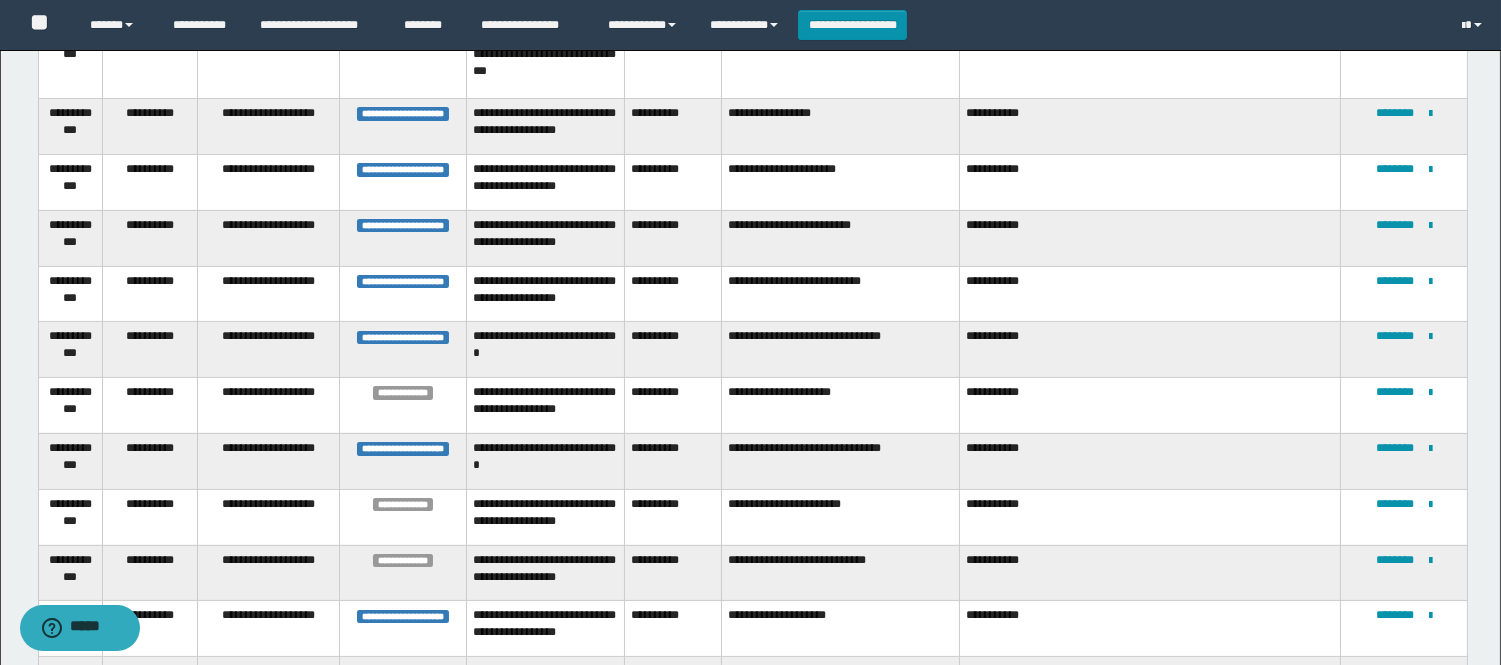 scroll, scrollTop: 917, scrollLeft: 0, axis: vertical 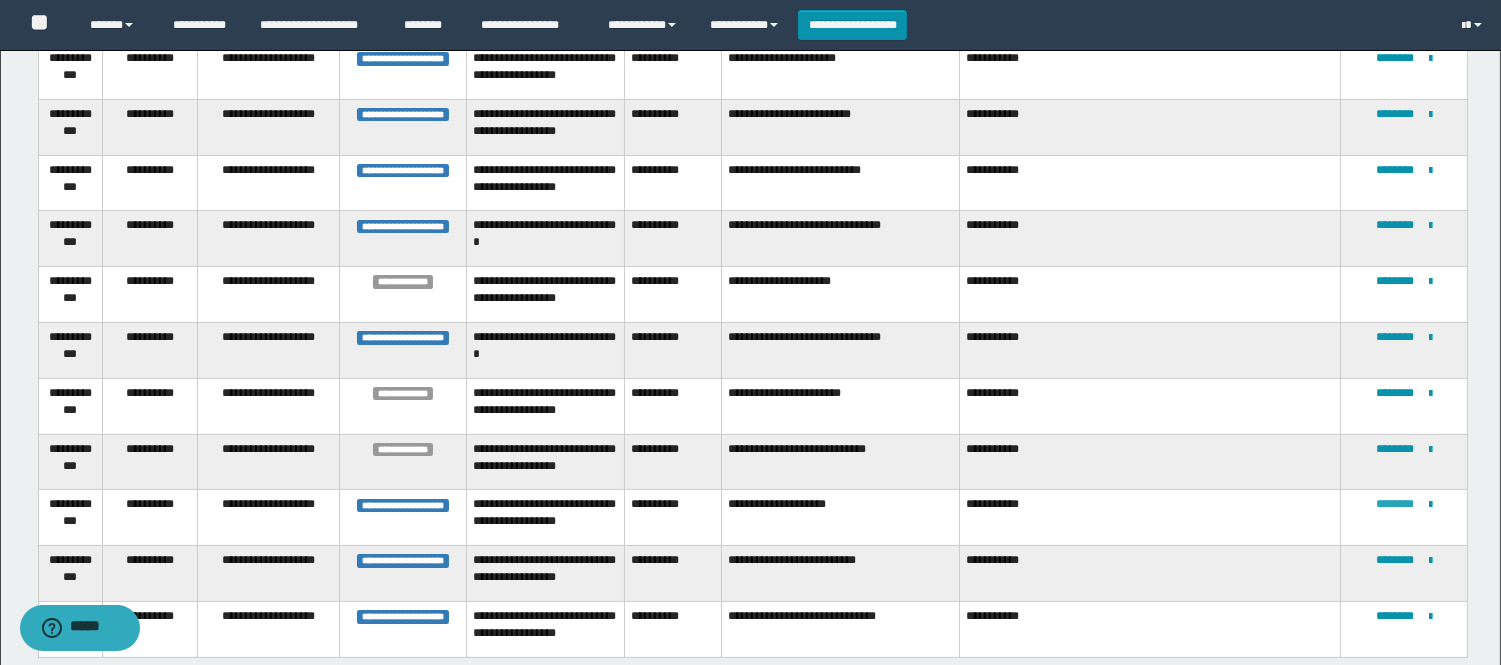 click on "********" at bounding box center (1395, 504) 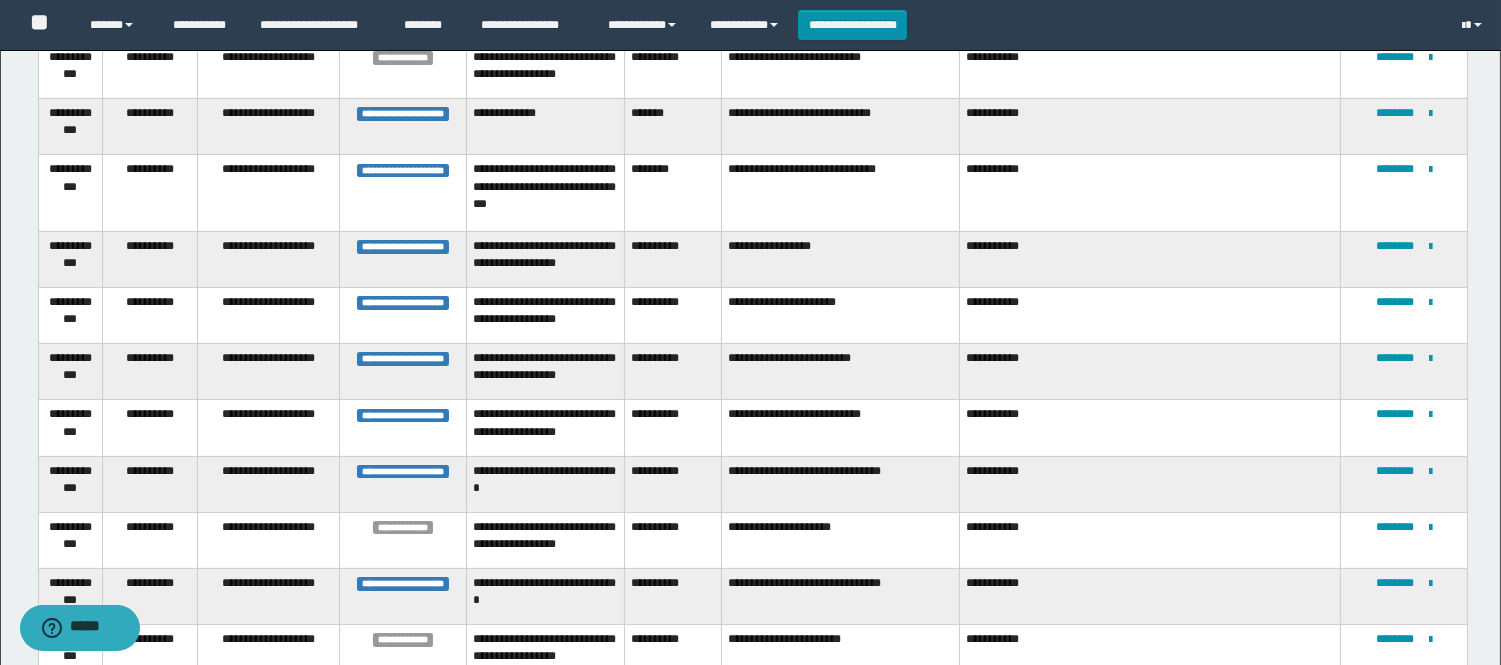 scroll, scrollTop: 1131, scrollLeft: 0, axis: vertical 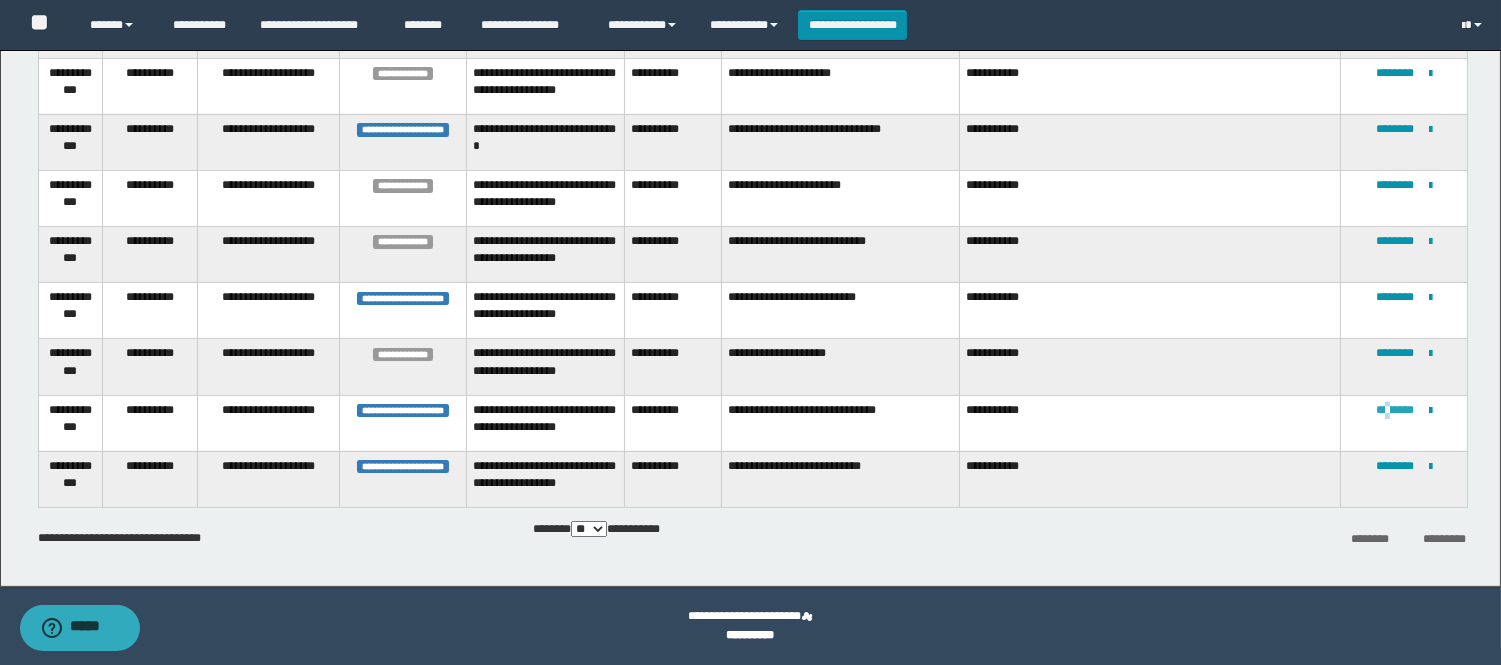 click on "**********" at bounding box center [1404, 423] 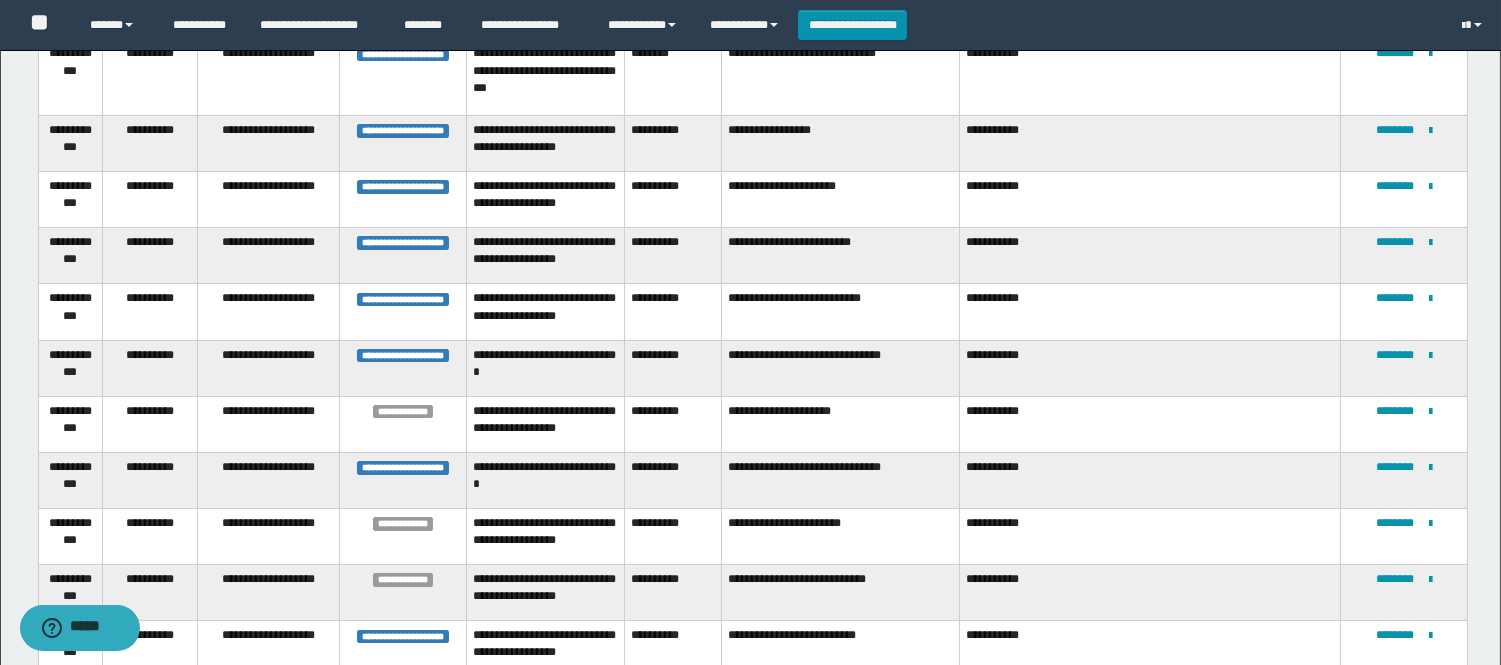 scroll, scrollTop: 686, scrollLeft: 0, axis: vertical 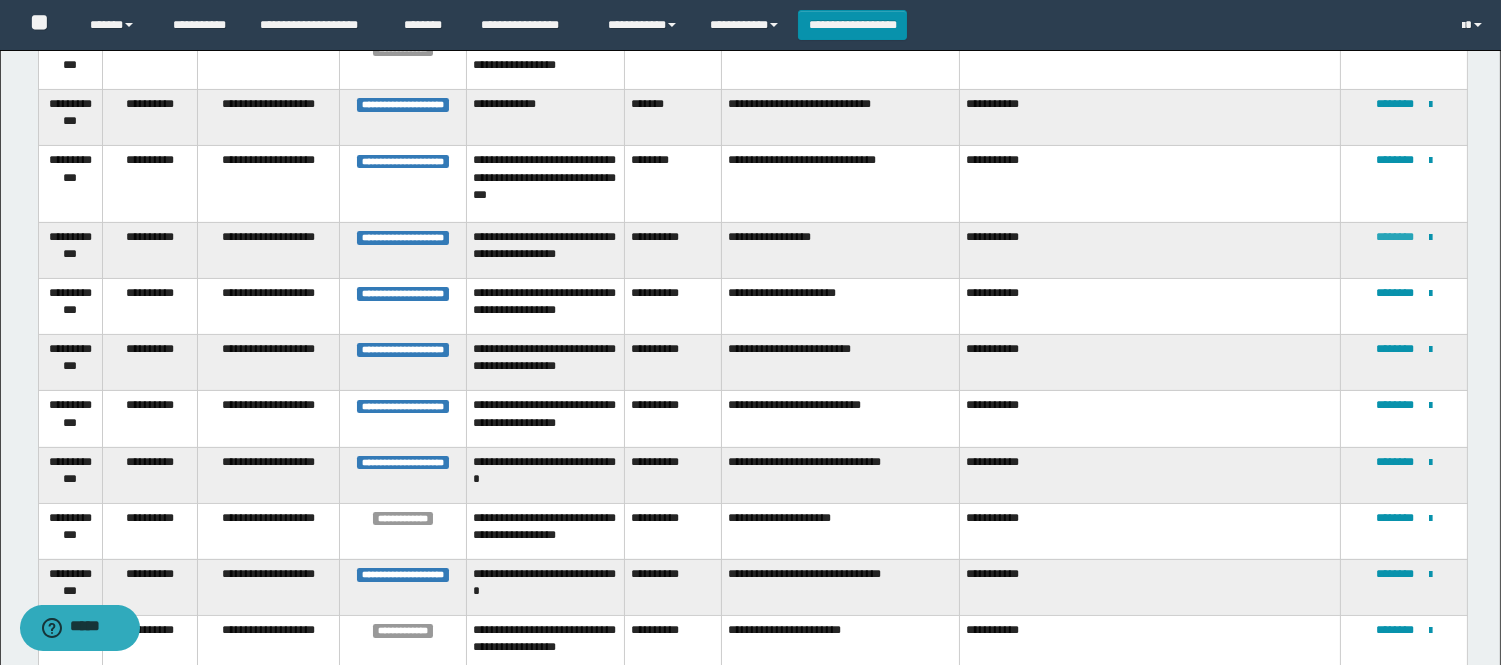 click on "********" at bounding box center [1395, 237] 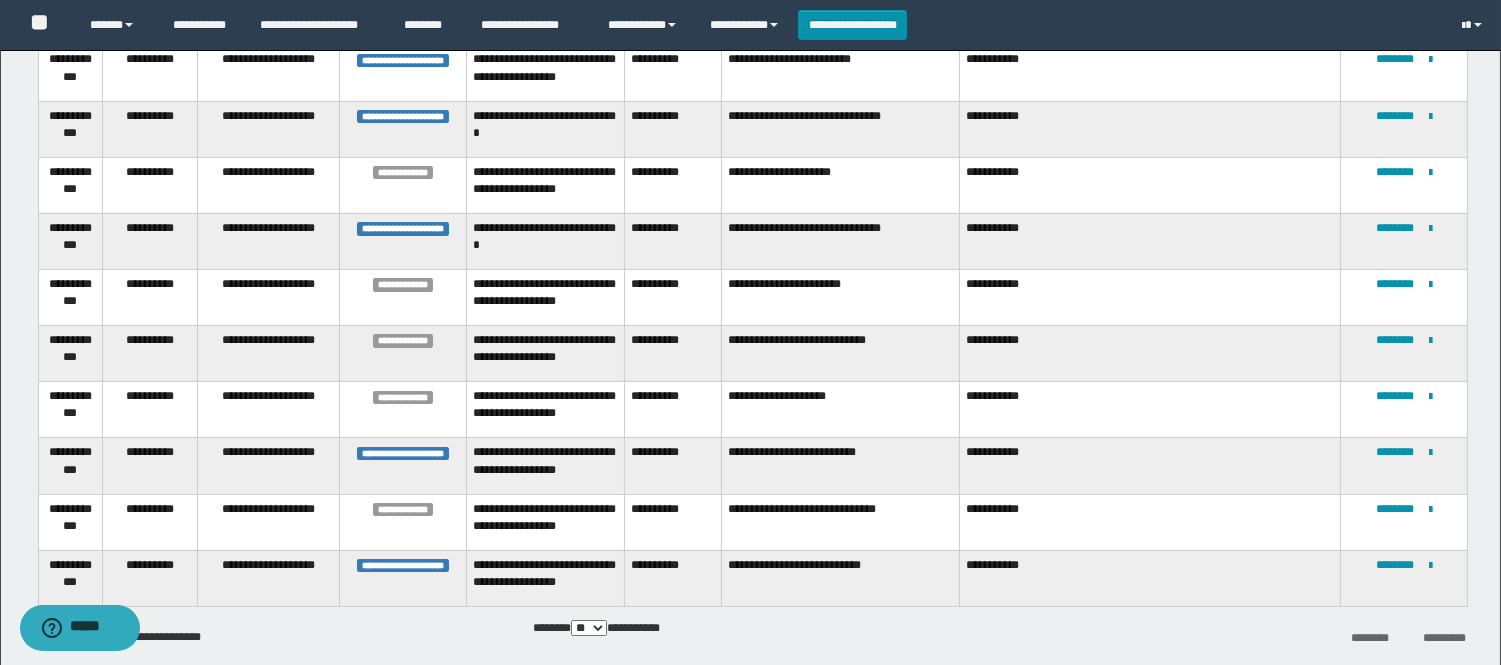 scroll, scrollTop: 1100, scrollLeft: 0, axis: vertical 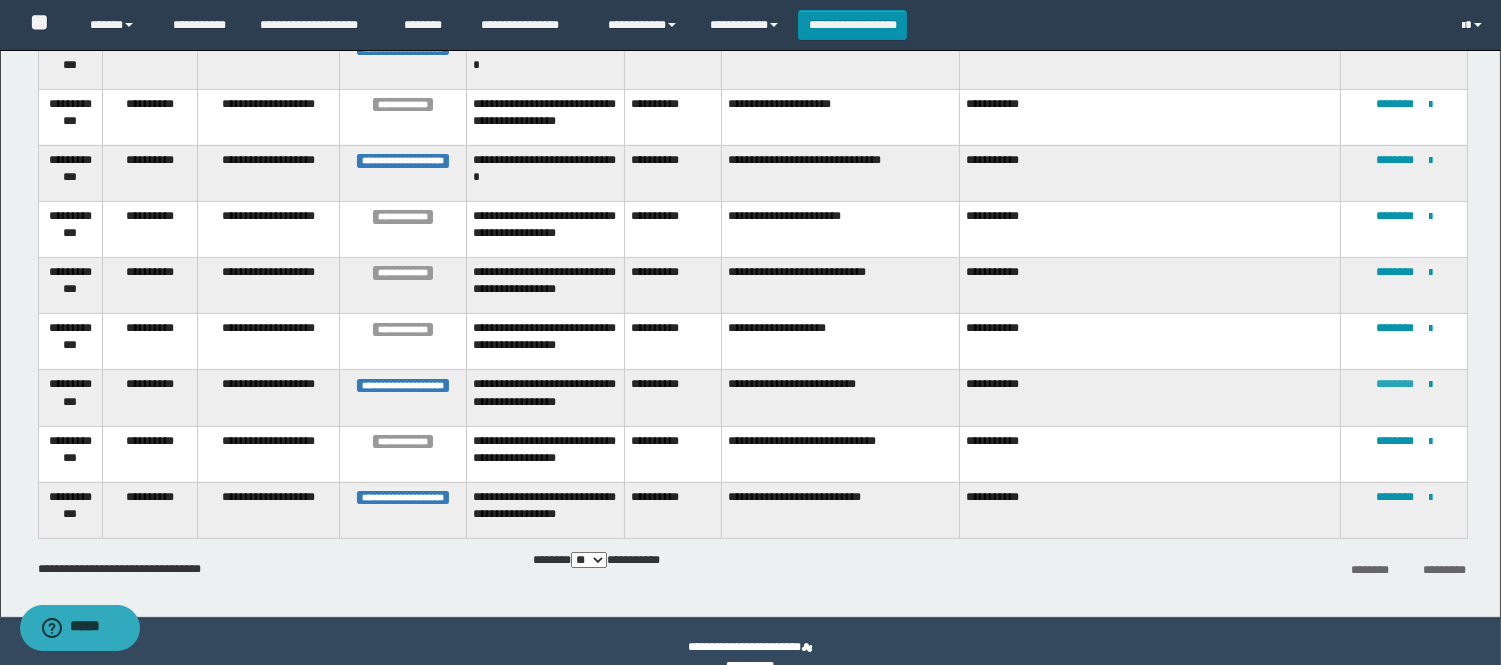 click on "********" at bounding box center [1395, 384] 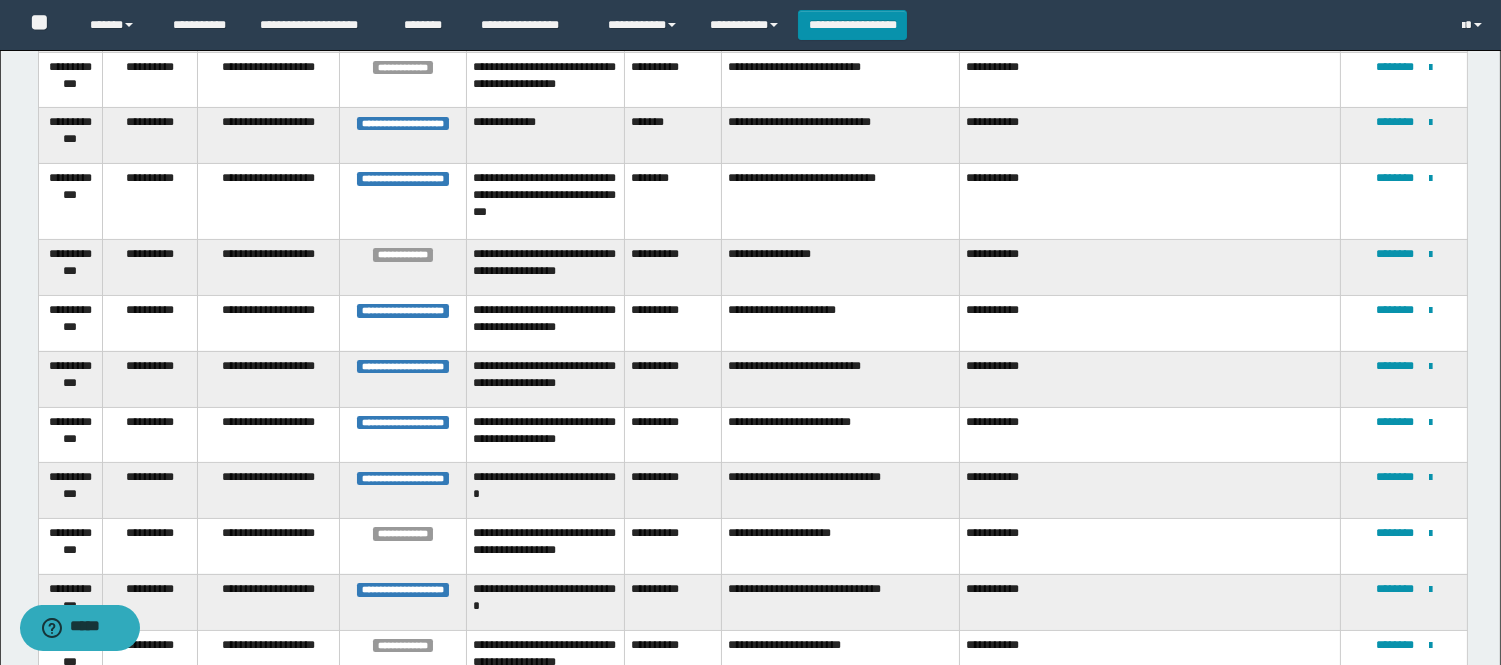scroll, scrollTop: 678, scrollLeft: 0, axis: vertical 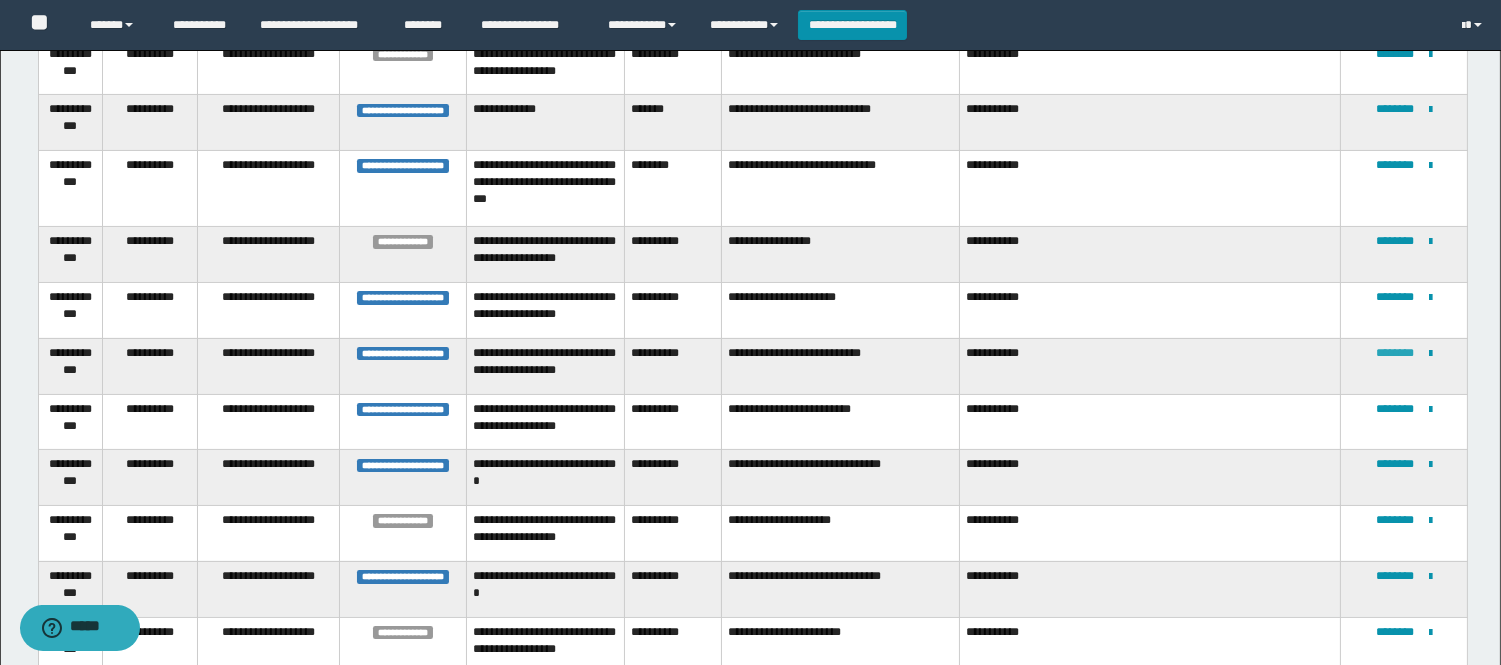 click on "********" at bounding box center [1395, 353] 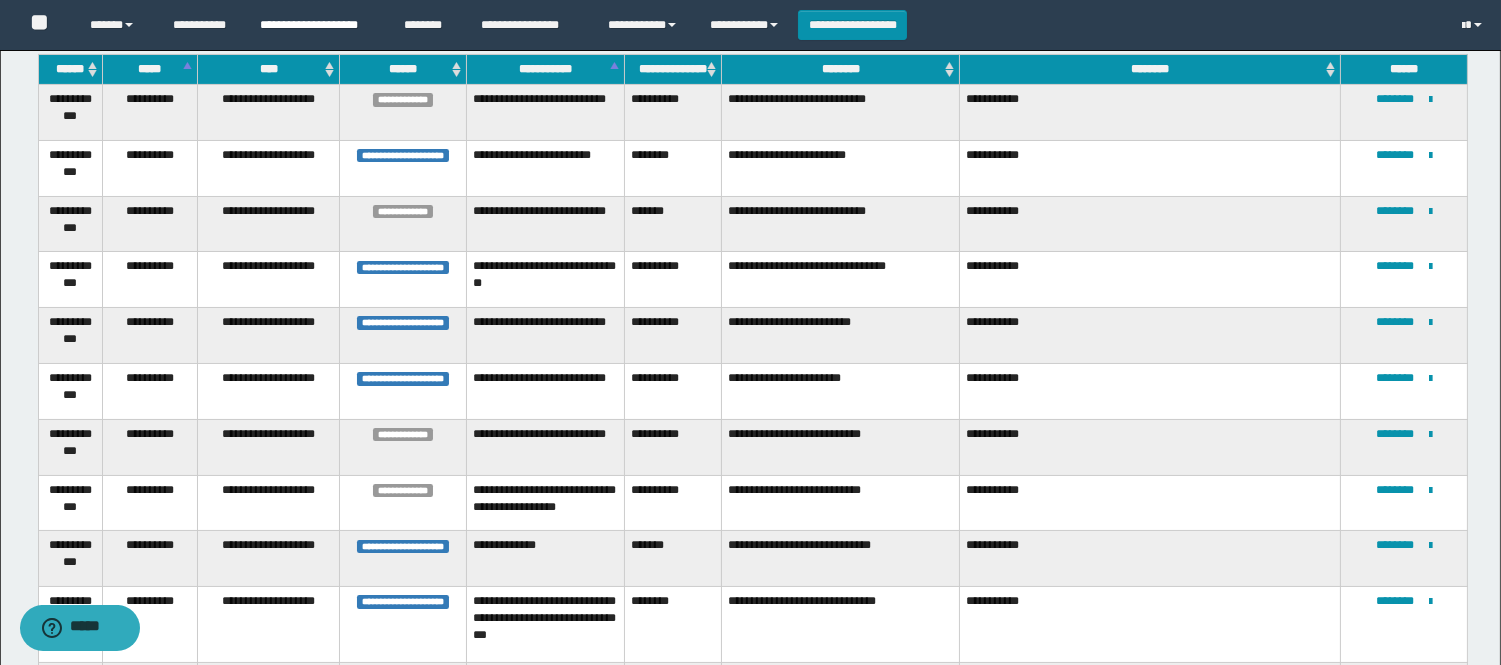 scroll, scrollTop: 234, scrollLeft: 0, axis: vertical 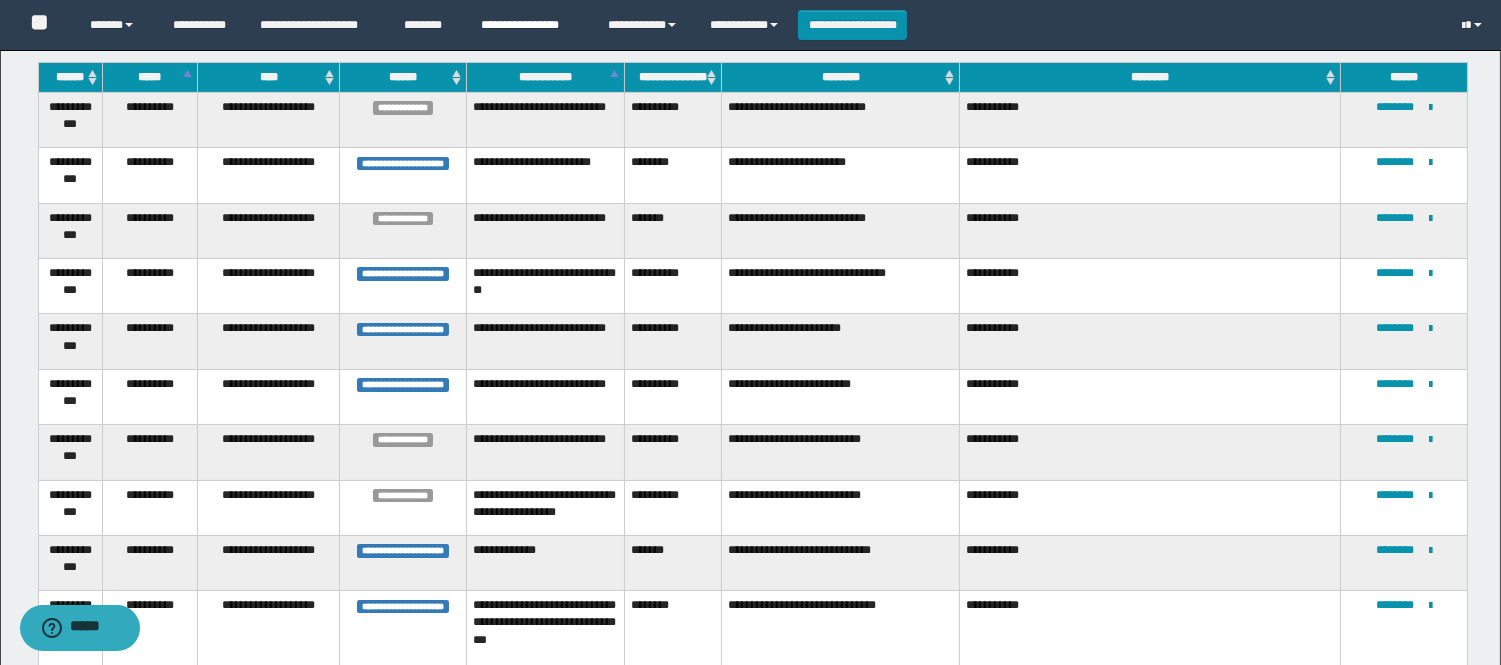 click on "**********" at bounding box center [529, 25] 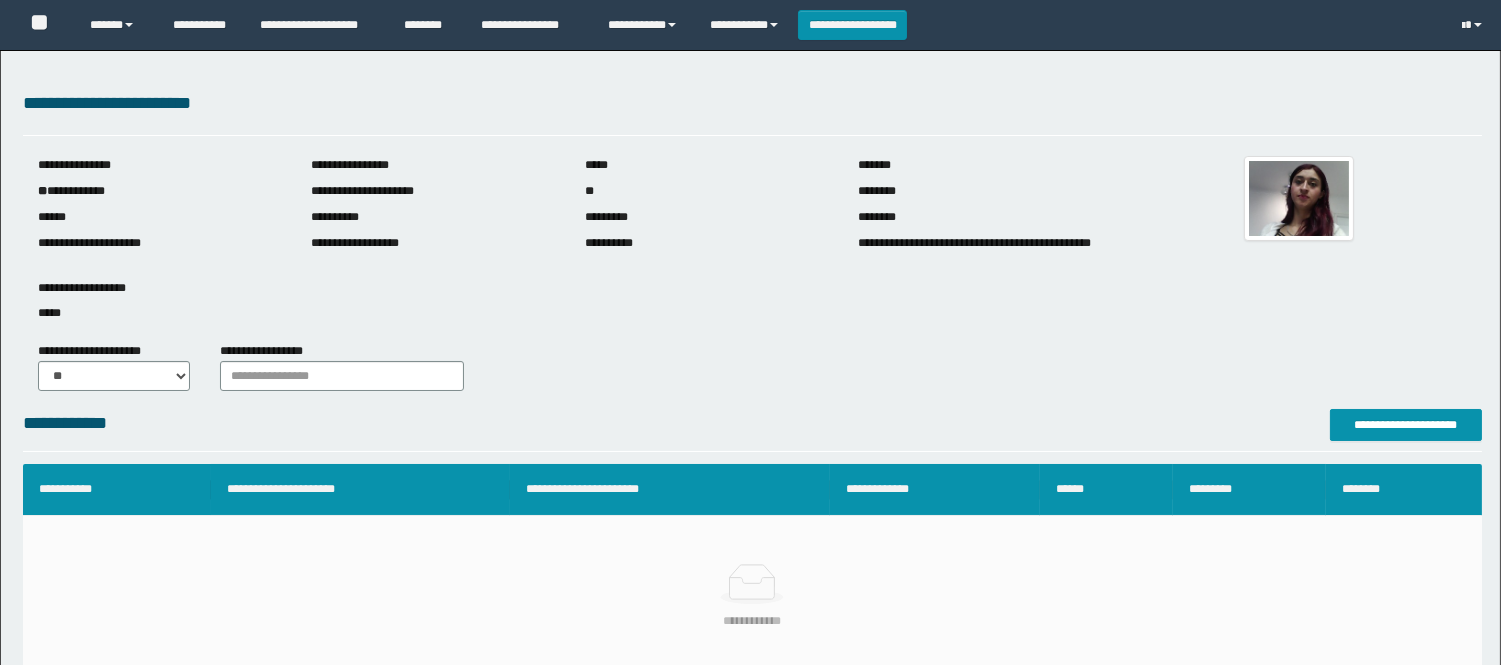 scroll, scrollTop: 0, scrollLeft: 0, axis: both 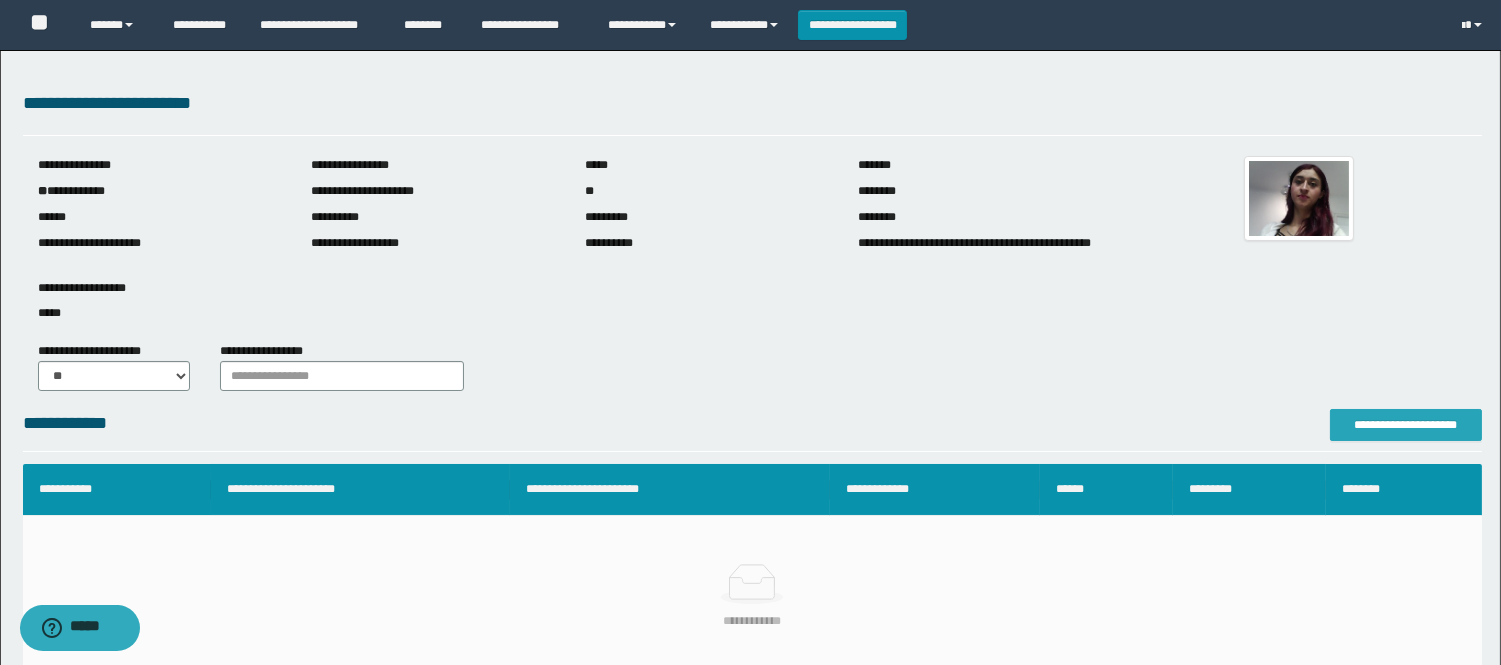 click on "**********" at bounding box center [1406, 425] 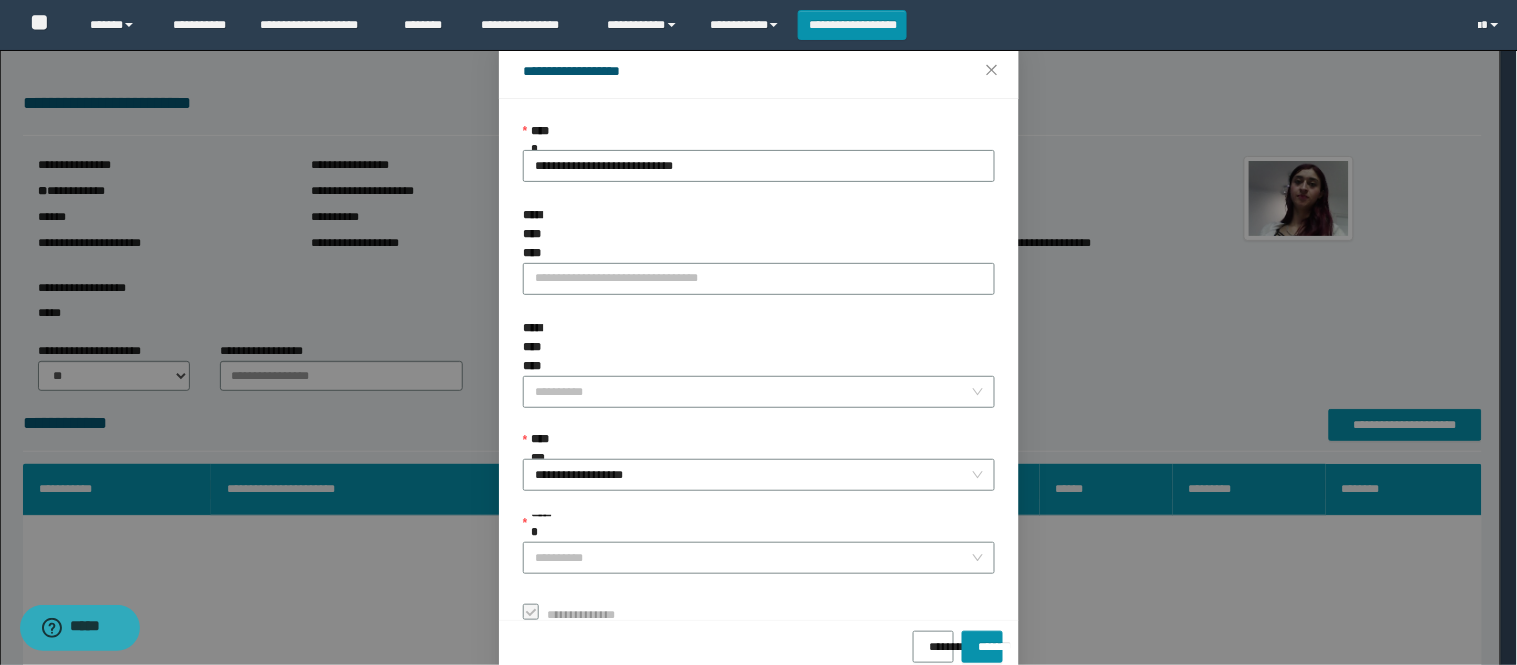 scroll, scrollTop: 87, scrollLeft: 0, axis: vertical 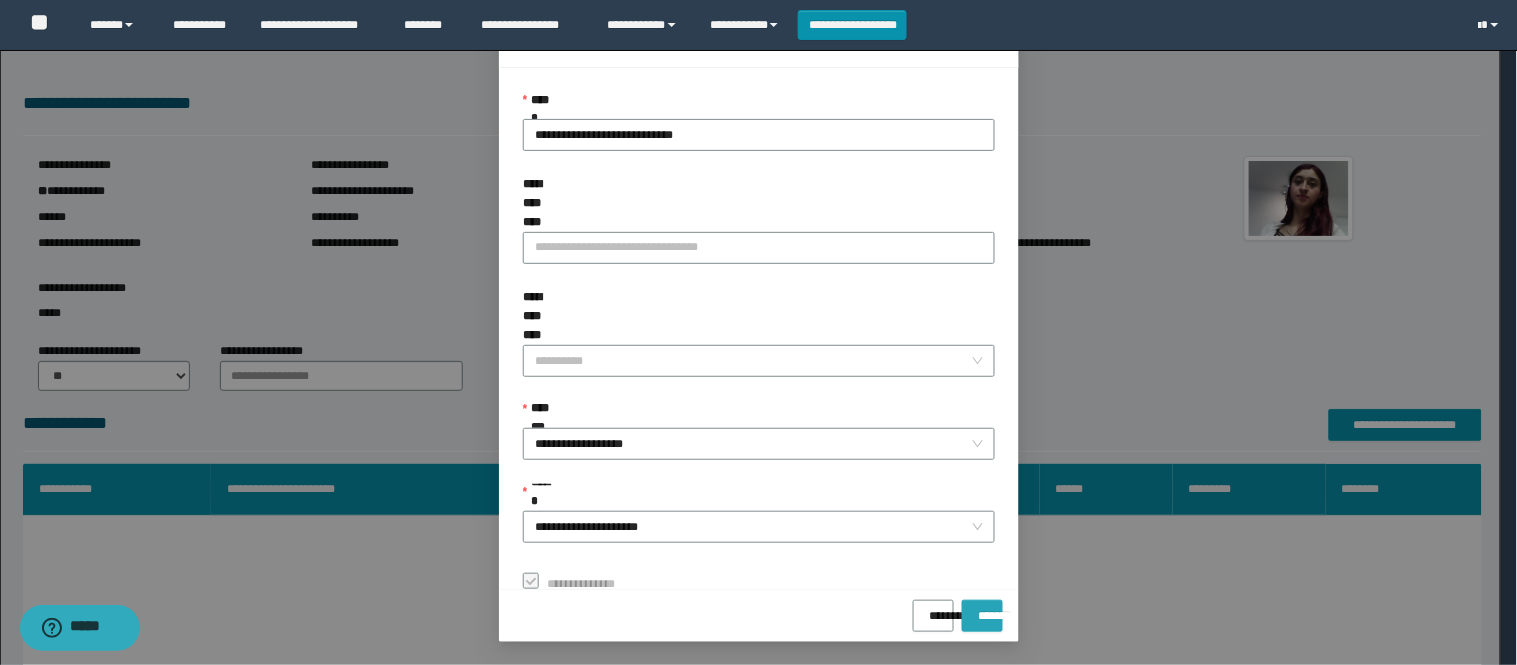 click on "*******" at bounding box center [982, 616] 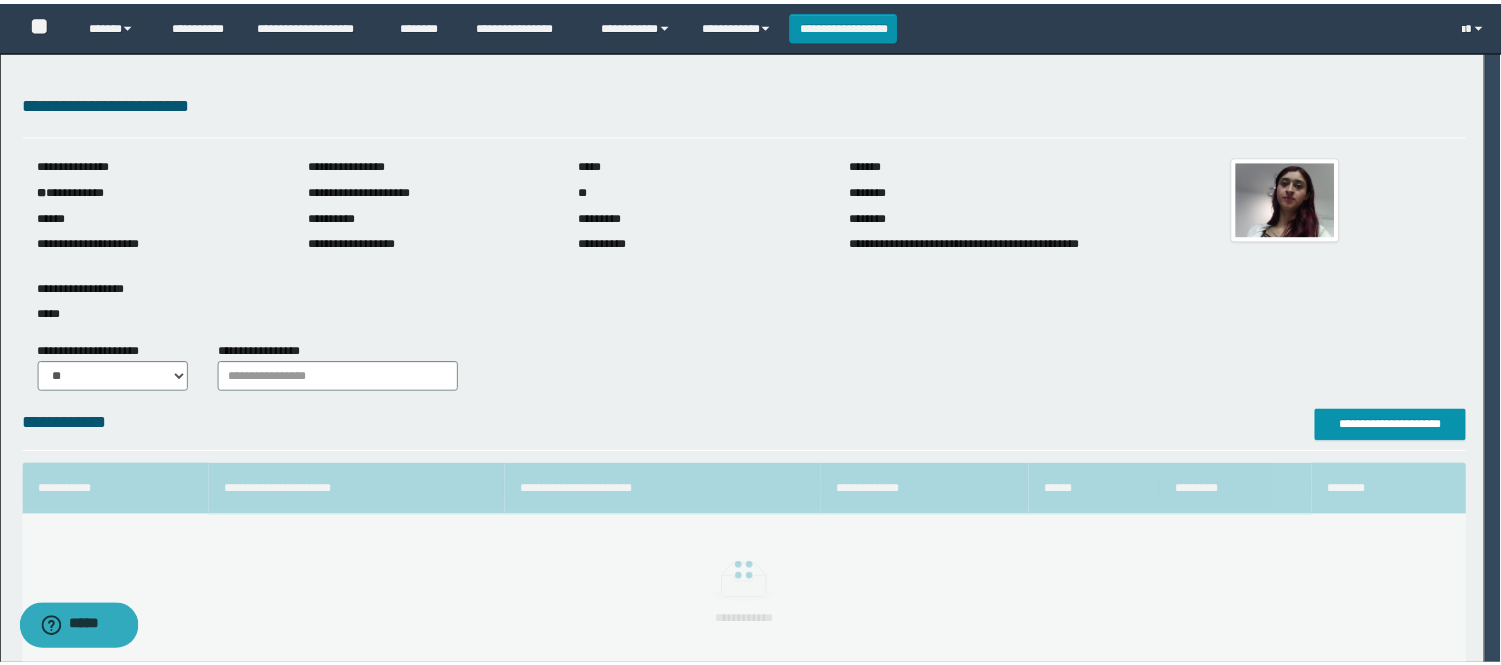 scroll, scrollTop: 41, scrollLeft: 0, axis: vertical 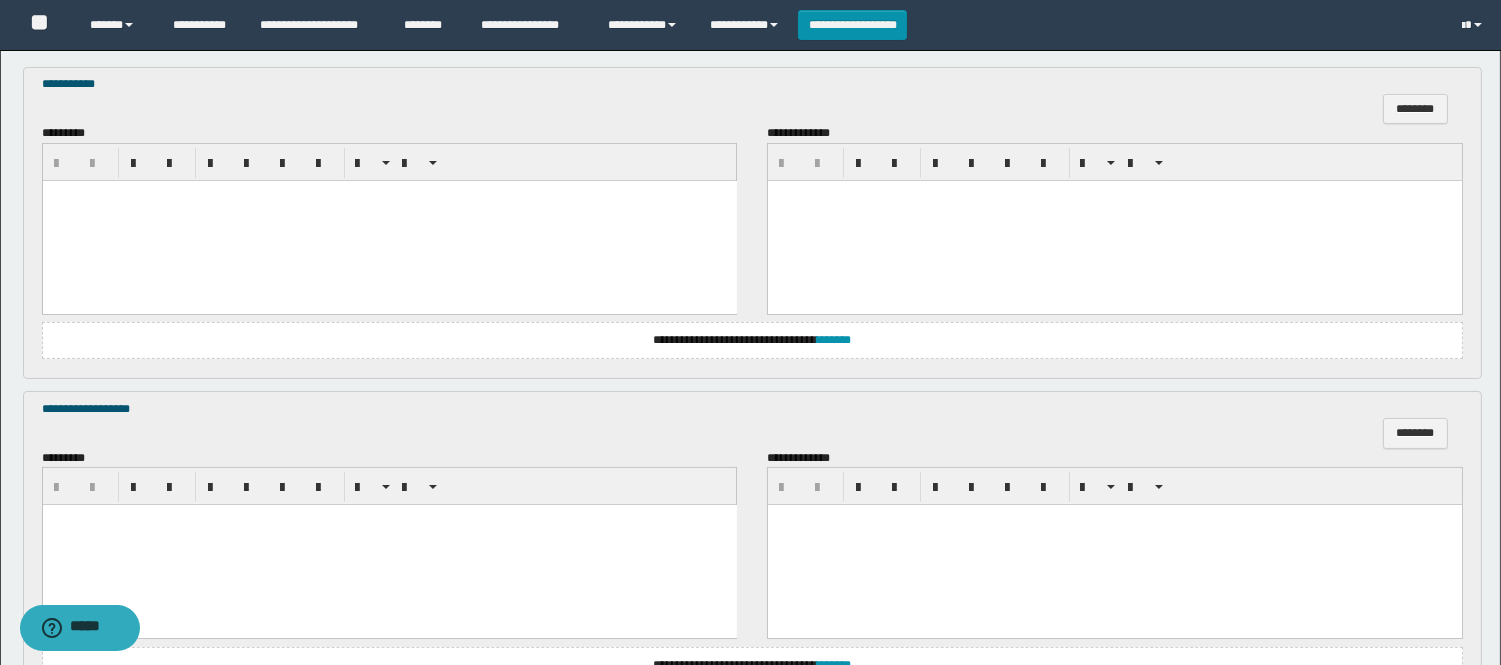 click at bounding box center [389, 220] 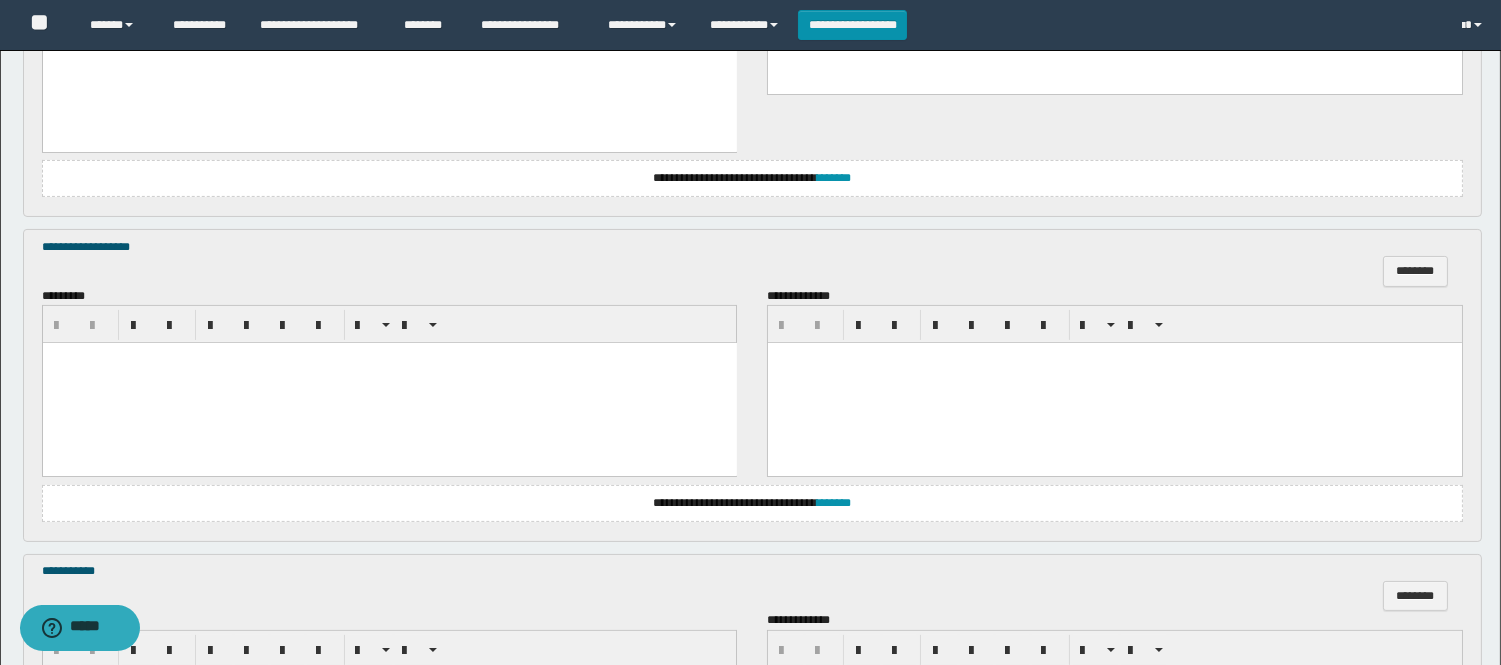 scroll, scrollTop: 888, scrollLeft: 0, axis: vertical 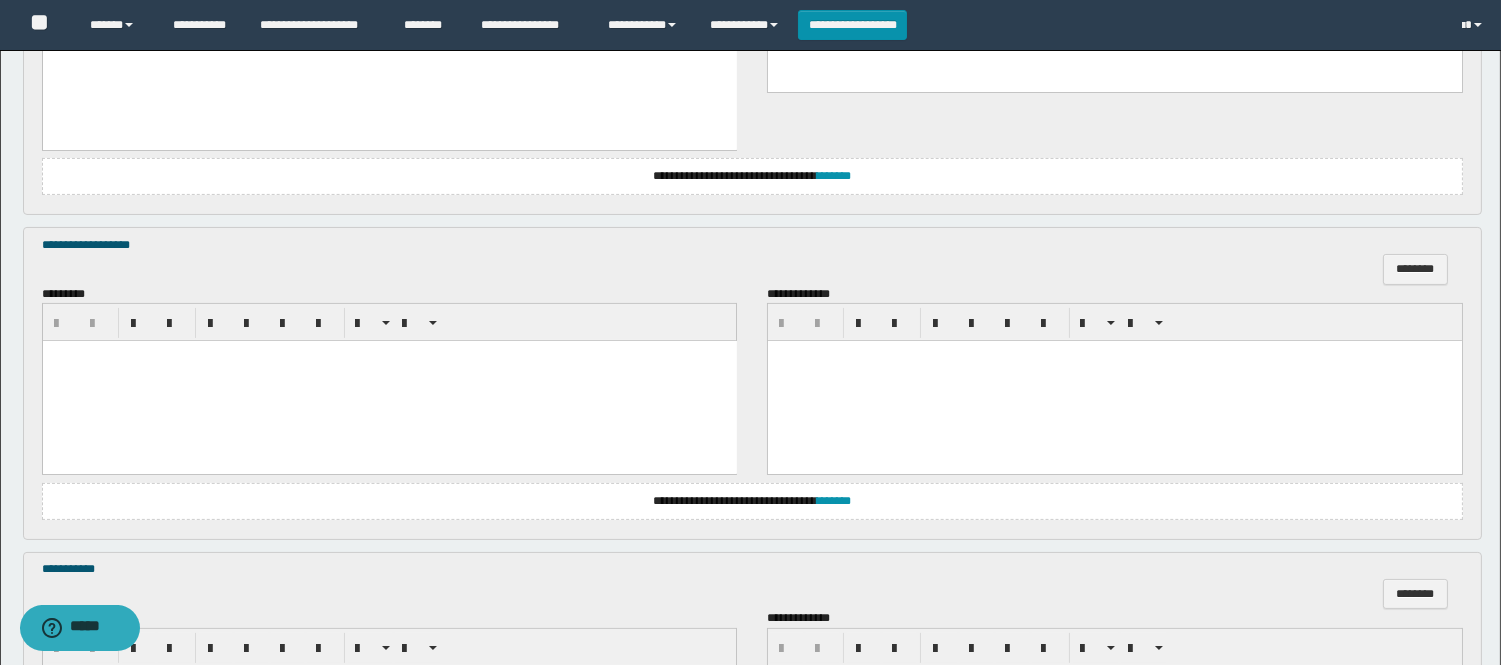 click at bounding box center [389, 381] 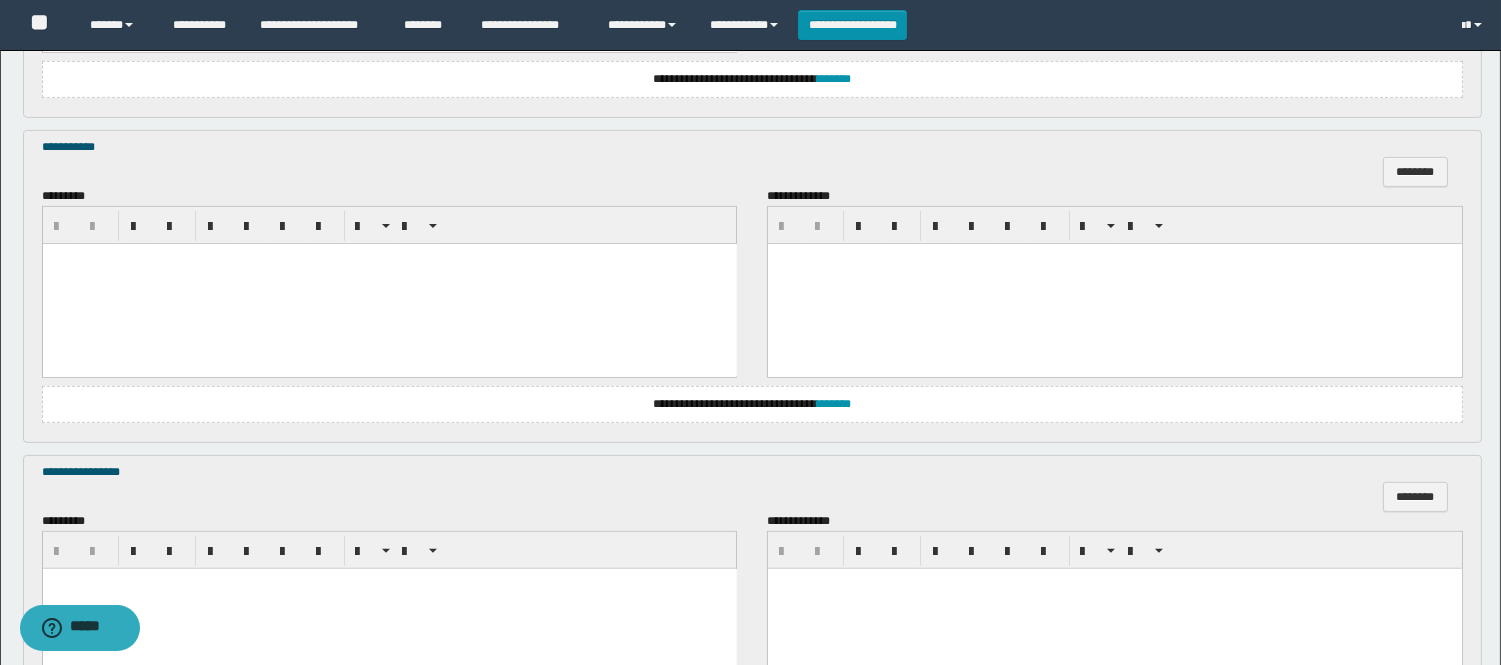 scroll, scrollTop: 1333, scrollLeft: 0, axis: vertical 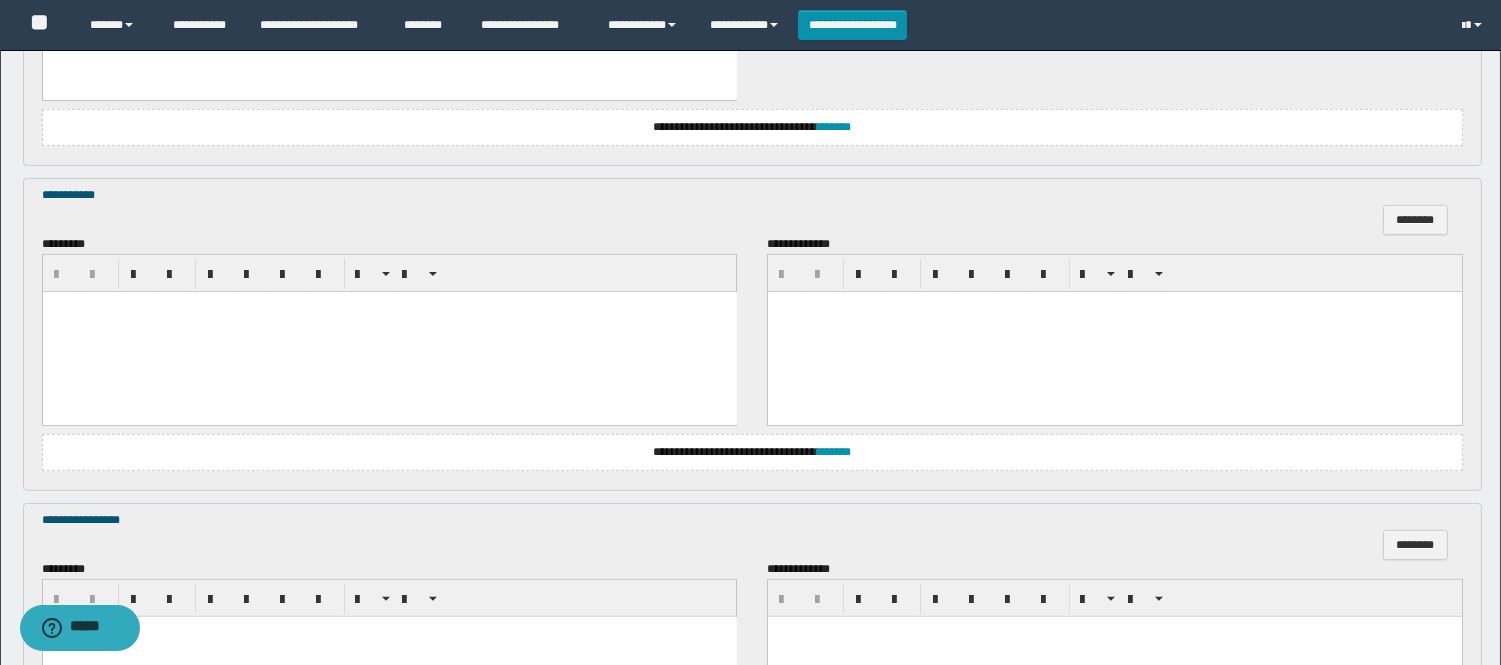 click at bounding box center [389, 332] 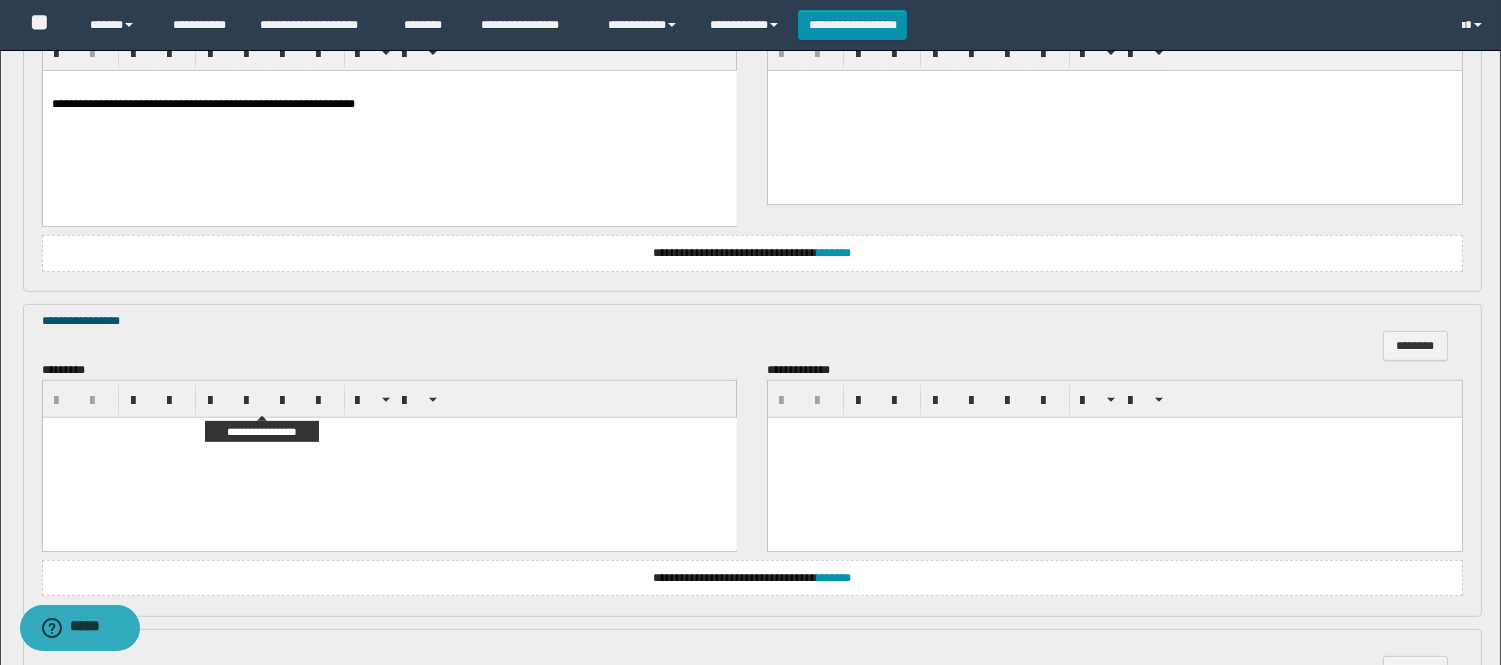 scroll, scrollTop: 1555, scrollLeft: 0, axis: vertical 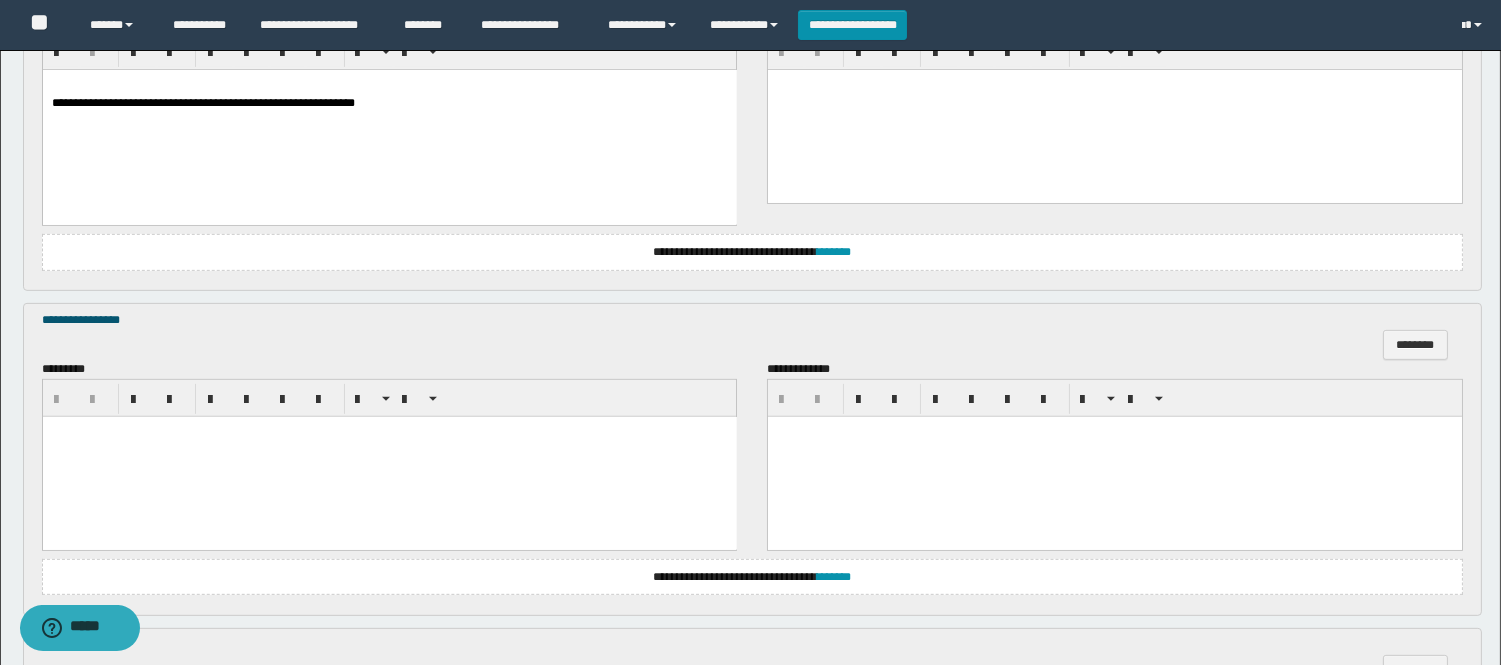 click at bounding box center (389, 457) 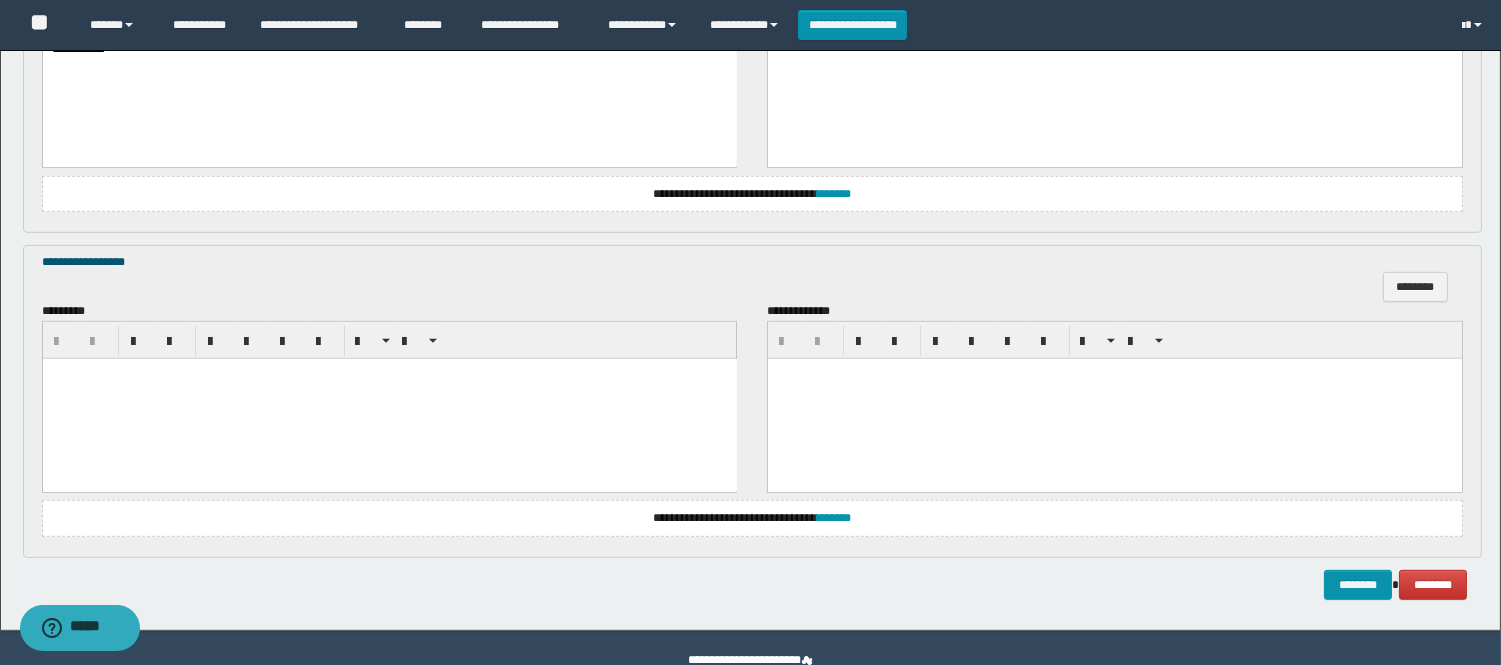 scroll, scrollTop: 1981, scrollLeft: 0, axis: vertical 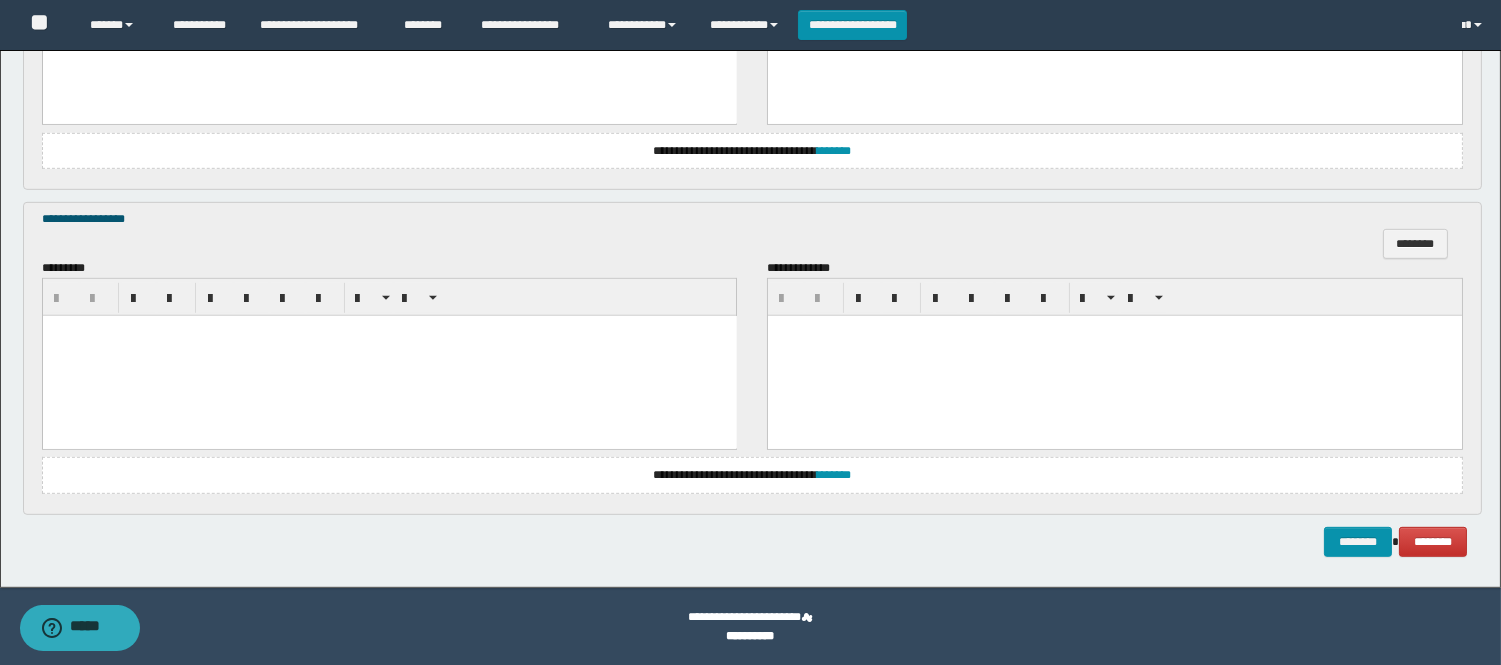 click at bounding box center [389, 355] 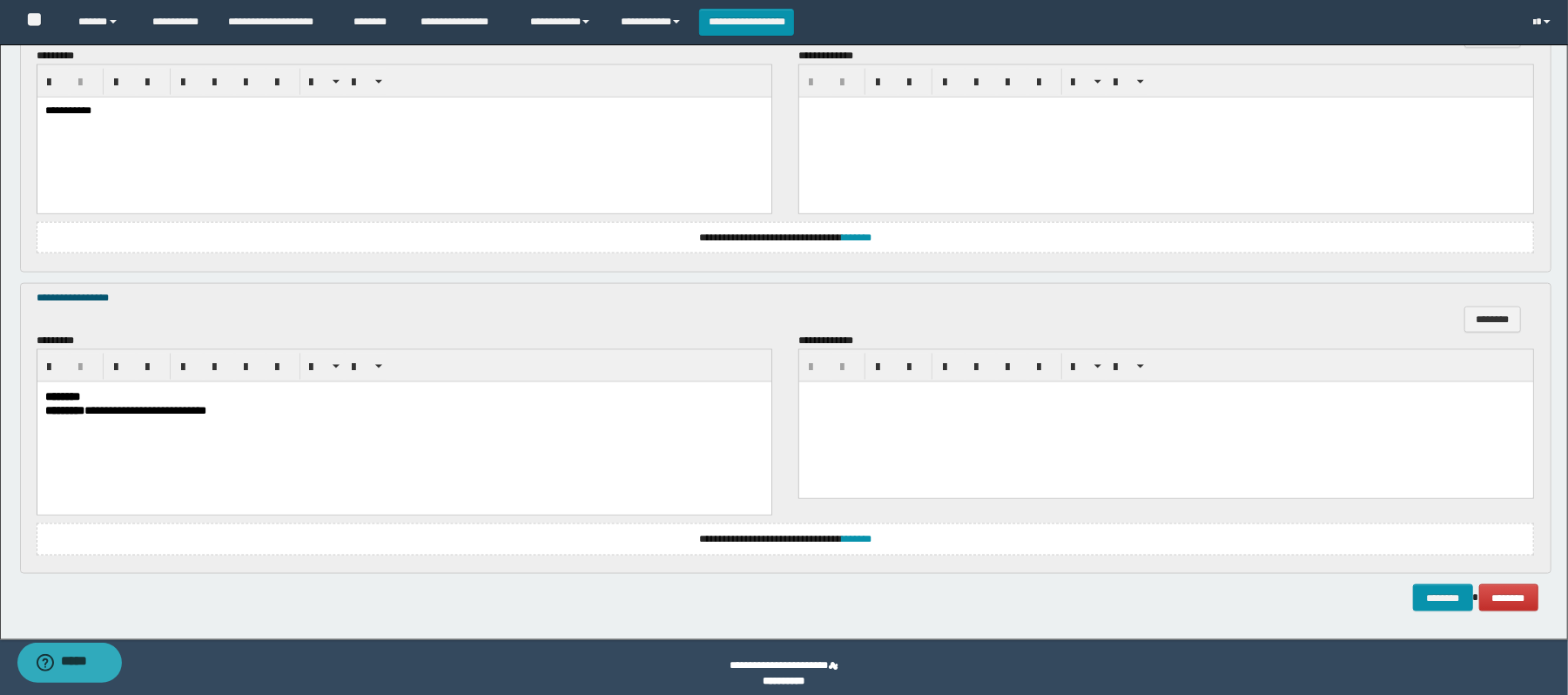 scroll, scrollTop: 1639, scrollLeft: 0, axis: vertical 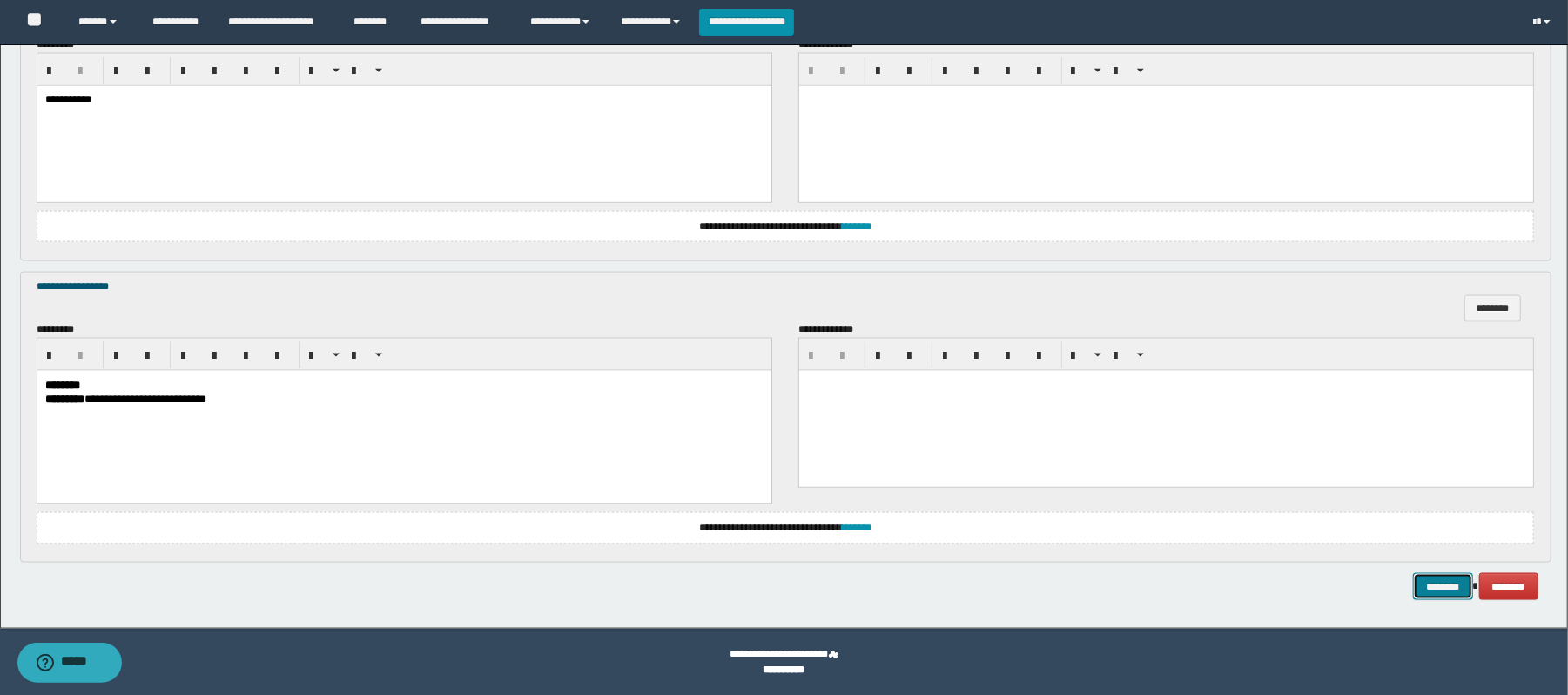 click on "********" at bounding box center [1443, 586] 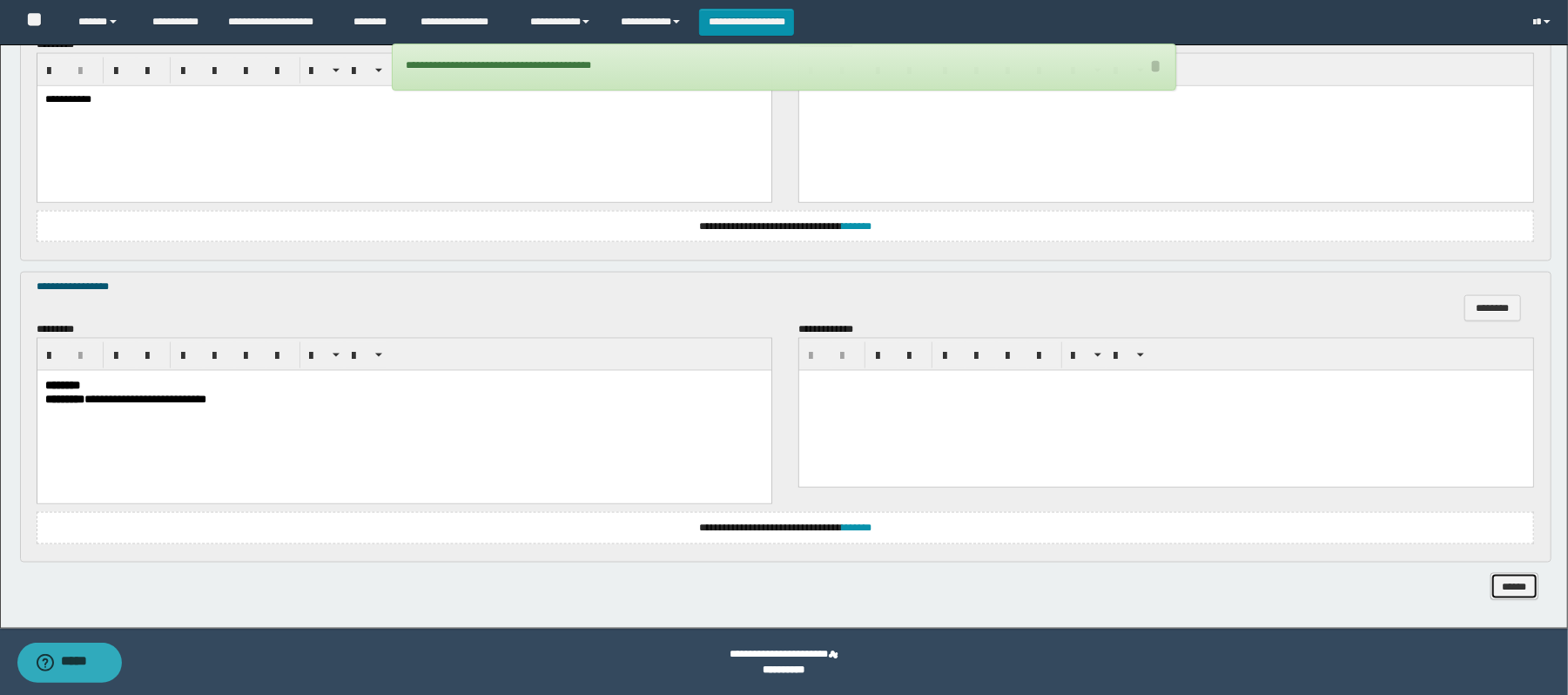click on "******" at bounding box center (1514, 586) 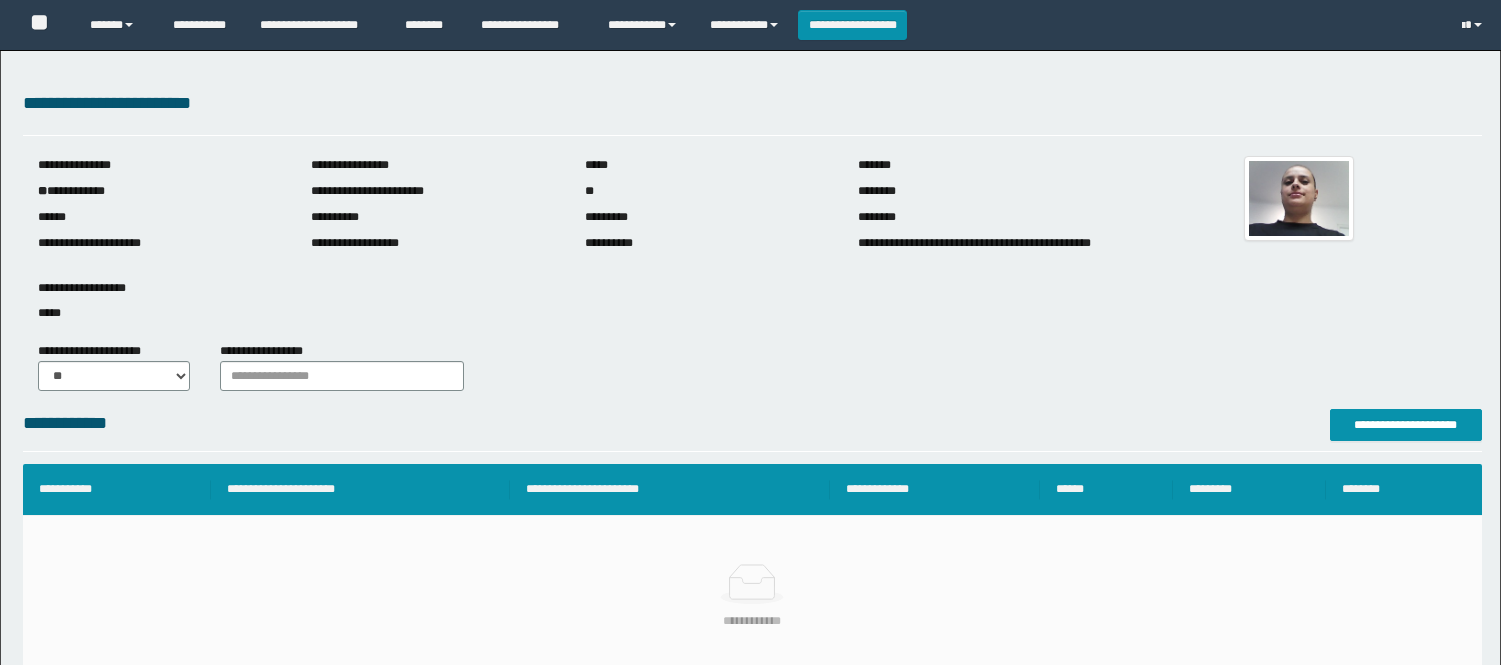 scroll, scrollTop: 0, scrollLeft: 0, axis: both 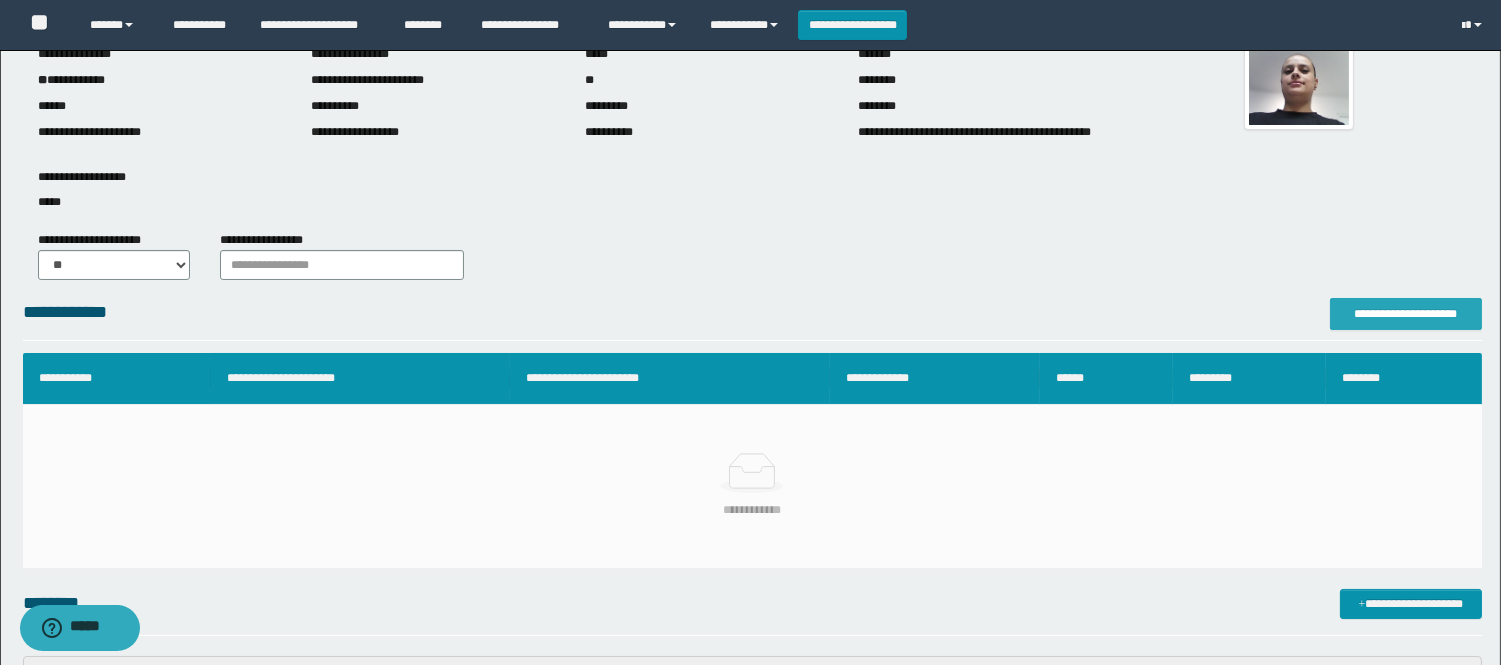 click on "**********" at bounding box center (1406, 314) 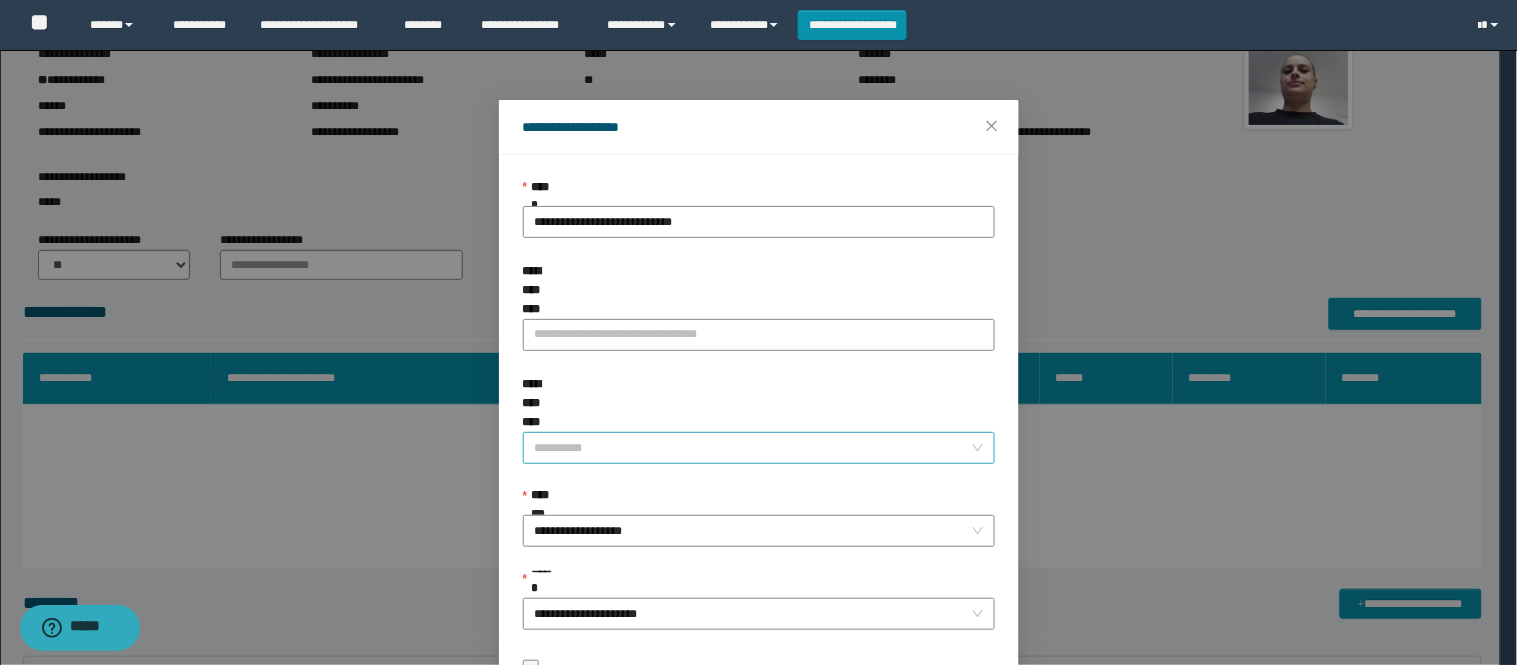 scroll, scrollTop: 87, scrollLeft: 0, axis: vertical 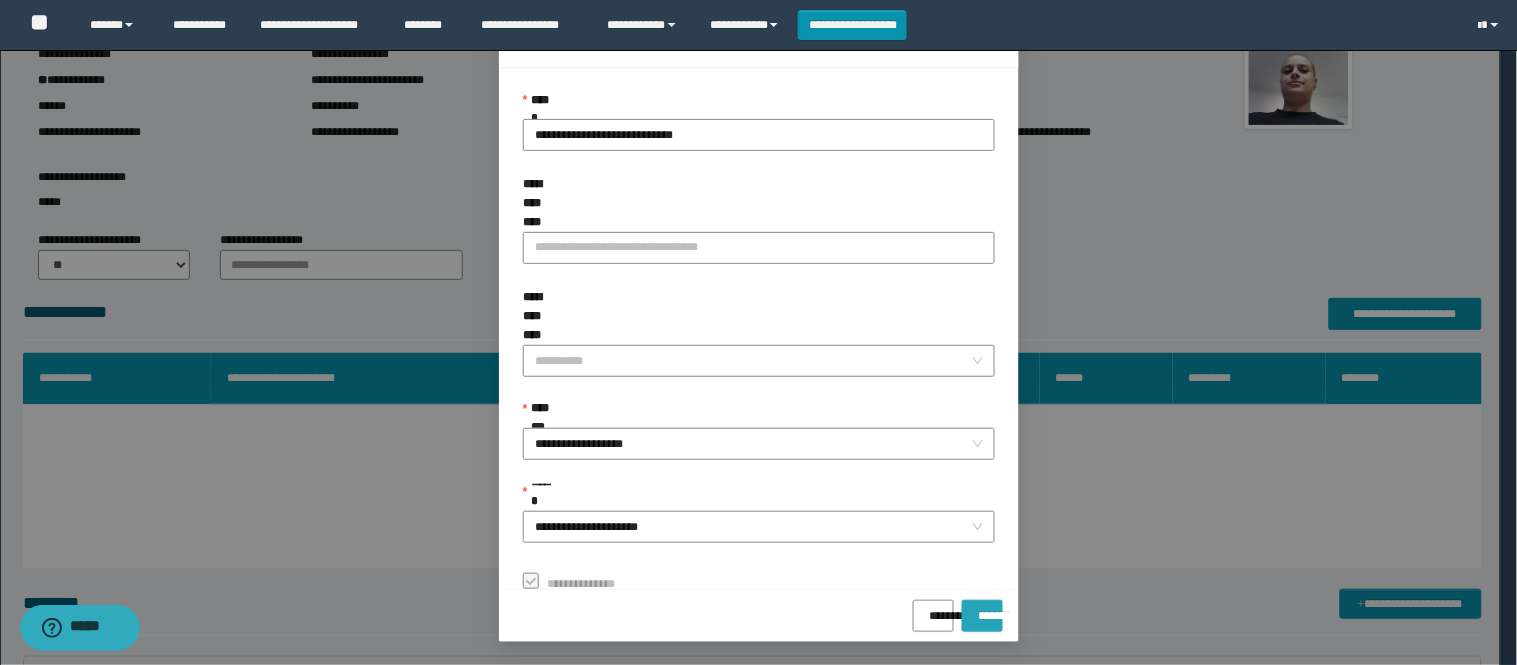 click on "*******" at bounding box center (982, 609) 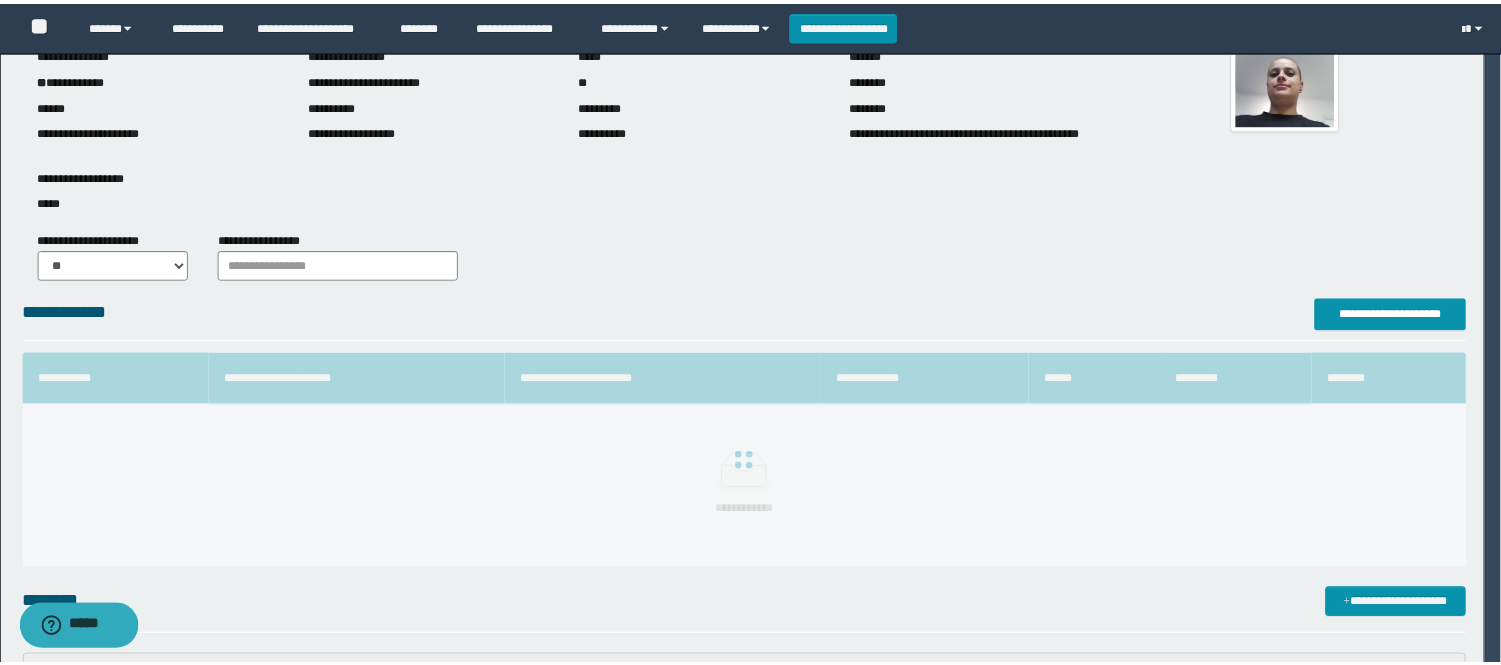 scroll, scrollTop: 41, scrollLeft: 0, axis: vertical 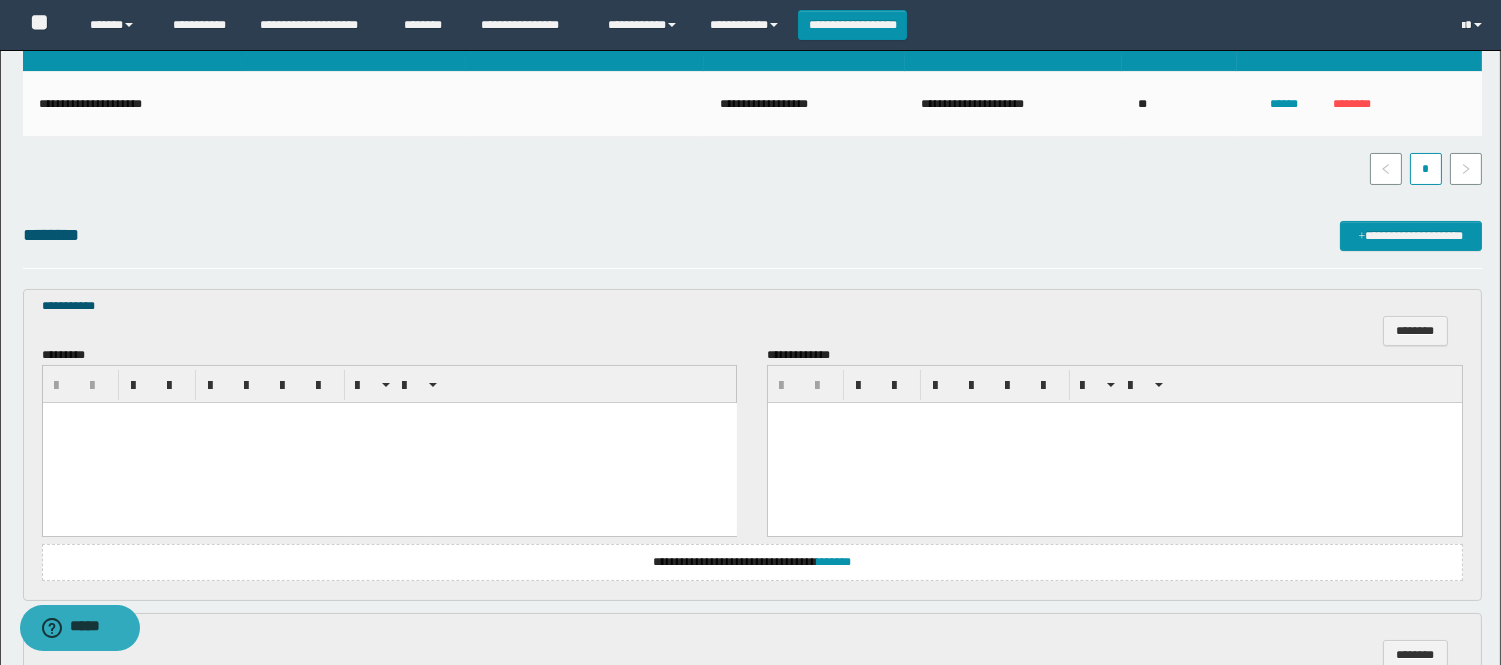 click at bounding box center [389, 417] 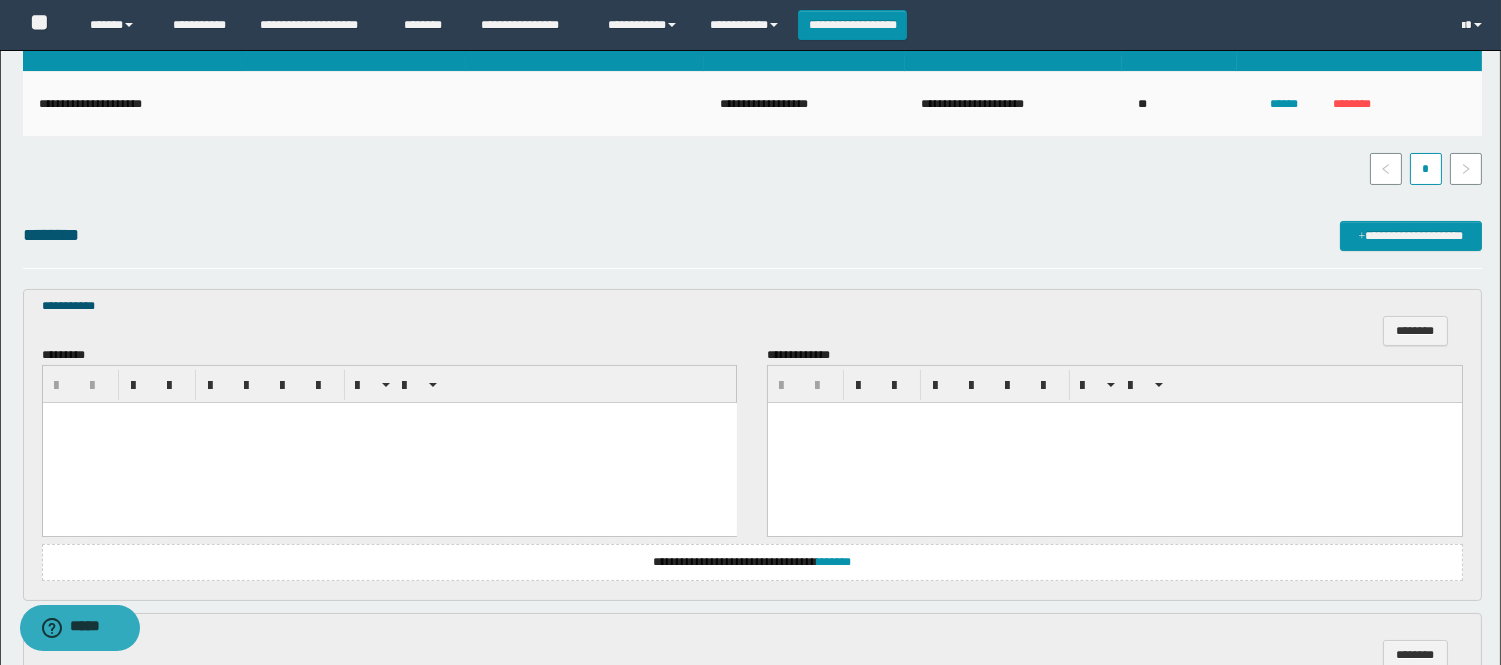 type 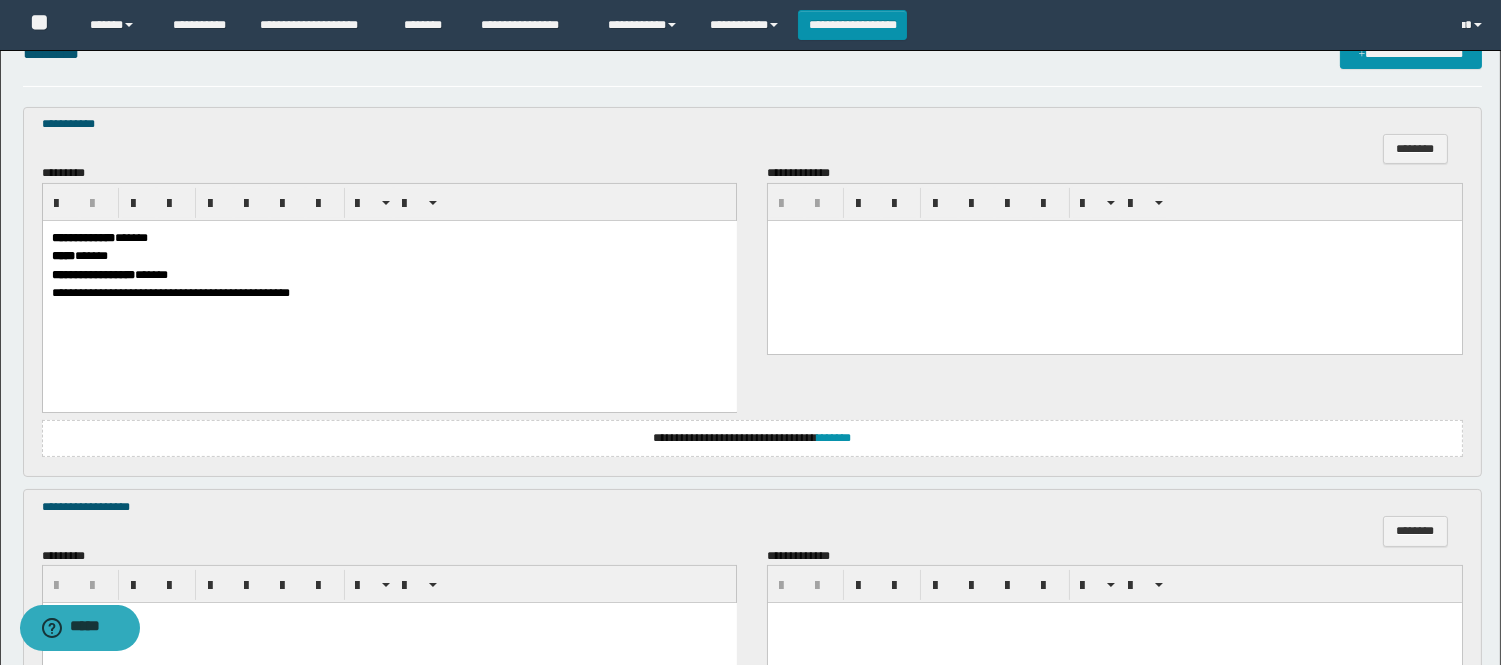 scroll, scrollTop: 888, scrollLeft: 0, axis: vertical 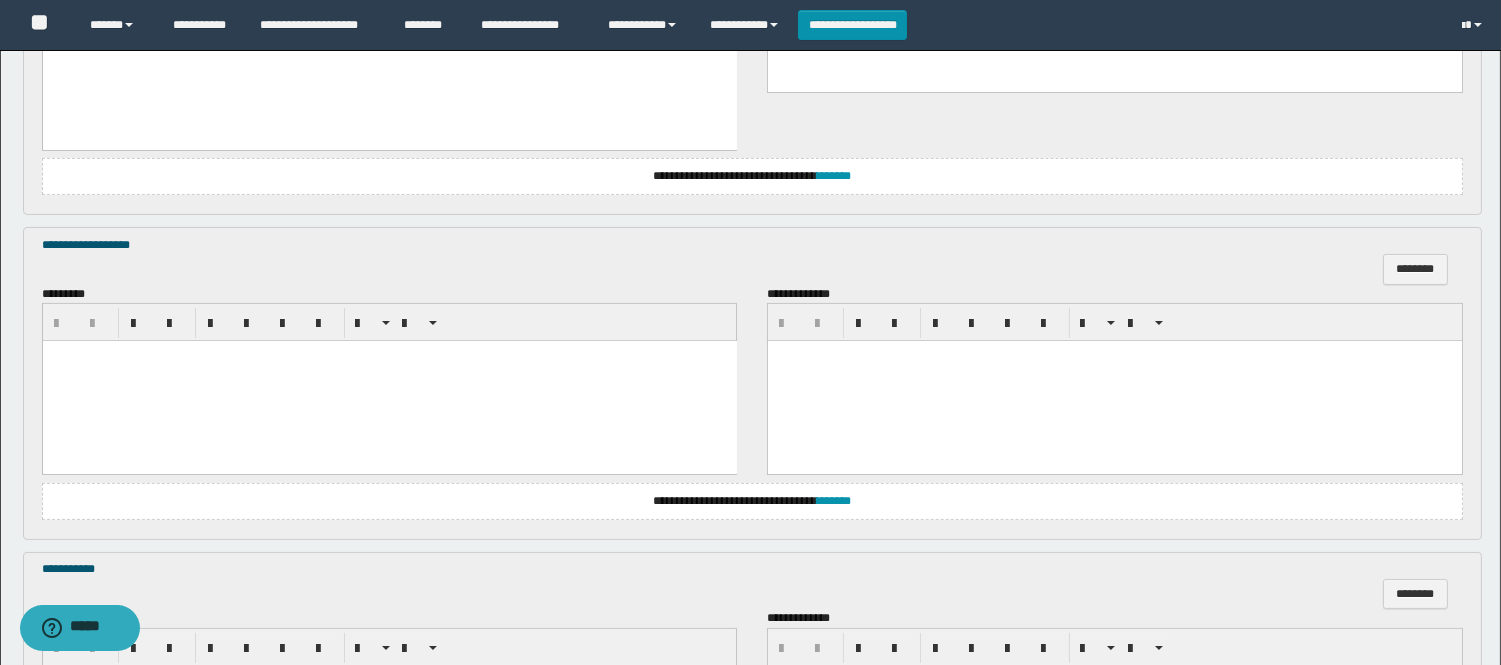 click at bounding box center [389, 381] 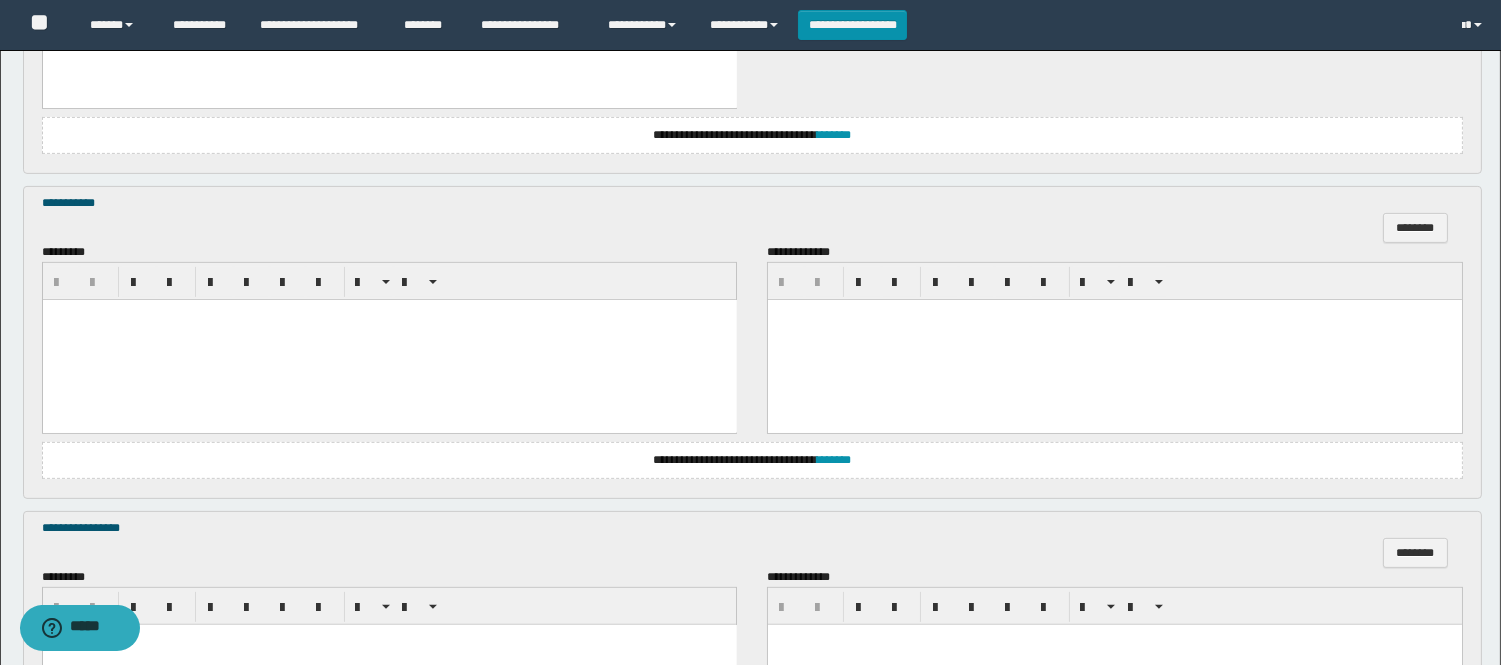 scroll, scrollTop: 1333, scrollLeft: 0, axis: vertical 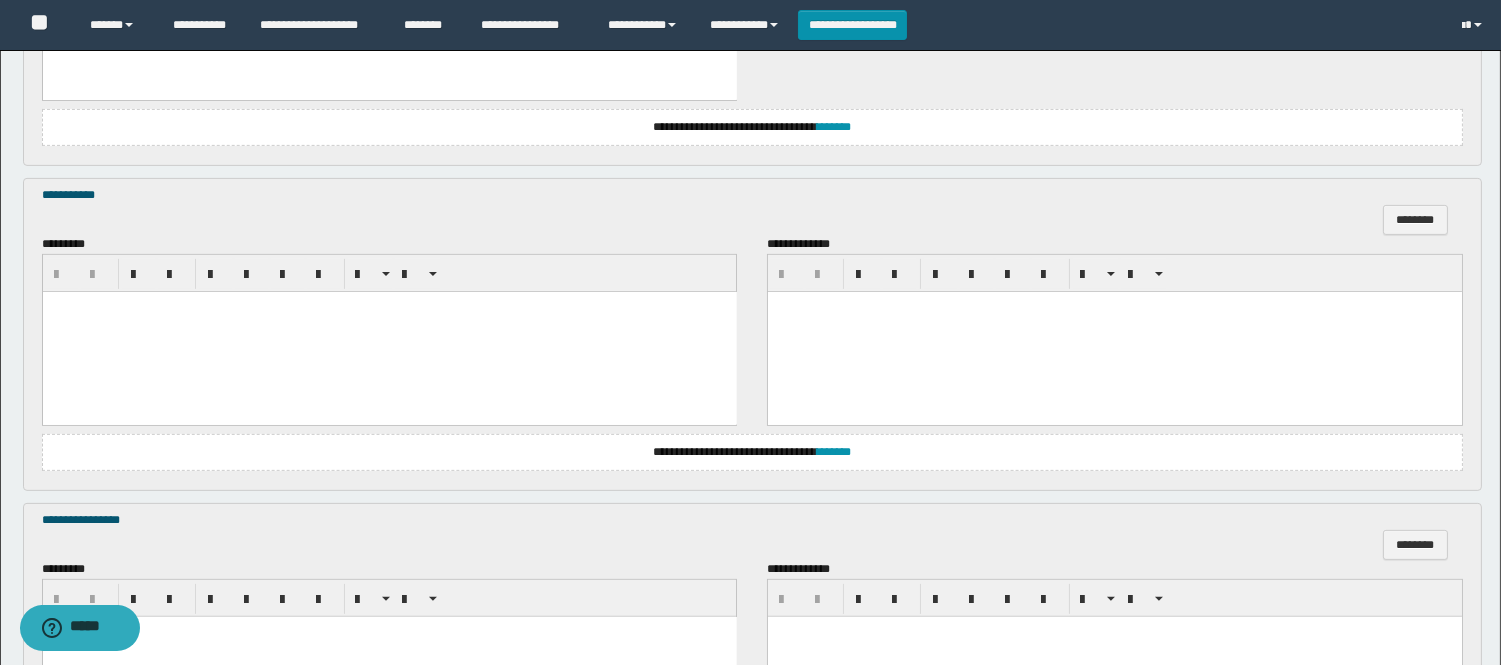 click at bounding box center (389, 332) 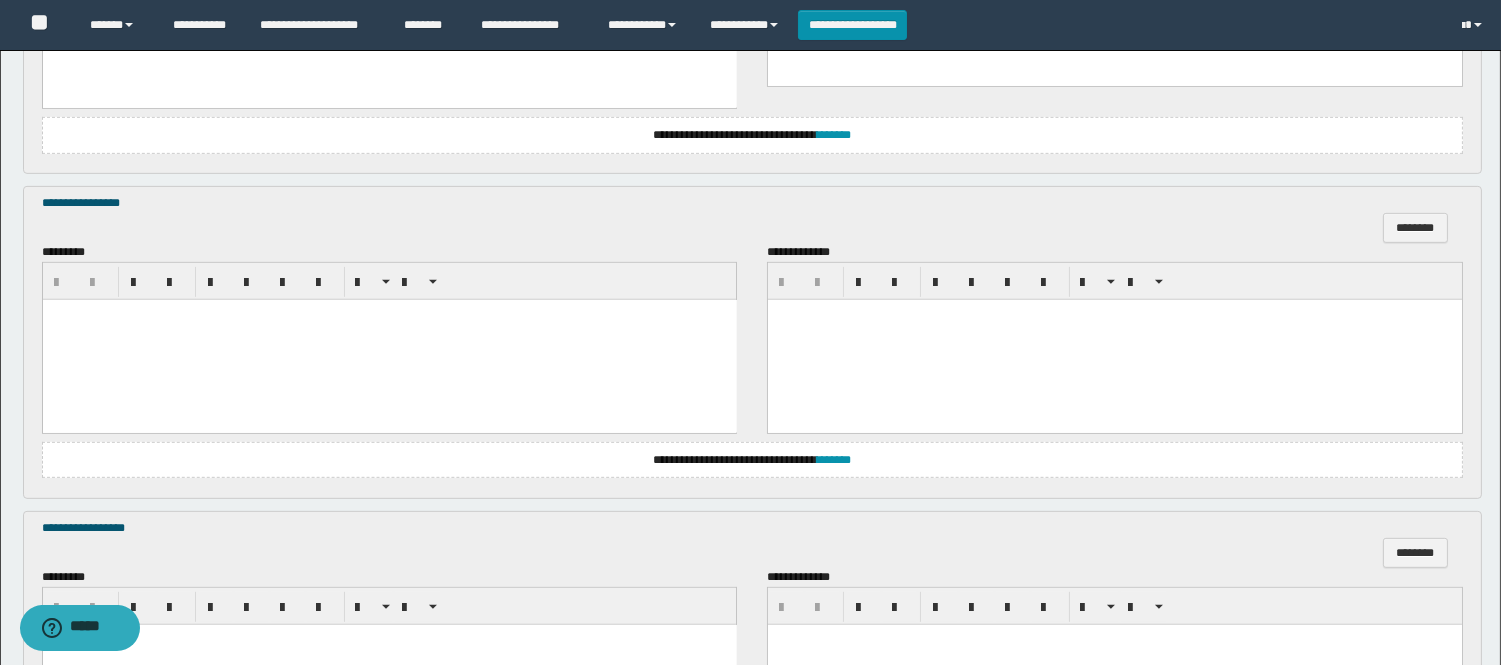 scroll, scrollTop: 1777, scrollLeft: 0, axis: vertical 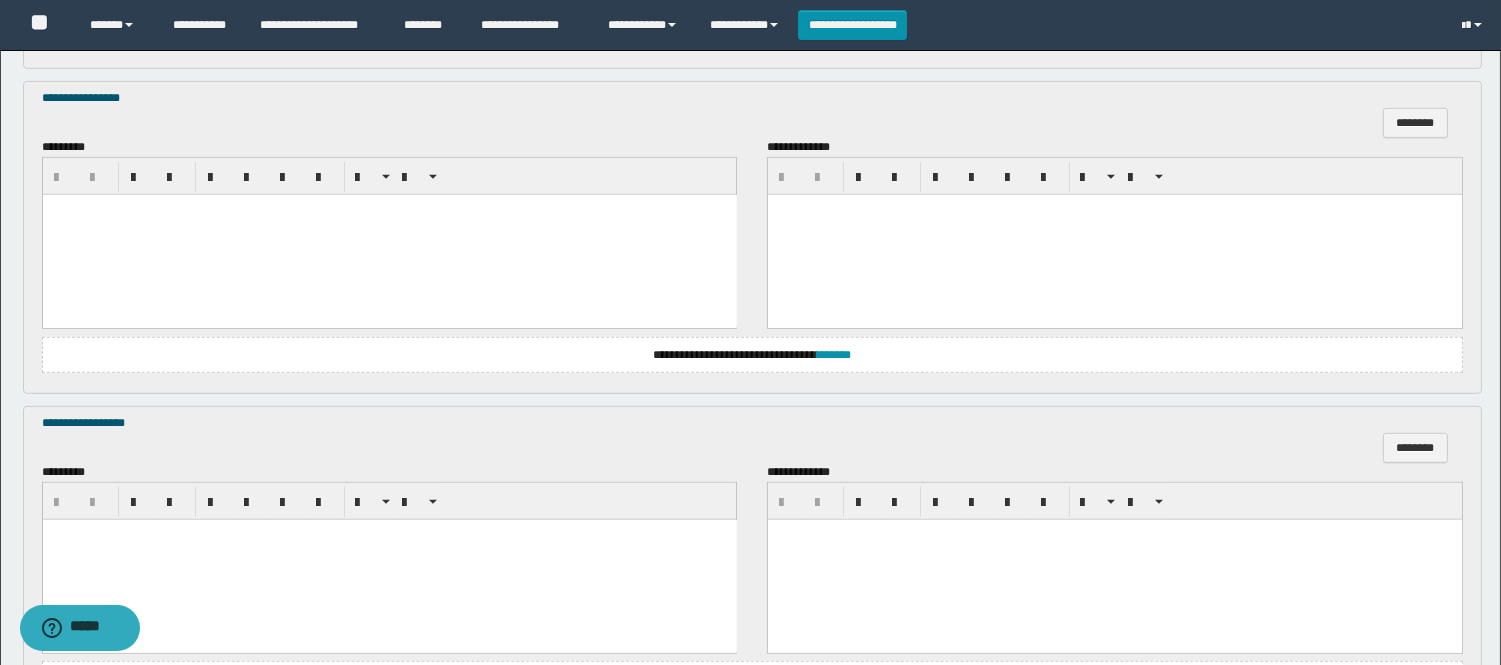 click at bounding box center (389, 235) 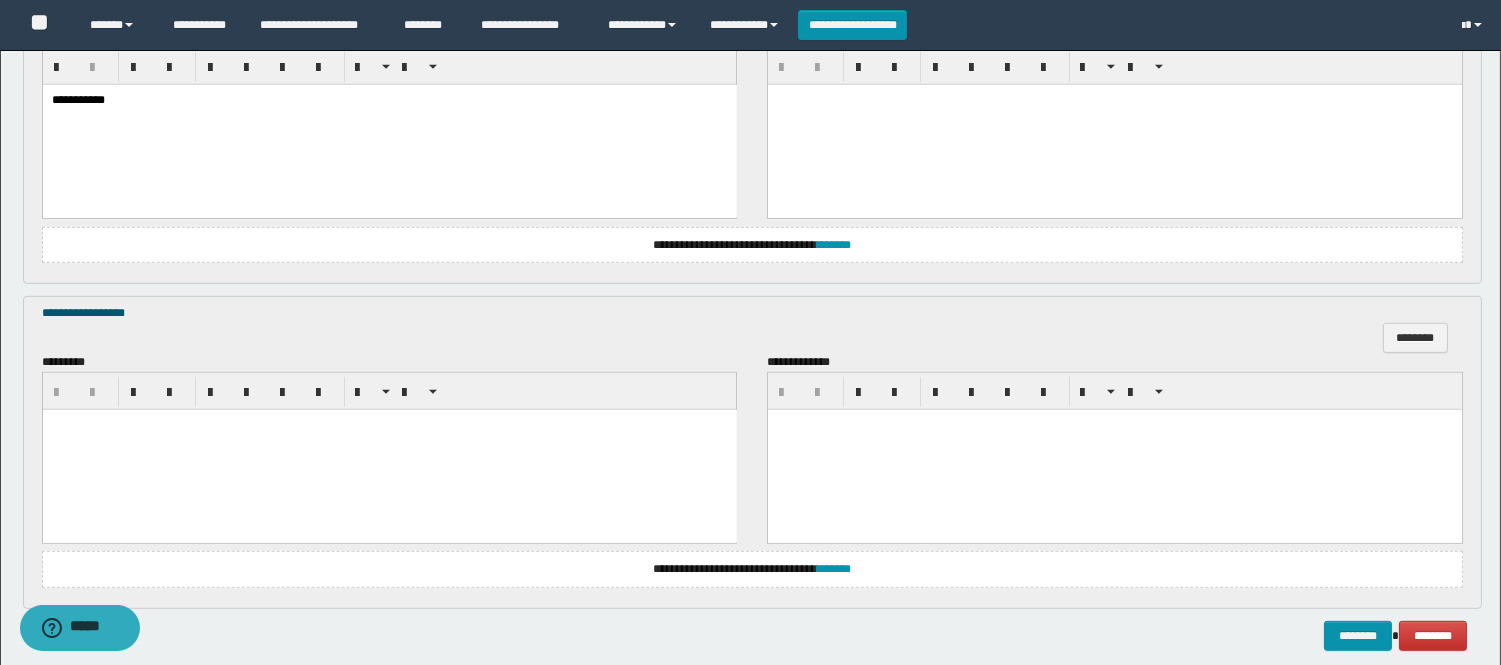 scroll, scrollTop: 1888, scrollLeft: 0, axis: vertical 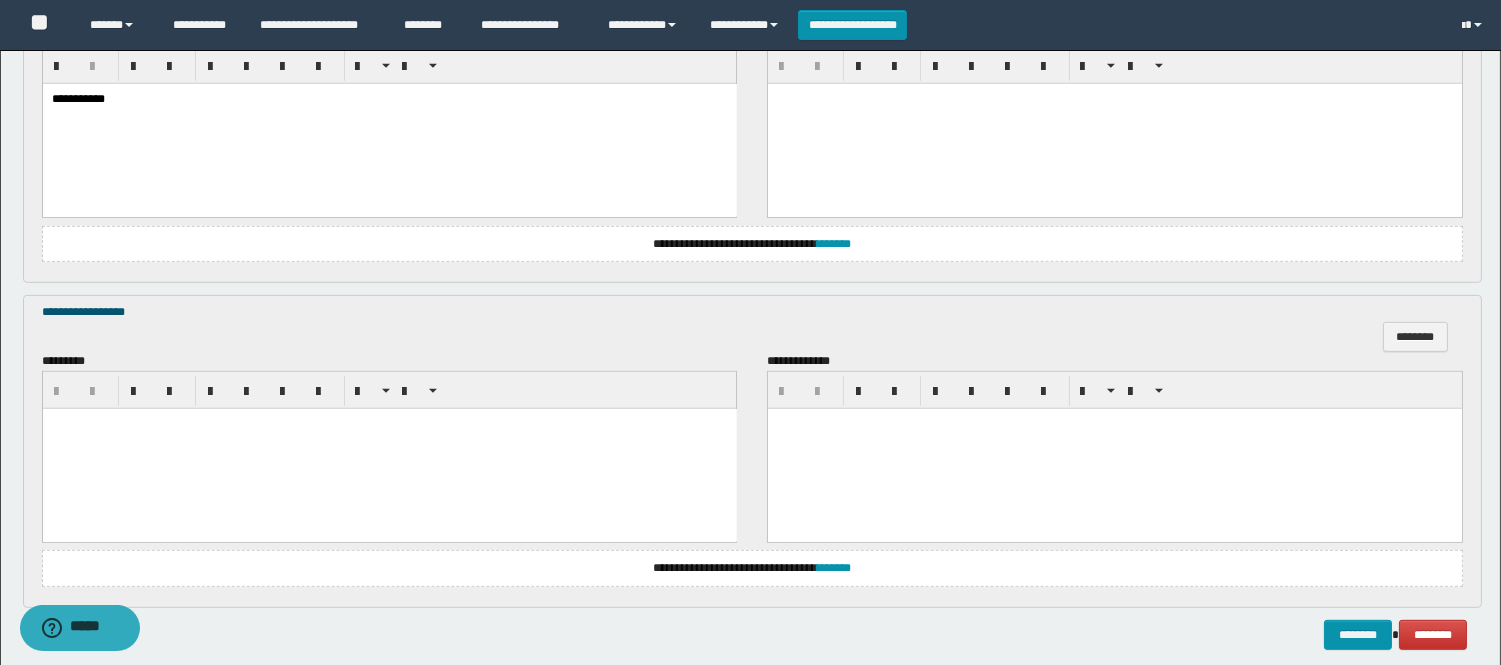 click at bounding box center (389, 448) 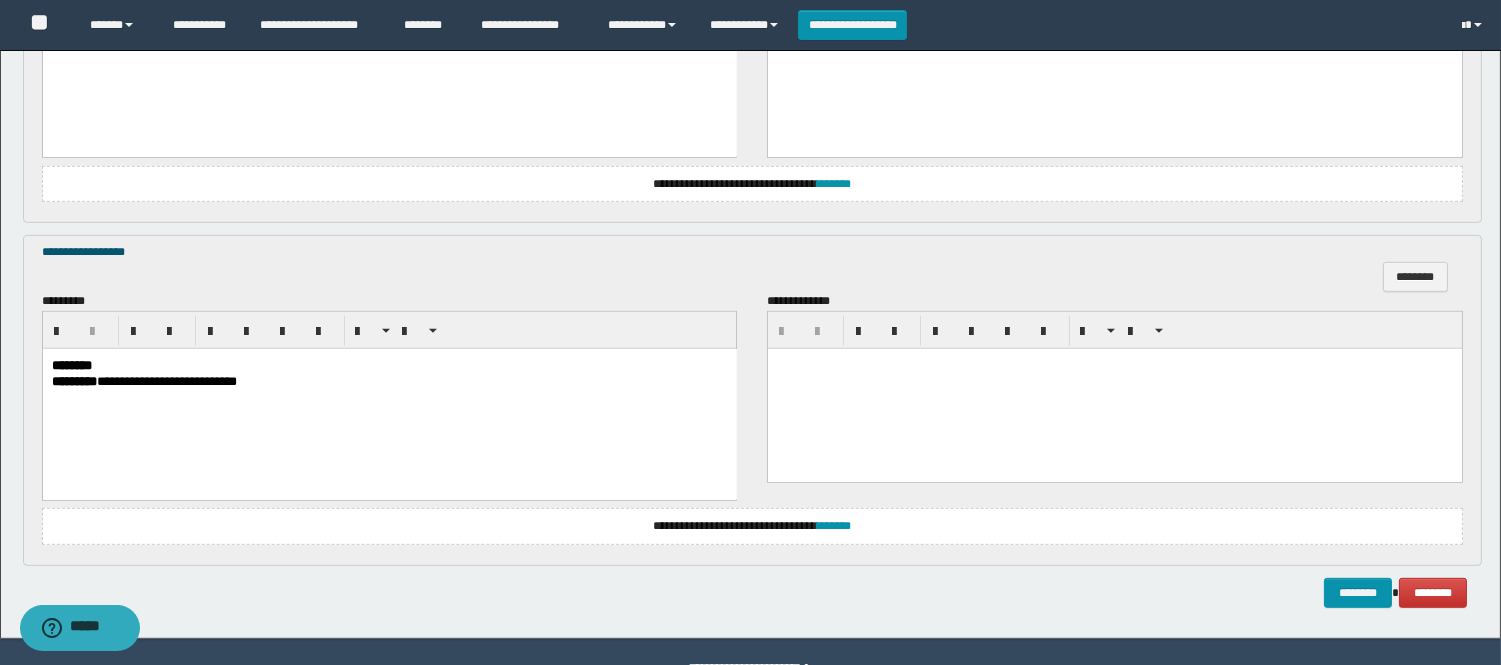 scroll, scrollTop: 2000, scrollLeft: 0, axis: vertical 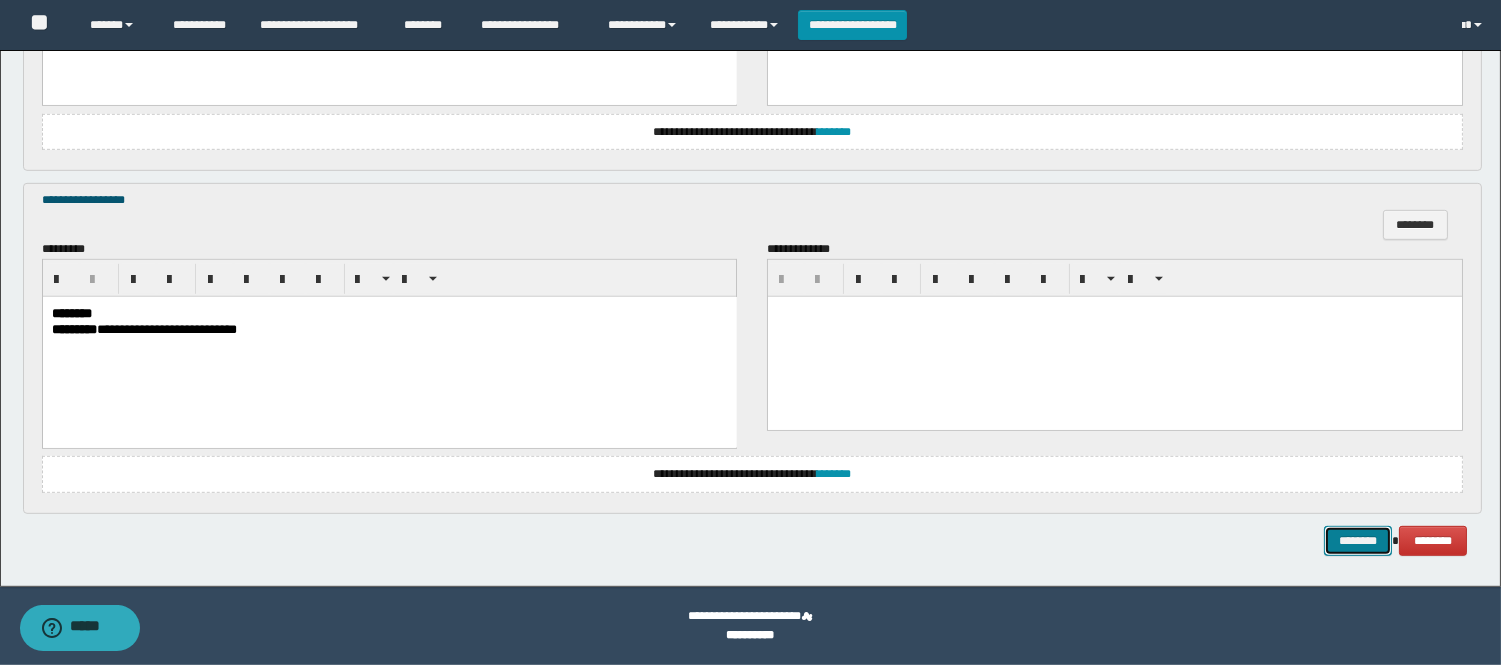 click on "********" at bounding box center (1358, 541) 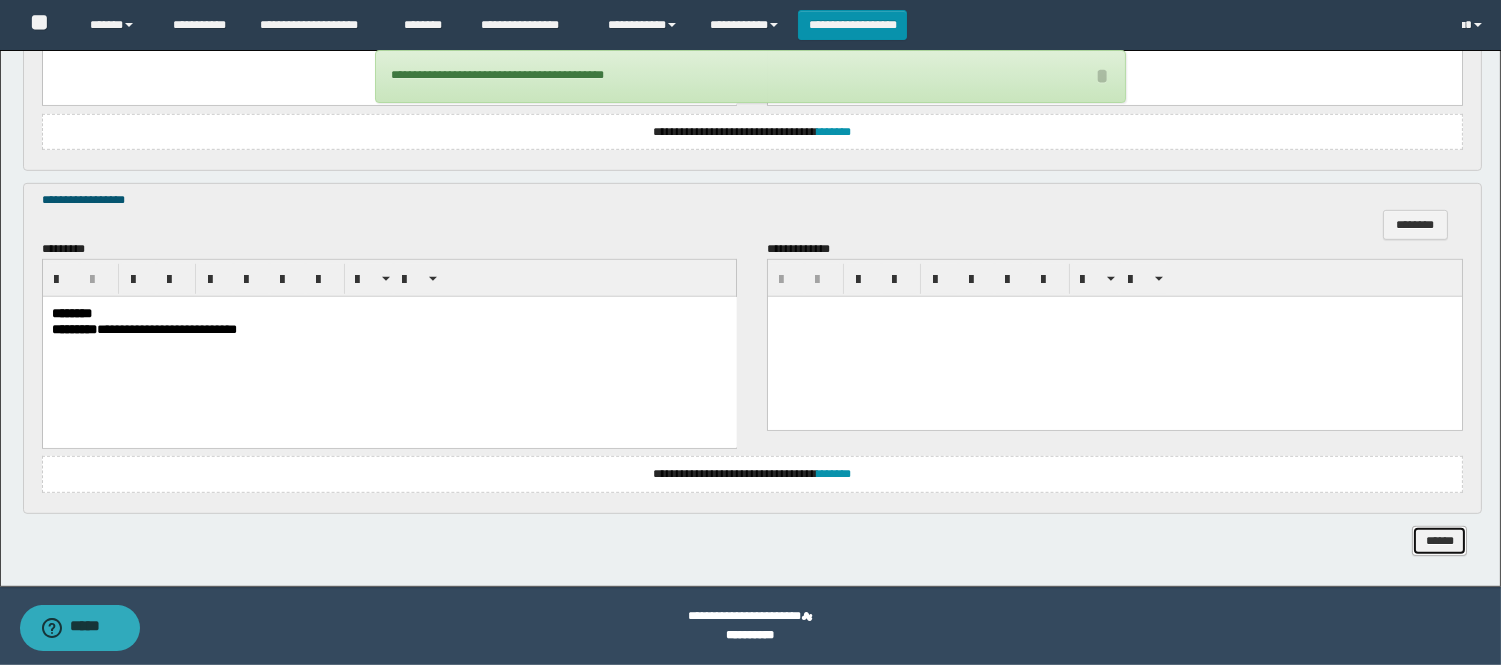 click on "******" at bounding box center [1439, 541] 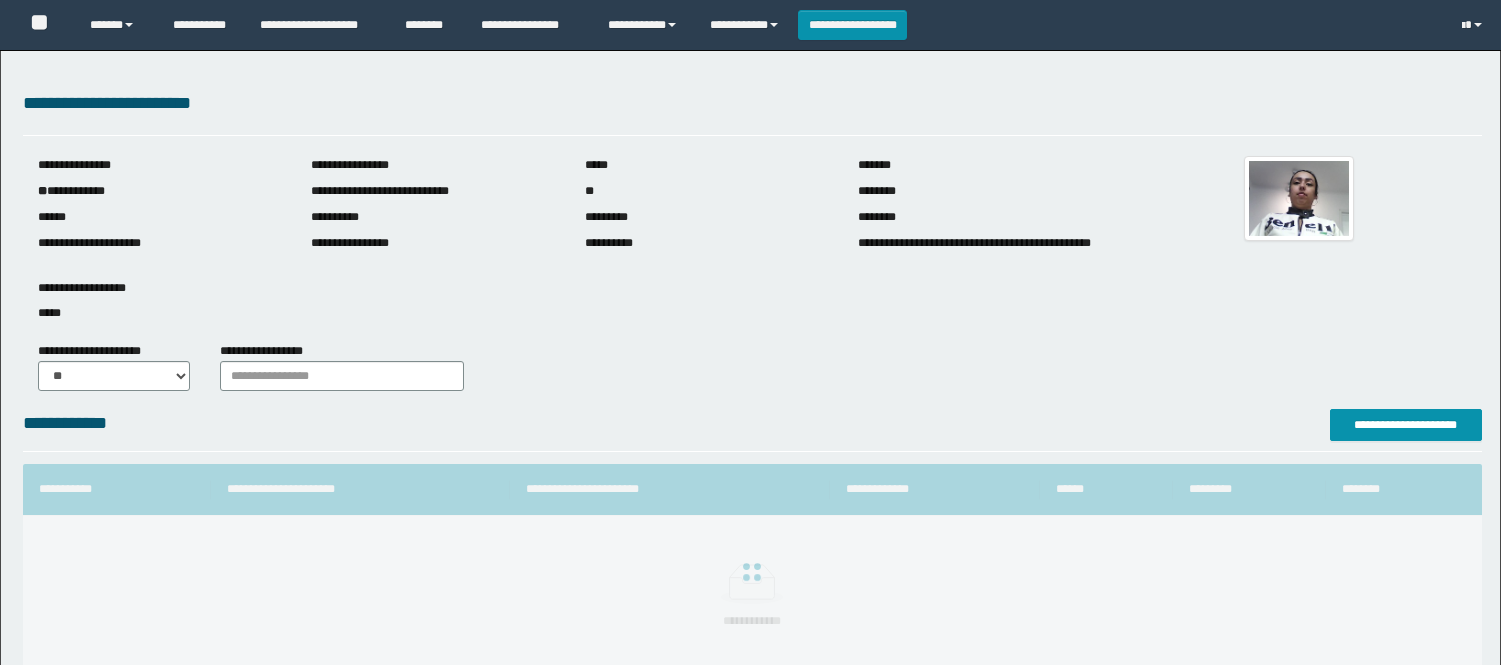 scroll, scrollTop: 0, scrollLeft: 0, axis: both 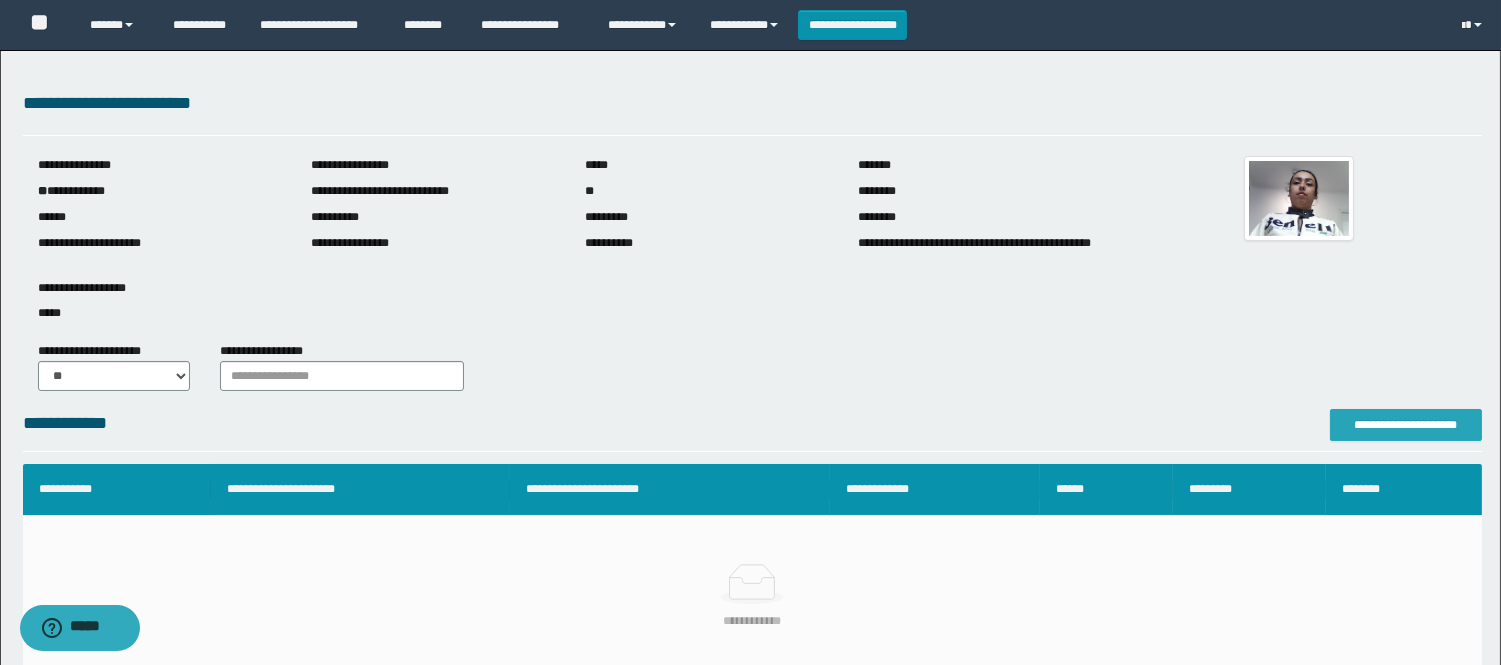 click on "**********" at bounding box center [1406, 425] 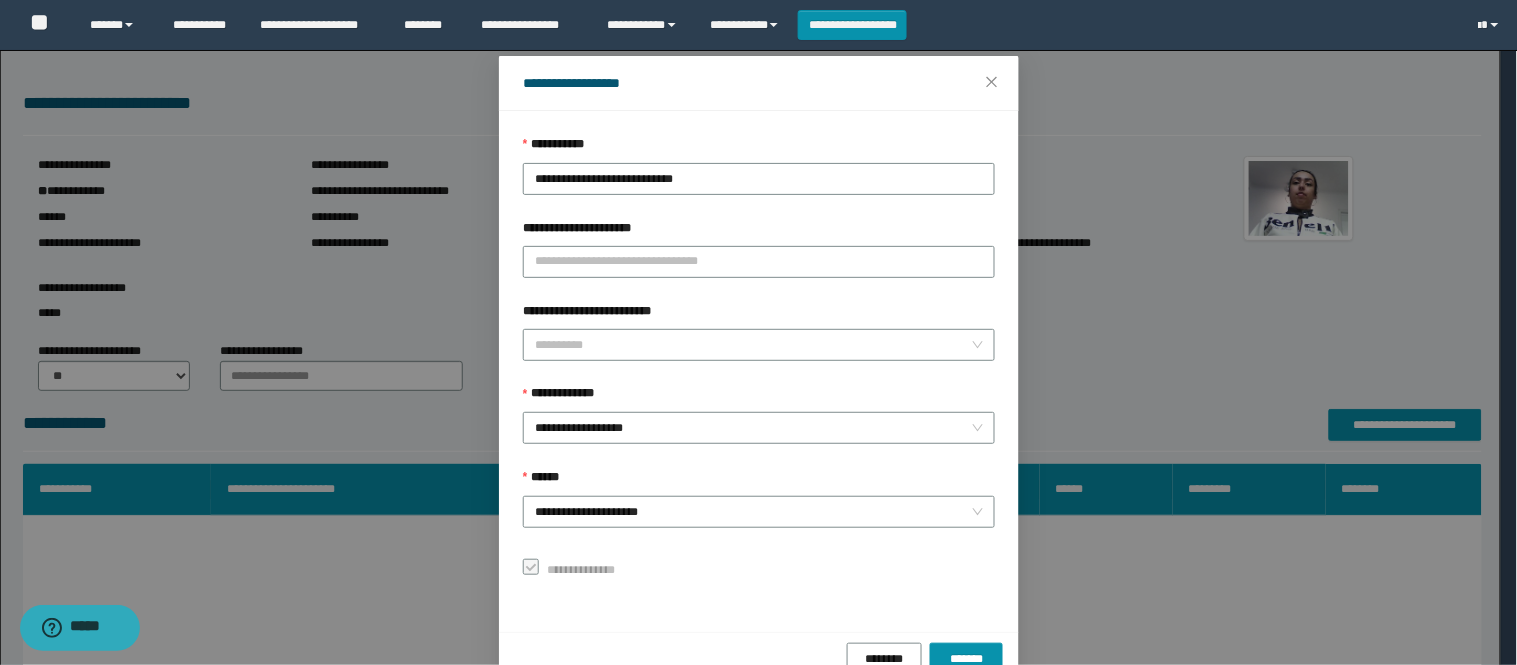 scroll, scrollTop: 87, scrollLeft: 0, axis: vertical 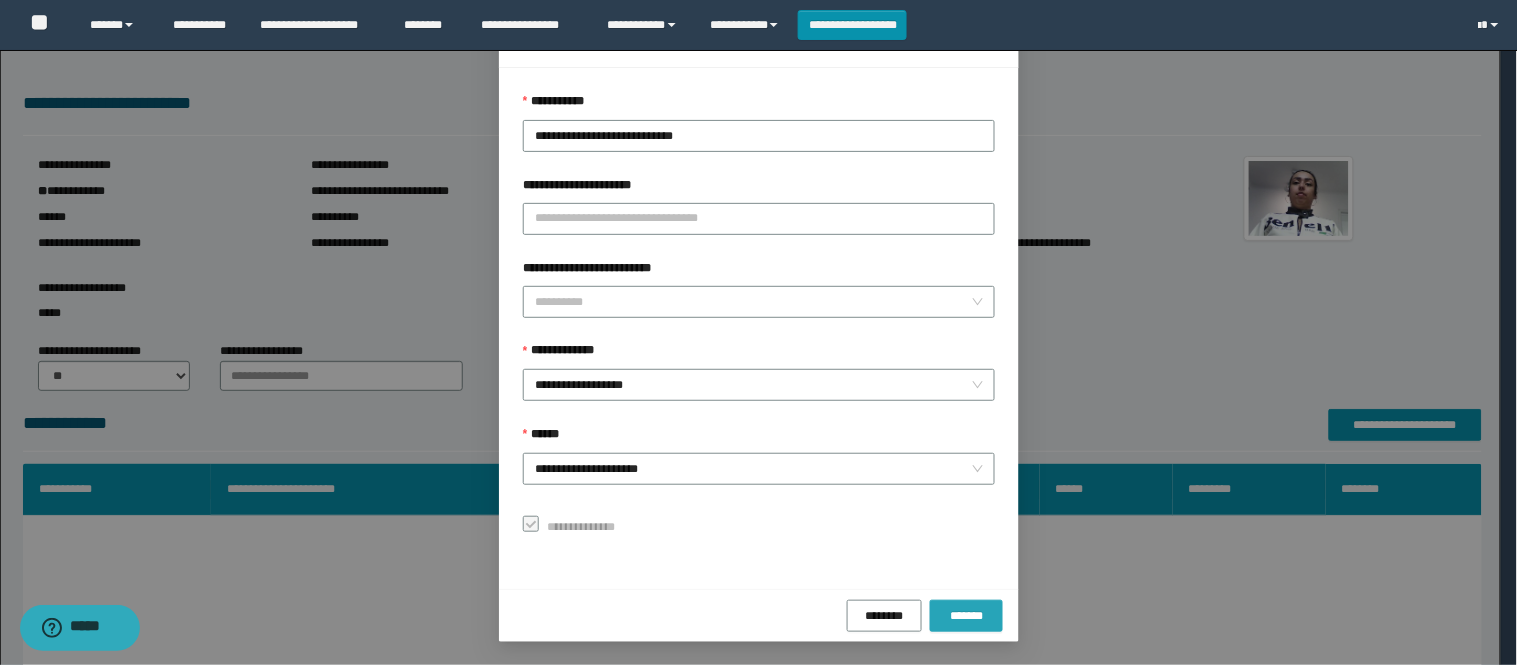 click on "*******" at bounding box center (966, 616) 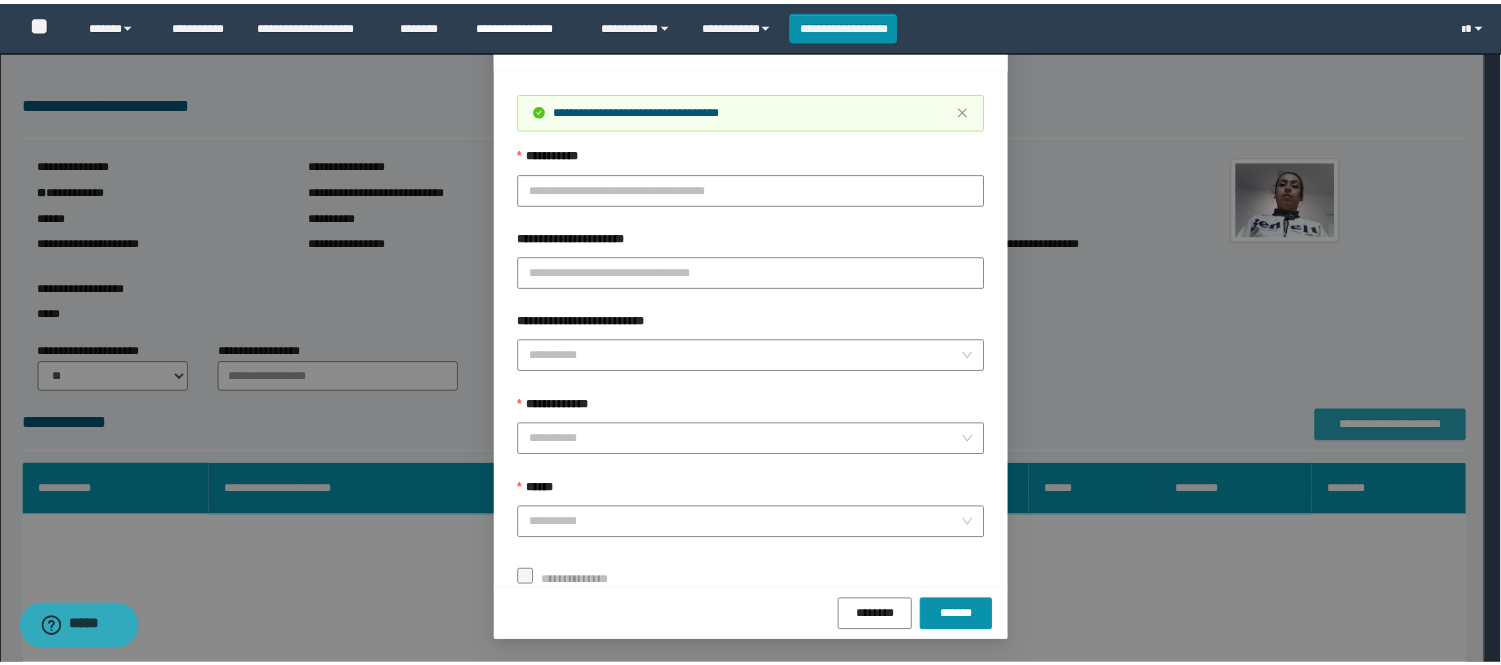 scroll, scrollTop: 0, scrollLeft: 0, axis: both 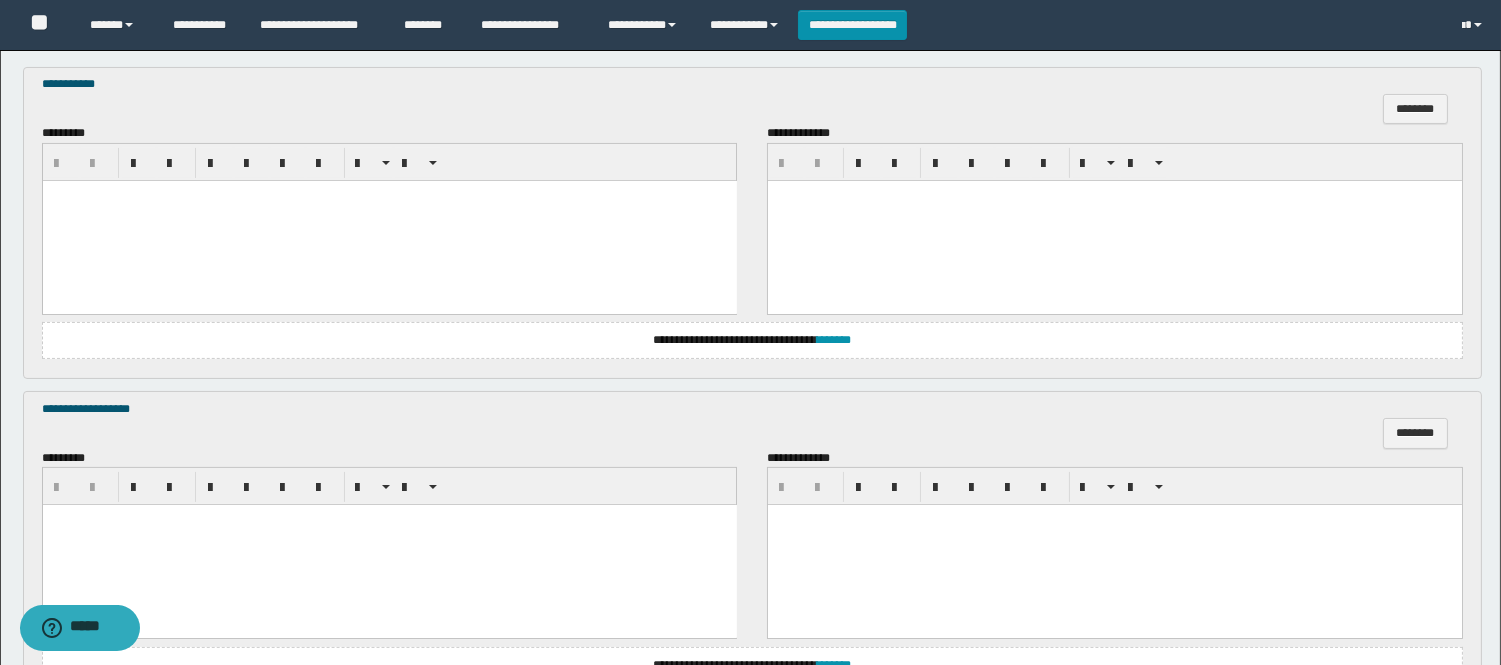 click at bounding box center [389, 220] 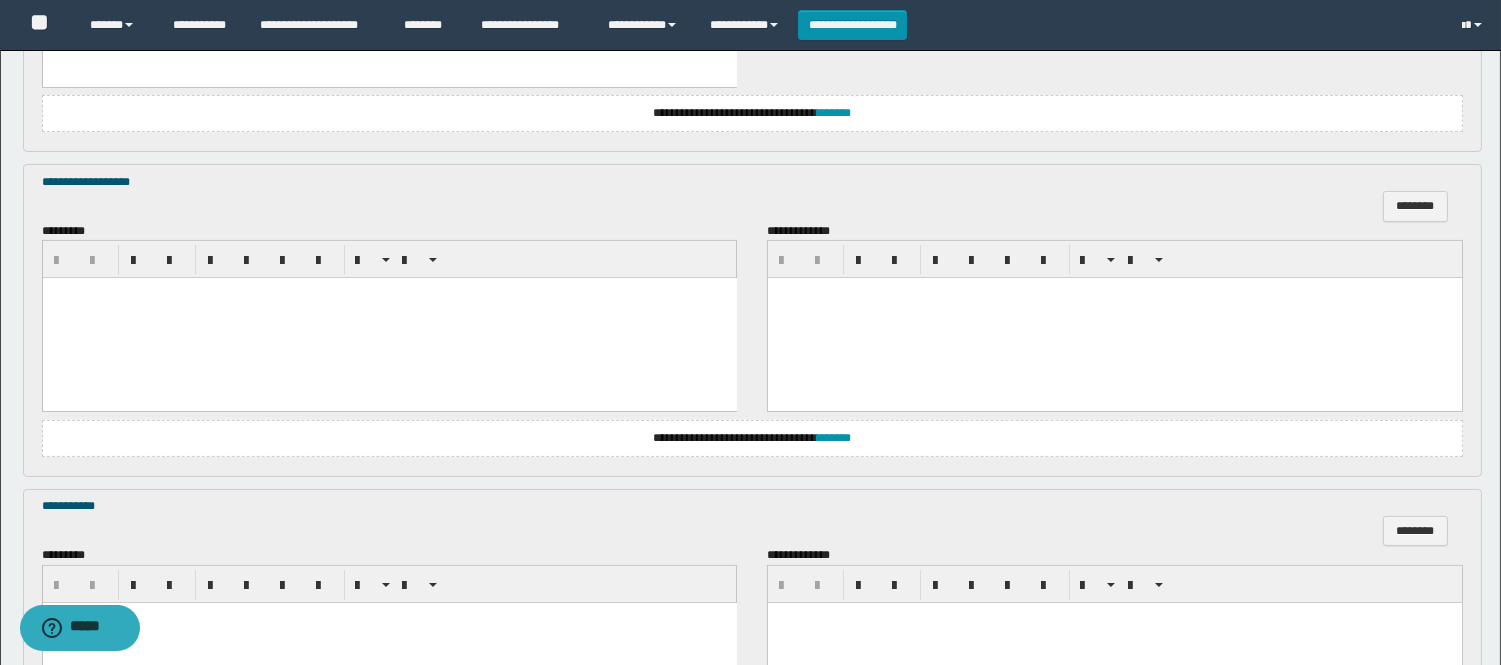 scroll, scrollTop: 1000, scrollLeft: 0, axis: vertical 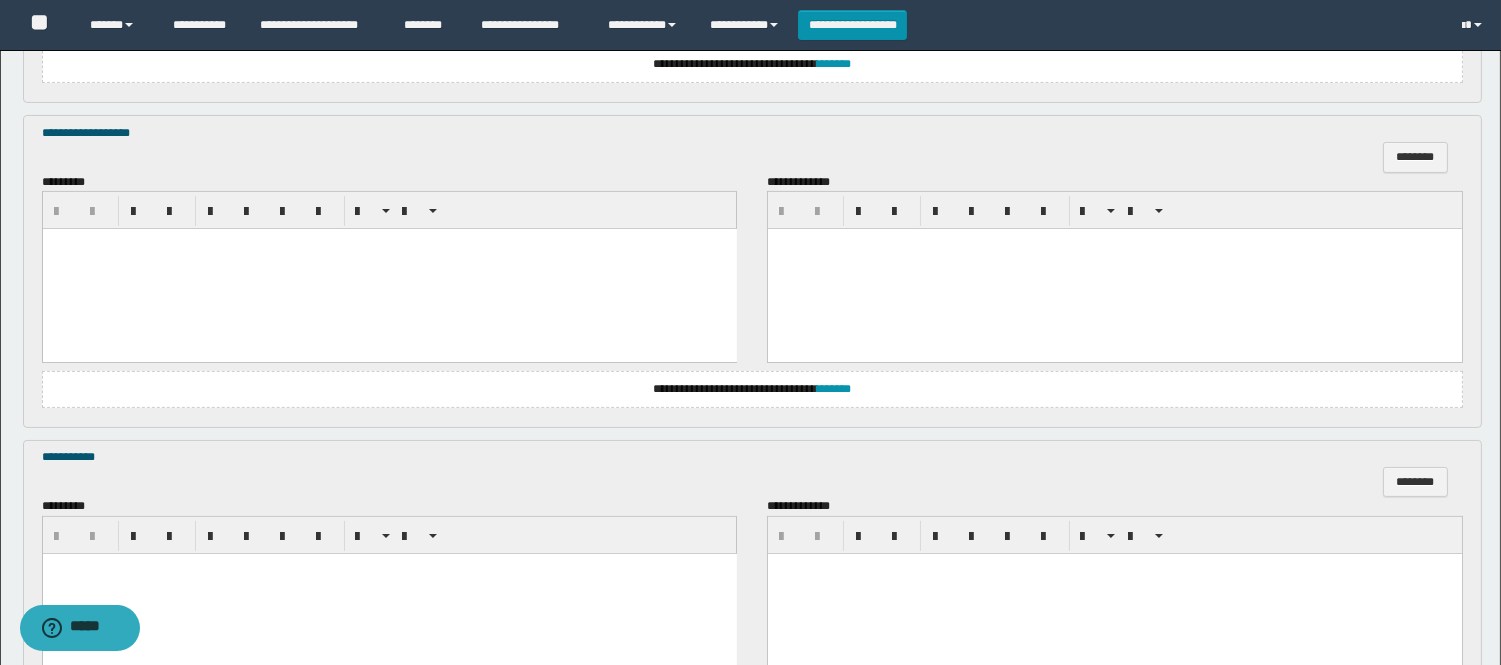 click on "**********" at bounding box center [752, 389] 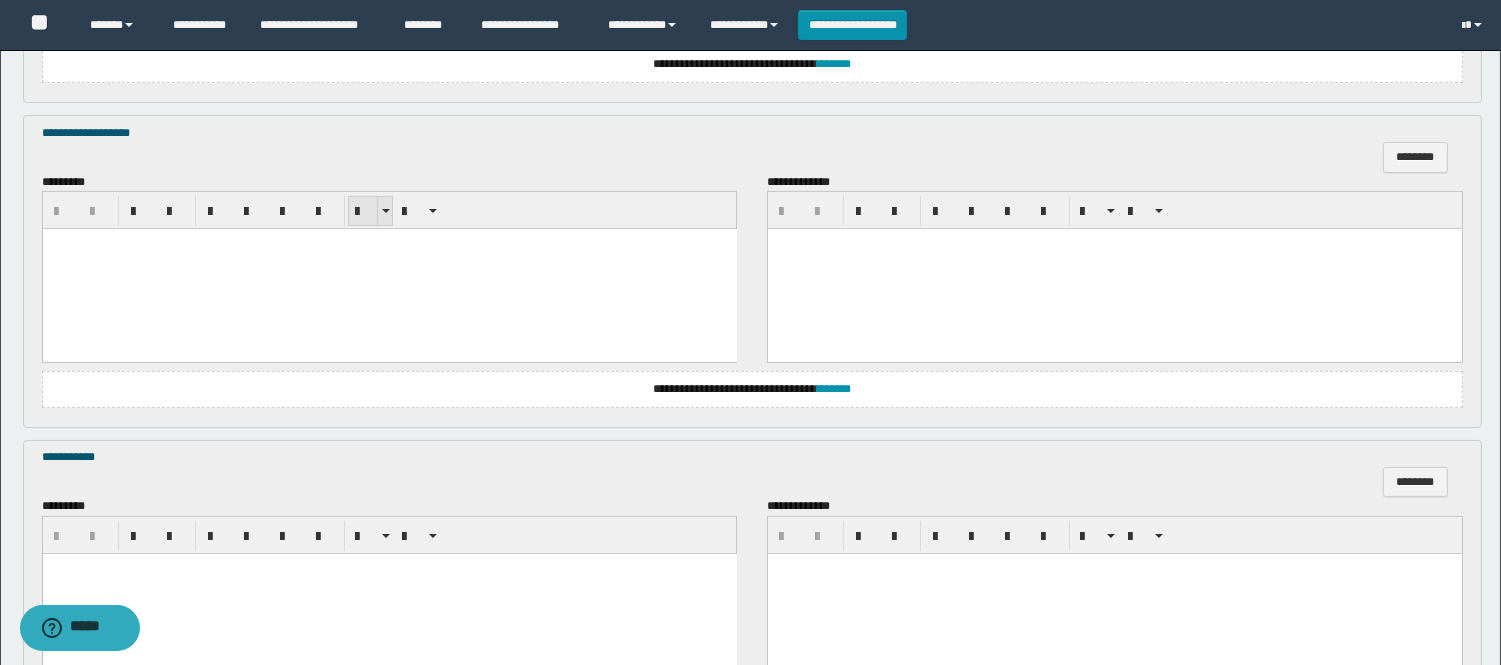 click at bounding box center (363, 211) 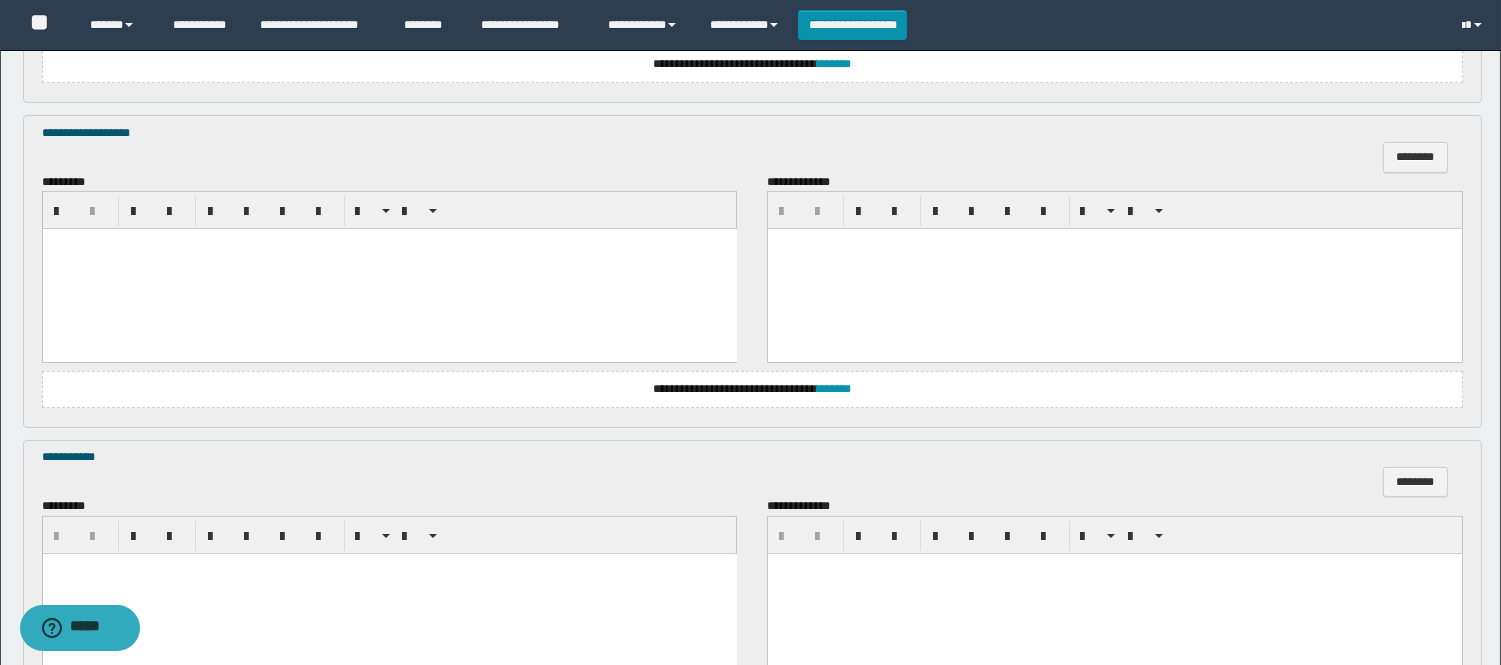 paste 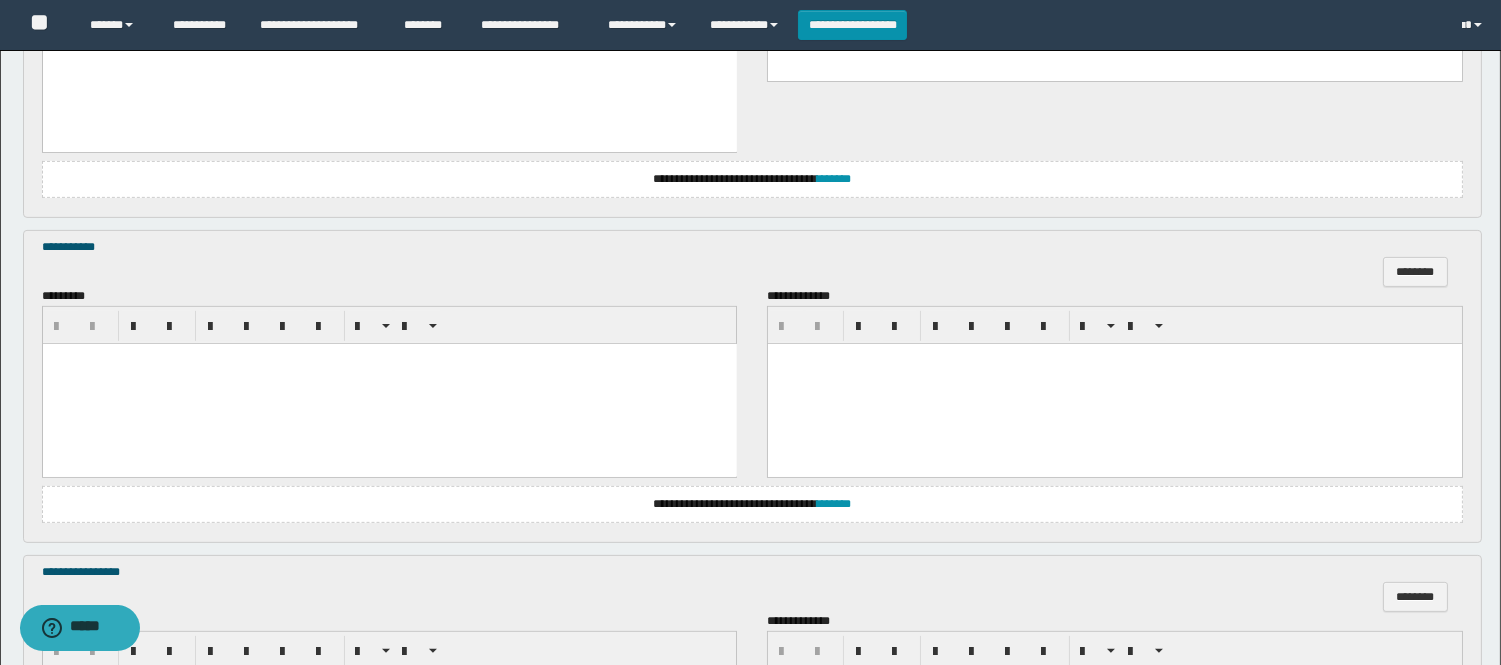 scroll, scrollTop: 1444, scrollLeft: 0, axis: vertical 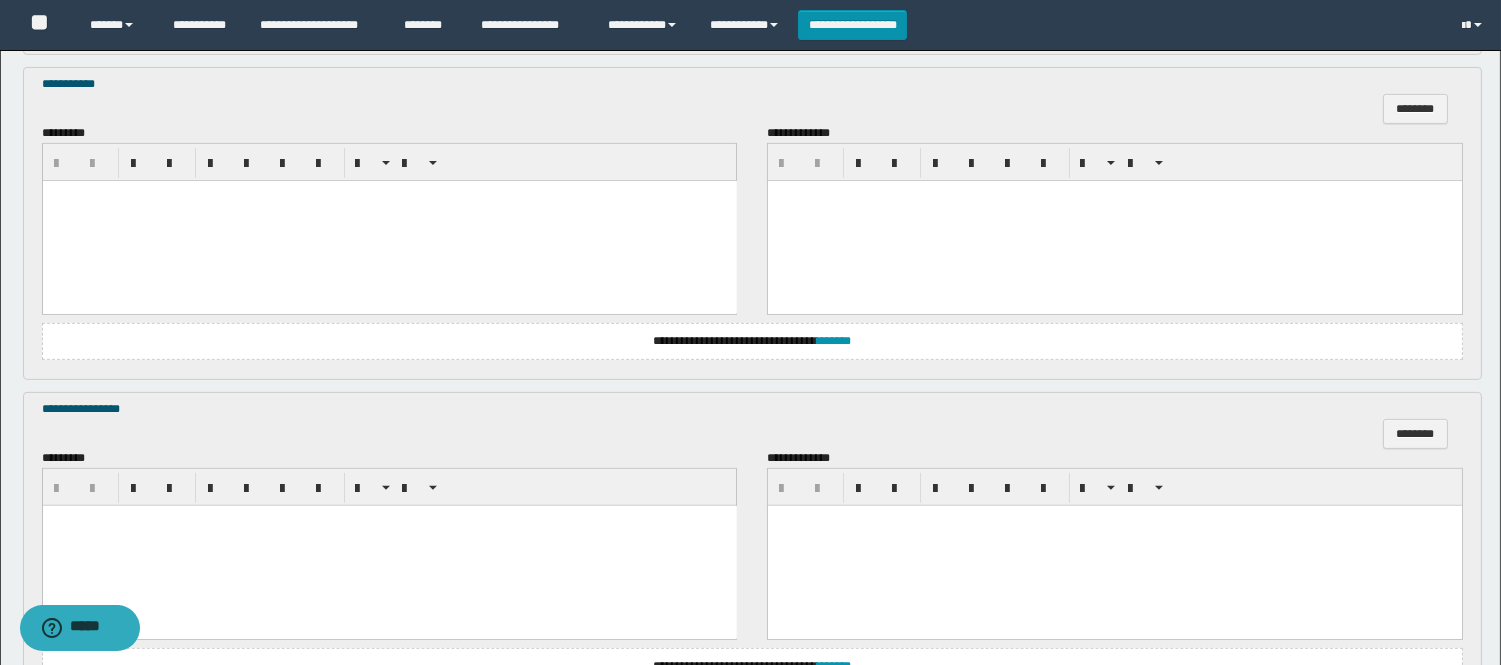 click at bounding box center (389, 221) 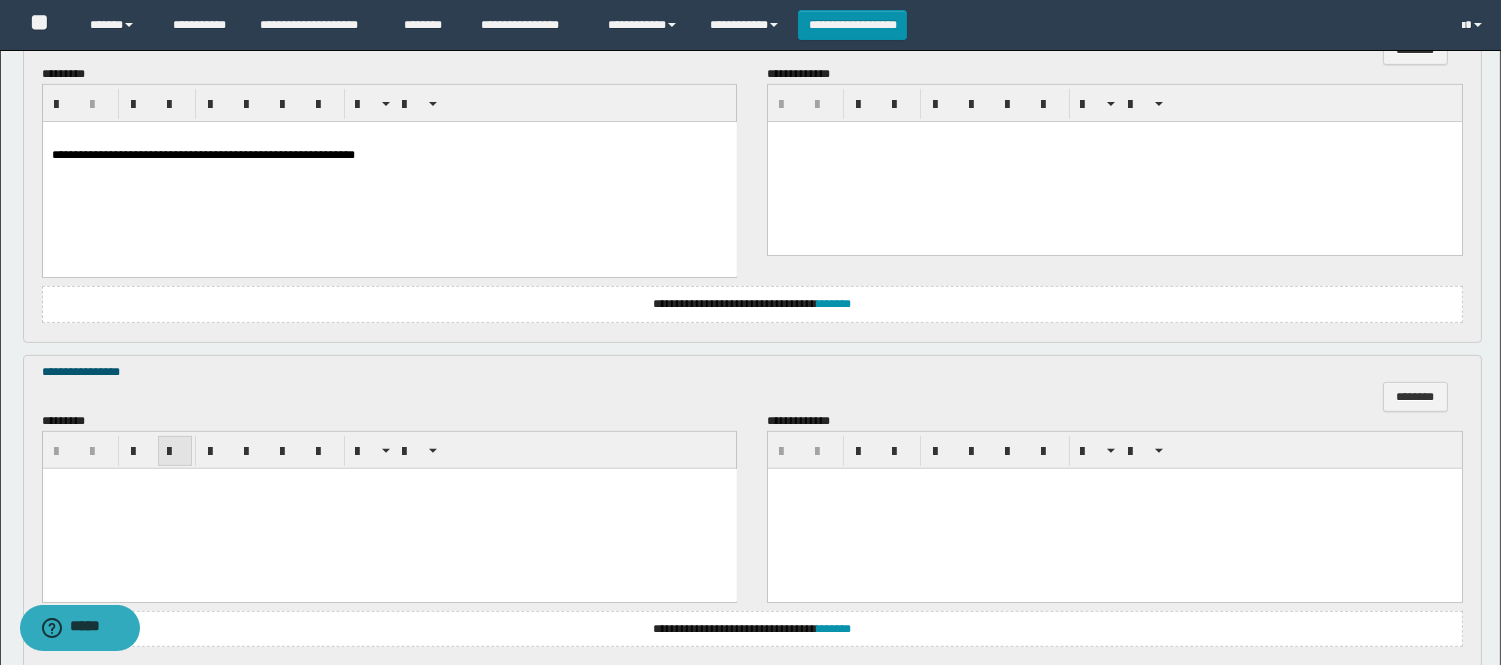 scroll, scrollTop: 1555, scrollLeft: 0, axis: vertical 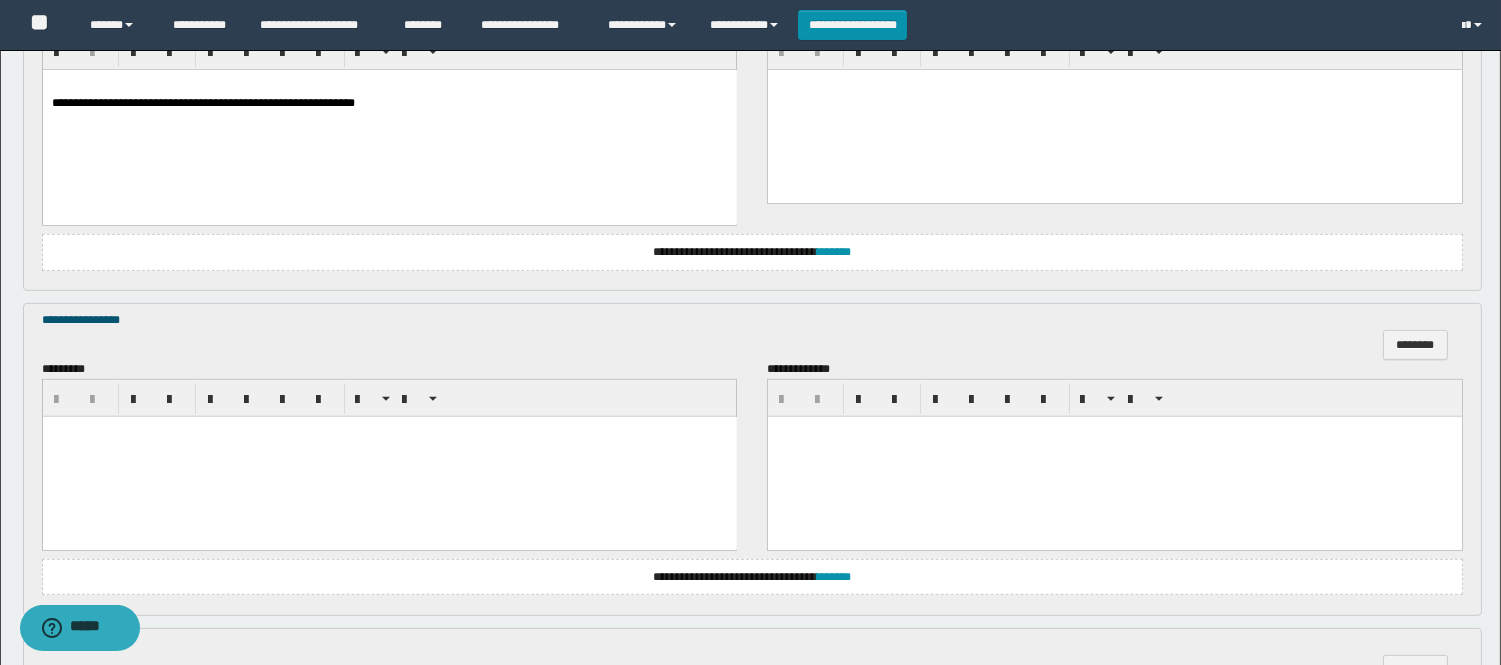 click at bounding box center [389, 457] 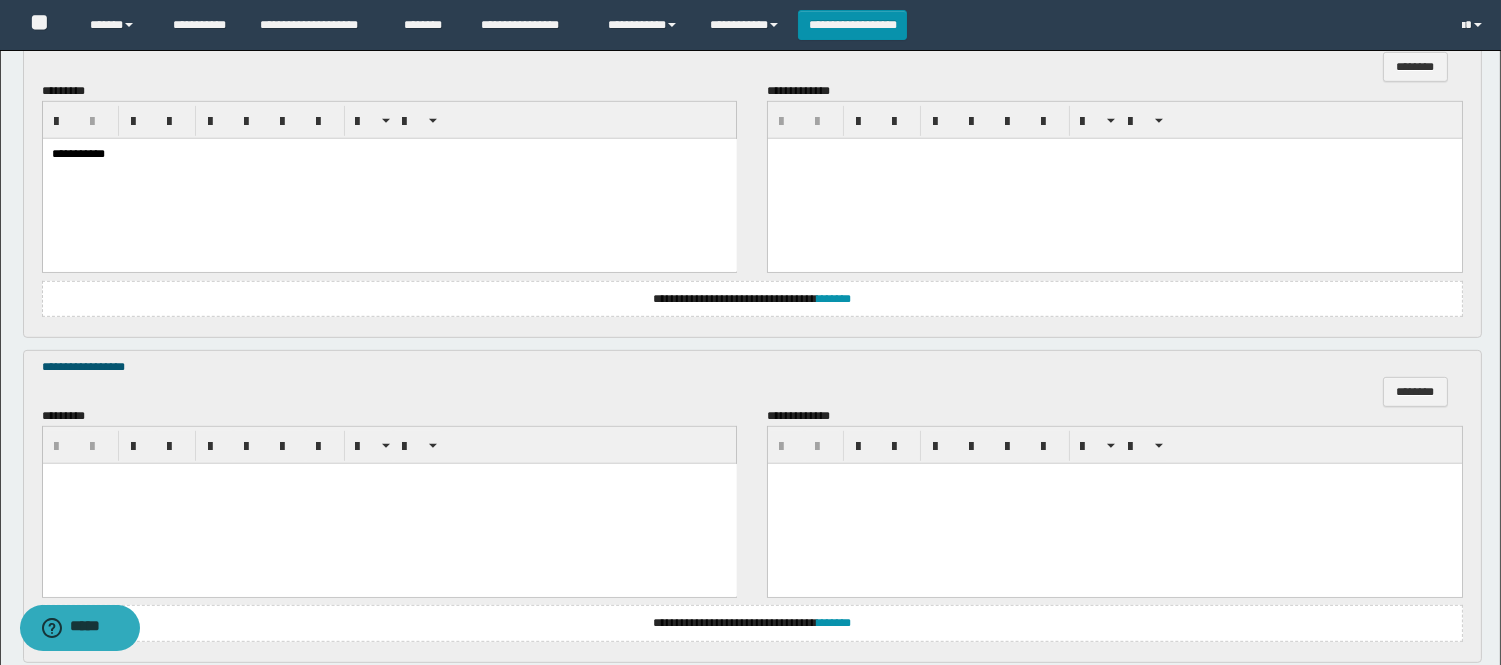 scroll, scrollTop: 1888, scrollLeft: 0, axis: vertical 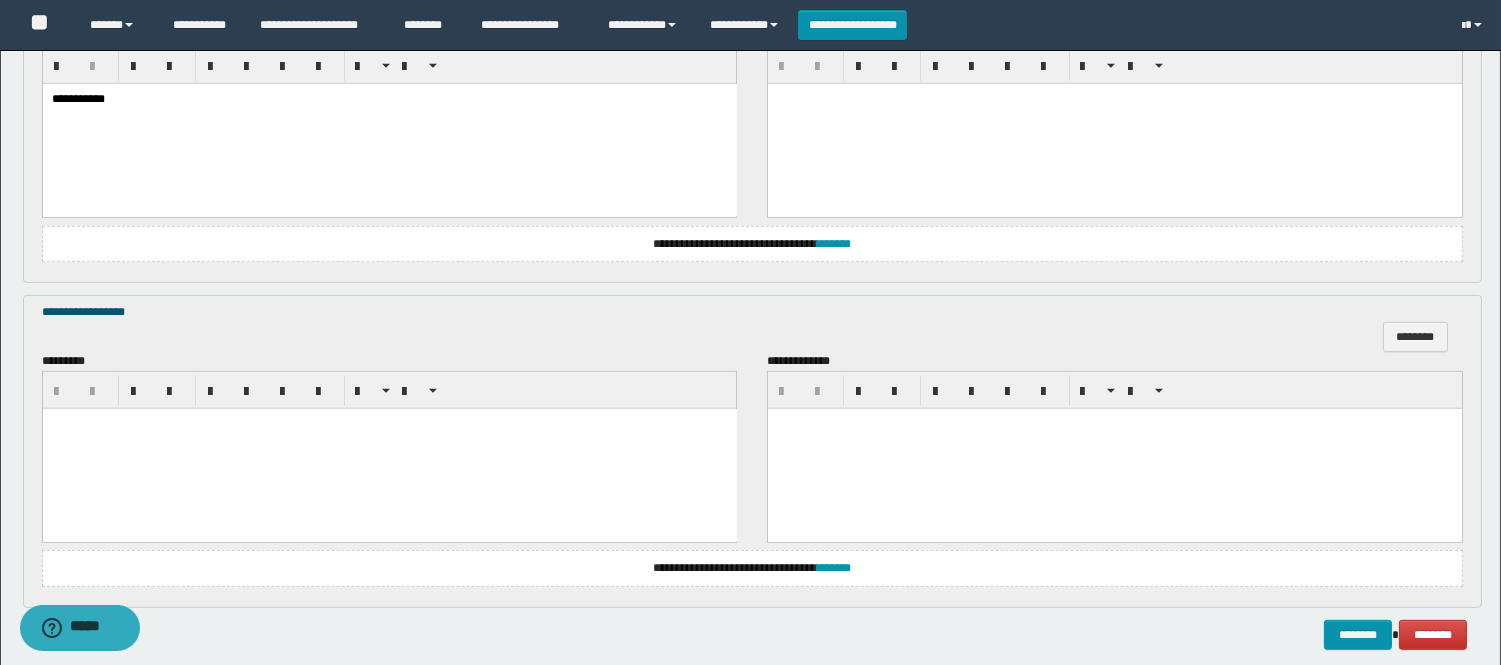 click at bounding box center [389, 448] 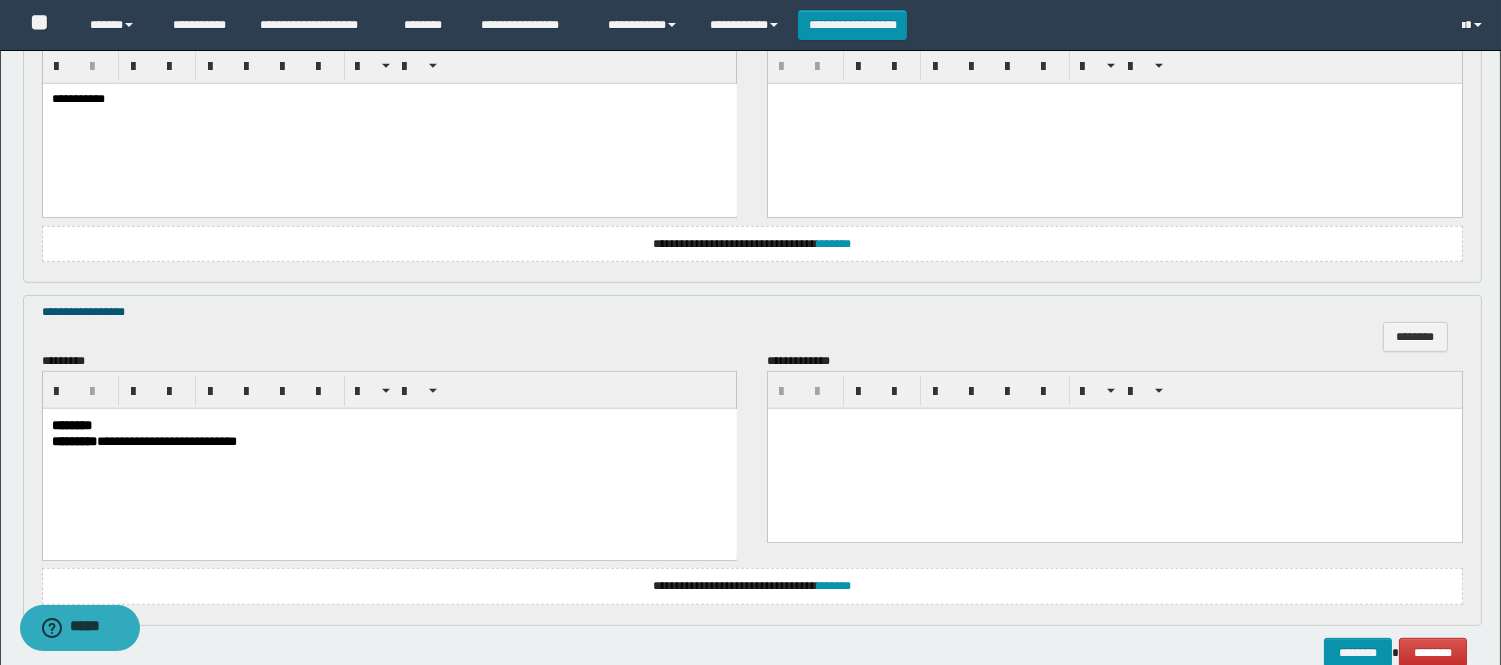 scroll, scrollTop: 2000, scrollLeft: 0, axis: vertical 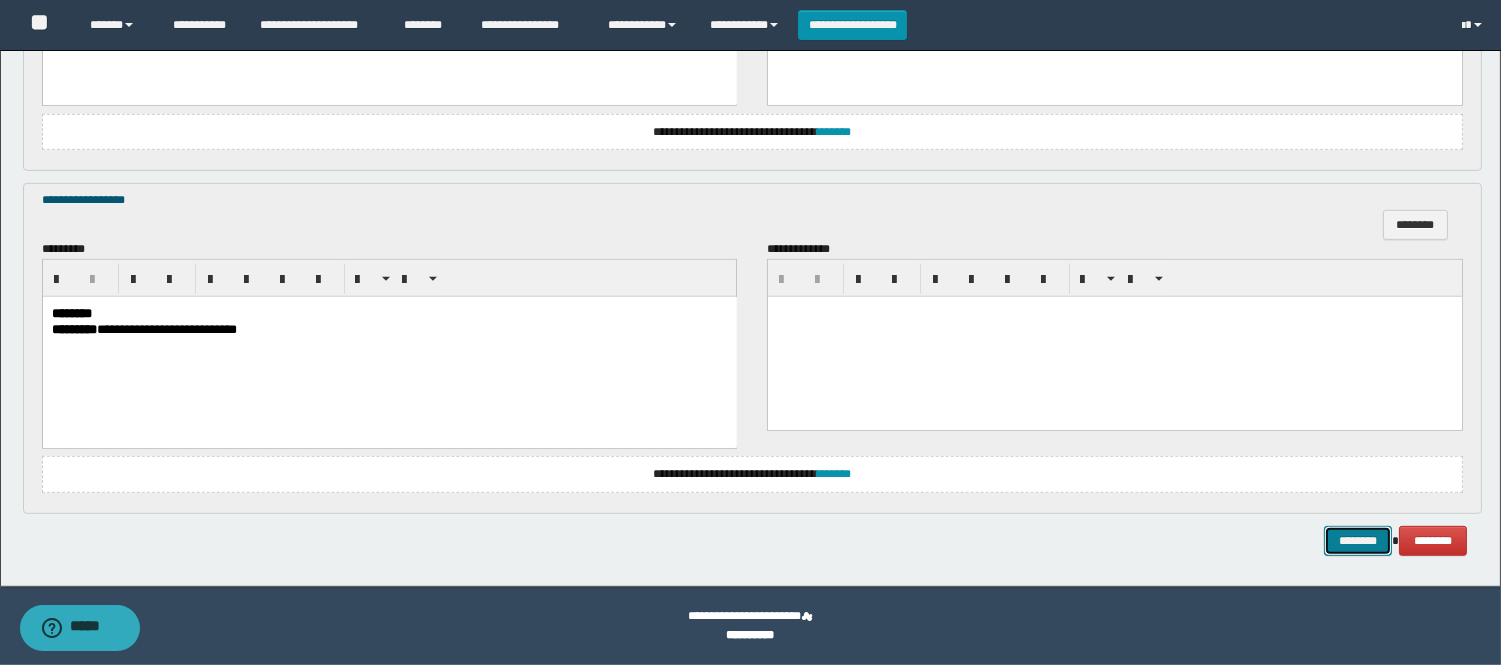 click on "********" at bounding box center (1358, 541) 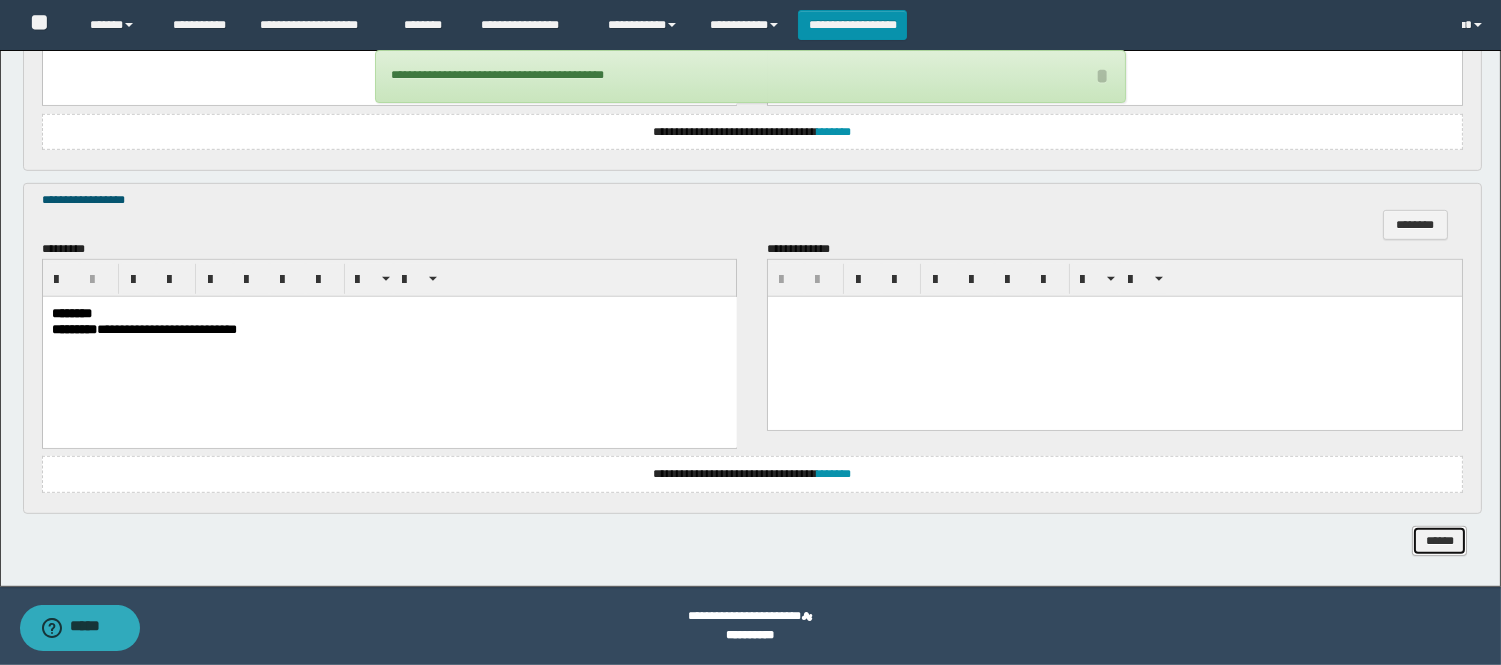 click on "******" at bounding box center (1439, 541) 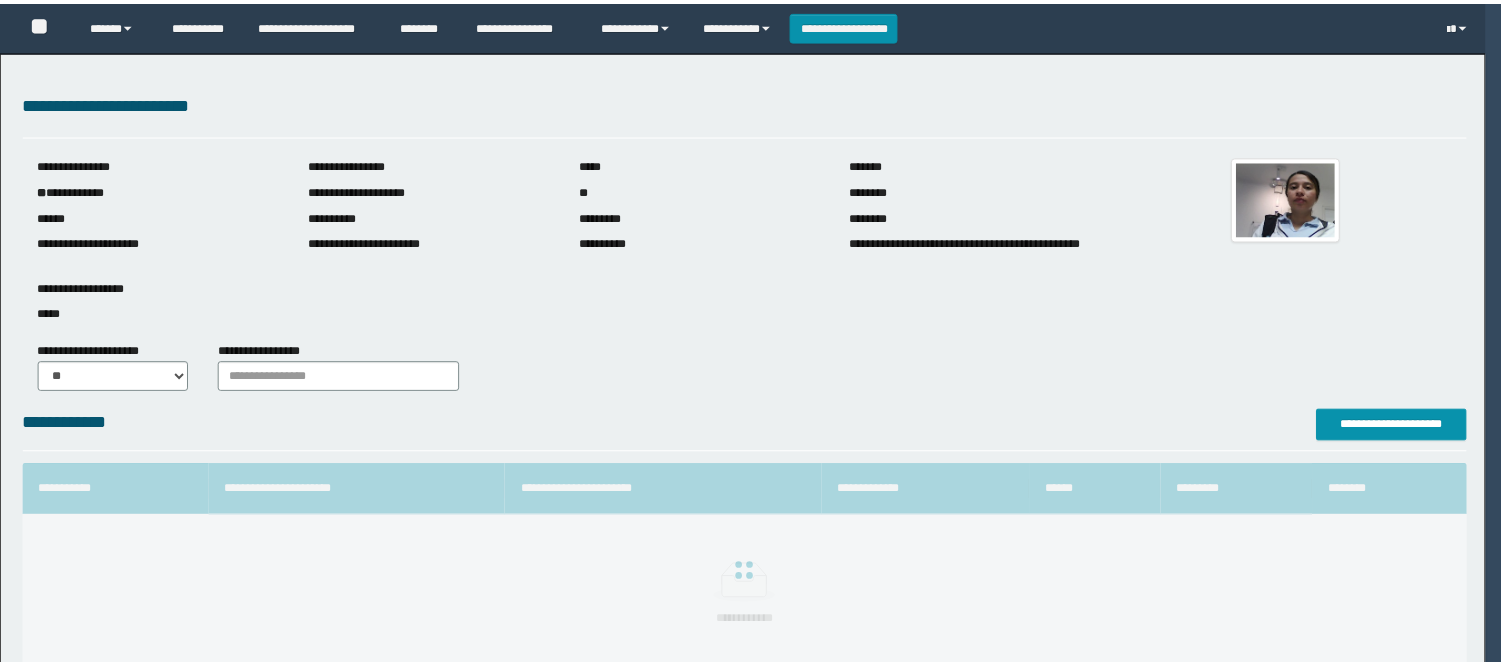 scroll, scrollTop: 0, scrollLeft: 0, axis: both 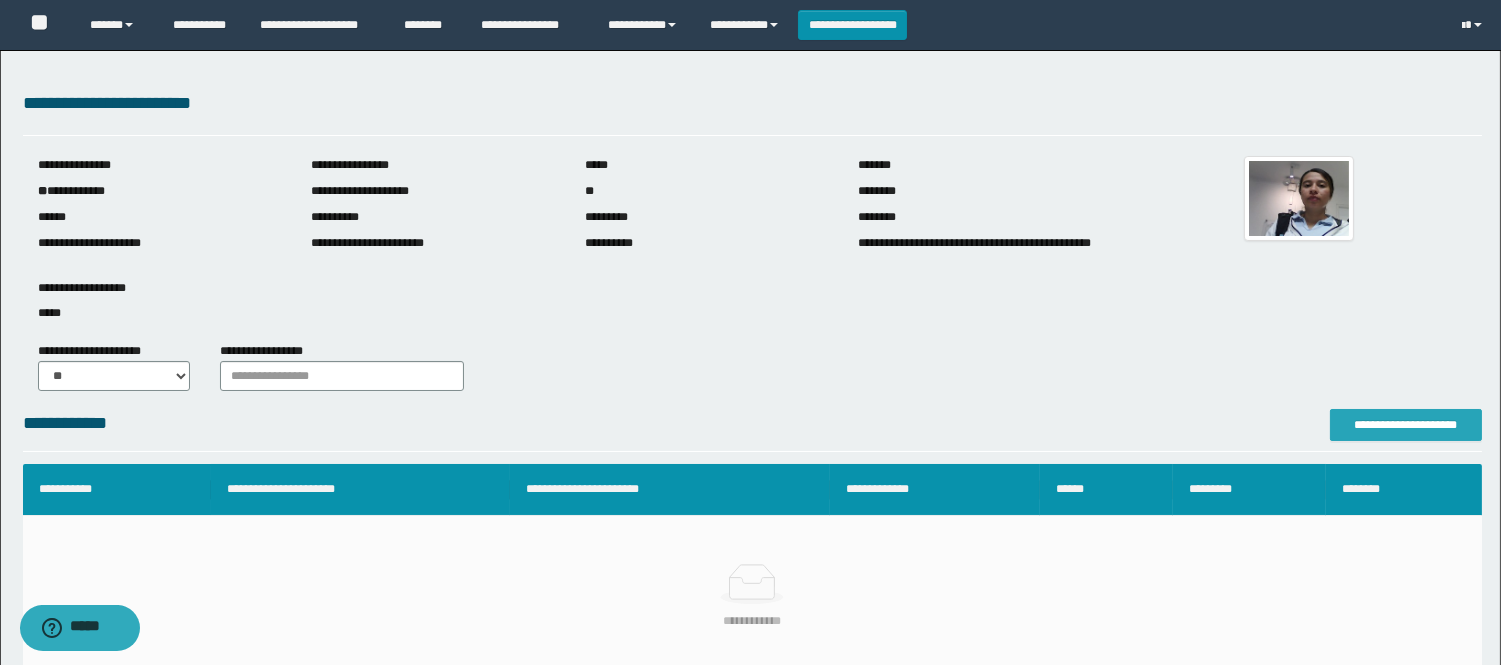 click on "**********" at bounding box center [1406, 425] 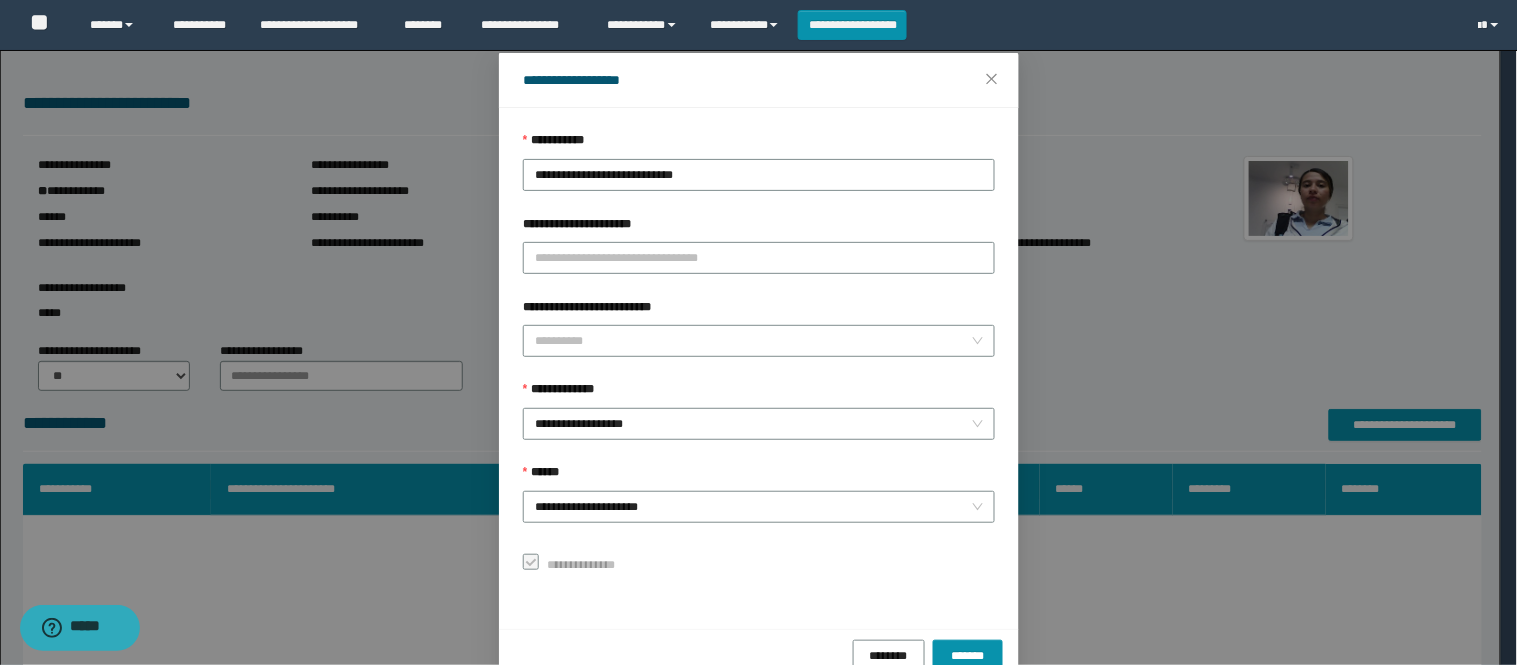 scroll, scrollTop: 87, scrollLeft: 0, axis: vertical 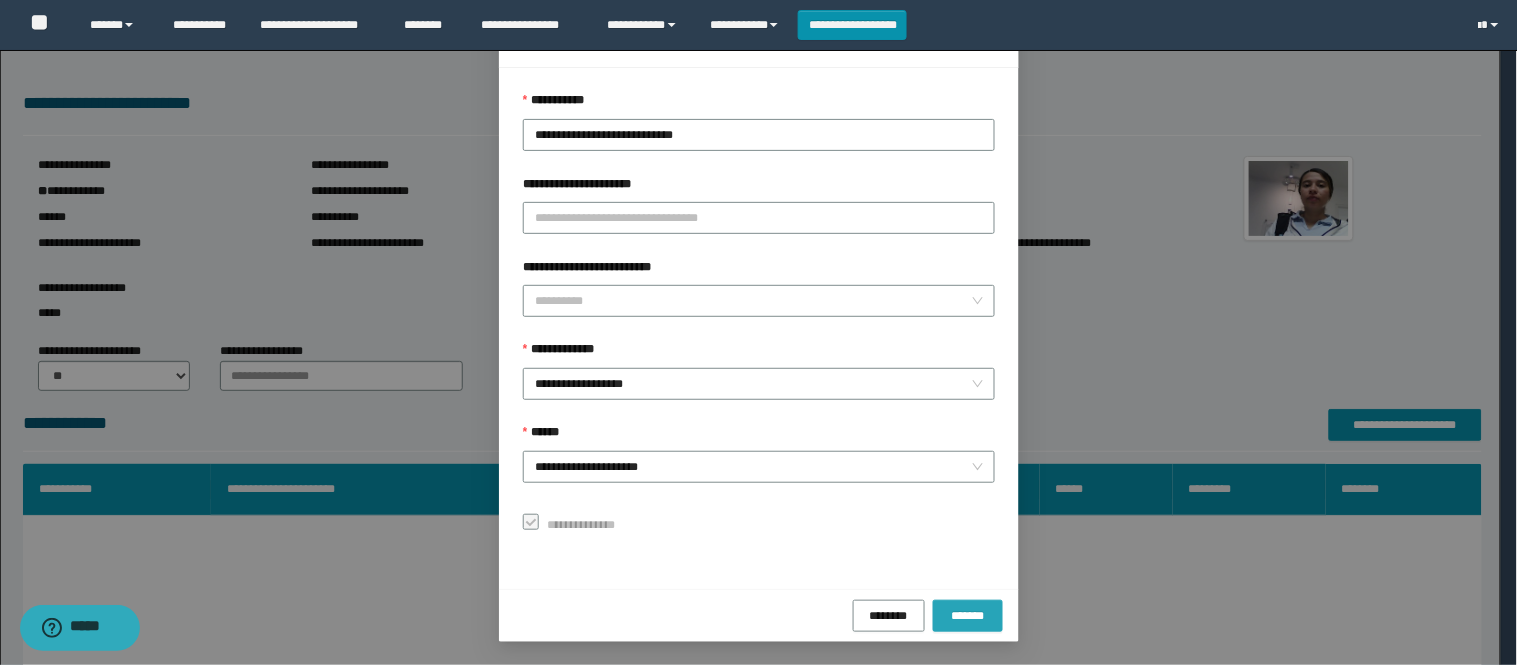 click on "*******" at bounding box center [968, 615] 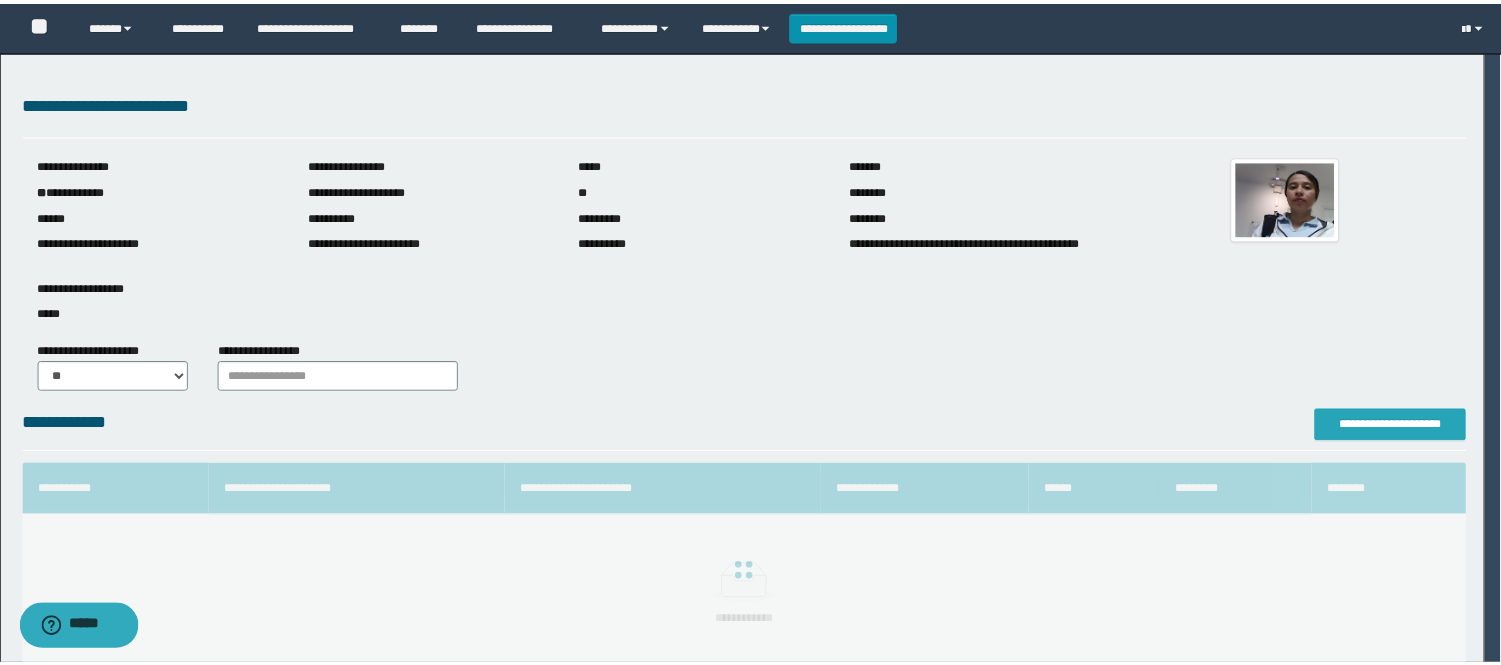 scroll, scrollTop: 0, scrollLeft: 0, axis: both 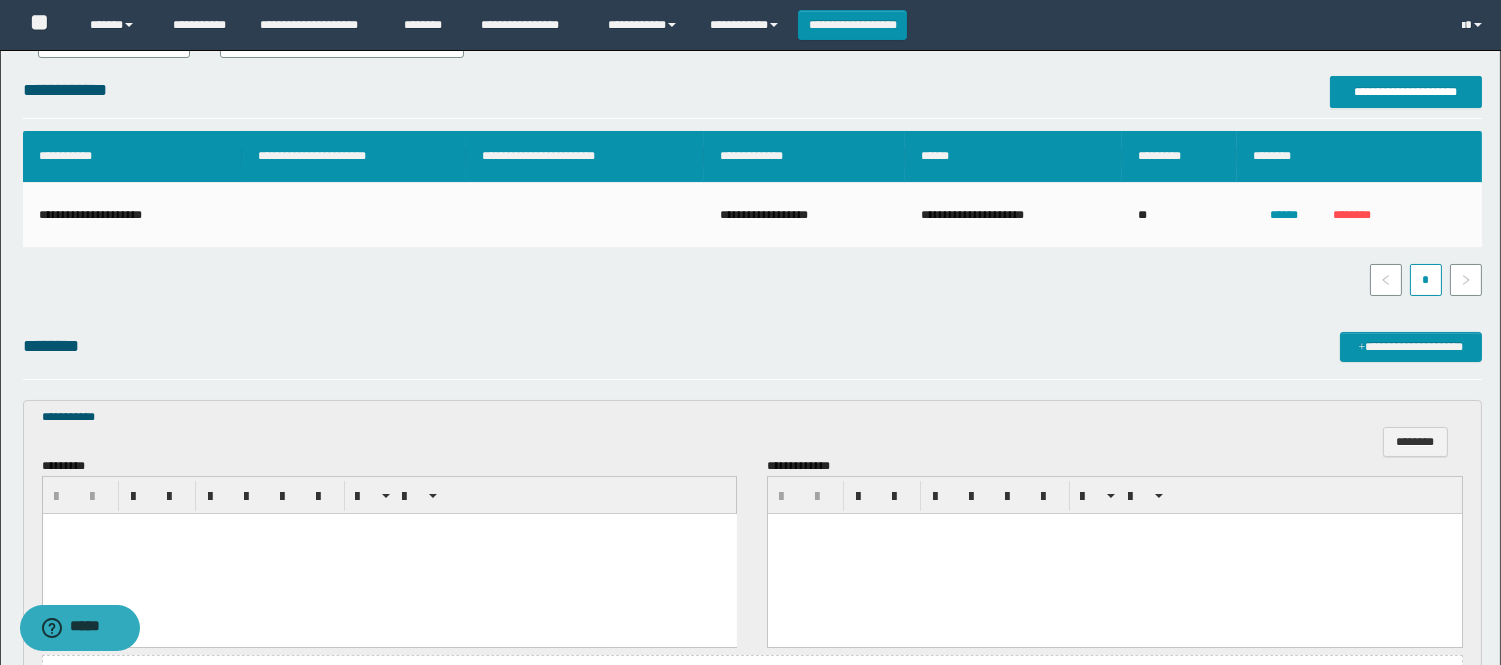 click at bounding box center [389, 553] 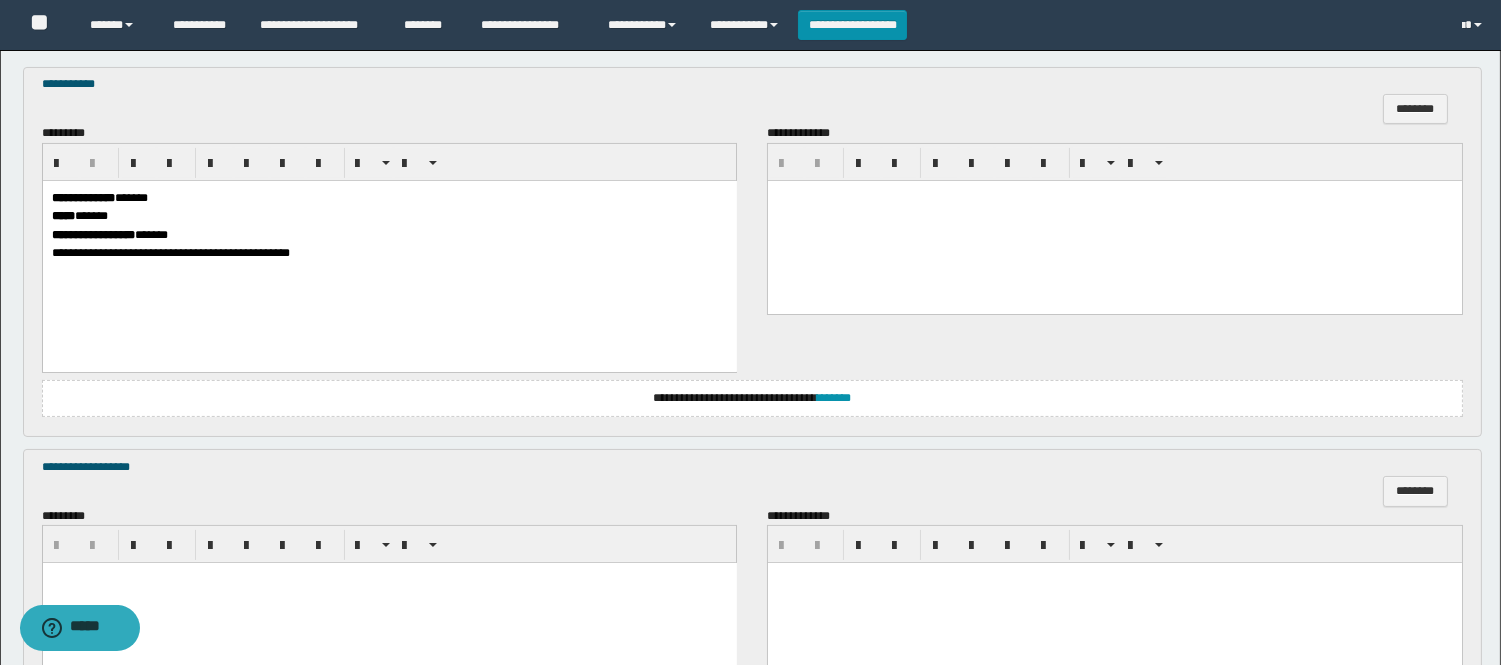 scroll, scrollTop: 888, scrollLeft: 0, axis: vertical 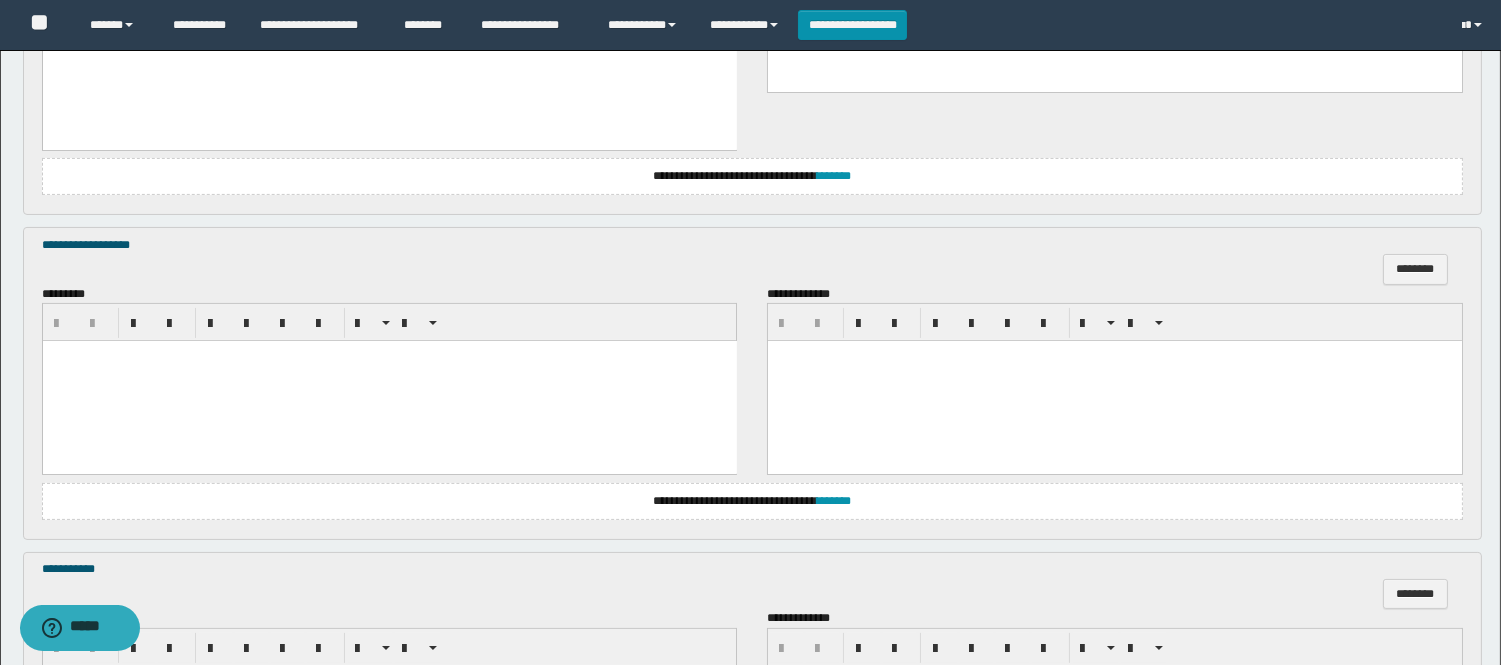 click at bounding box center (389, 356) 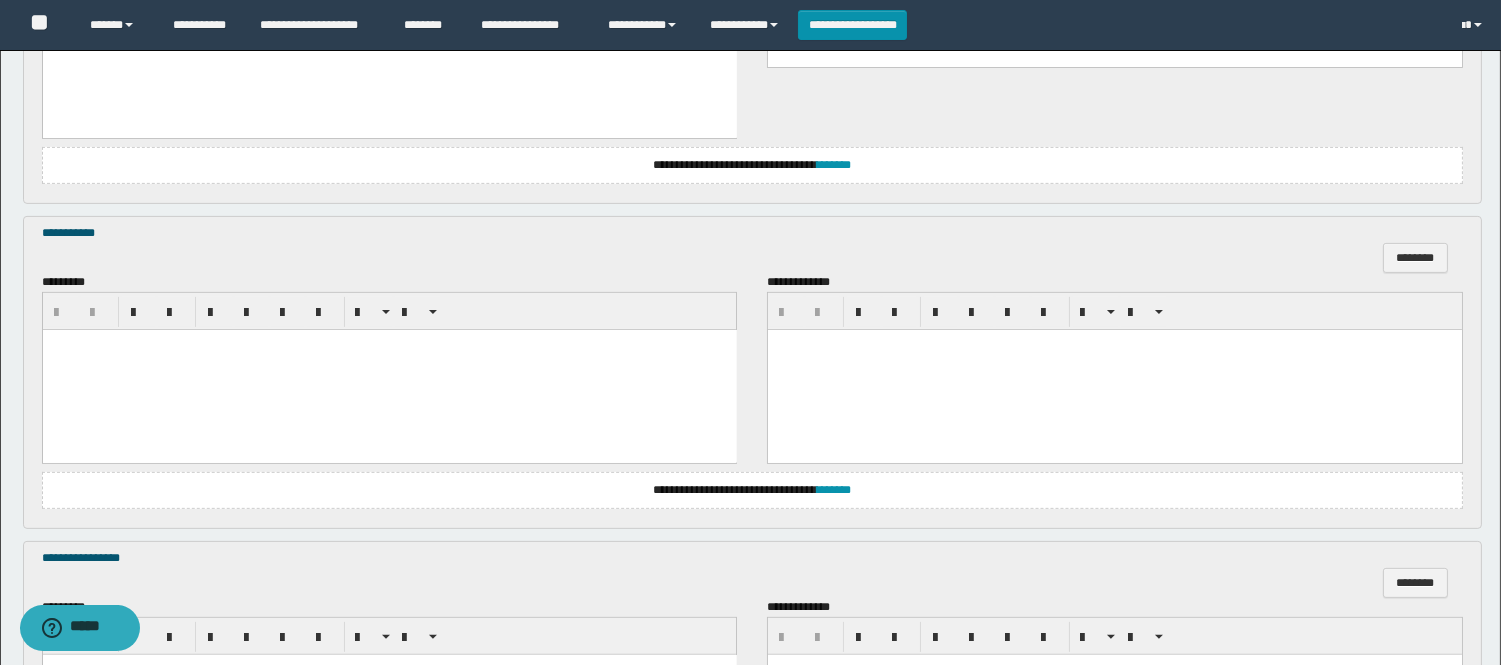 scroll, scrollTop: 1333, scrollLeft: 0, axis: vertical 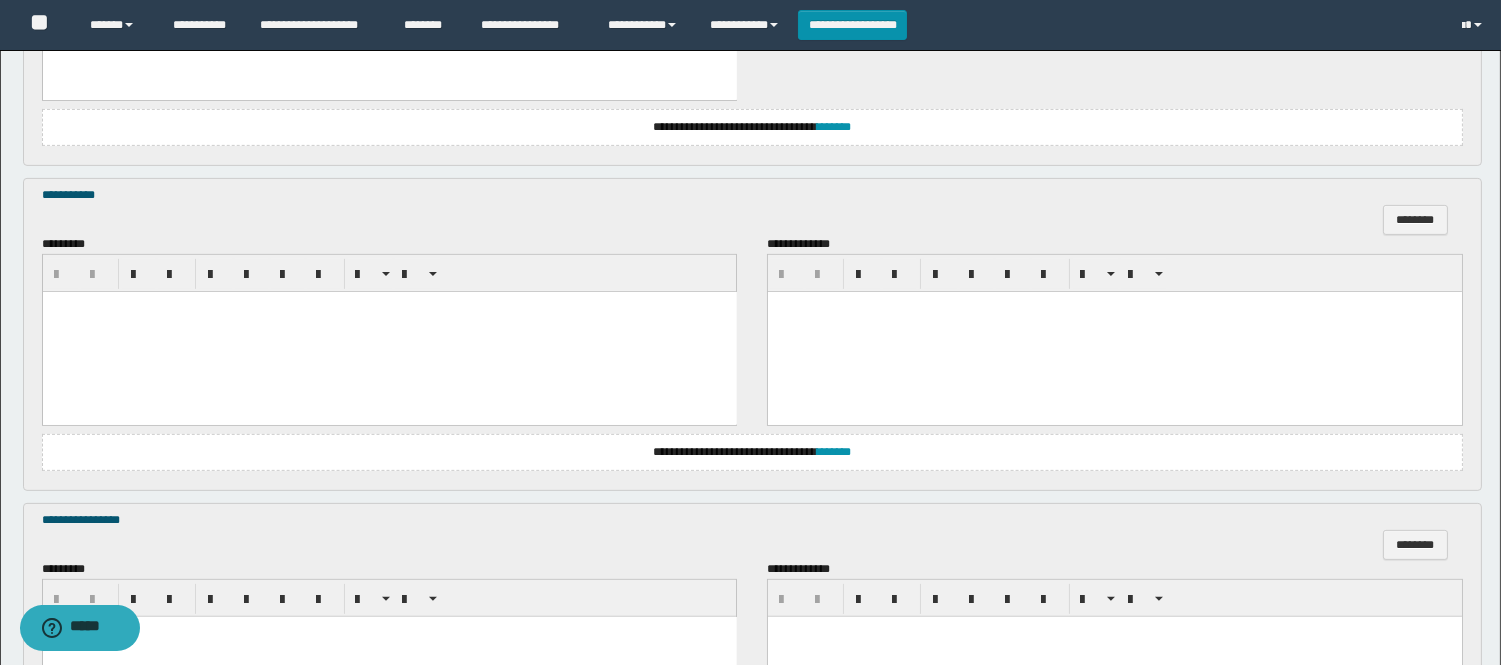 click at bounding box center [363, 274] 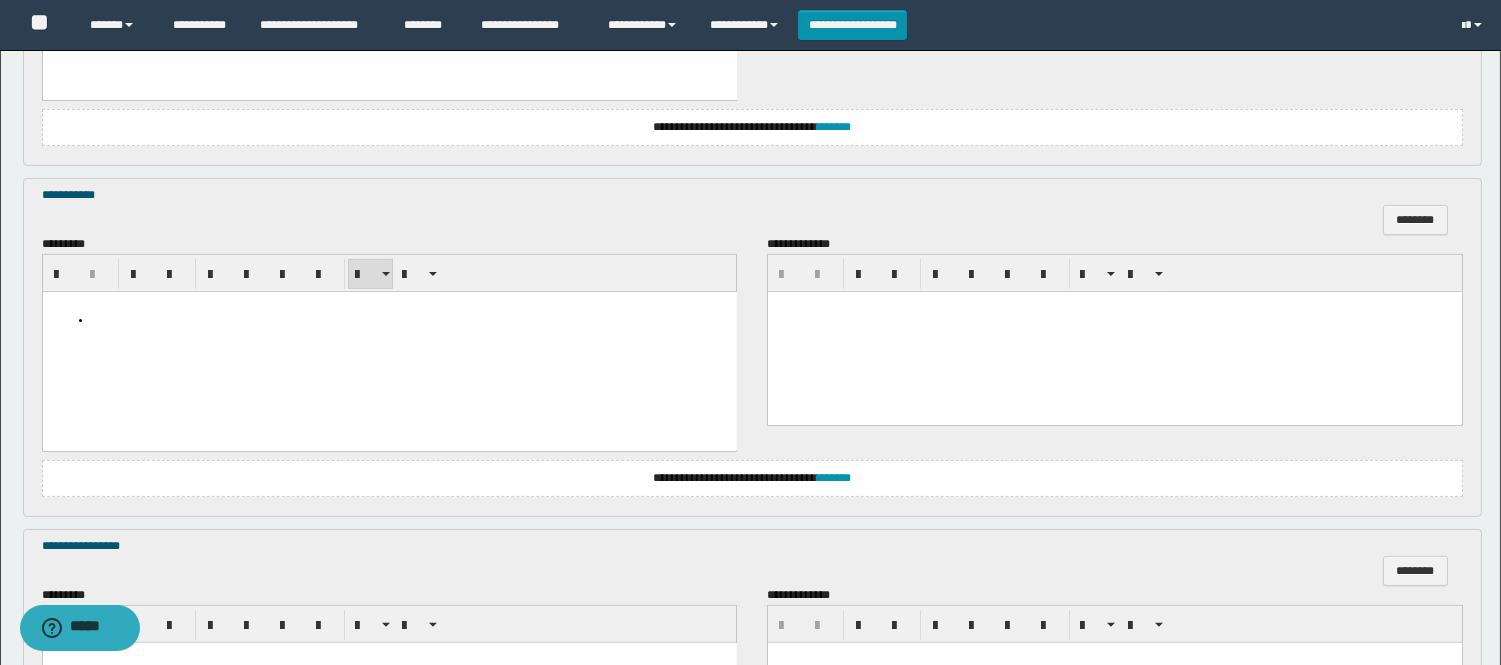 drag, startPoint x: 261, startPoint y: 322, endPoint x: 42, endPoint y: 615, distance: 365.8005 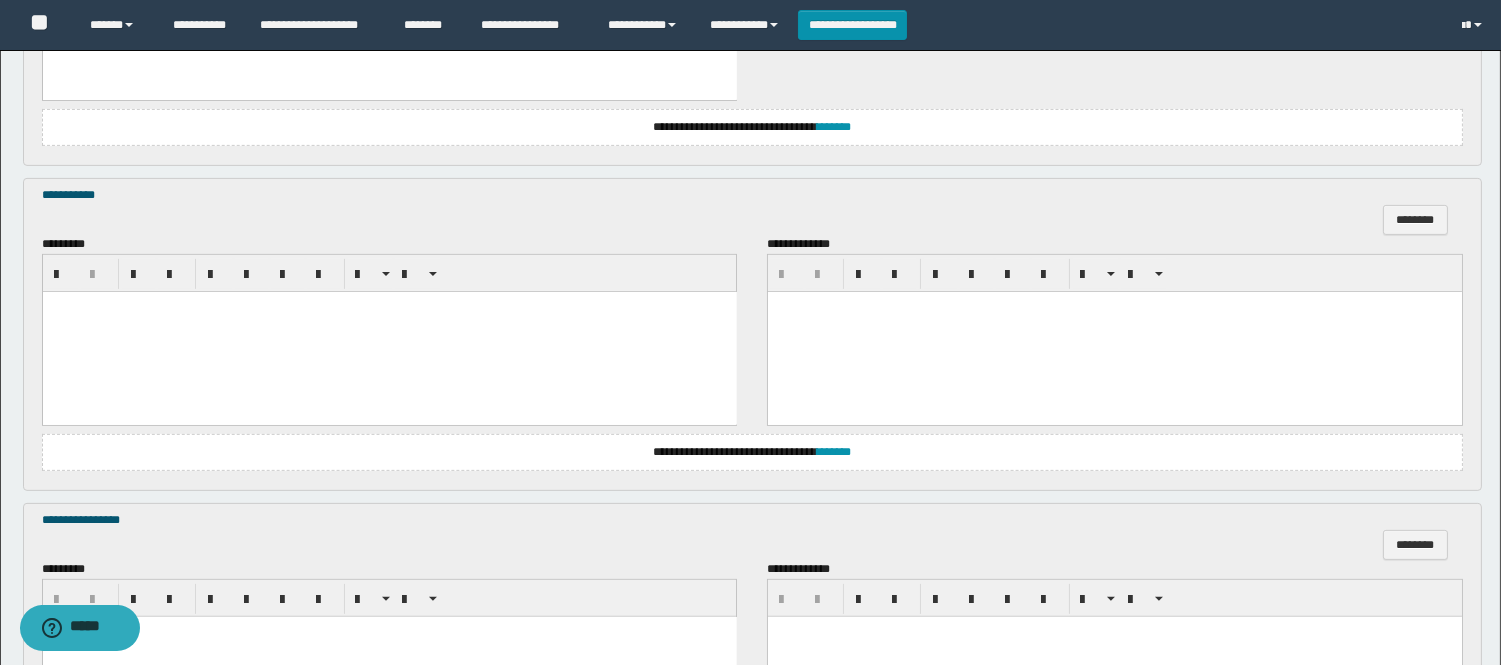 paste 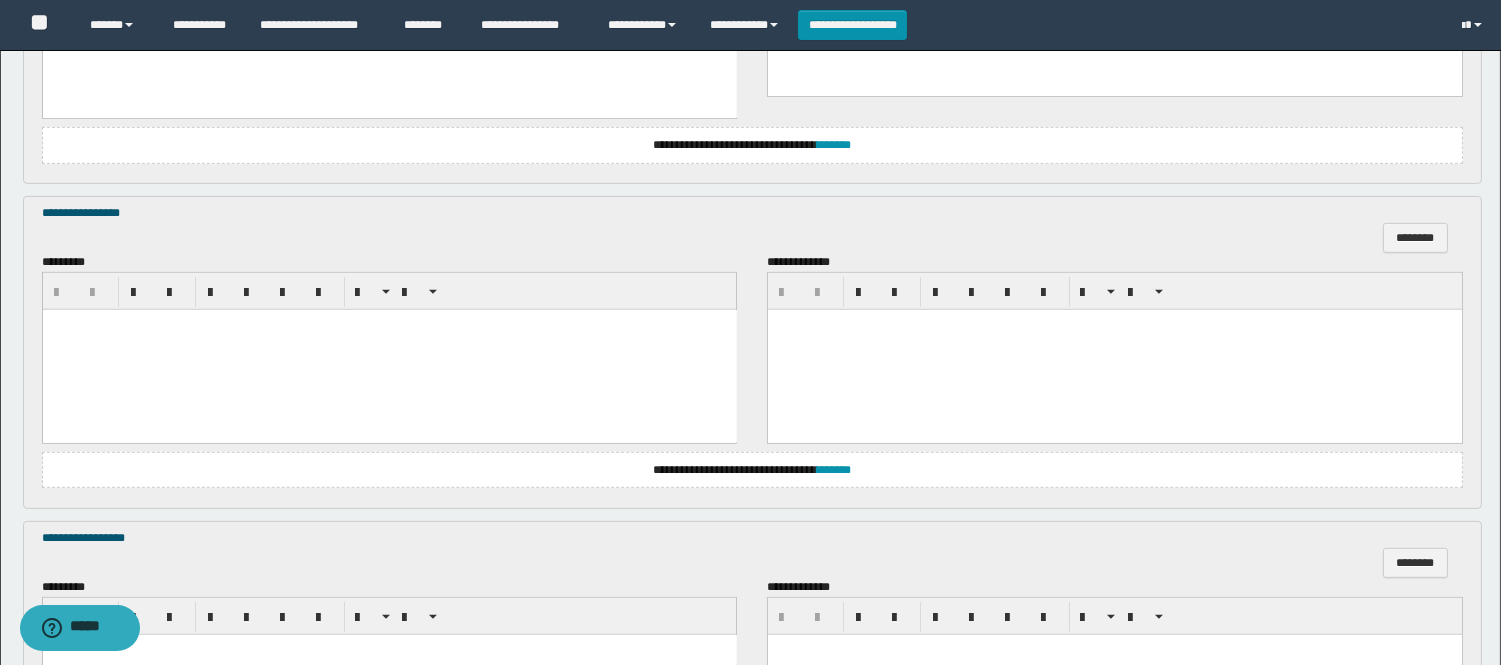scroll, scrollTop: 1666, scrollLeft: 0, axis: vertical 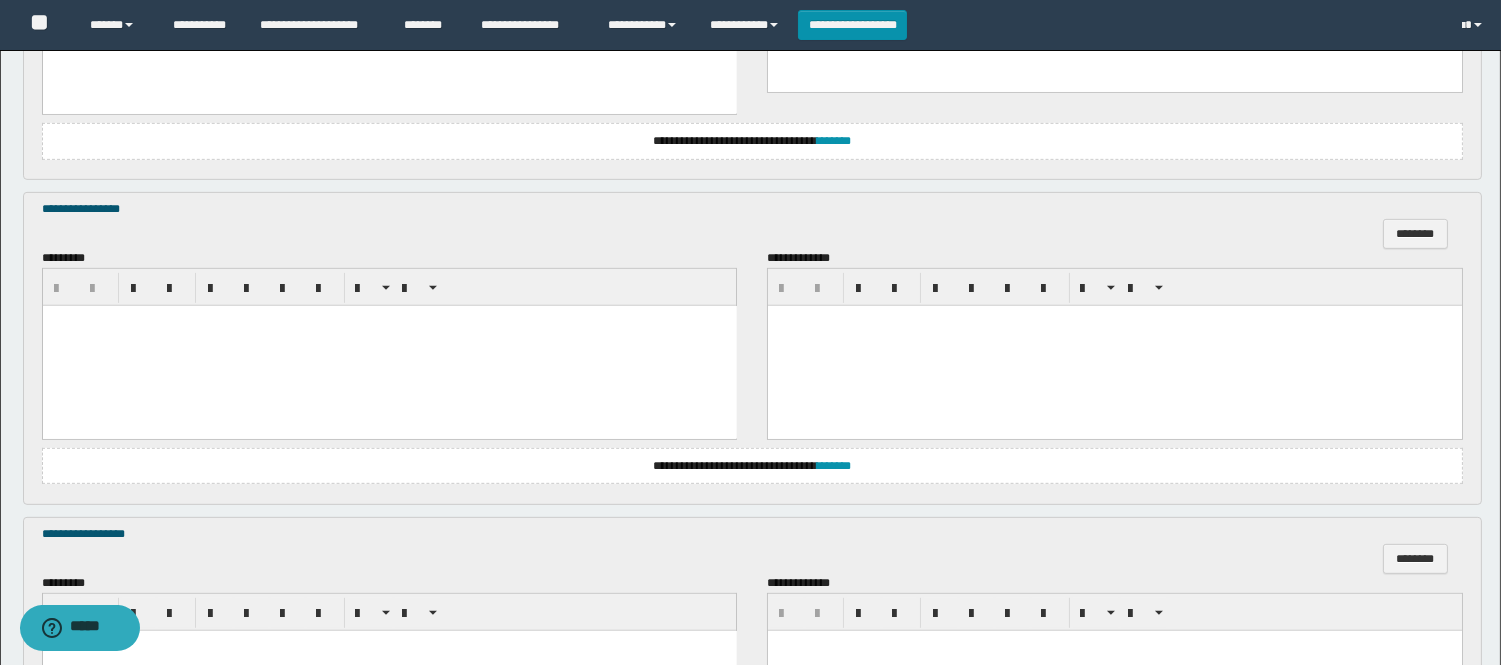 paste 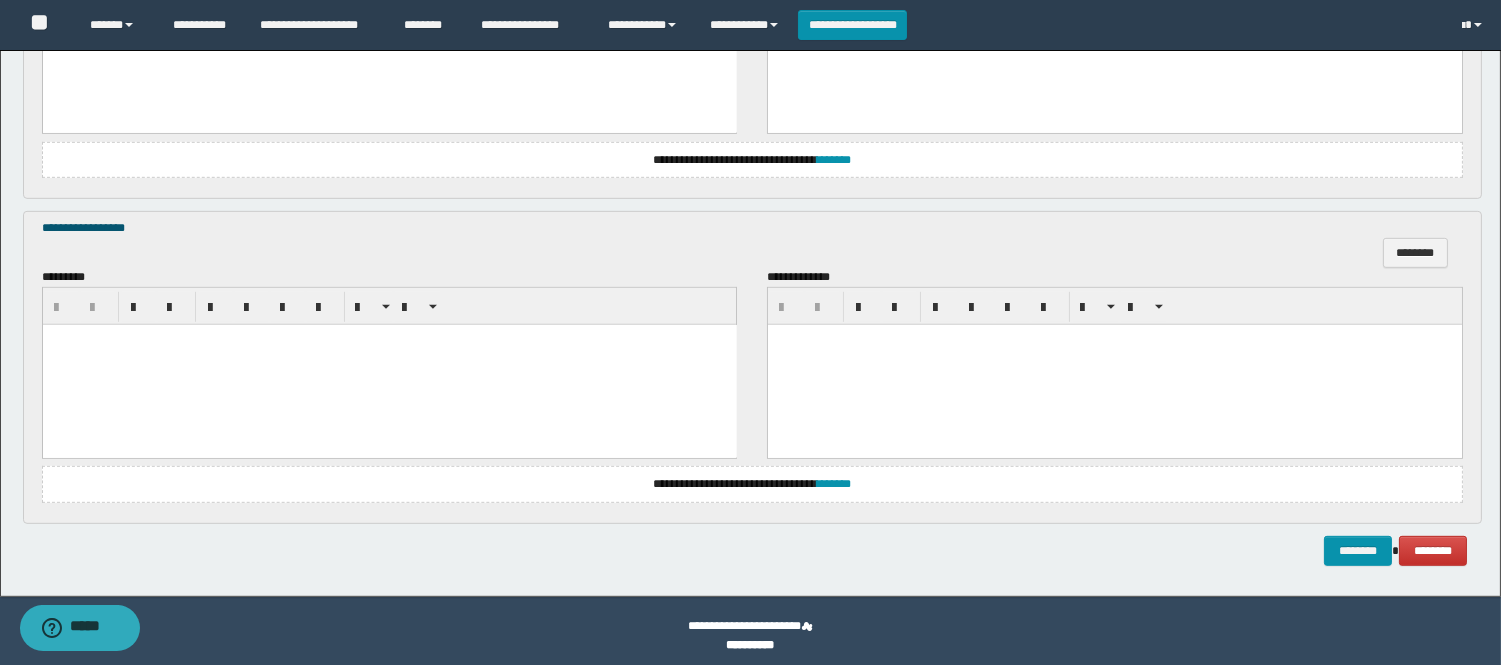 scroll, scrollTop: 1981, scrollLeft: 0, axis: vertical 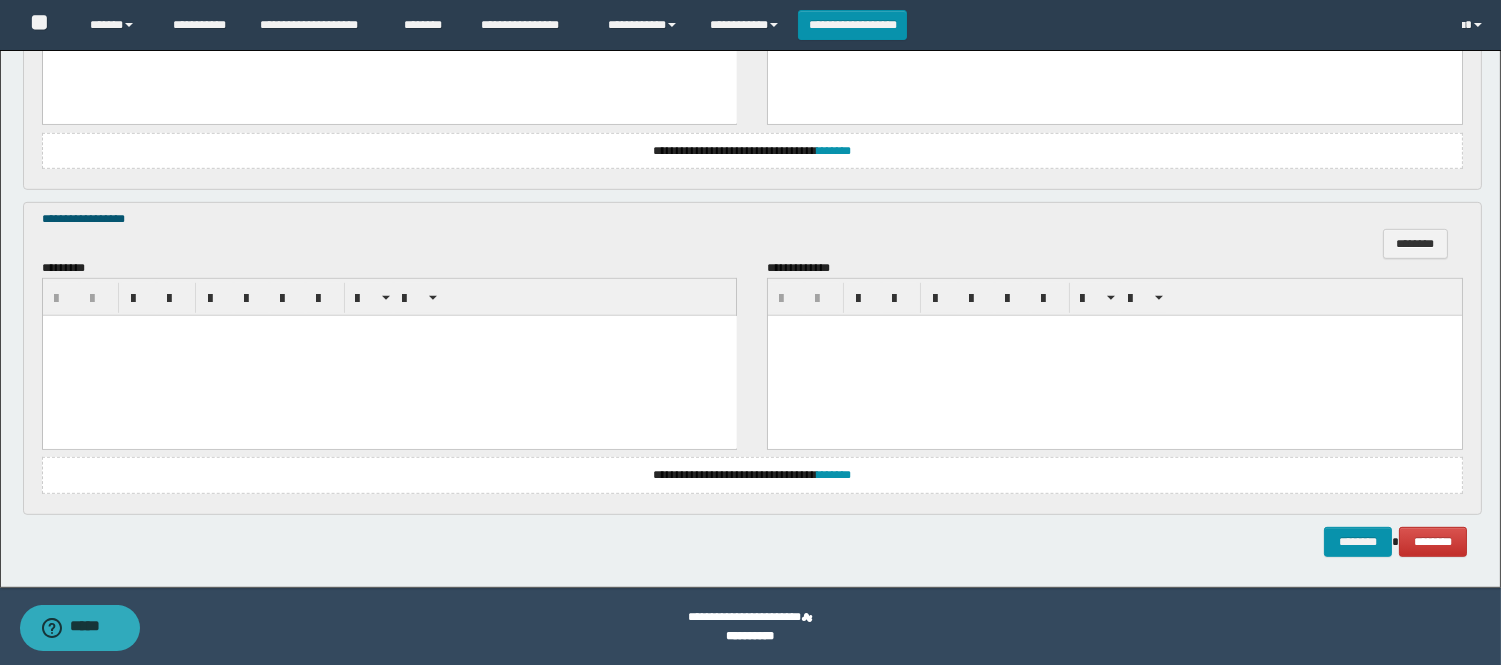 click at bounding box center (389, 355) 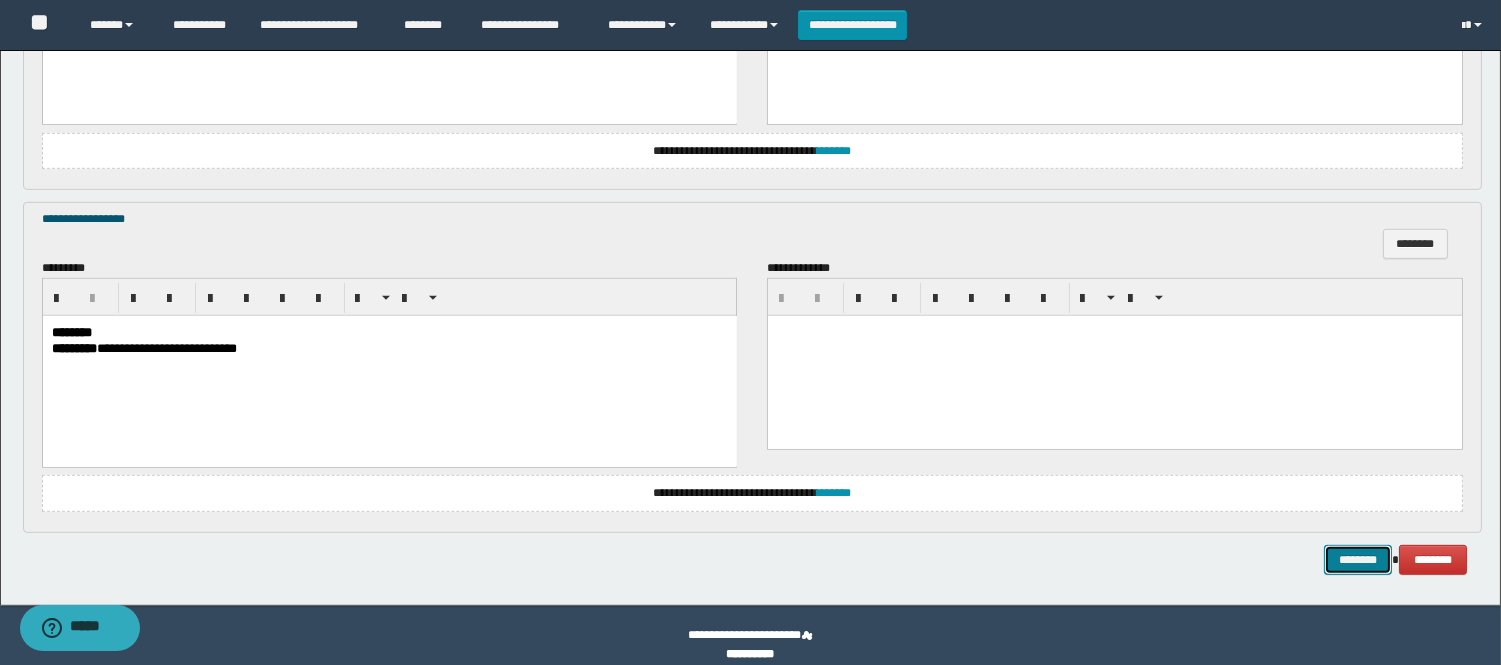 click on "********" at bounding box center (1358, 560) 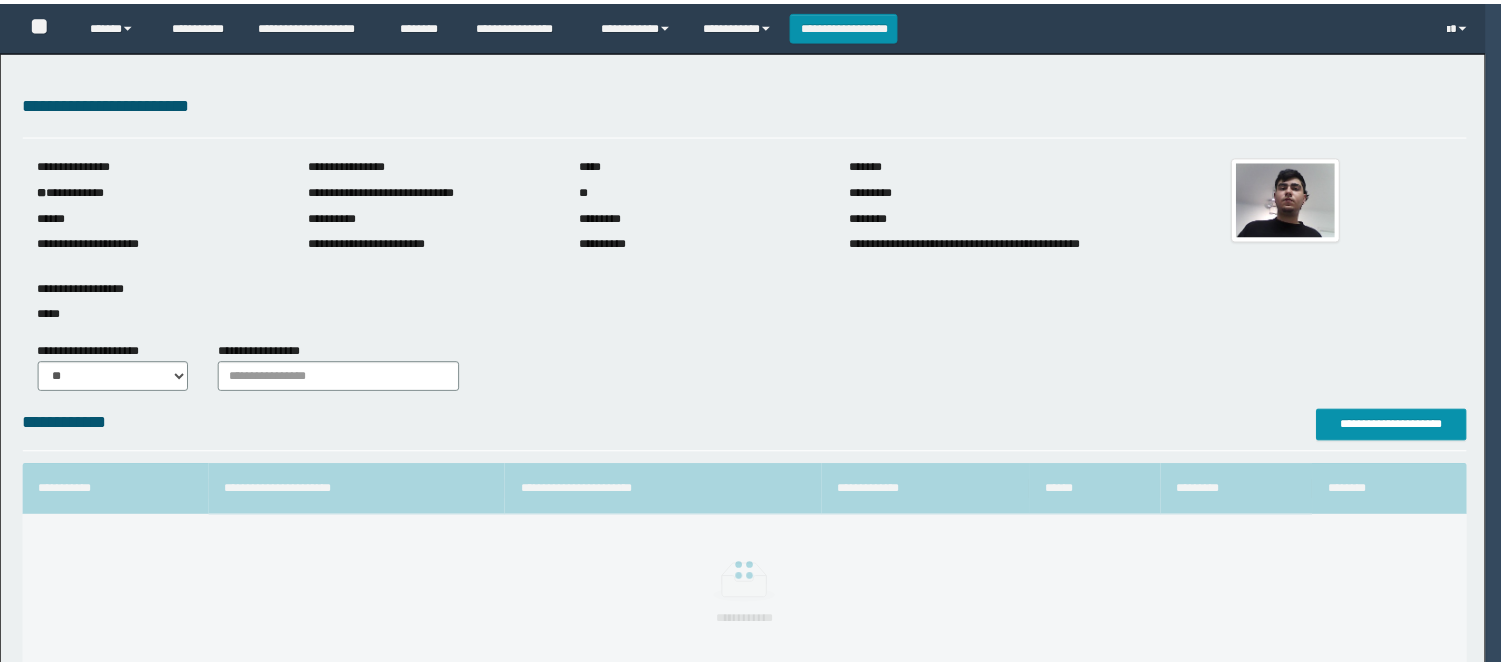 scroll, scrollTop: 0, scrollLeft: 0, axis: both 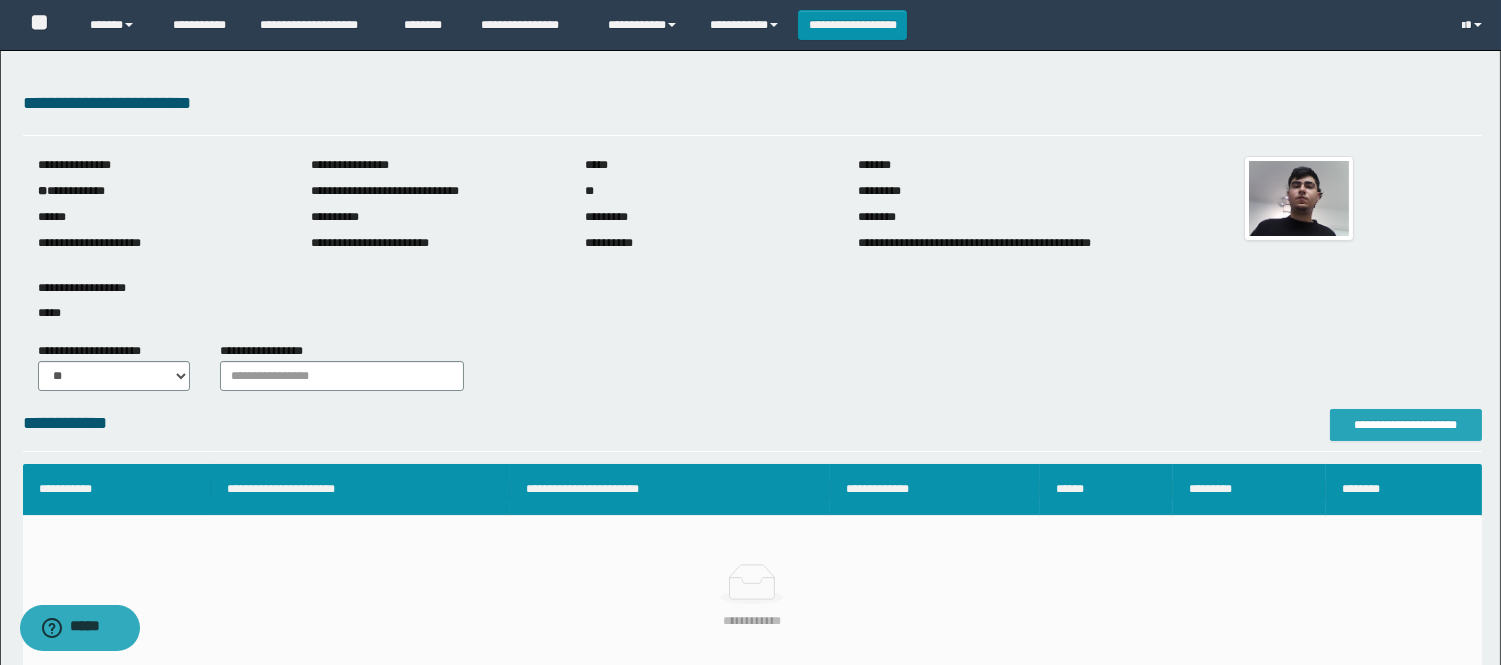 click on "**********" at bounding box center (1406, 425) 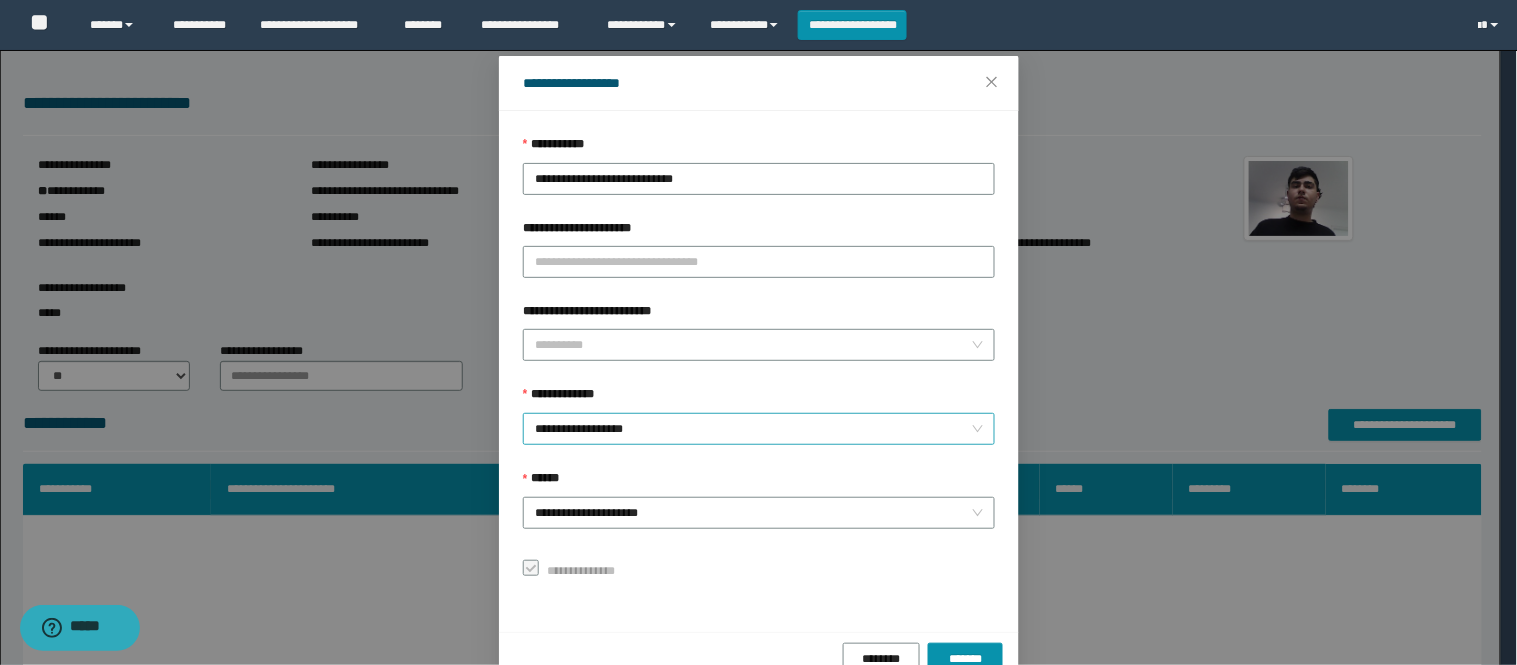 scroll, scrollTop: 87, scrollLeft: 0, axis: vertical 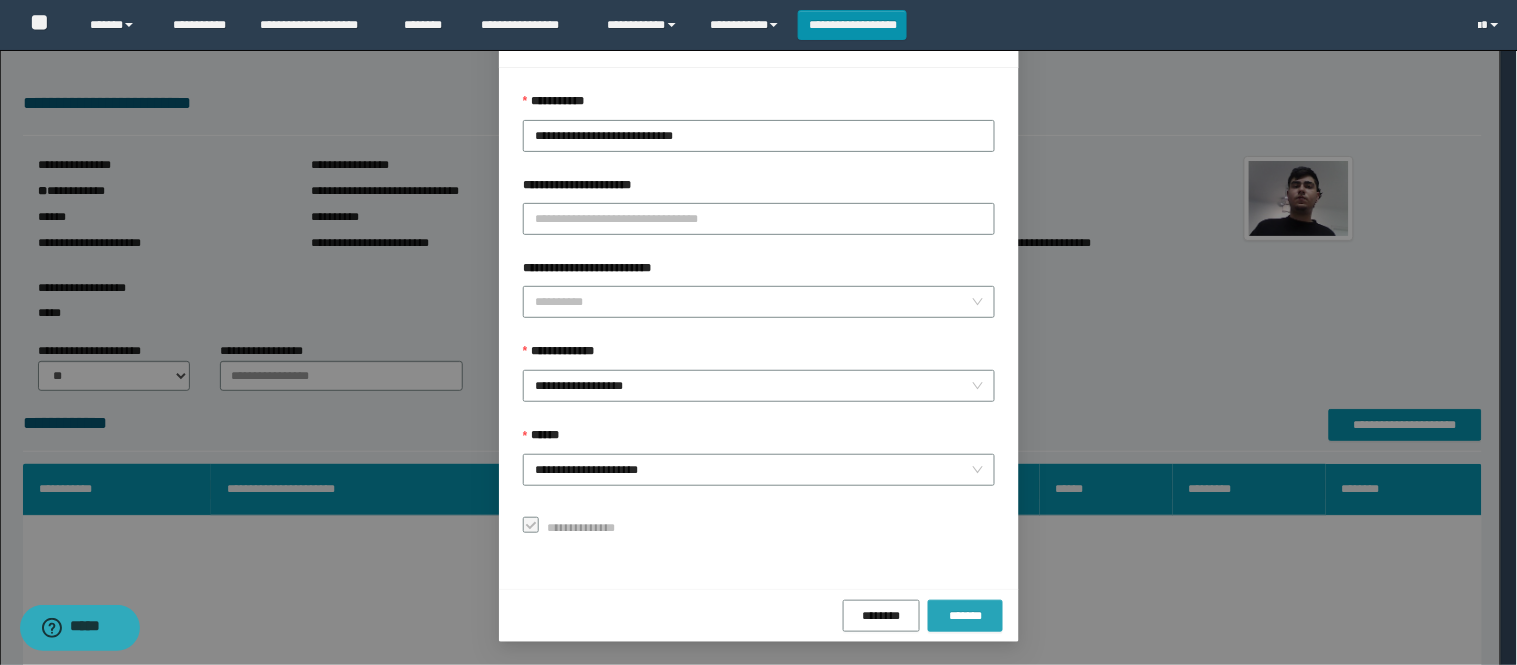 click on "*******" at bounding box center (965, 616) 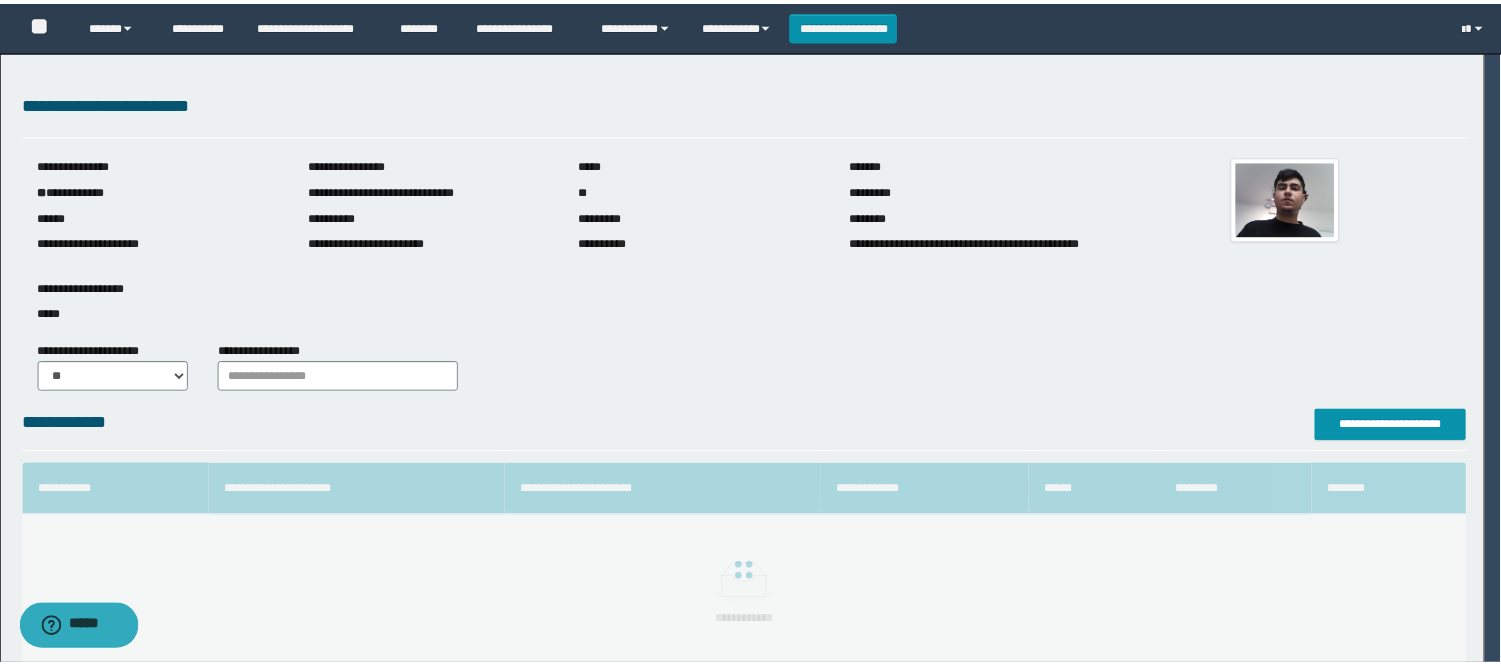 scroll, scrollTop: 41, scrollLeft: 0, axis: vertical 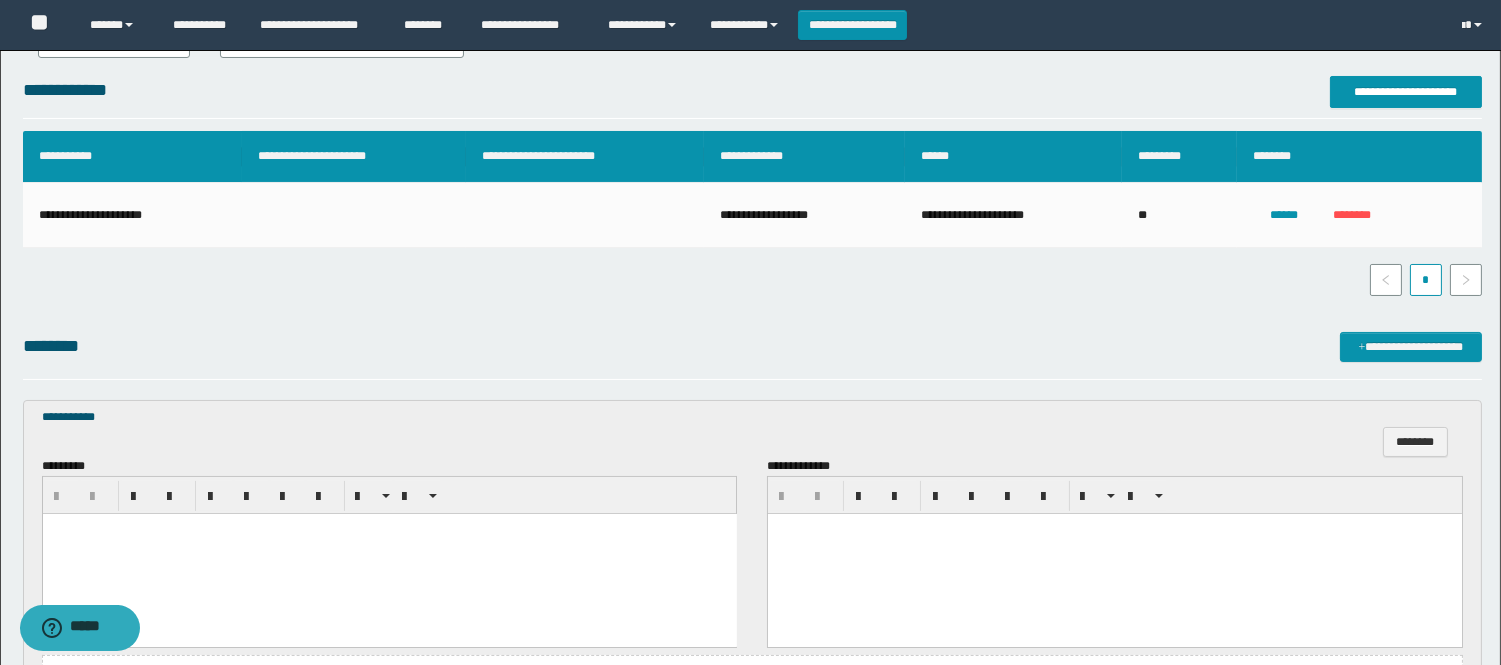 click at bounding box center (389, 553) 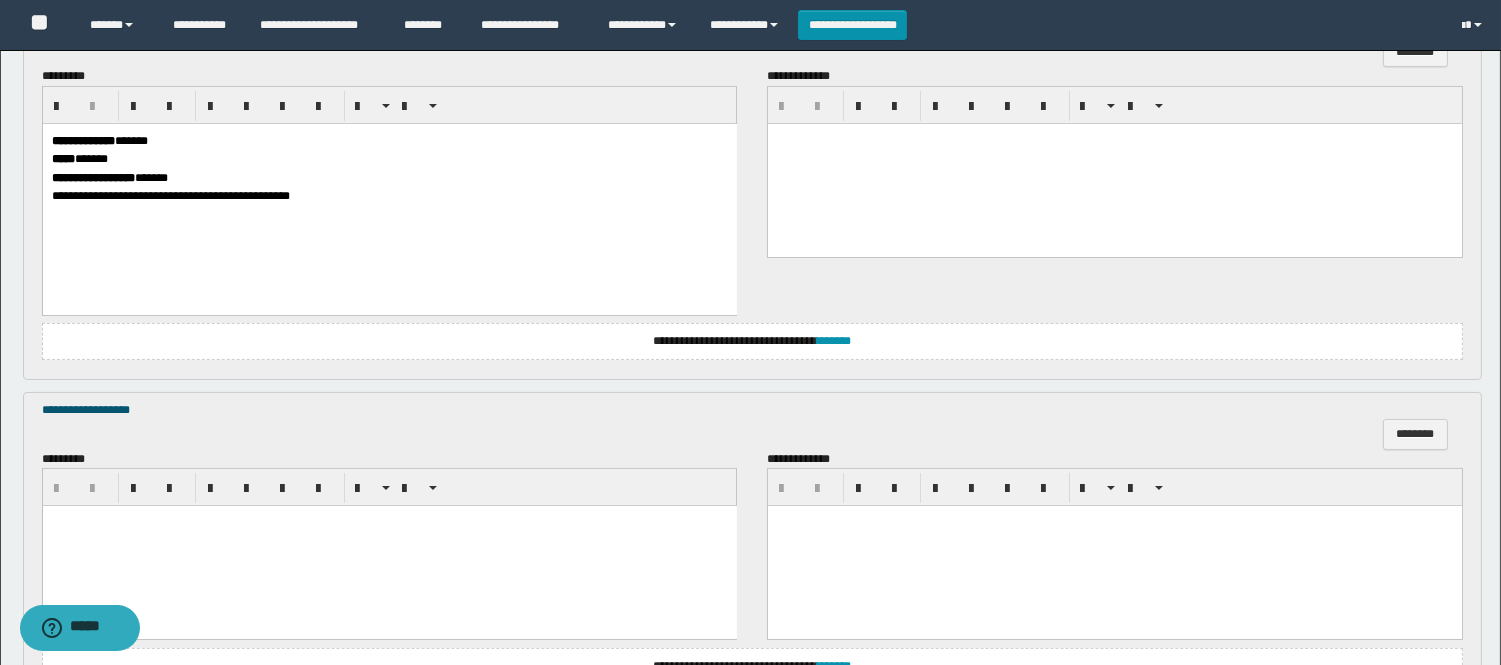 scroll, scrollTop: 777, scrollLeft: 0, axis: vertical 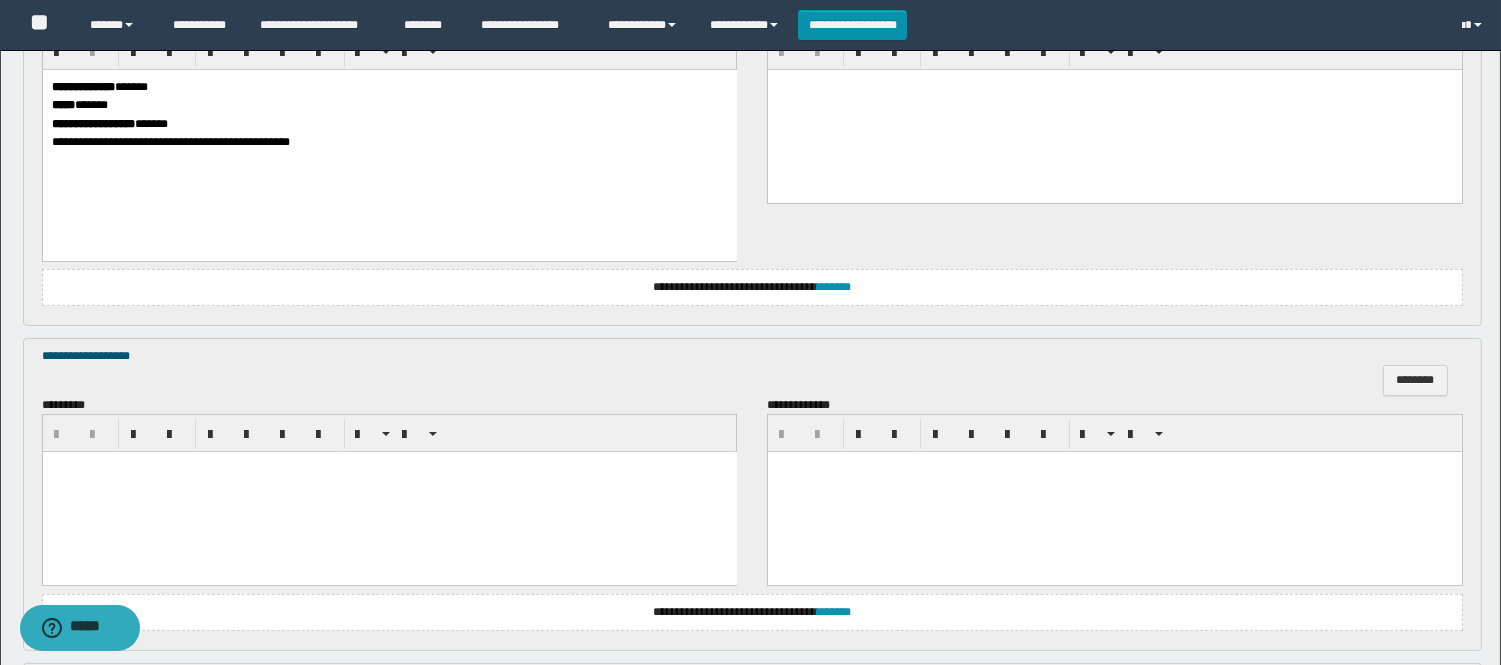 click at bounding box center [389, 492] 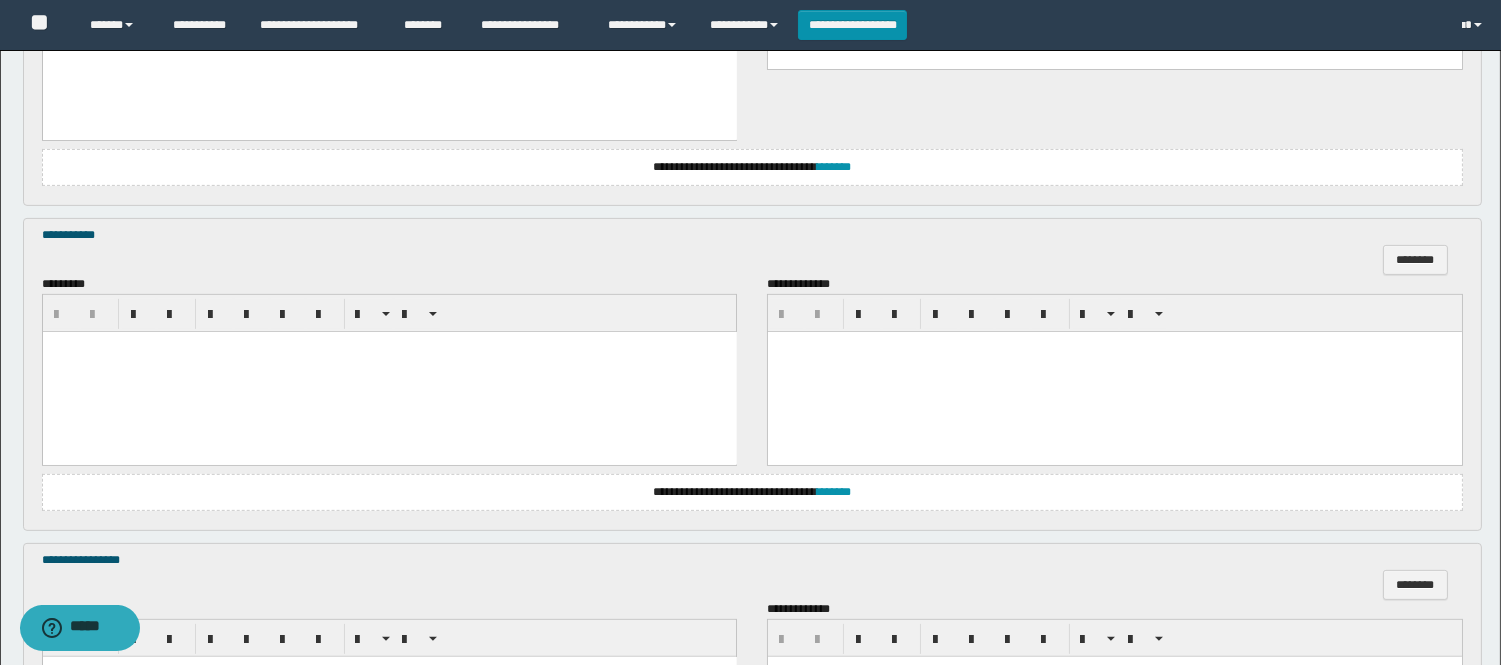 scroll, scrollTop: 1333, scrollLeft: 0, axis: vertical 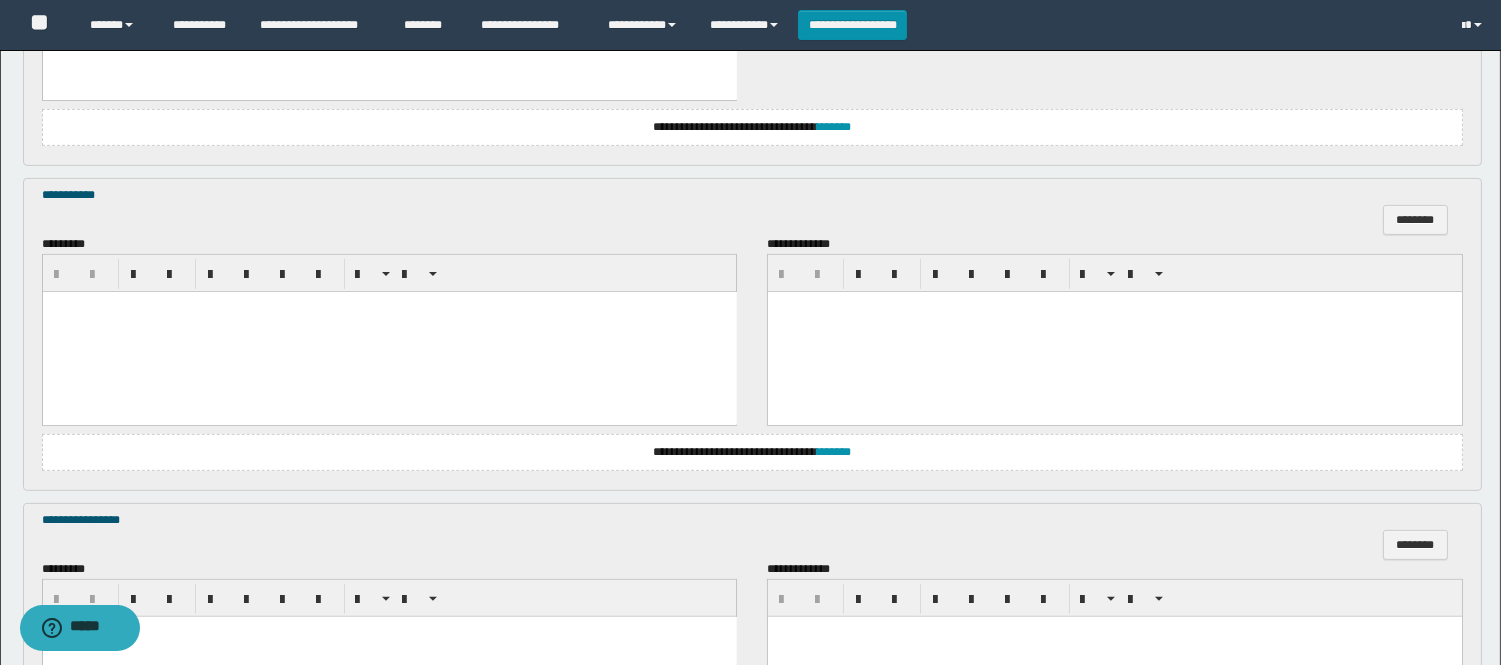 click at bounding box center (389, 332) 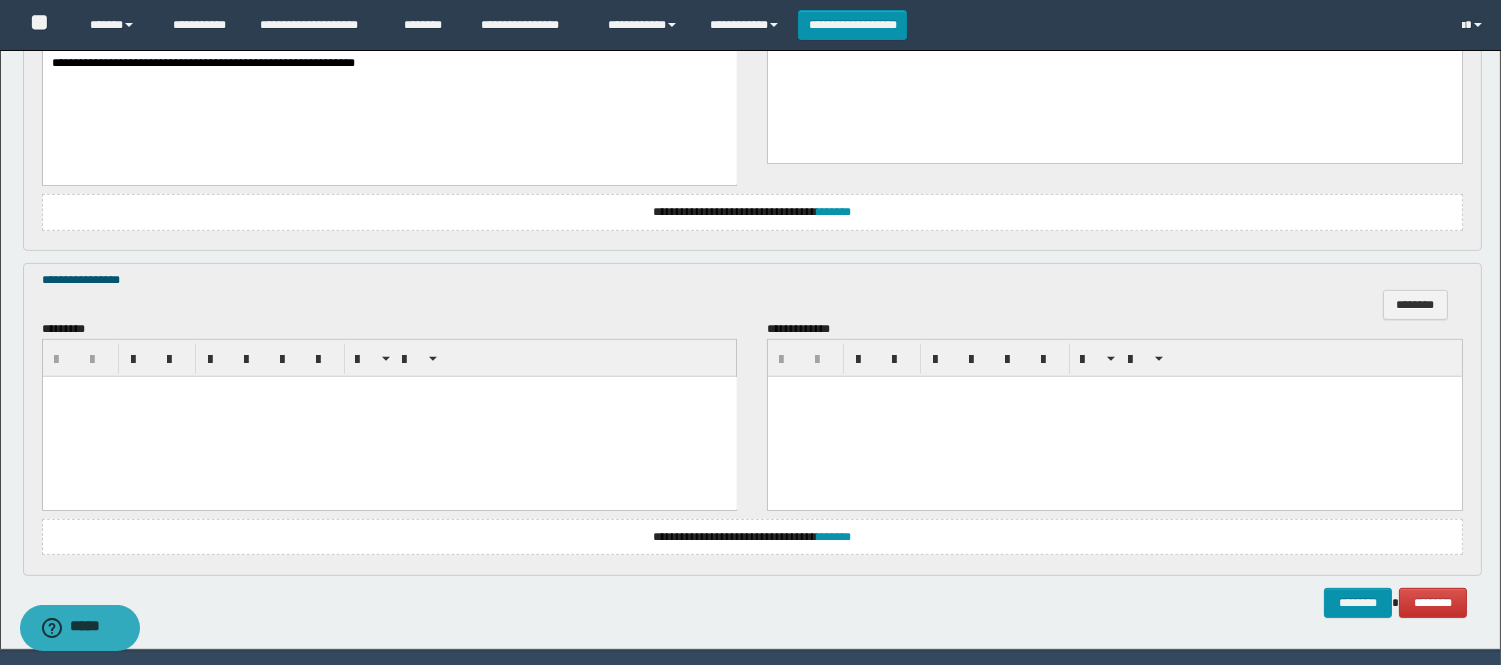 scroll, scrollTop: 1656, scrollLeft: 0, axis: vertical 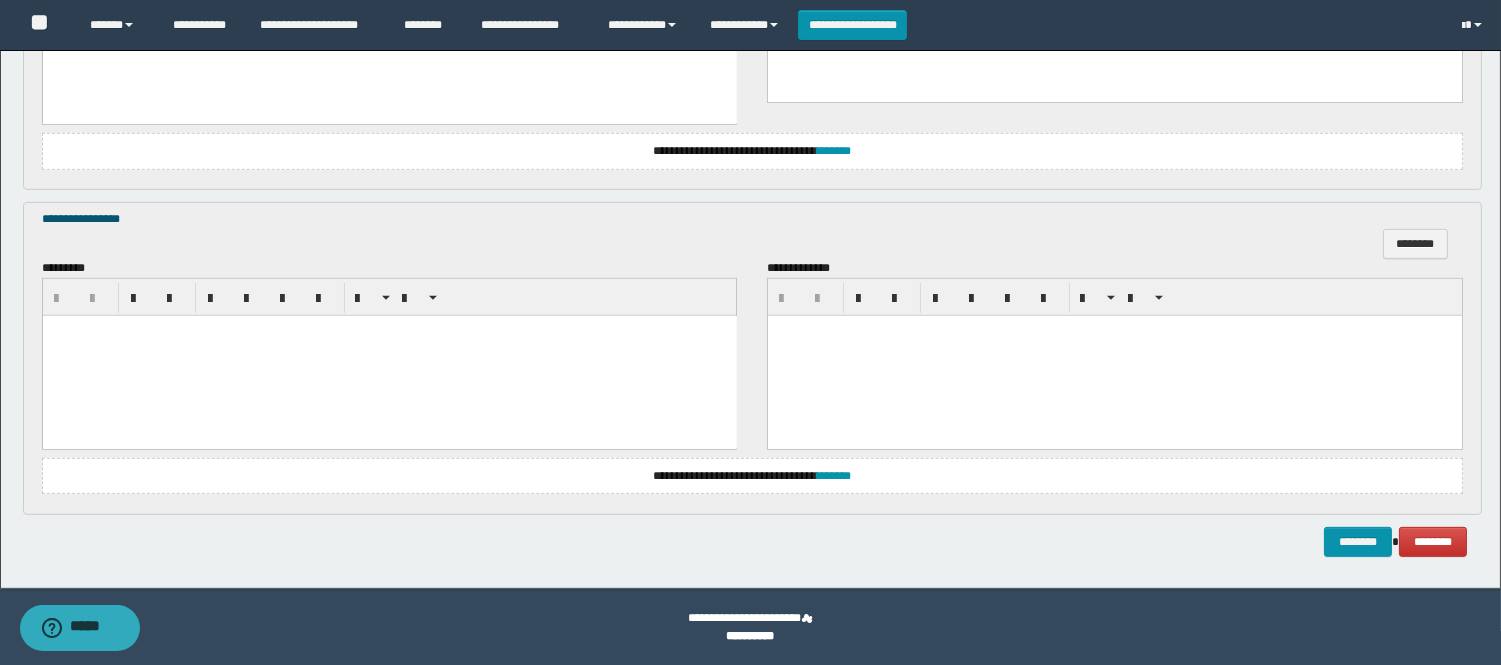 click at bounding box center (389, 356) 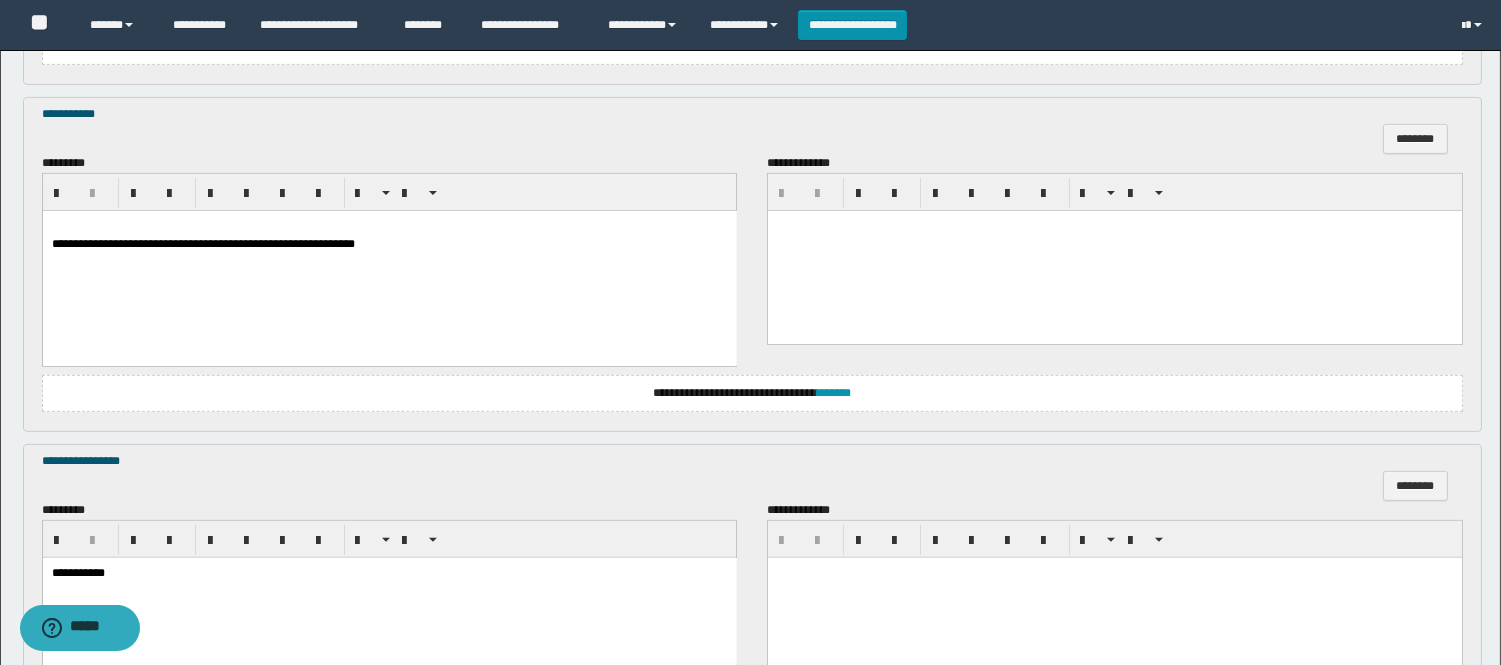 scroll, scrollTop: 1656, scrollLeft: 0, axis: vertical 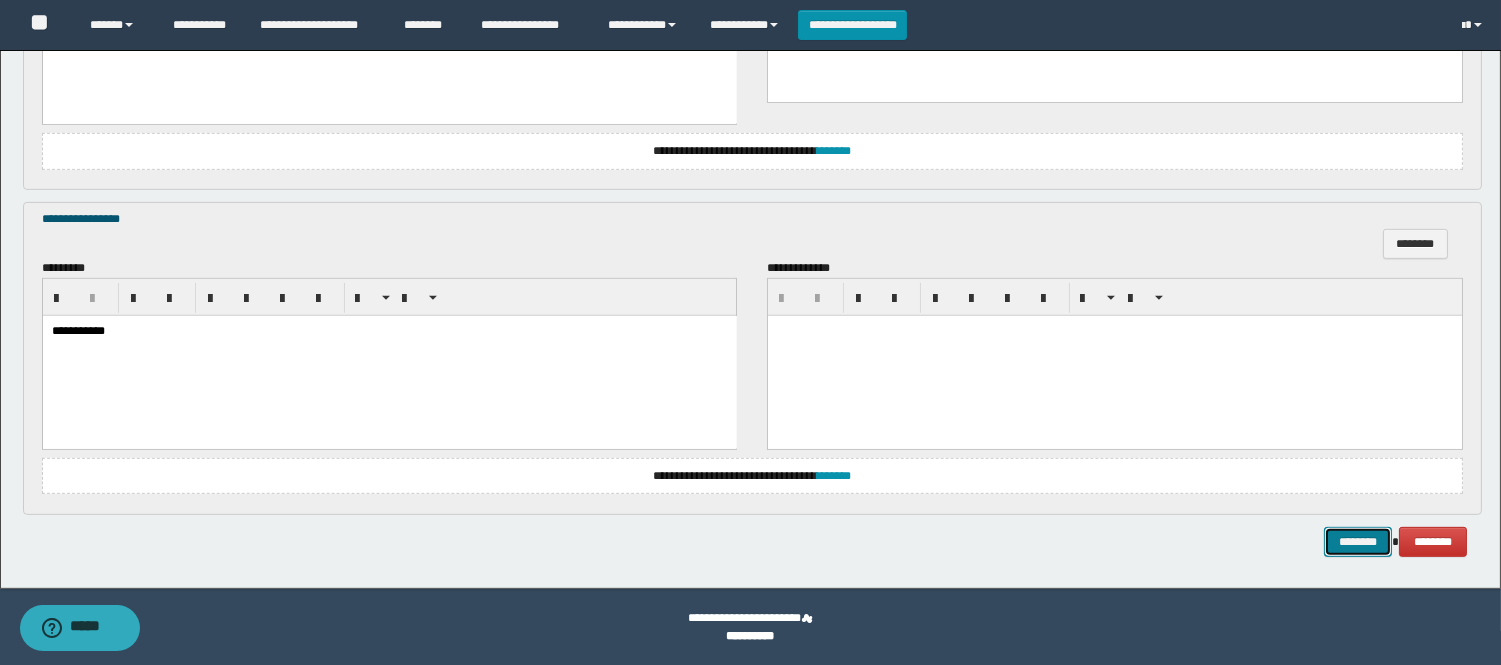 click on "********" at bounding box center [1358, 542] 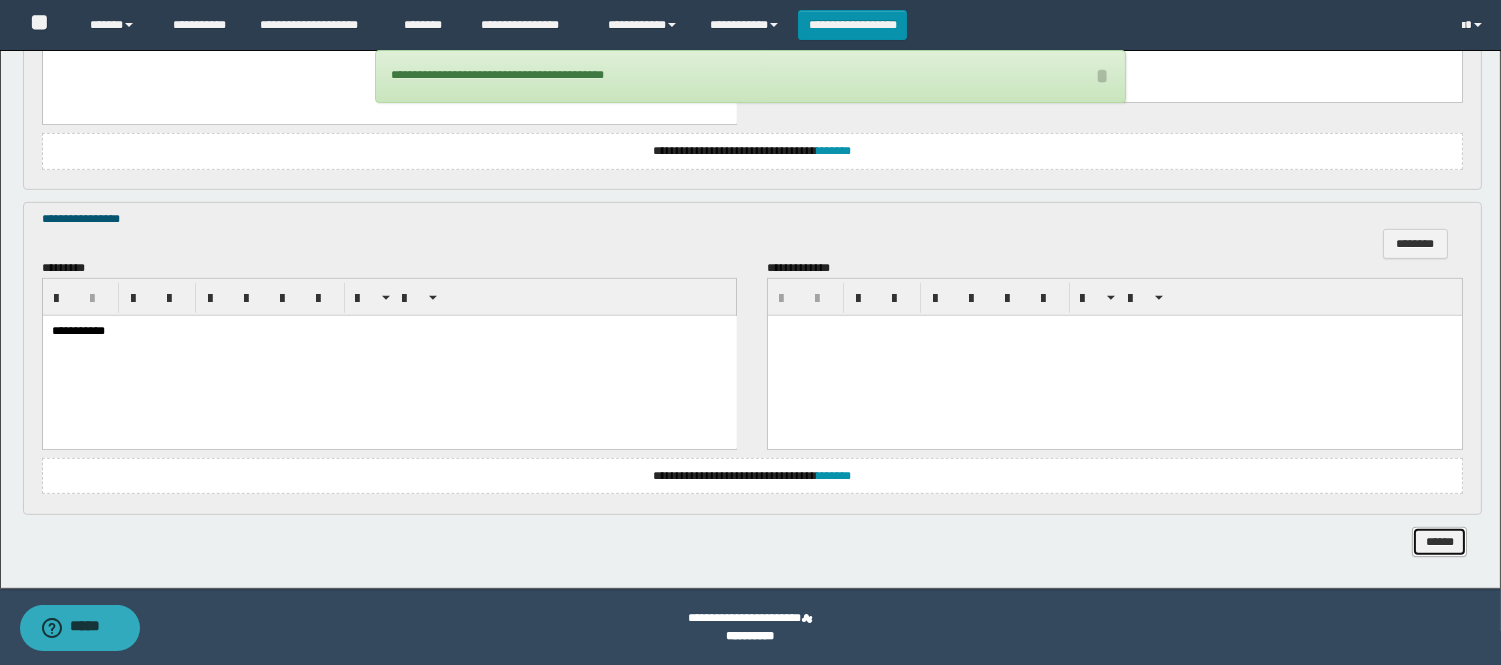 click on "******" at bounding box center [1439, 542] 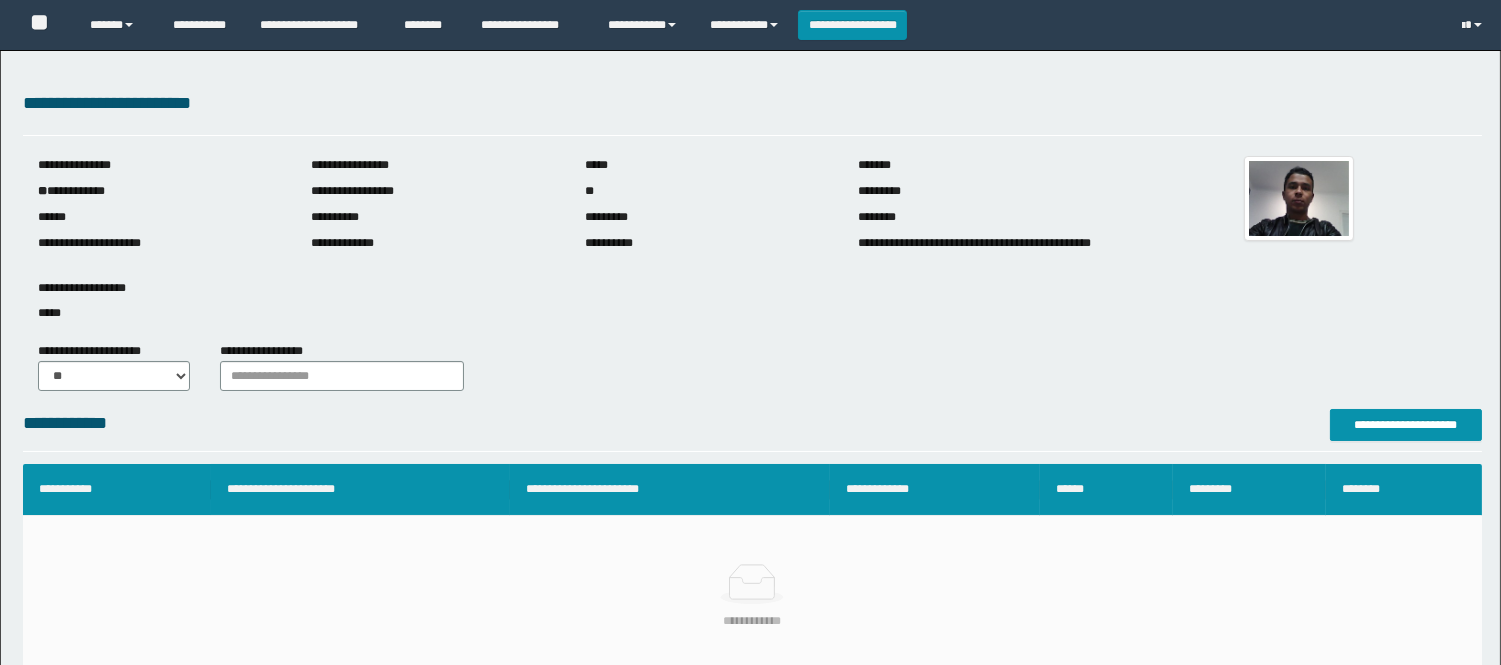 scroll, scrollTop: 0, scrollLeft: 0, axis: both 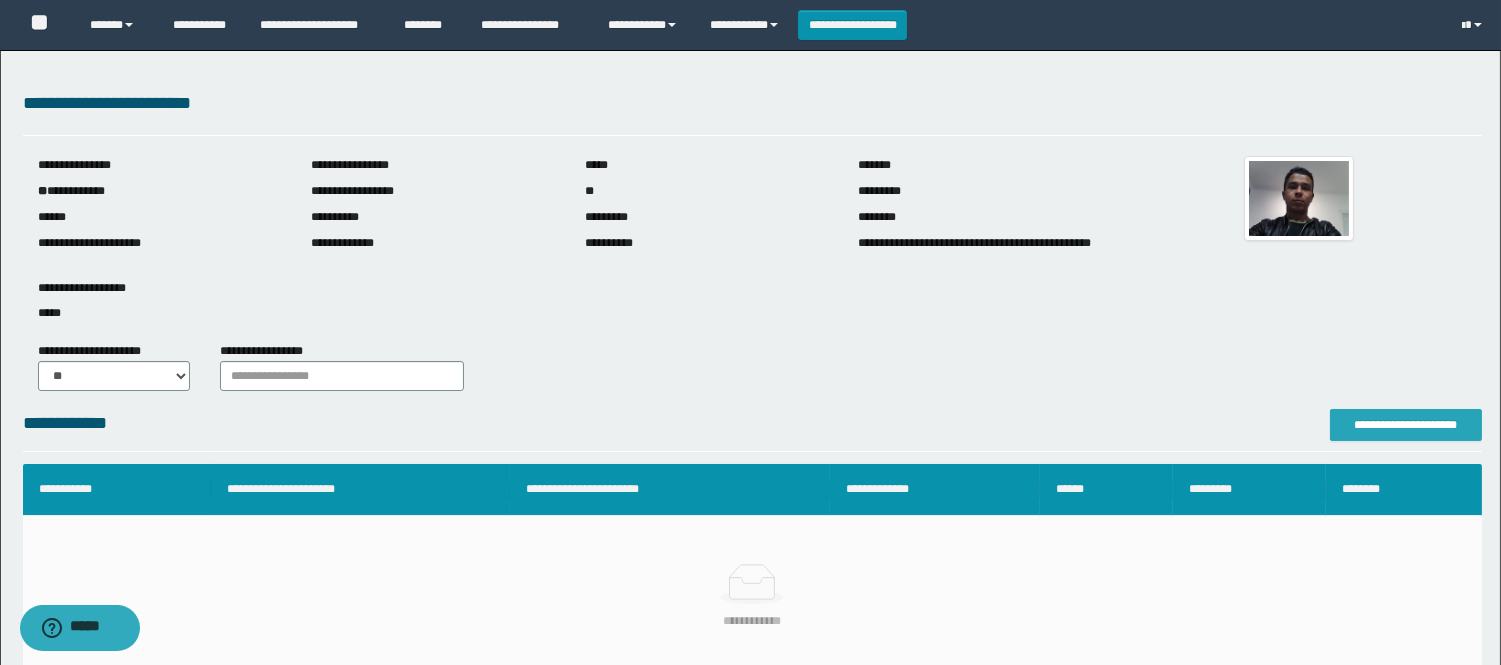 click on "**********" at bounding box center (1406, 425) 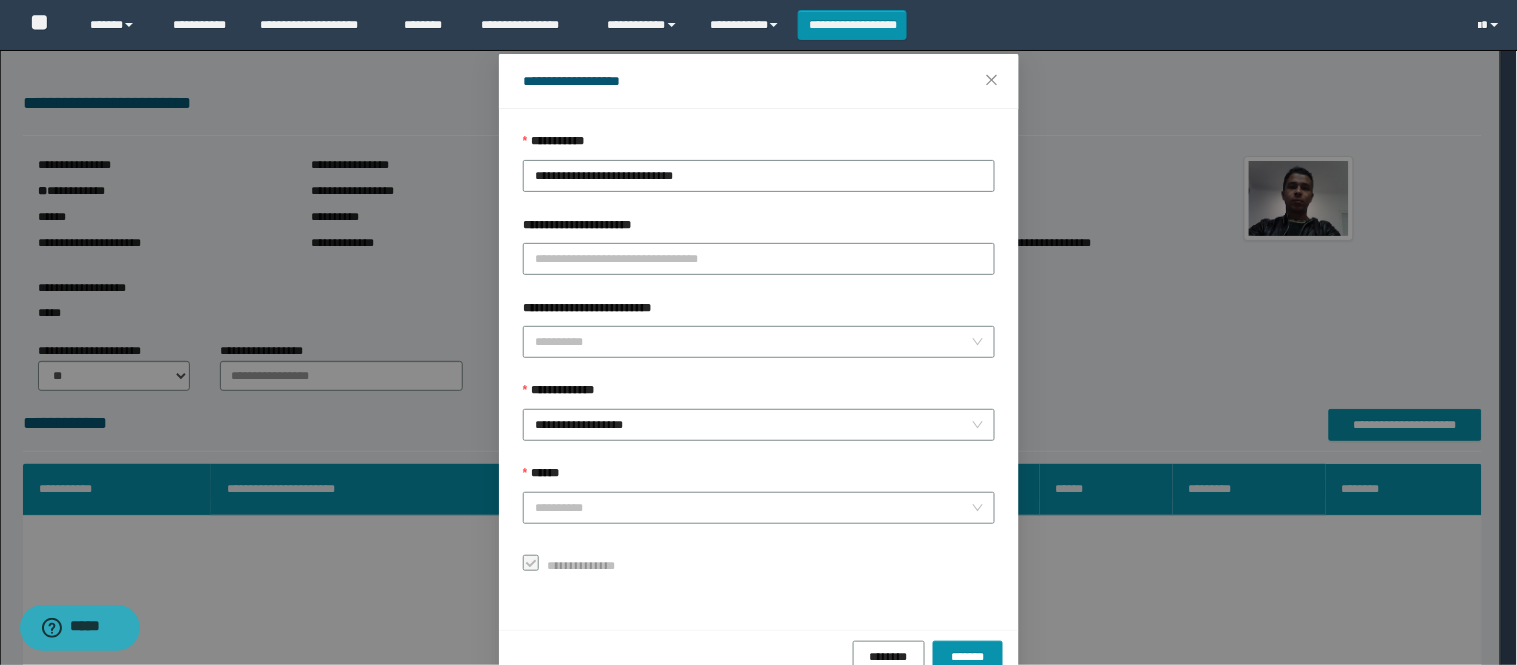 scroll, scrollTop: 87, scrollLeft: 0, axis: vertical 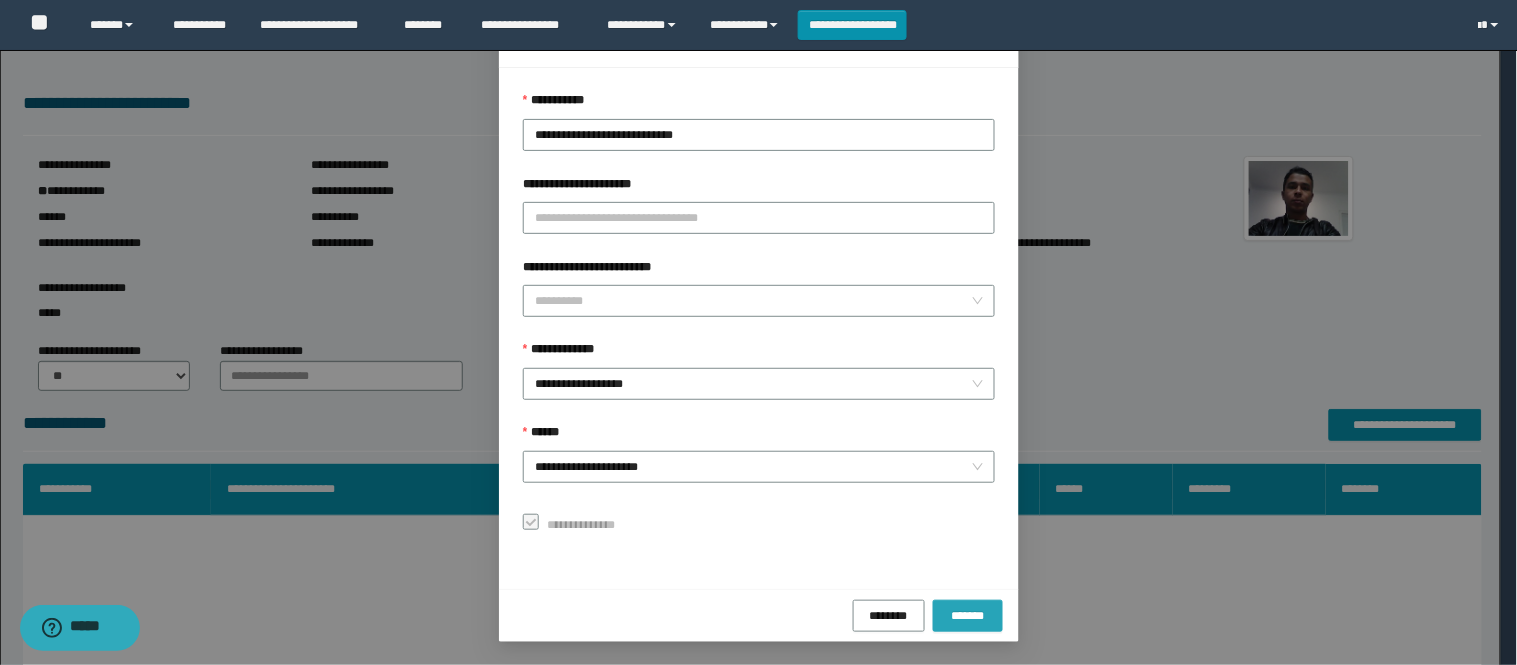 click on "*******" at bounding box center (968, 615) 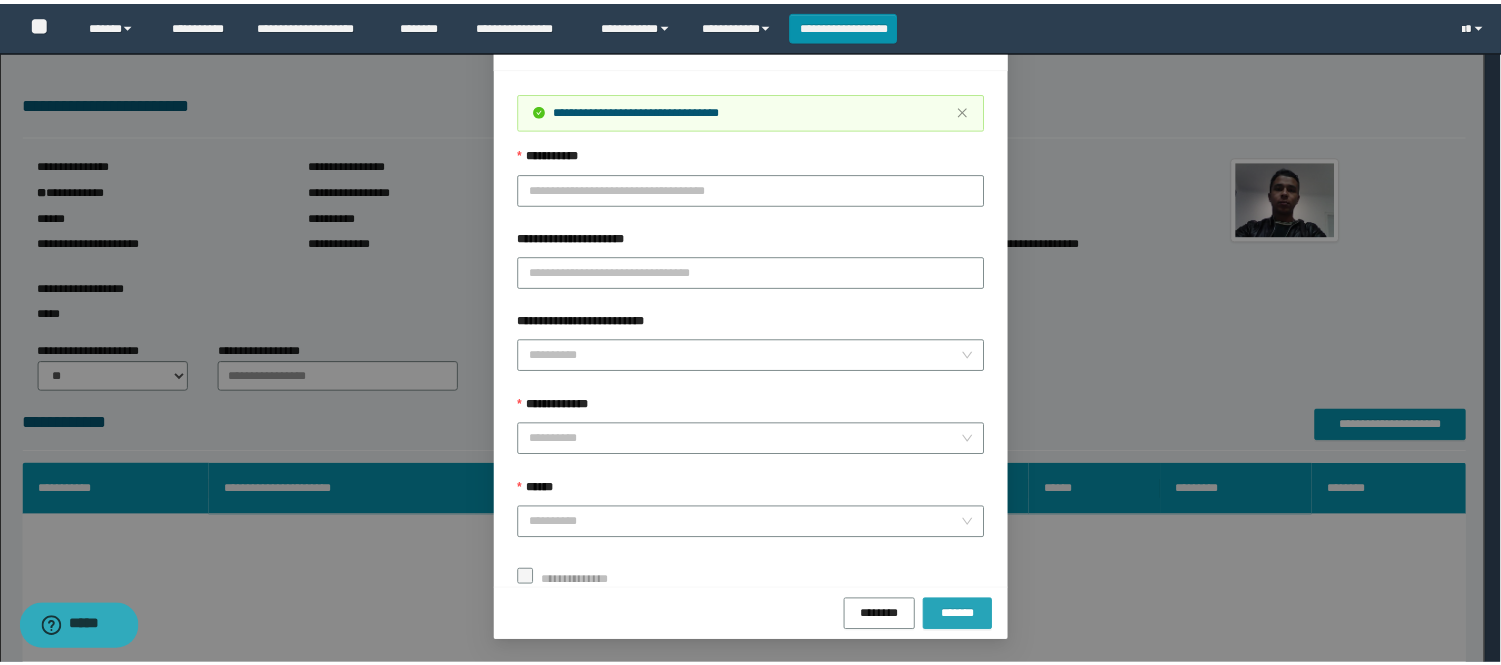 scroll, scrollTop: 41, scrollLeft: 0, axis: vertical 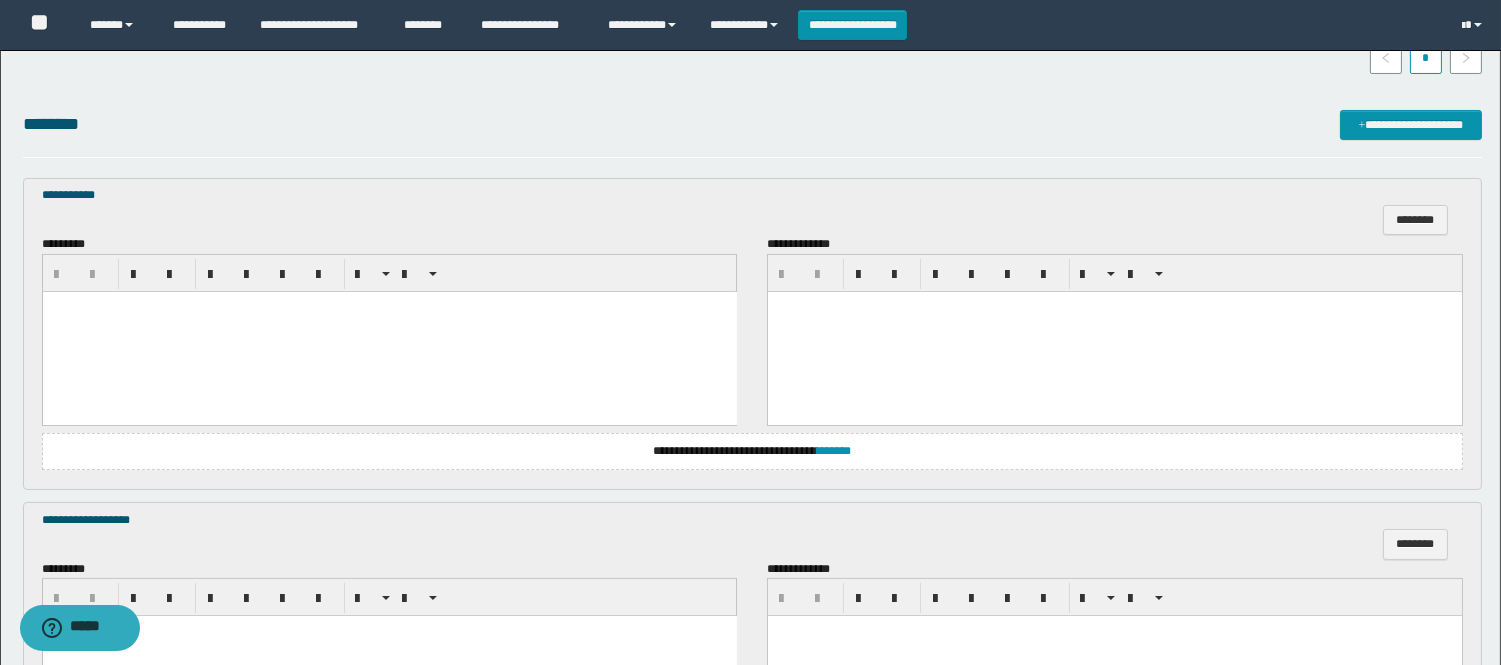 click at bounding box center [389, 331] 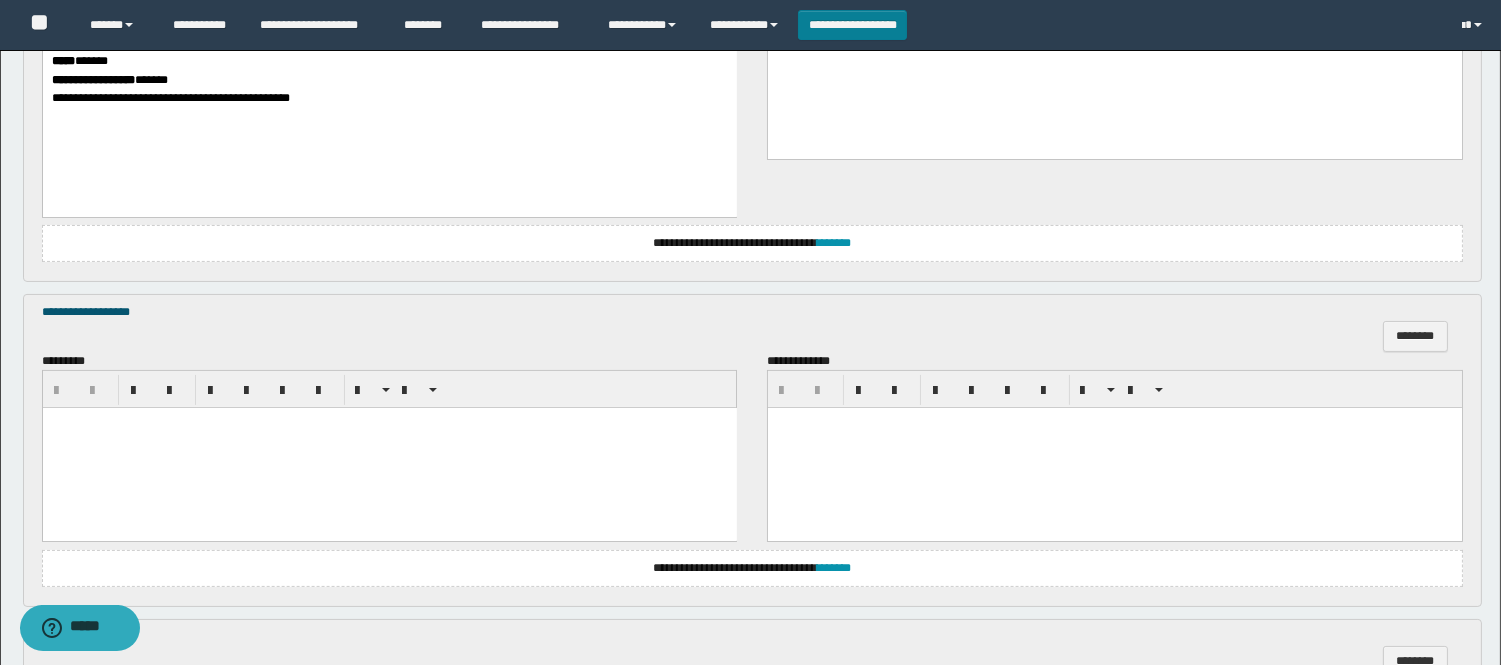 scroll, scrollTop: 888, scrollLeft: 0, axis: vertical 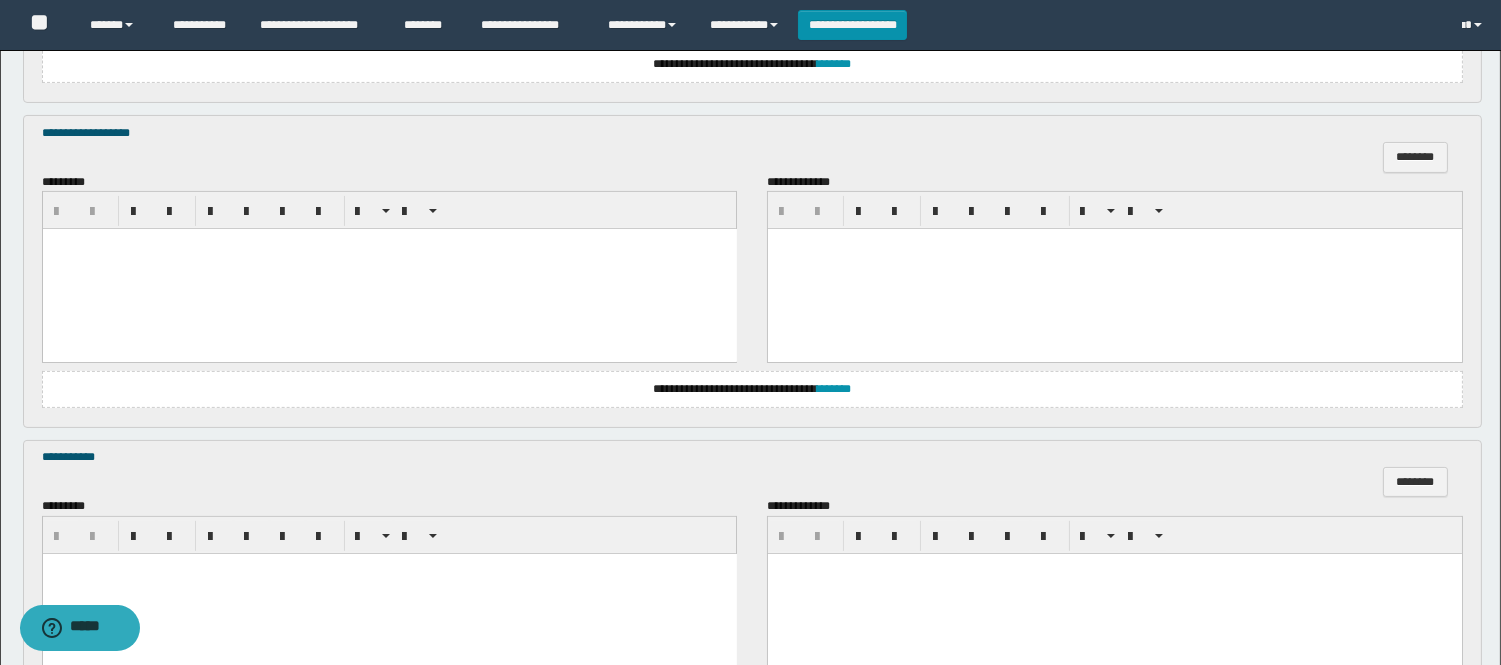 click at bounding box center [389, 269] 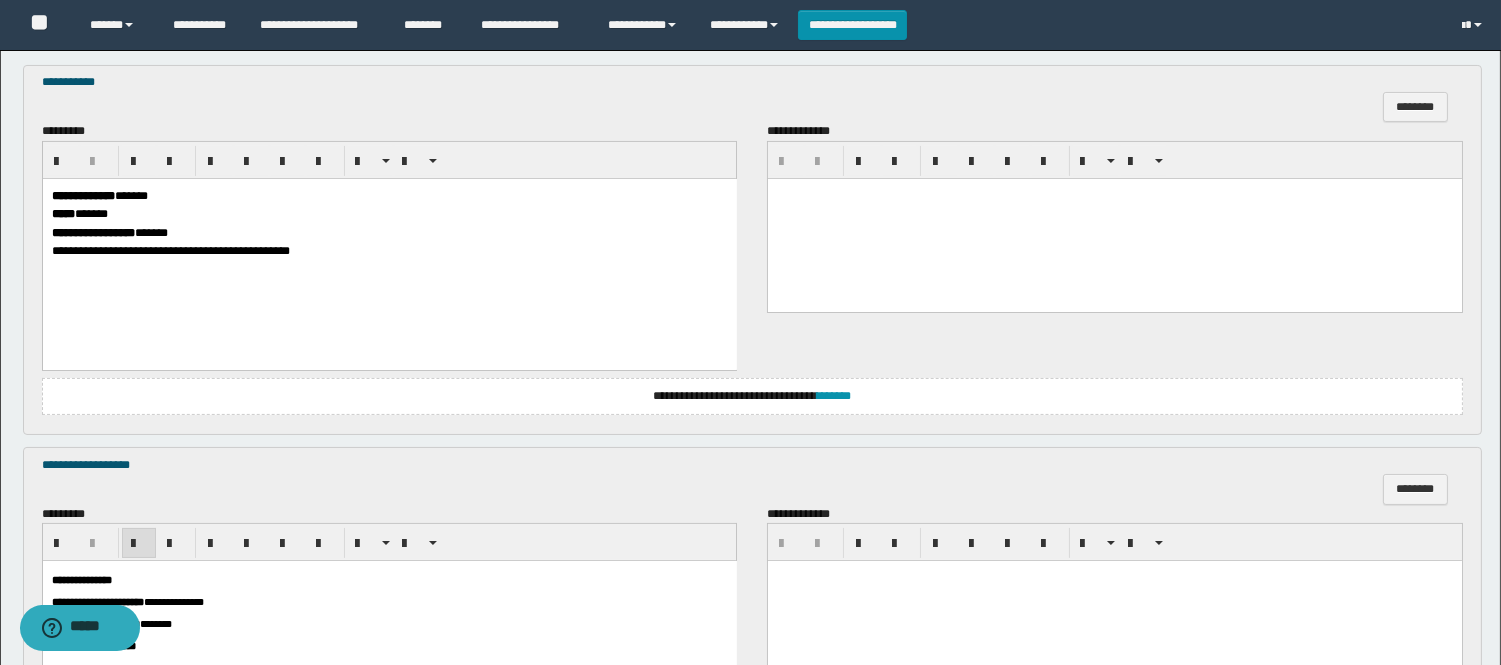 scroll, scrollTop: 1111, scrollLeft: 0, axis: vertical 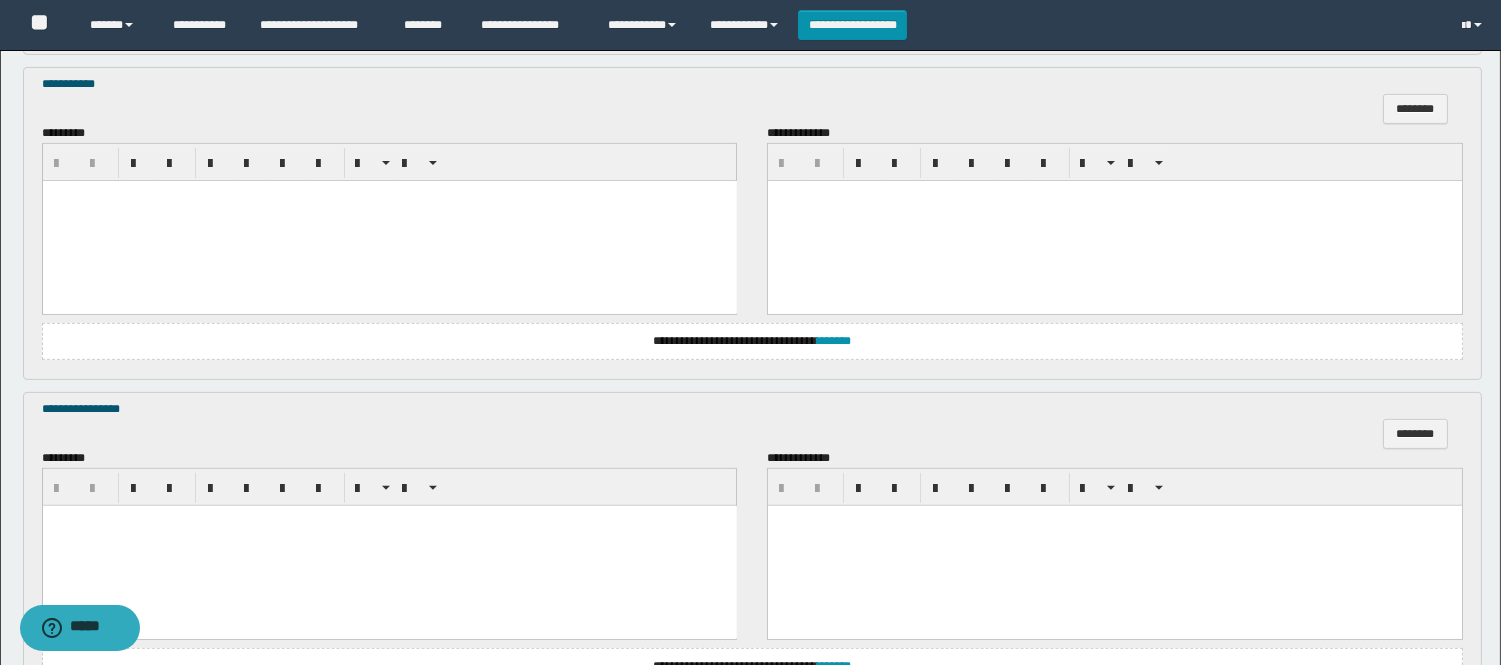 click at bounding box center (389, 221) 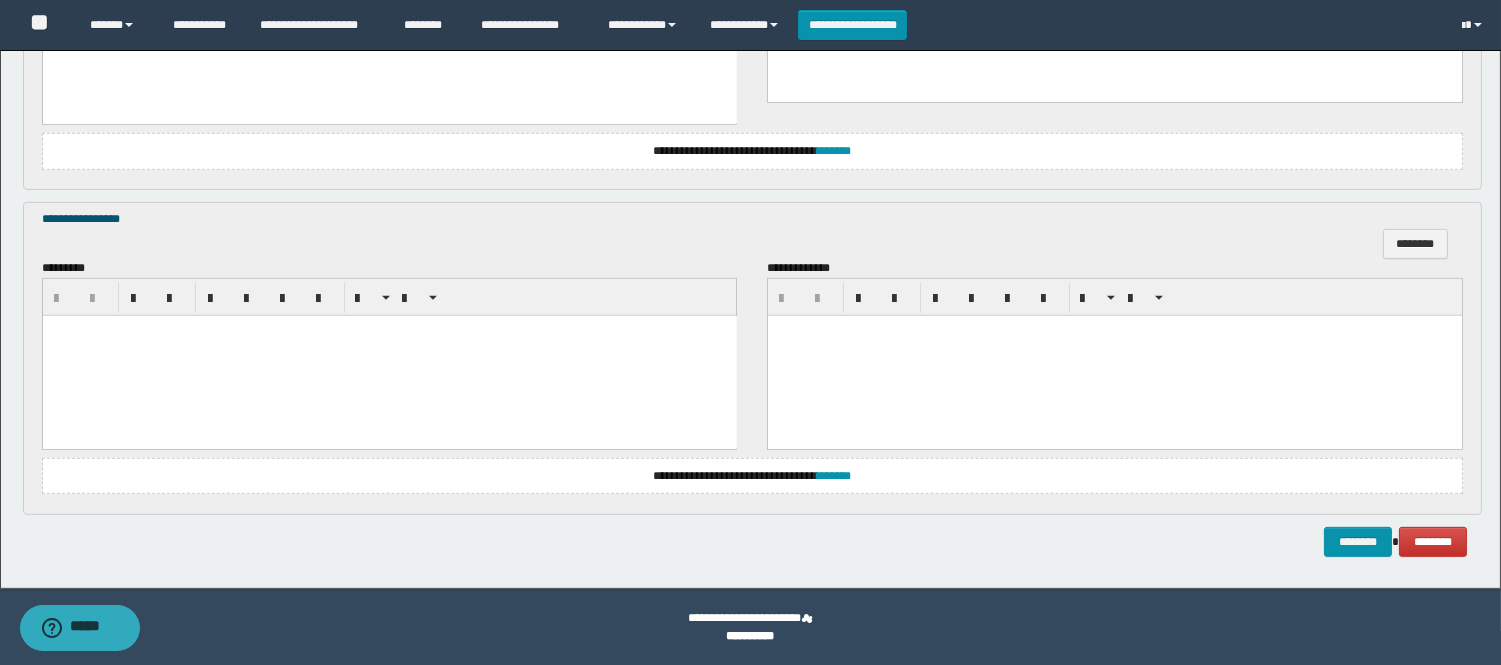 click at bounding box center [389, 356] 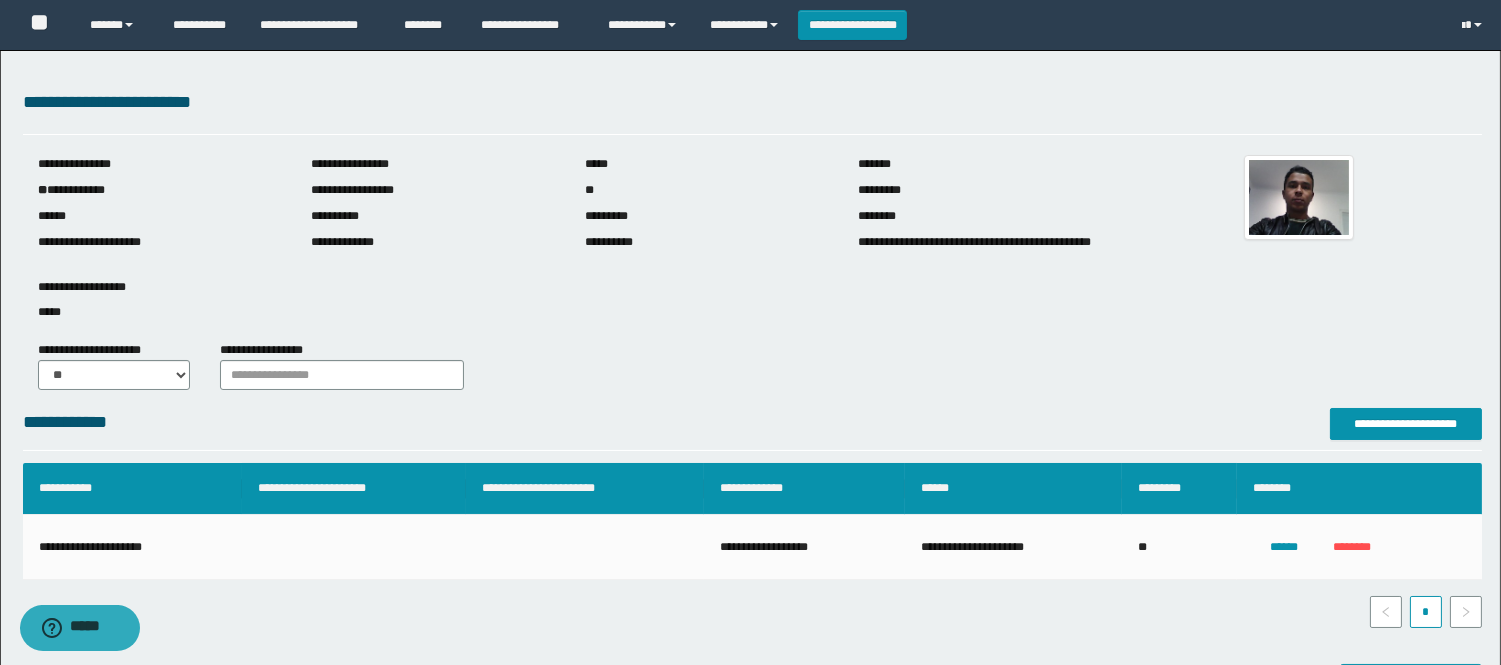 scroll, scrollTop: 0, scrollLeft: 0, axis: both 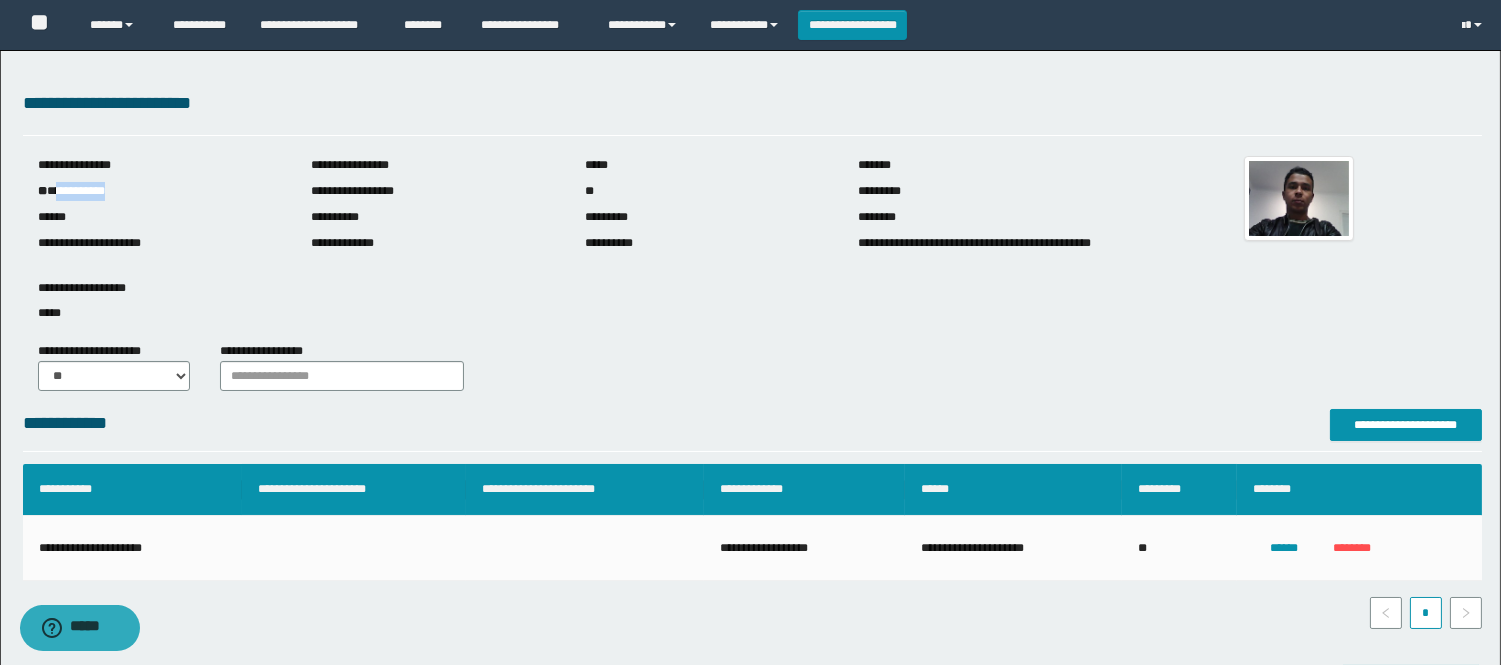 drag, startPoint x: 122, startPoint y: 190, endPoint x: 60, endPoint y: 194, distance: 62.1289 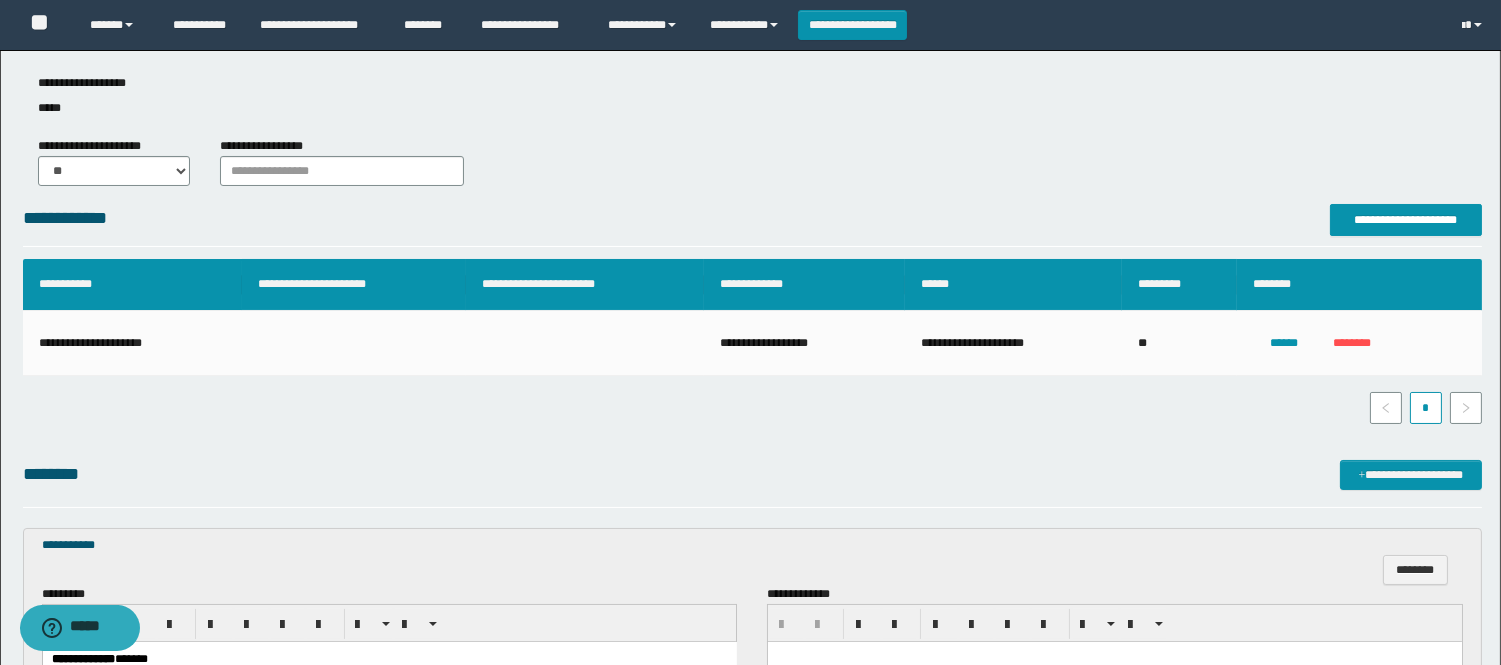 scroll, scrollTop: 0, scrollLeft: 0, axis: both 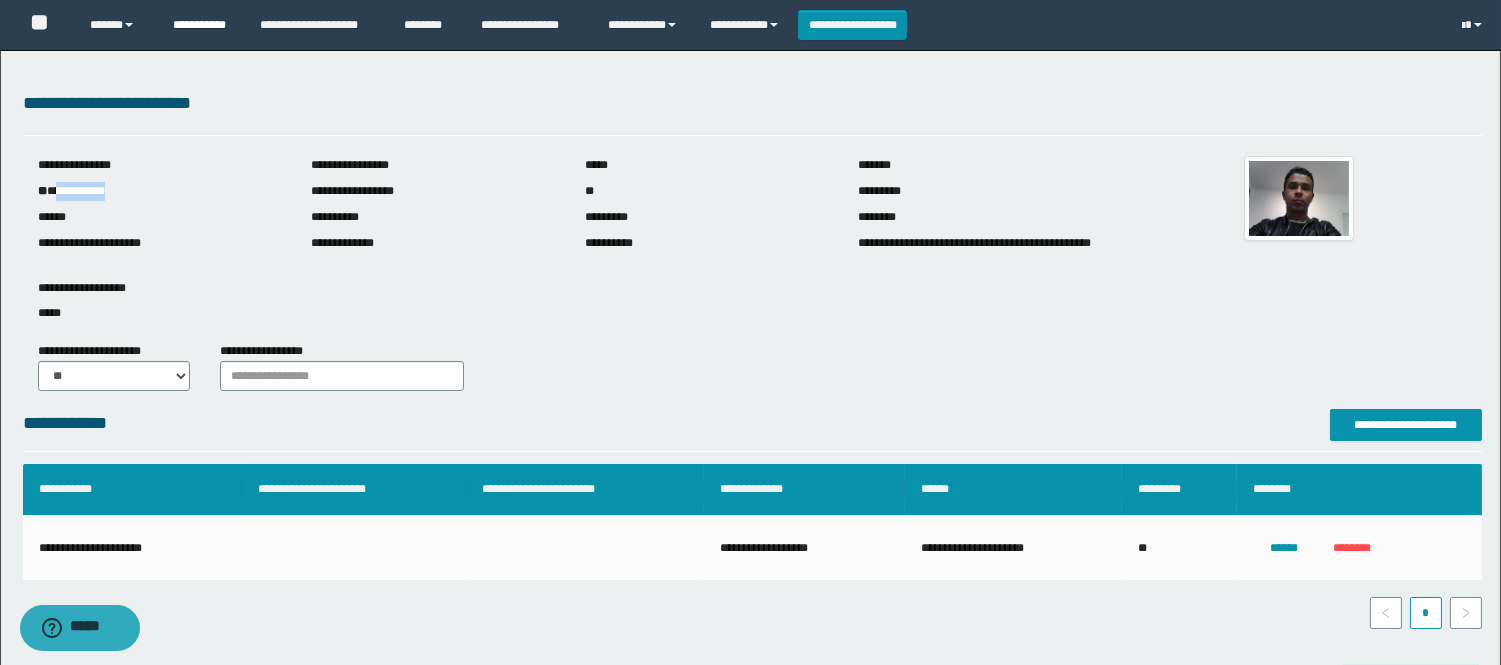 copy on "**********" 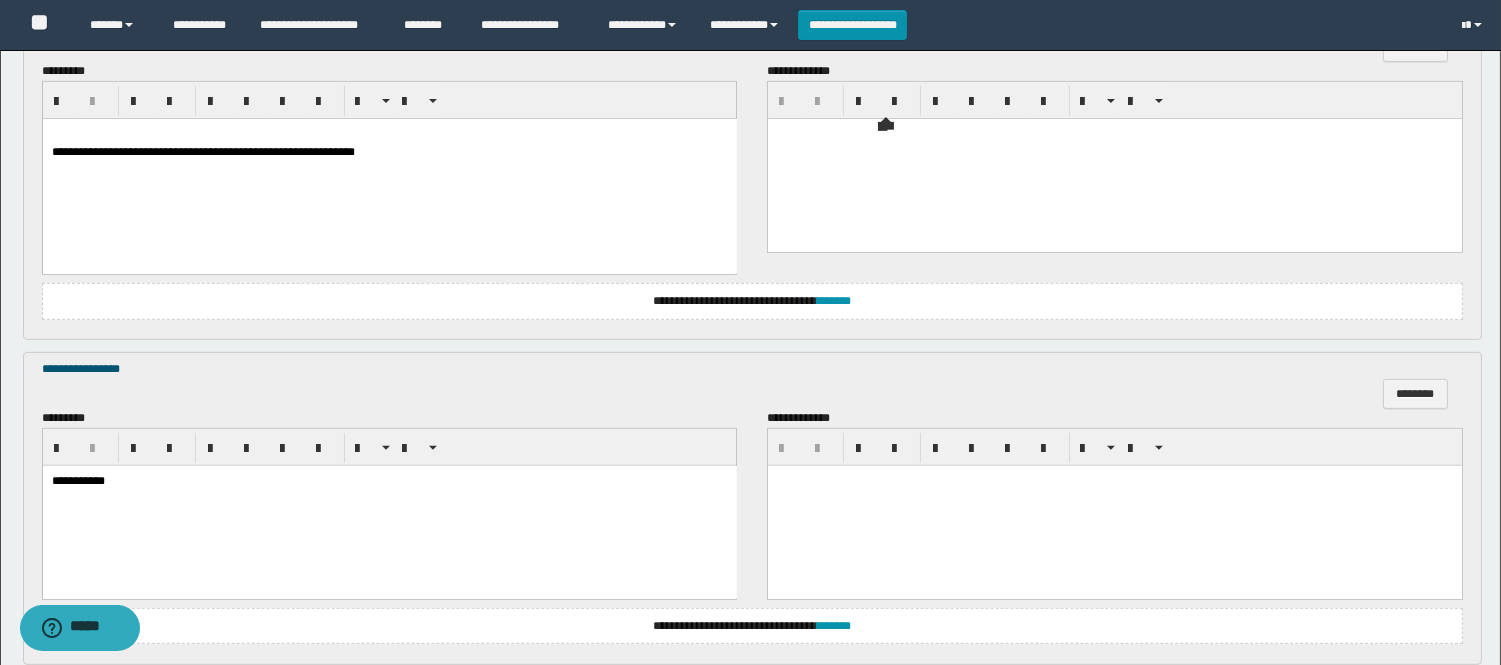 scroll, scrollTop: 1656, scrollLeft: 0, axis: vertical 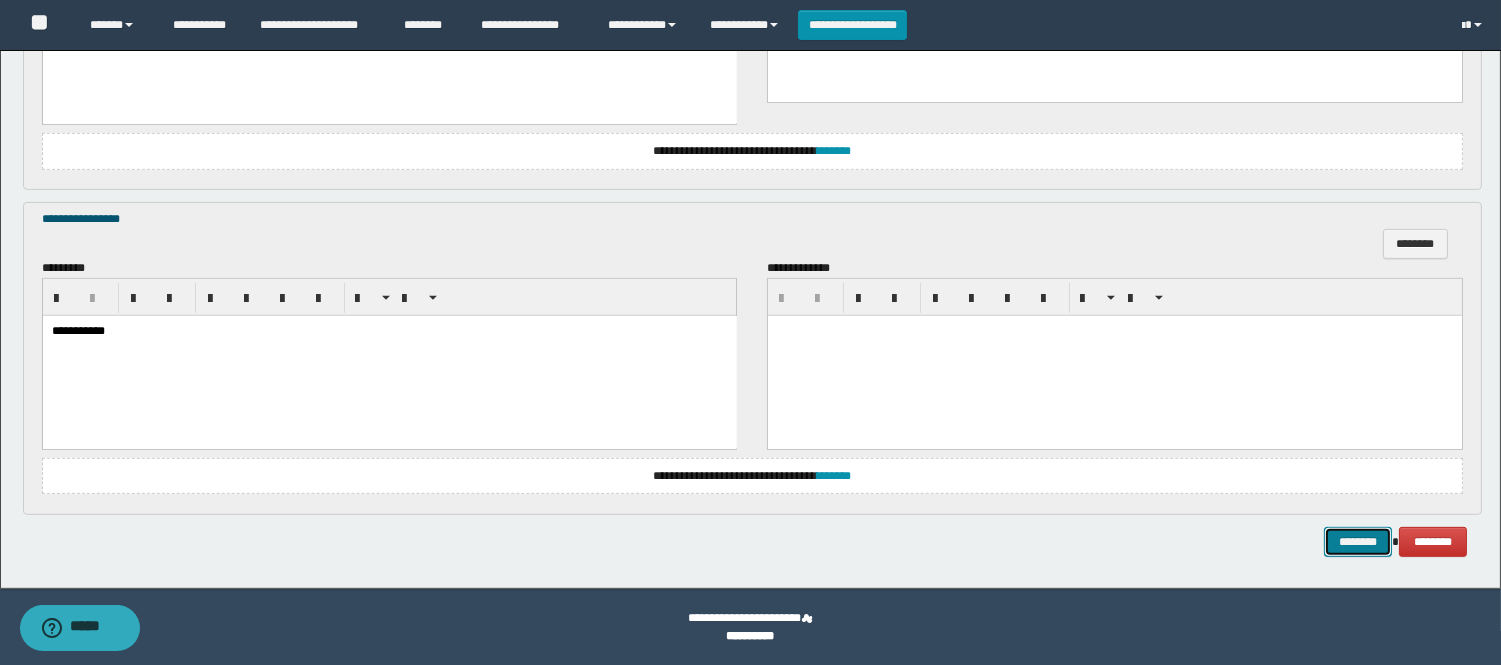 click on "********" at bounding box center (1358, 542) 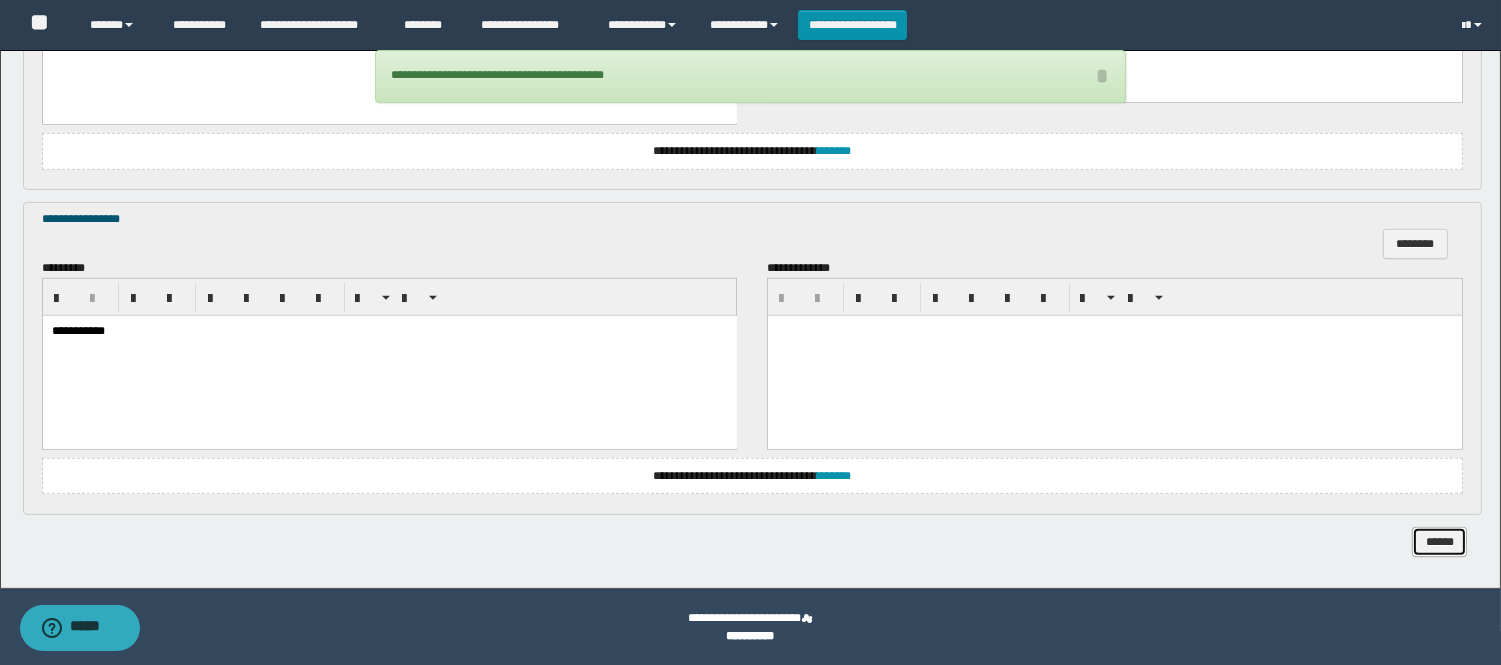 click on "******" at bounding box center (1439, 542) 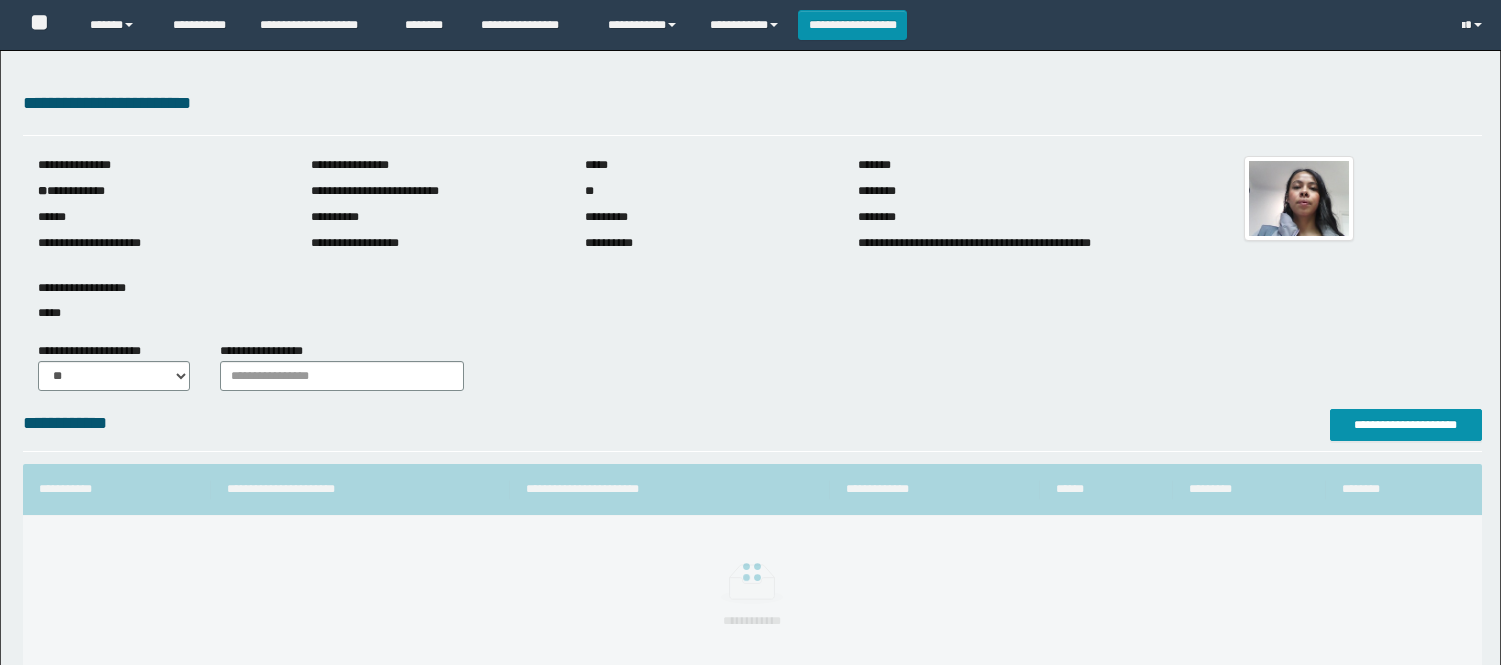 scroll, scrollTop: 0, scrollLeft: 0, axis: both 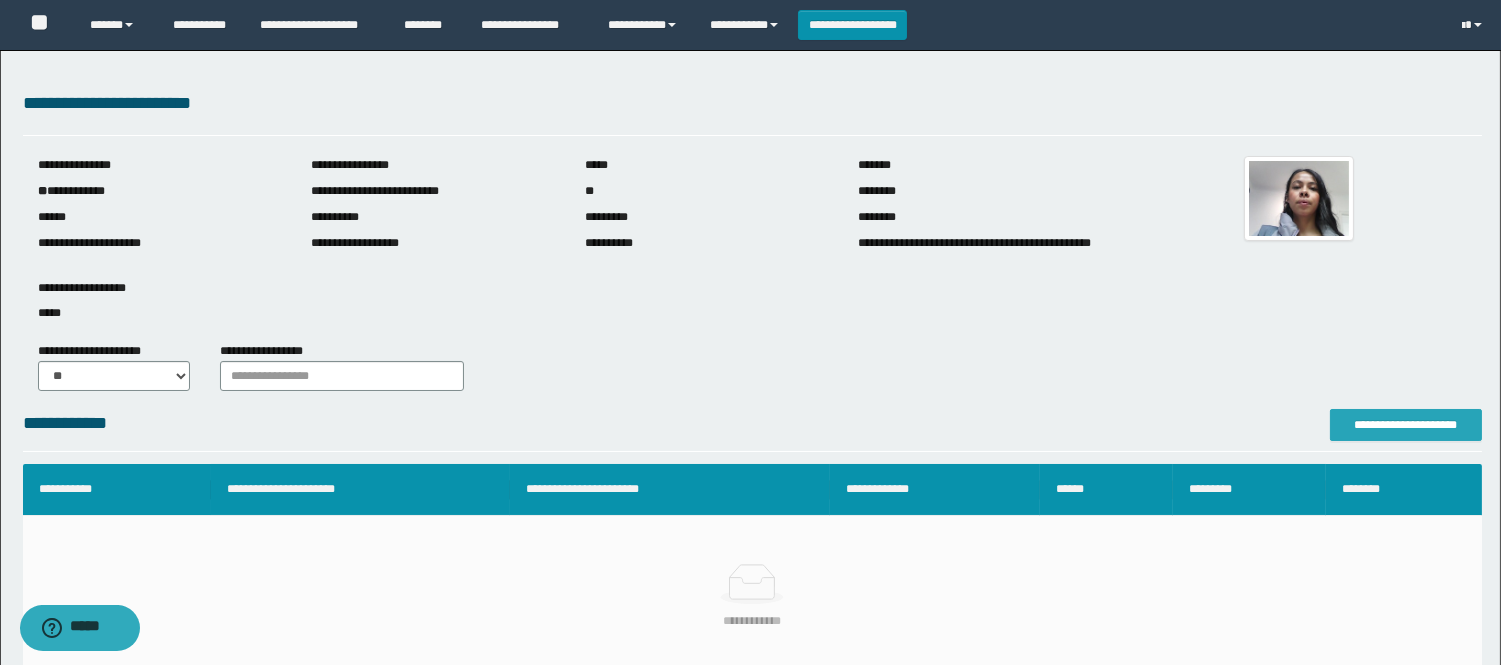 click on "**********" at bounding box center [1406, 425] 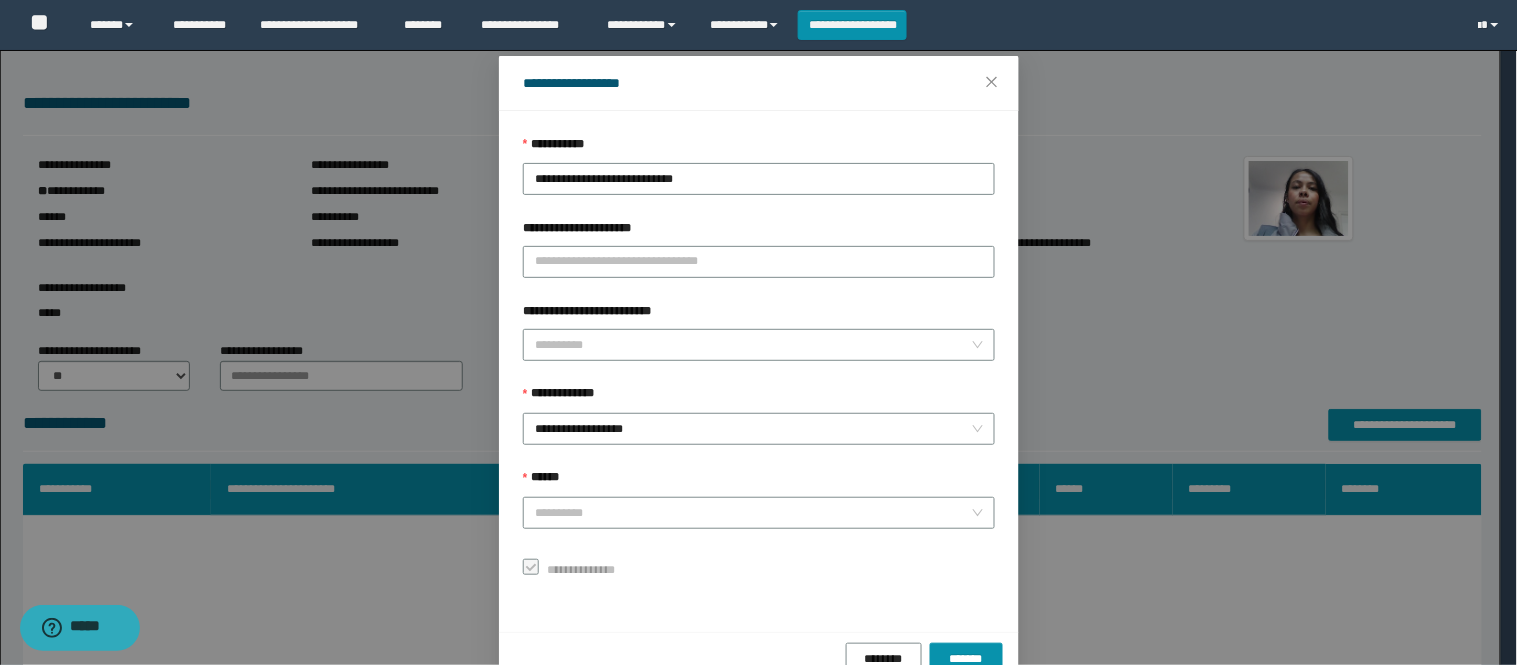 scroll, scrollTop: 87, scrollLeft: 0, axis: vertical 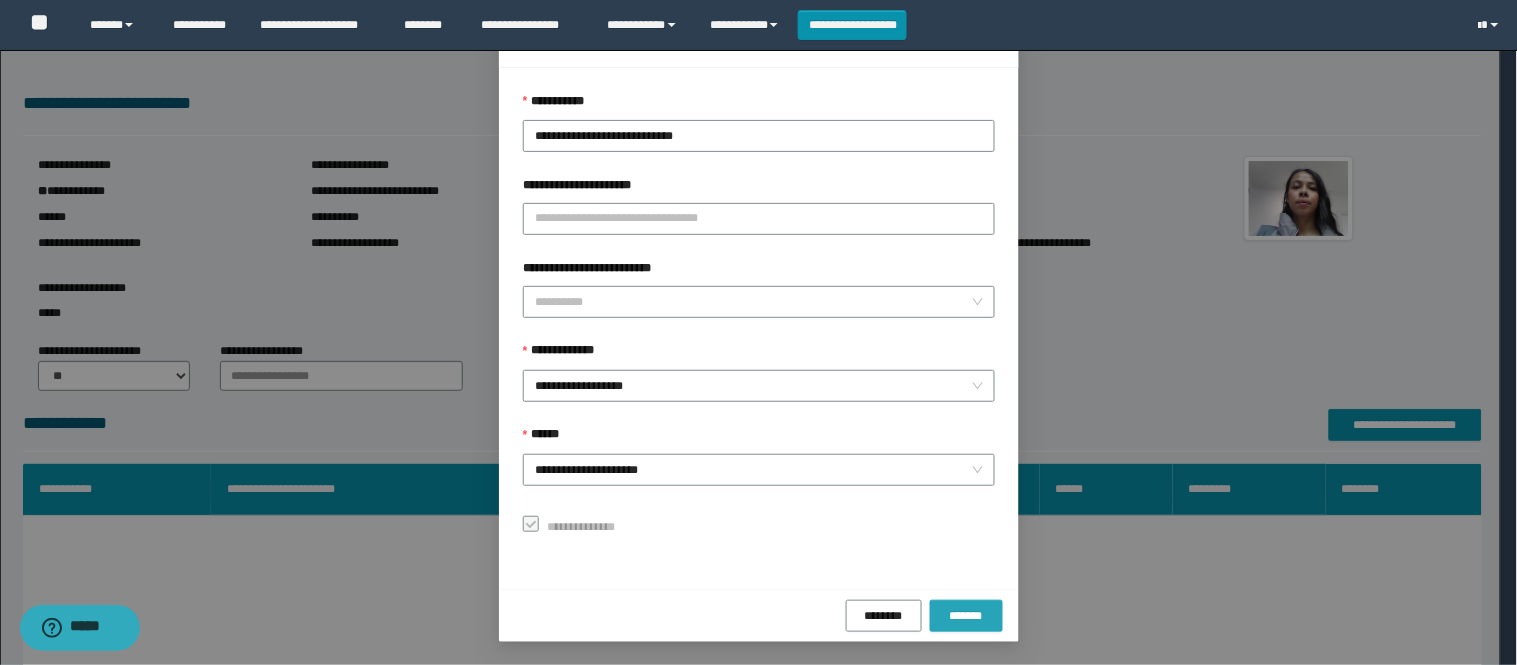 click on "*******" at bounding box center (966, 616) 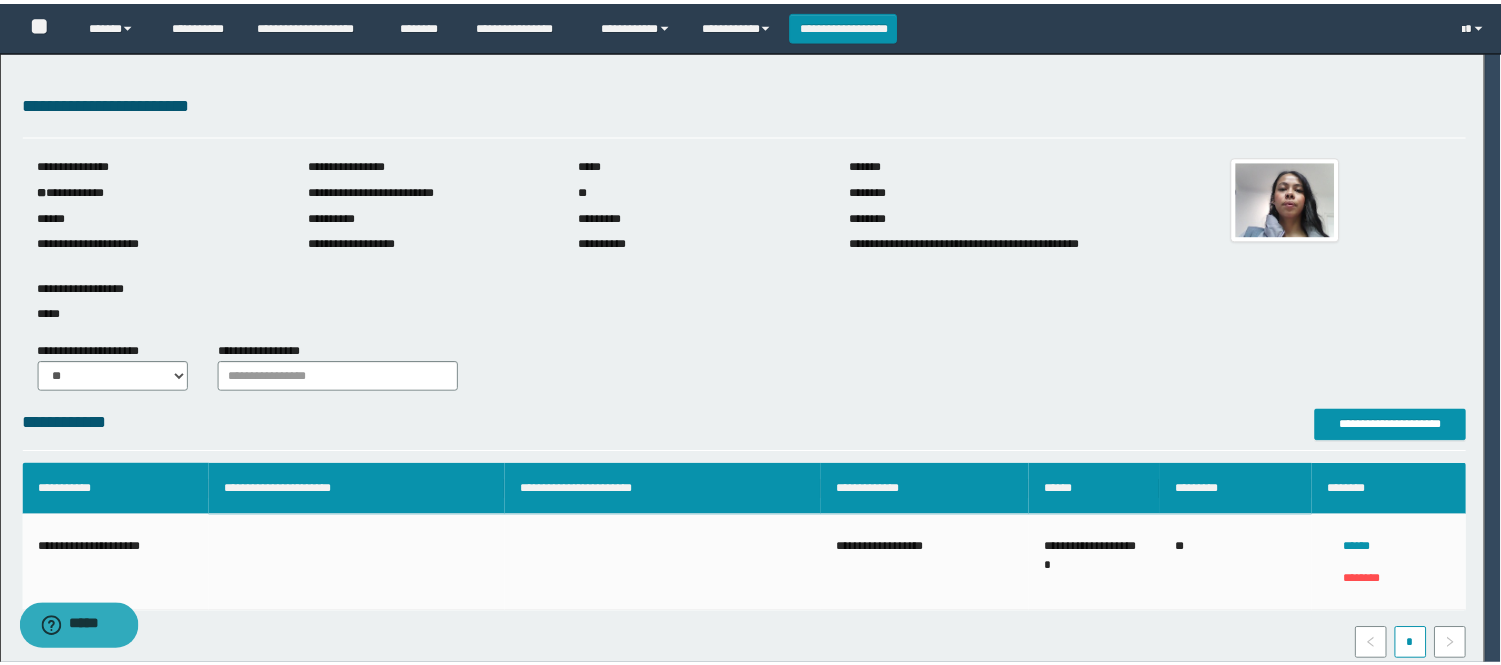 scroll, scrollTop: 41, scrollLeft: 0, axis: vertical 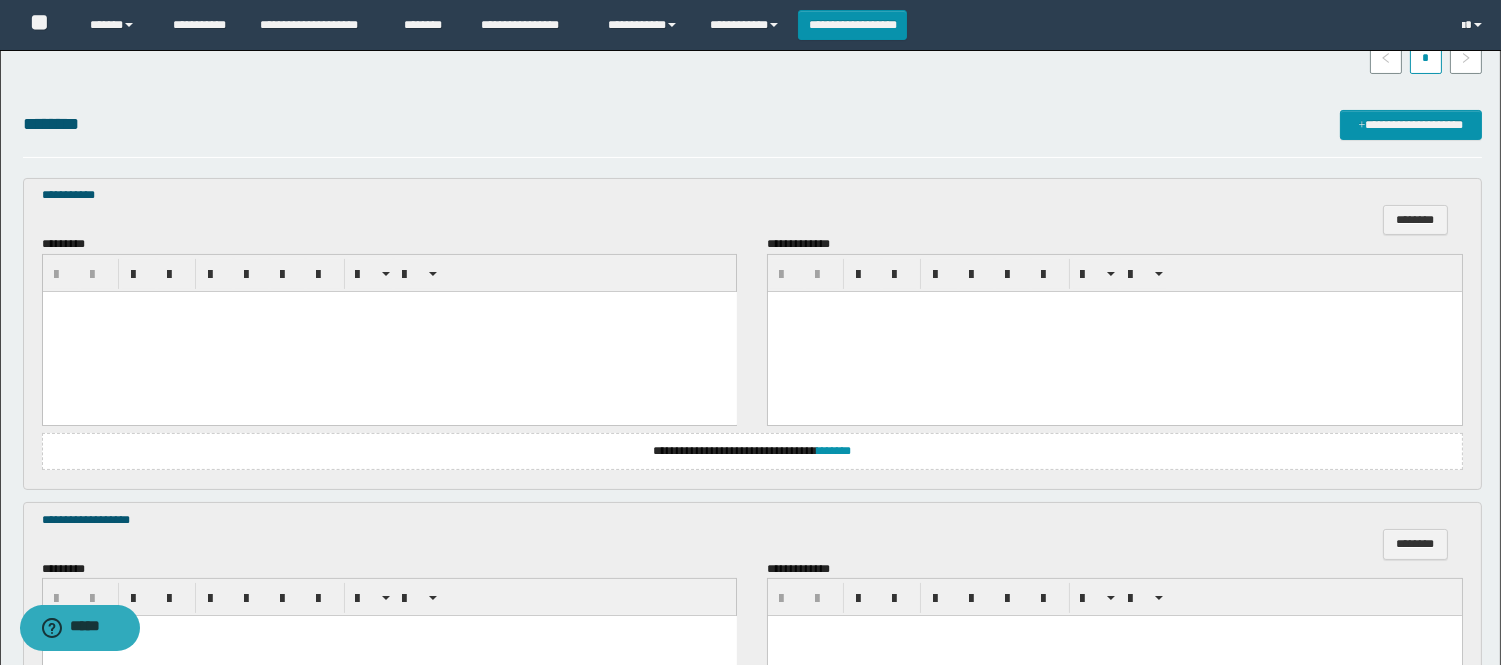 click at bounding box center [389, 331] 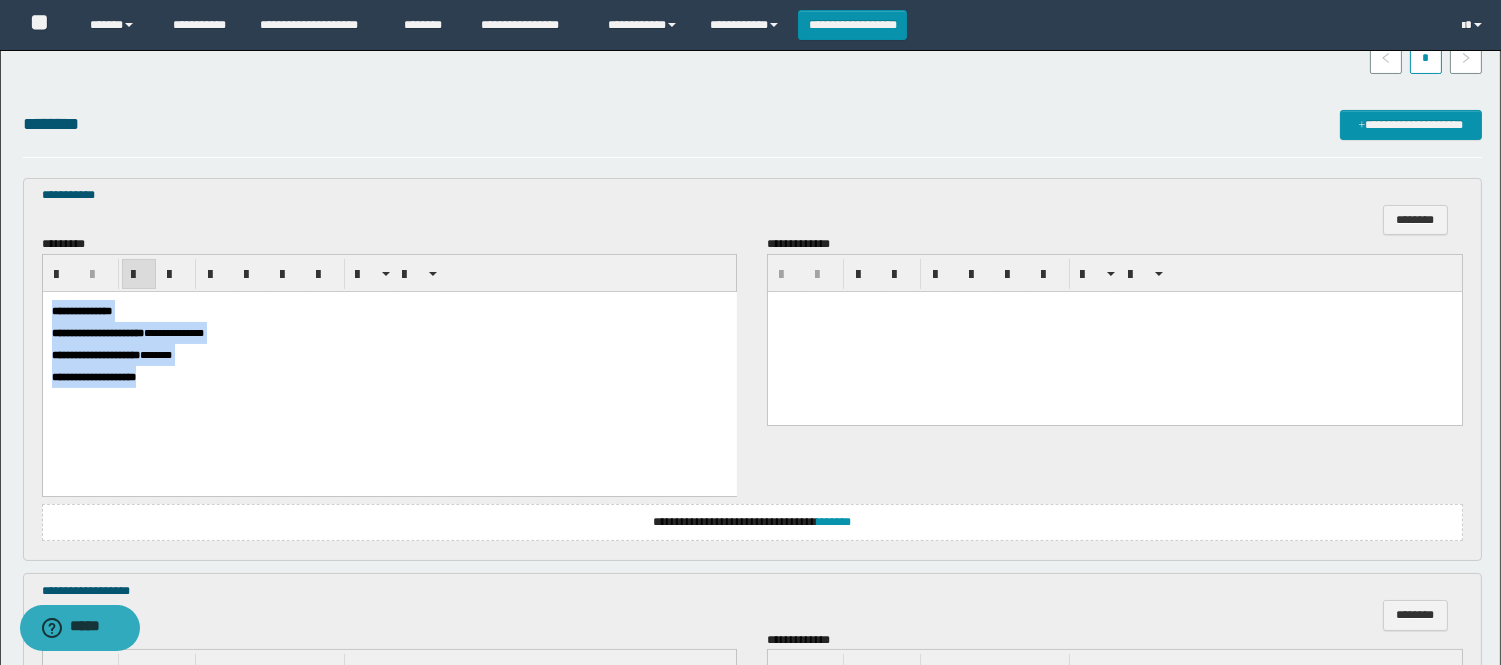 drag, startPoint x: 244, startPoint y: 411, endPoint x: -1, endPoint y: 272, distance: 281.68423 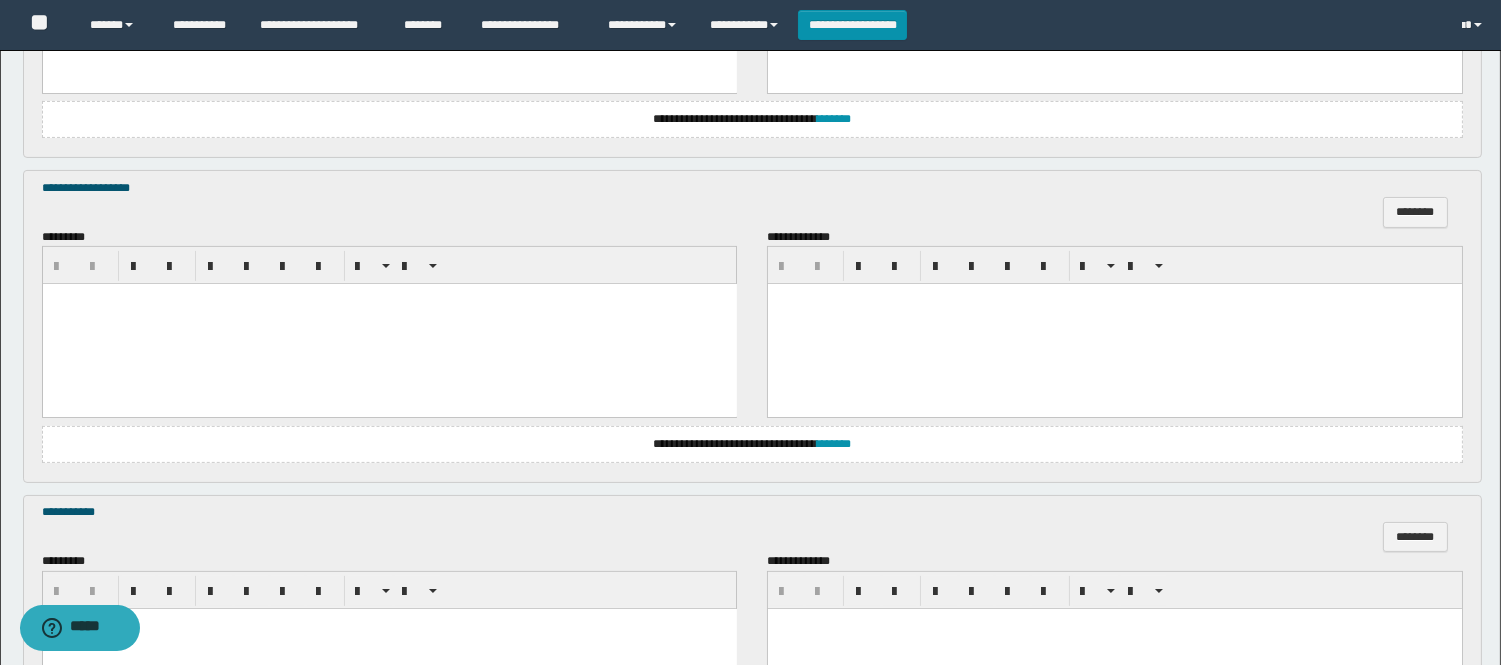 scroll, scrollTop: 888, scrollLeft: 0, axis: vertical 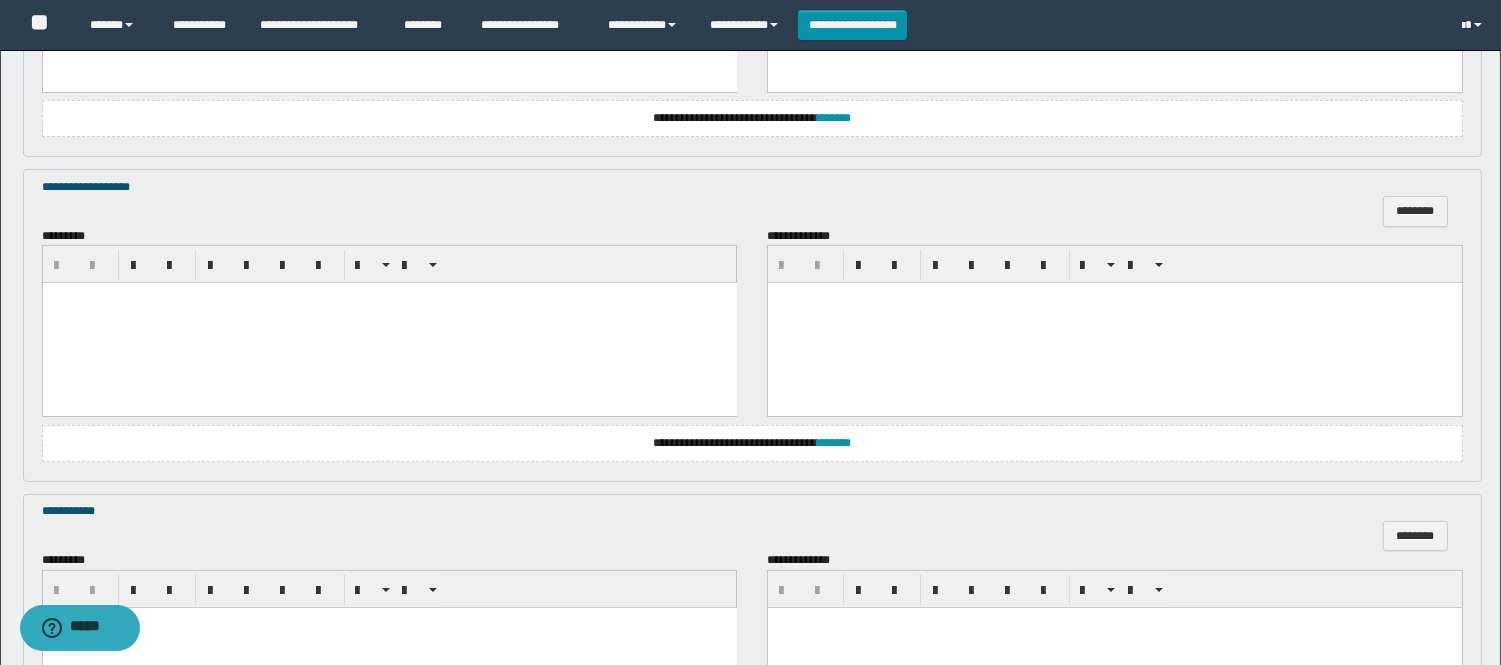 click at bounding box center (389, 323) 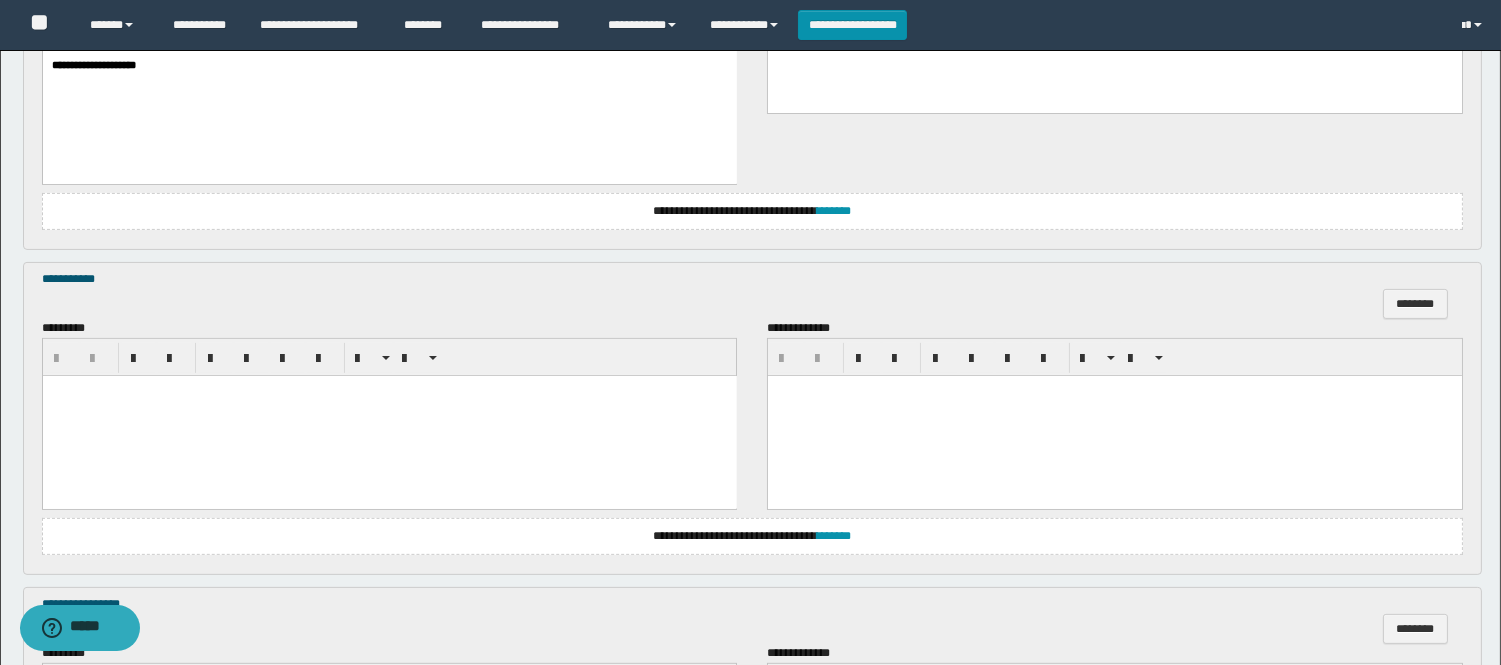 scroll, scrollTop: 1222, scrollLeft: 0, axis: vertical 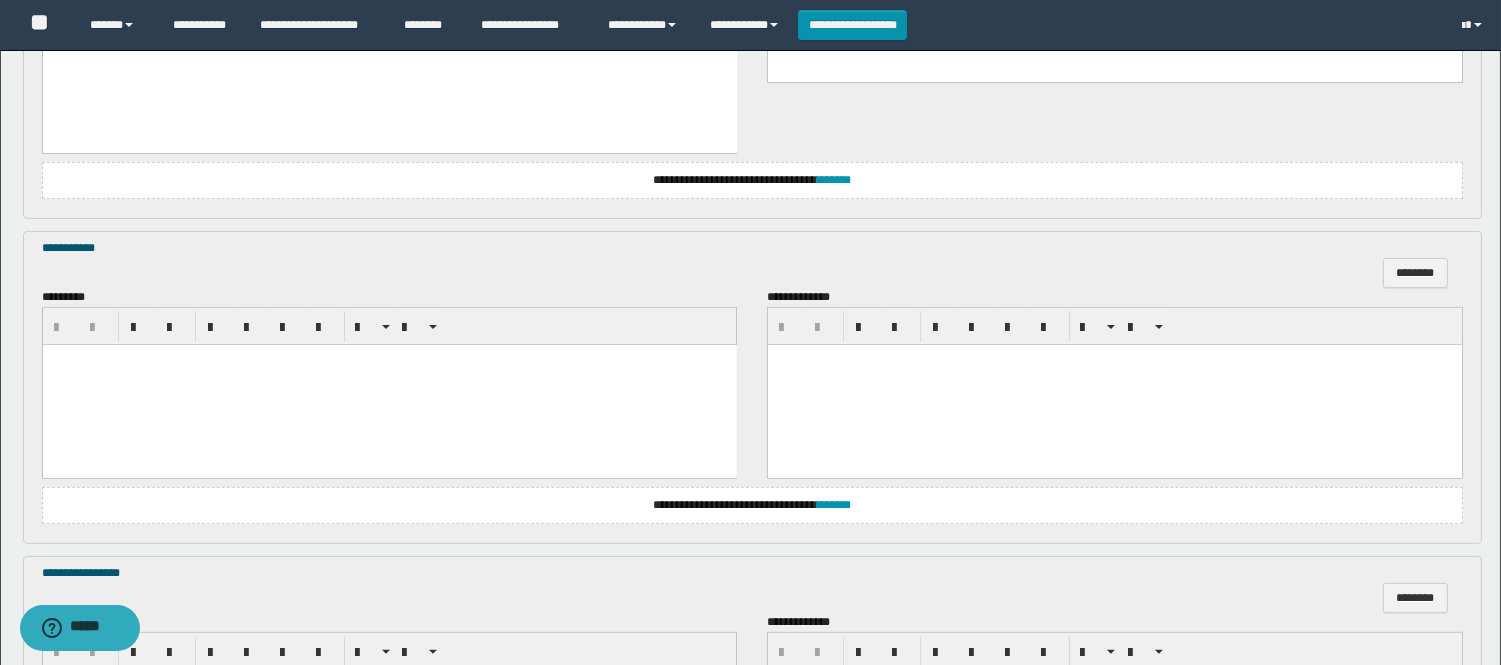 click at bounding box center [389, 385] 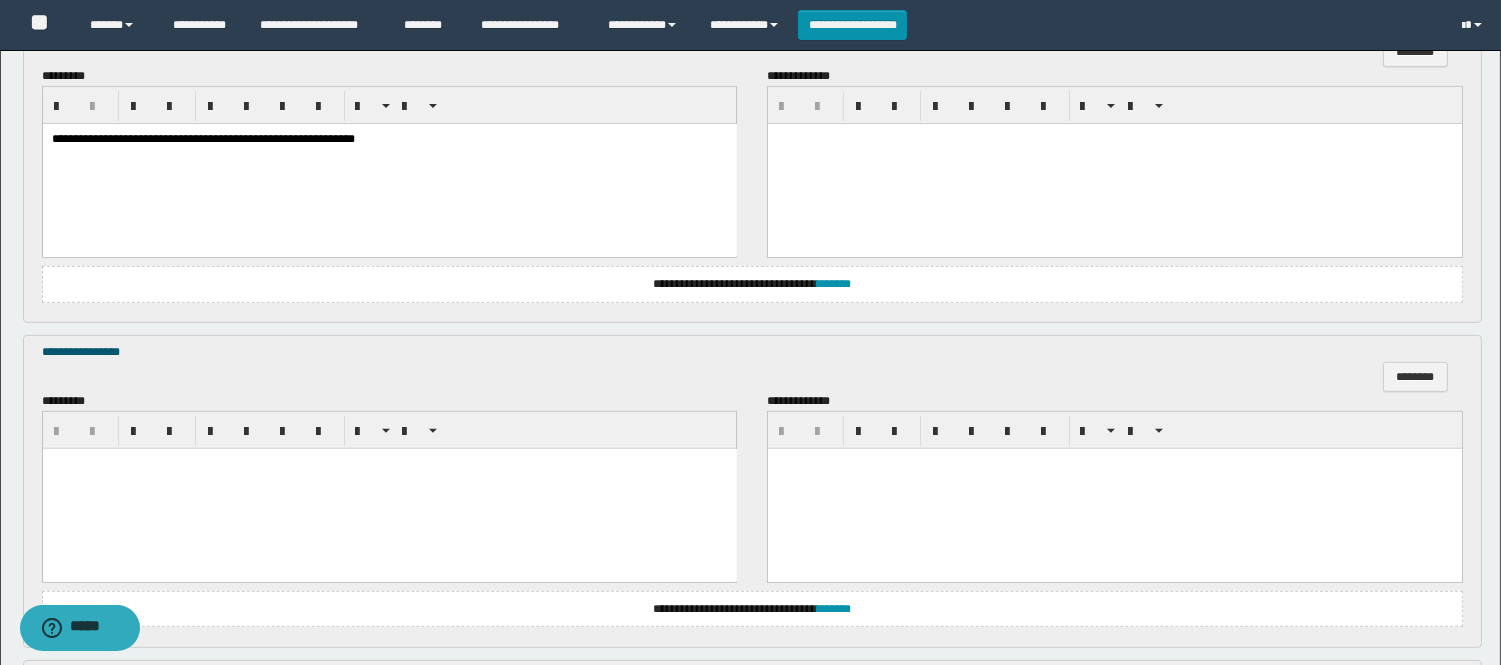 scroll, scrollTop: 1444, scrollLeft: 0, axis: vertical 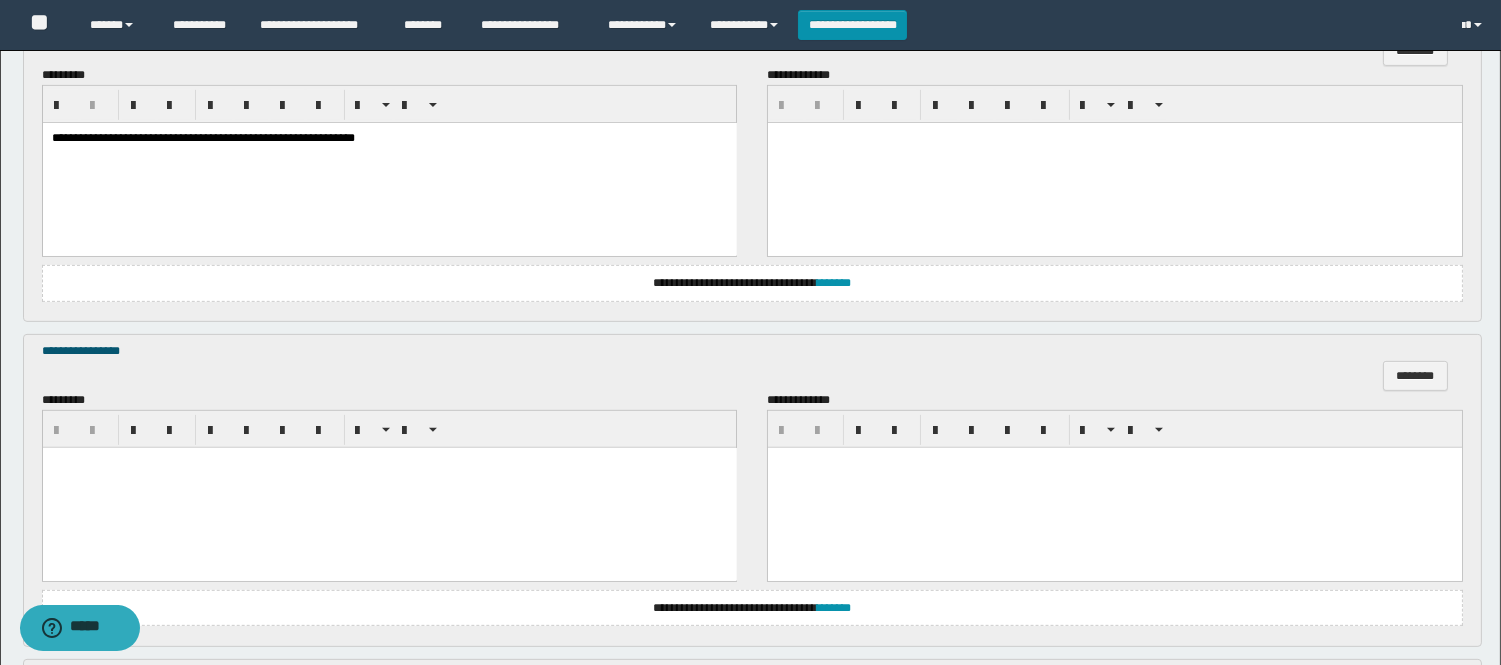 click at bounding box center (389, 488) 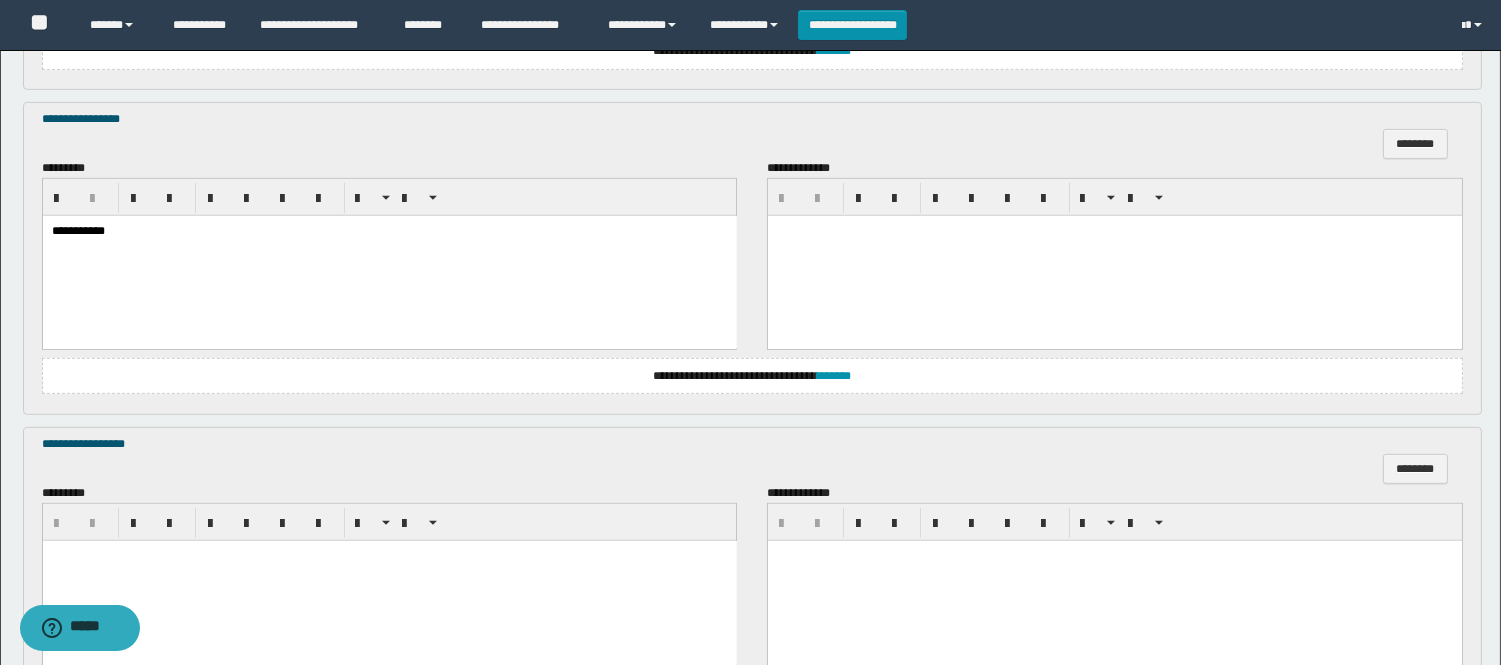 scroll, scrollTop: 1888, scrollLeft: 0, axis: vertical 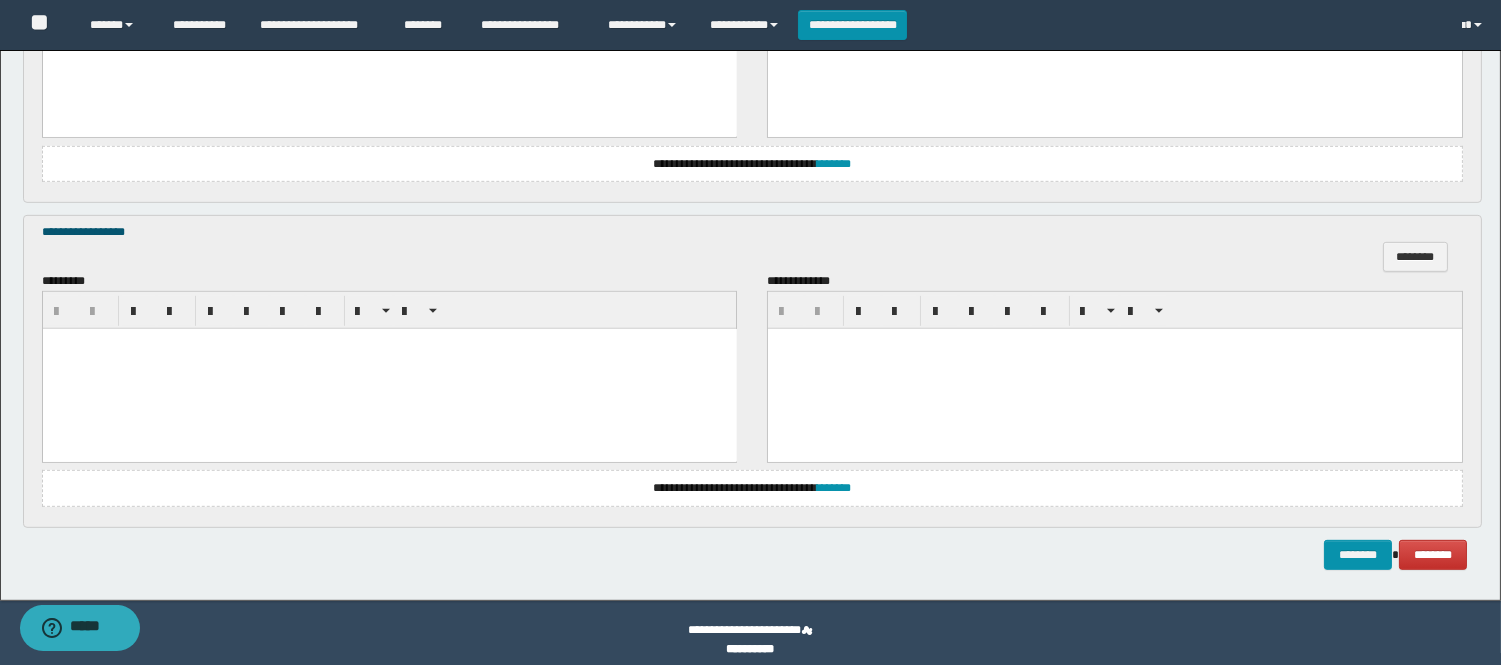 click at bounding box center [389, 368] 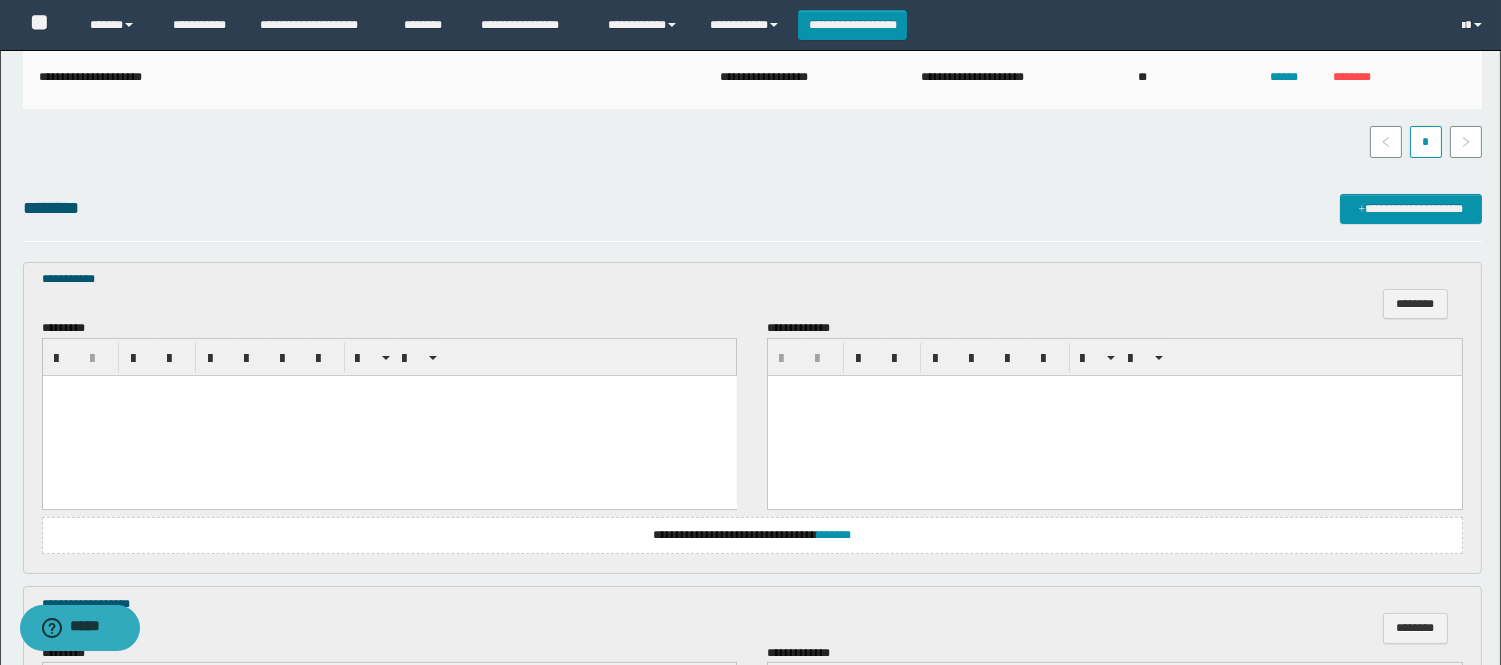 scroll, scrollTop: 444, scrollLeft: 0, axis: vertical 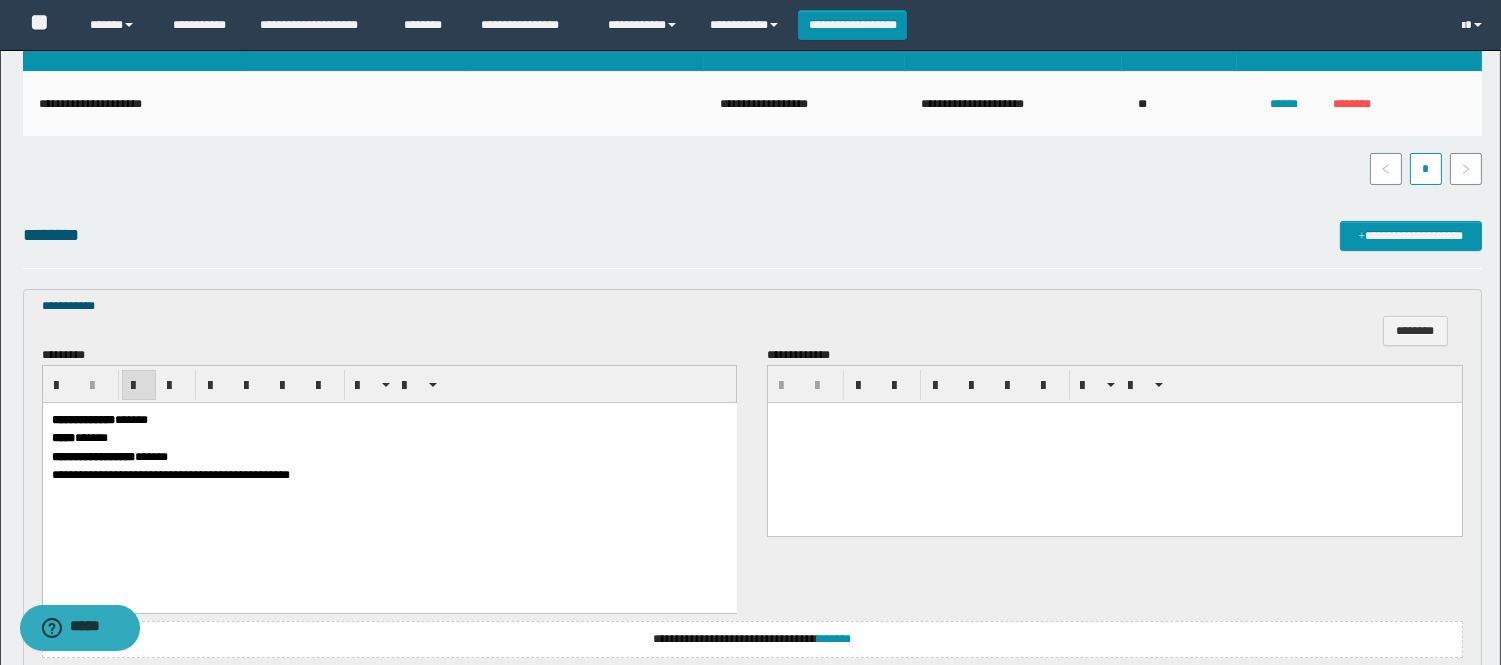 click on "**********" at bounding box center (389, 481) 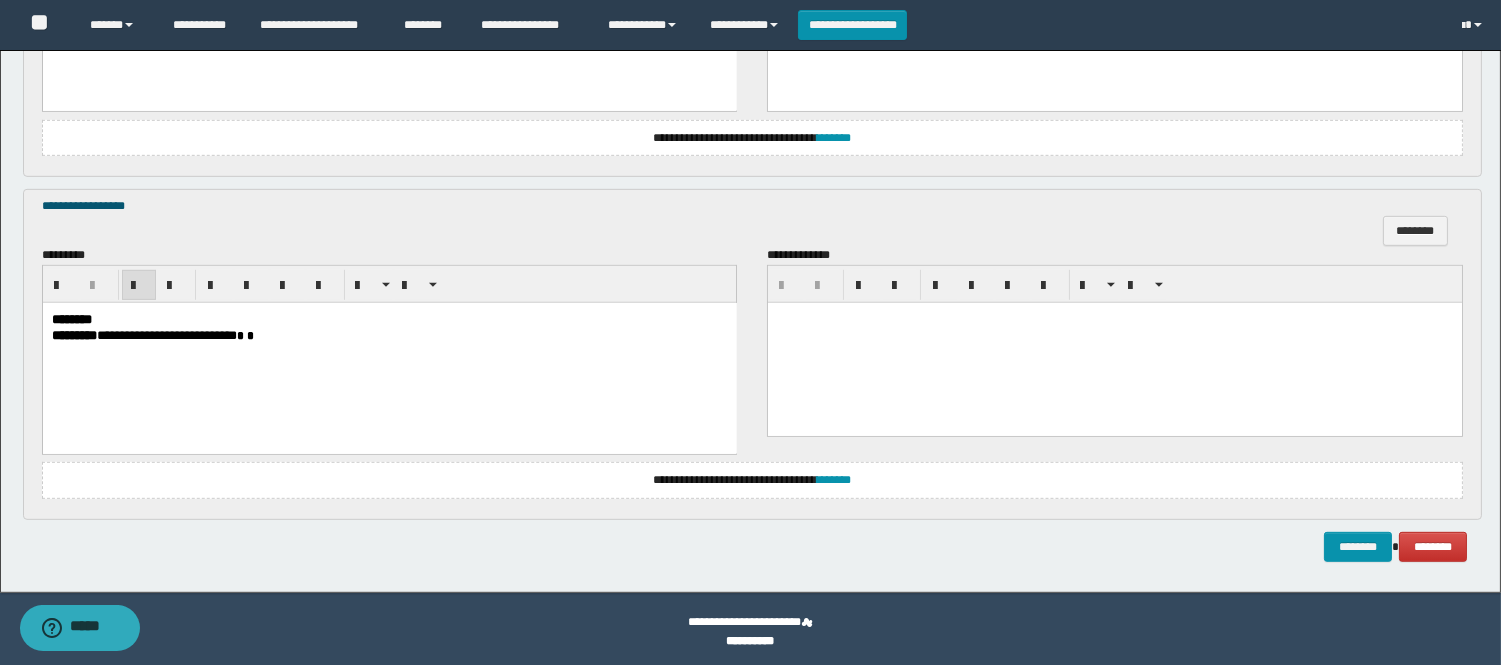 scroll, scrollTop: 1996, scrollLeft: 0, axis: vertical 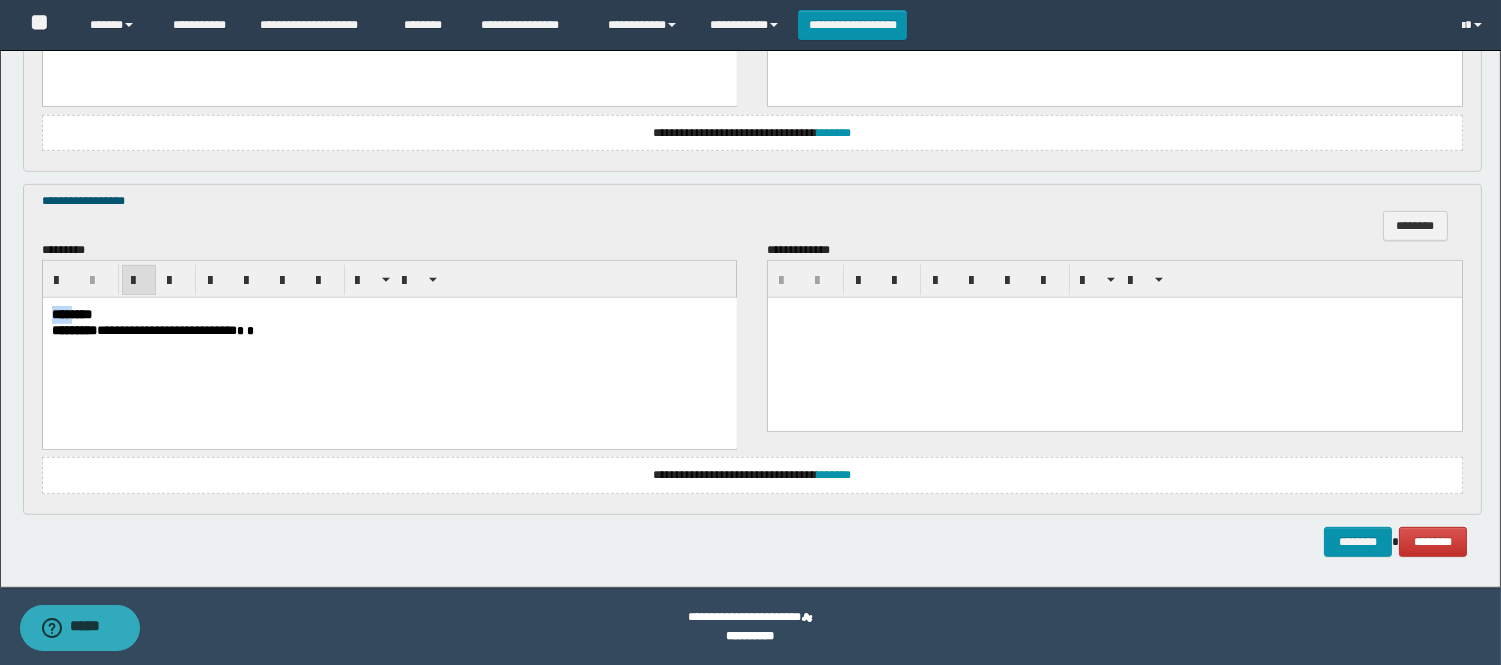 drag, startPoint x: 81, startPoint y: 313, endPoint x: 43, endPoint y: 312, distance: 38.013157 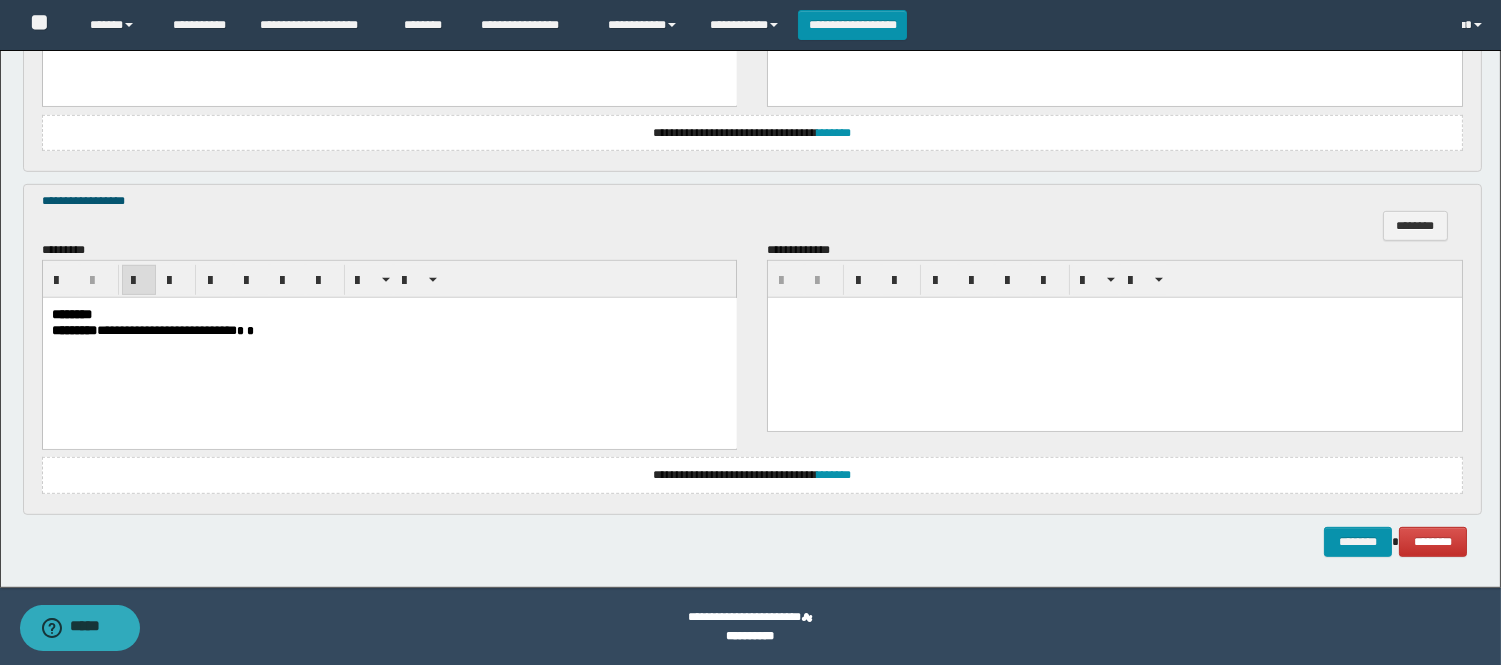 click on "**********" at bounding box center (389, 346) 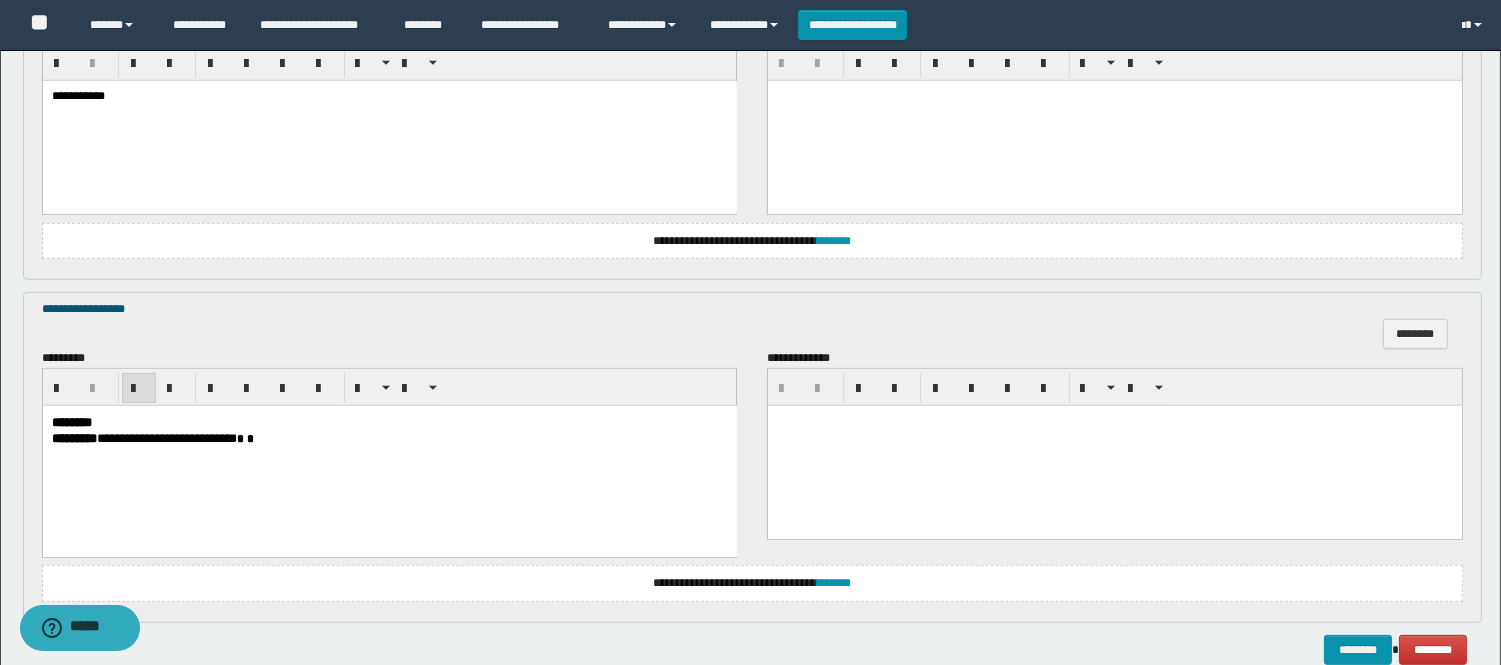 scroll, scrollTop: 1996, scrollLeft: 0, axis: vertical 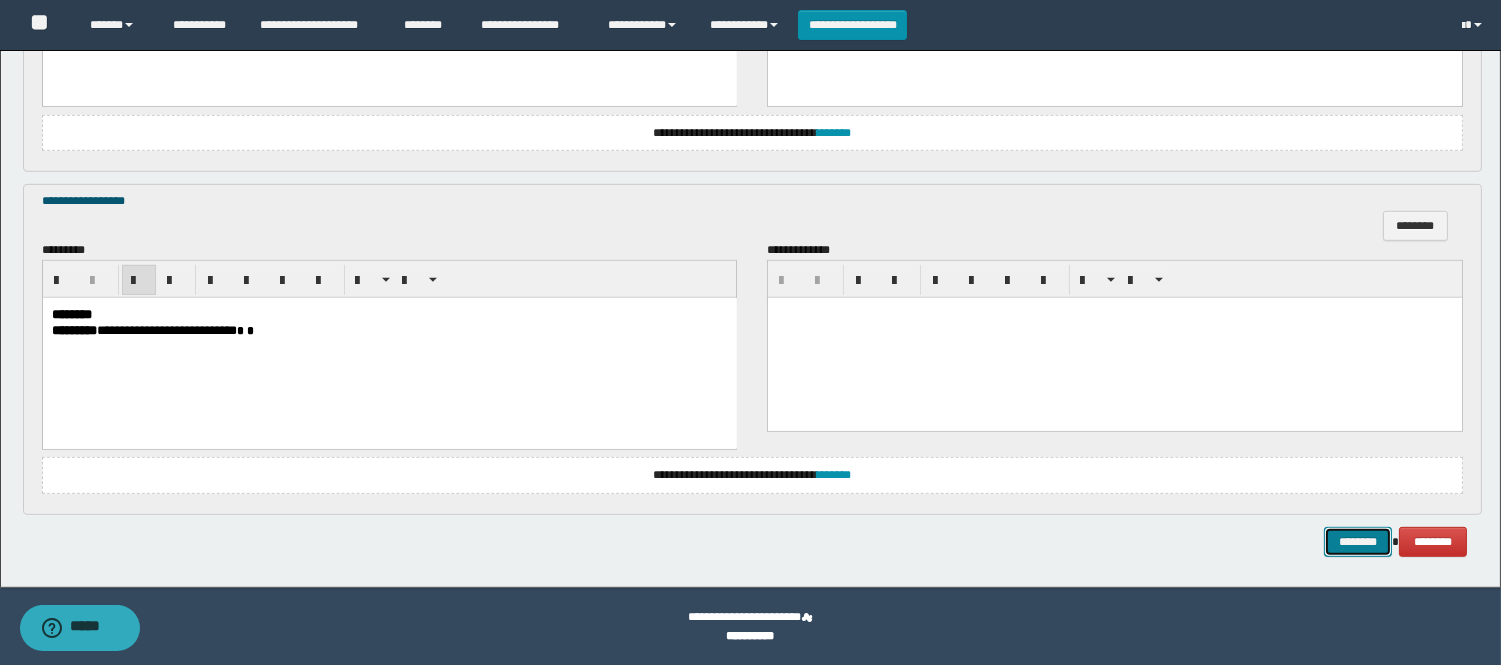 click on "********" at bounding box center [1358, 542] 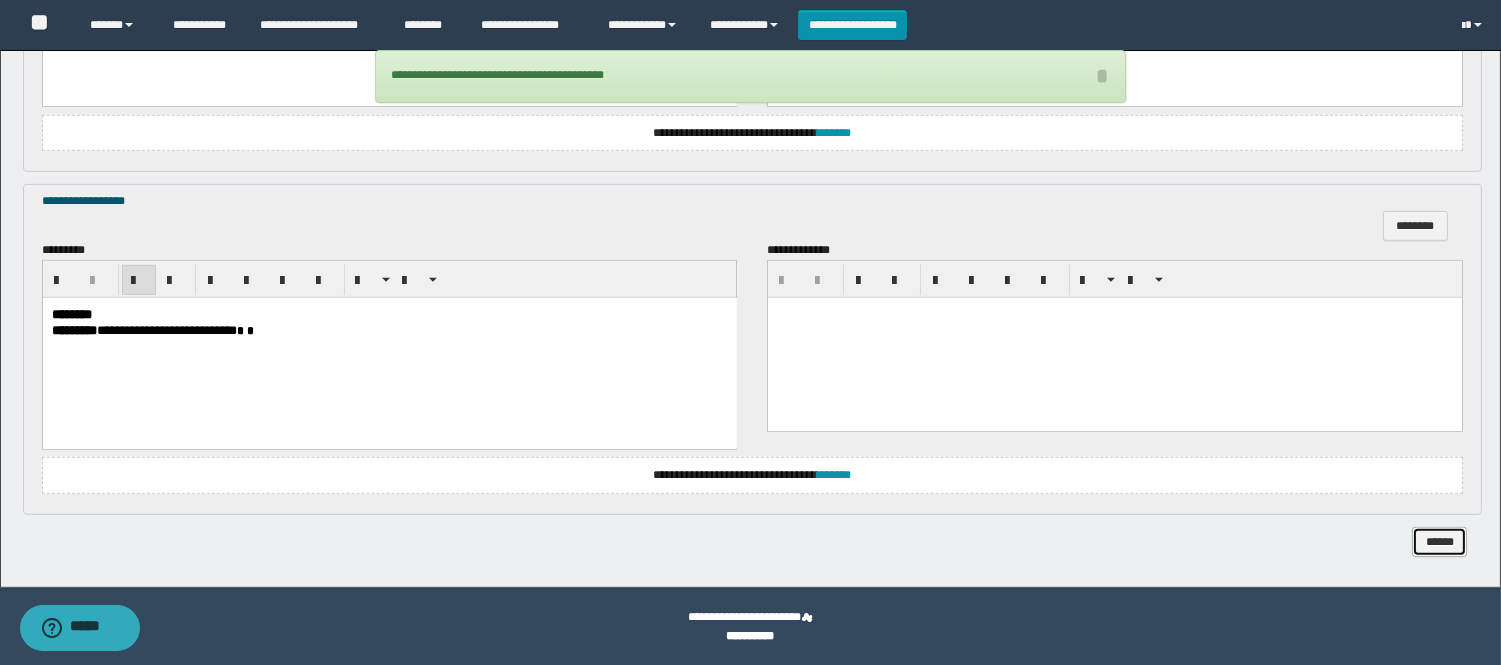 click on "******" at bounding box center (1439, 542) 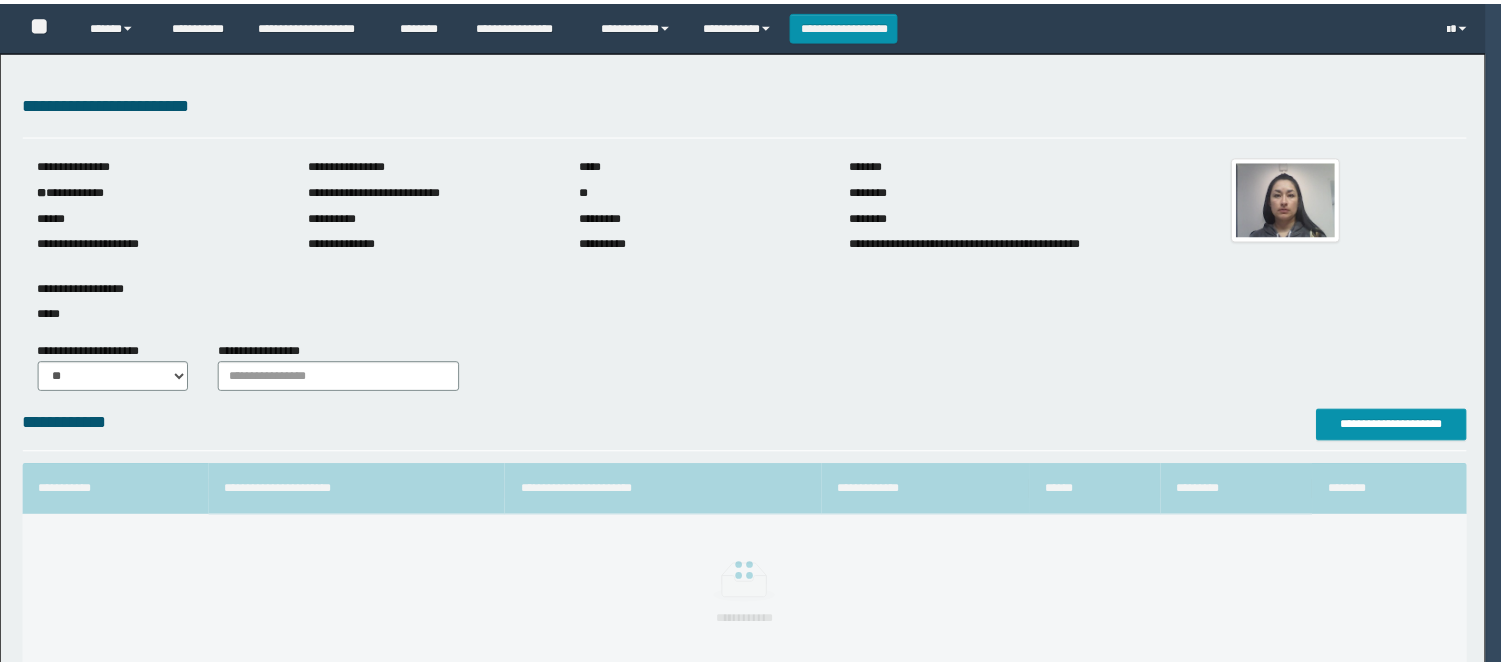 scroll, scrollTop: 0, scrollLeft: 0, axis: both 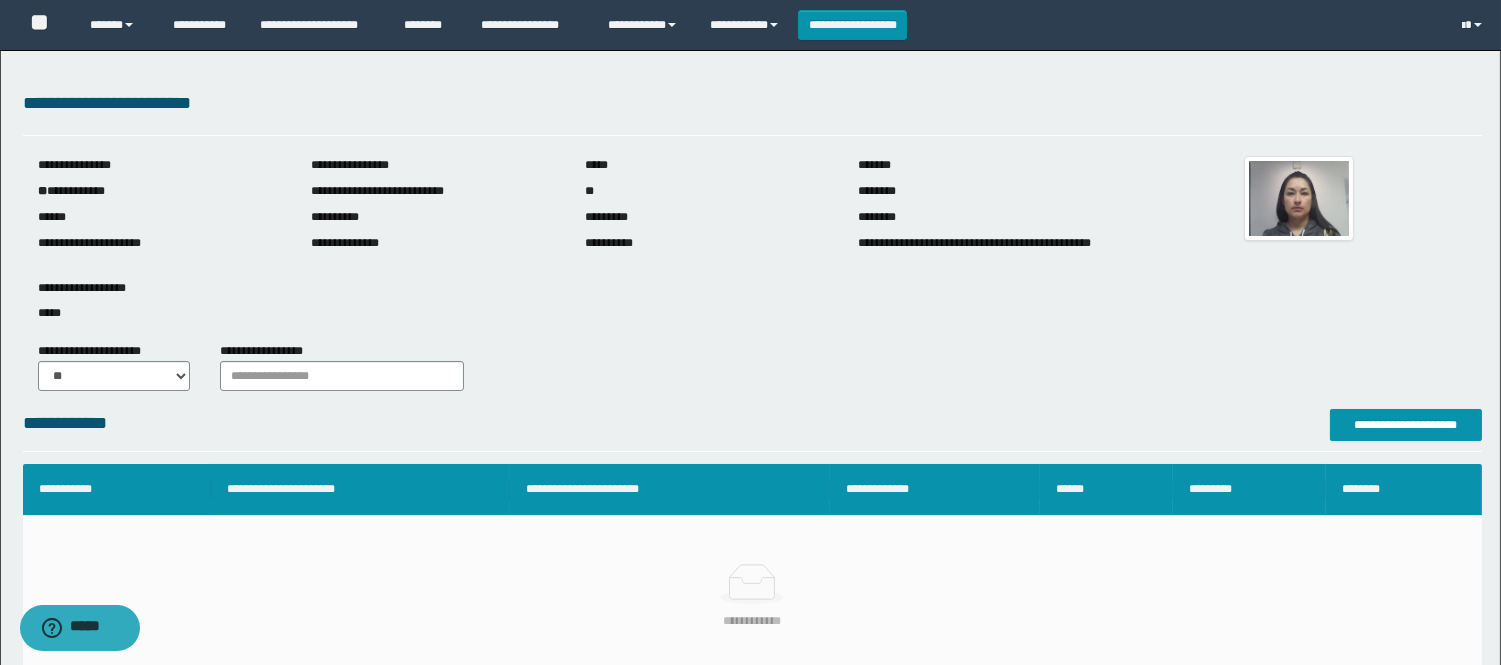 click on "**********" at bounding box center [750, 1251] 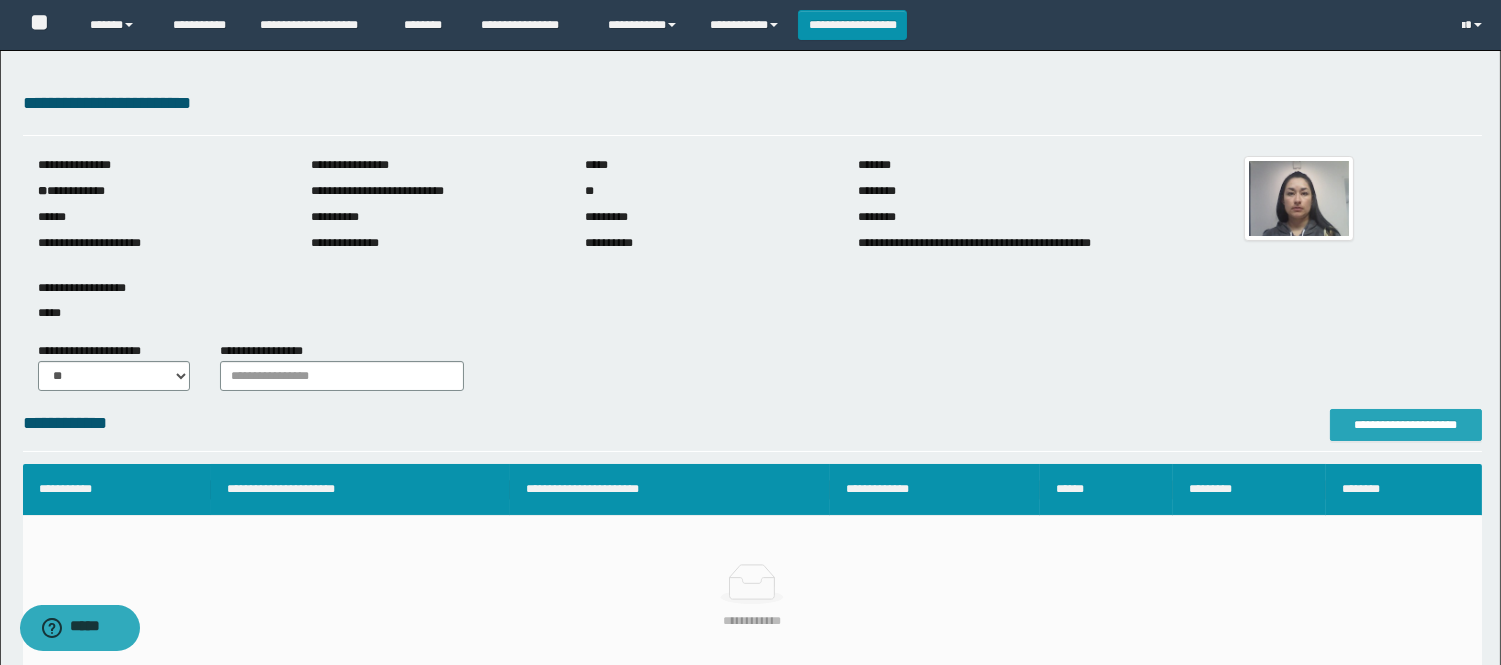 click on "**********" at bounding box center [1406, 425] 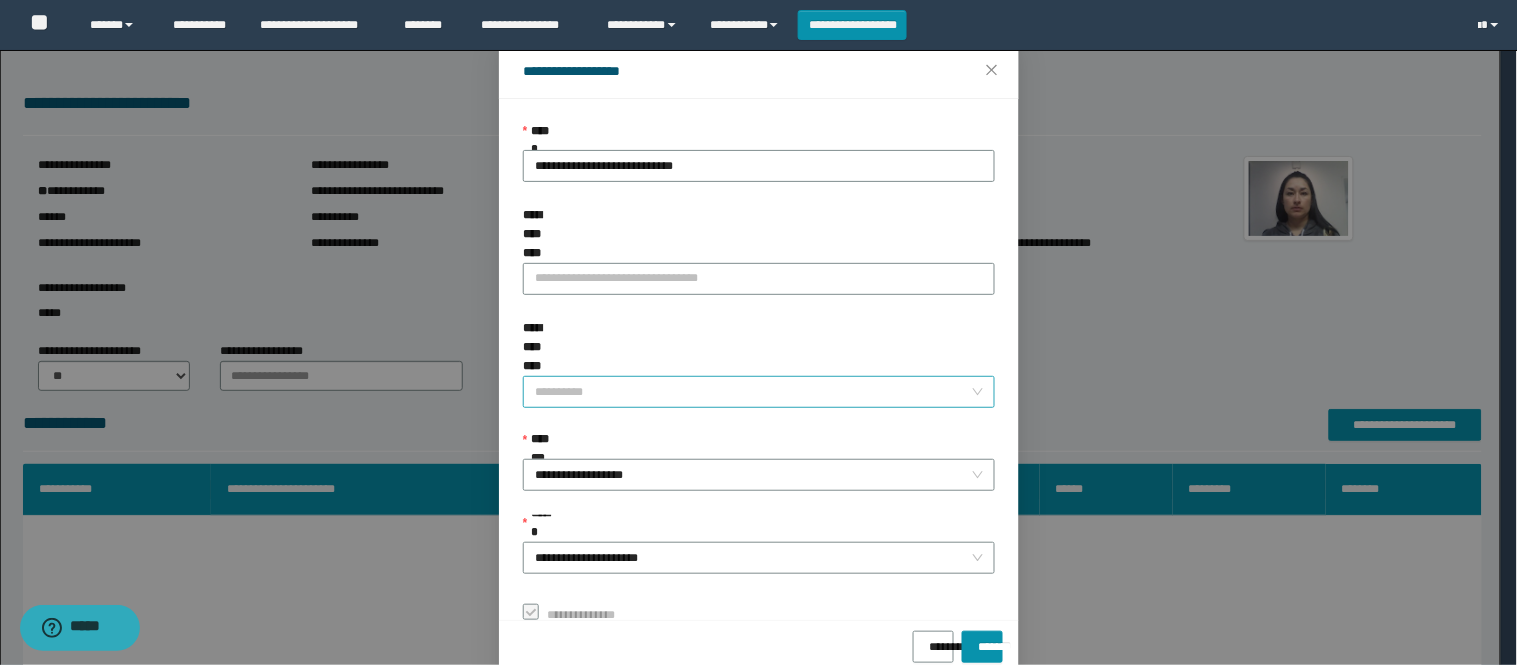 scroll, scrollTop: 87, scrollLeft: 0, axis: vertical 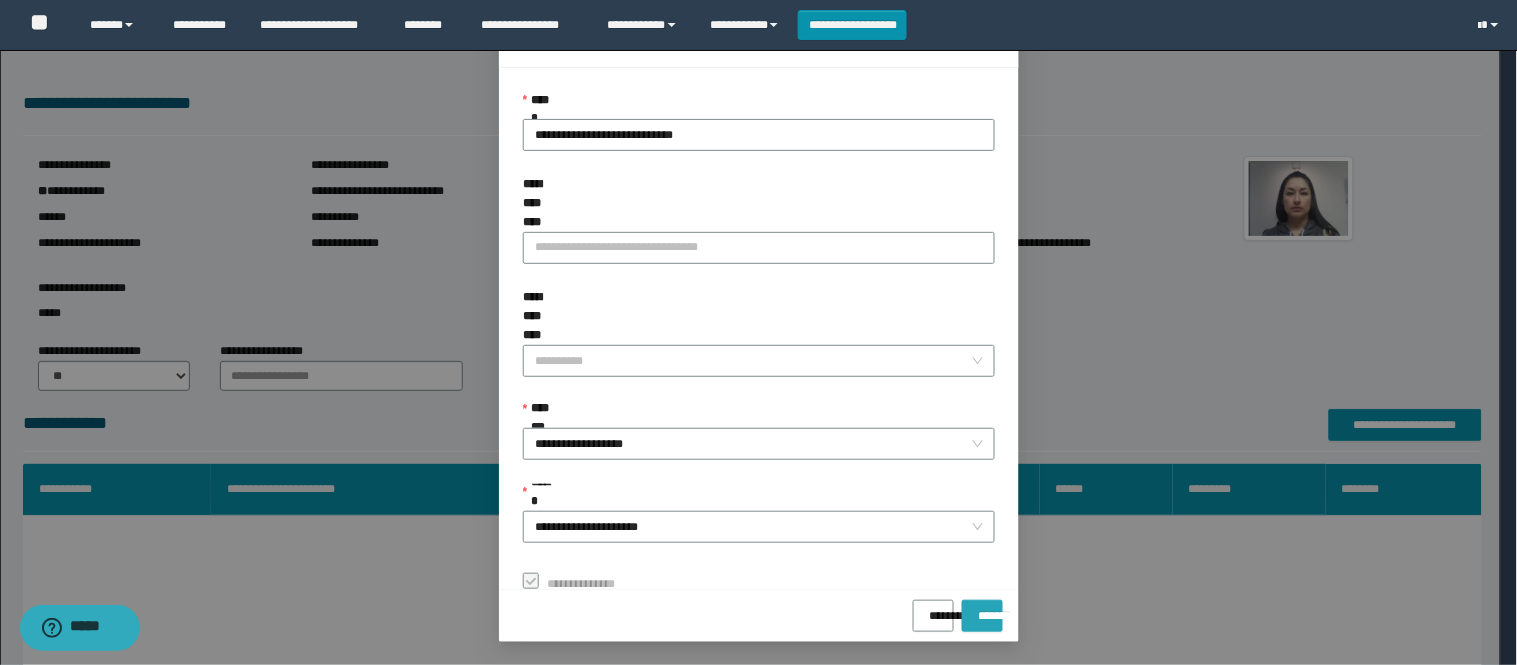 click on "*******" at bounding box center [982, 616] 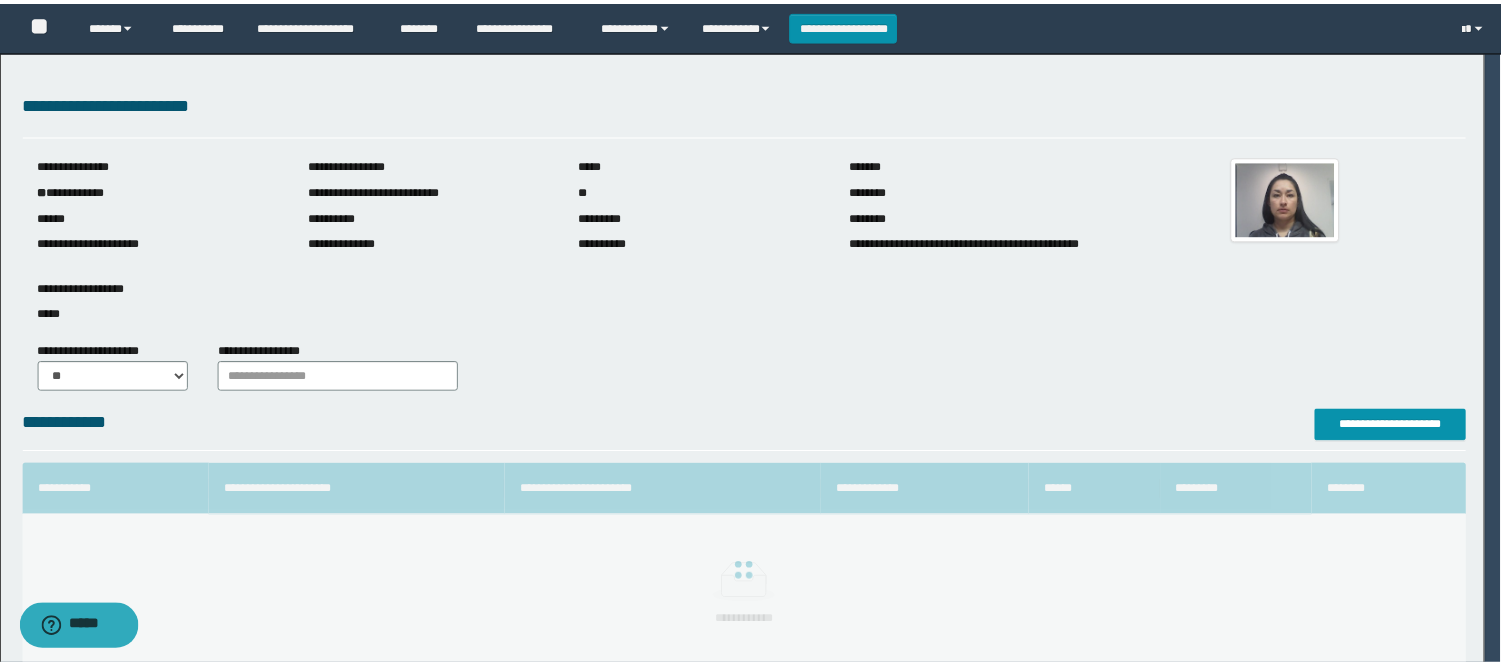 scroll, scrollTop: 41, scrollLeft: 0, axis: vertical 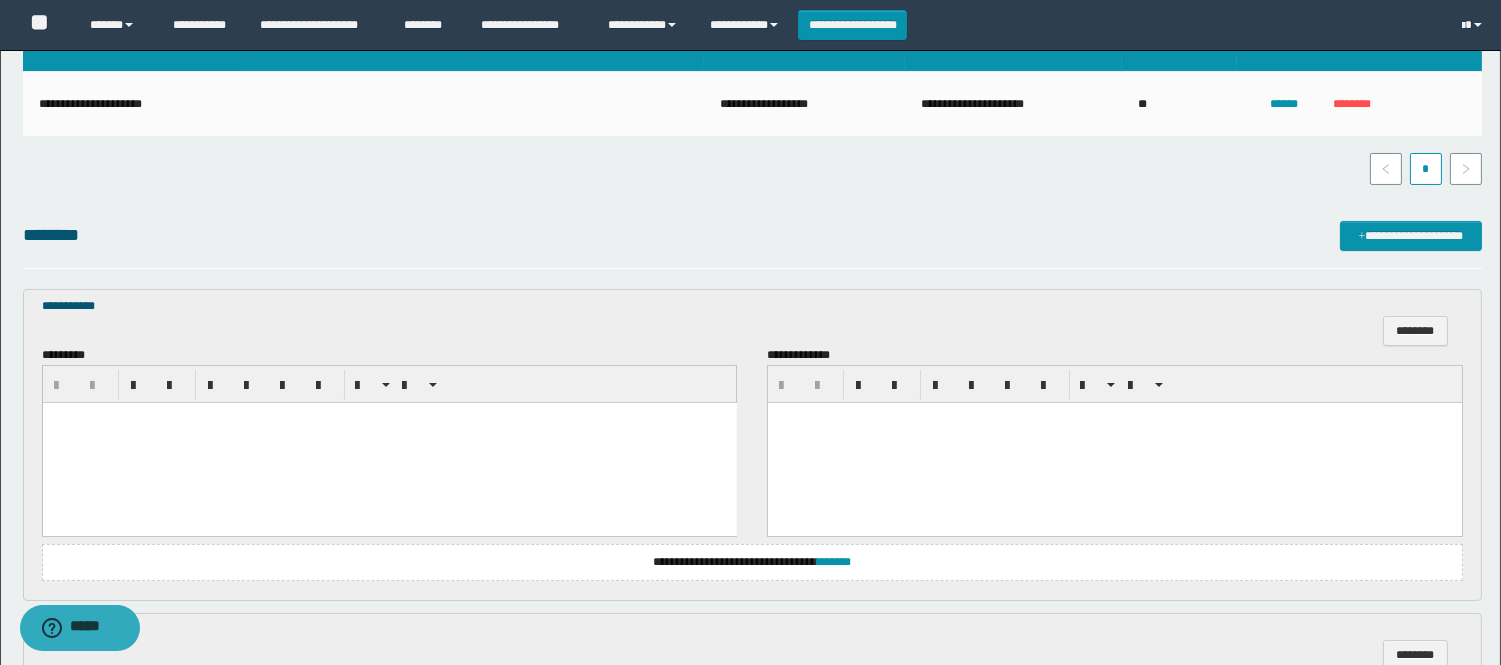 click at bounding box center (389, 442) 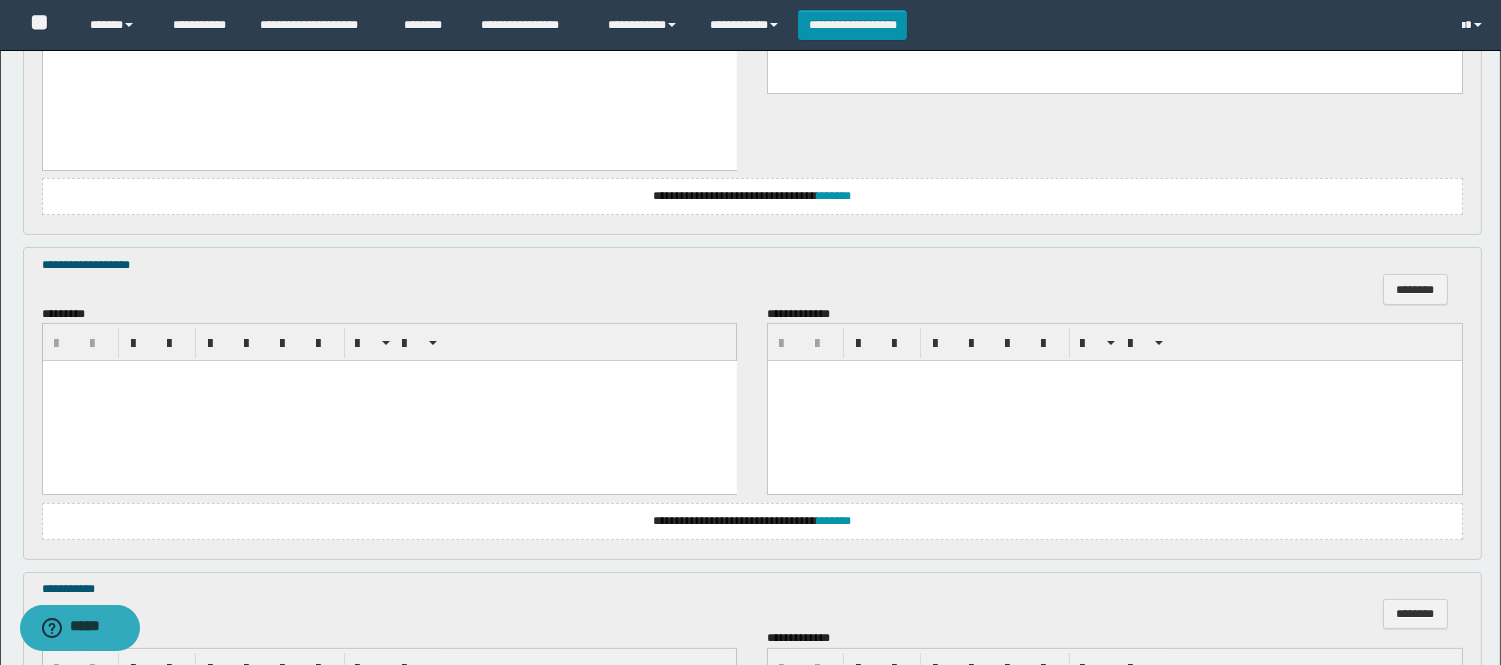 scroll, scrollTop: 888, scrollLeft: 0, axis: vertical 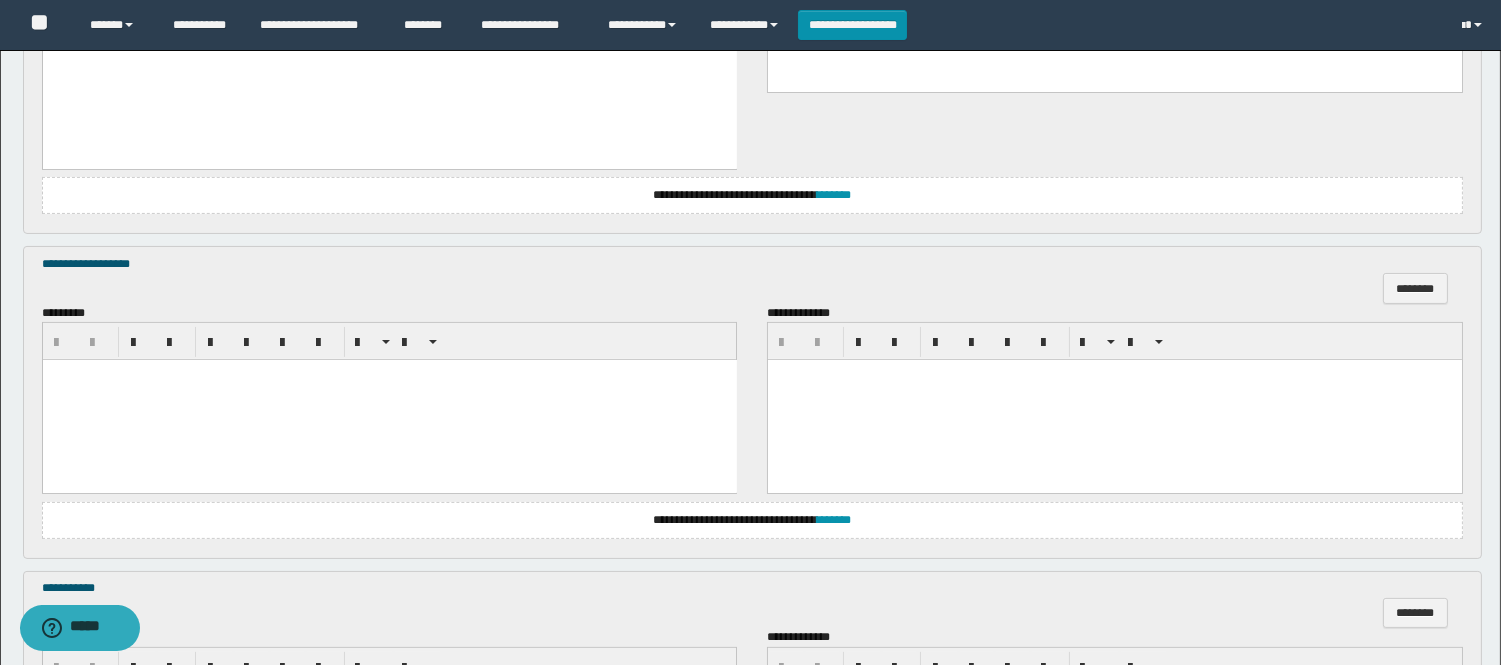 click at bounding box center [389, 400] 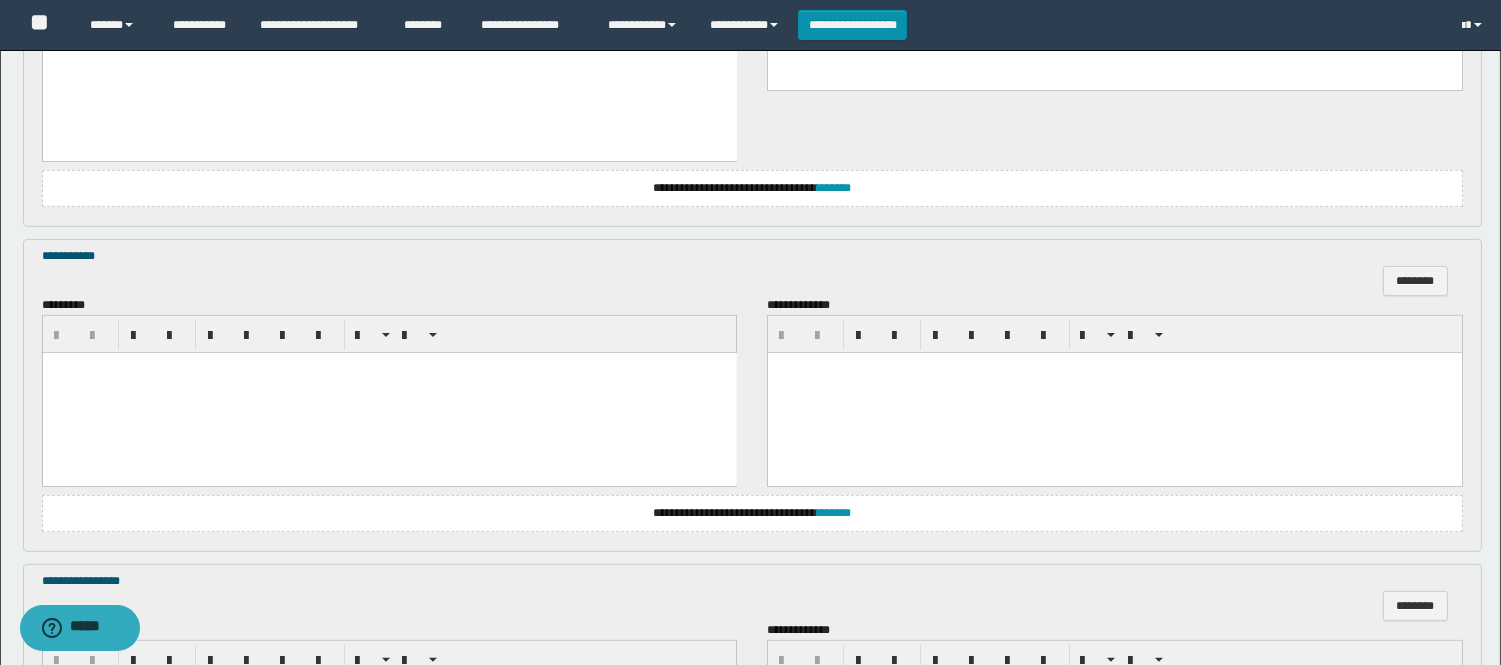 scroll, scrollTop: 1333, scrollLeft: 0, axis: vertical 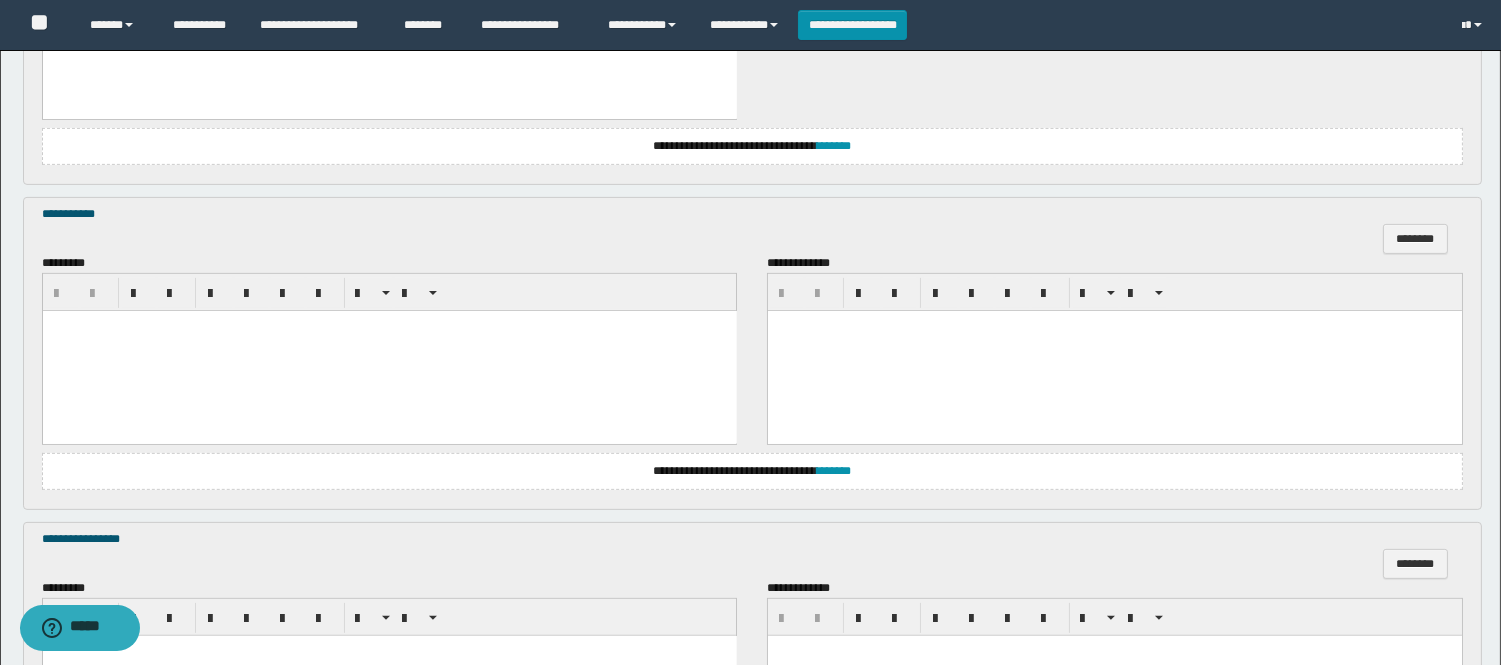 click at bounding box center (389, 351) 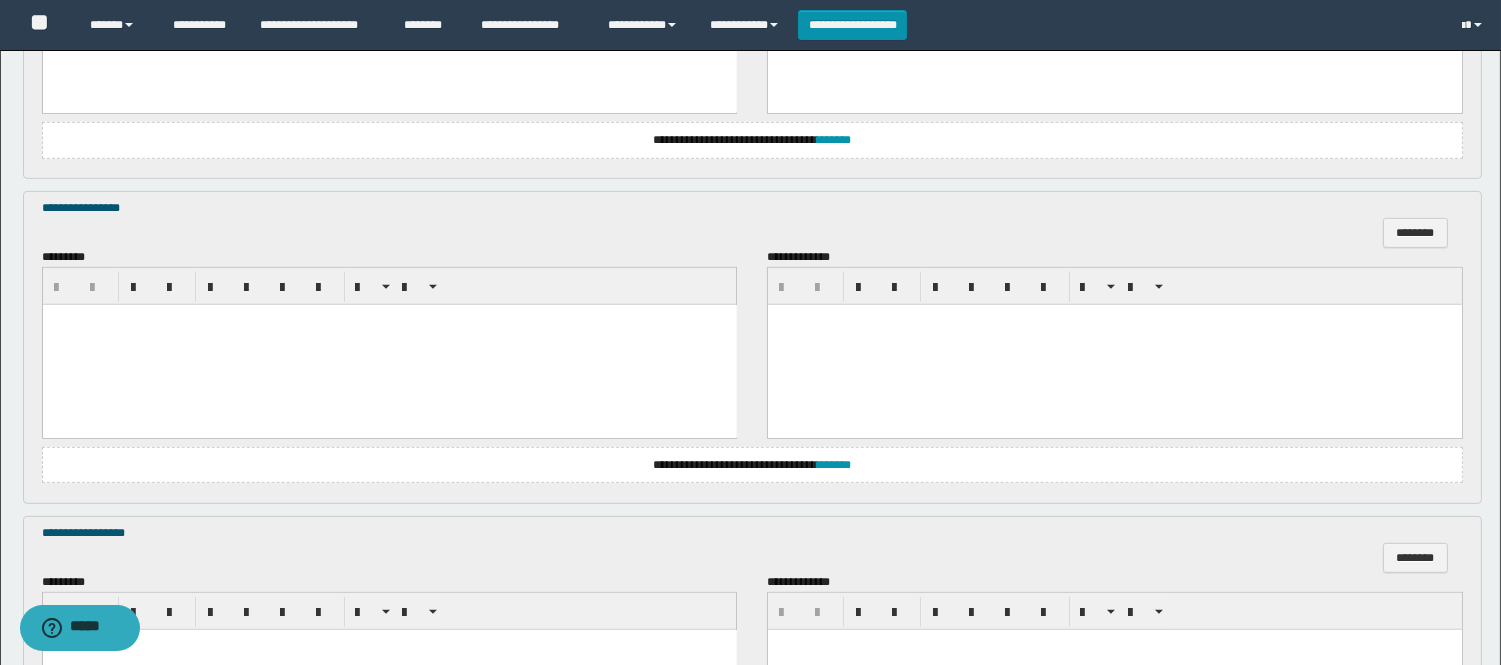 scroll, scrollTop: 1666, scrollLeft: 0, axis: vertical 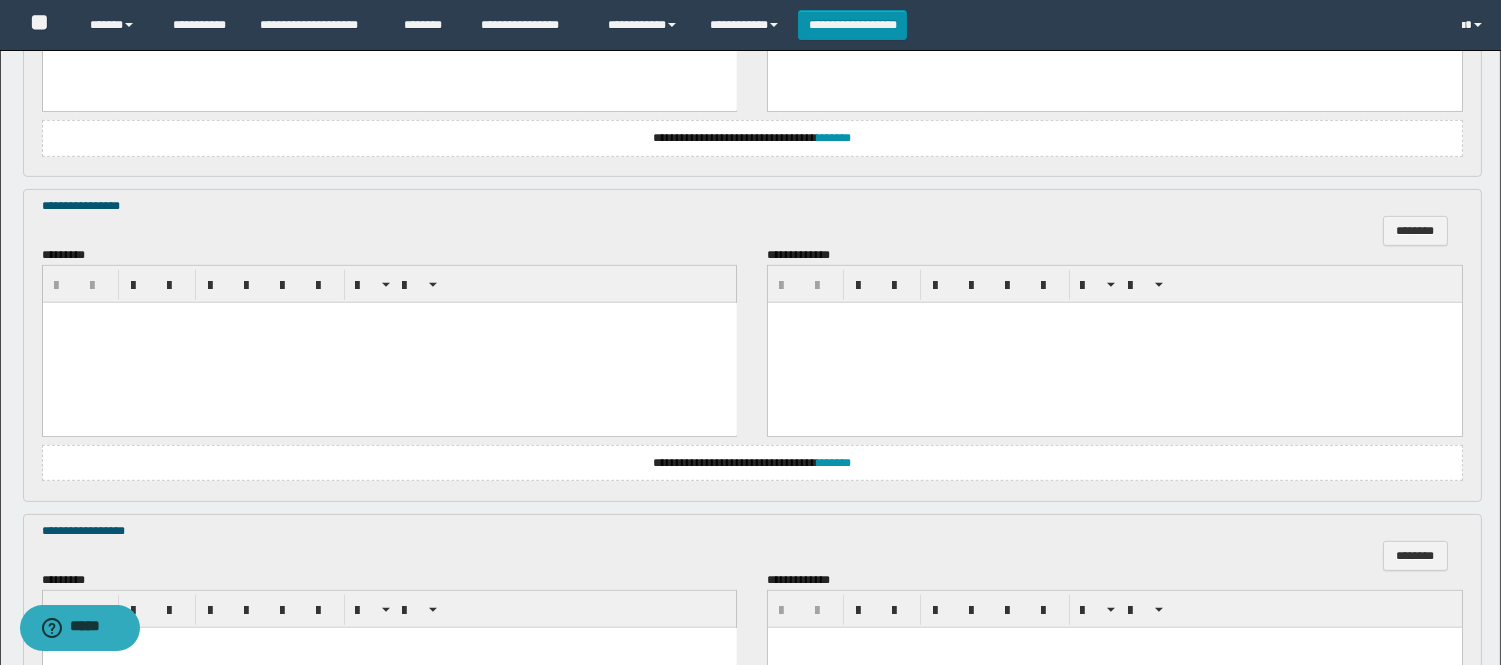 click at bounding box center (389, 343) 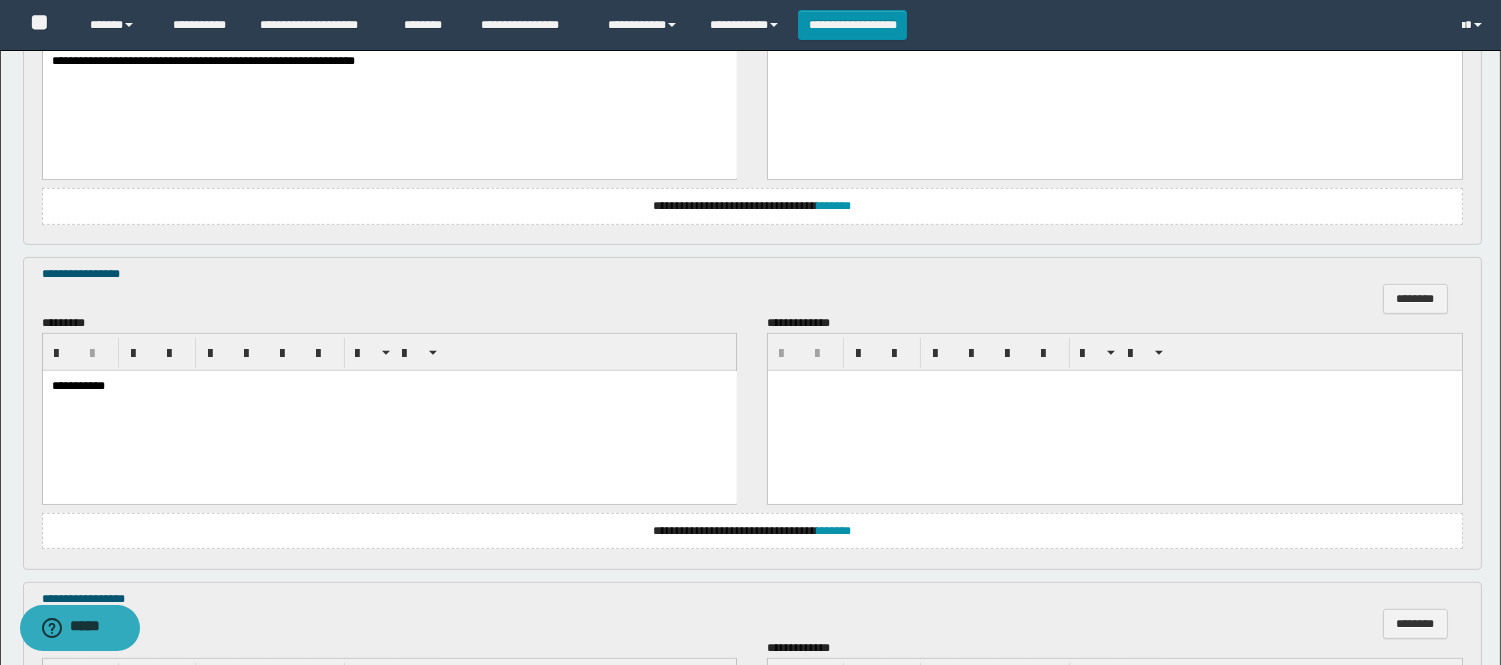 scroll, scrollTop: 1978, scrollLeft: 0, axis: vertical 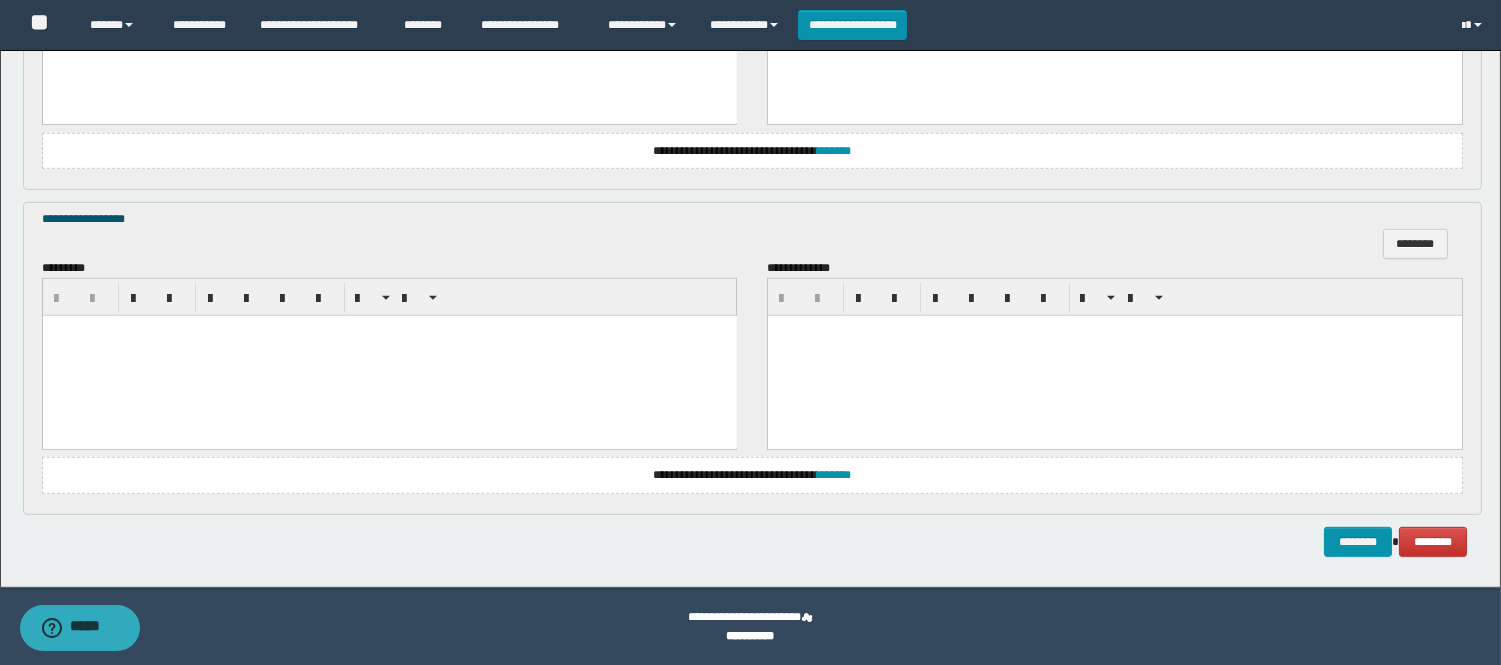 click at bounding box center (389, 355) 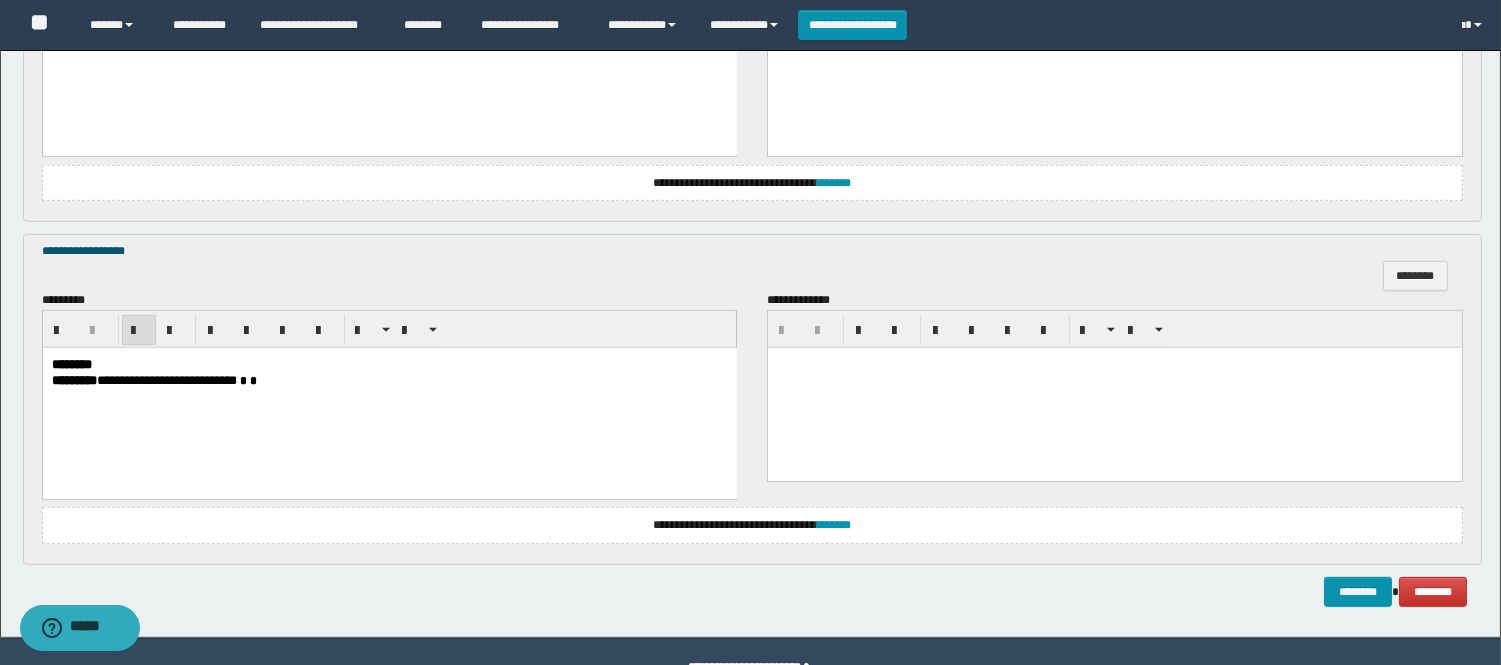 scroll, scrollTop: 1996, scrollLeft: 0, axis: vertical 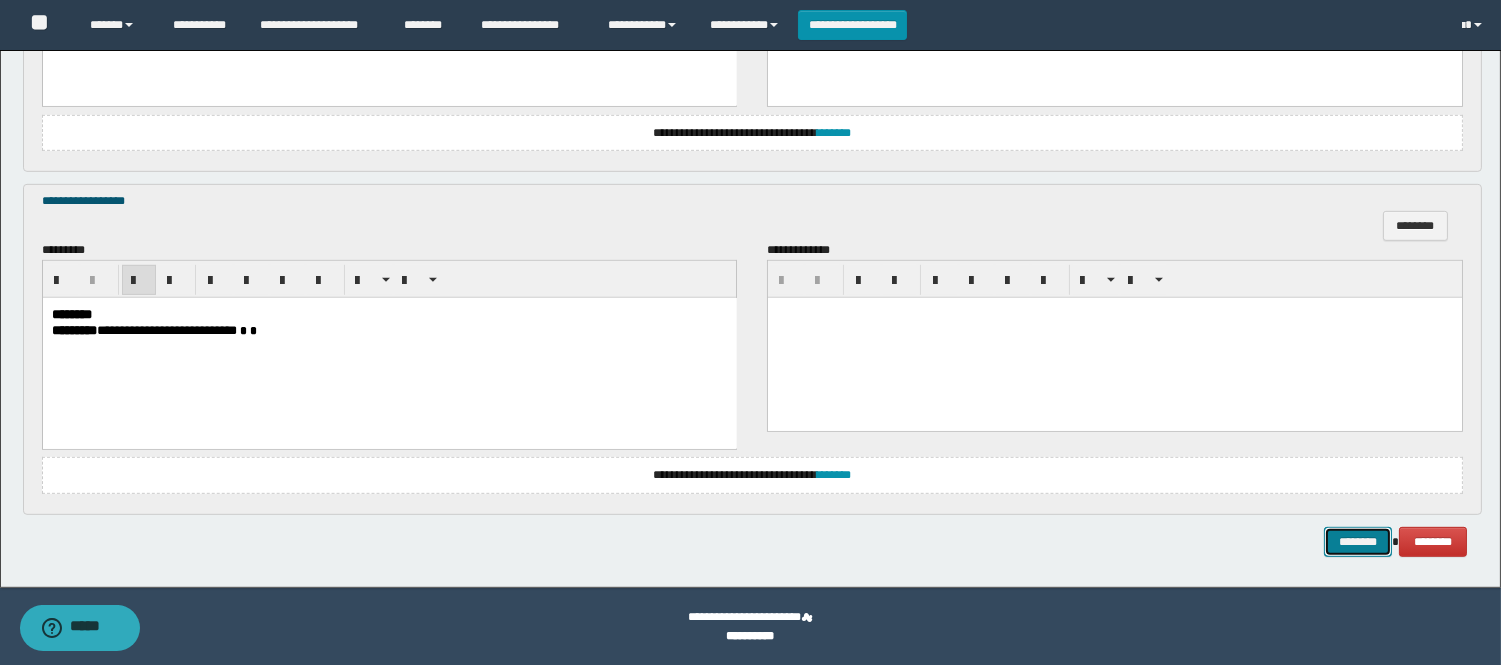 click on "********" at bounding box center [1358, 542] 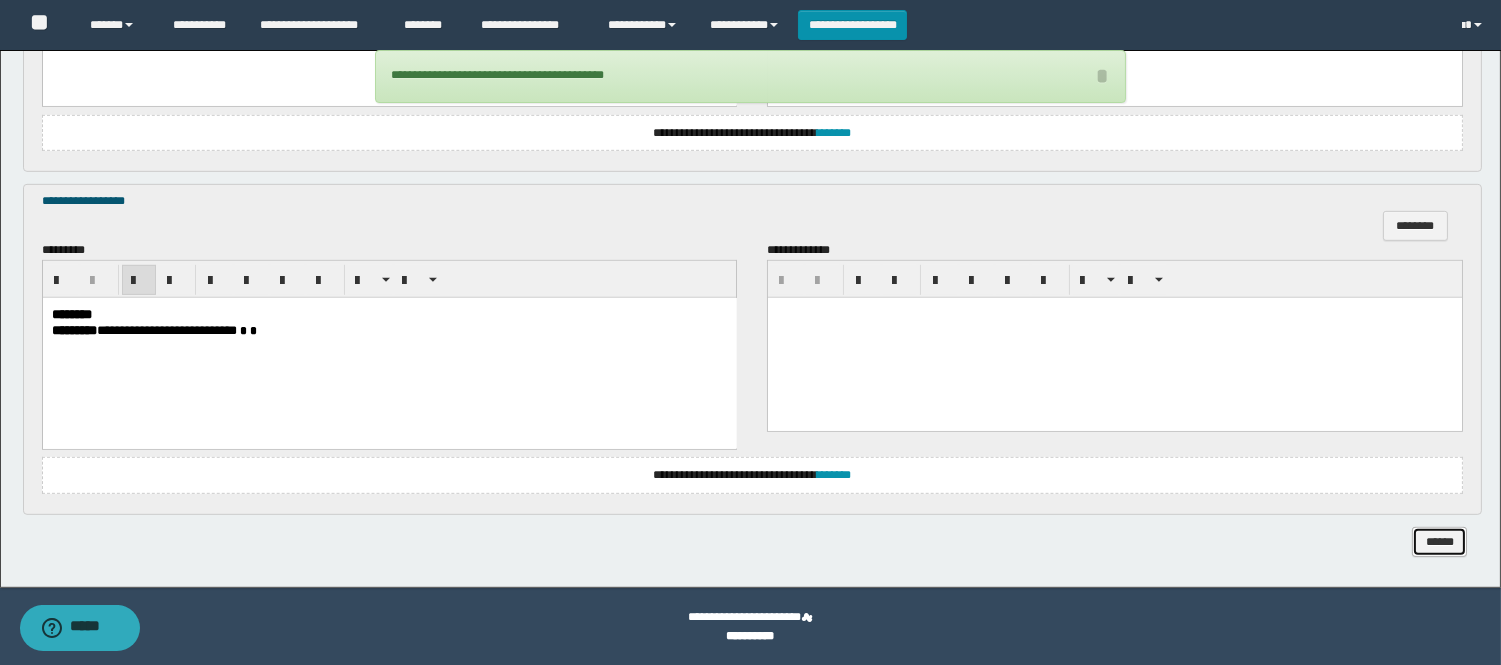 click on "******" at bounding box center (1439, 542) 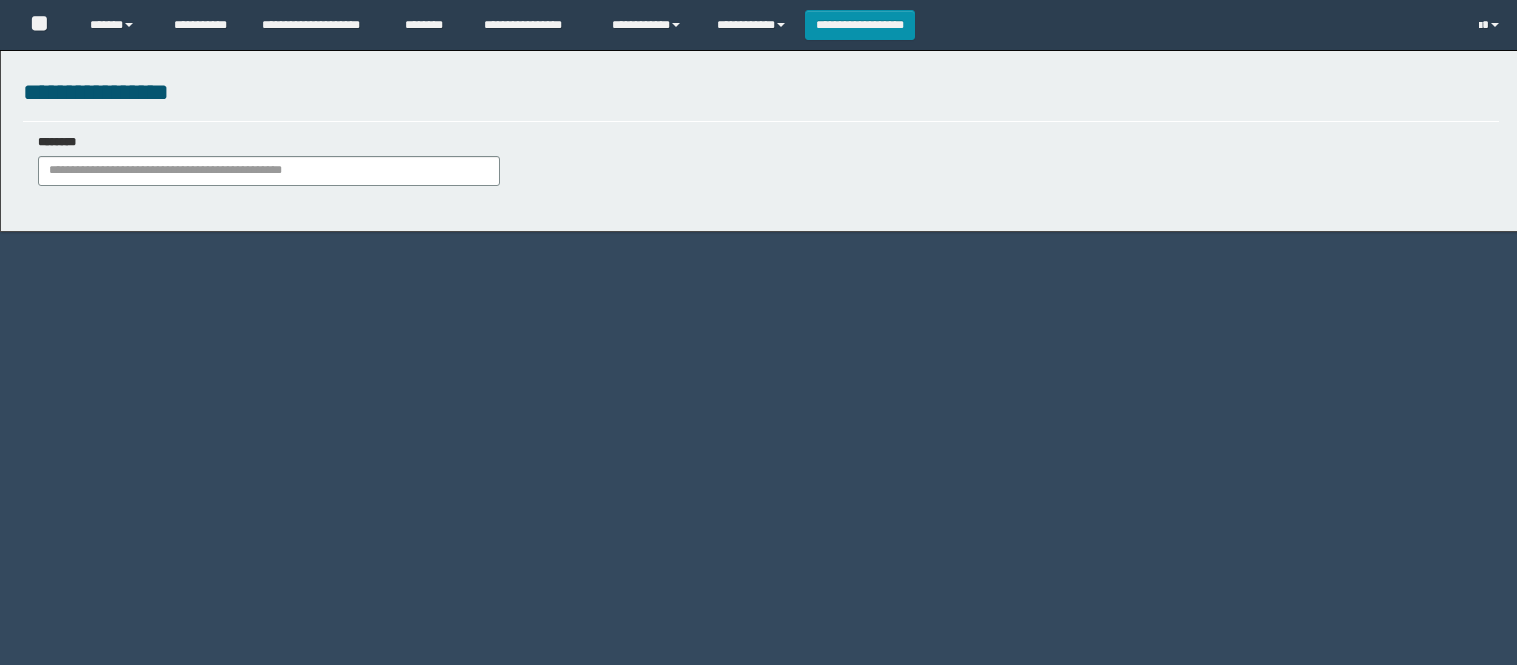 scroll, scrollTop: 0, scrollLeft: 0, axis: both 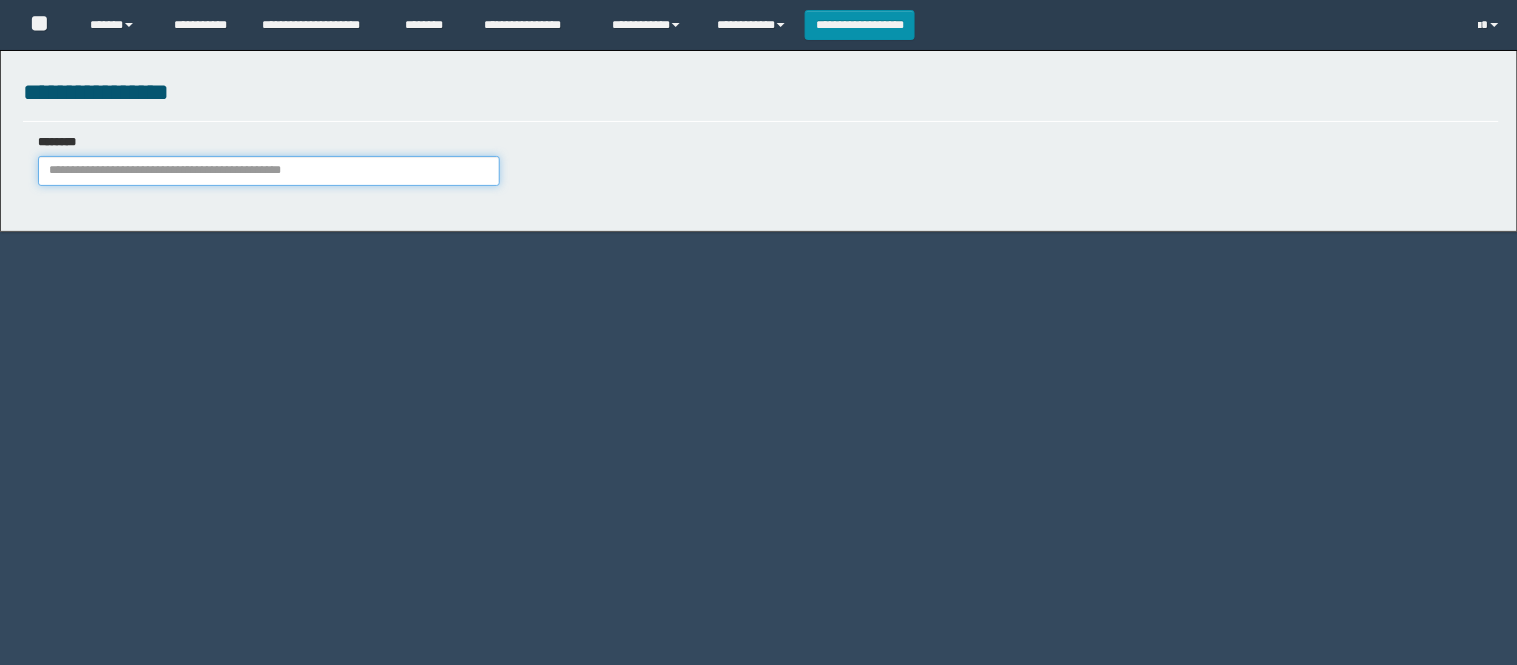 click on "********" at bounding box center (269, 171) 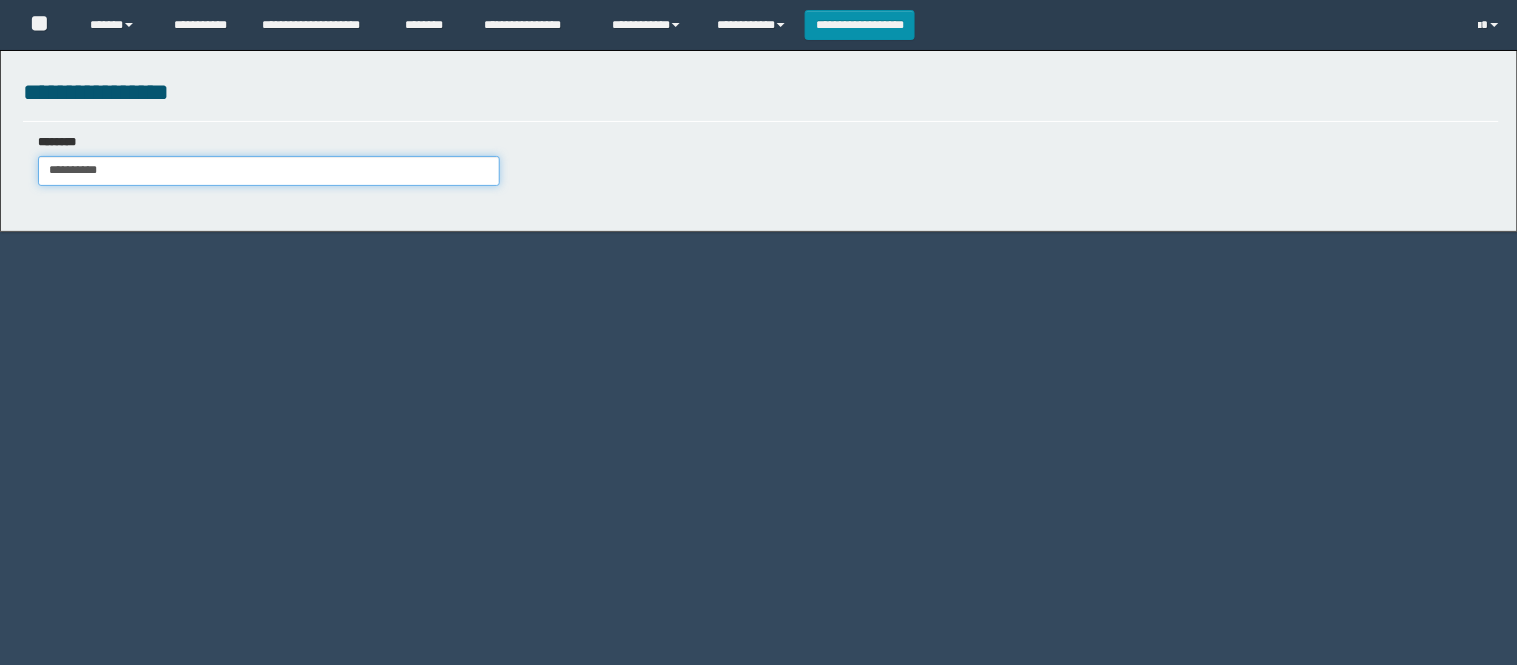 type on "**********" 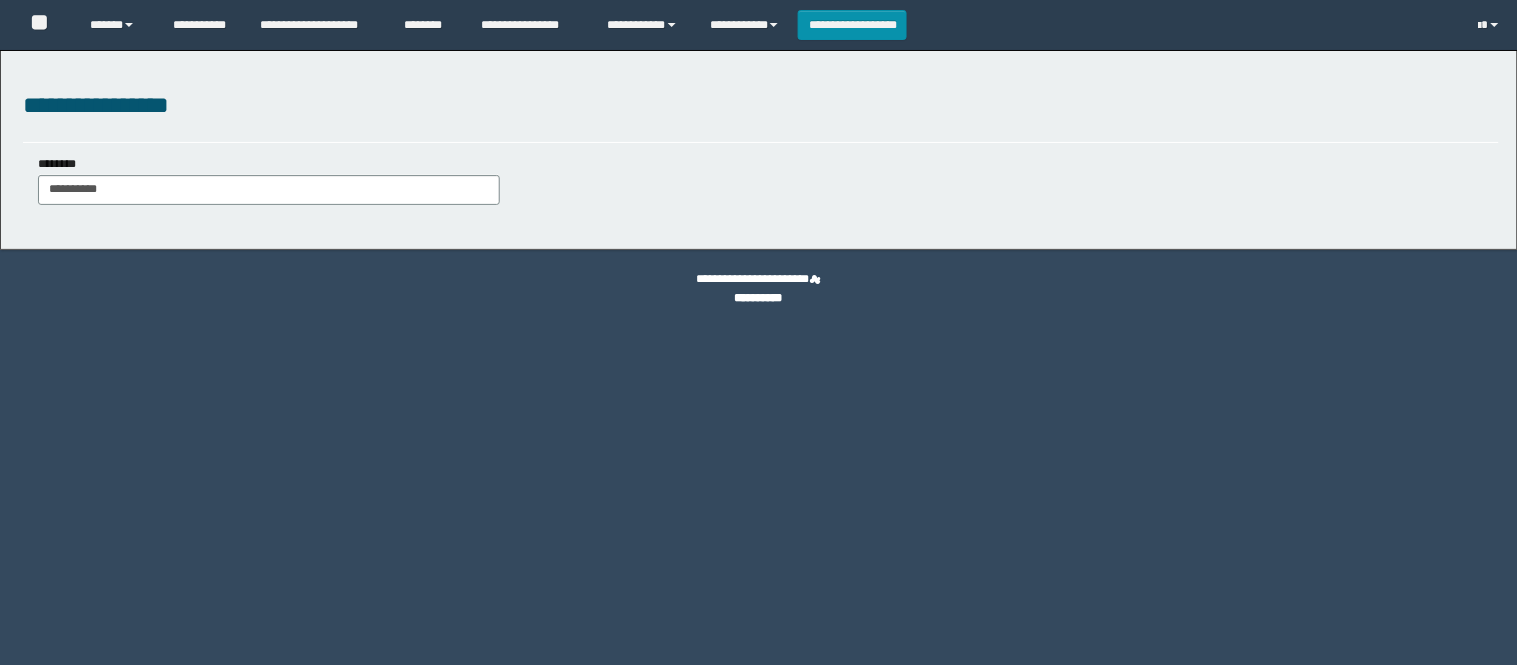 scroll, scrollTop: 0, scrollLeft: 0, axis: both 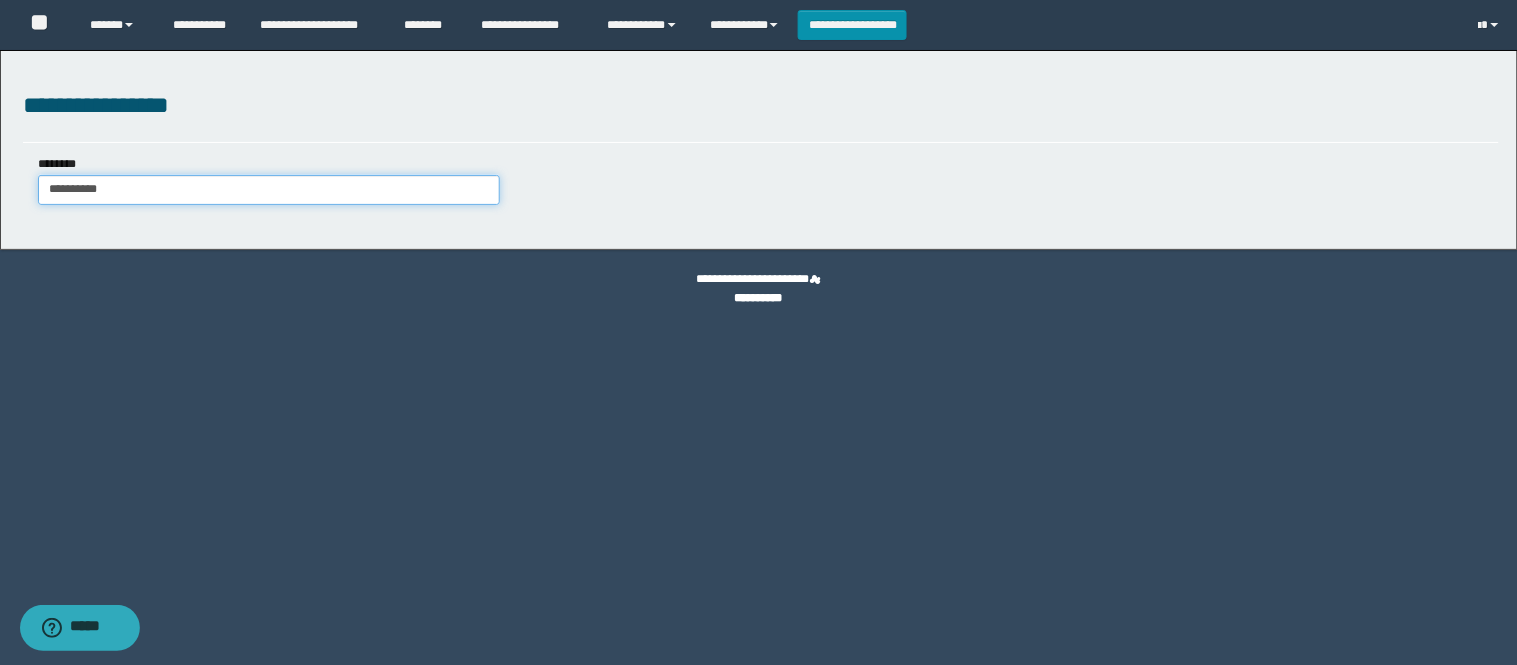 click on "**********" at bounding box center [269, 190] 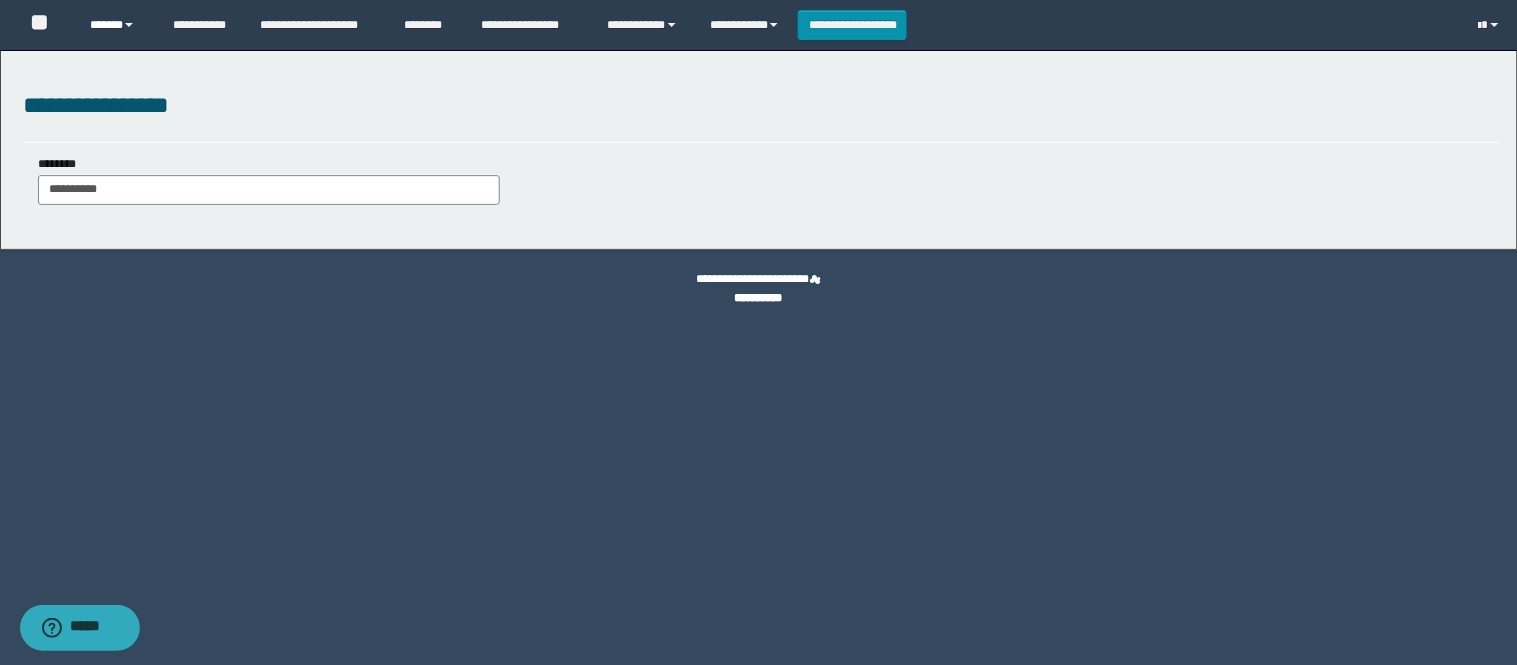 click on "******" at bounding box center (116, 25) 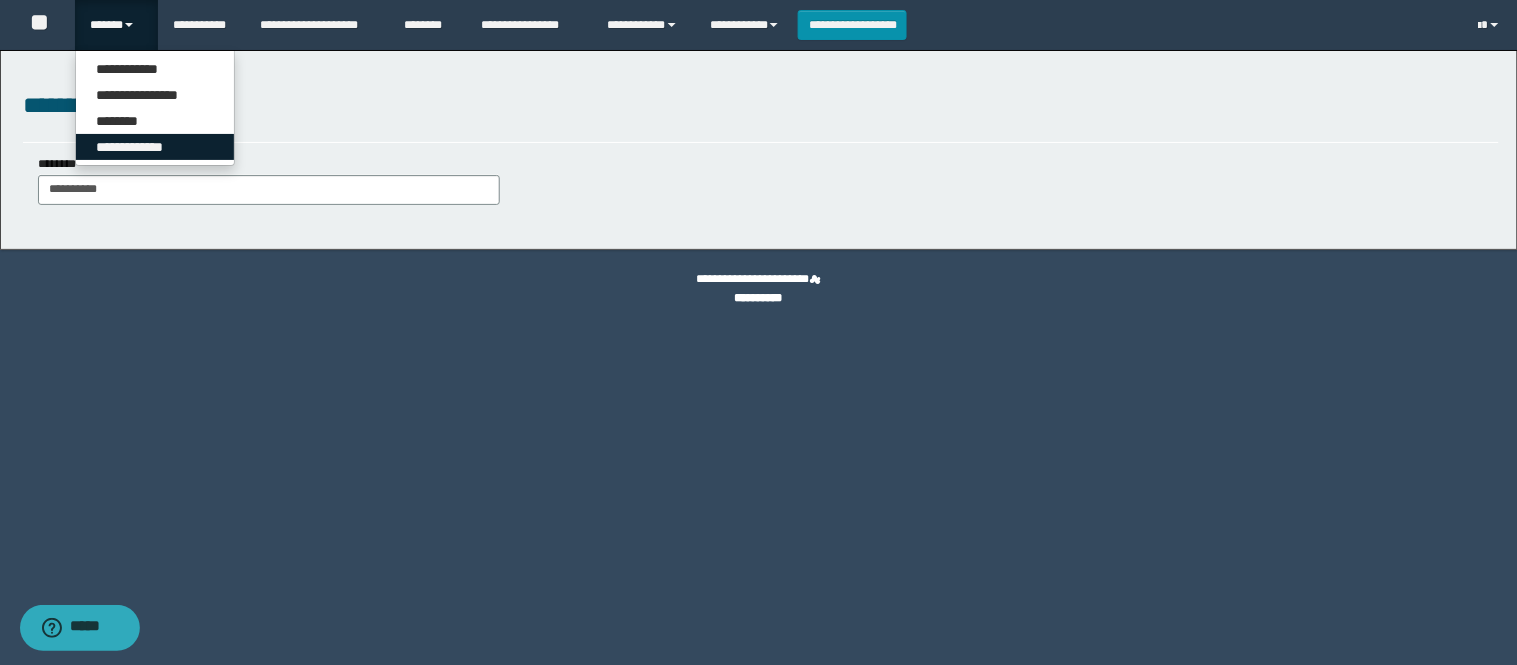 click on "**********" at bounding box center [155, 147] 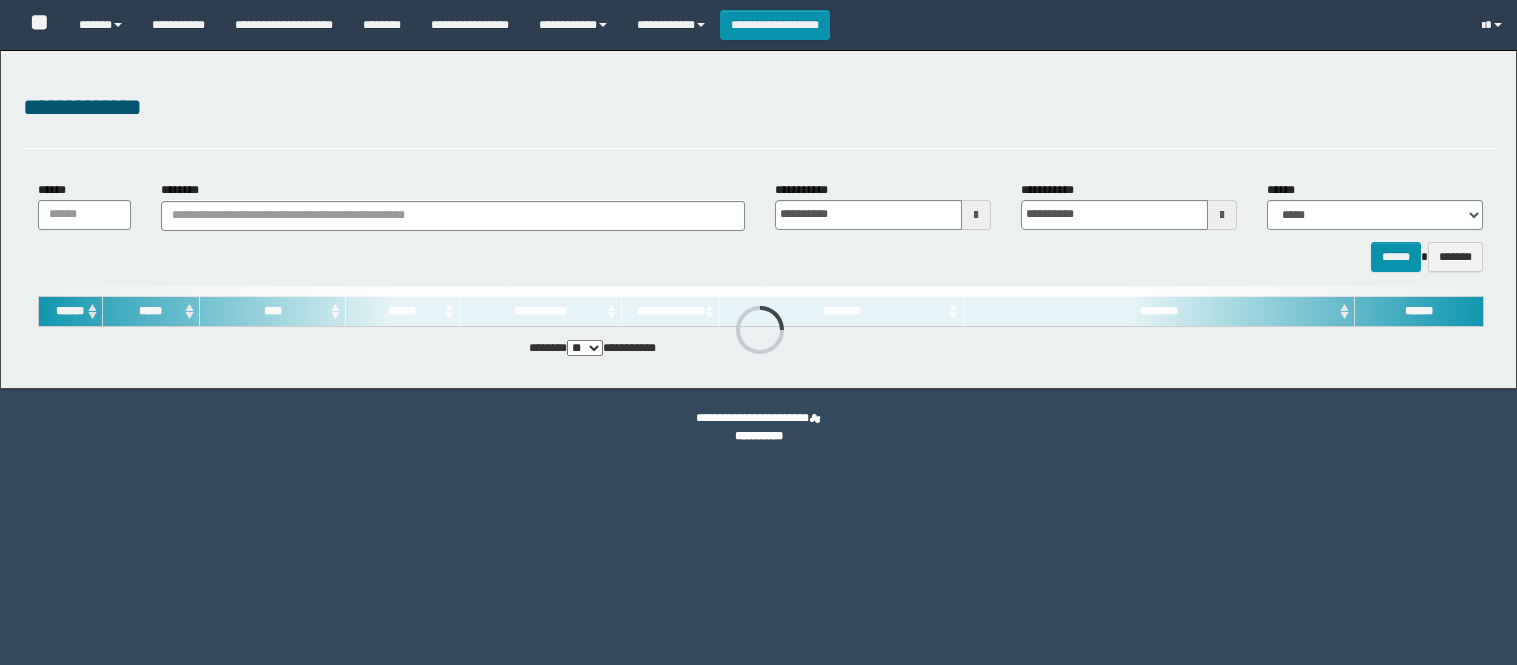 scroll, scrollTop: 0, scrollLeft: 0, axis: both 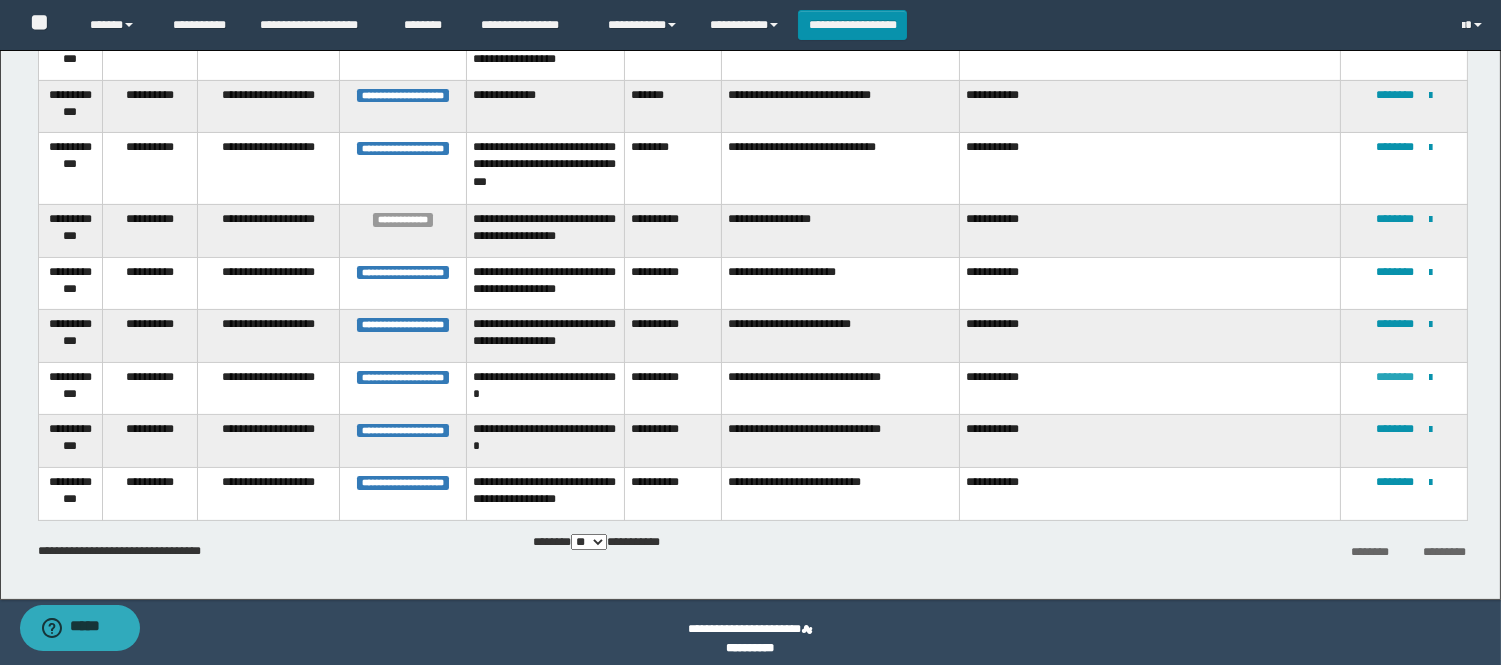 click on "********" at bounding box center [1395, 377] 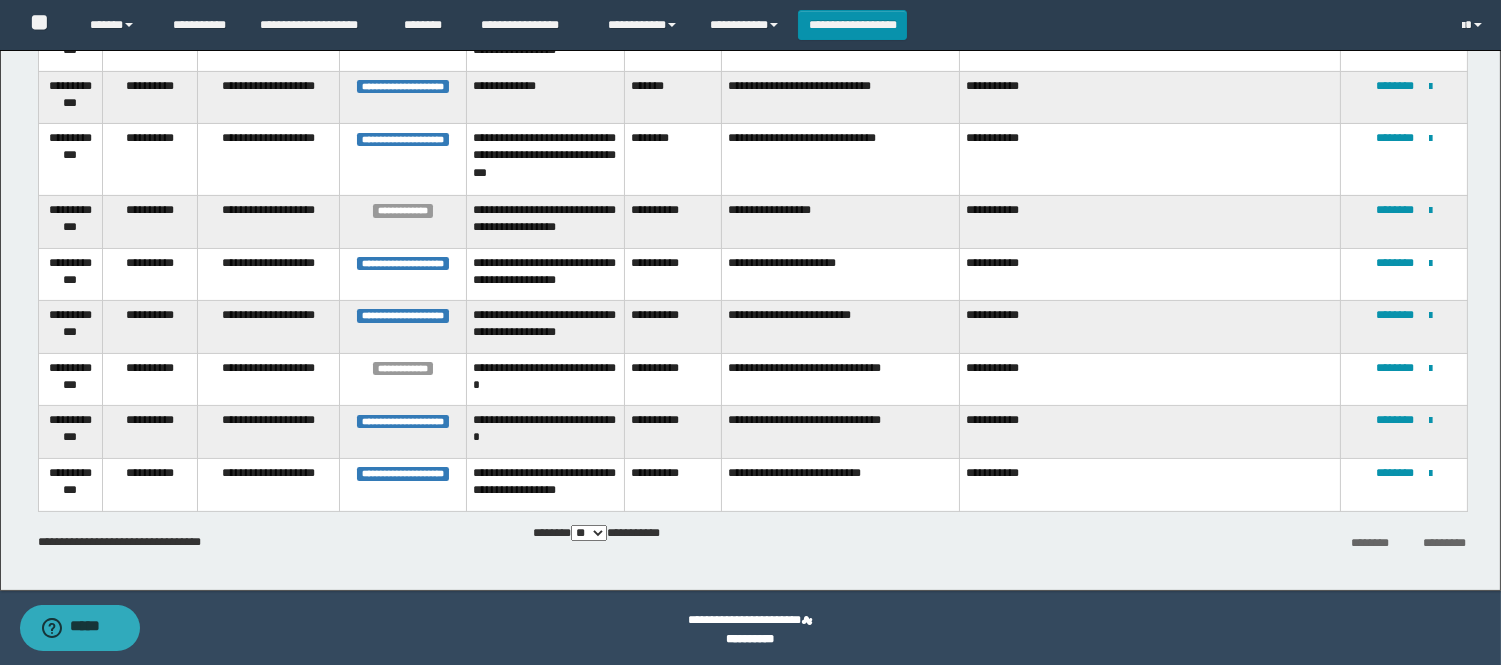 scroll, scrollTop: 678, scrollLeft: 0, axis: vertical 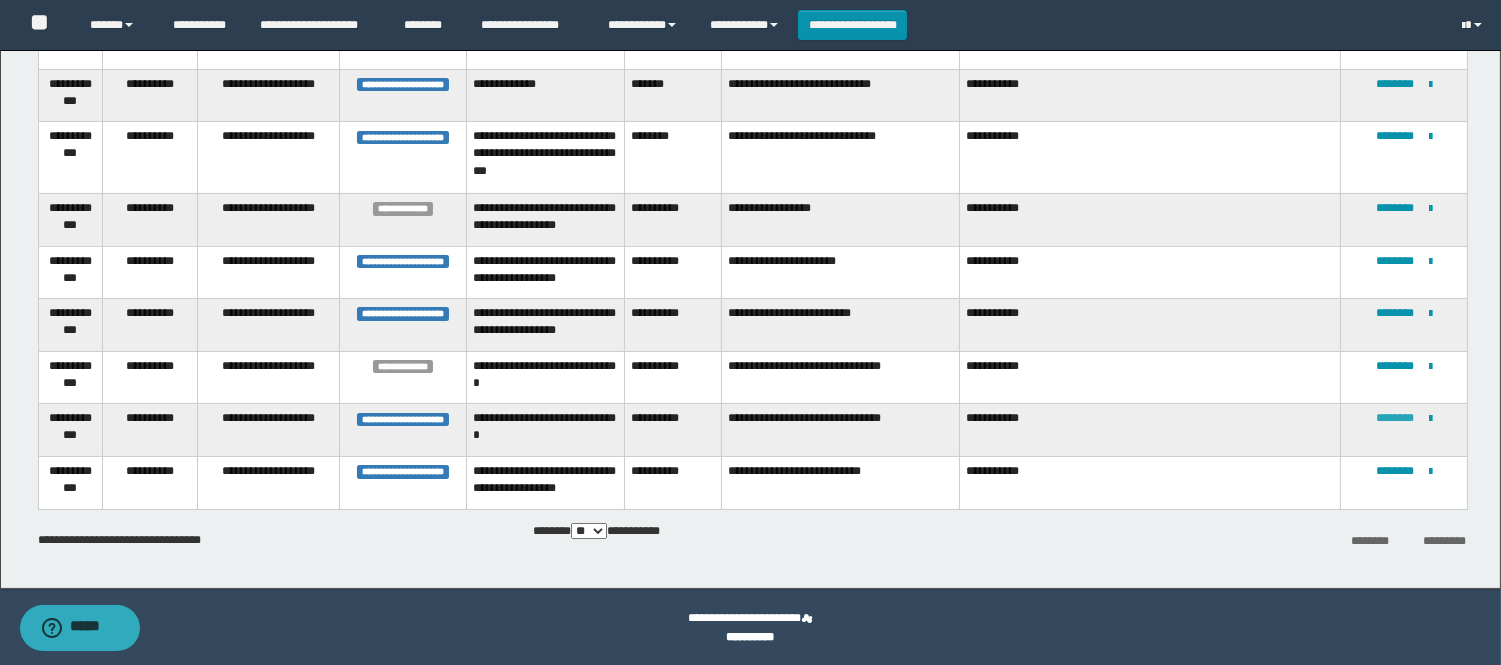 click on "********" at bounding box center (1395, 418) 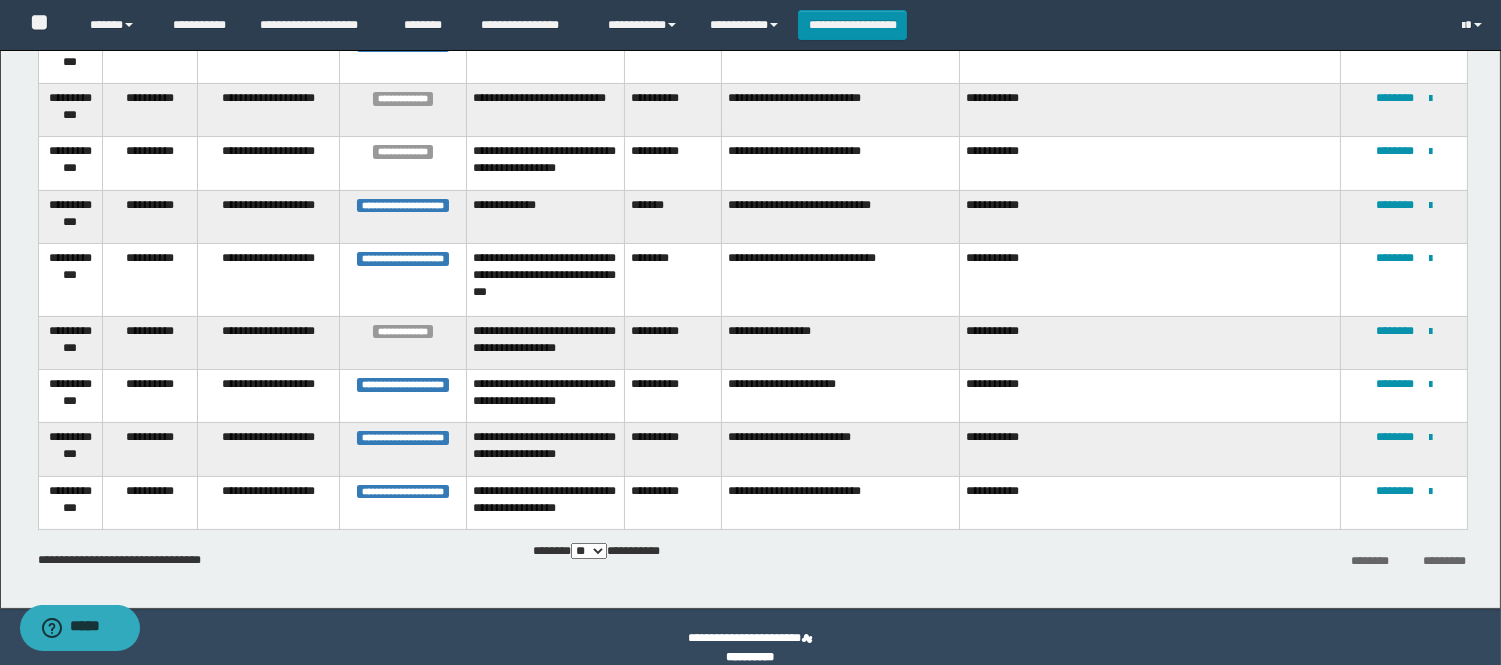 scroll, scrollTop: 584, scrollLeft: 0, axis: vertical 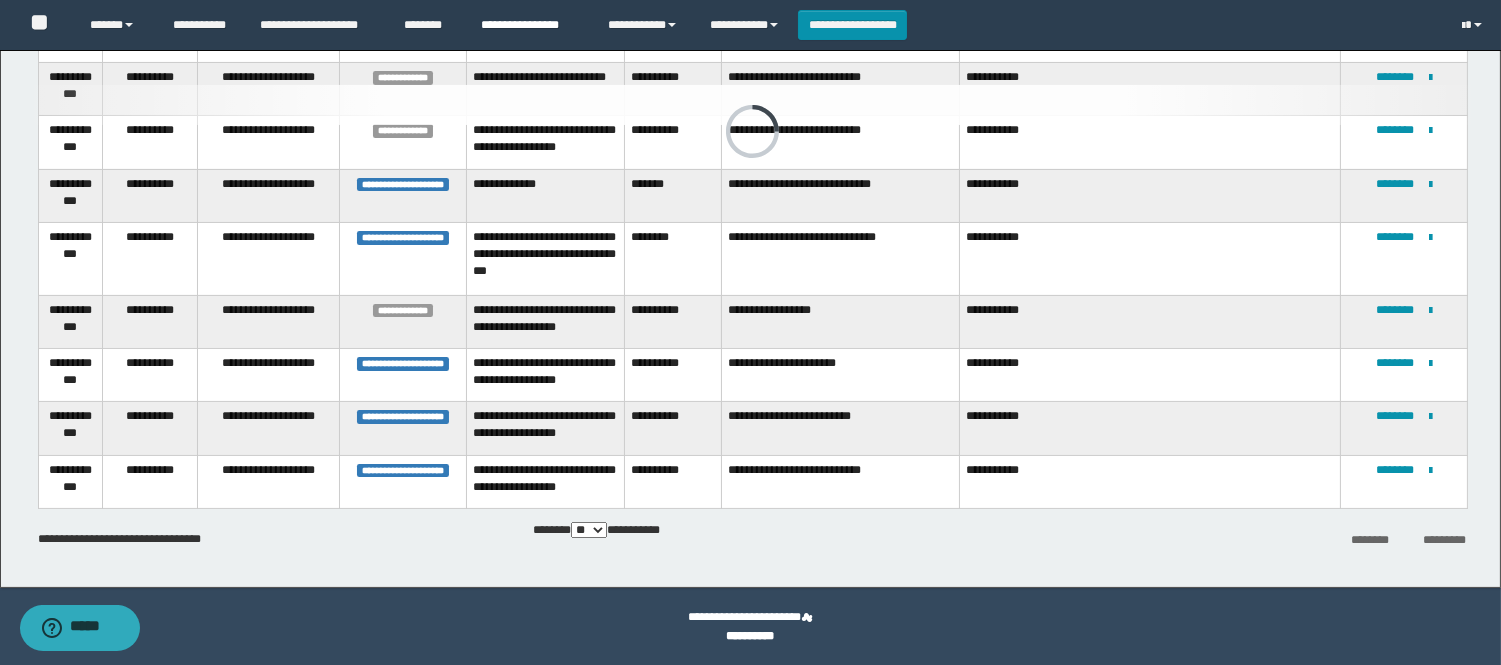 click on "**********" at bounding box center [529, 25] 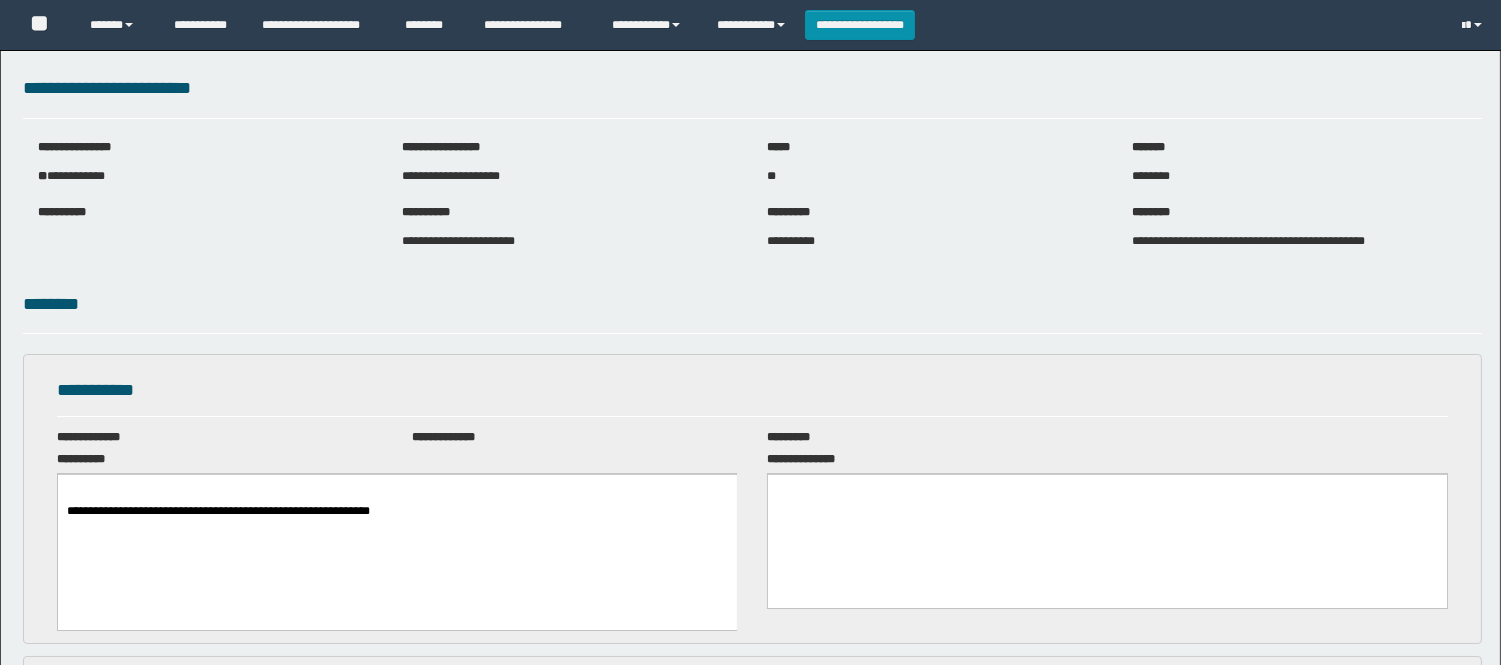scroll, scrollTop: 0, scrollLeft: 0, axis: both 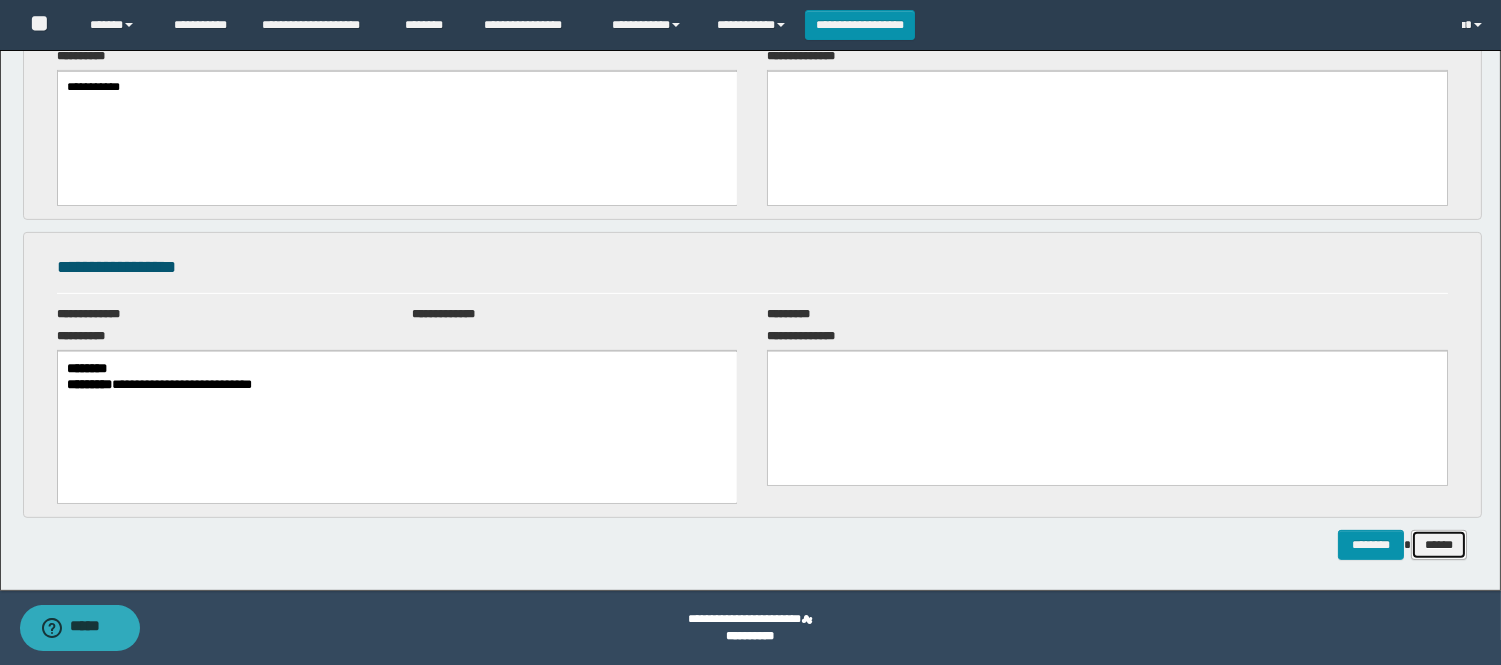 click on "******" at bounding box center (1439, 545) 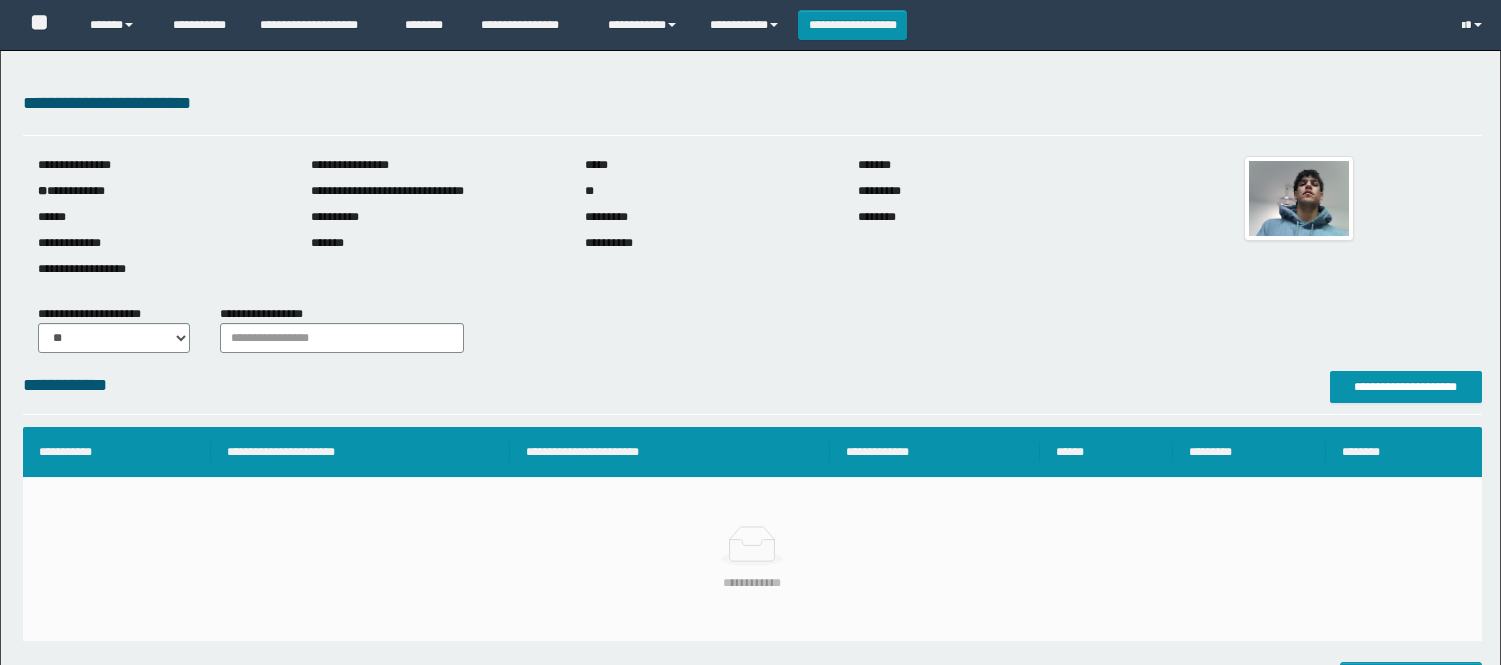 scroll, scrollTop: 0, scrollLeft: 0, axis: both 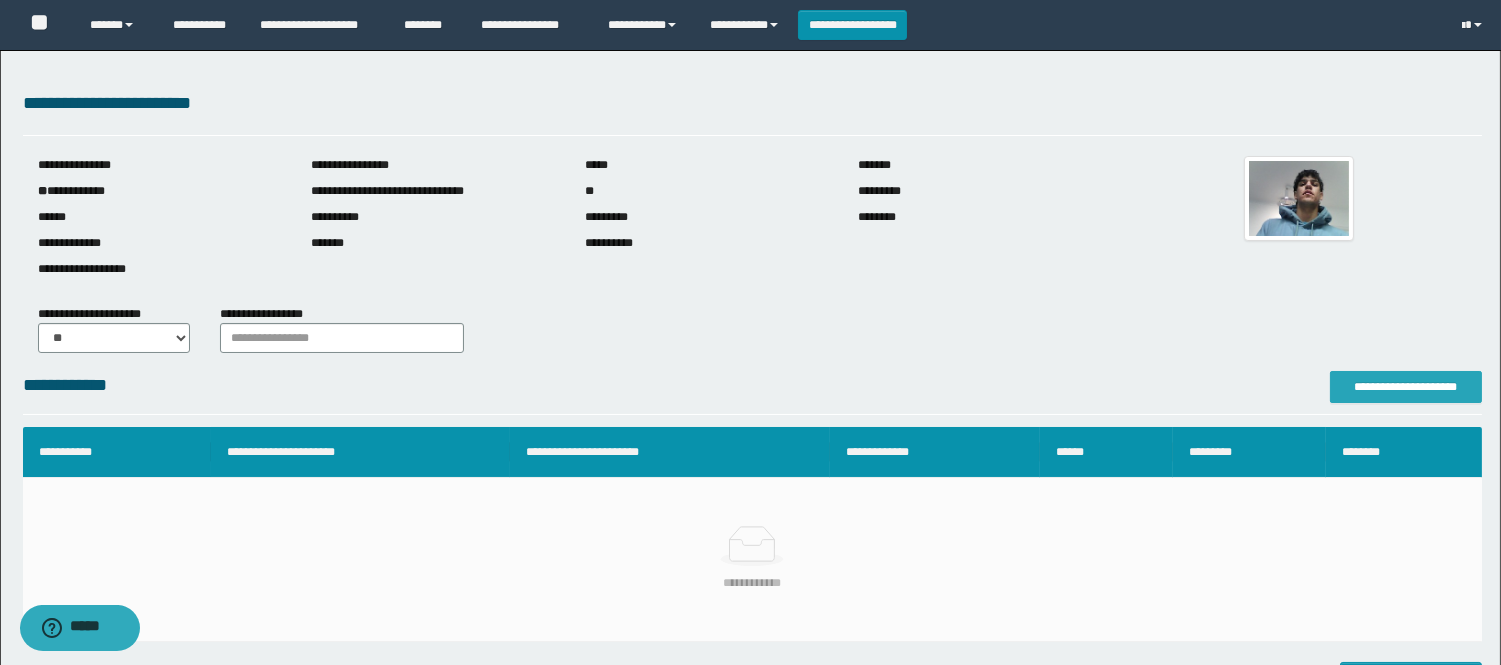 click on "**********" at bounding box center (1406, 387) 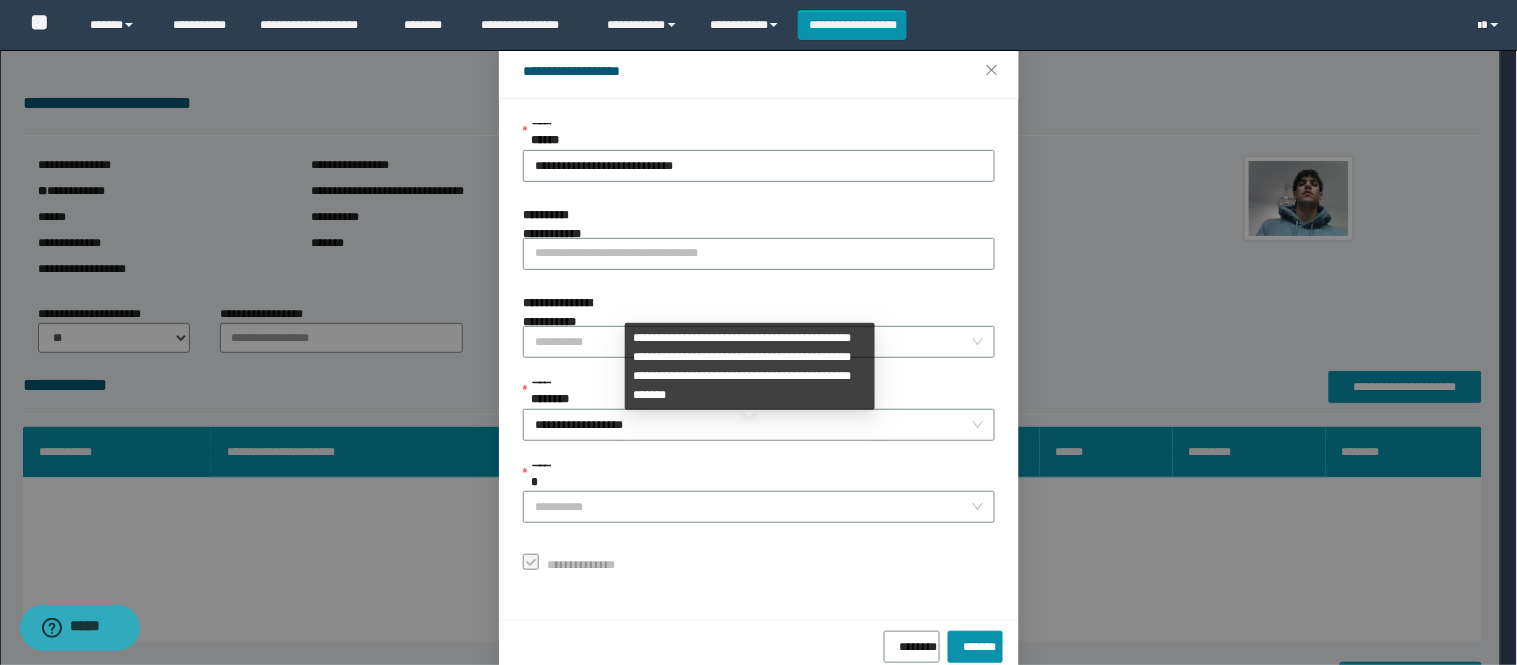 scroll, scrollTop: 87, scrollLeft: 0, axis: vertical 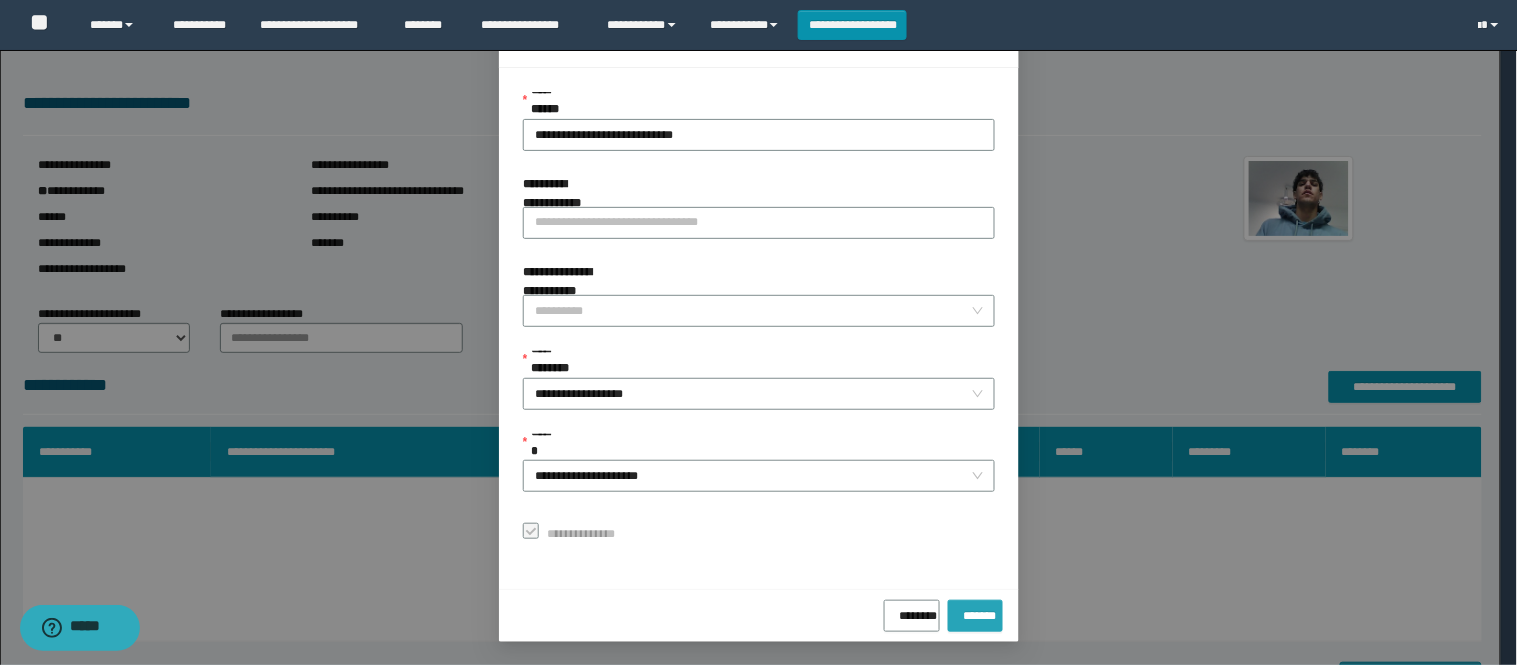 click on "*******" at bounding box center (975, 612) 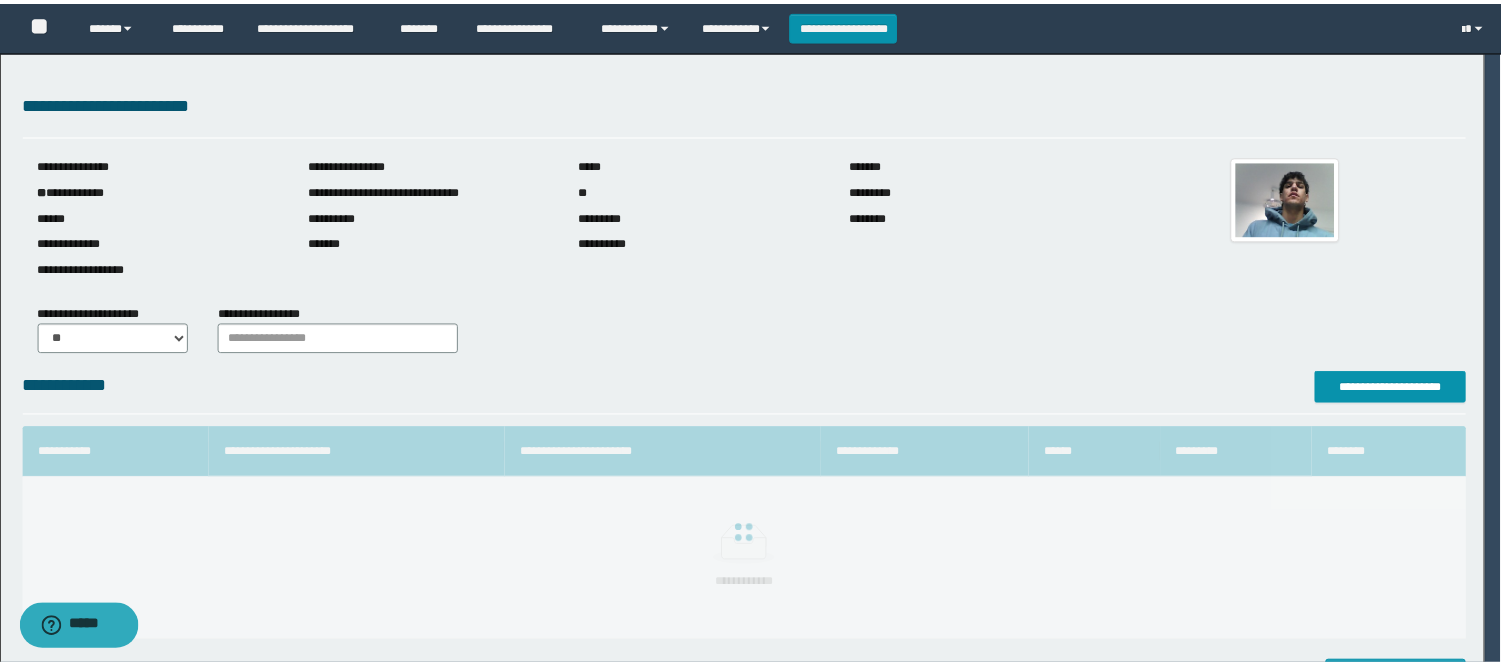 scroll, scrollTop: 41, scrollLeft: 0, axis: vertical 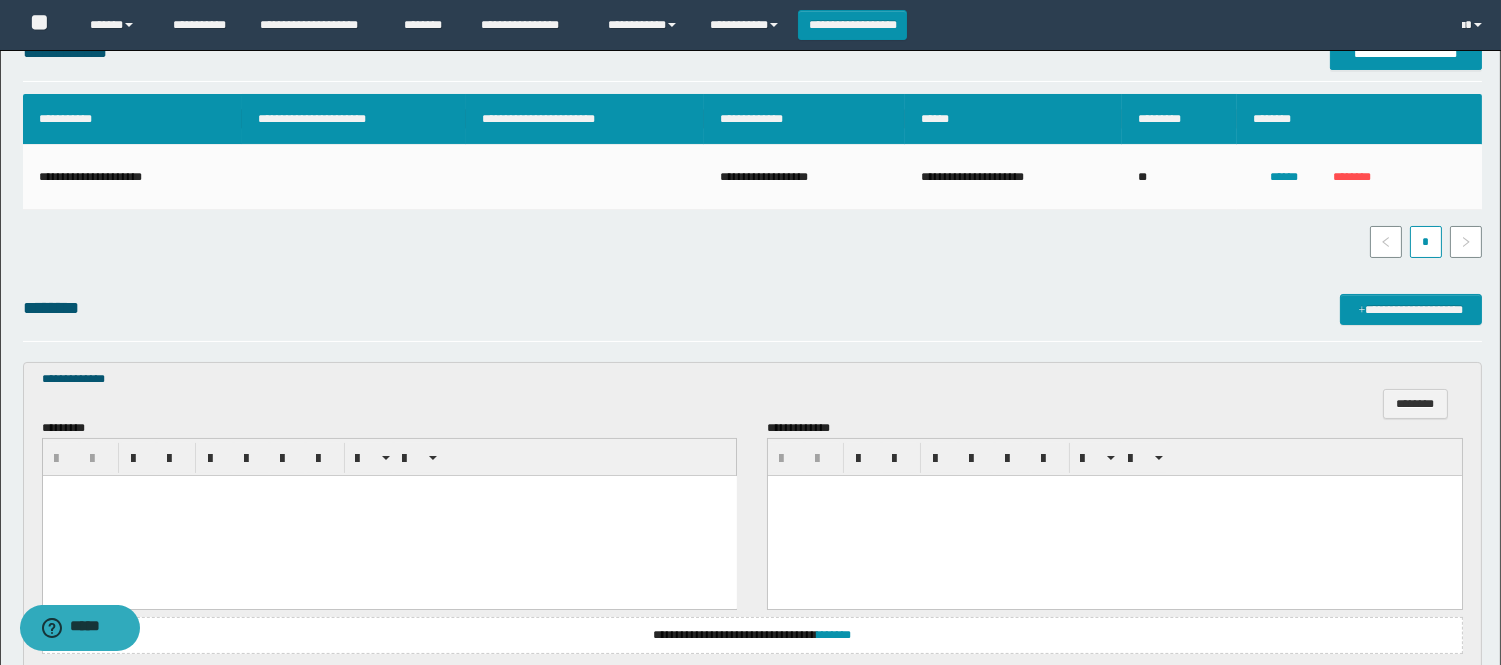 click at bounding box center (389, 515) 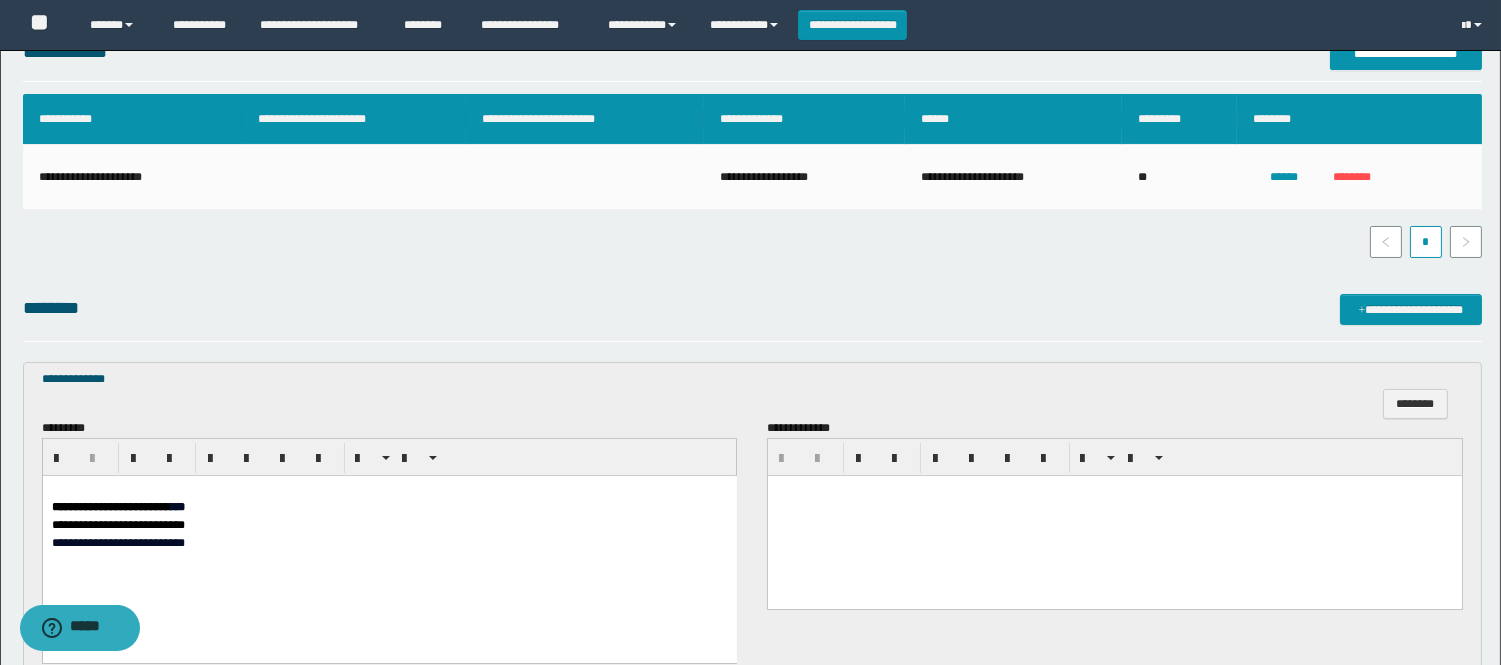 click on "**********" at bounding box center (110, 506) 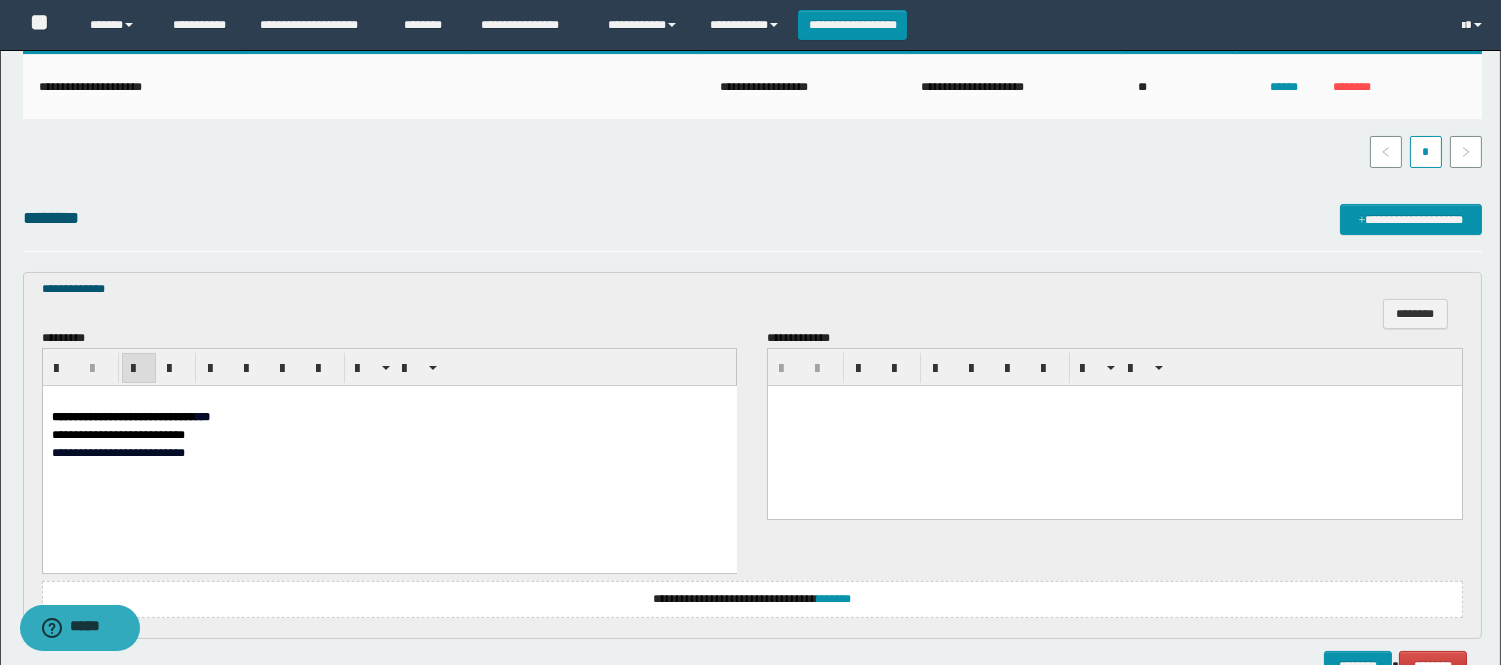 scroll, scrollTop: 547, scrollLeft: 0, axis: vertical 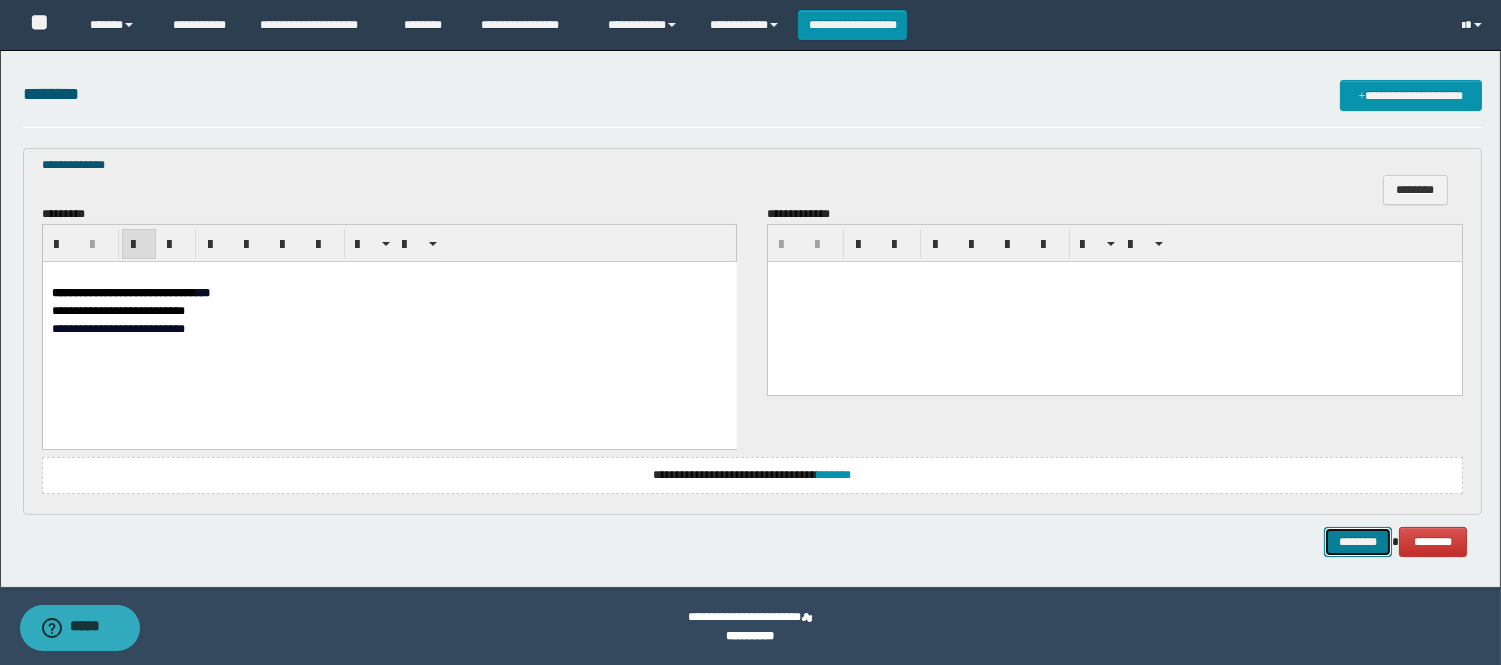 click on "********" at bounding box center [1358, 542] 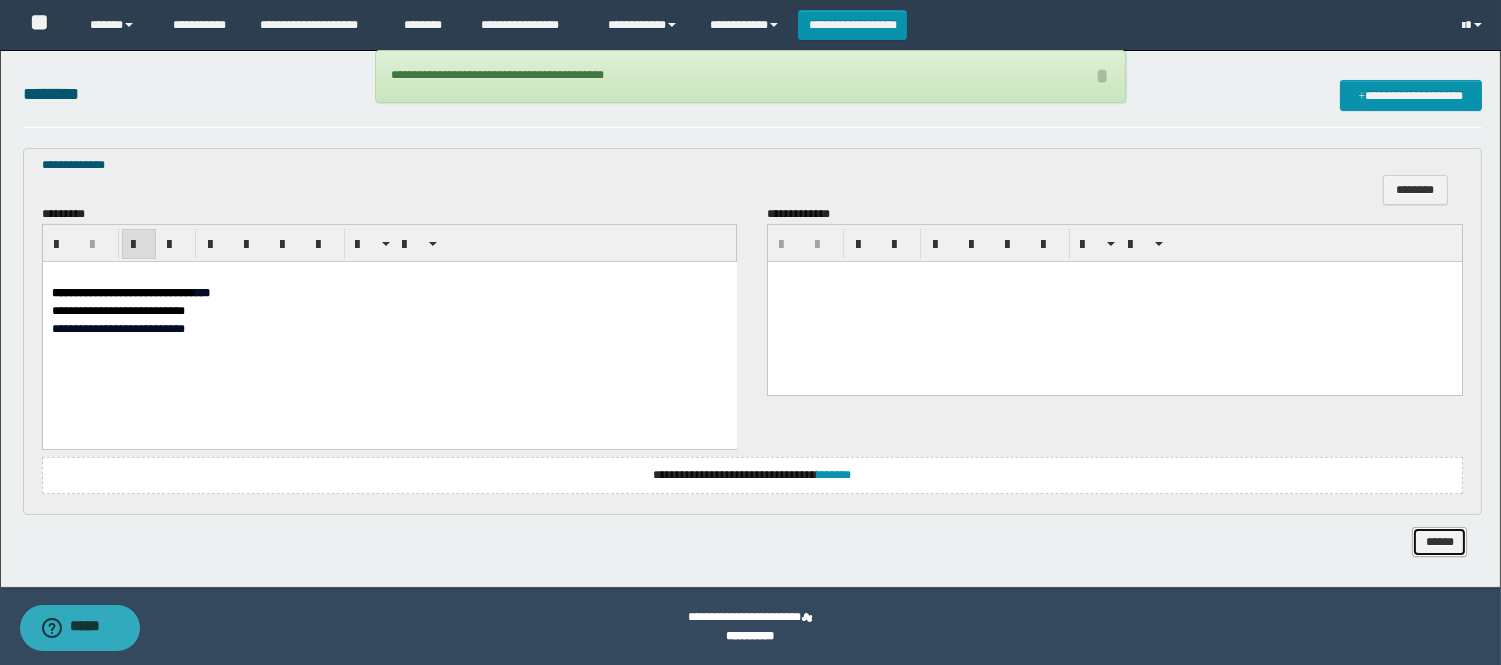 click on "******" at bounding box center [1439, 542] 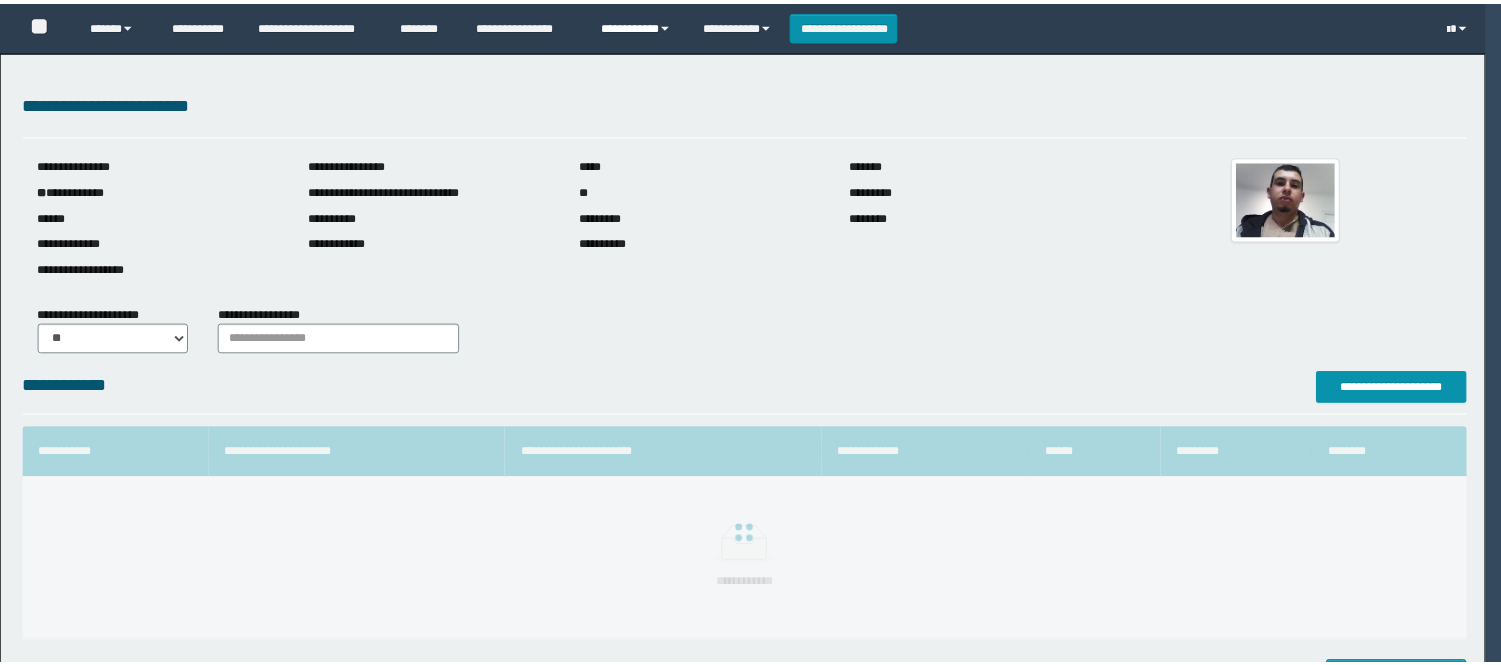 scroll, scrollTop: 0, scrollLeft: 0, axis: both 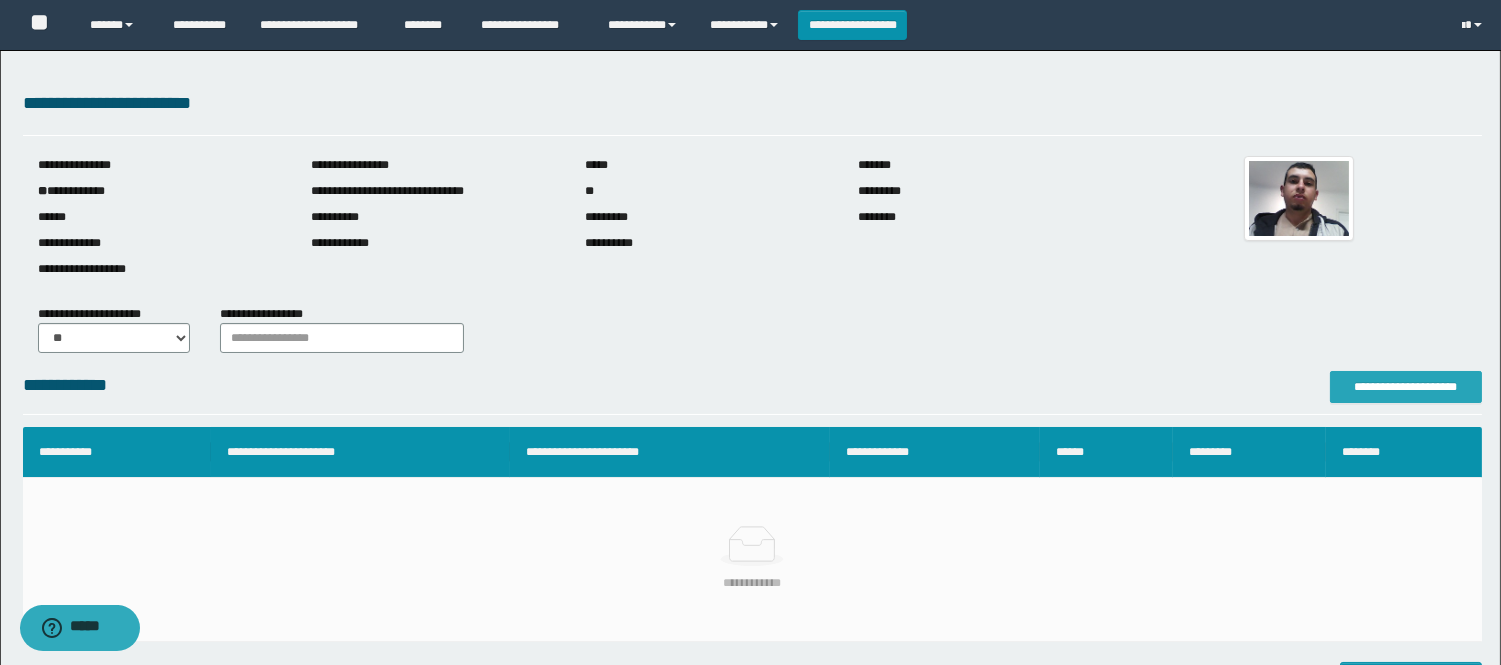 click on "**********" at bounding box center [1406, 387] 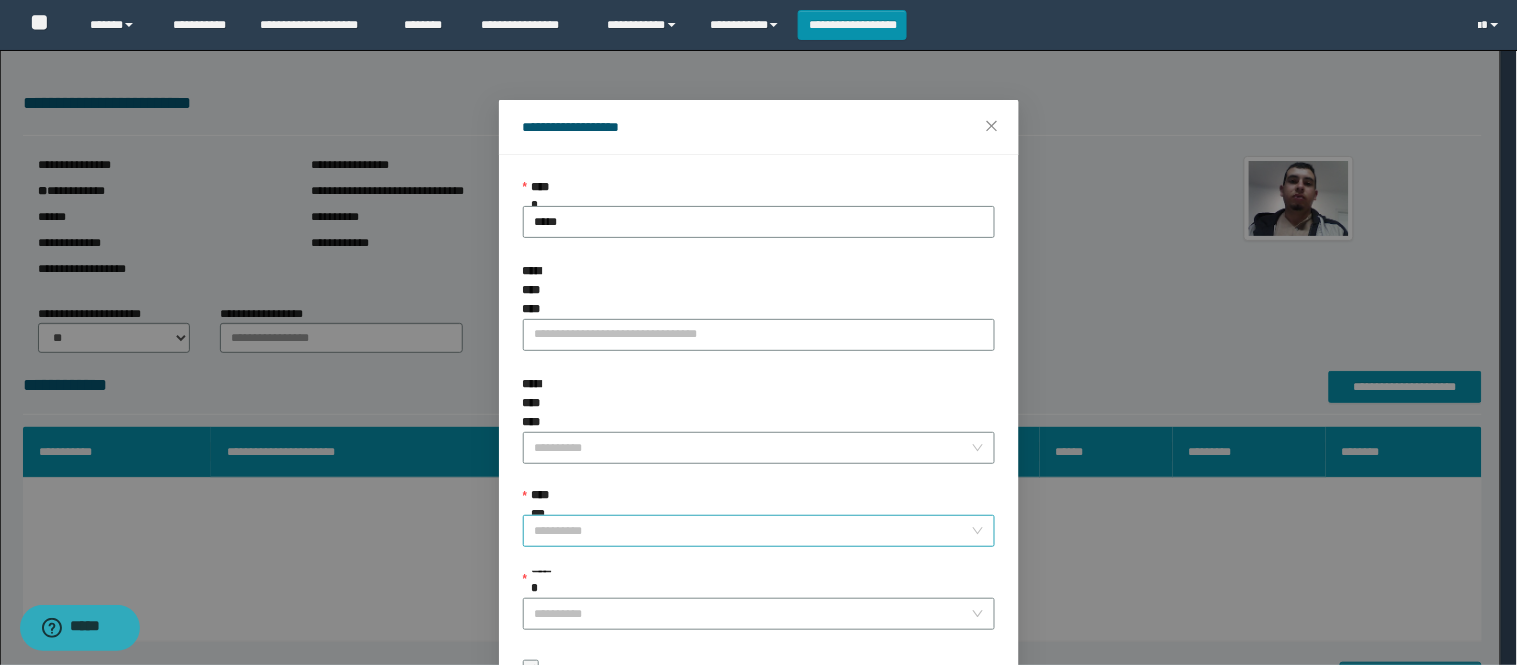 scroll, scrollTop: 87, scrollLeft: 0, axis: vertical 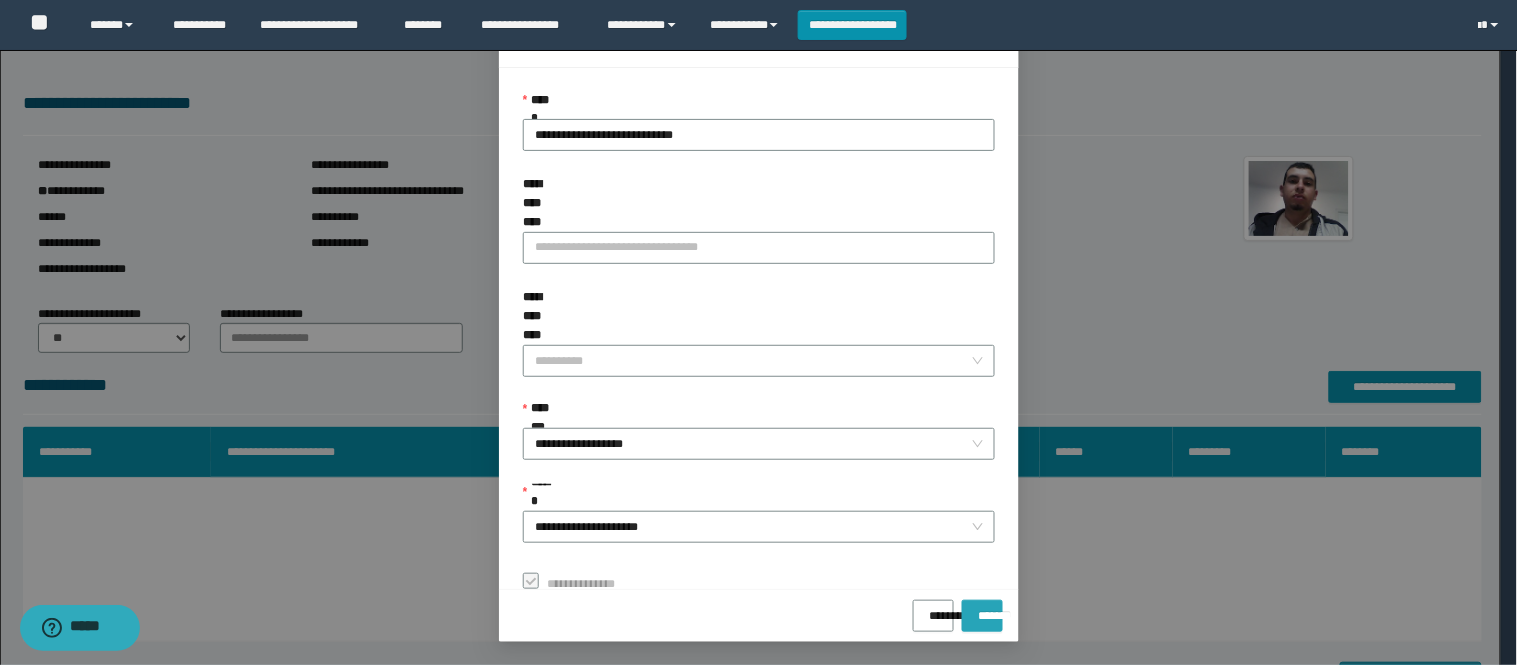 click on "*******" at bounding box center [982, 609] 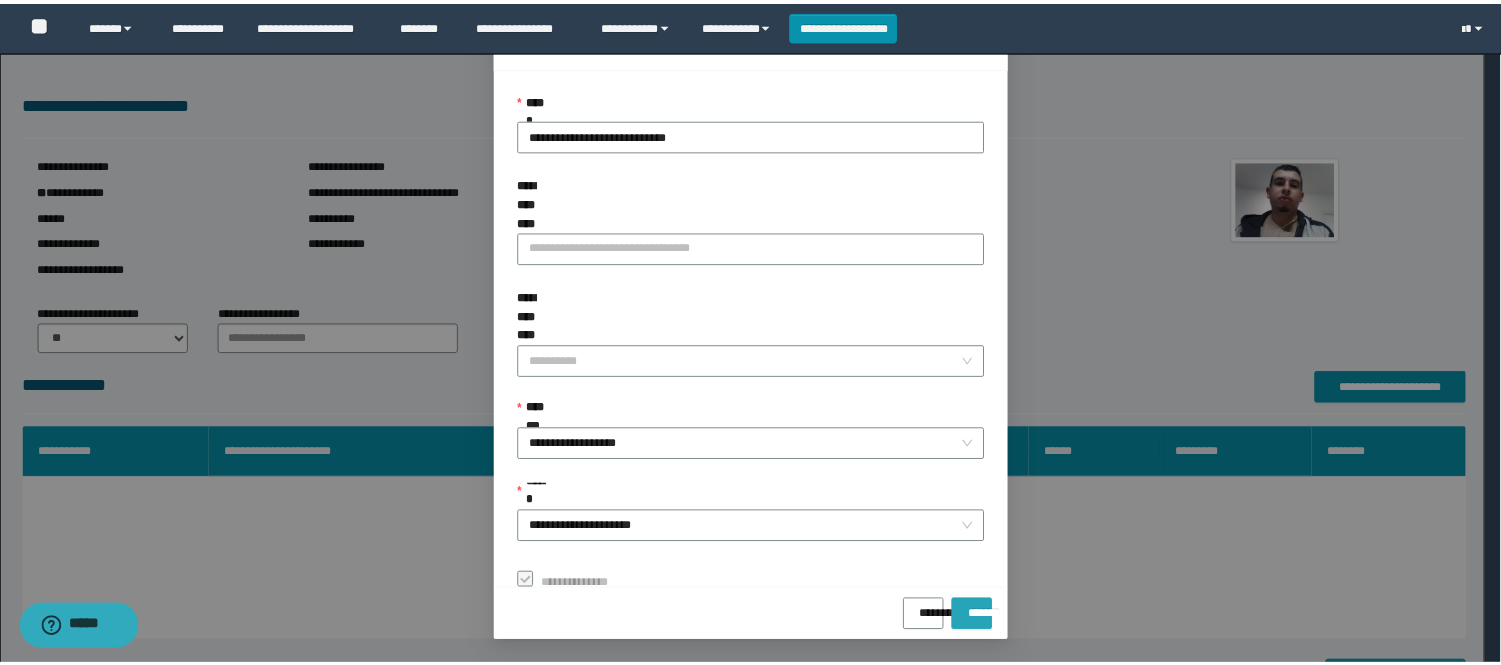 scroll, scrollTop: 41, scrollLeft: 0, axis: vertical 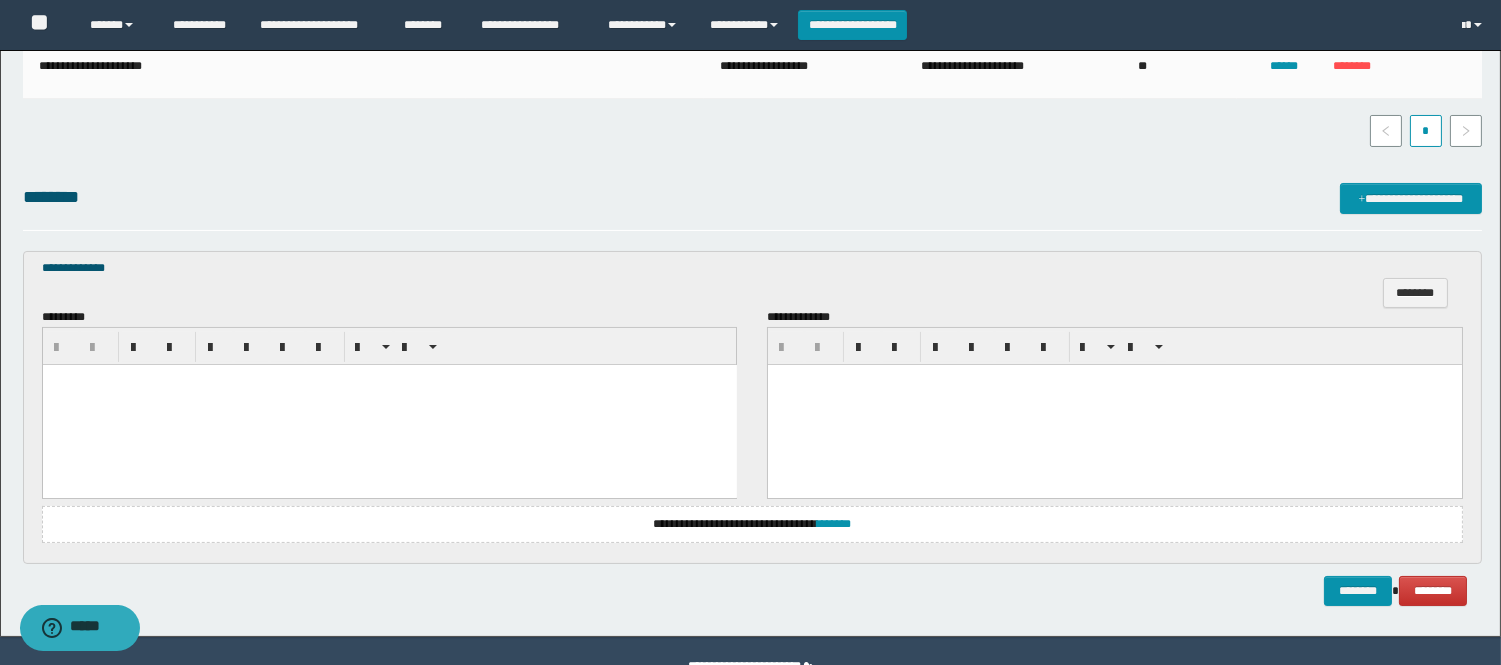 click at bounding box center (389, 379) 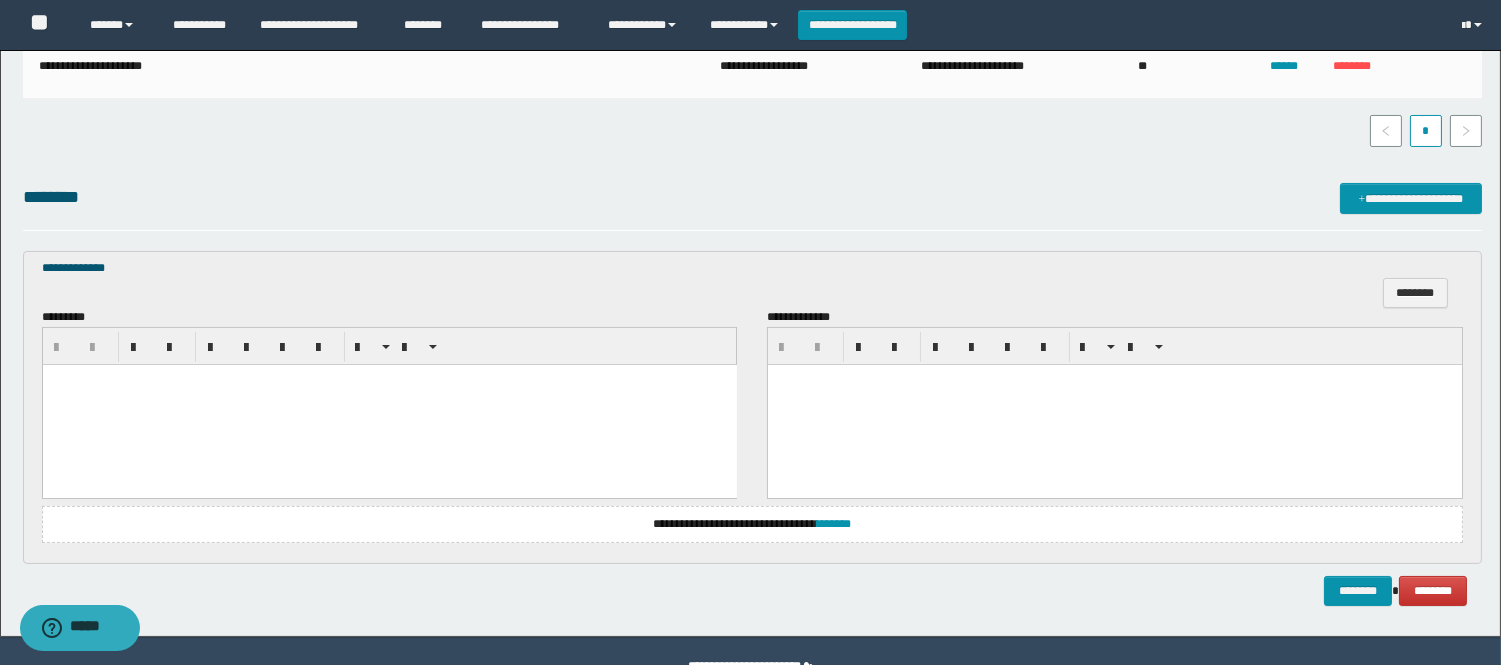 type 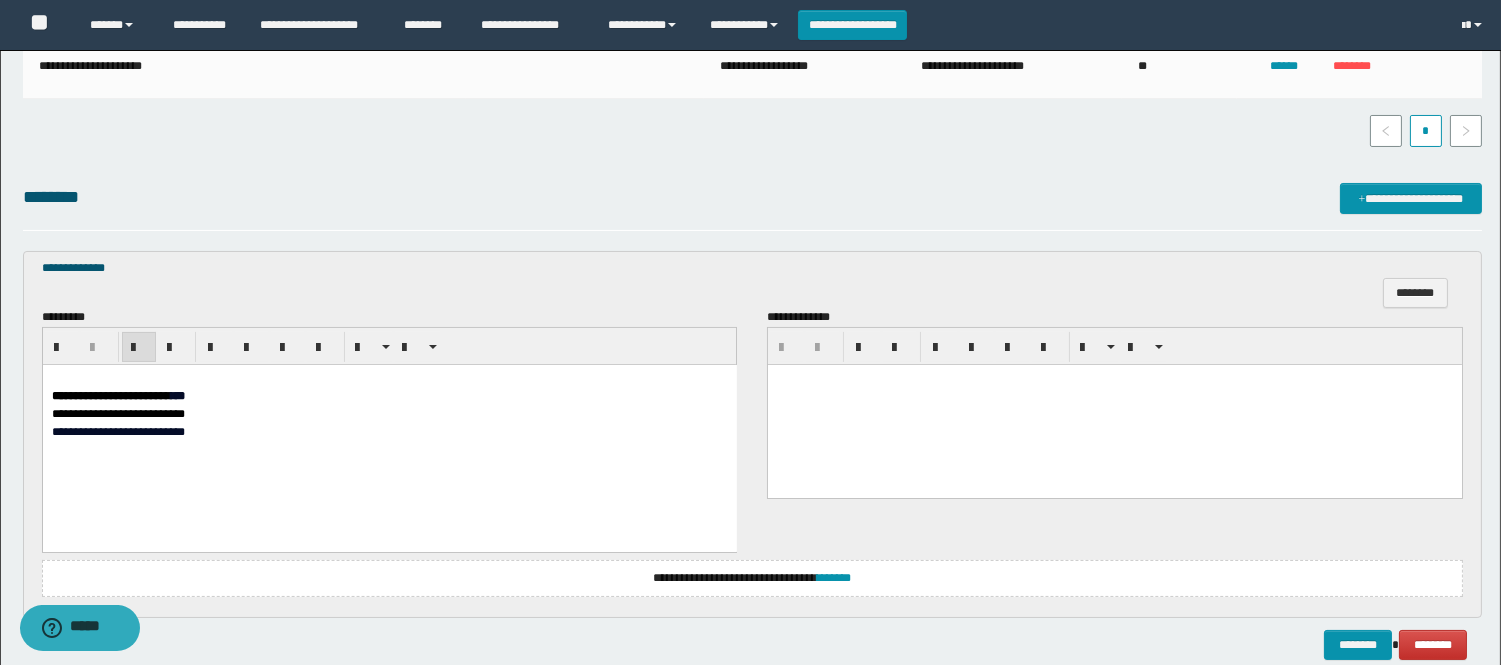 click on "**********" at bounding box center (110, 395) 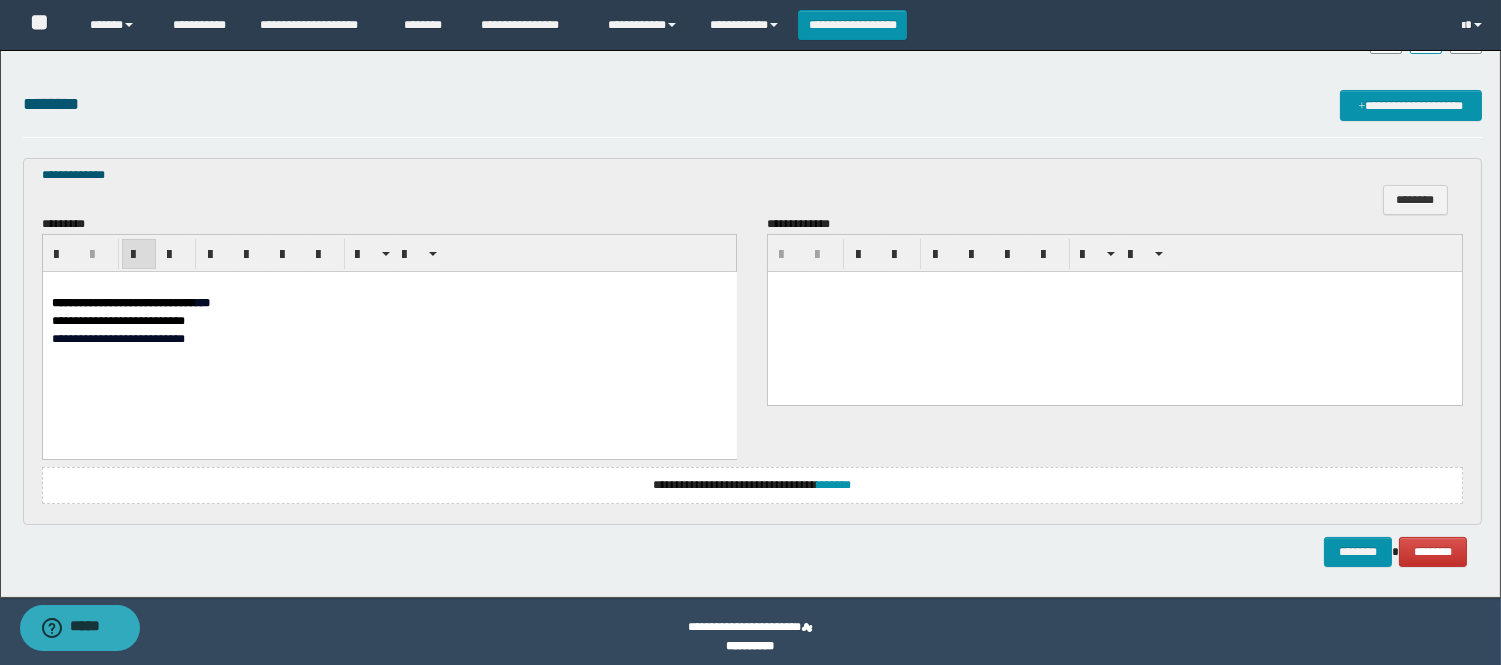 scroll, scrollTop: 547, scrollLeft: 0, axis: vertical 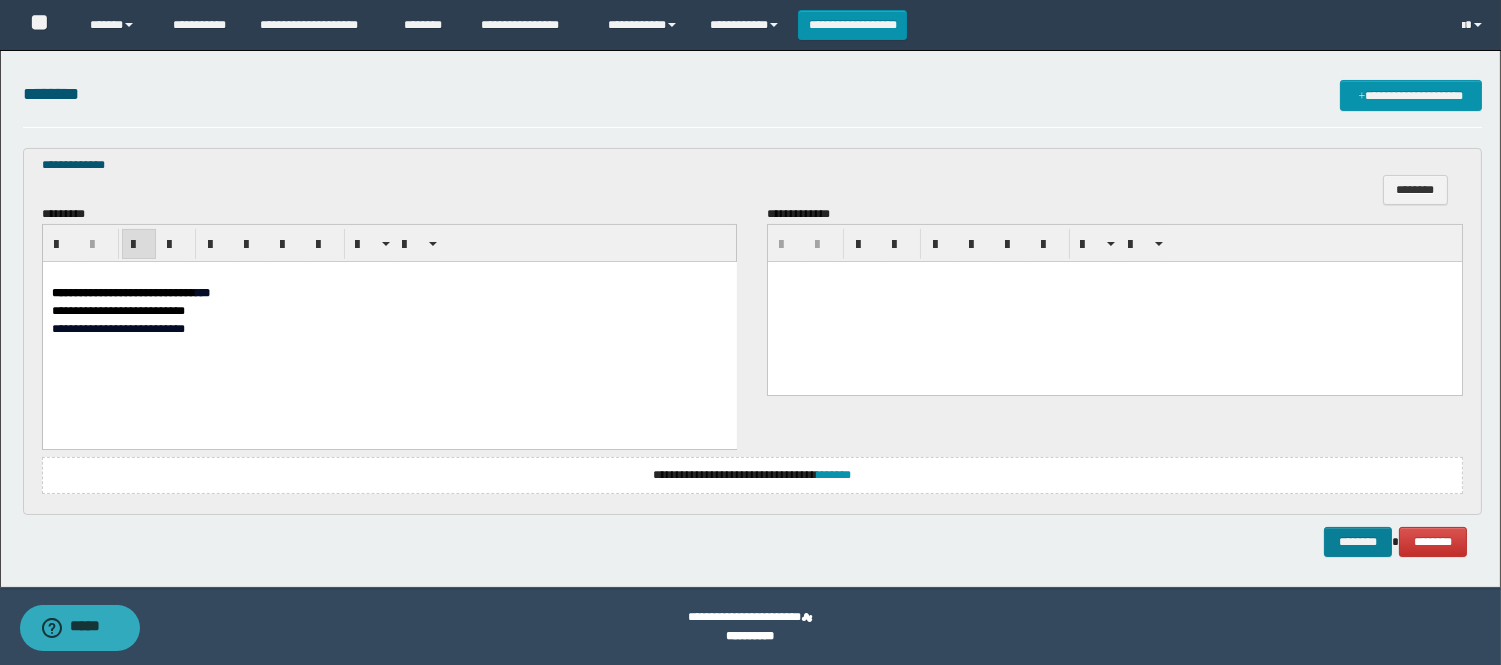 click on "********" at bounding box center (1358, 542) 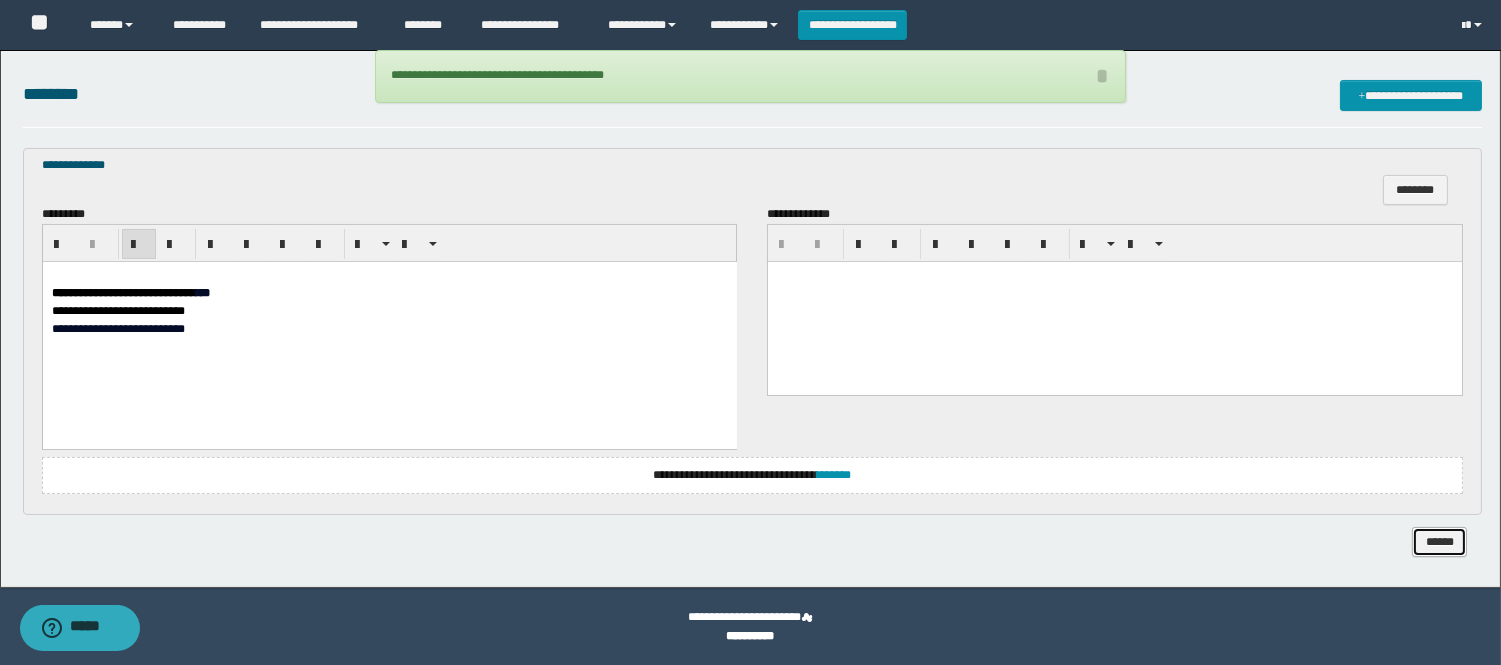 click on "******" at bounding box center [1439, 542] 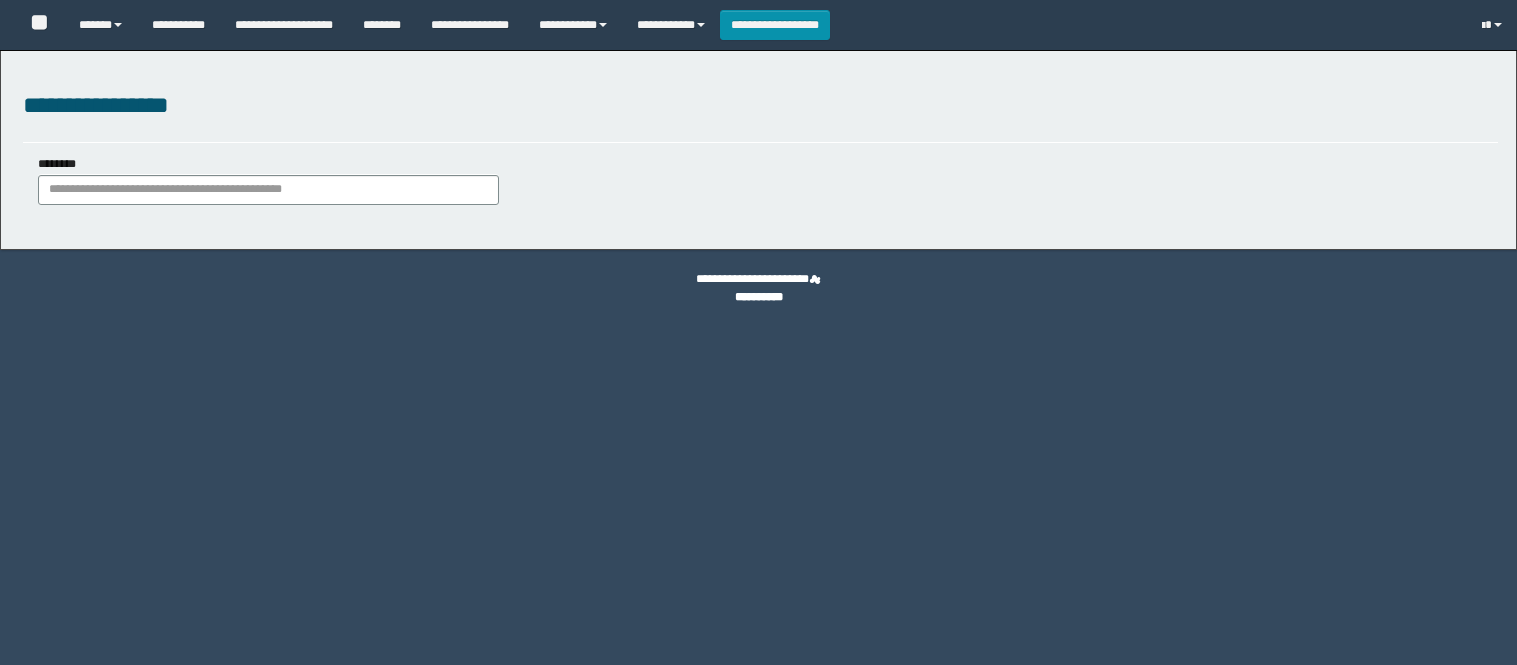 scroll, scrollTop: 0, scrollLeft: 0, axis: both 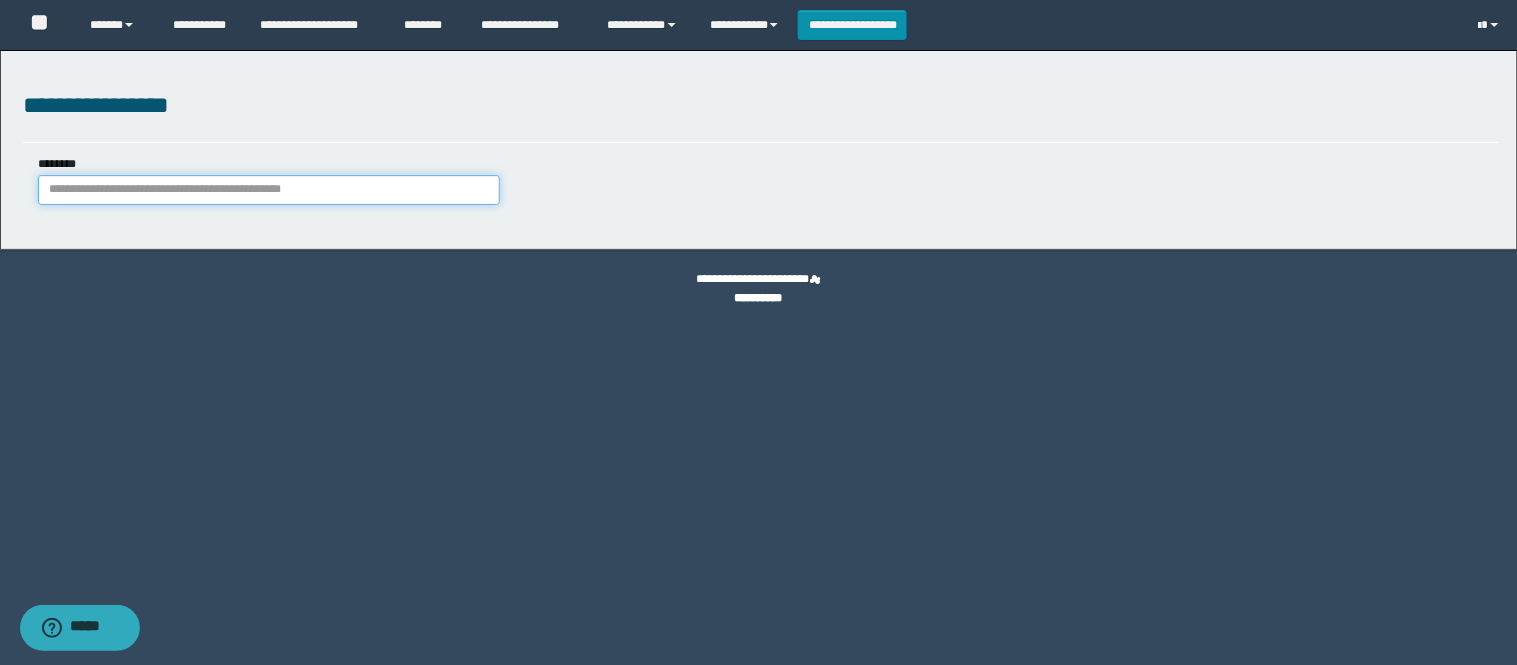 click on "********" at bounding box center (269, 190) 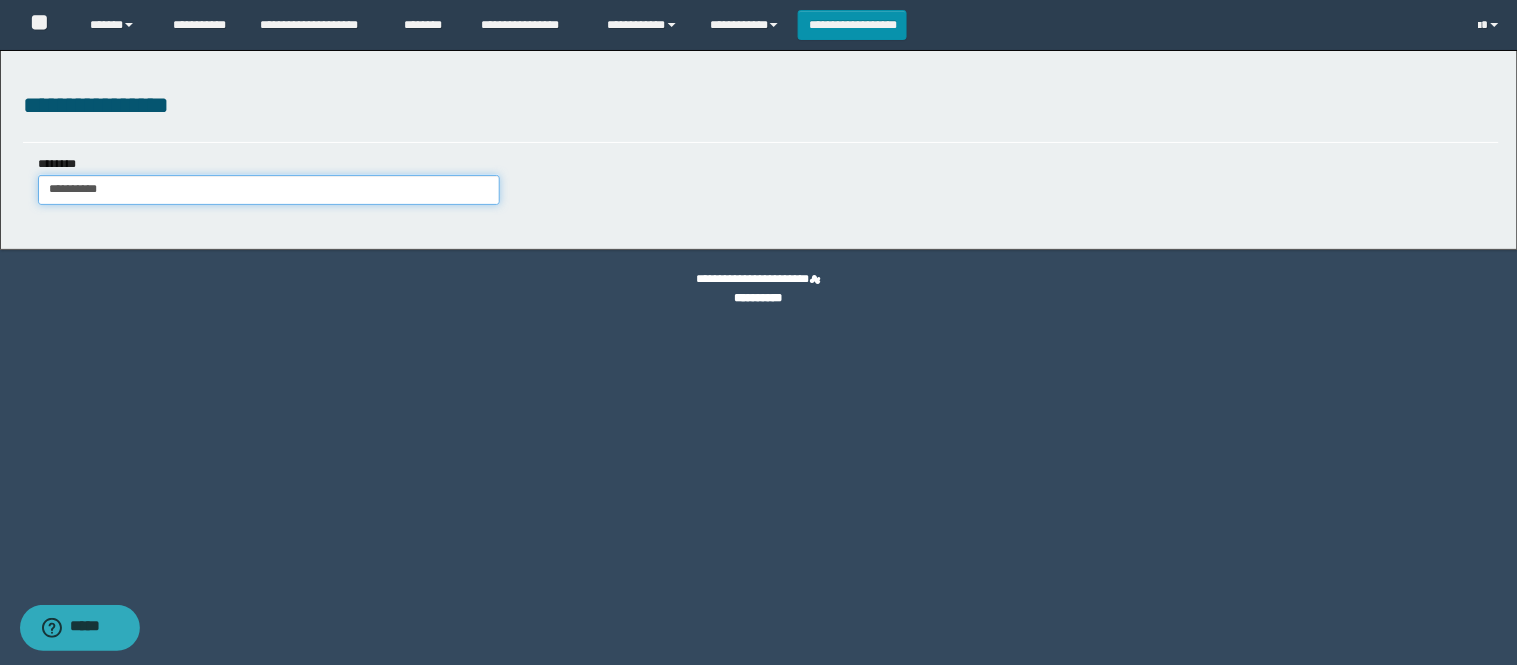 type on "**********" 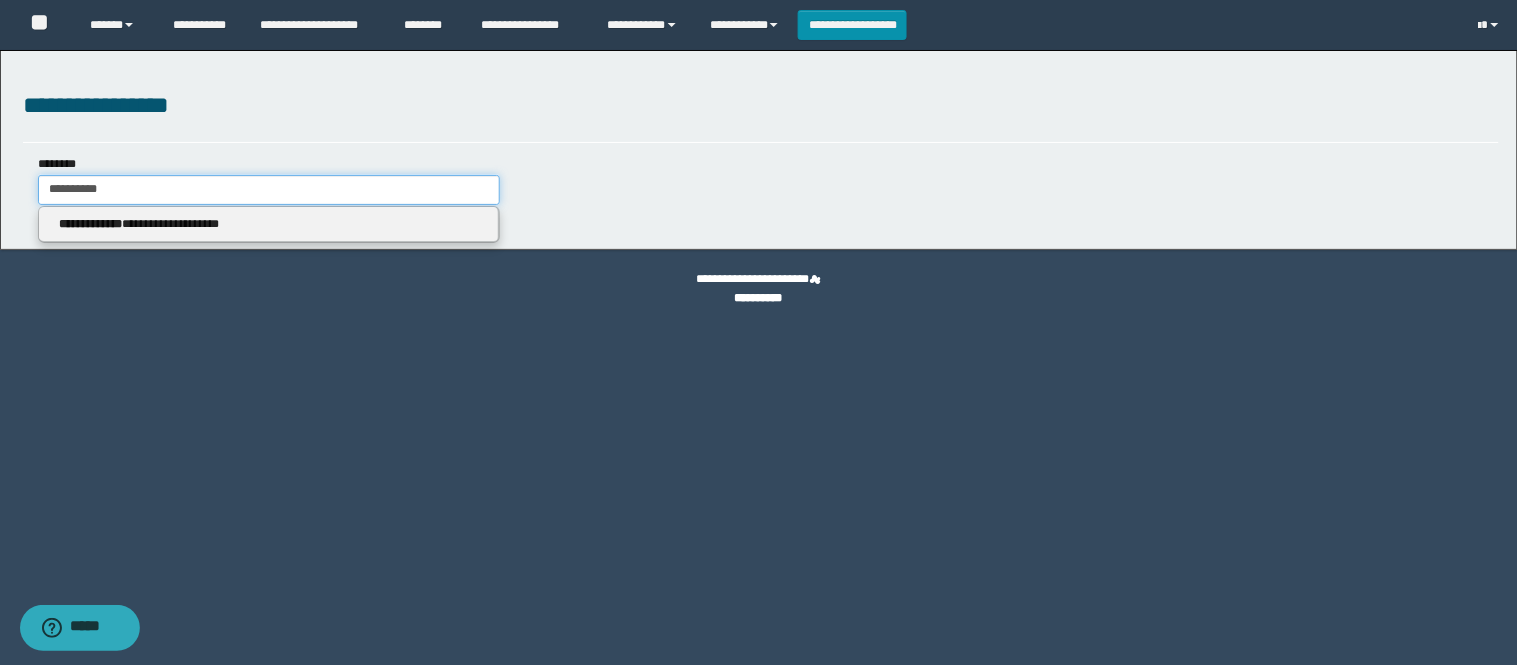 type on "**********" 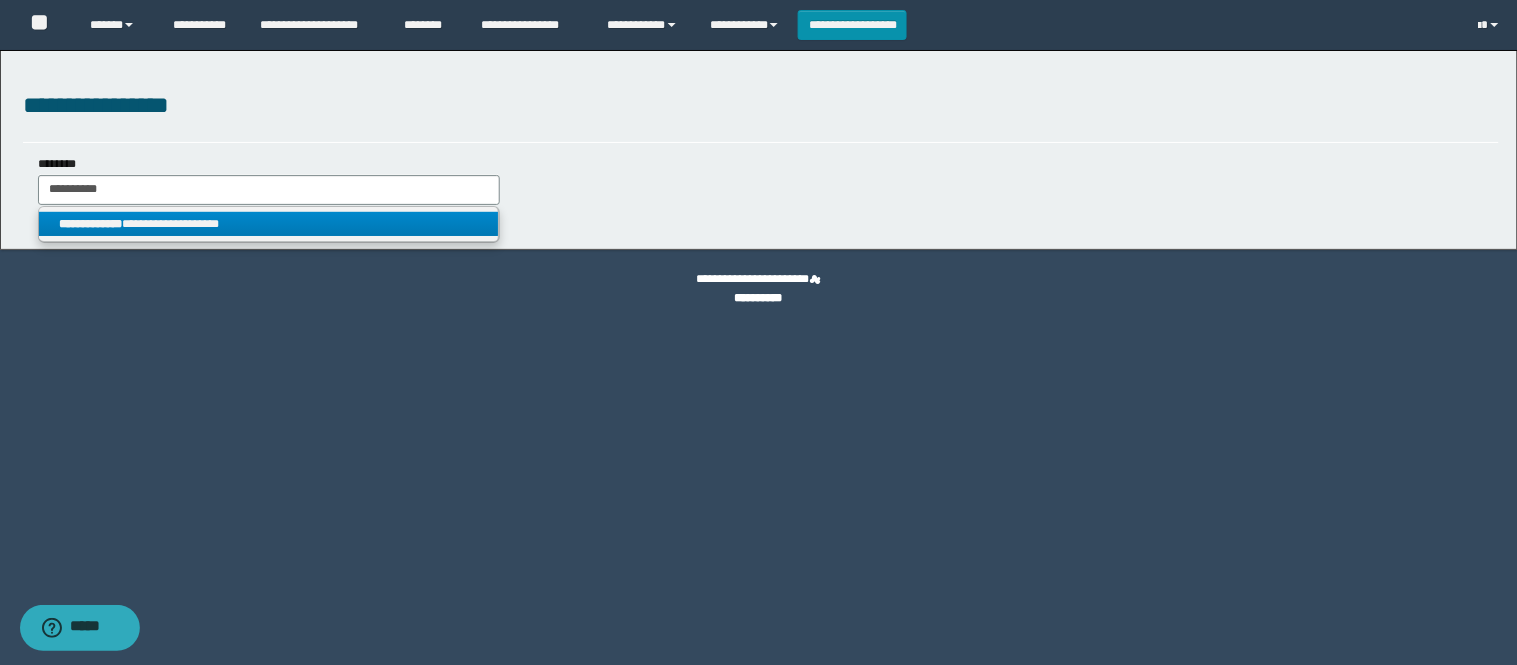 click on "**********" at bounding box center [90, 224] 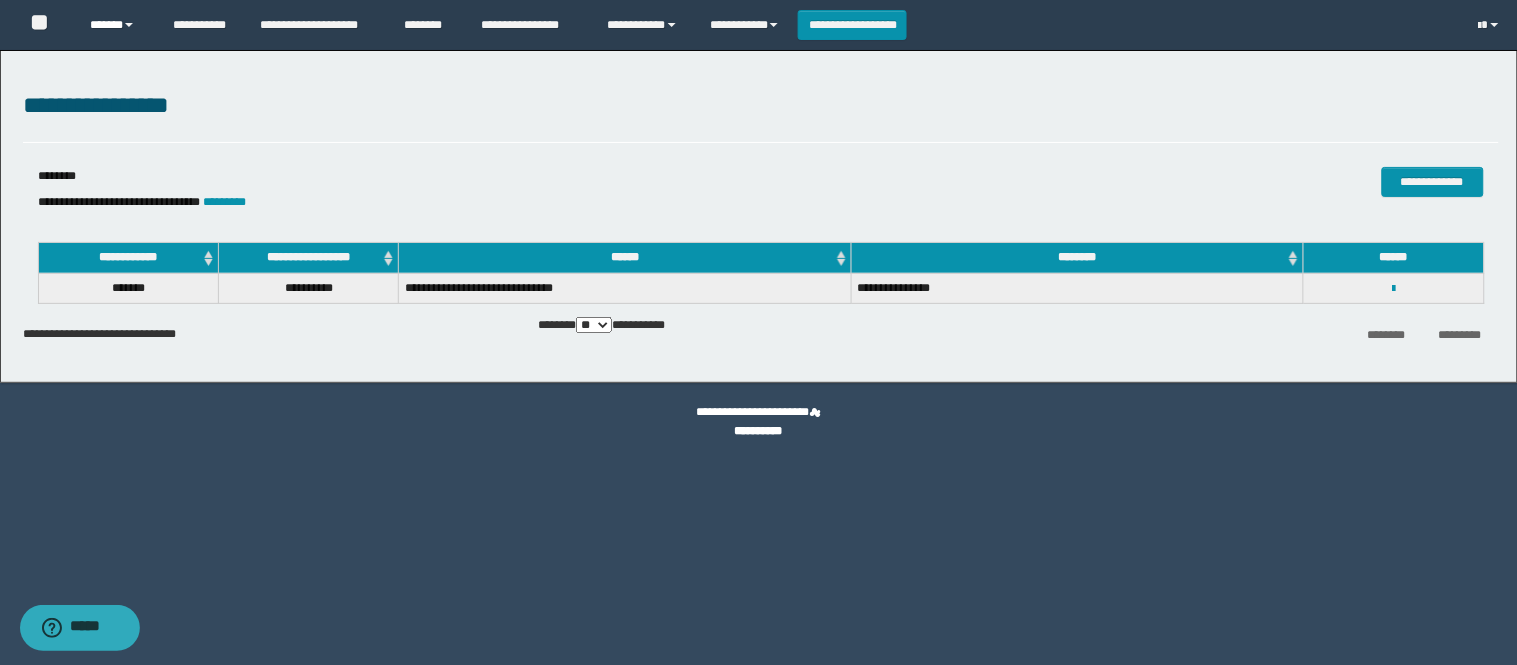 click on "******" at bounding box center [116, 25] 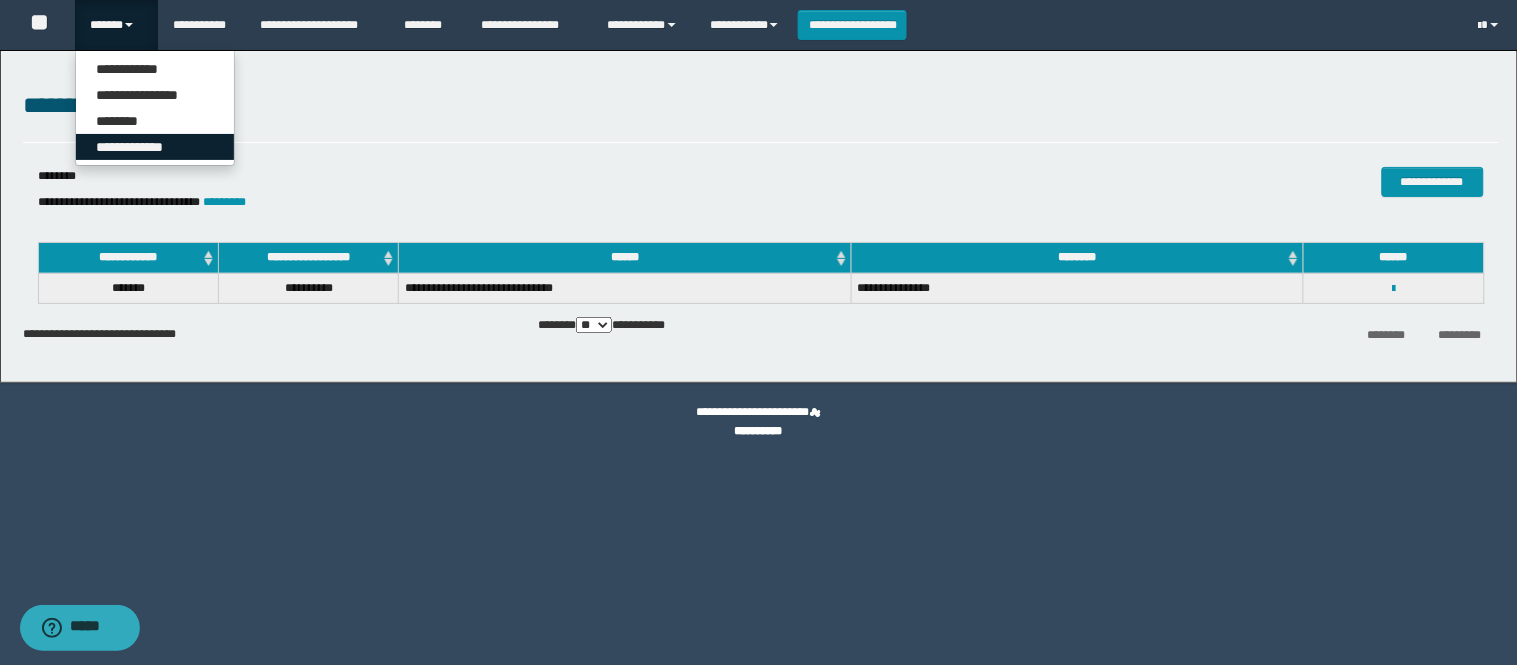 click on "**********" at bounding box center (155, 147) 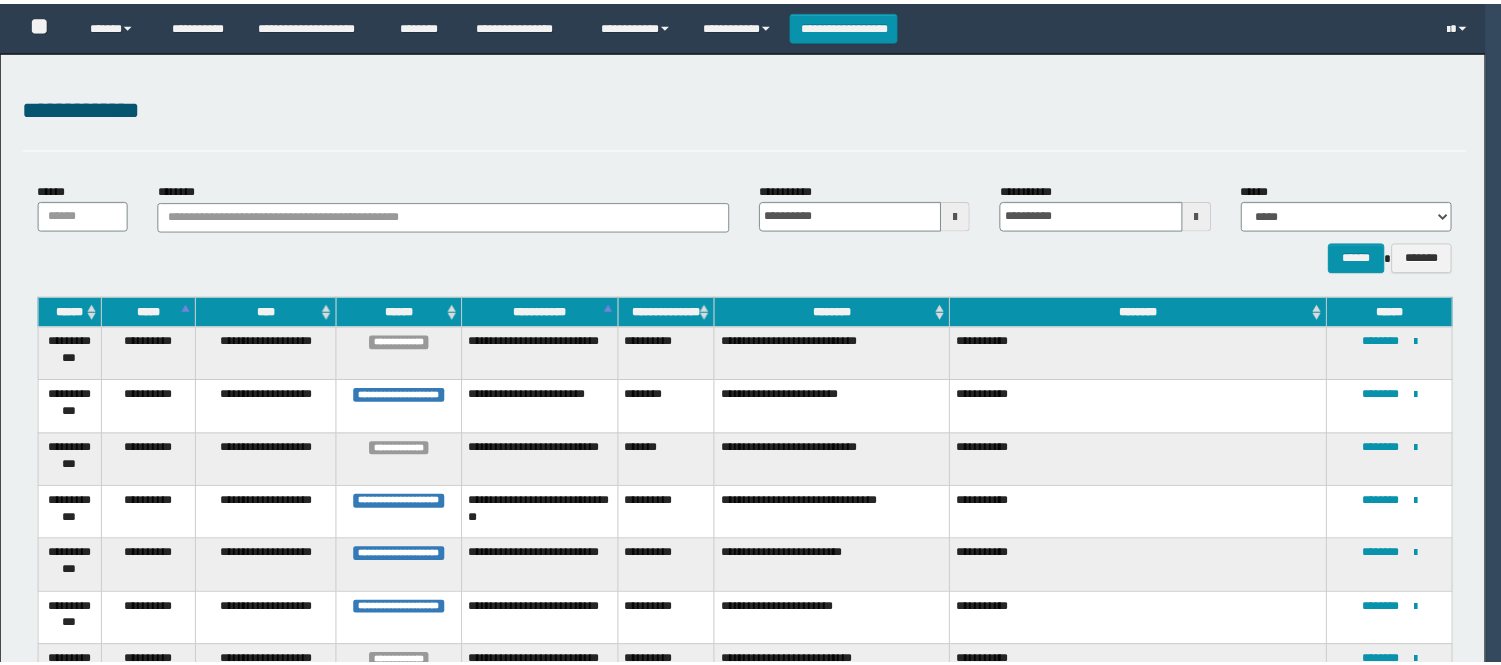 scroll, scrollTop: 0, scrollLeft: 0, axis: both 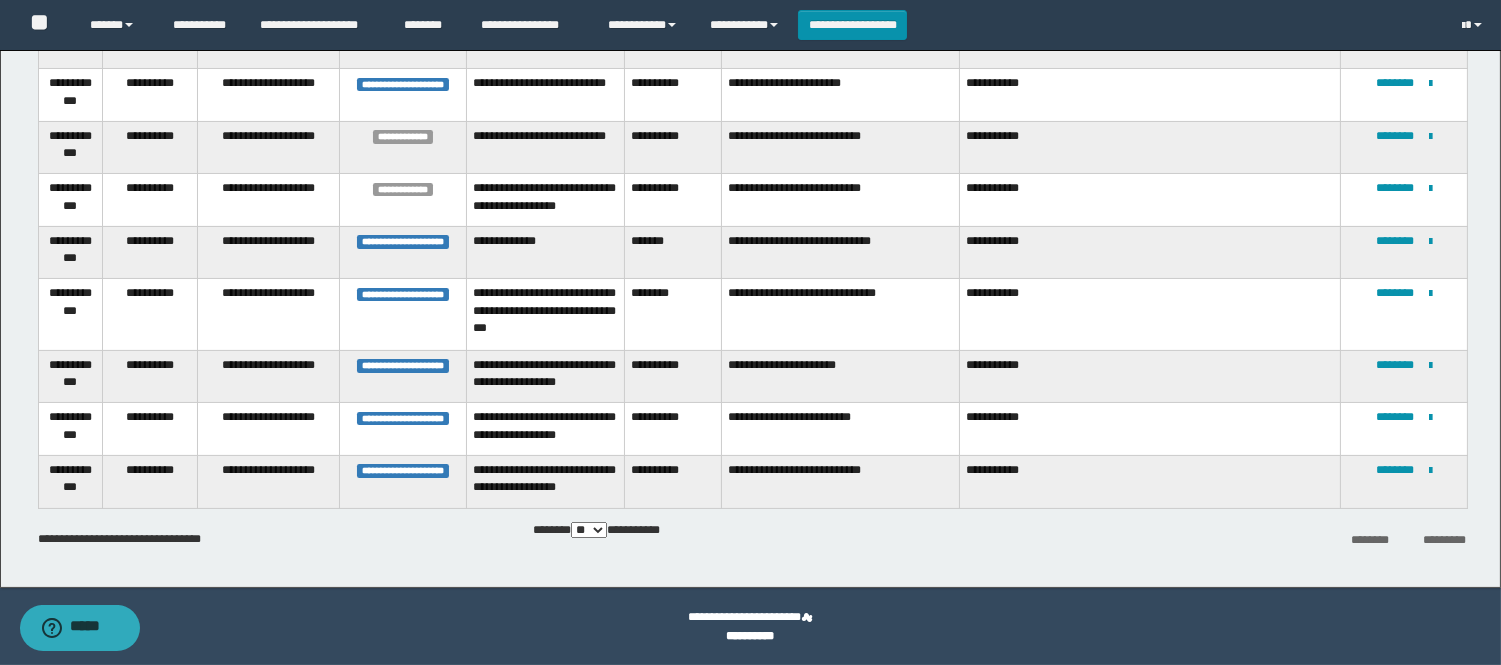 click on "**********" at bounding box center (1404, 481) 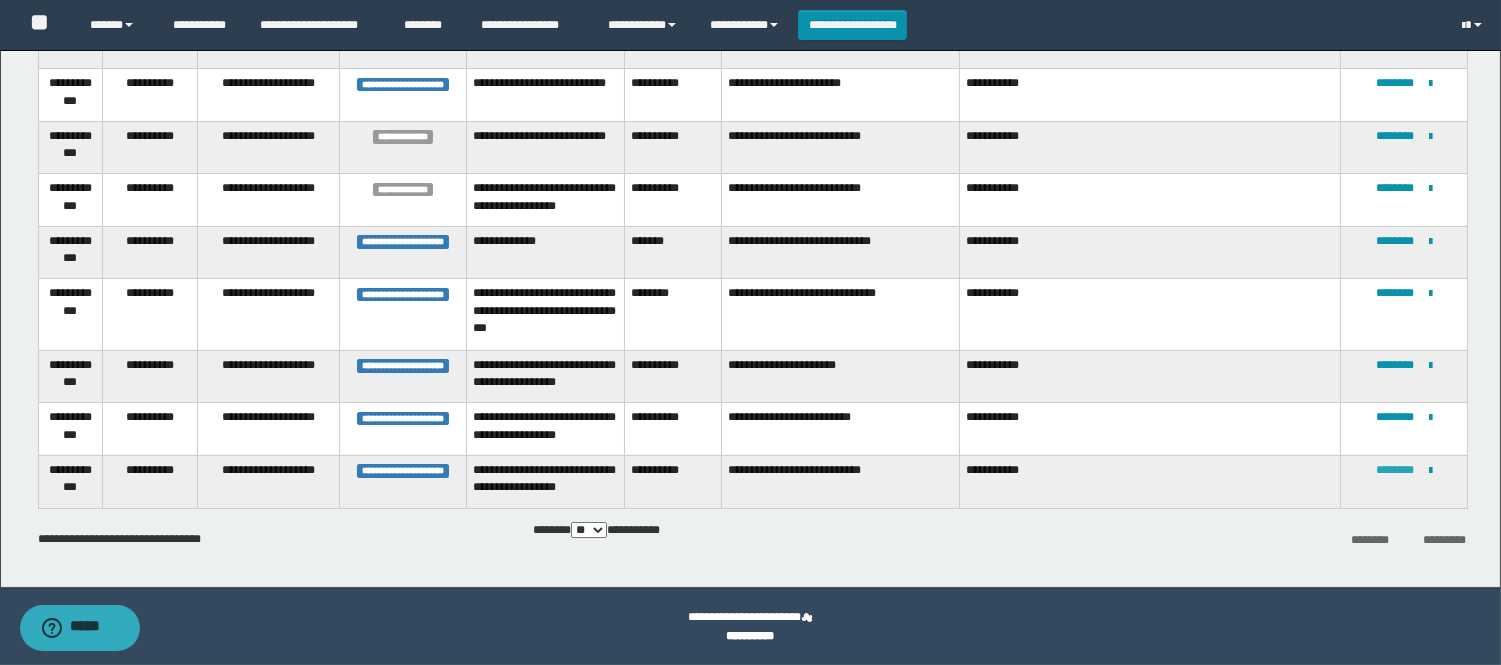click on "********" at bounding box center [1395, 470] 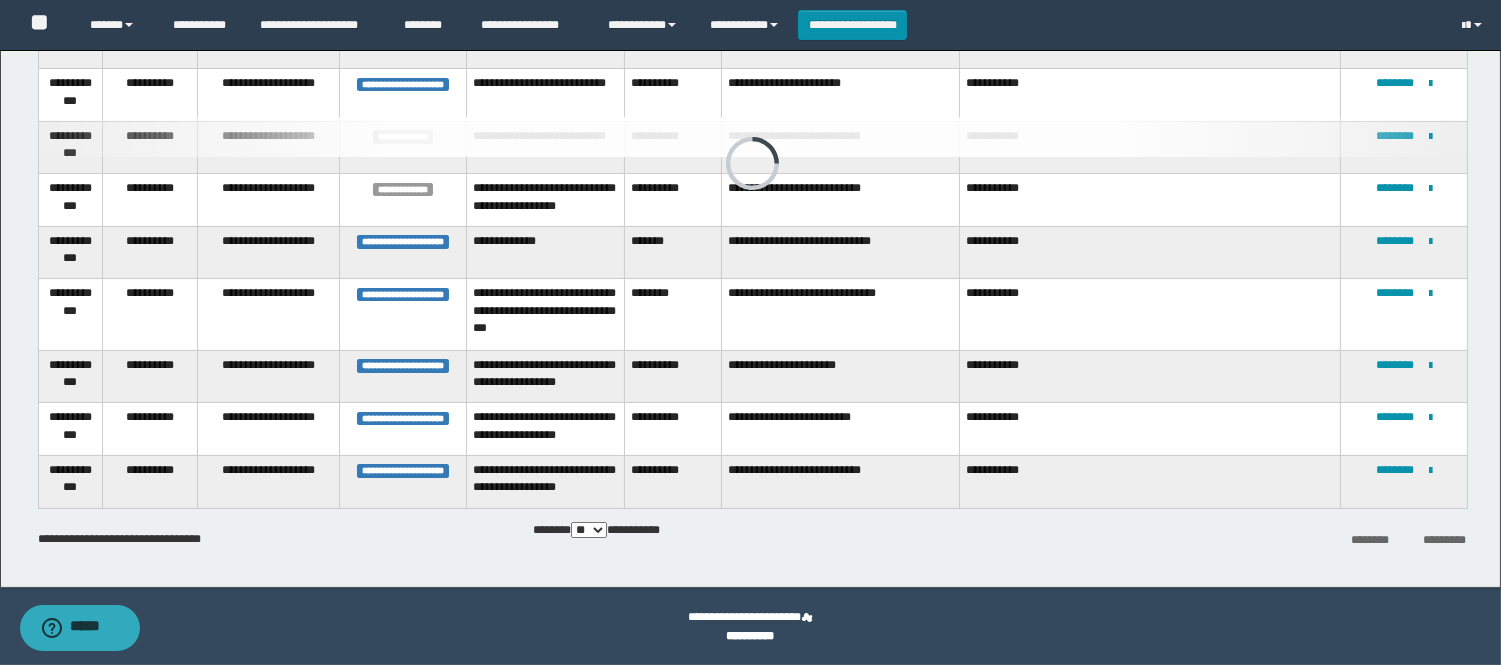 scroll, scrollTop: 0, scrollLeft: 0, axis: both 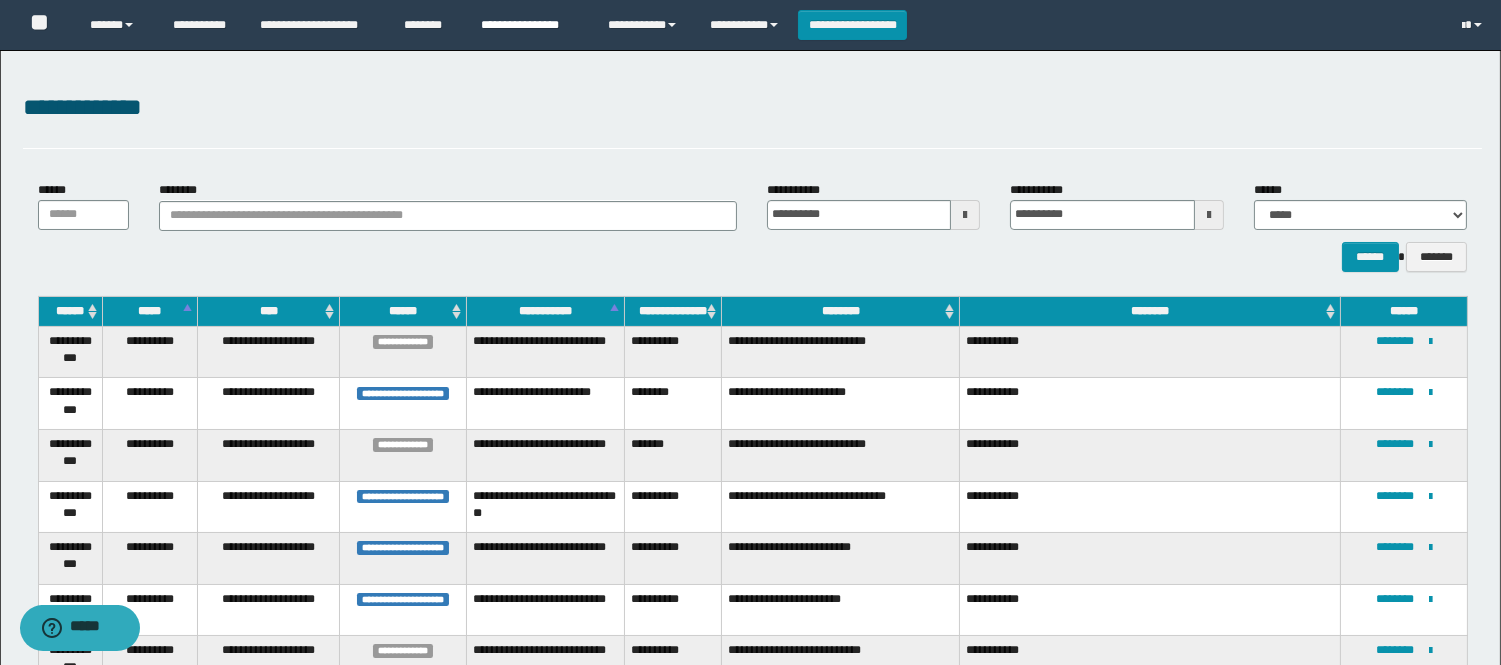 click on "**********" at bounding box center (529, 25) 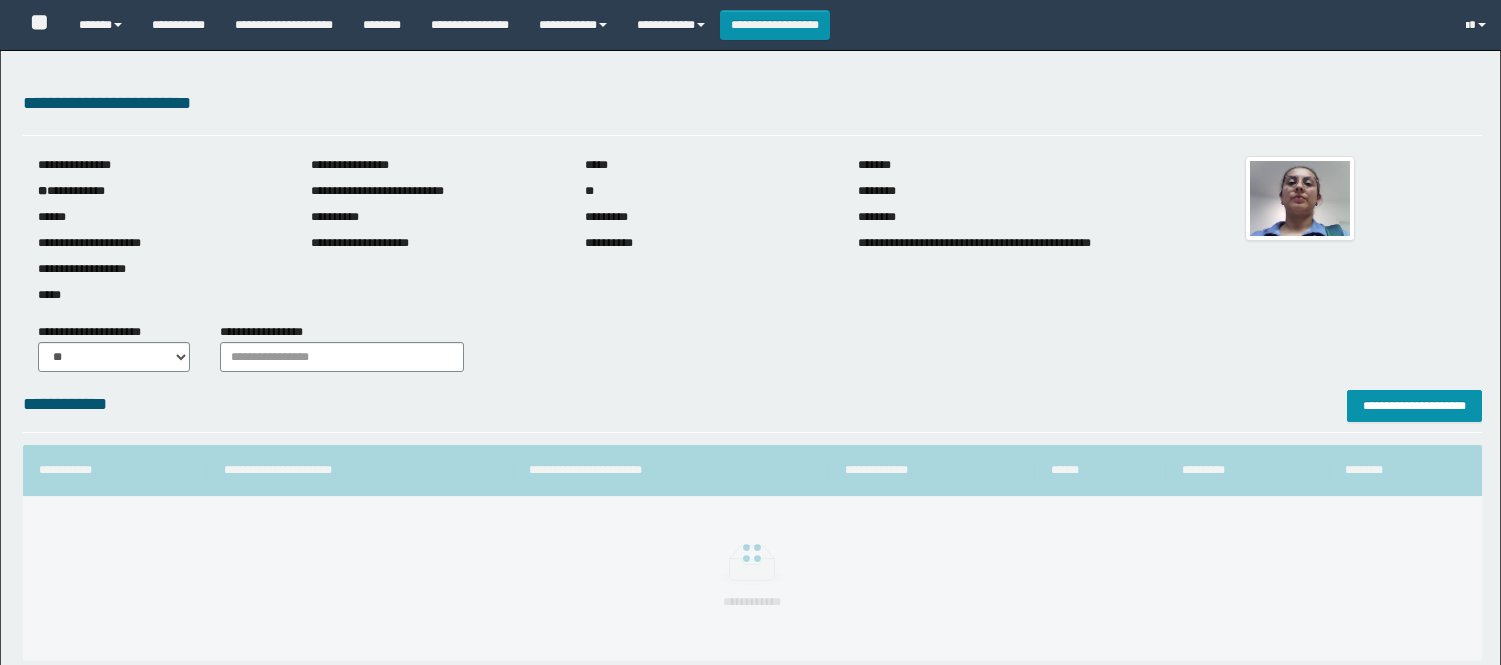 scroll, scrollTop: 0, scrollLeft: 0, axis: both 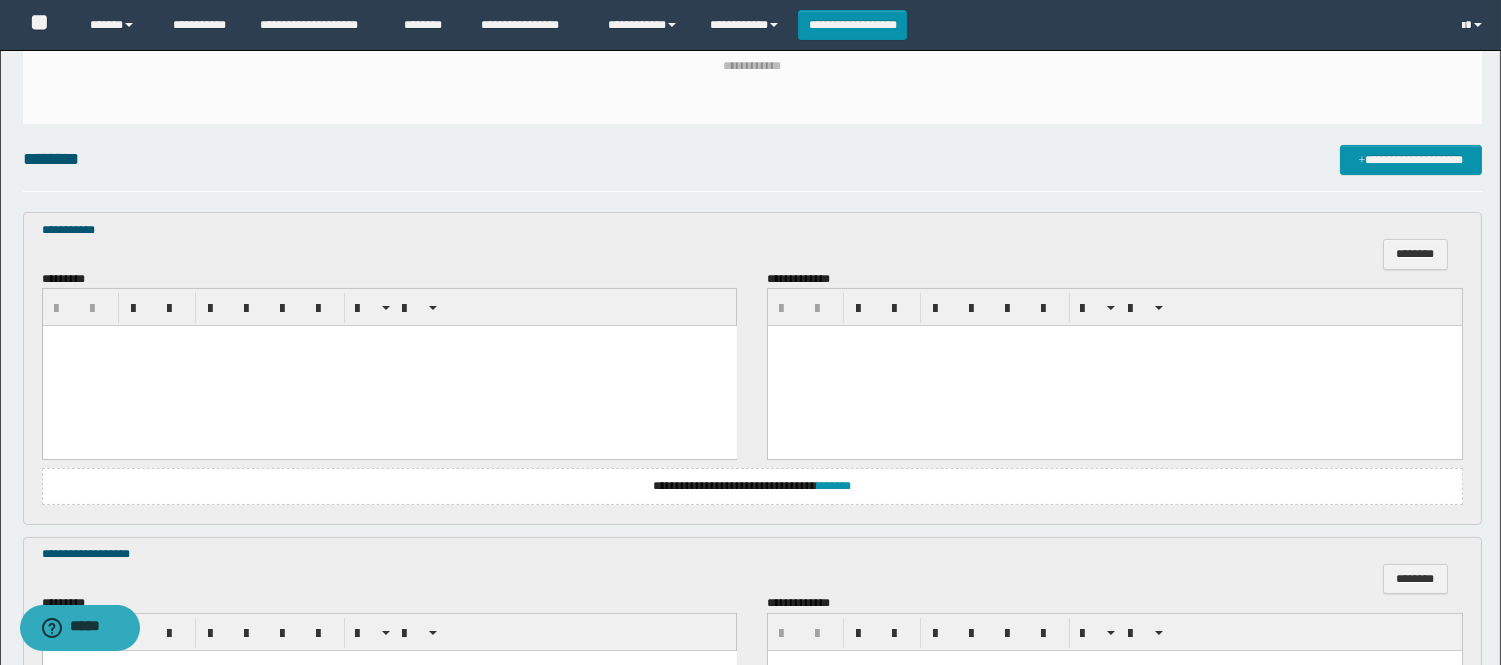 click at bounding box center [389, 366] 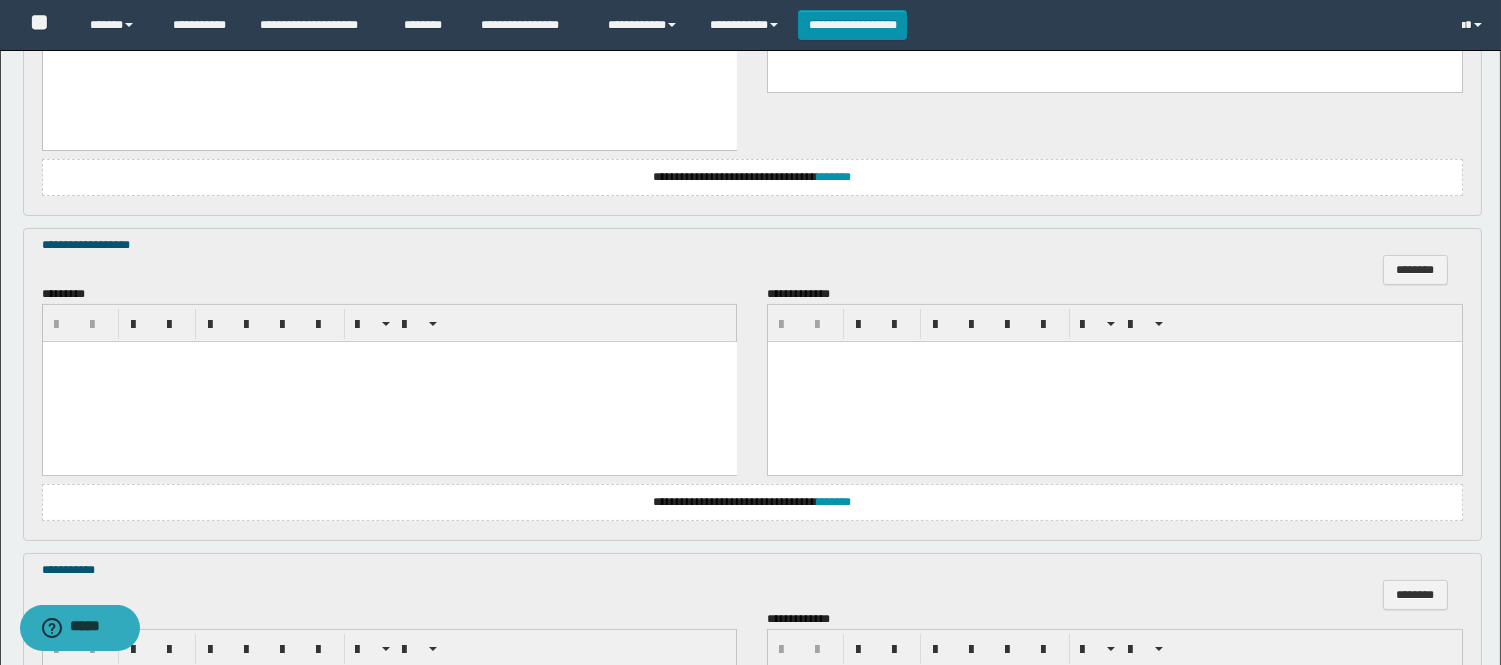 scroll, scrollTop: 1000, scrollLeft: 0, axis: vertical 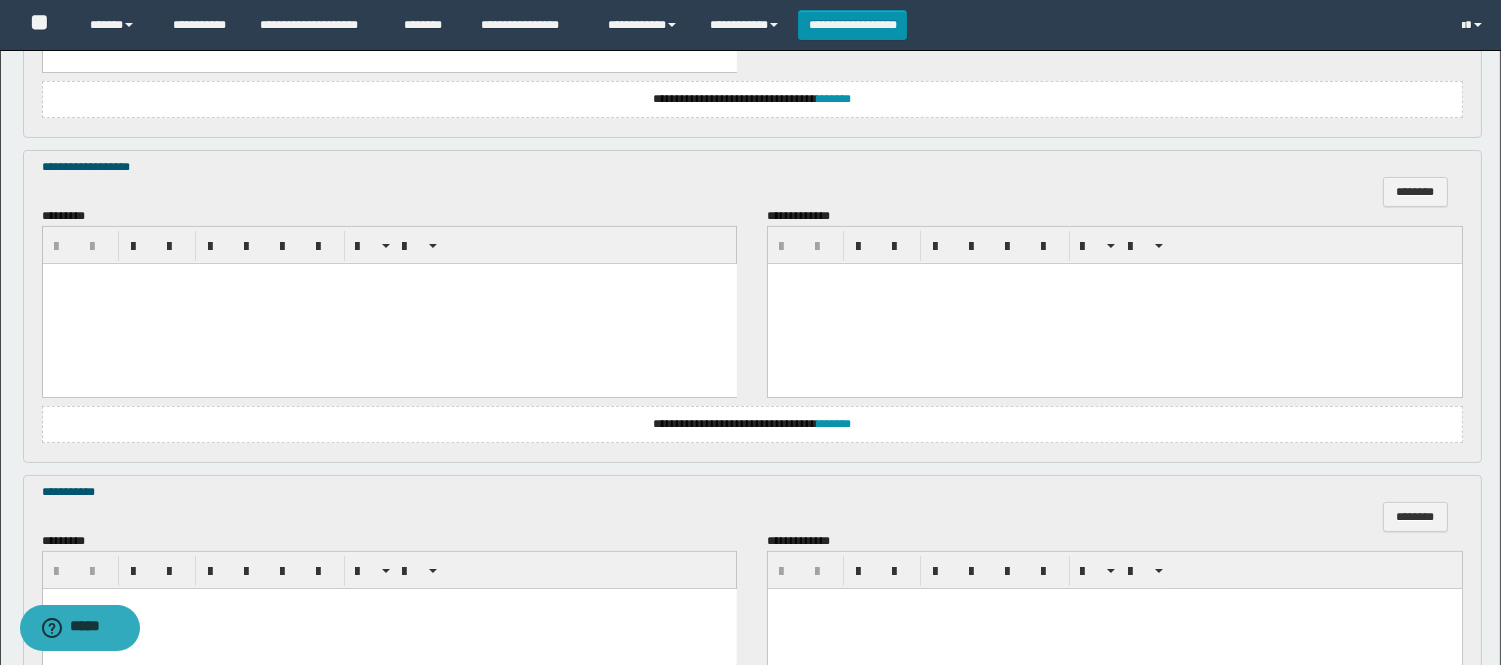 click at bounding box center [389, 304] 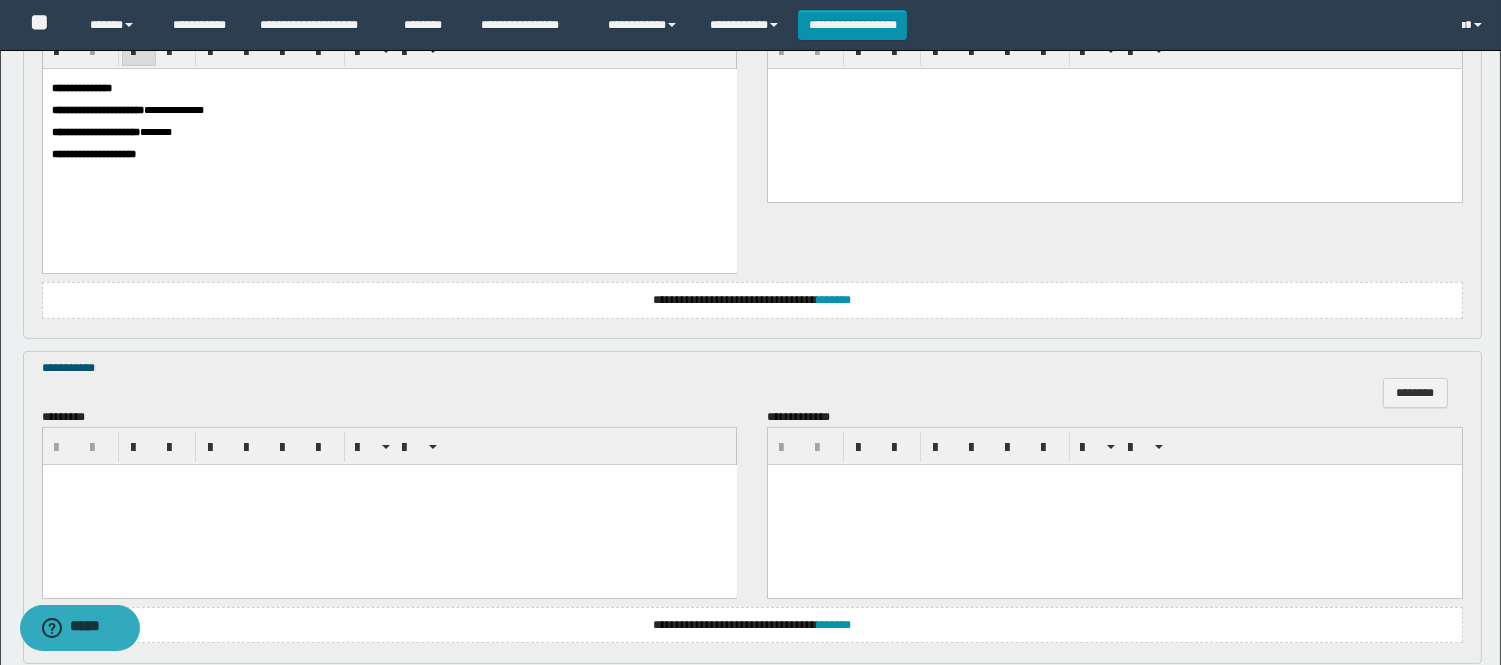 scroll, scrollTop: 1333, scrollLeft: 0, axis: vertical 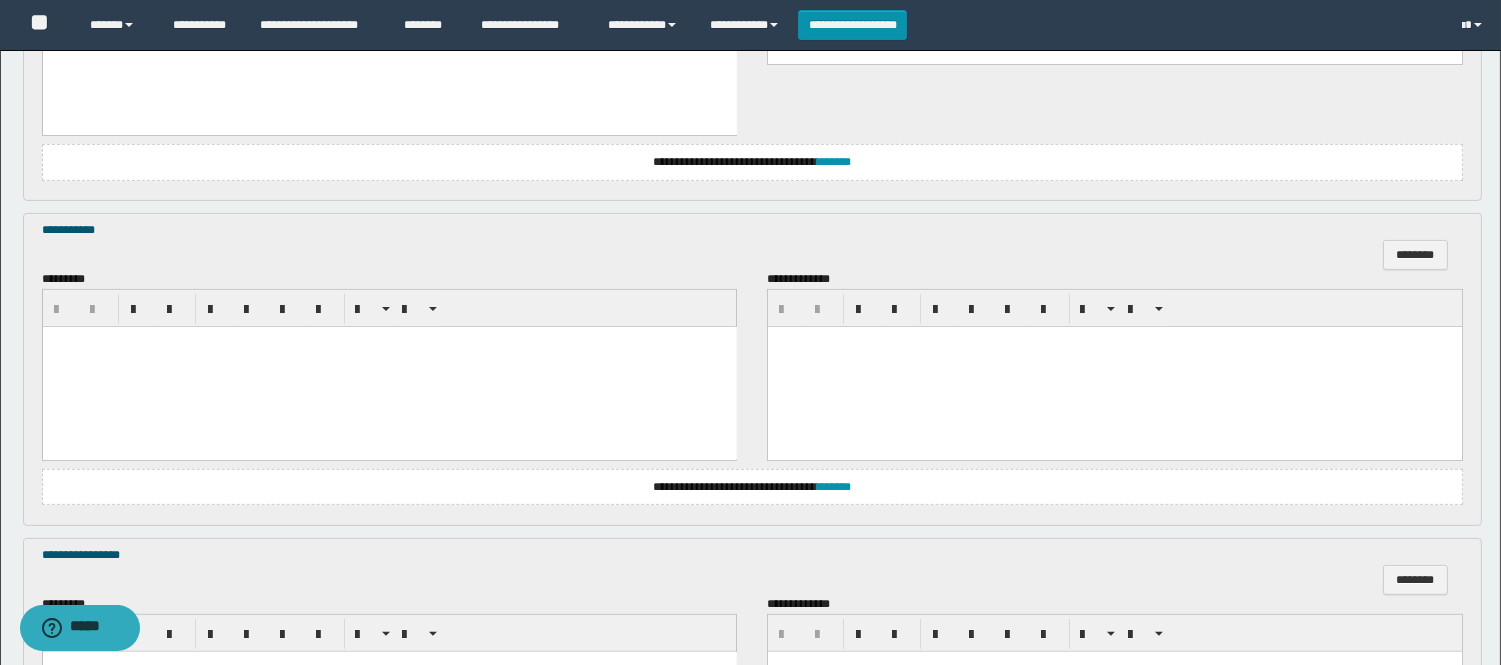 click at bounding box center [389, 367] 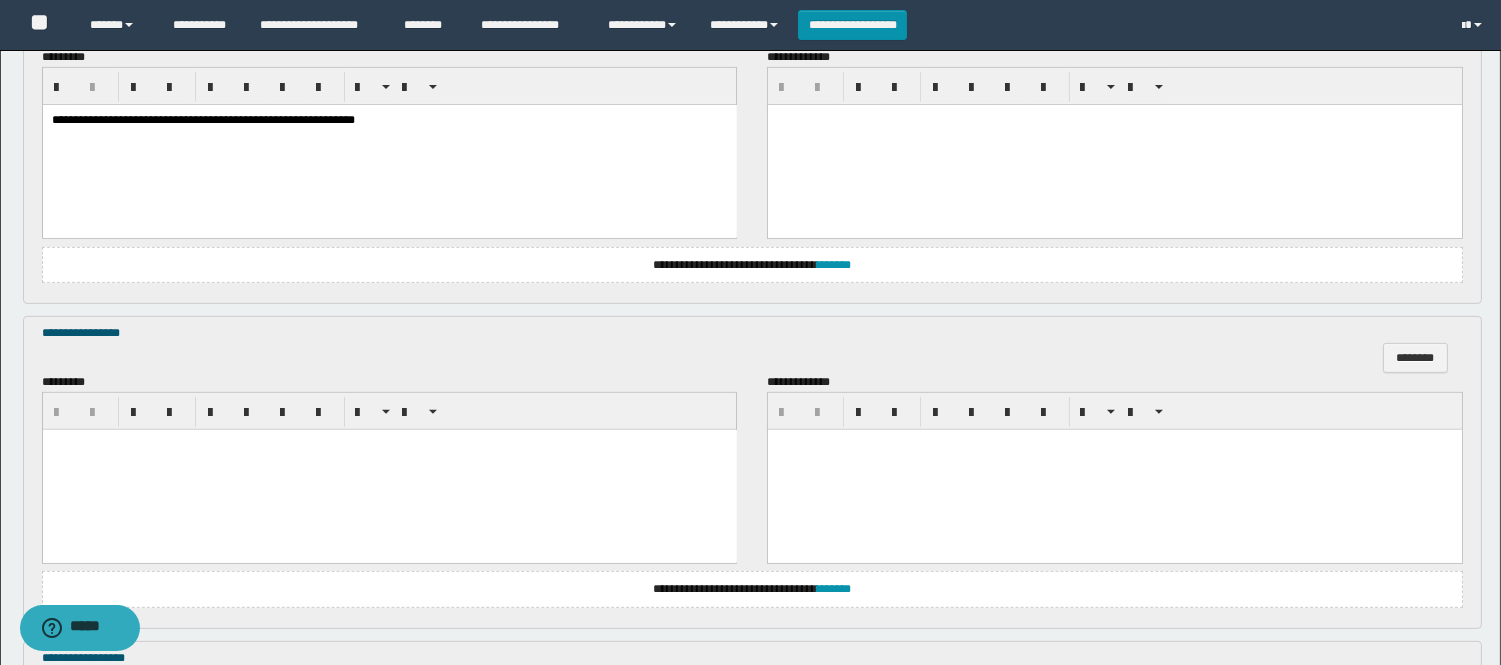 type 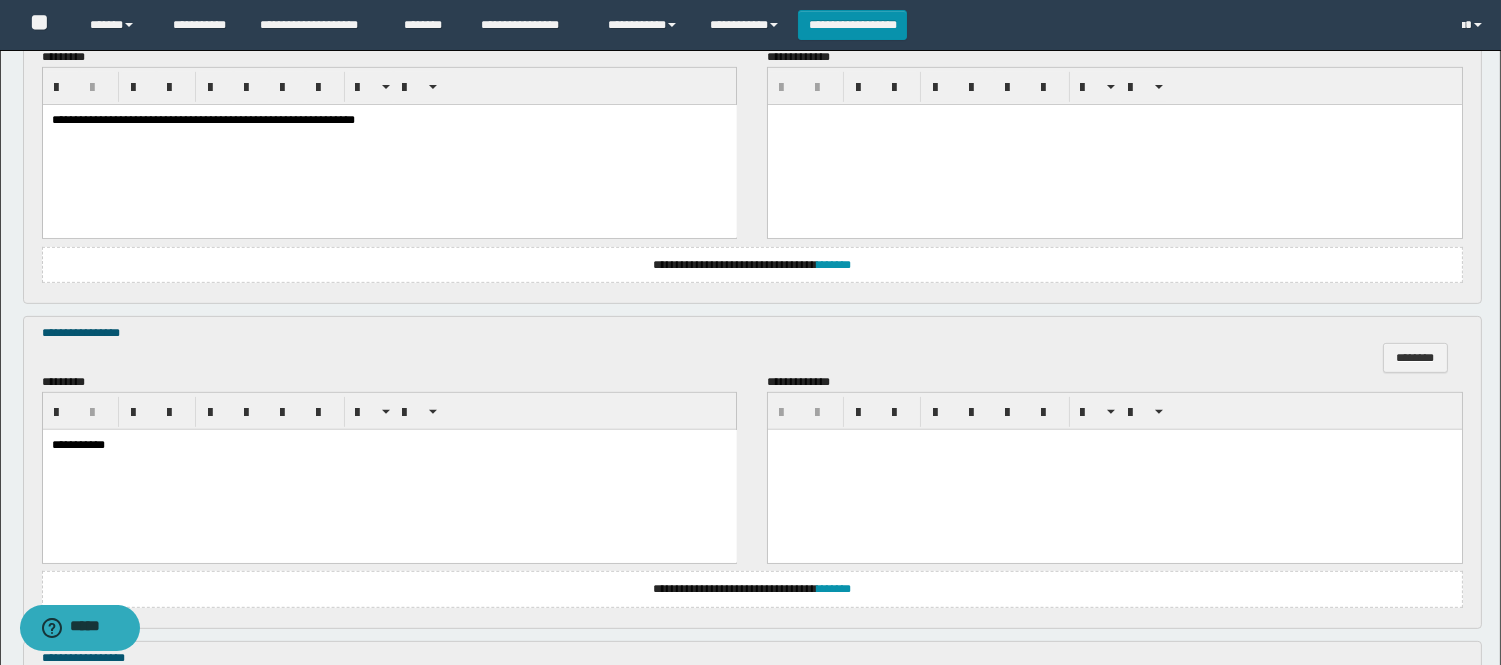 click on "**********" at bounding box center (389, 469) 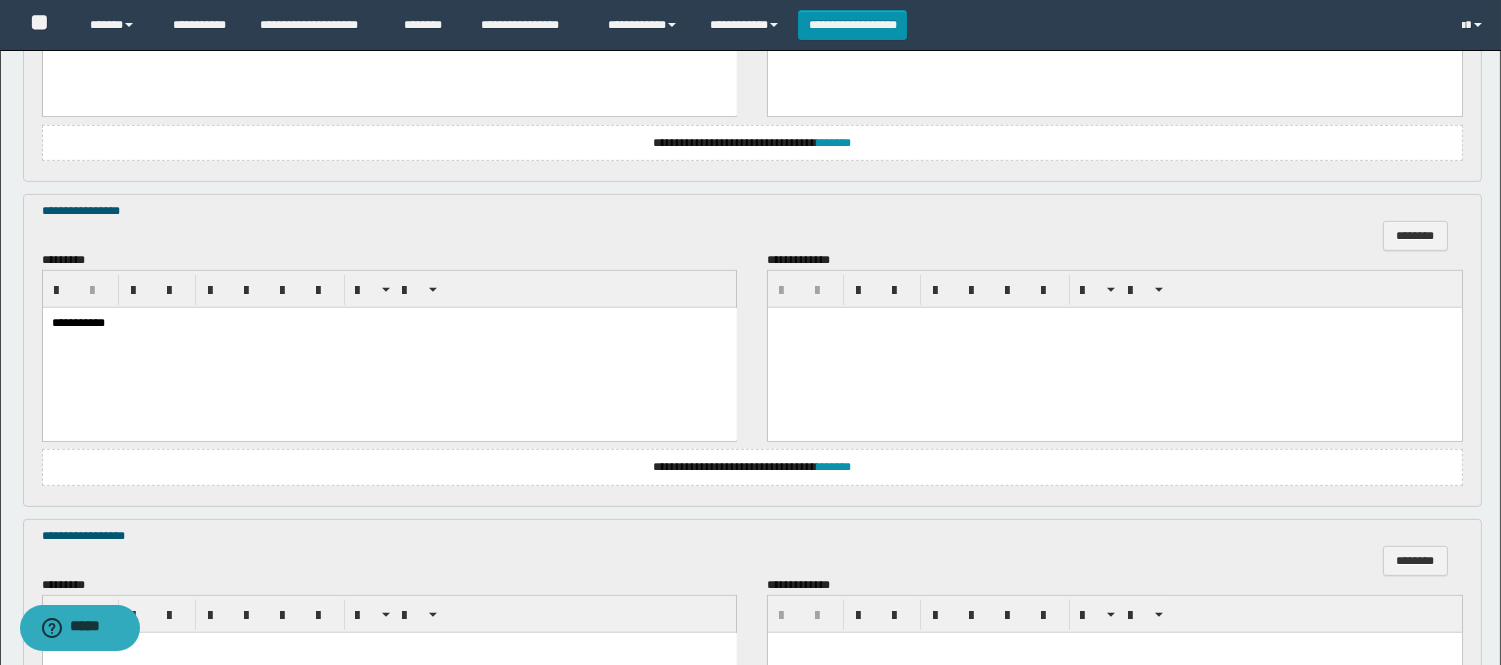 scroll, scrollTop: 1994, scrollLeft: 0, axis: vertical 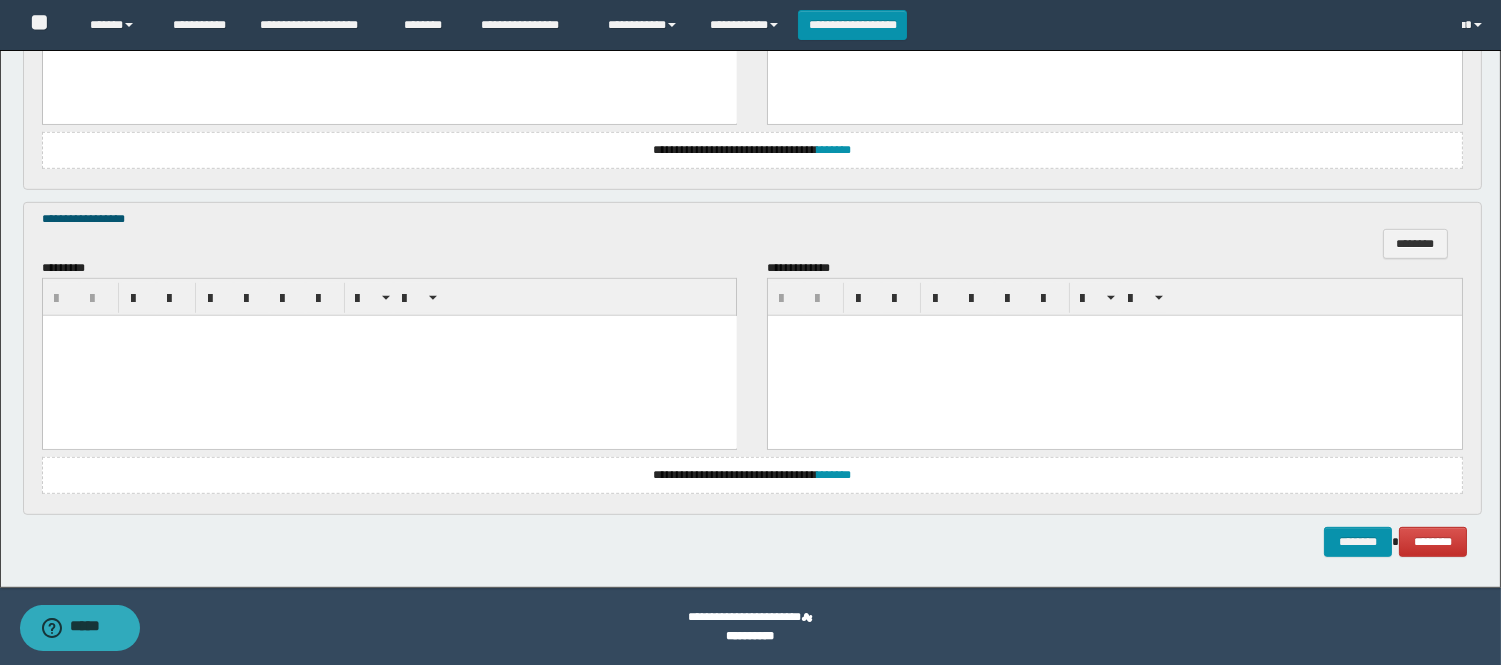 click at bounding box center [389, 355] 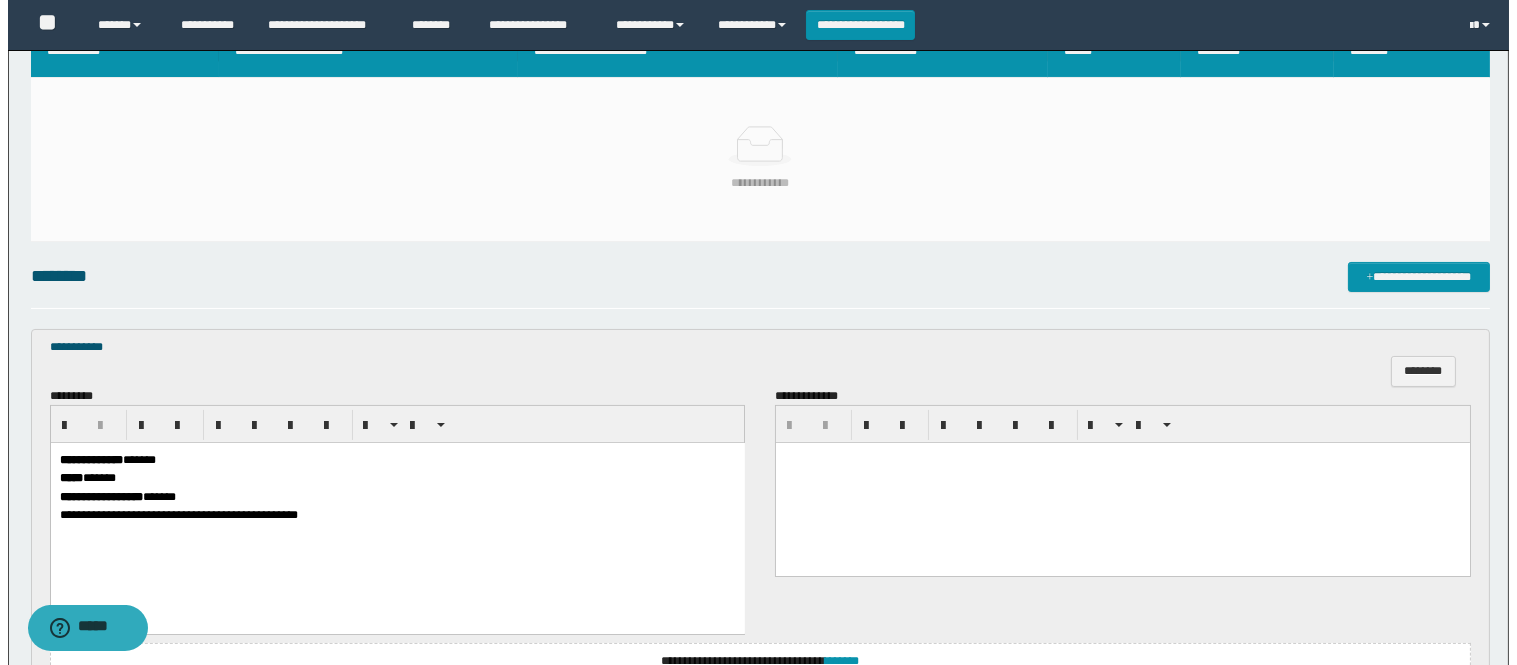 scroll, scrollTop: 0, scrollLeft: 0, axis: both 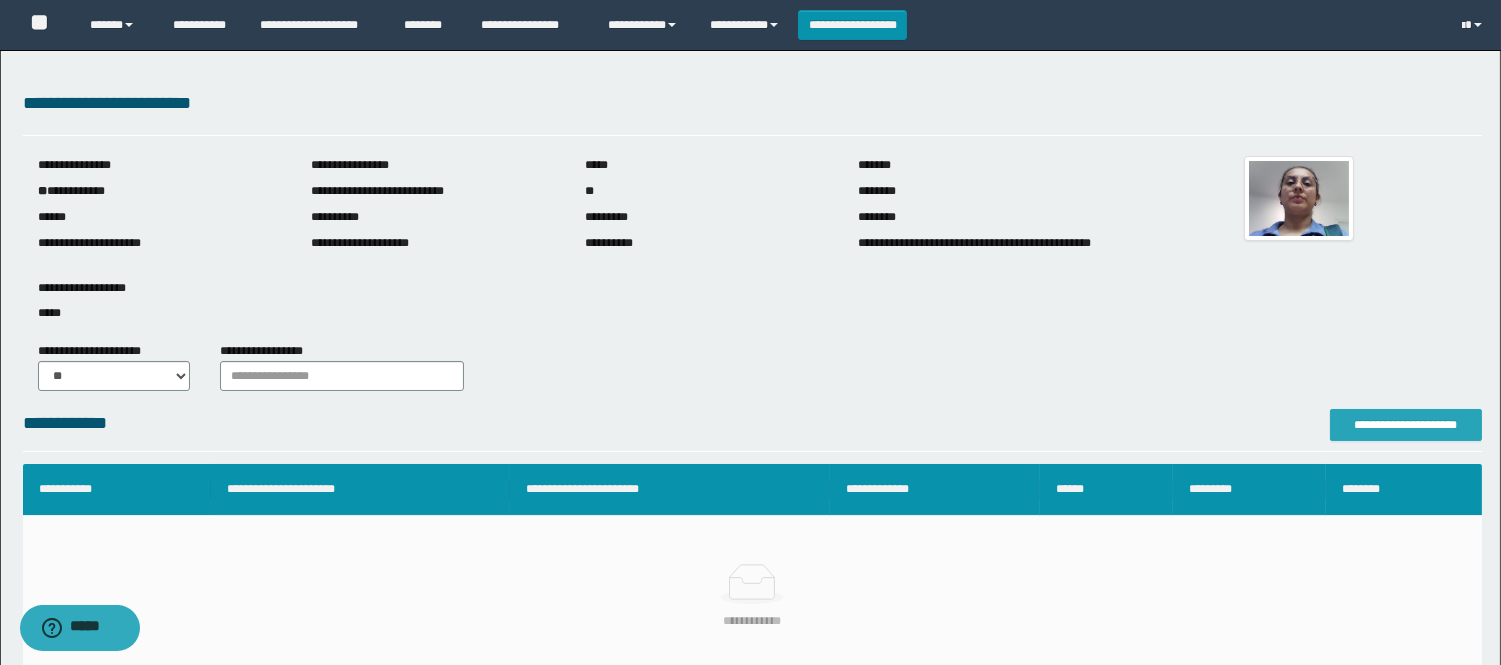 click on "**********" at bounding box center [1406, 425] 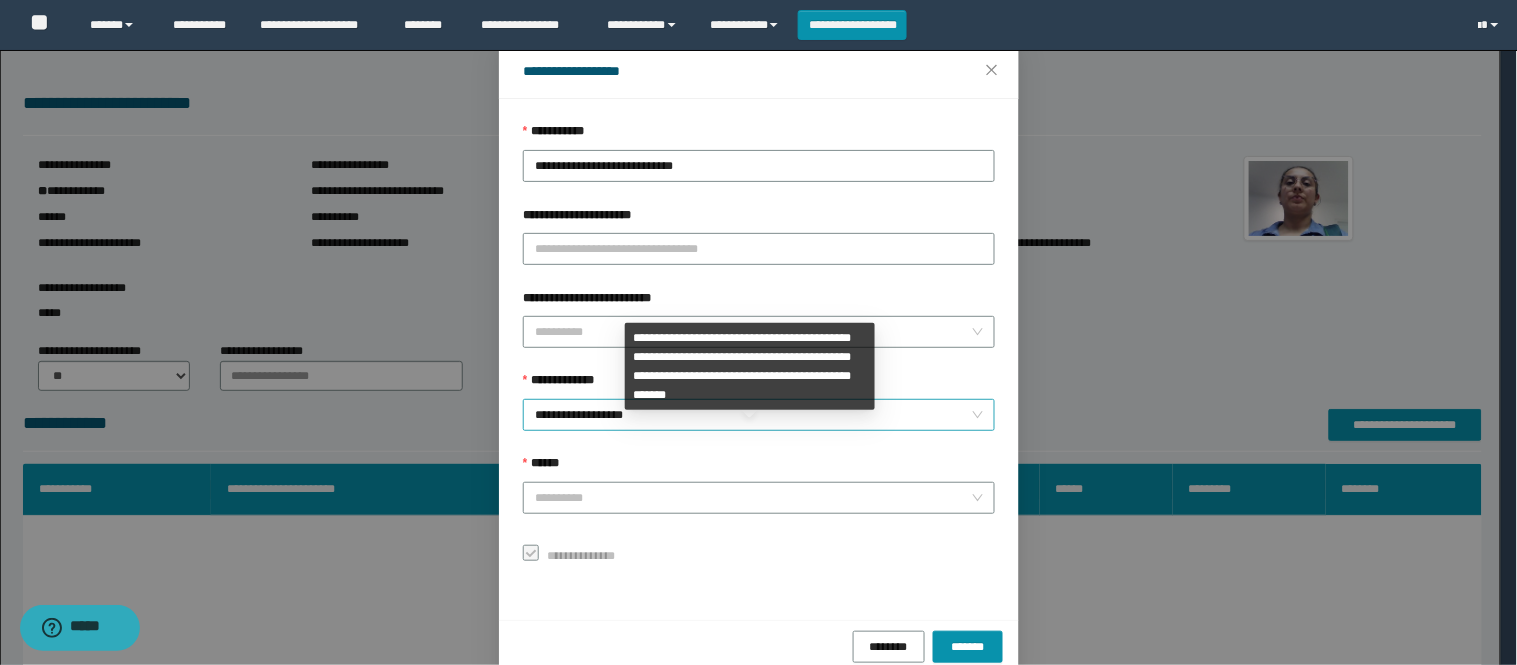 scroll, scrollTop: 87, scrollLeft: 0, axis: vertical 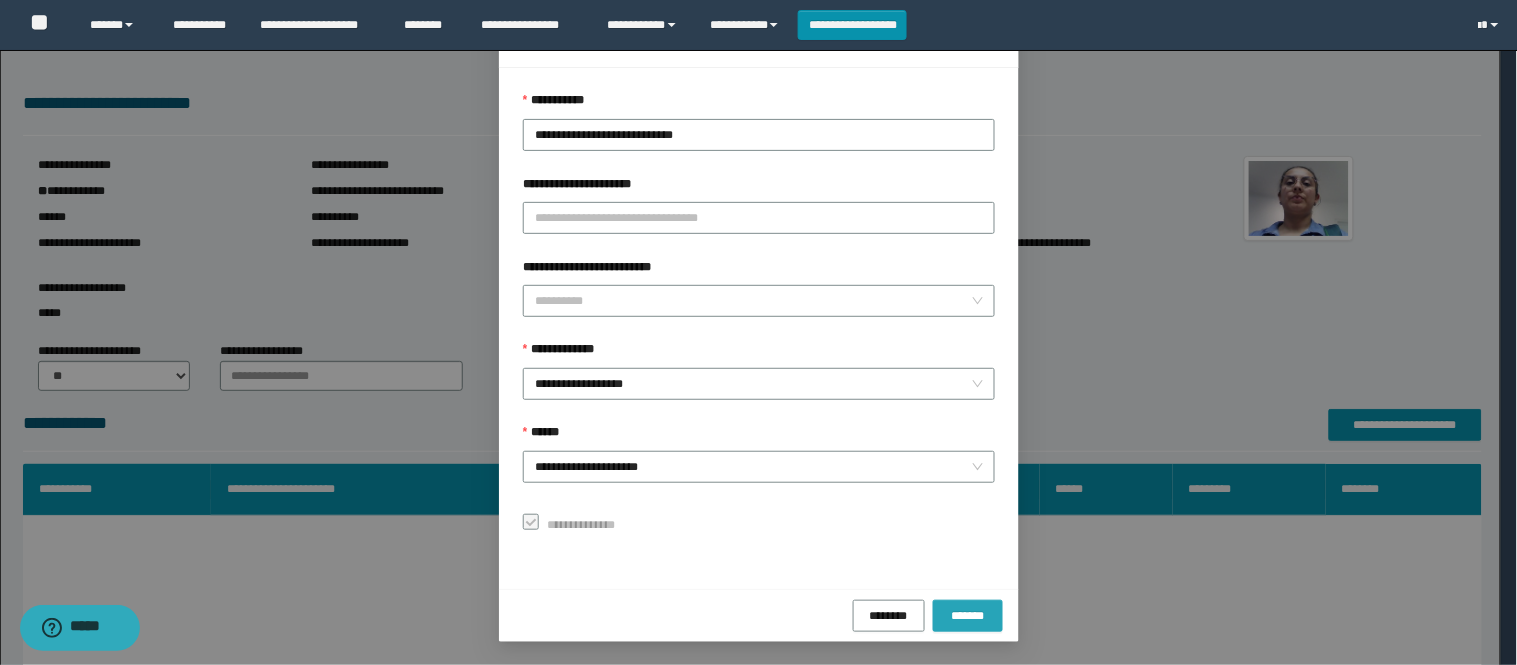 click on "*******" at bounding box center (968, 616) 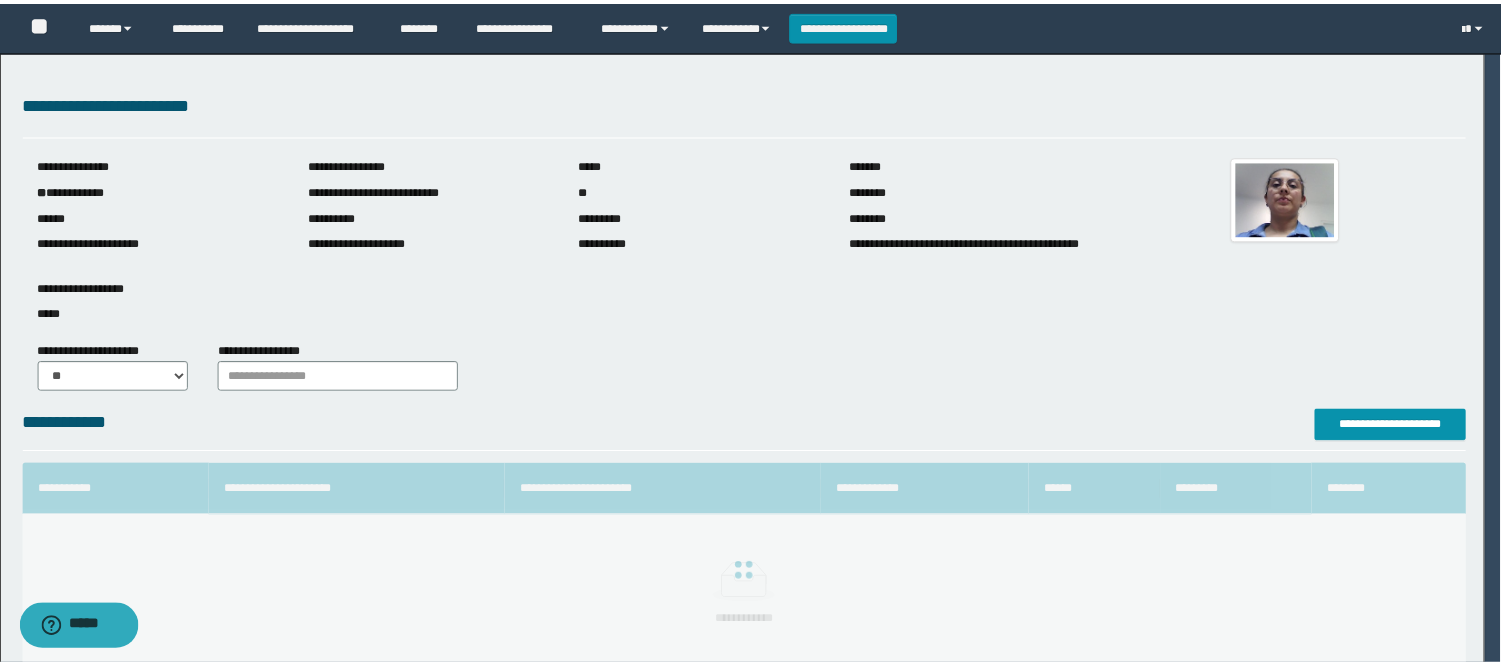 scroll, scrollTop: 41, scrollLeft: 0, axis: vertical 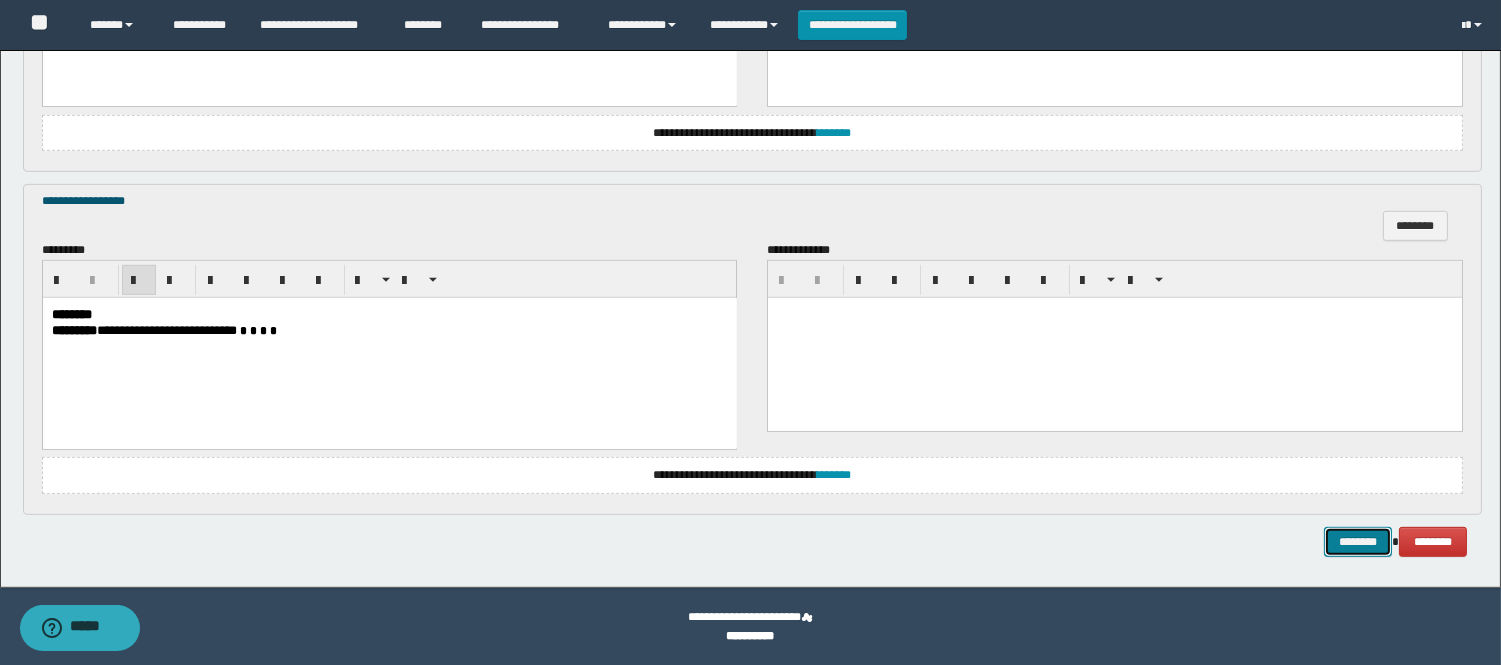 click on "********" at bounding box center [1358, 542] 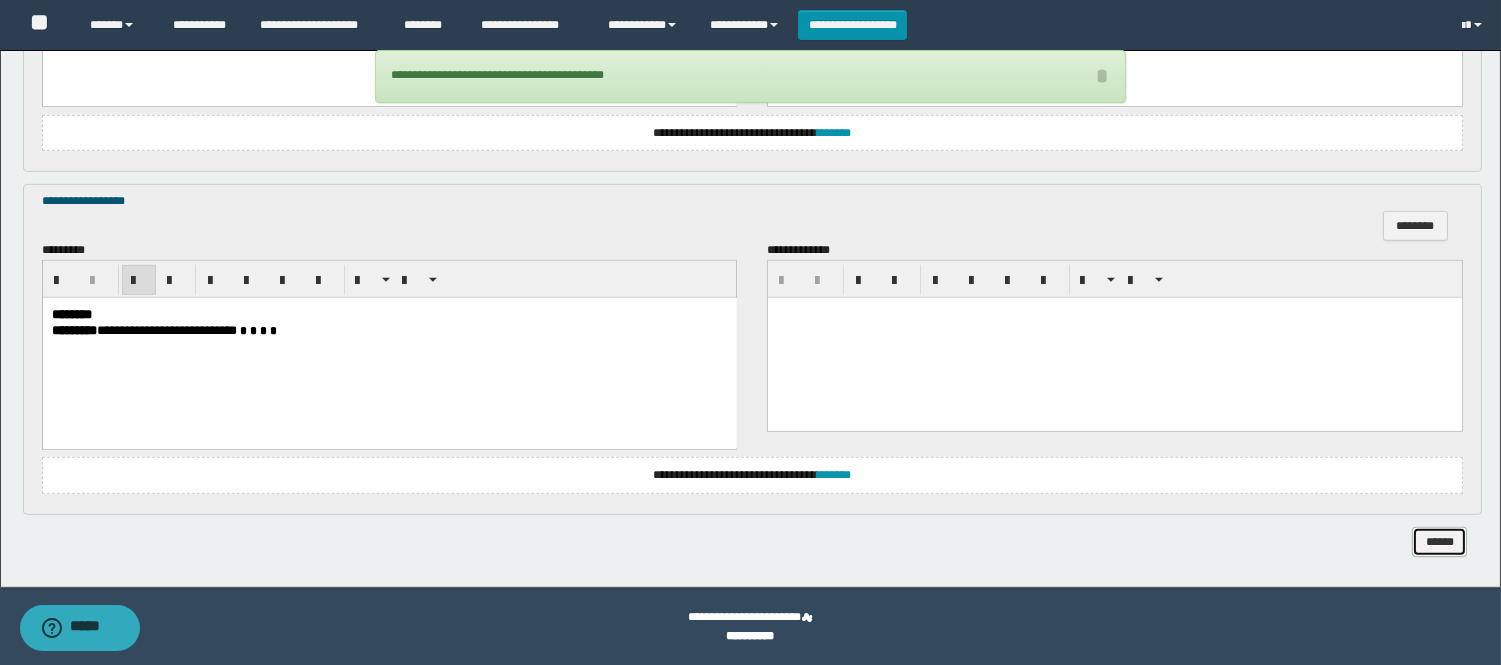 click on "******" at bounding box center [1439, 542] 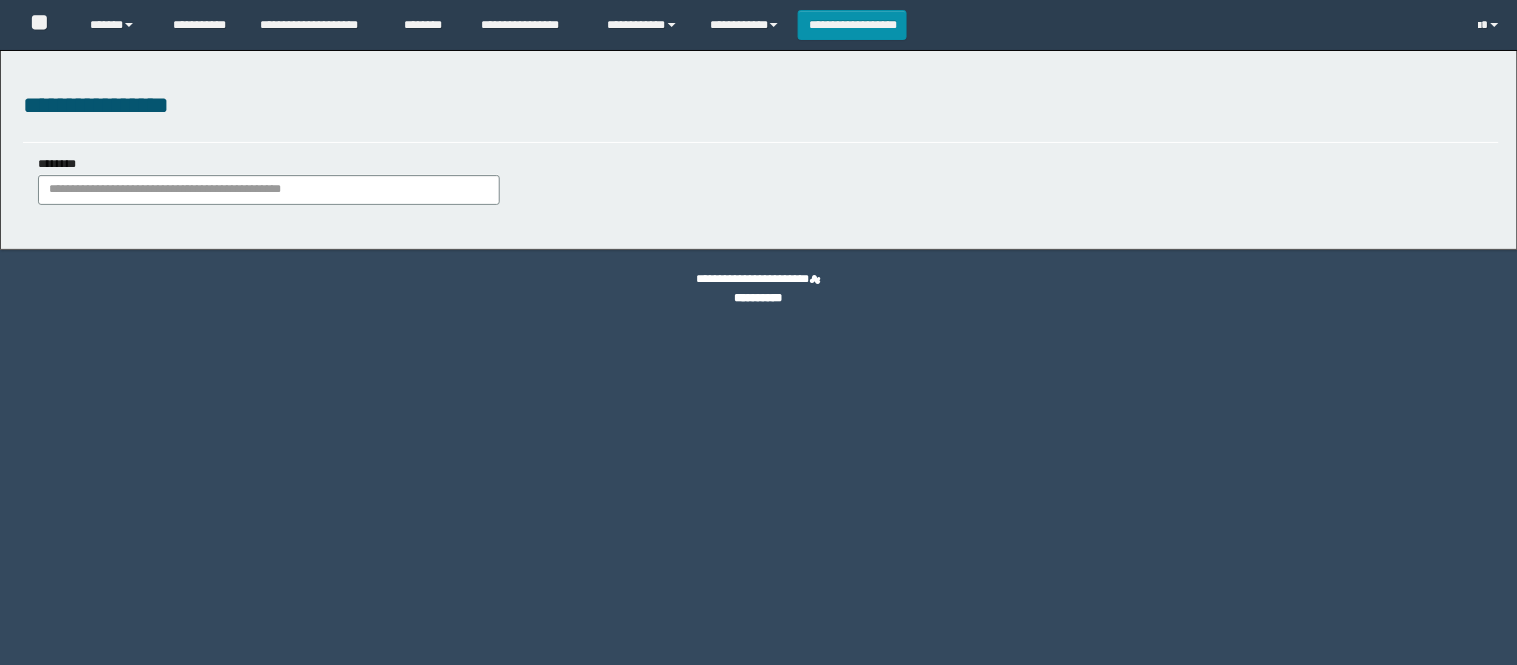 scroll, scrollTop: 0, scrollLeft: 0, axis: both 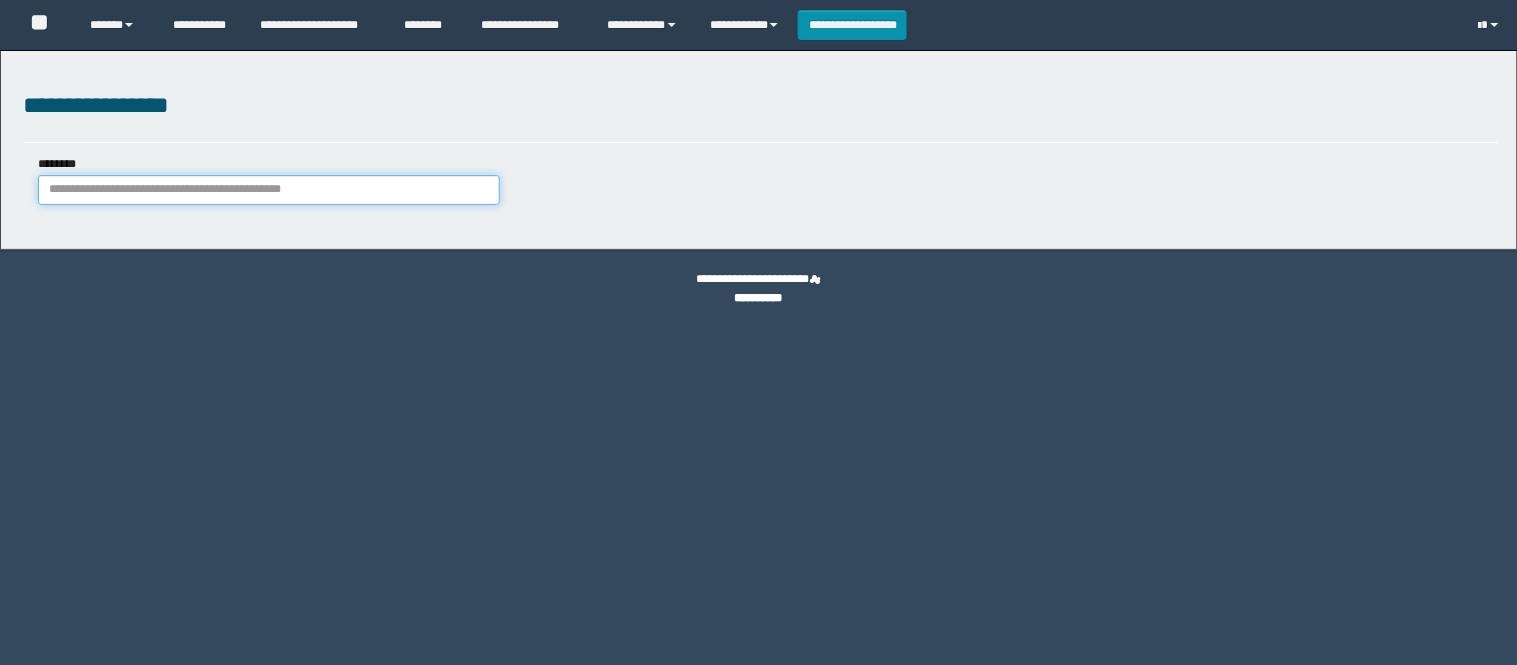 click on "********" at bounding box center [269, 190] 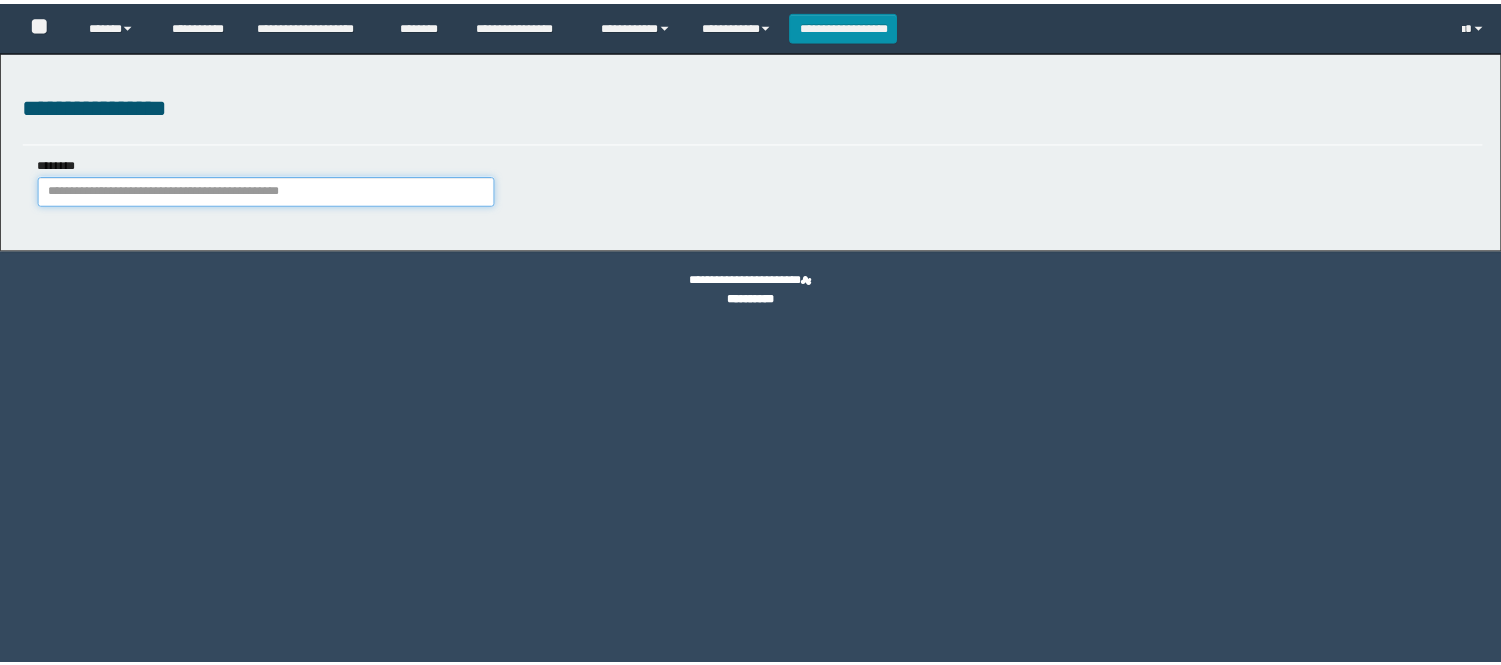 scroll, scrollTop: 0, scrollLeft: 0, axis: both 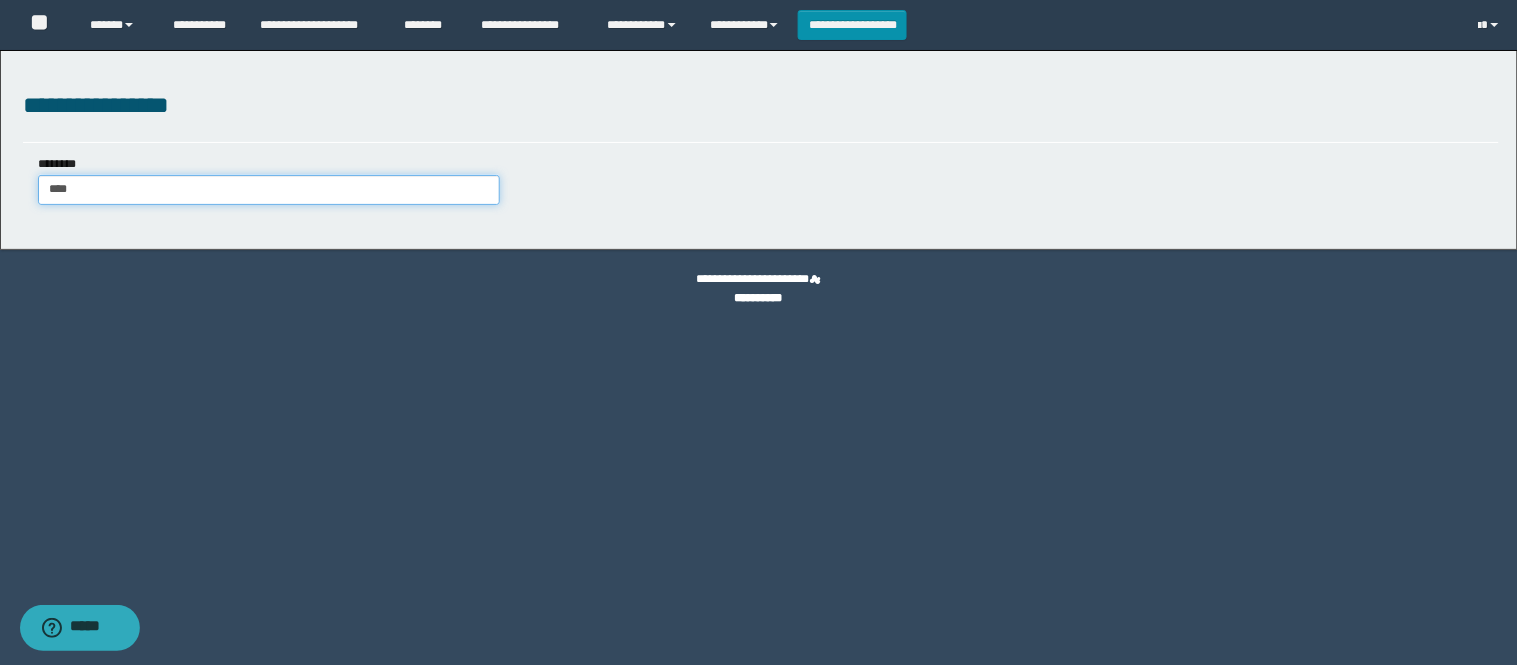 type on "*****" 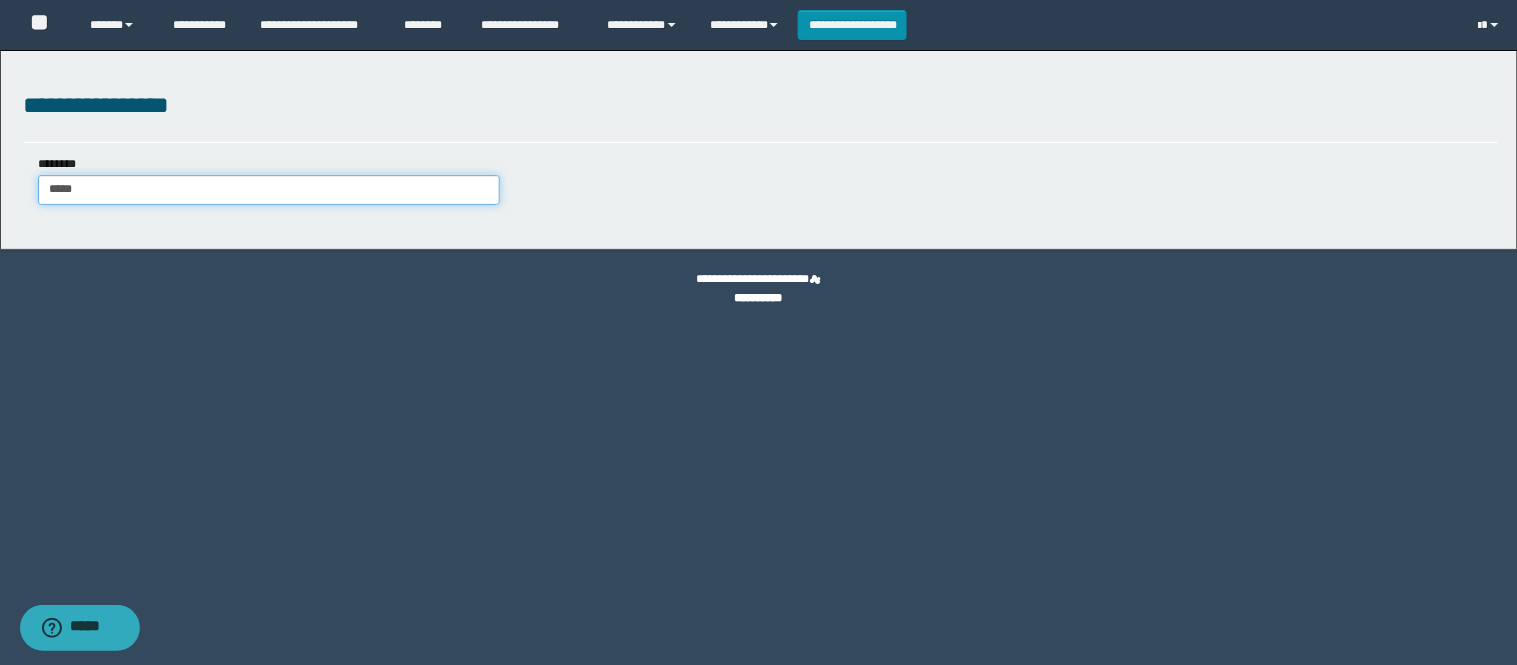 type on "*****" 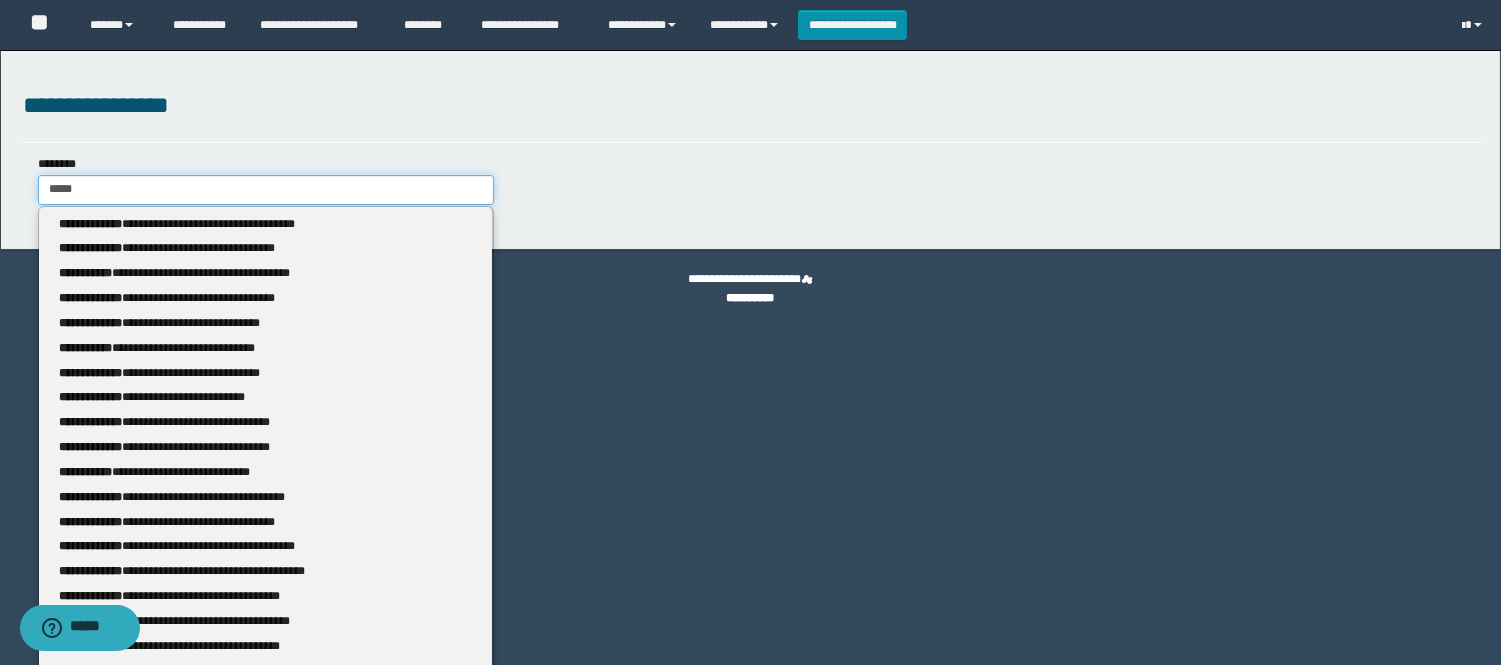 type 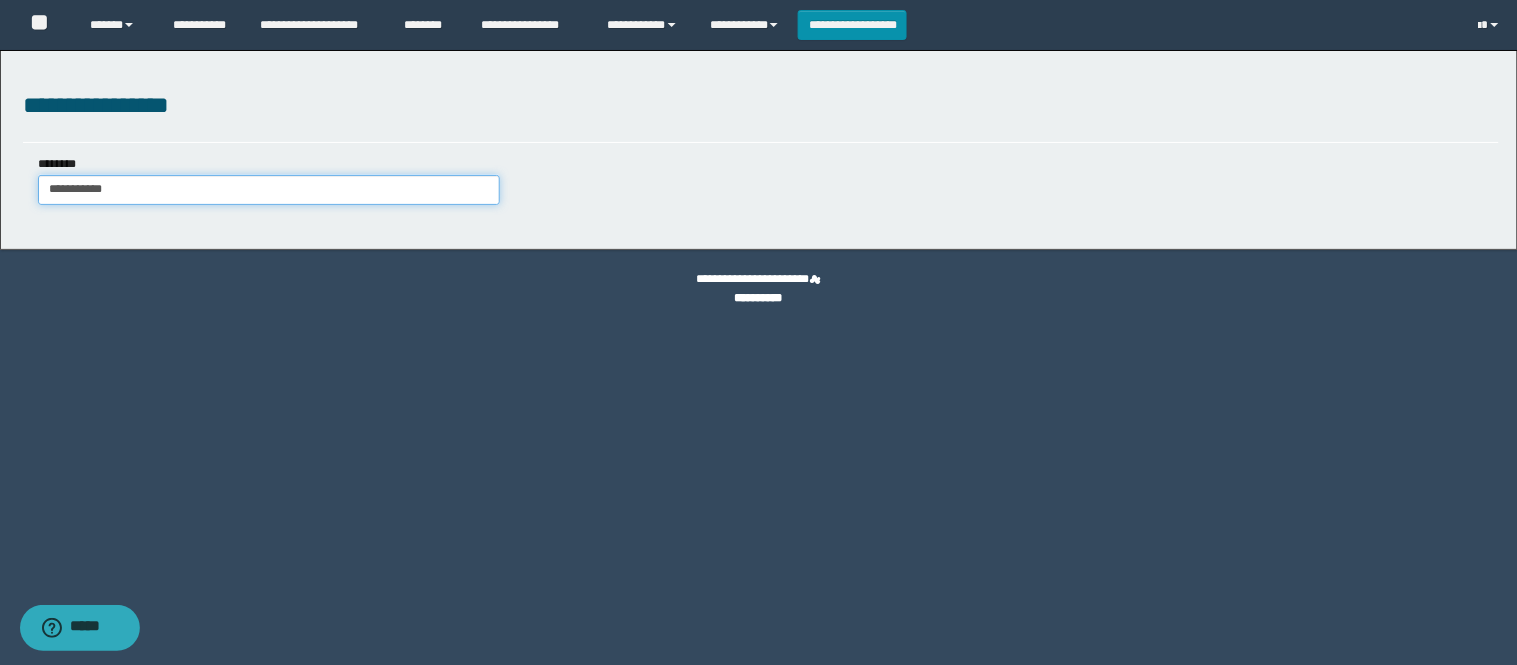 type on "**********" 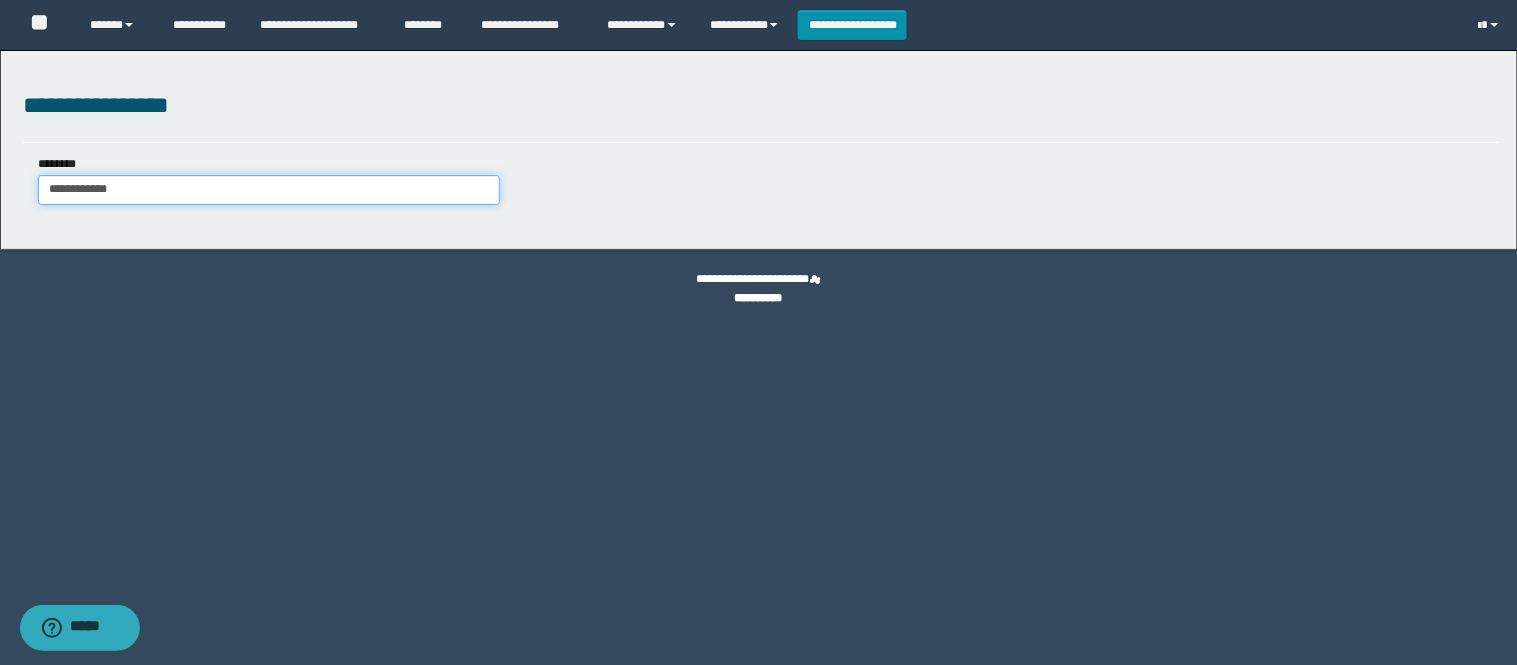 type on "**********" 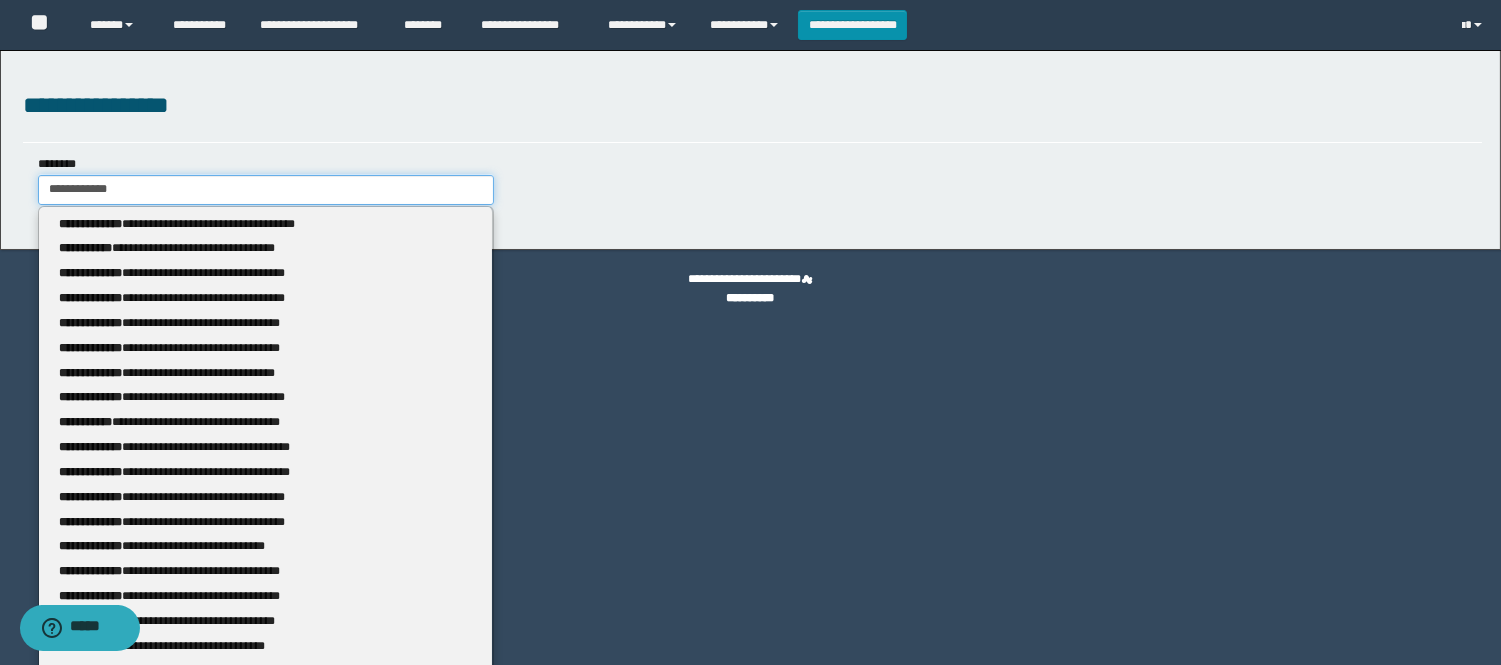 type 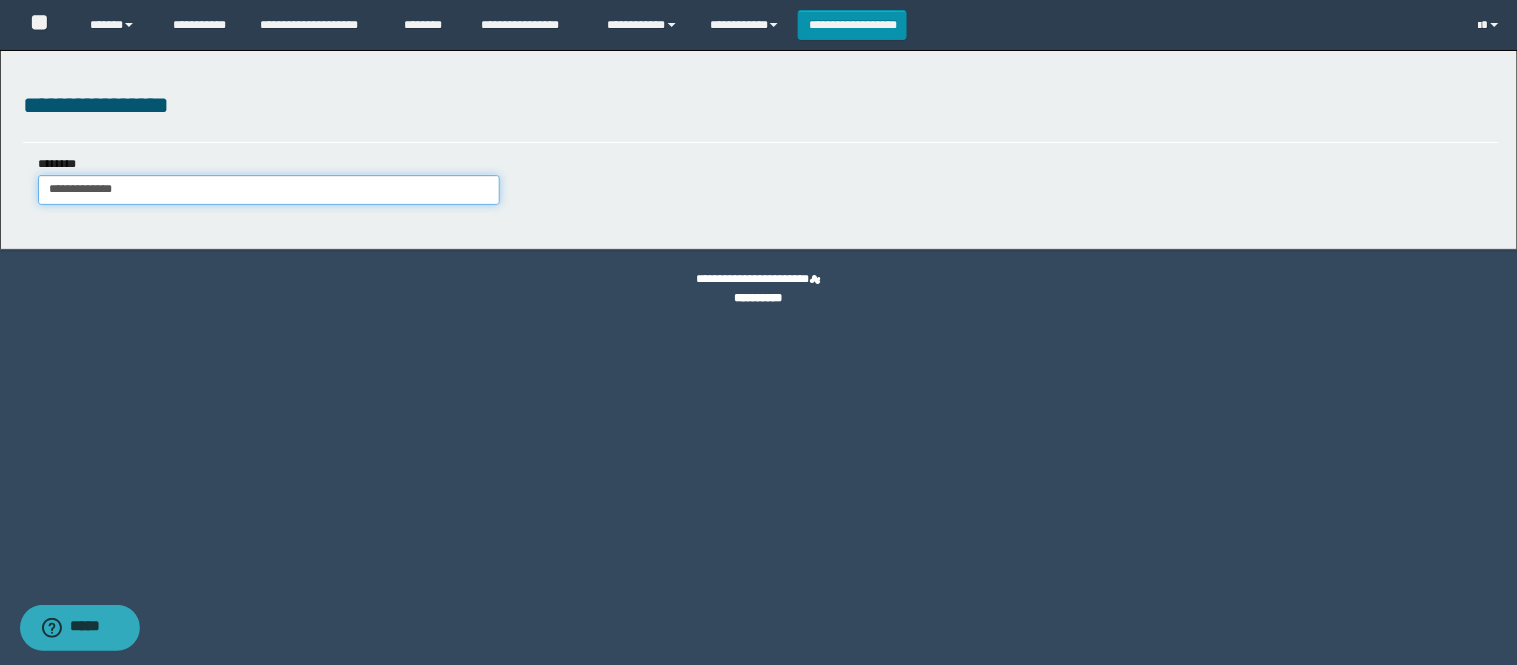 type on "**********" 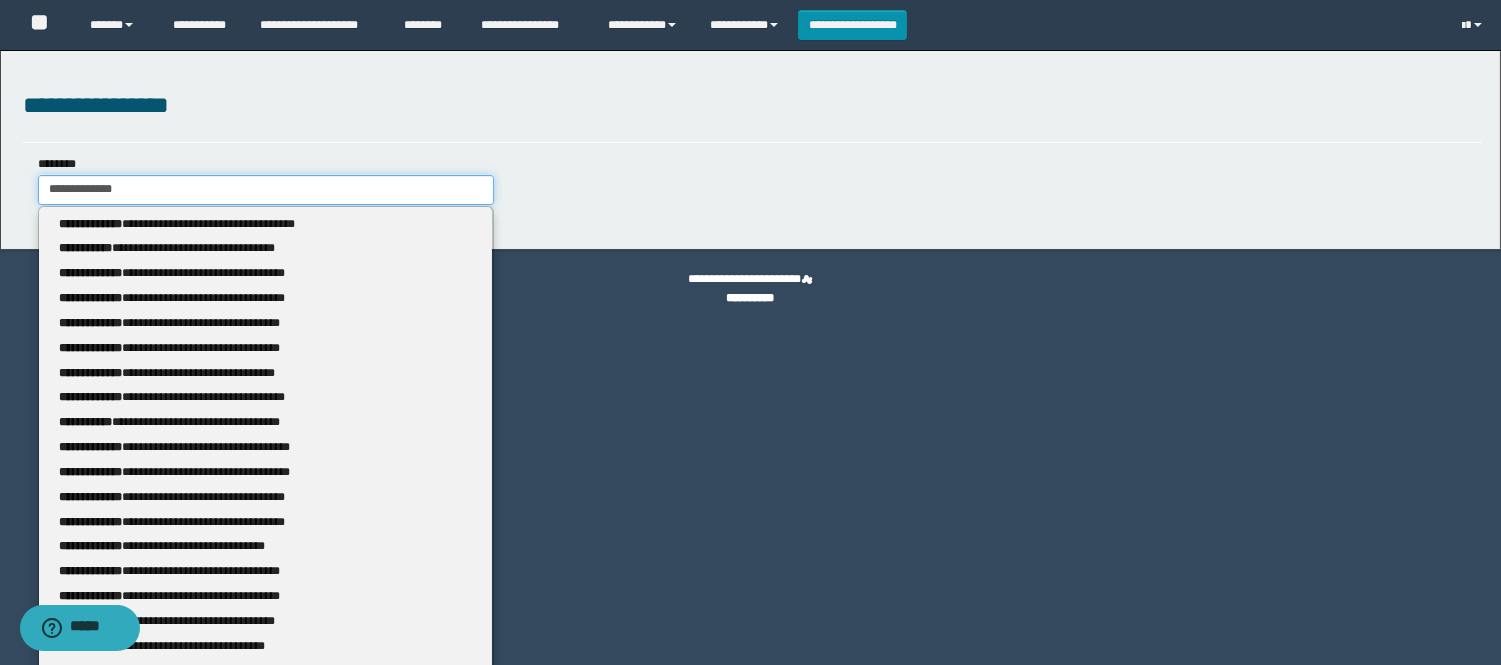 type 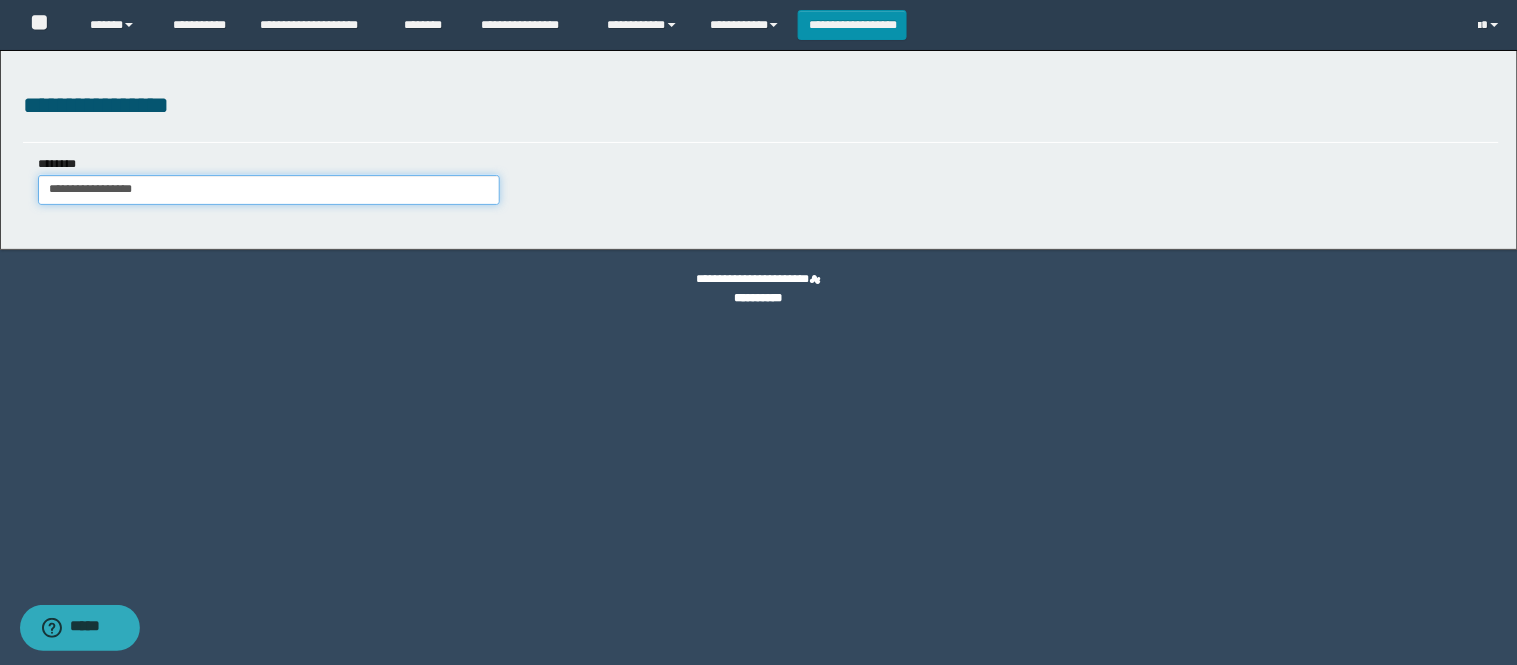 type on "**********" 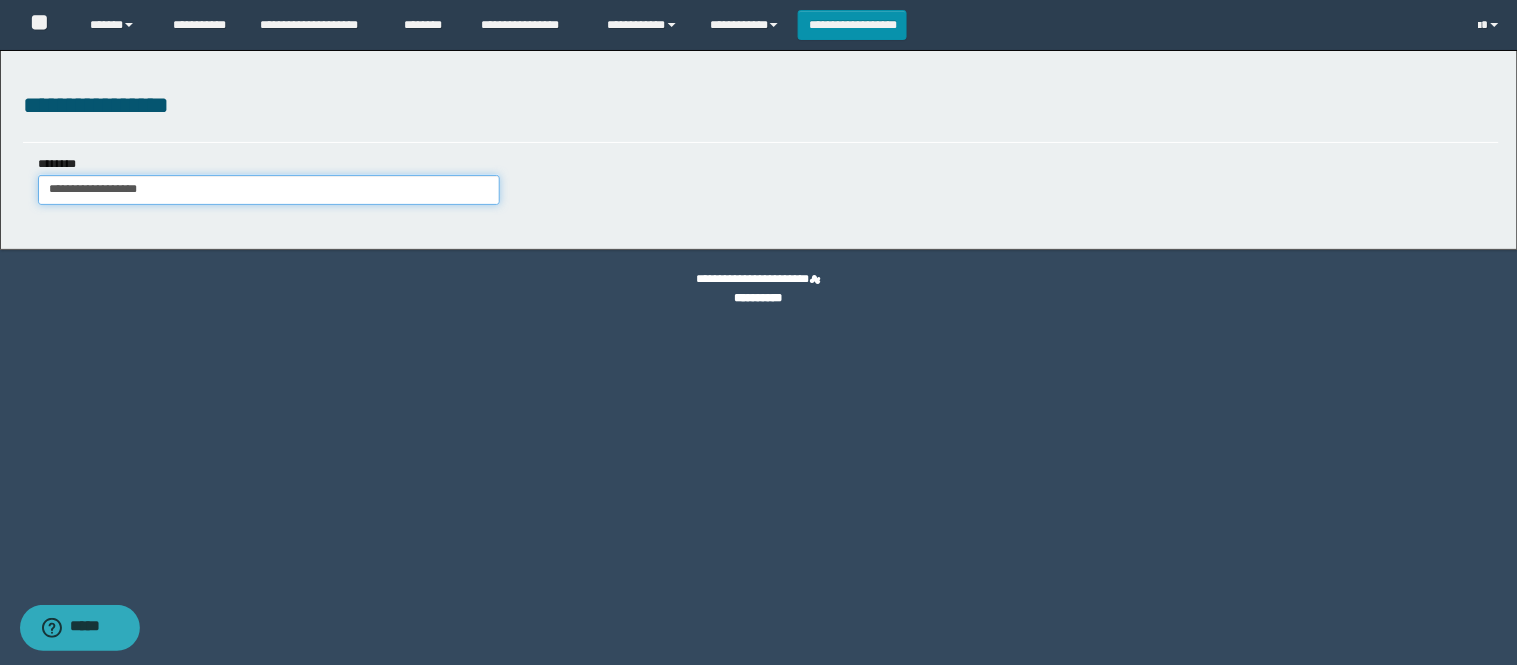 drag, startPoint x: 188, startPoint y: 184, endPoint x: 2, endPoint y: 184, distance: 186 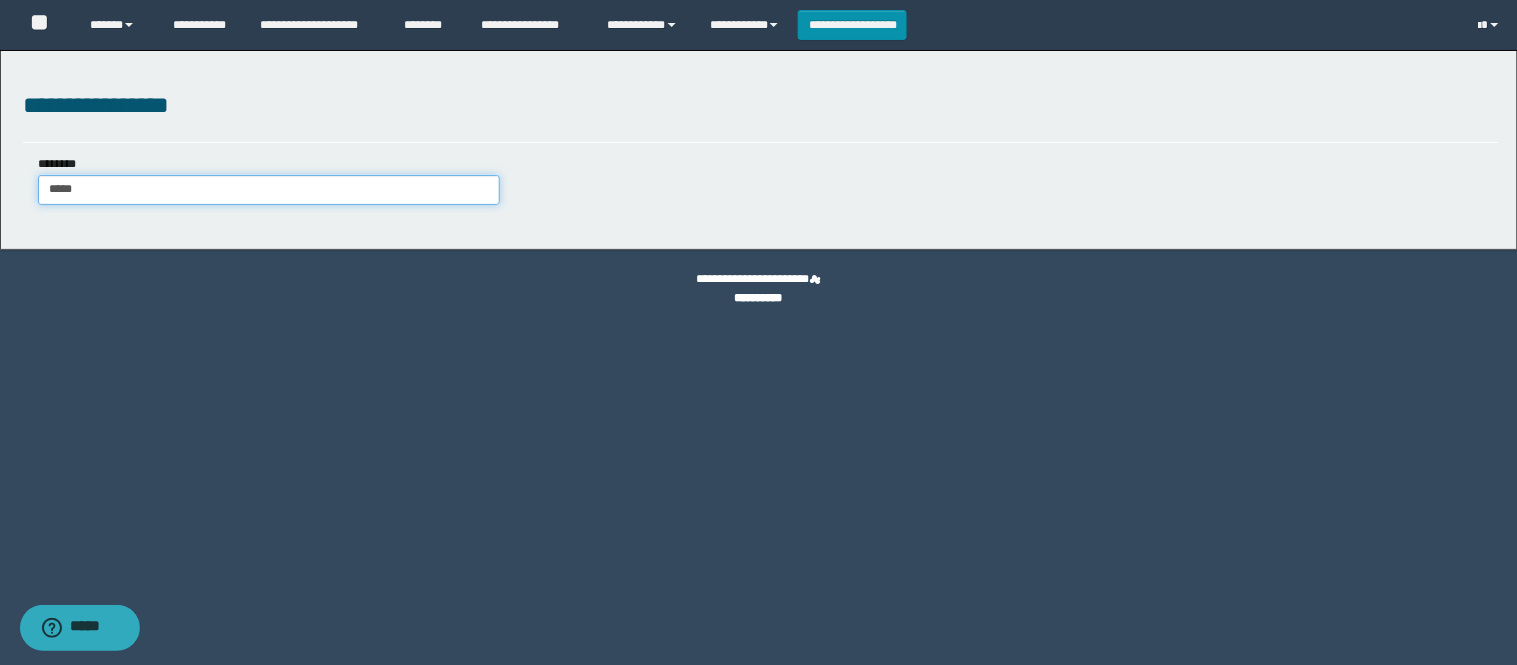 type on "******" 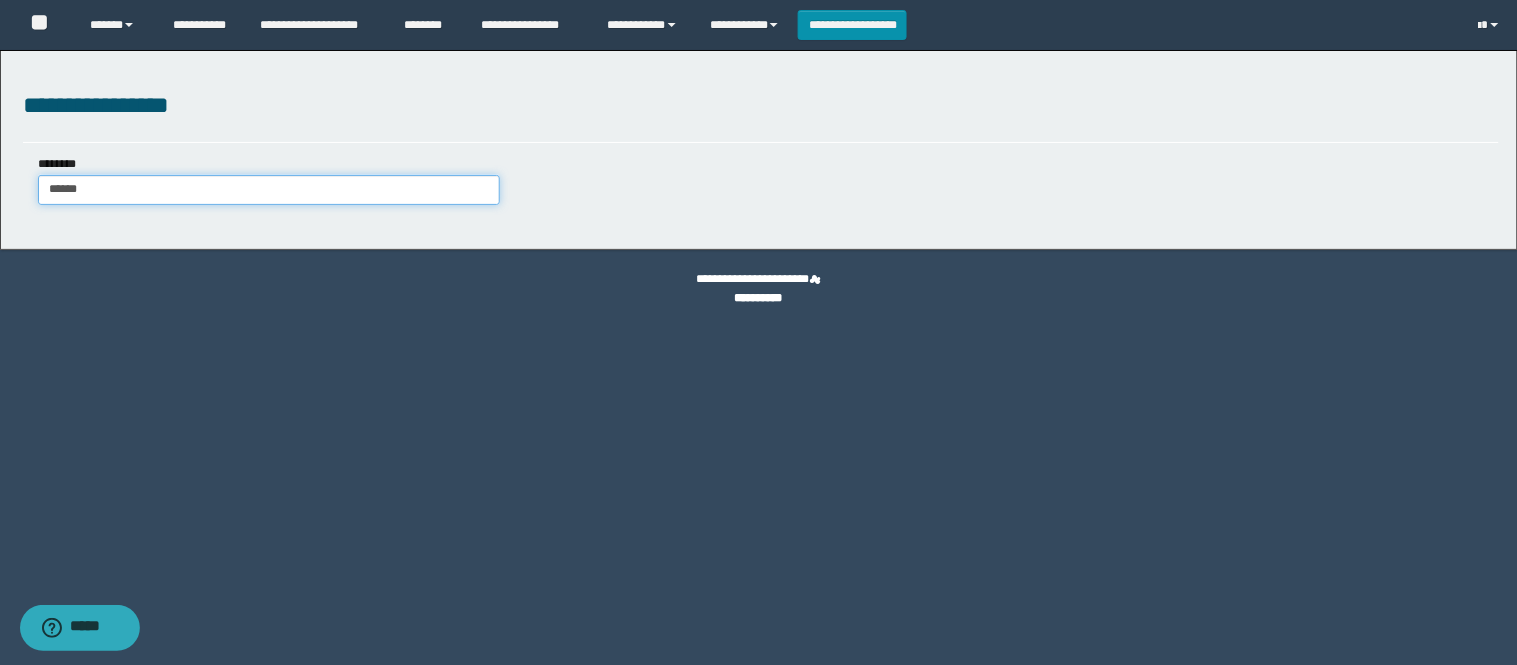 type on "******" 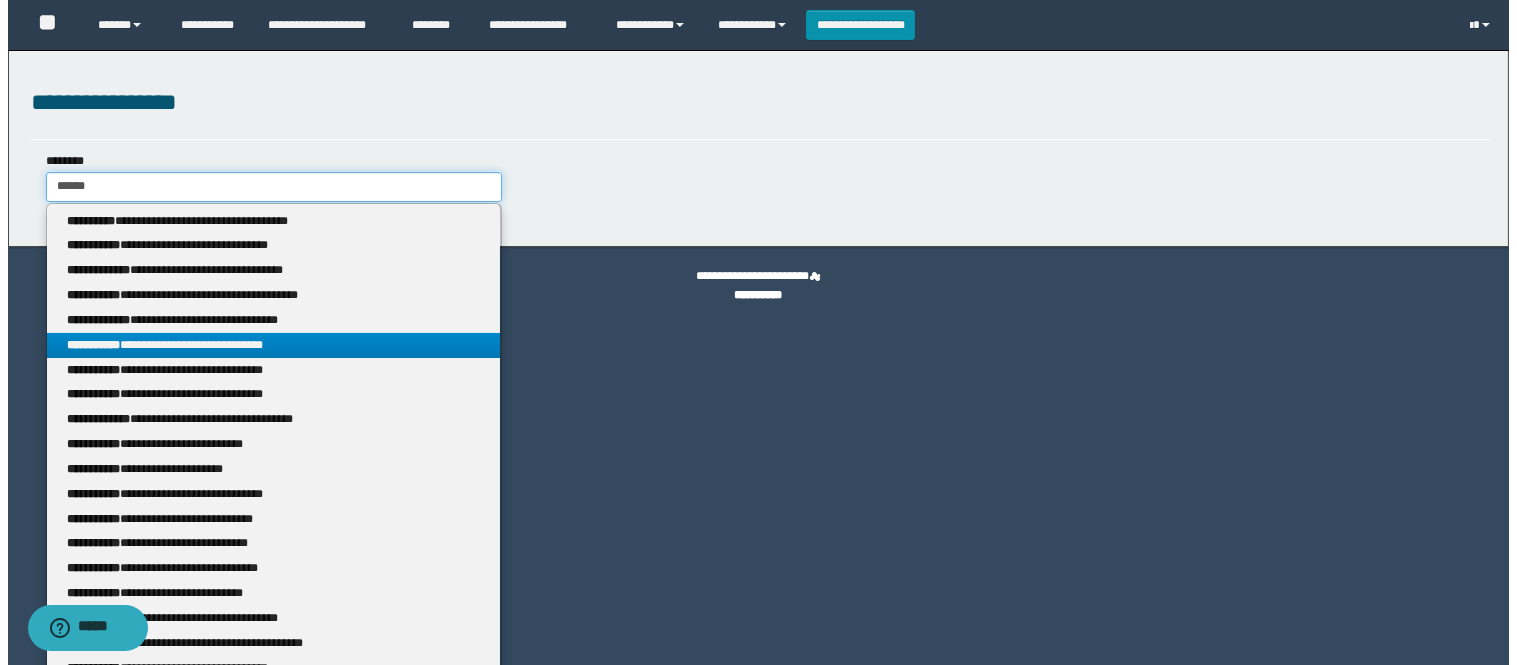 scroll, scrollTop: 0, scrollLeft: 0, axis: both 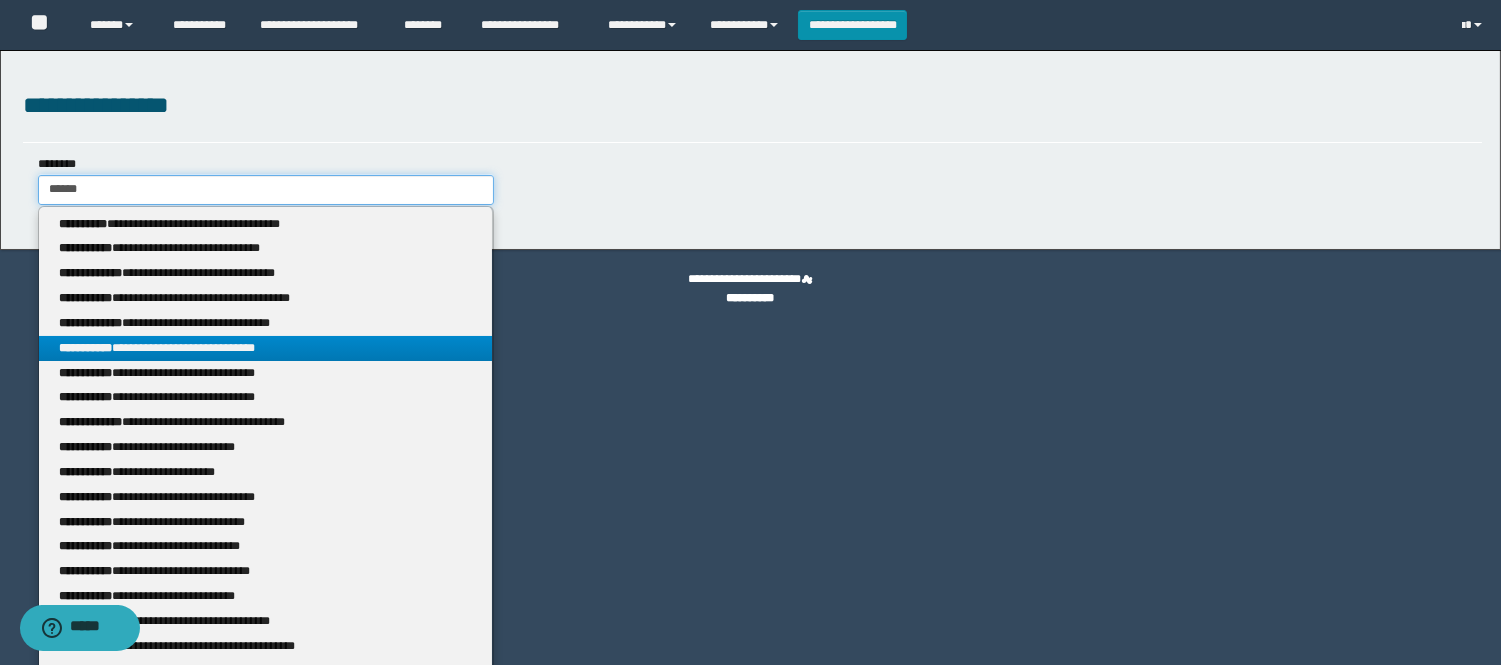 drag, startPoint x: 146, startPoint y: 181, endPoint x: 0, endPoint y: 181, distance: 146 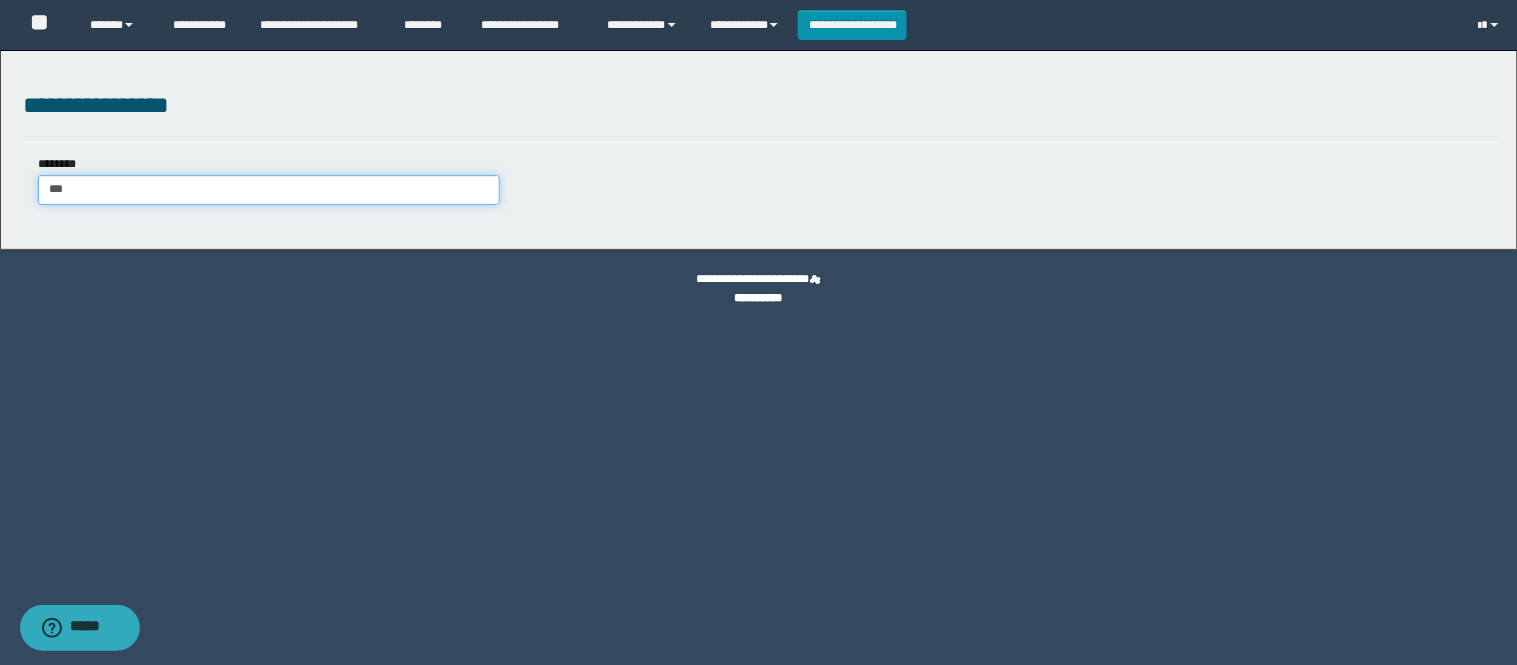 type on "****" 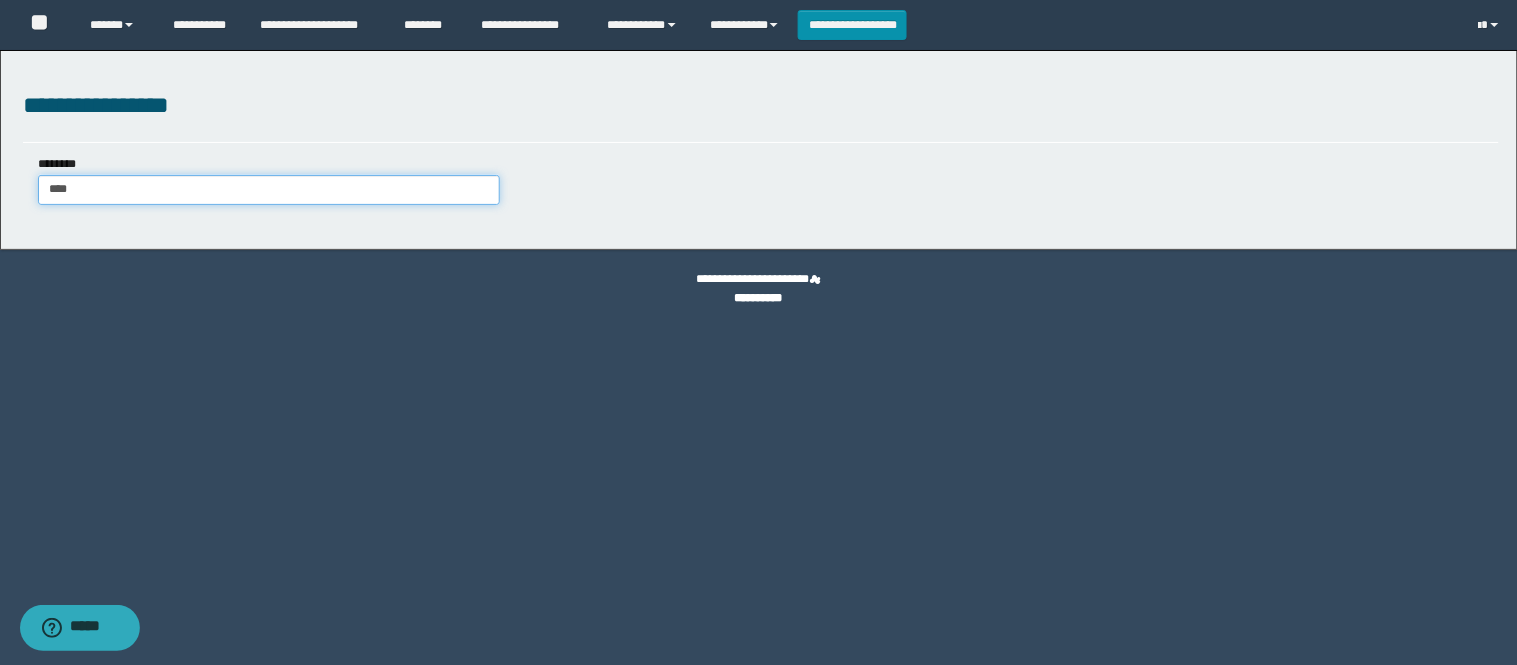 type on "****" 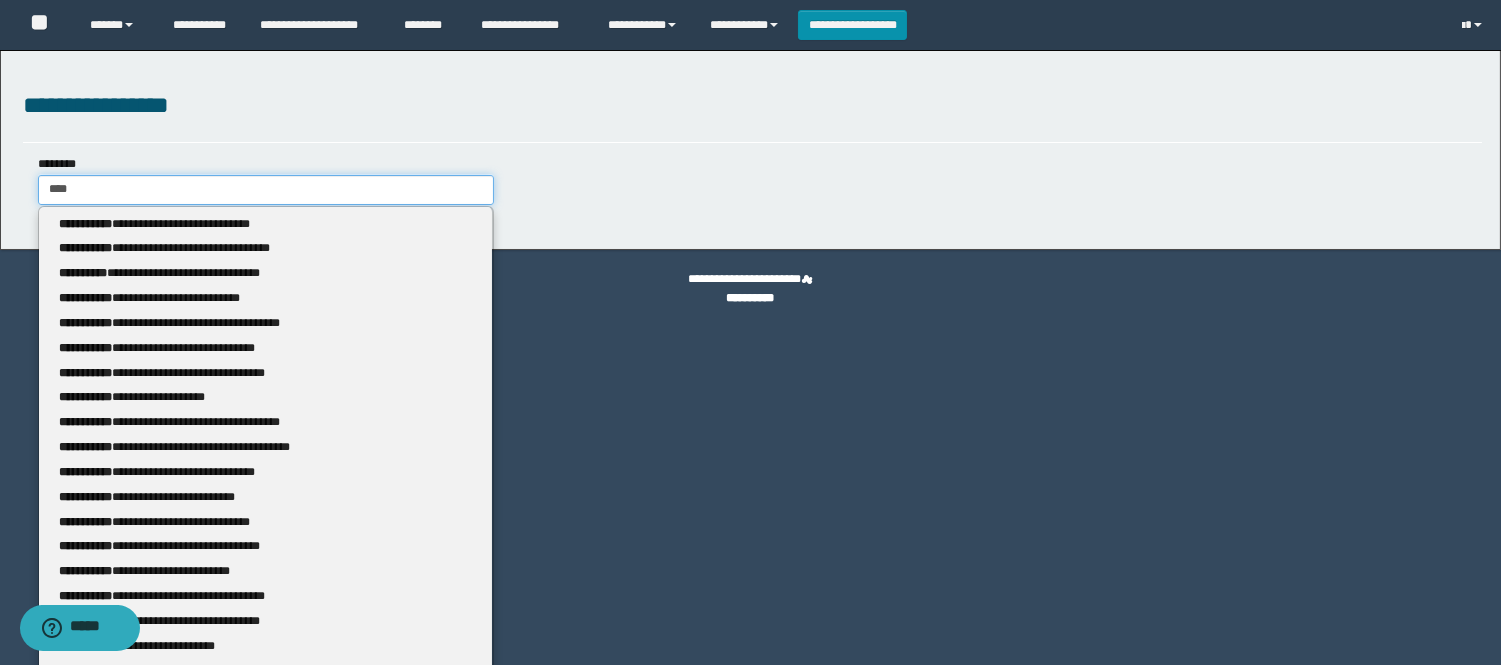type 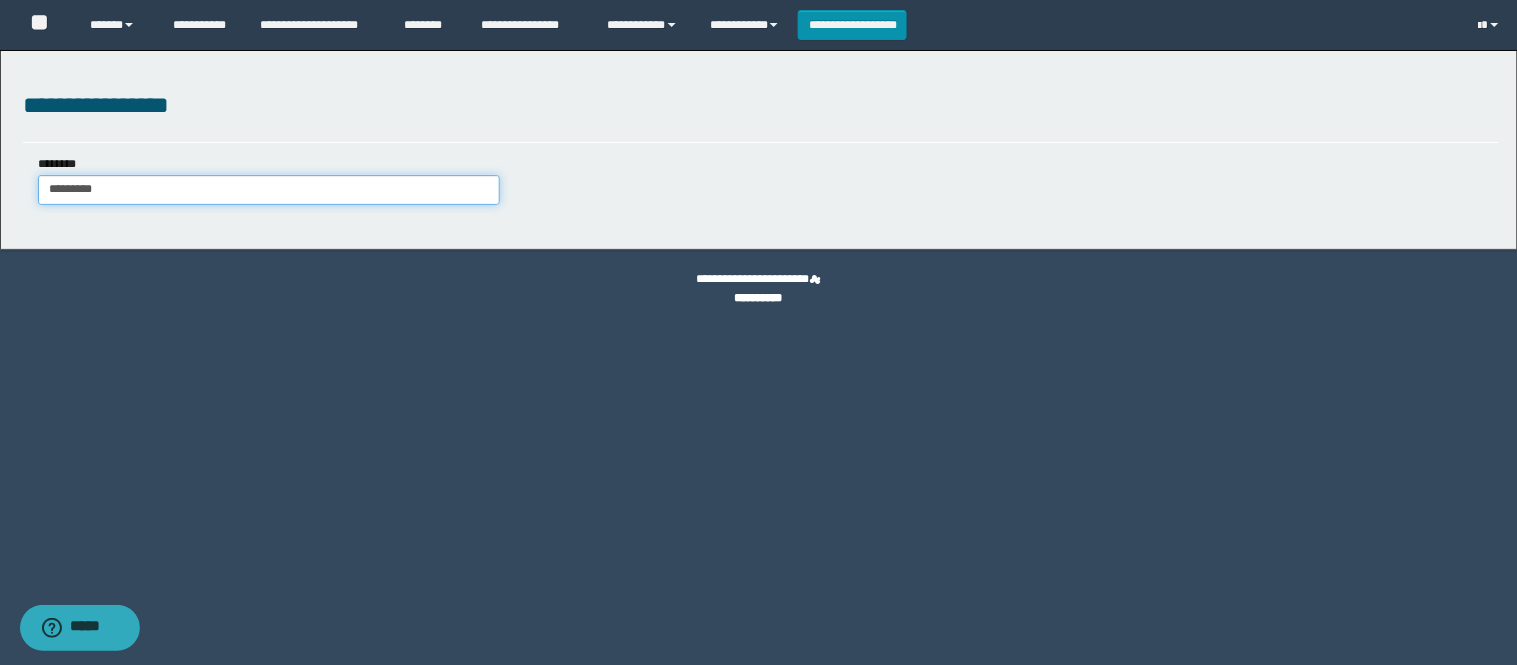 click on "*********" at bounding box center (269, 190) 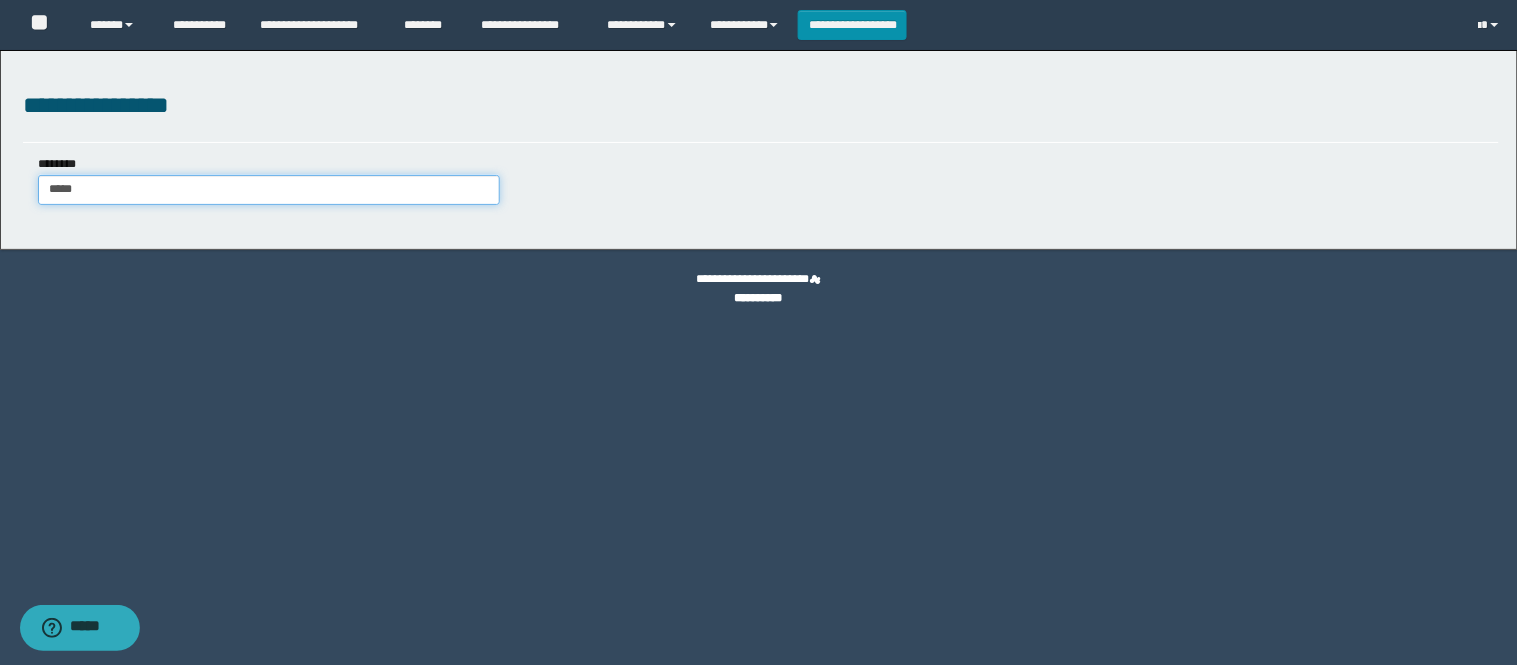 type on "****" 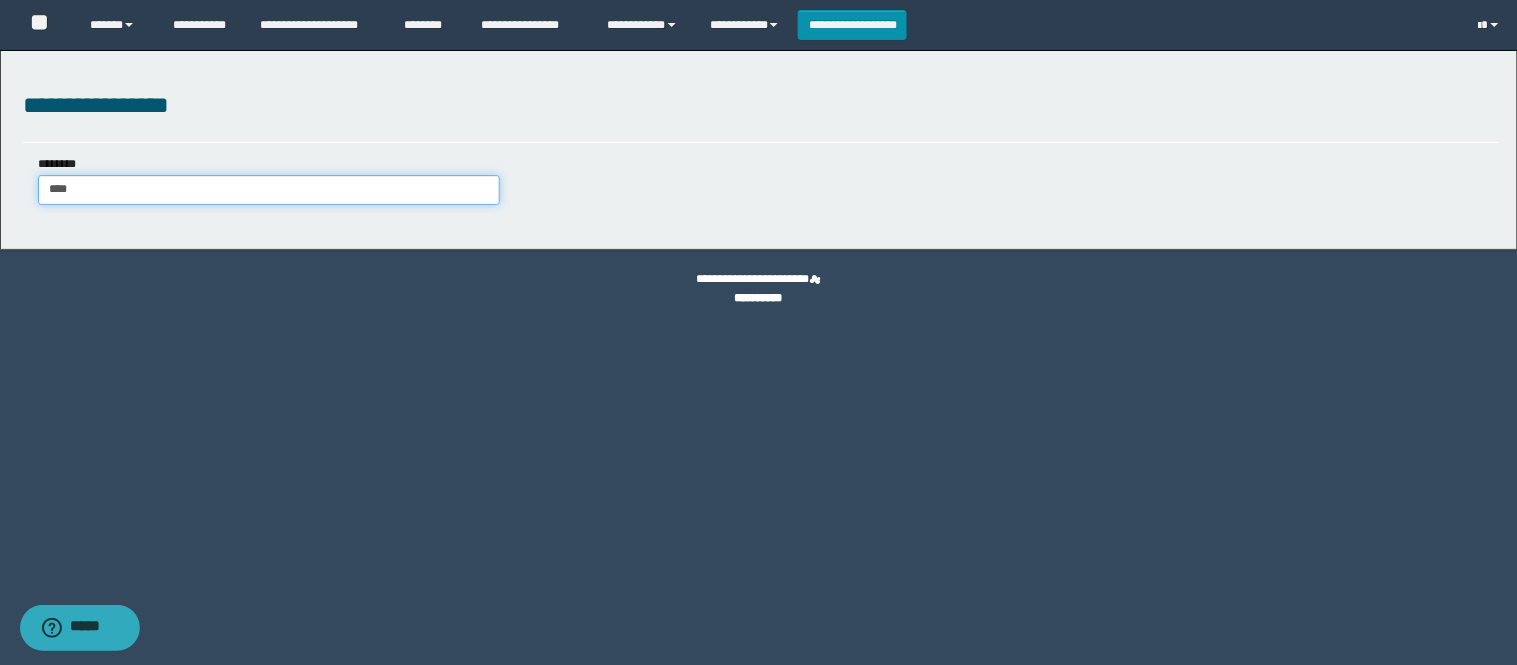 type on "****" 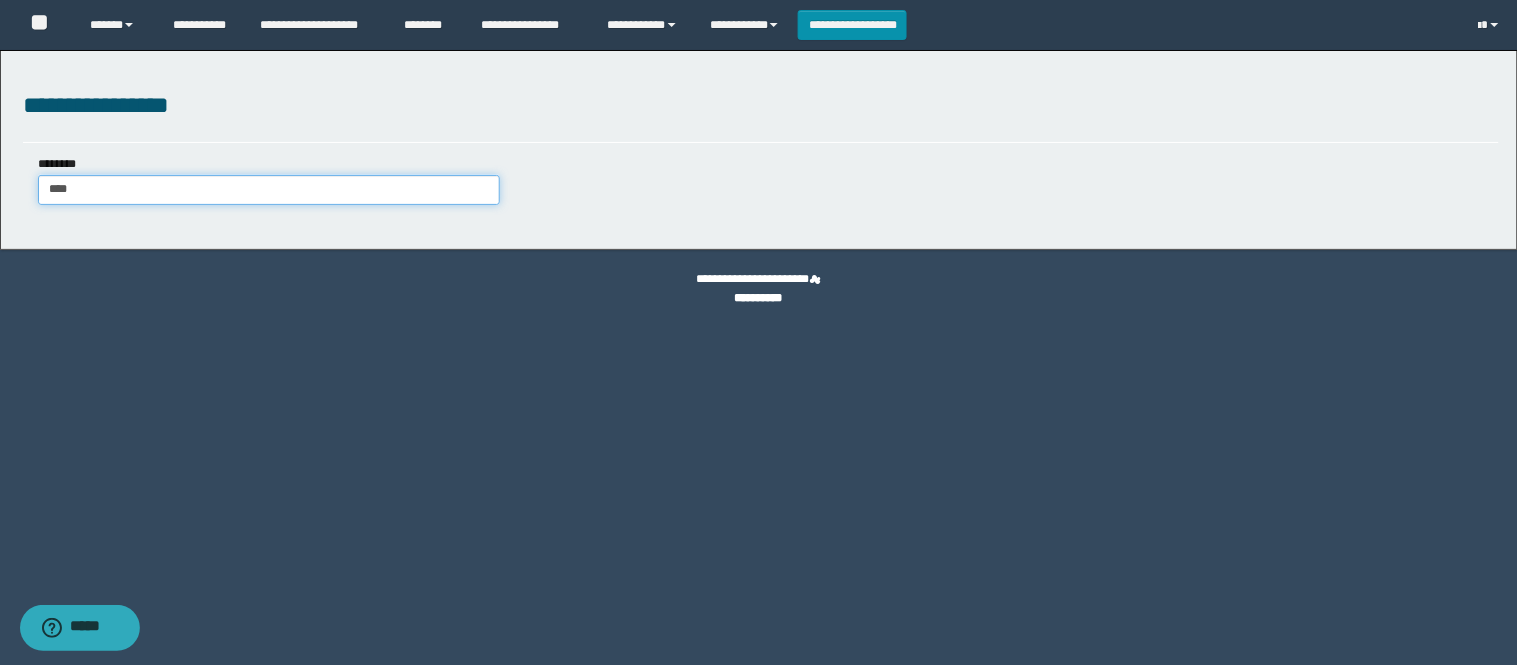type 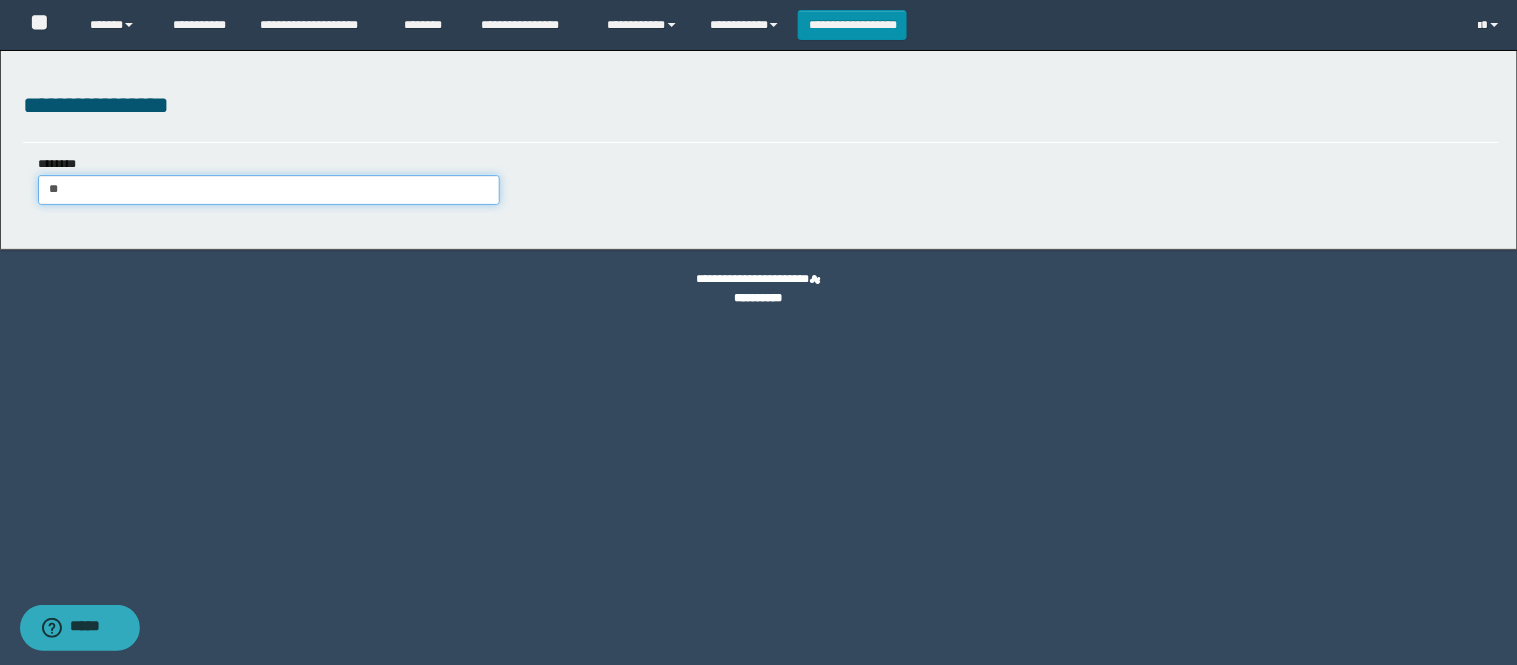 type on "*" 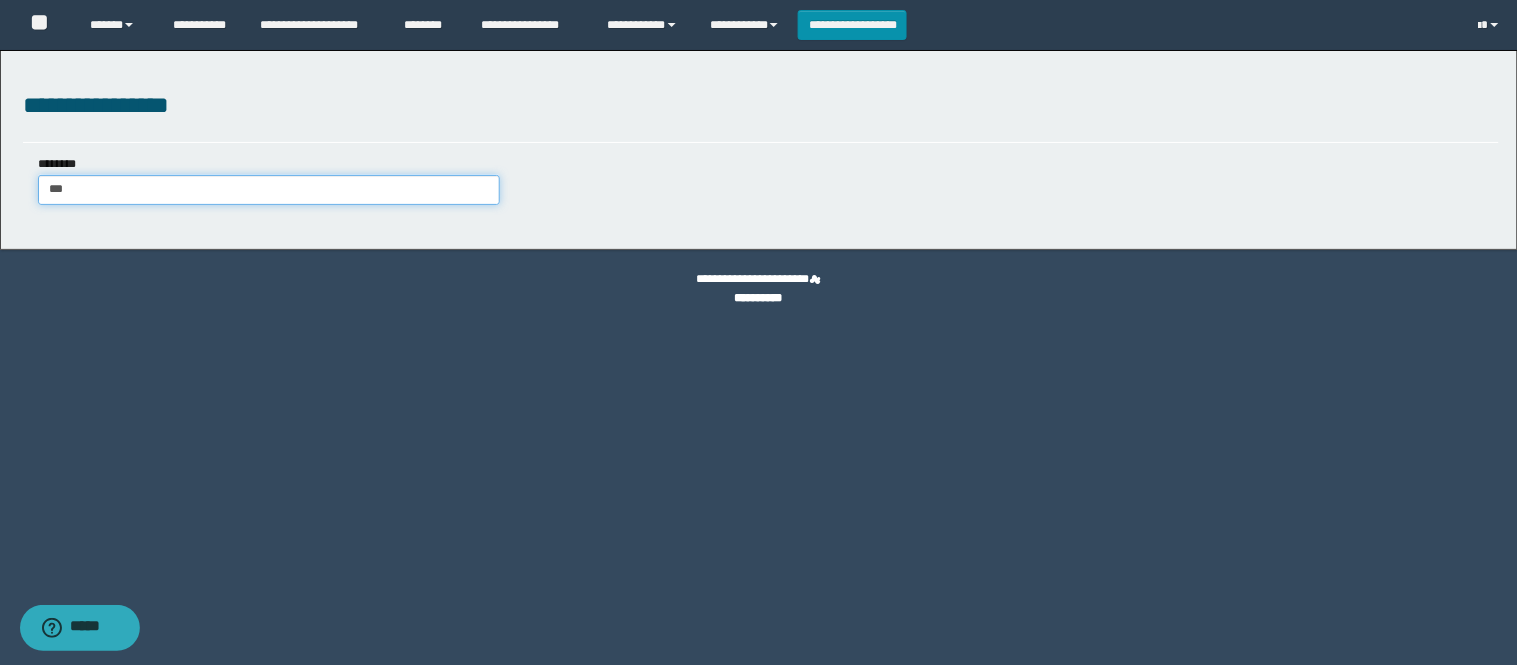 type on "***" 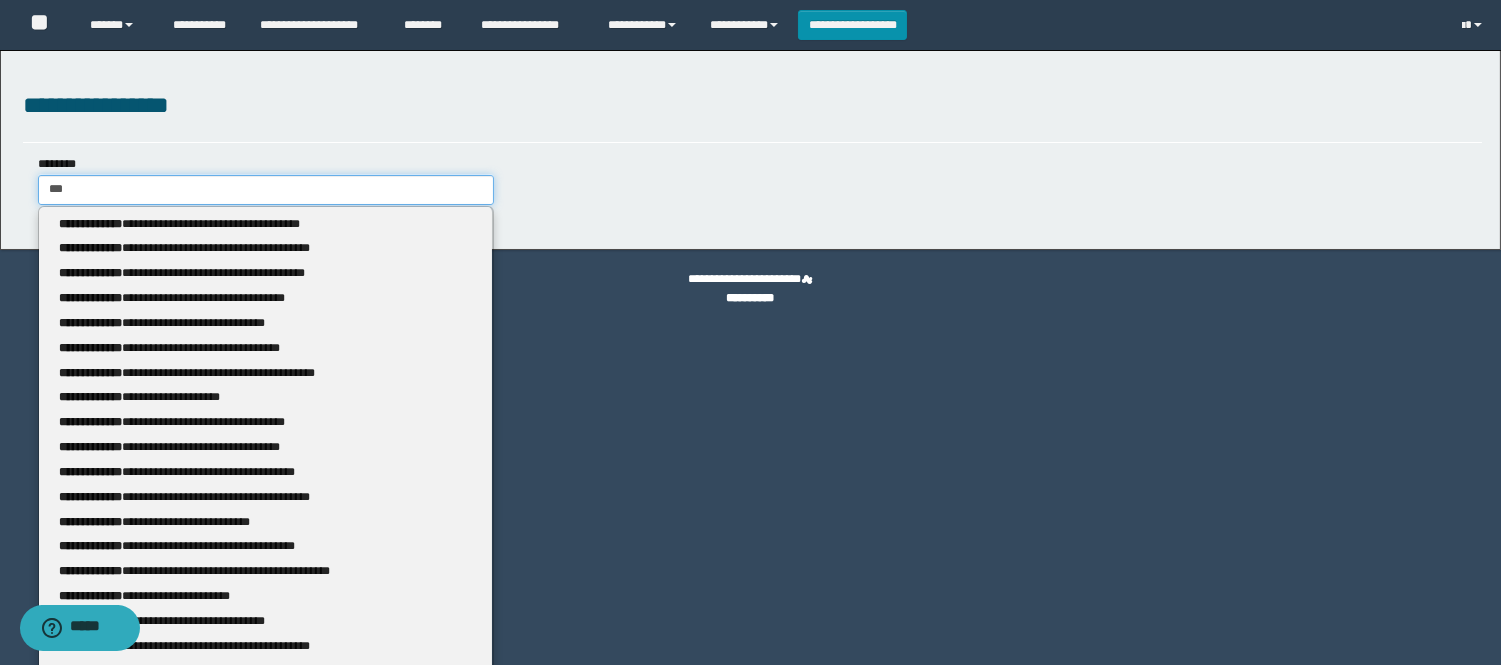 type 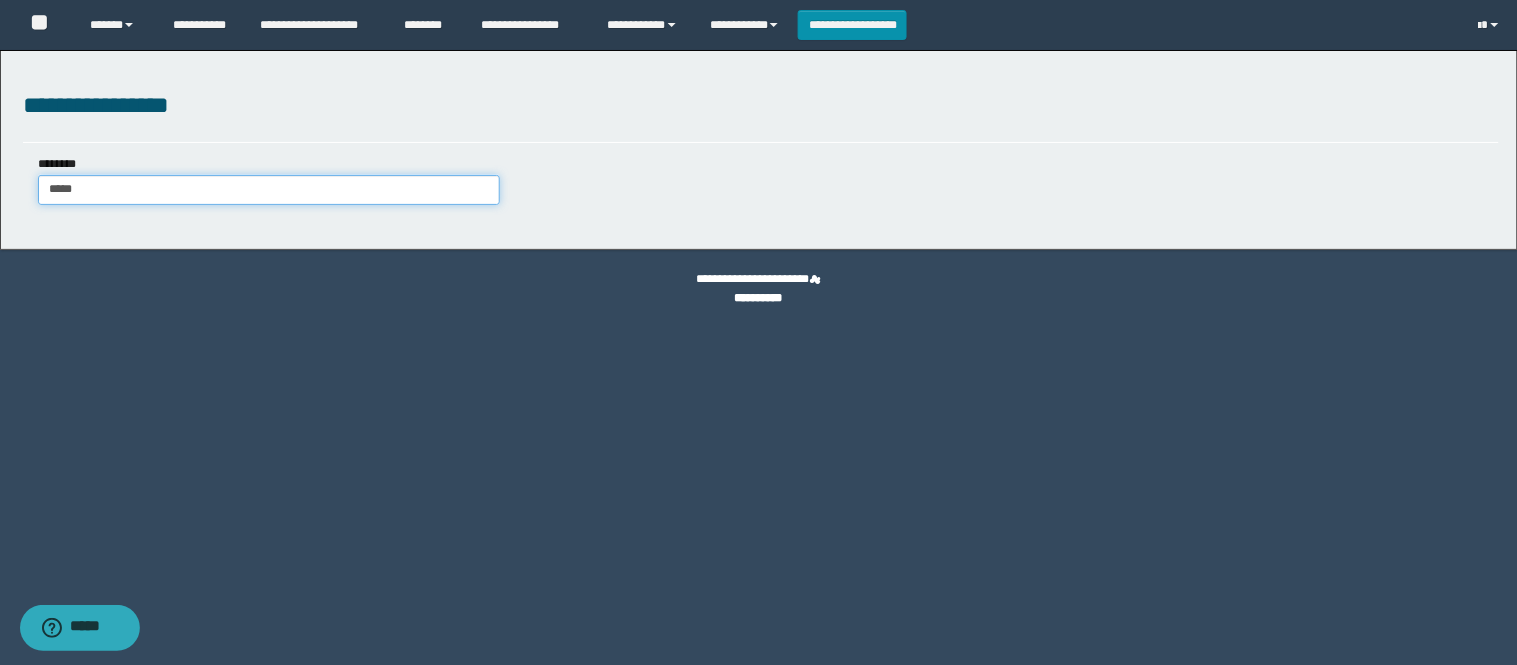 type on "******" 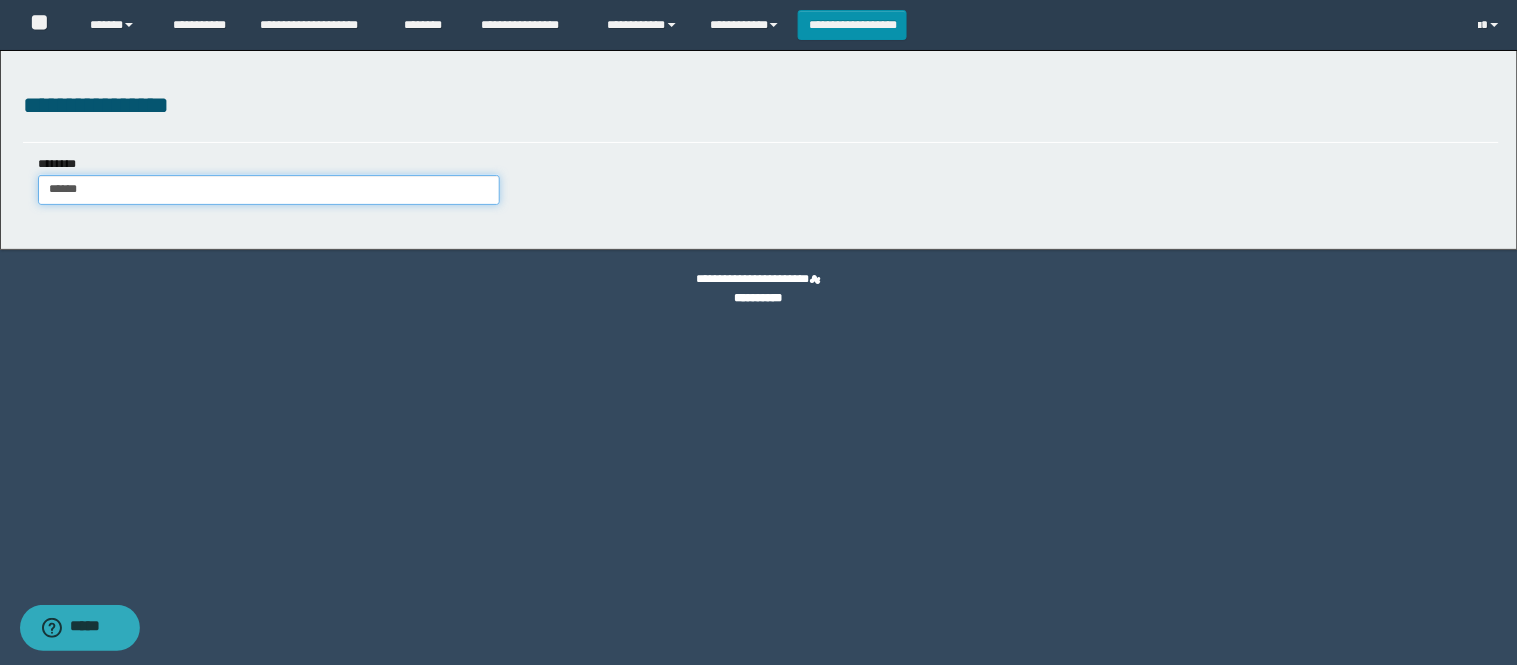 type on "******" 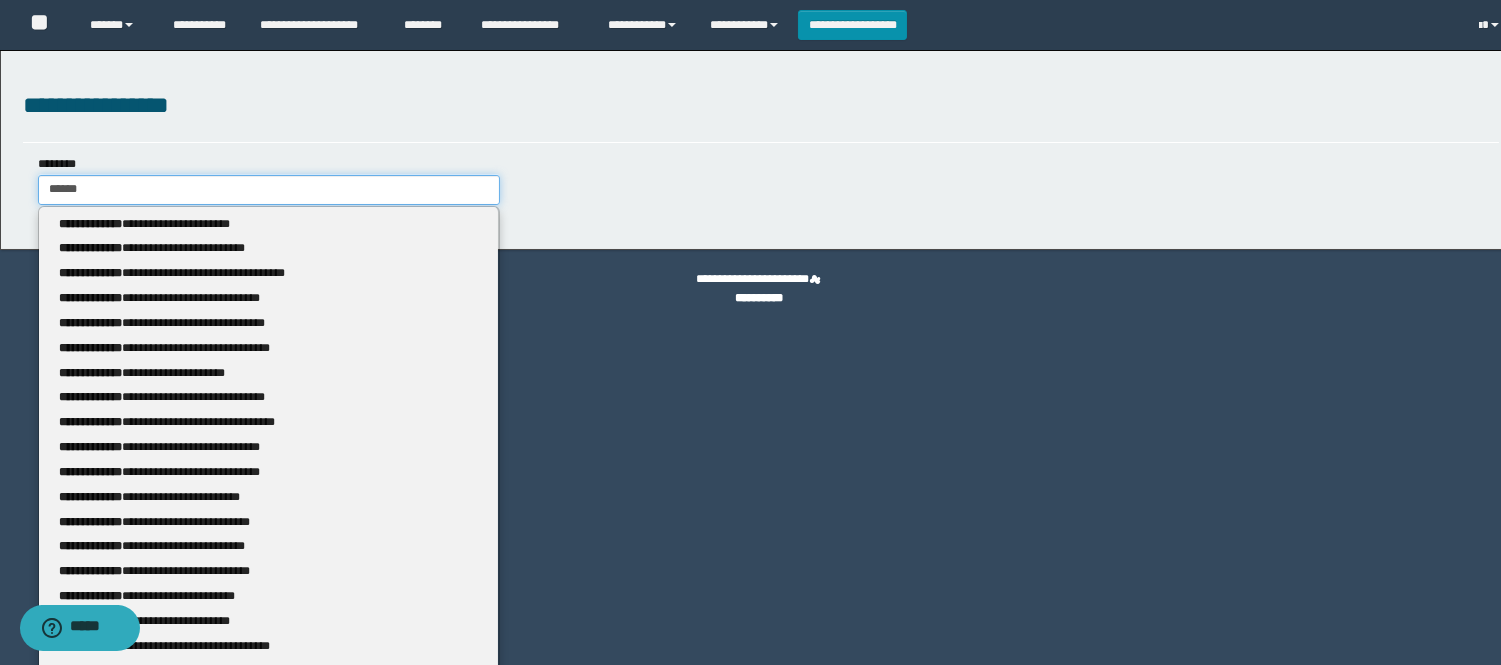 type 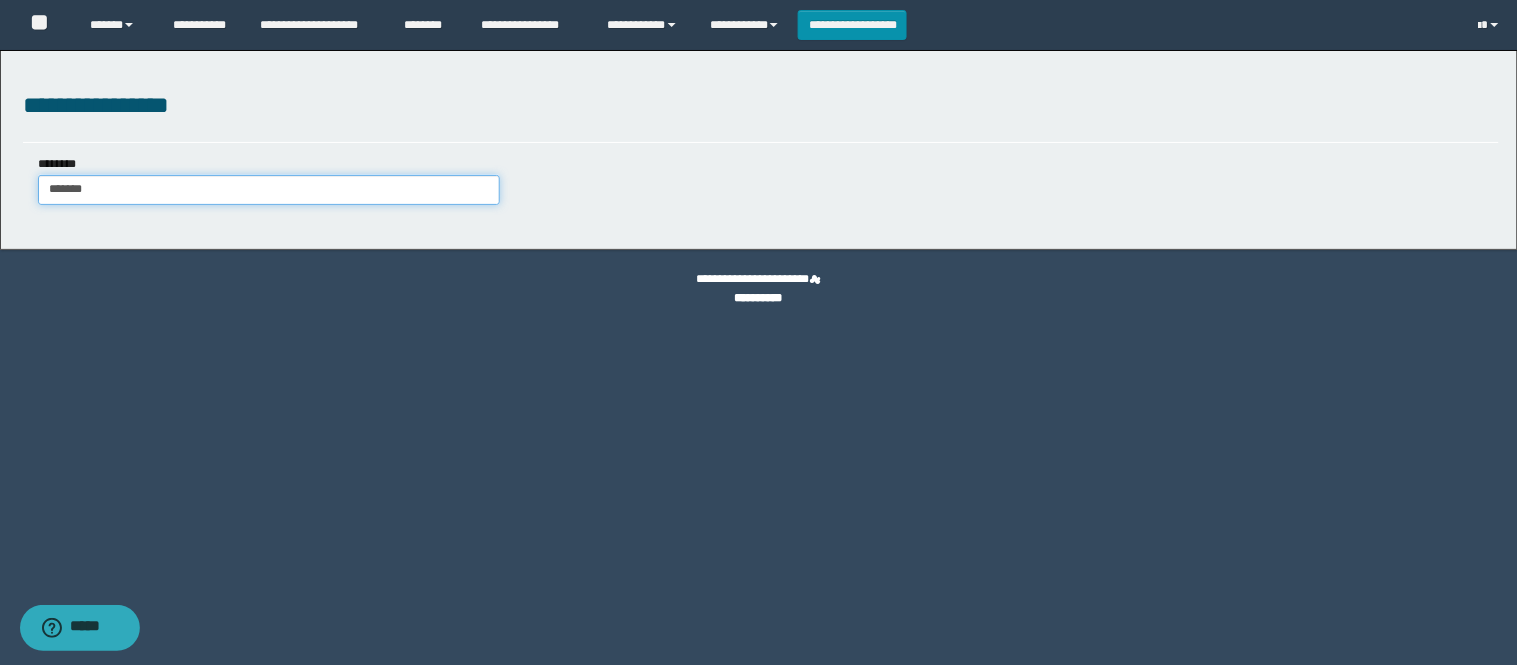 type on "*******" 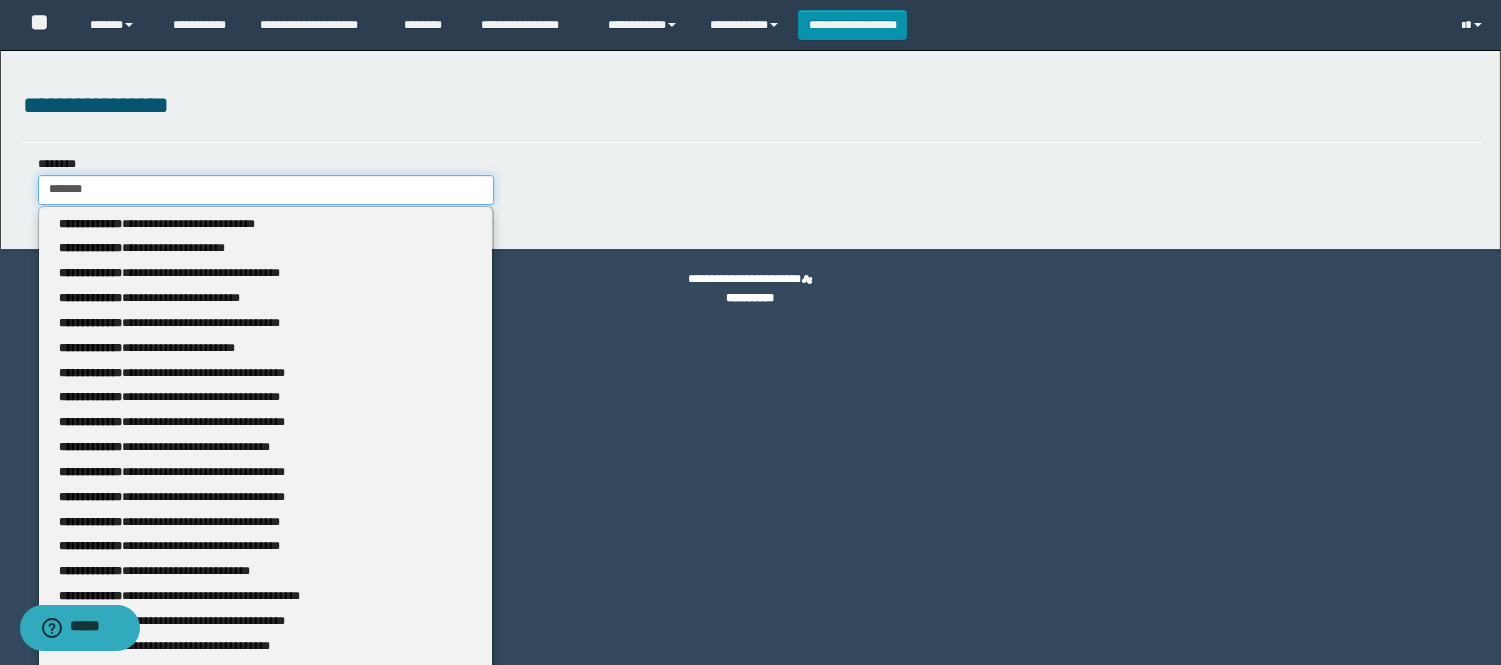 type 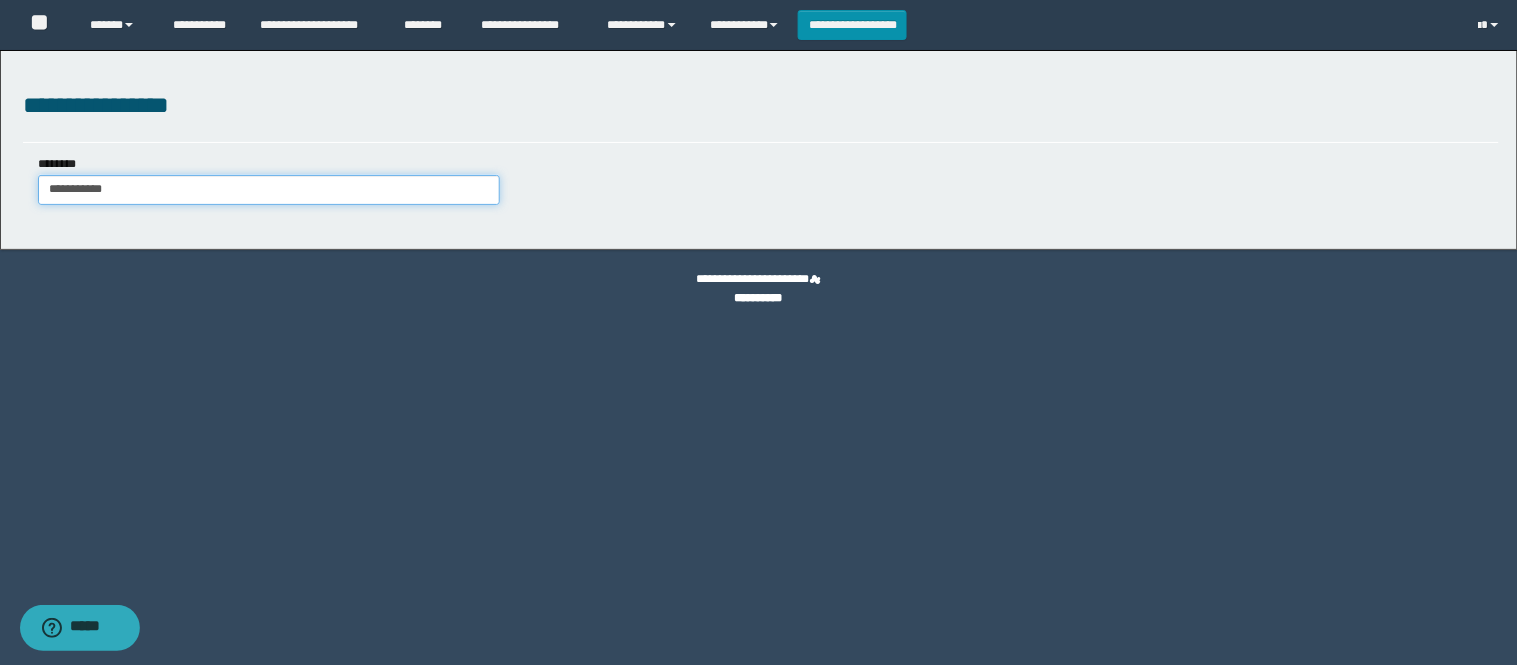 click on "**********" at bounding box center [269, 190] 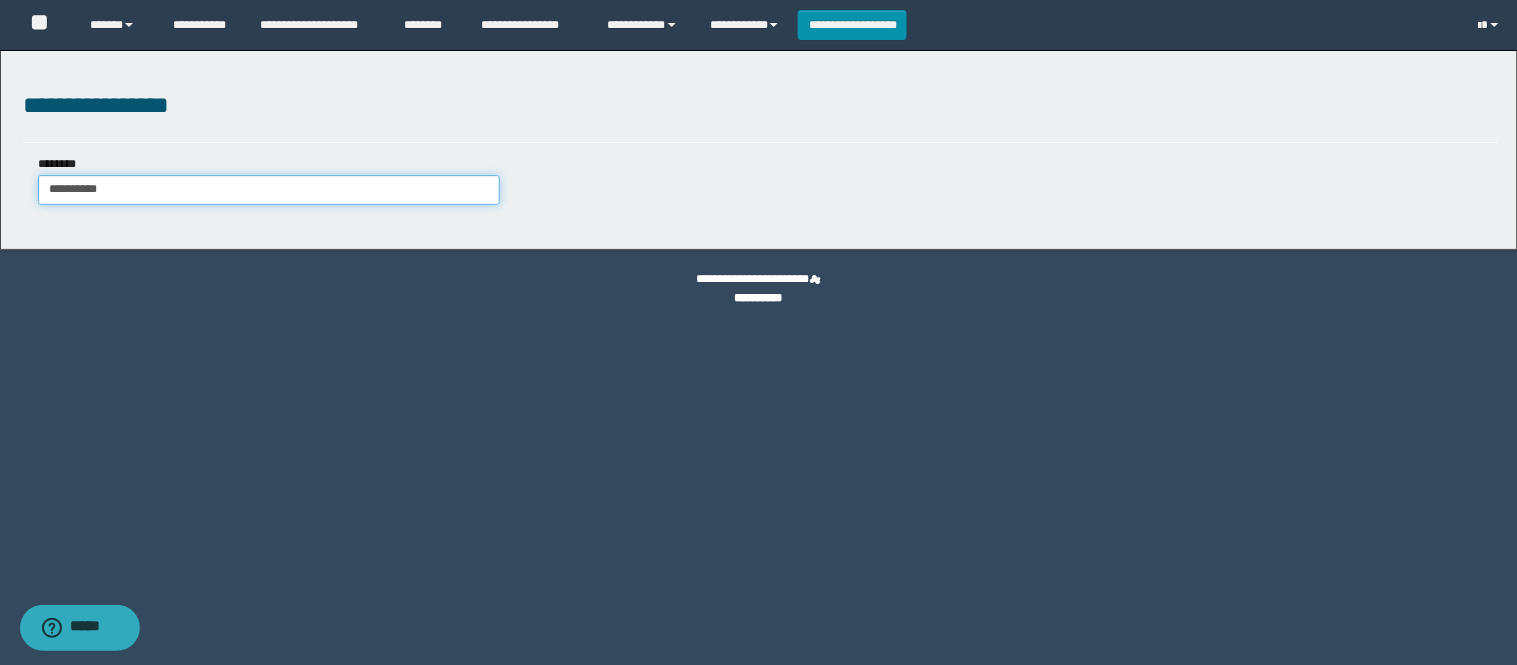 type on "**********" 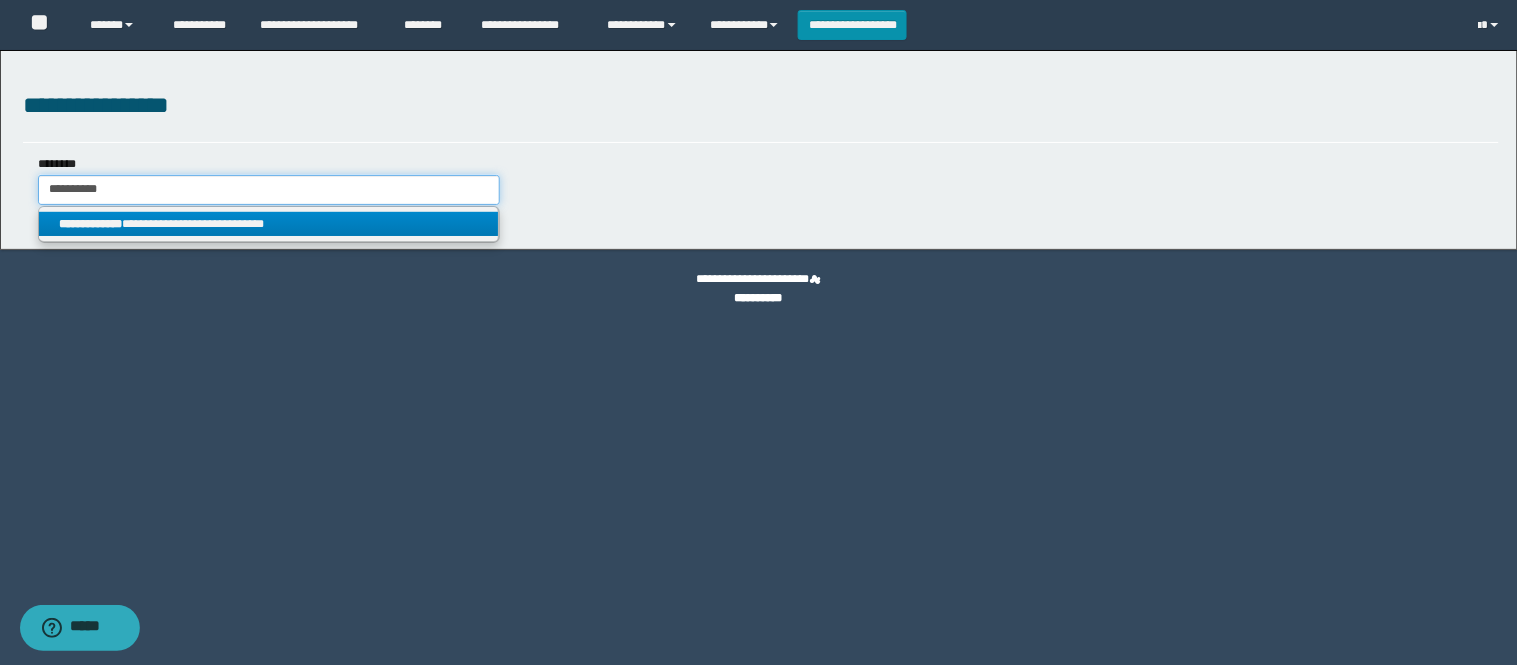 type on "**********" 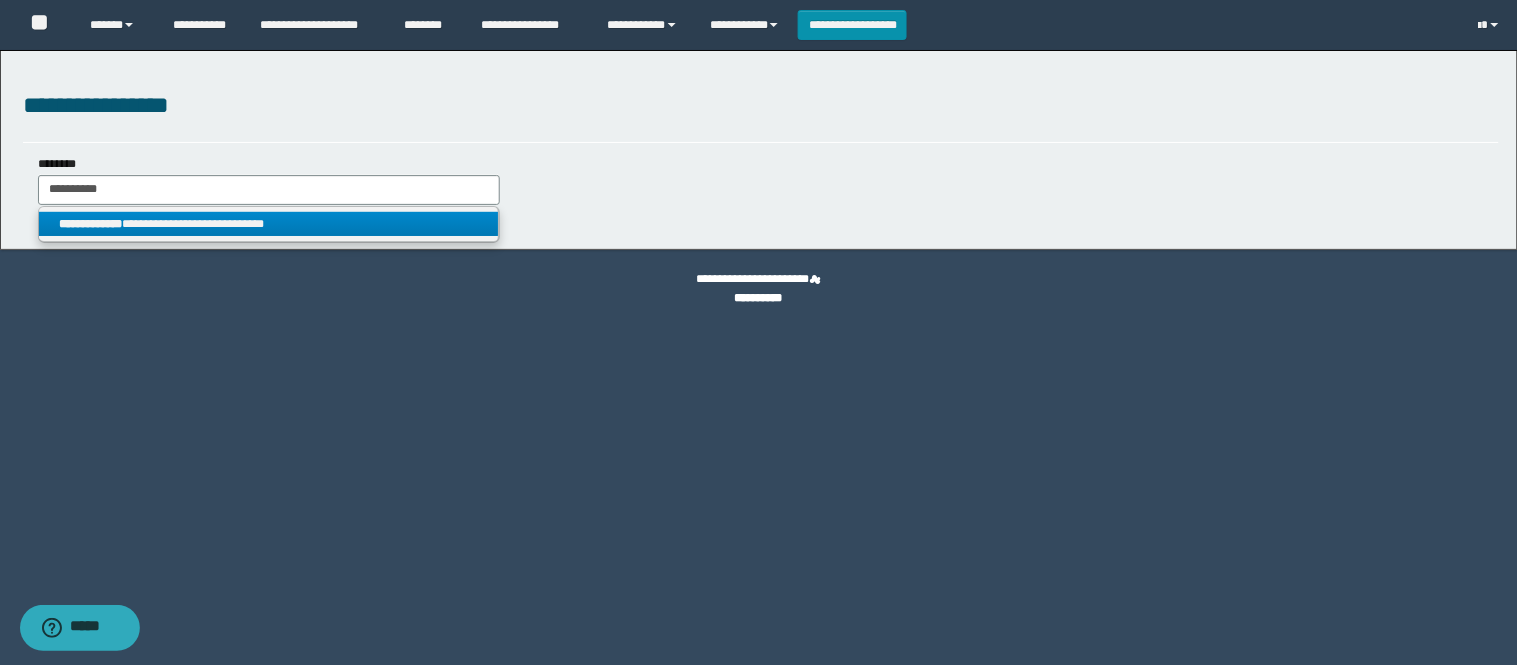 click on "**********" at bounding box center (90, 224) 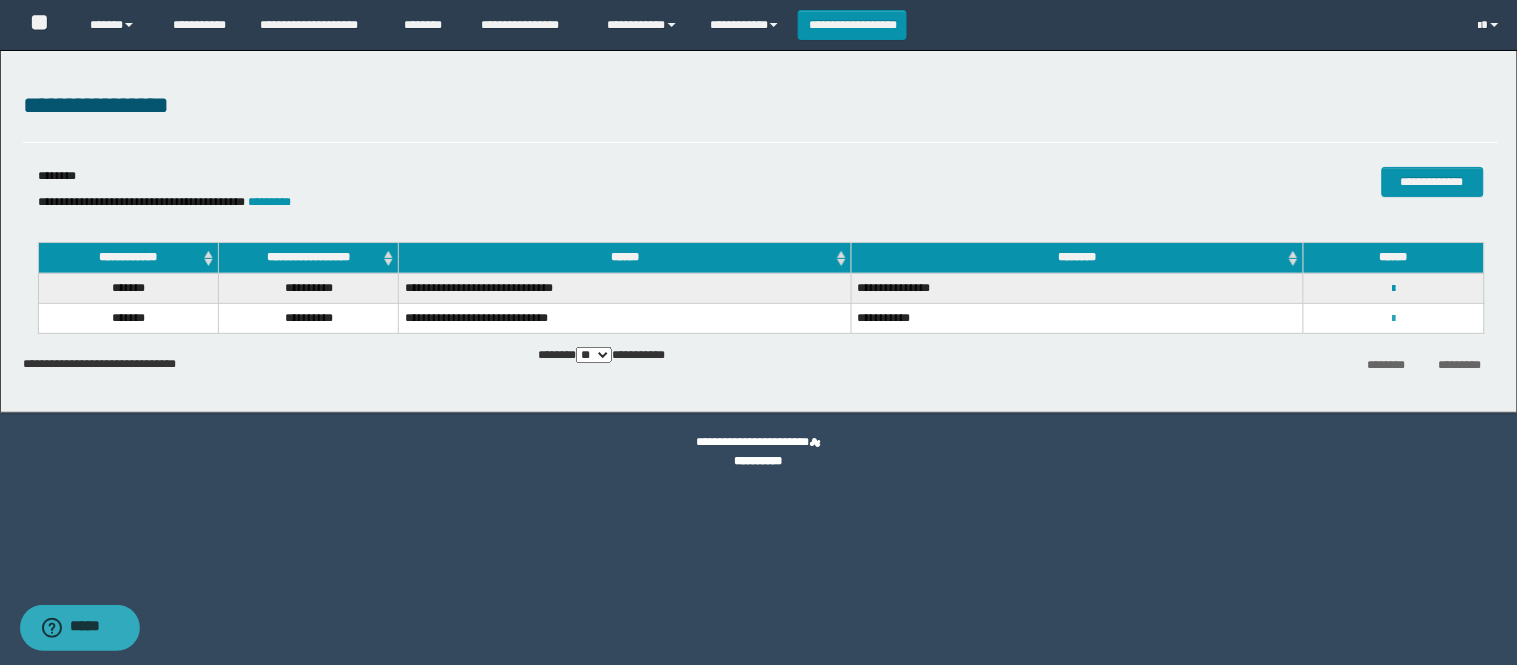 click at bounding box center [1393, 319] 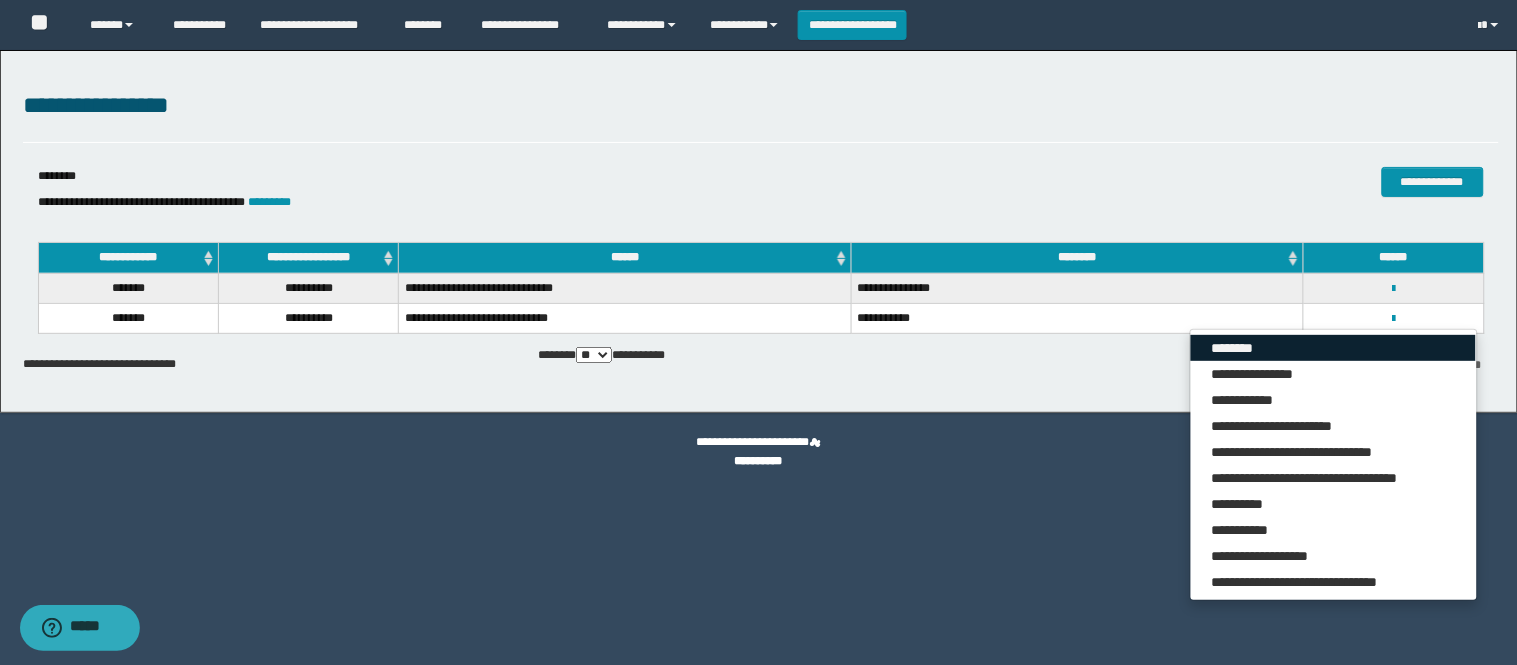 click on "********" at bounding box center (1333, 348) 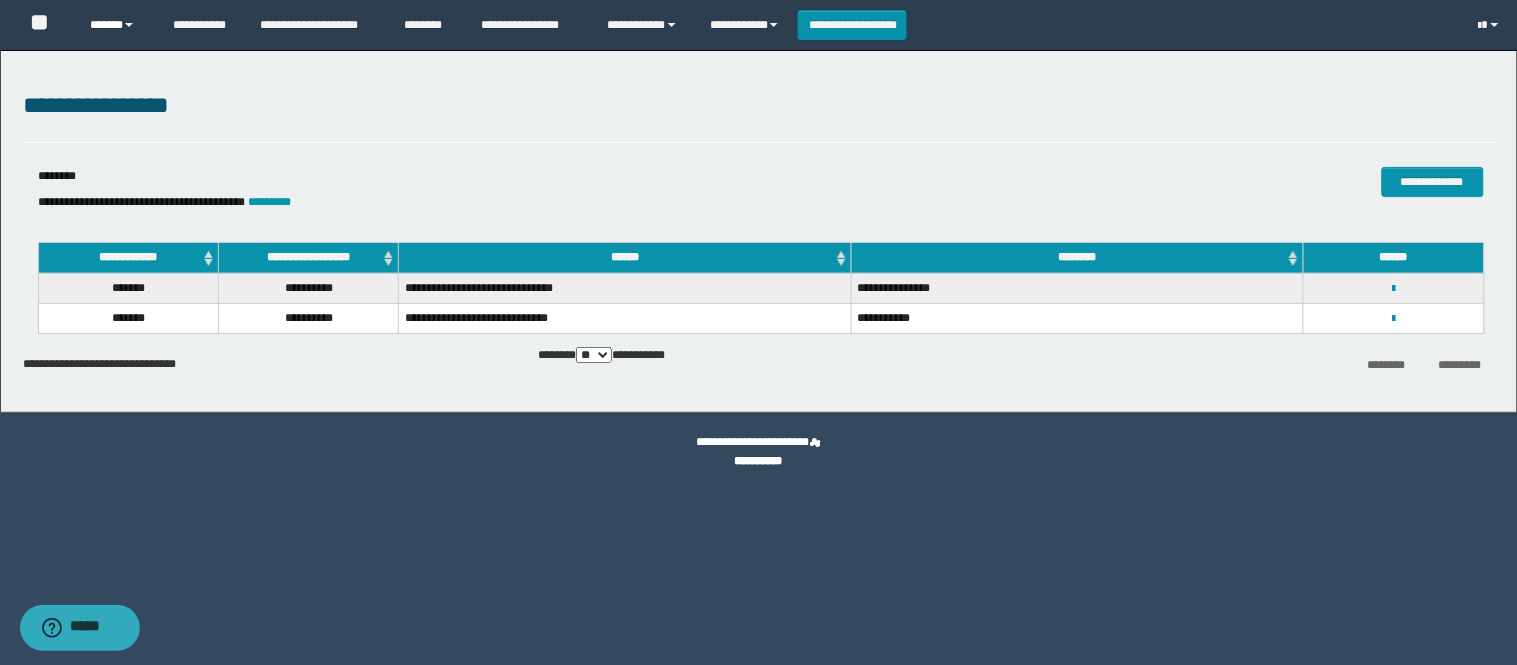 click on "******" at bounding box center [116, 25] 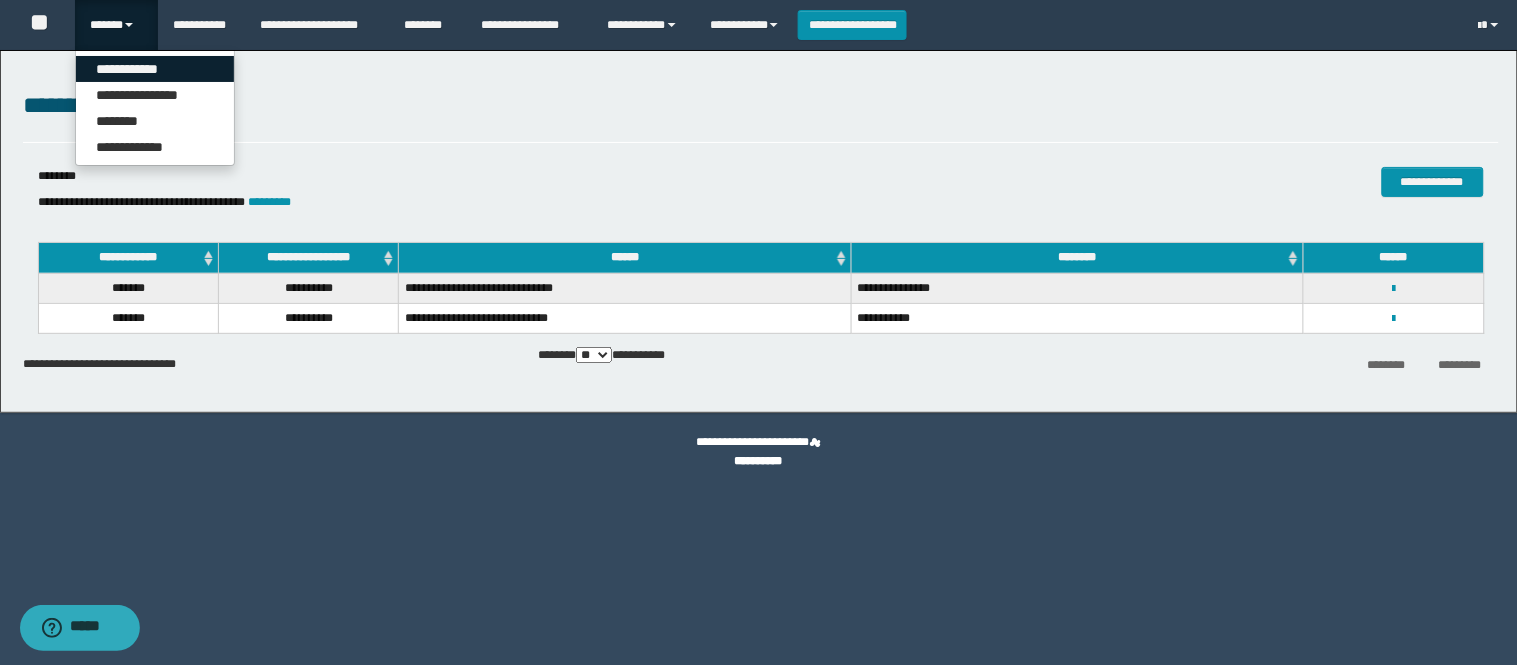 click on "**********" at bounding box center [155, 69] 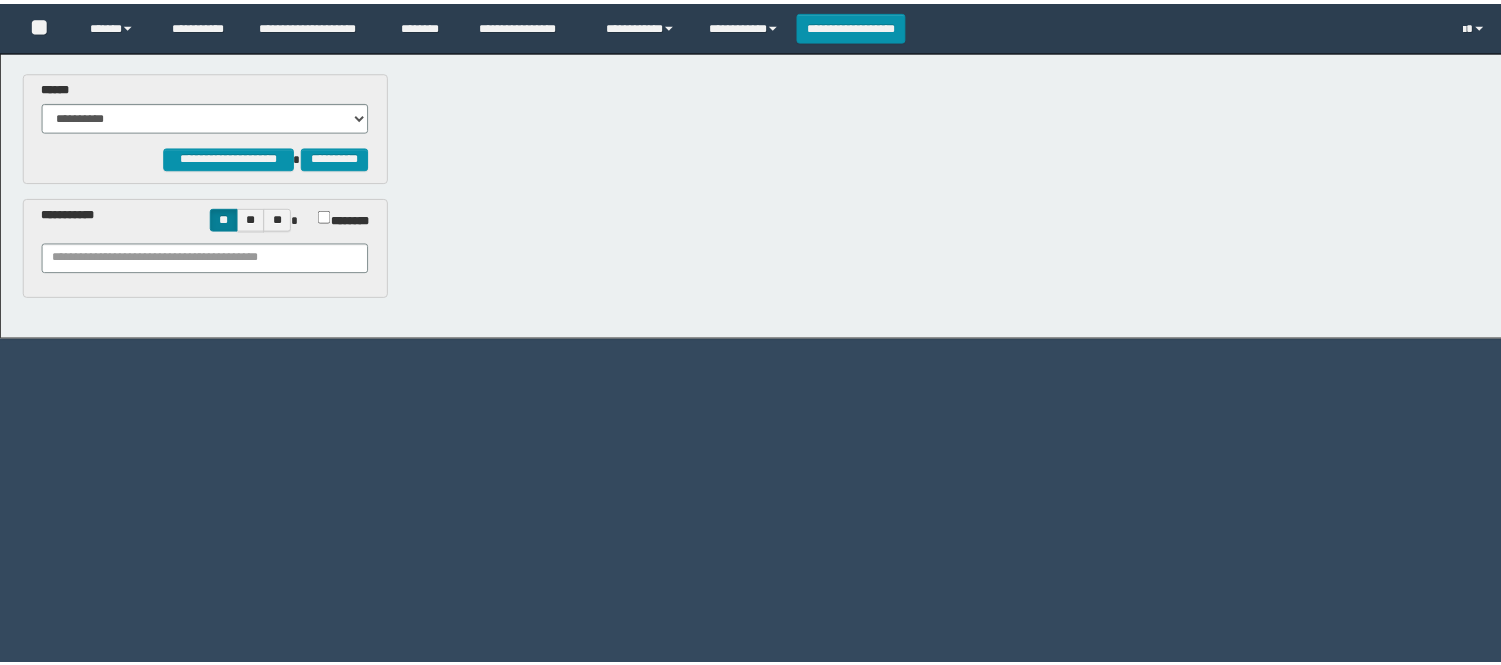 scroll, scrollTop: 0, scrollLeft: 0, axis: both 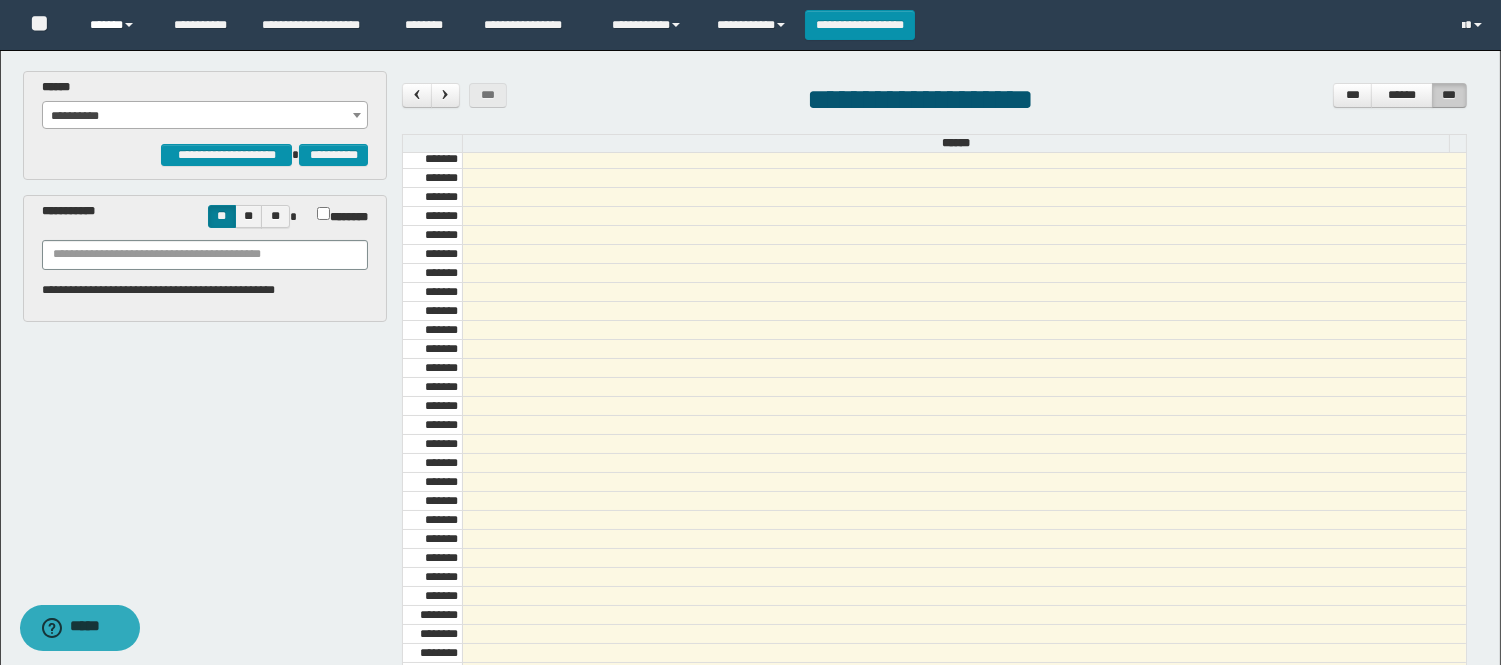 click on "******" at bounding box center (116, 25) 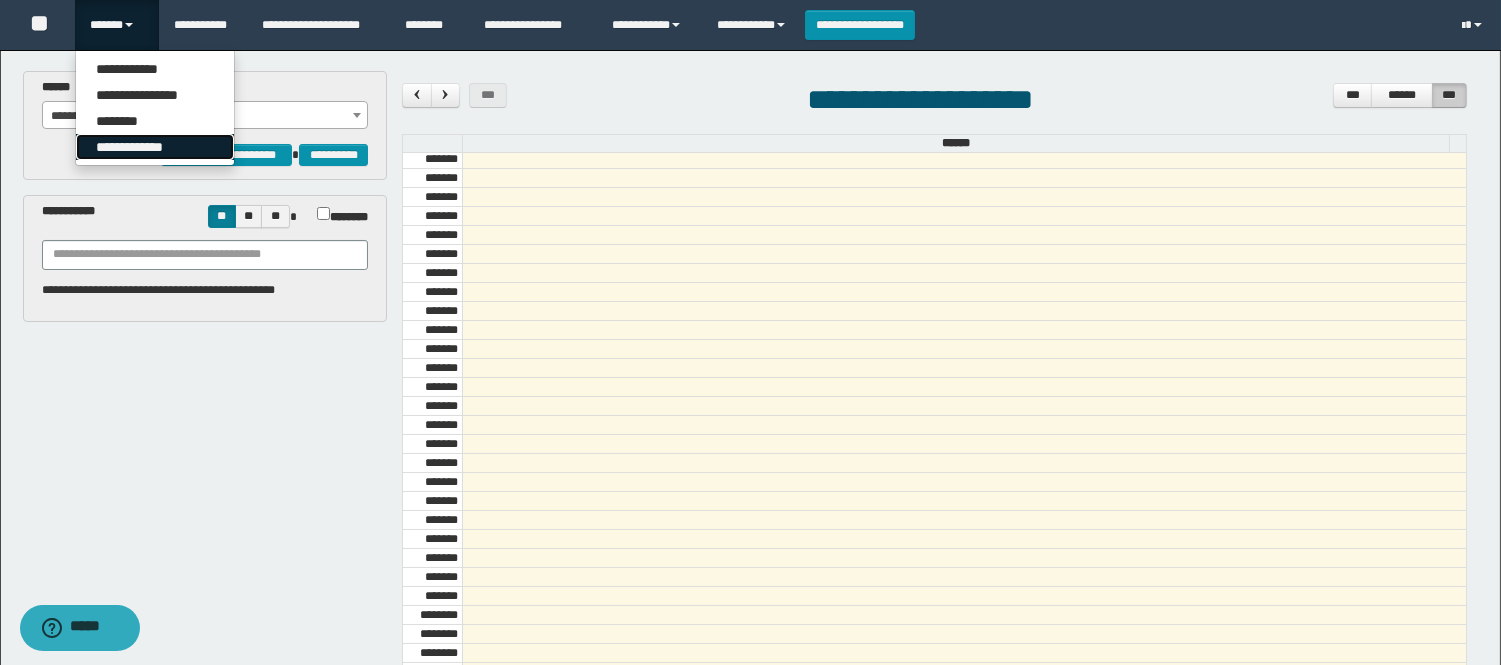 click on "**********" at bounding box center (155, 147) 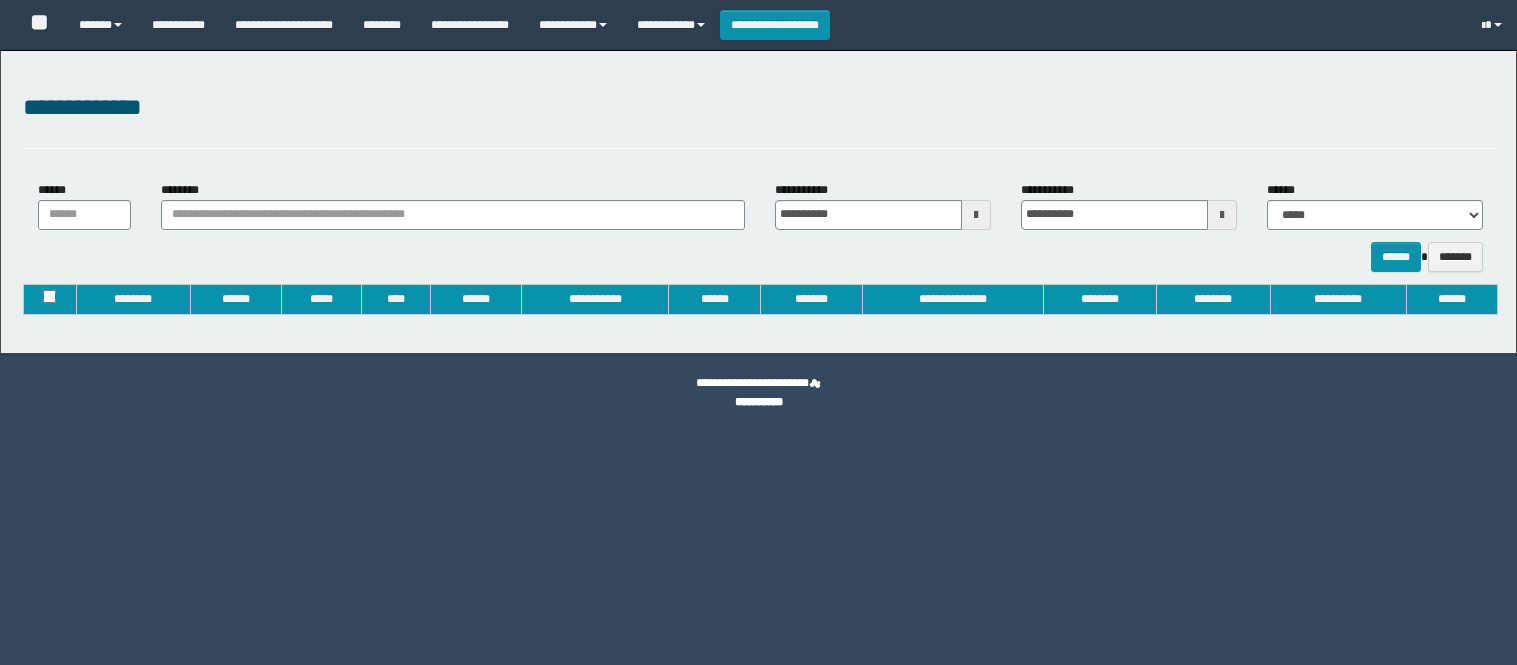 type on "**********" 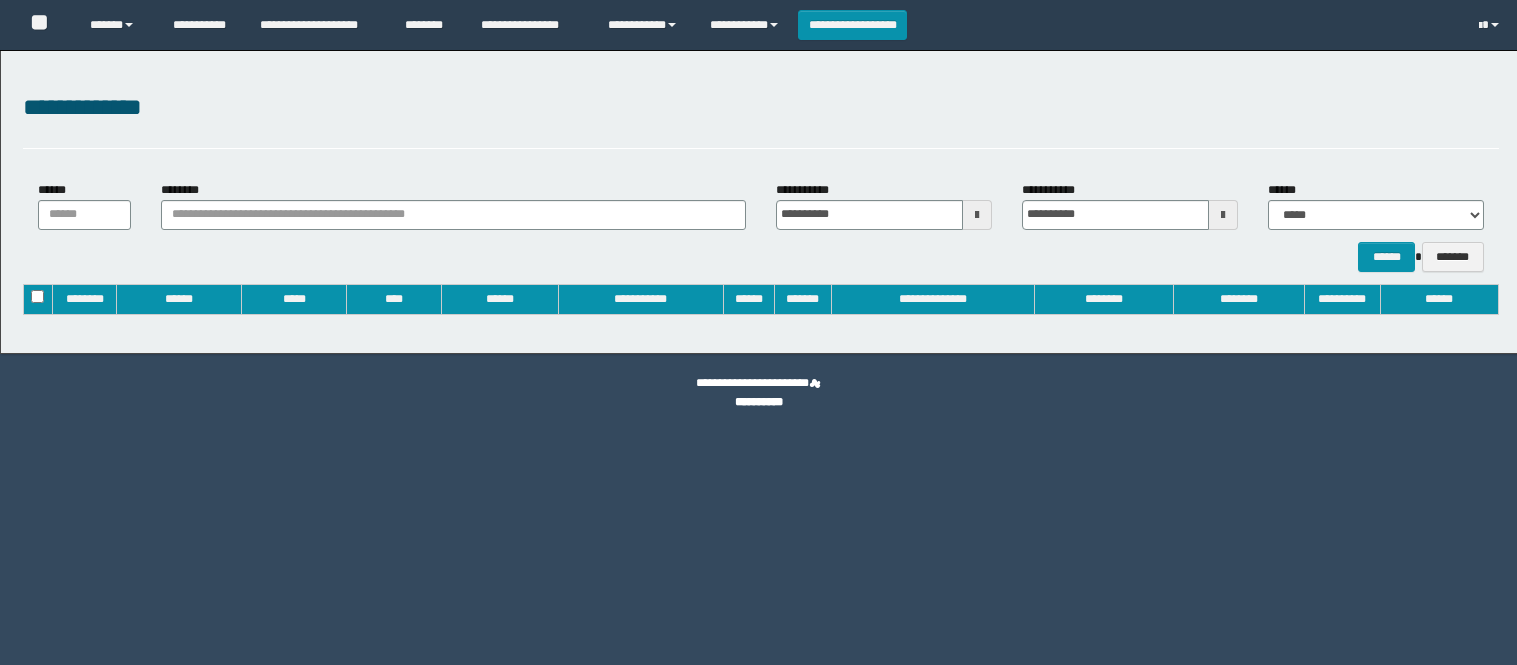 scroll, scrollTop: 0, scrollLeft: 0, axis: both 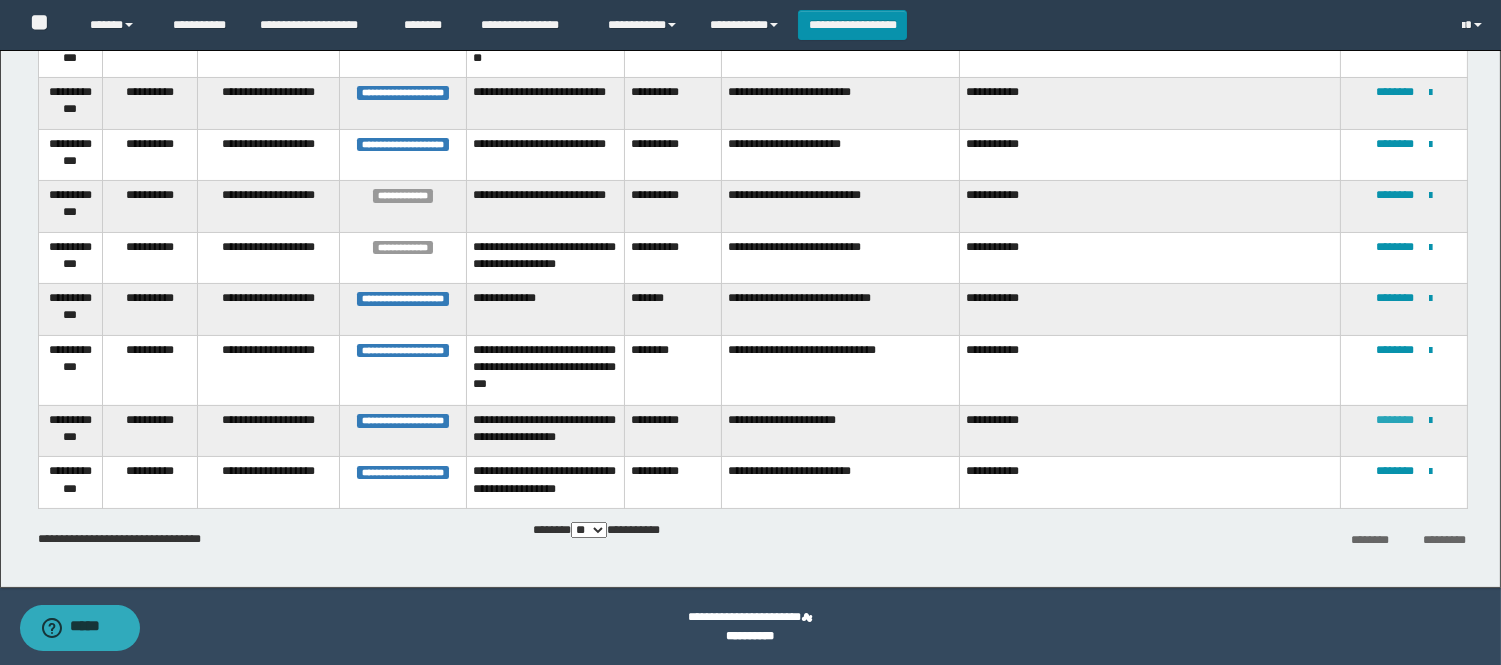 click on "********" at bounding box center [1395, 420] 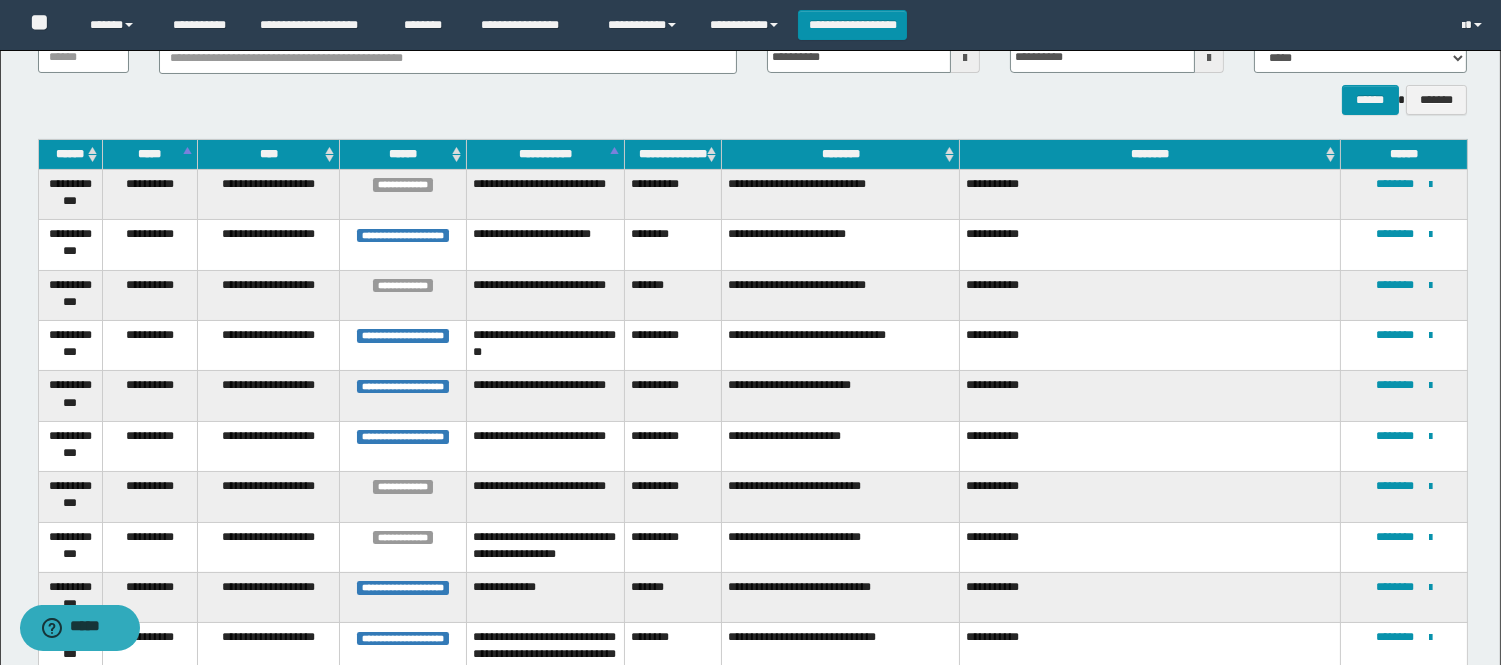 scroll, scrollTop: 391, scrollLeft: 0, axis: vertical 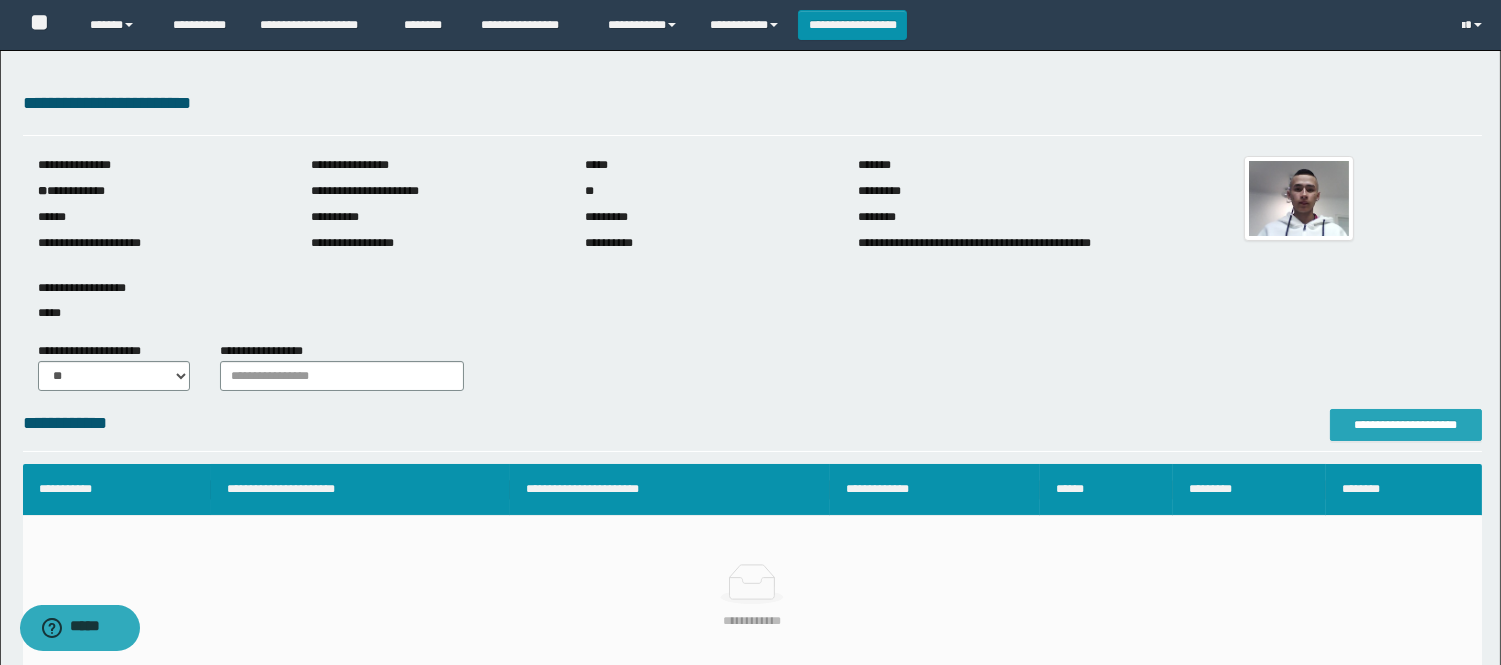 click on "**********" at bounding box center (1406, 425) 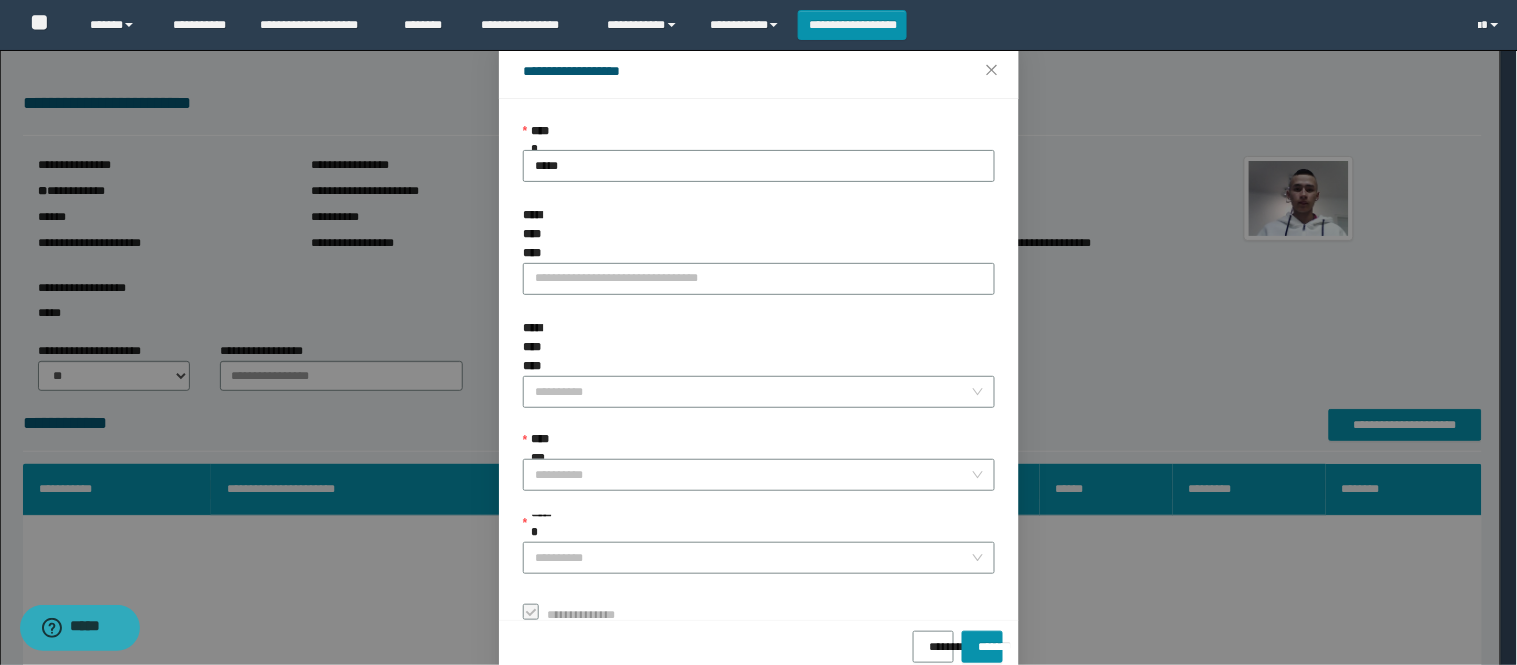 scroll, scrollTop: 87, scrollLeft: 0, axis: vertical 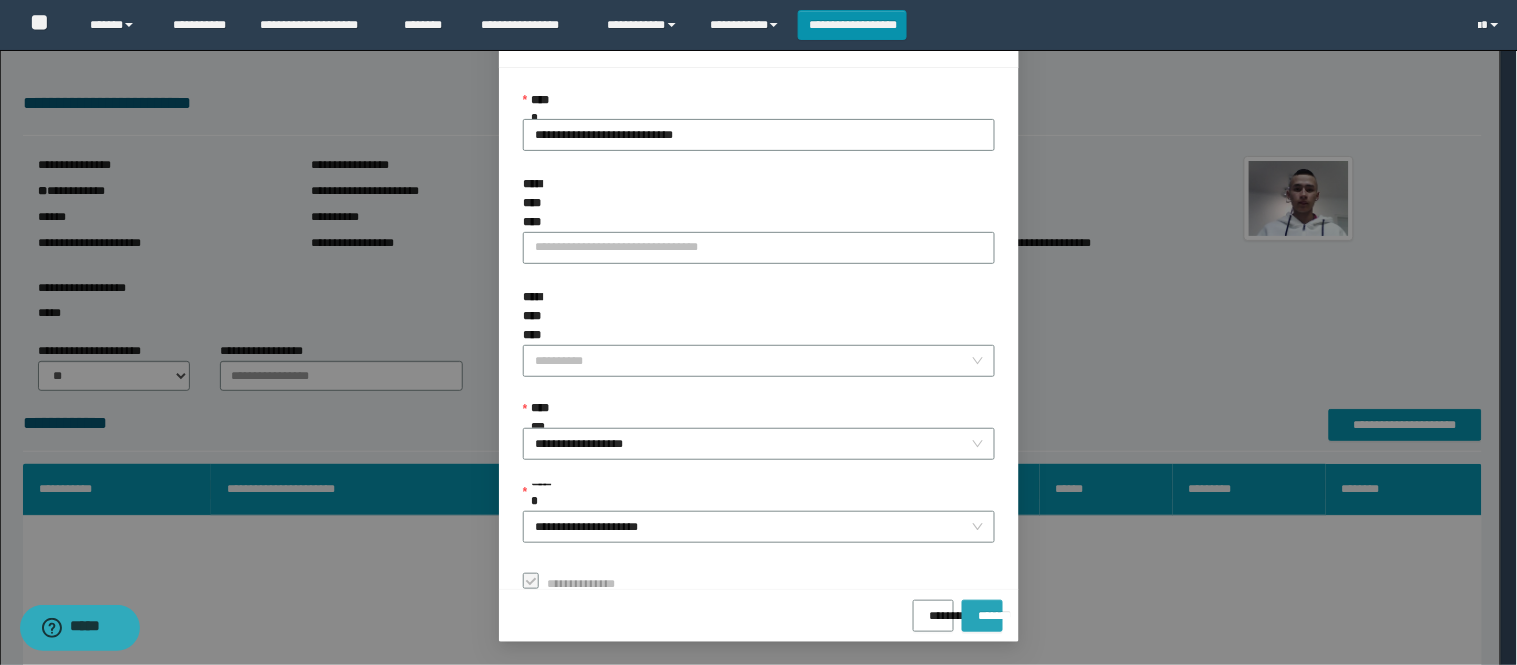 click on "*******" at bounding box center (982, 609) 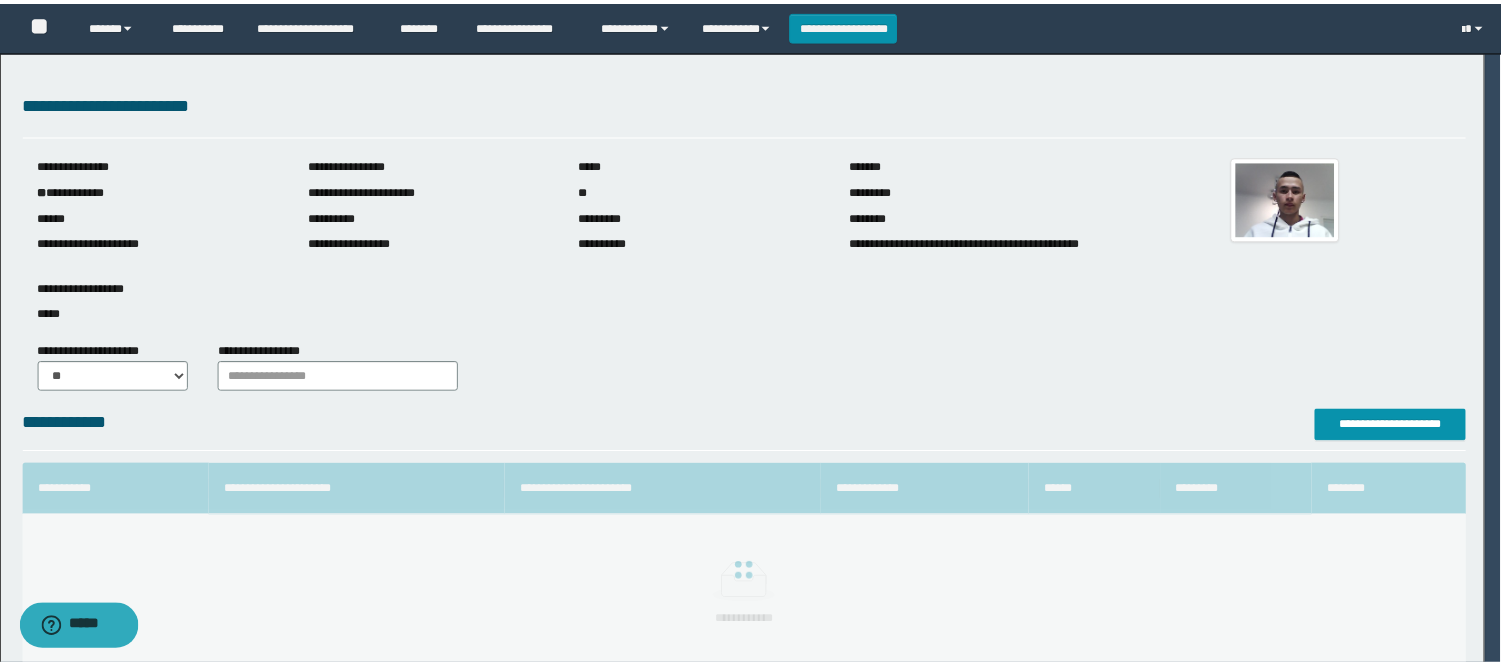 scroll, scrollTop: 41, scrollLeft: 0, axis: vertical 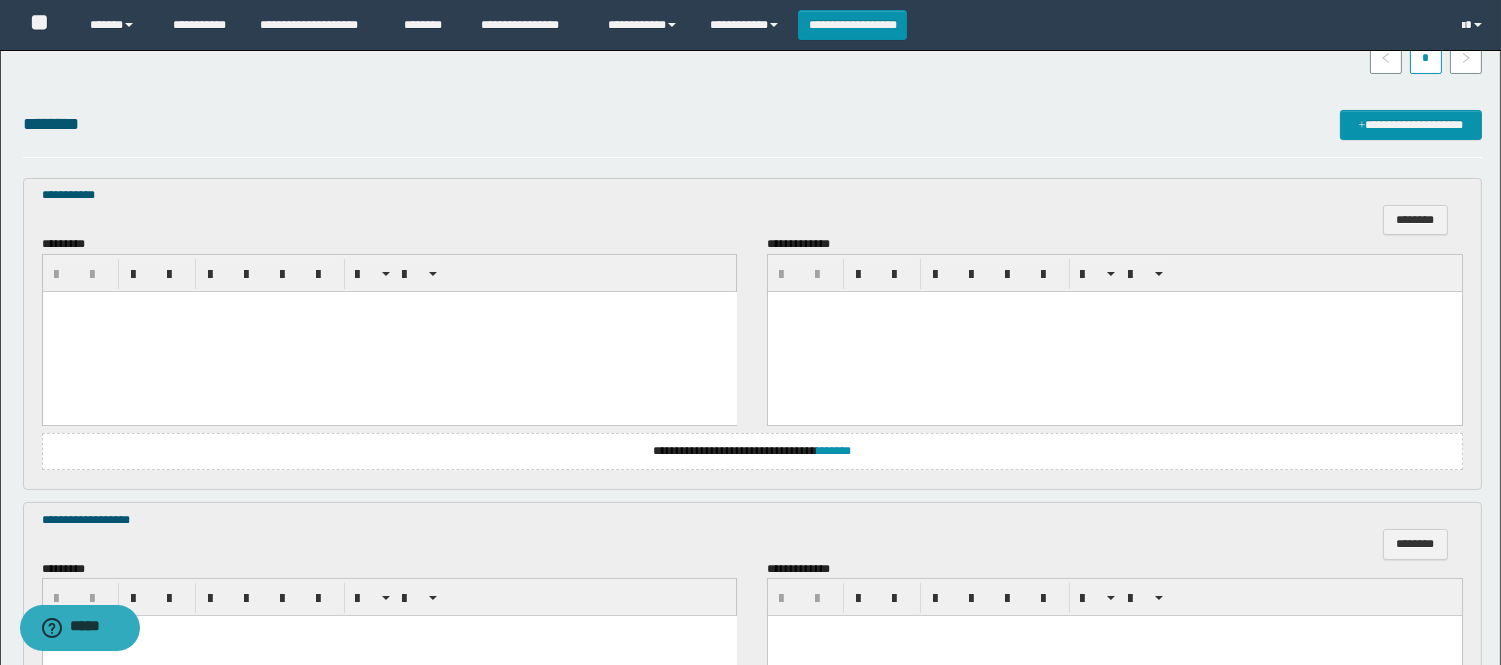 click at bounding box center [389, 331] 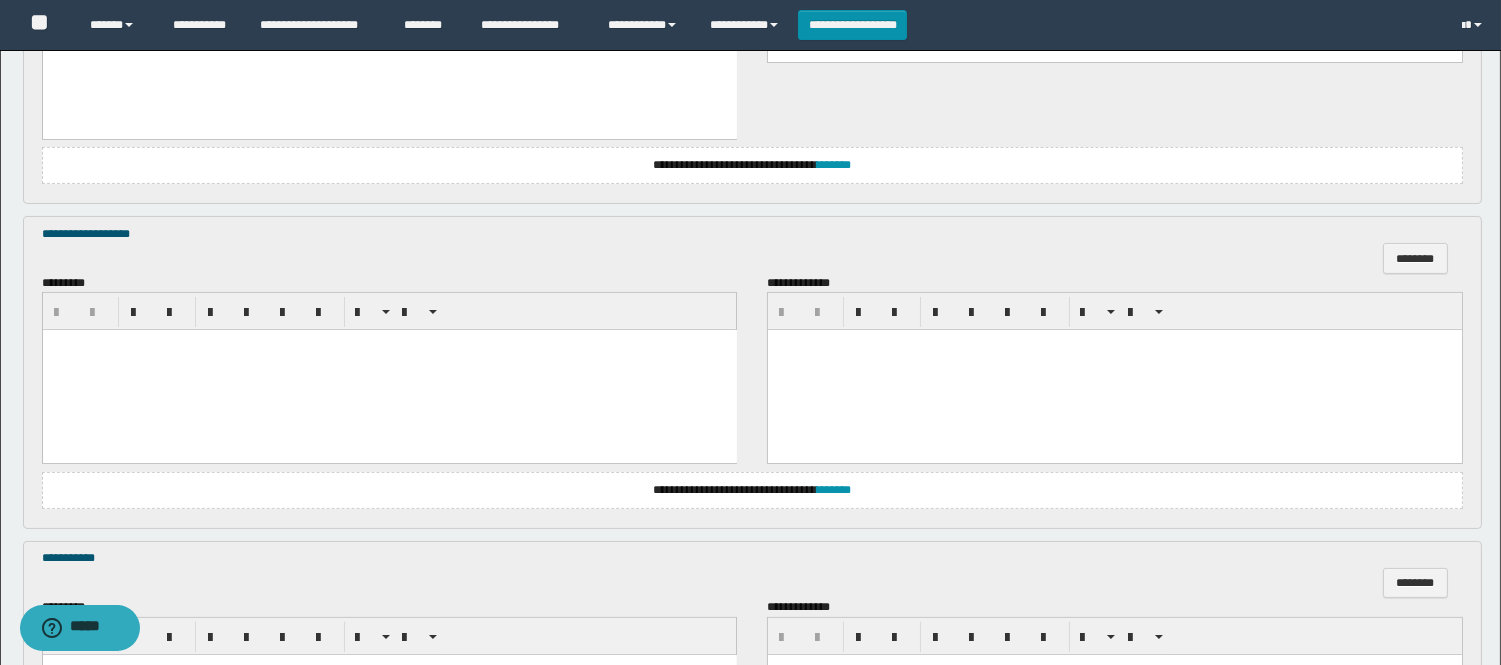 scroll, scrollTop: 1000, scrollLeft: 0, axis: vertical 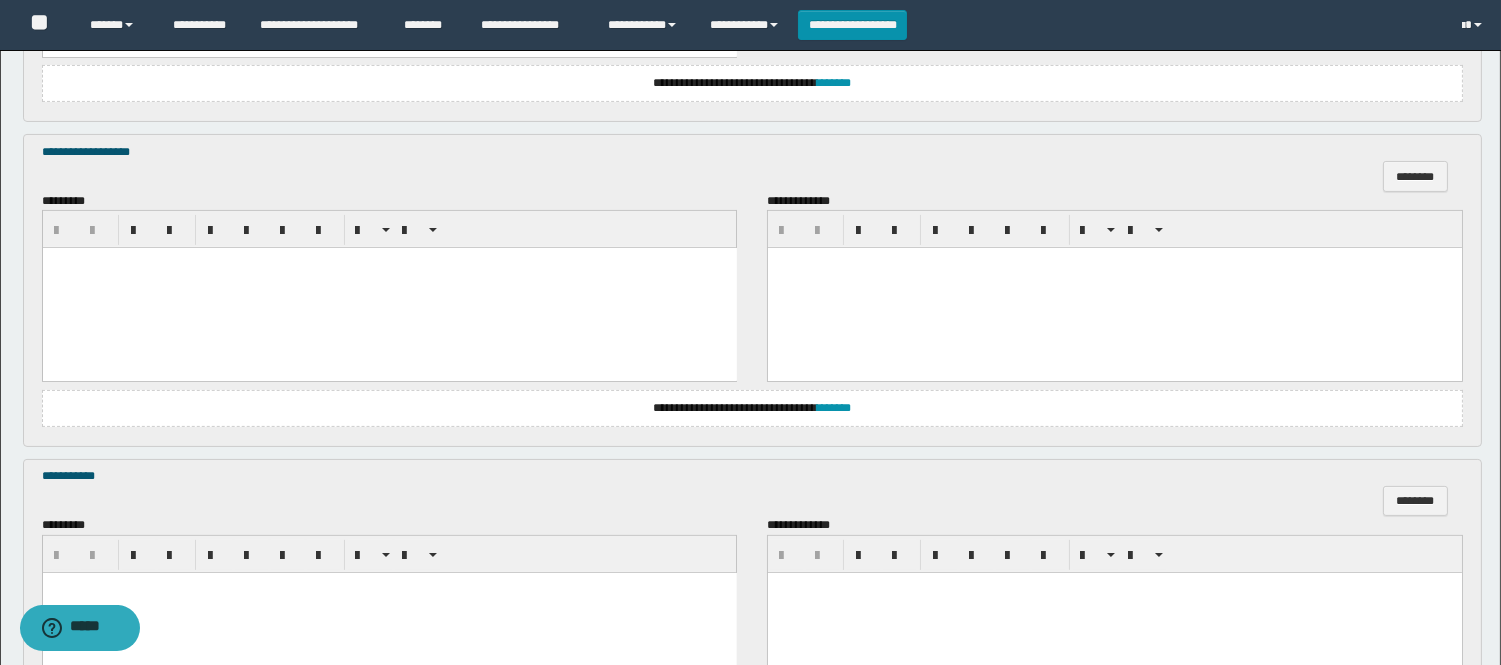 click at bounding box center (389, 288) 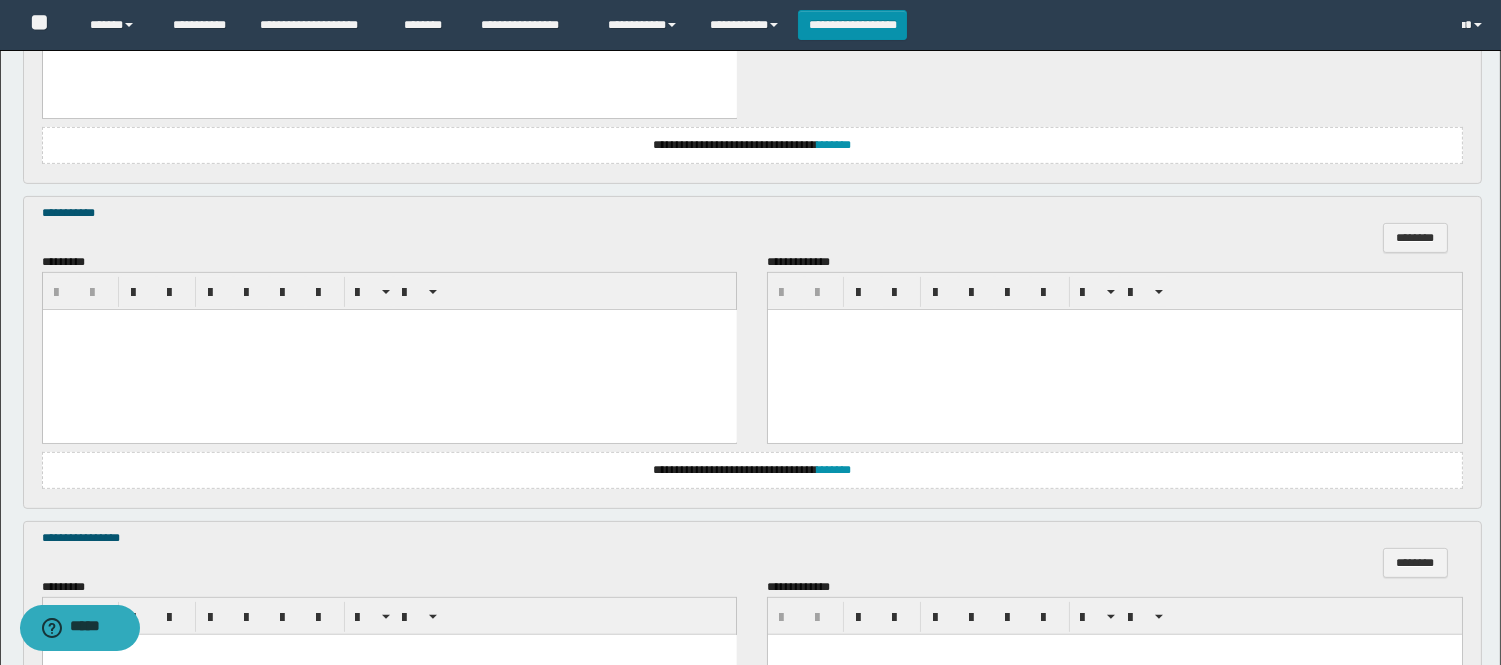 scroll, scrollTop: 1444, scrollLeft: 0, axis: vertical 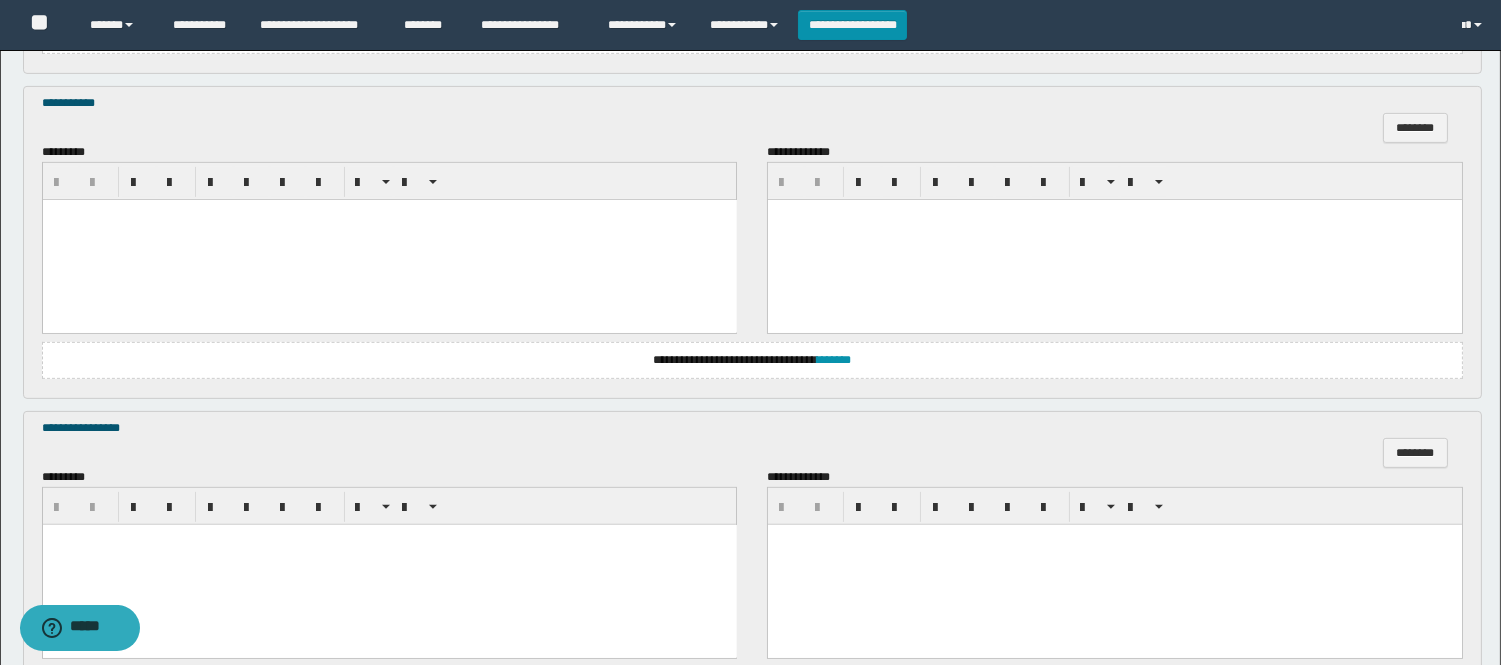paste 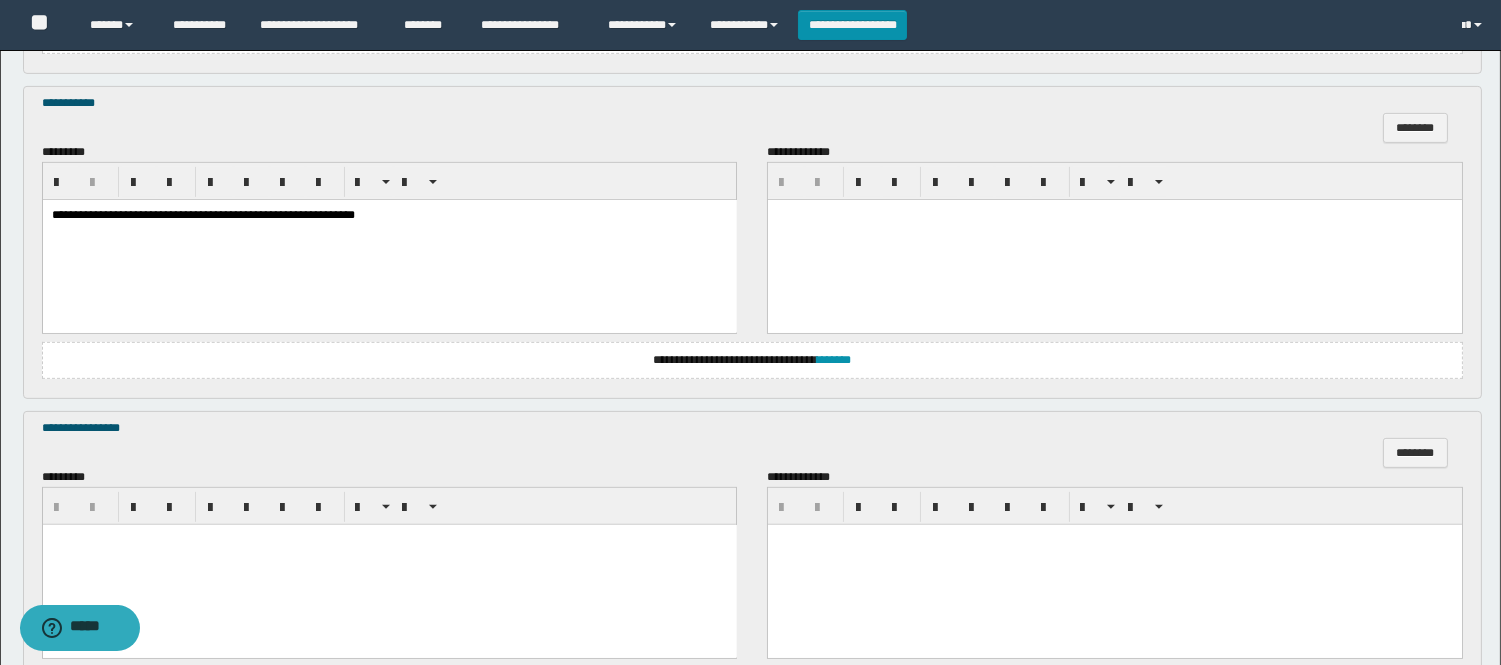 click on "**********" at bounding box center [389, 240] 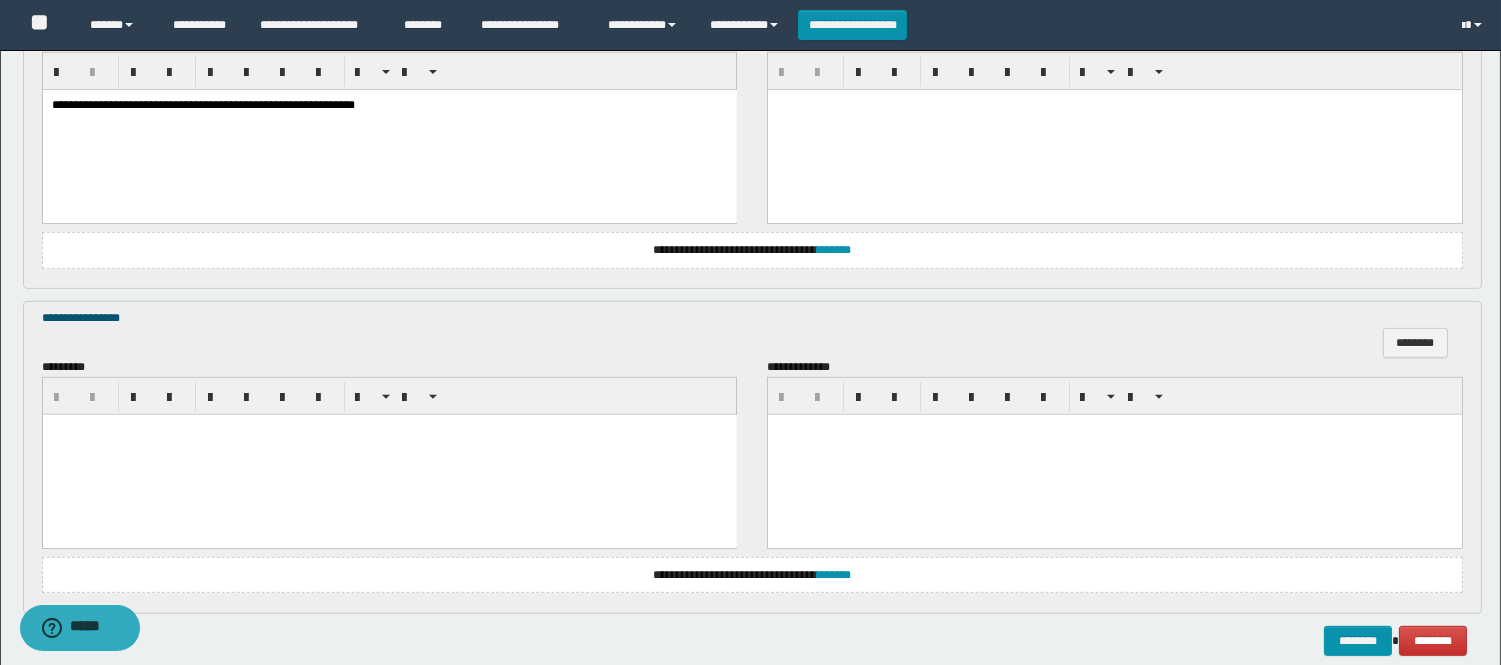 scroll, scrollTop: 1555, scrollLeft: 0, axis: vertical 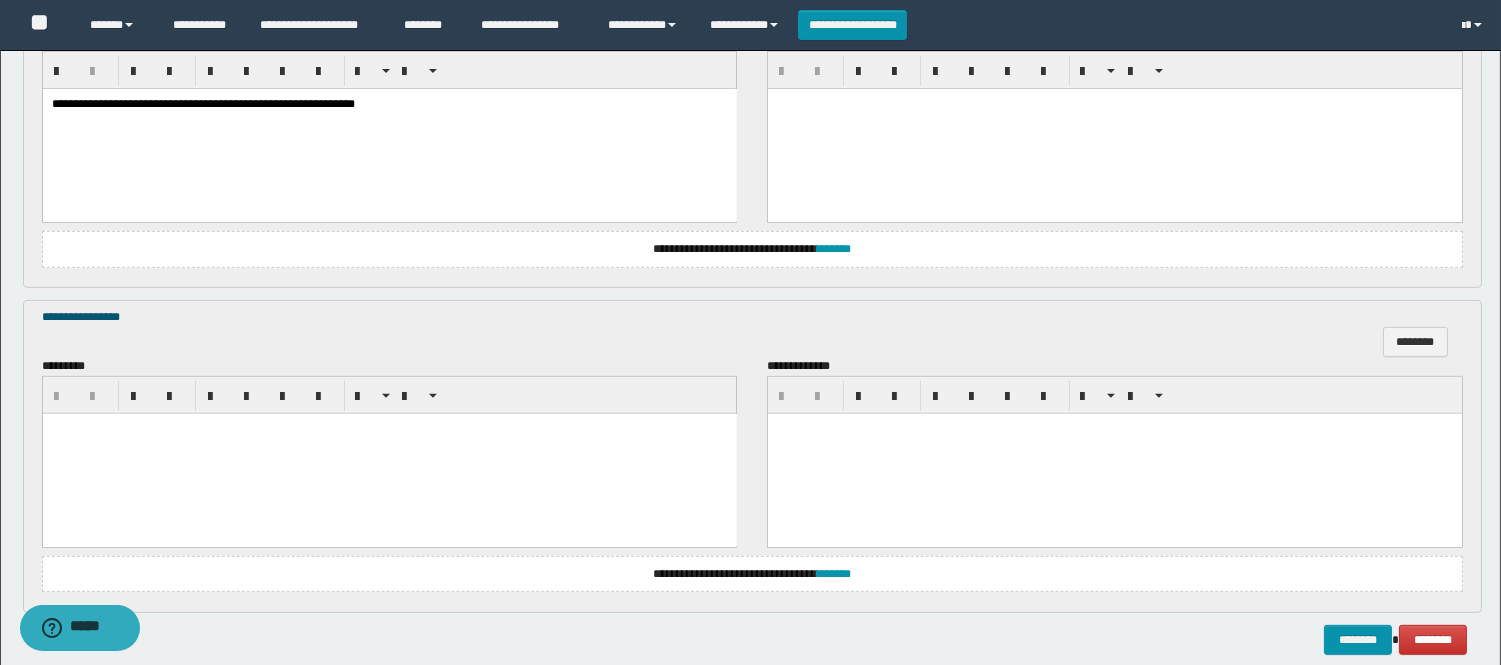 click at bounding box center [389, 454] 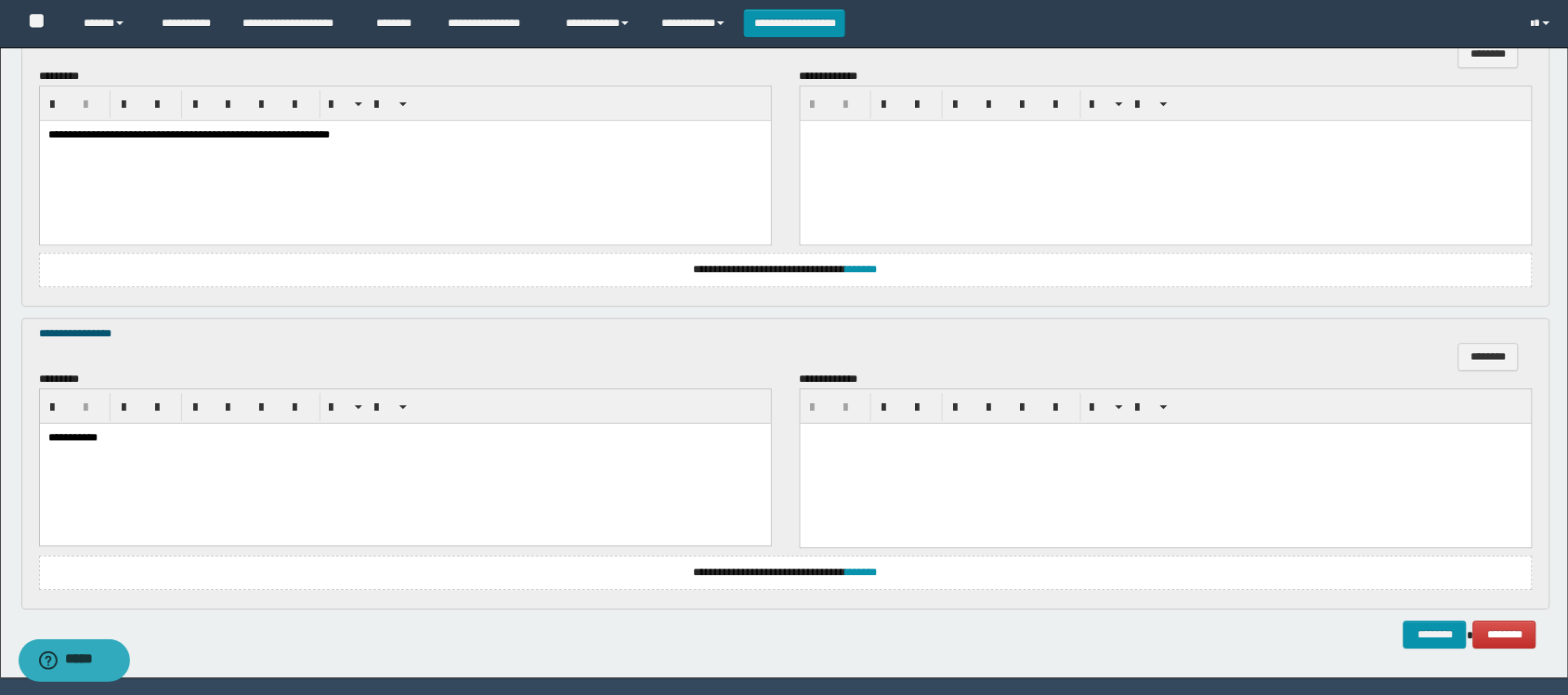 scroll, scrollTop: 1465, scrollLeft: 0, axis: vertical 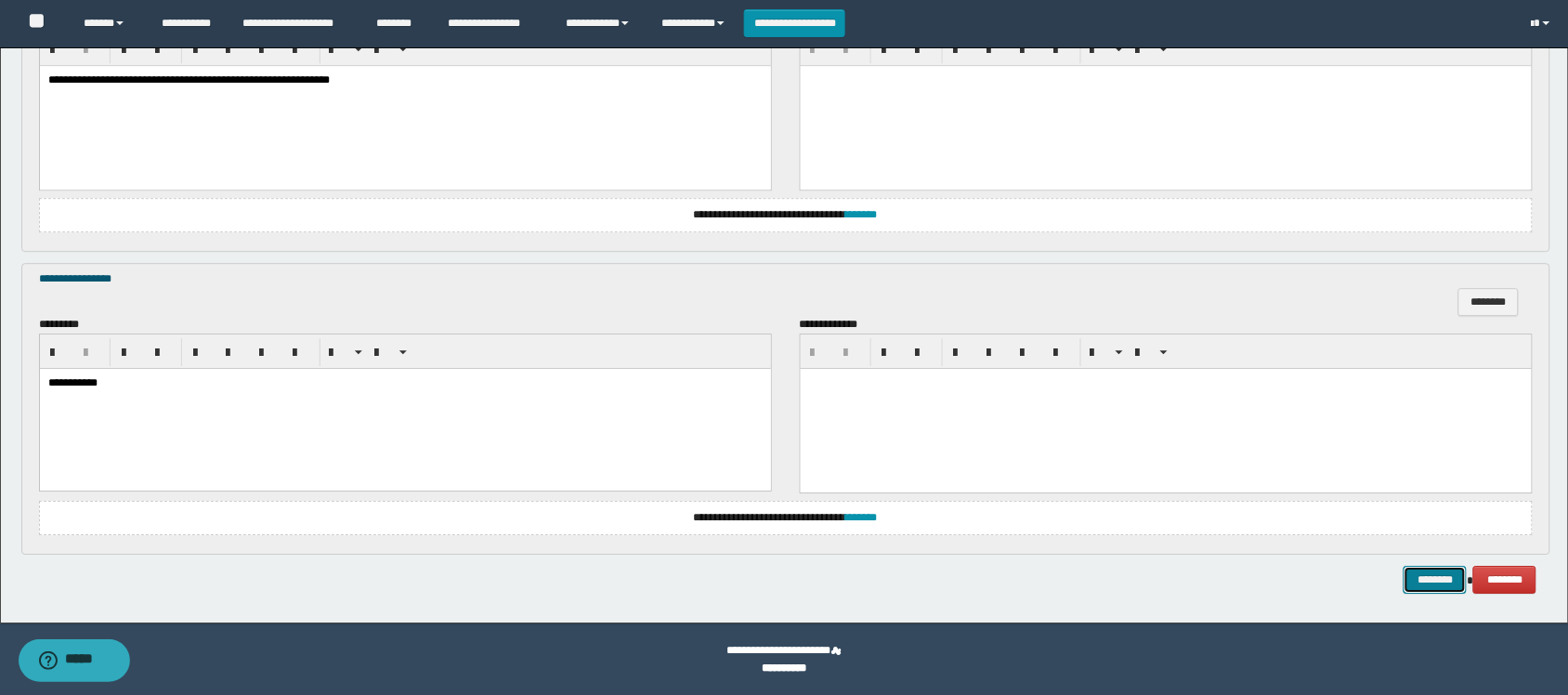 click on "********" at bounding box center (1435, 580) 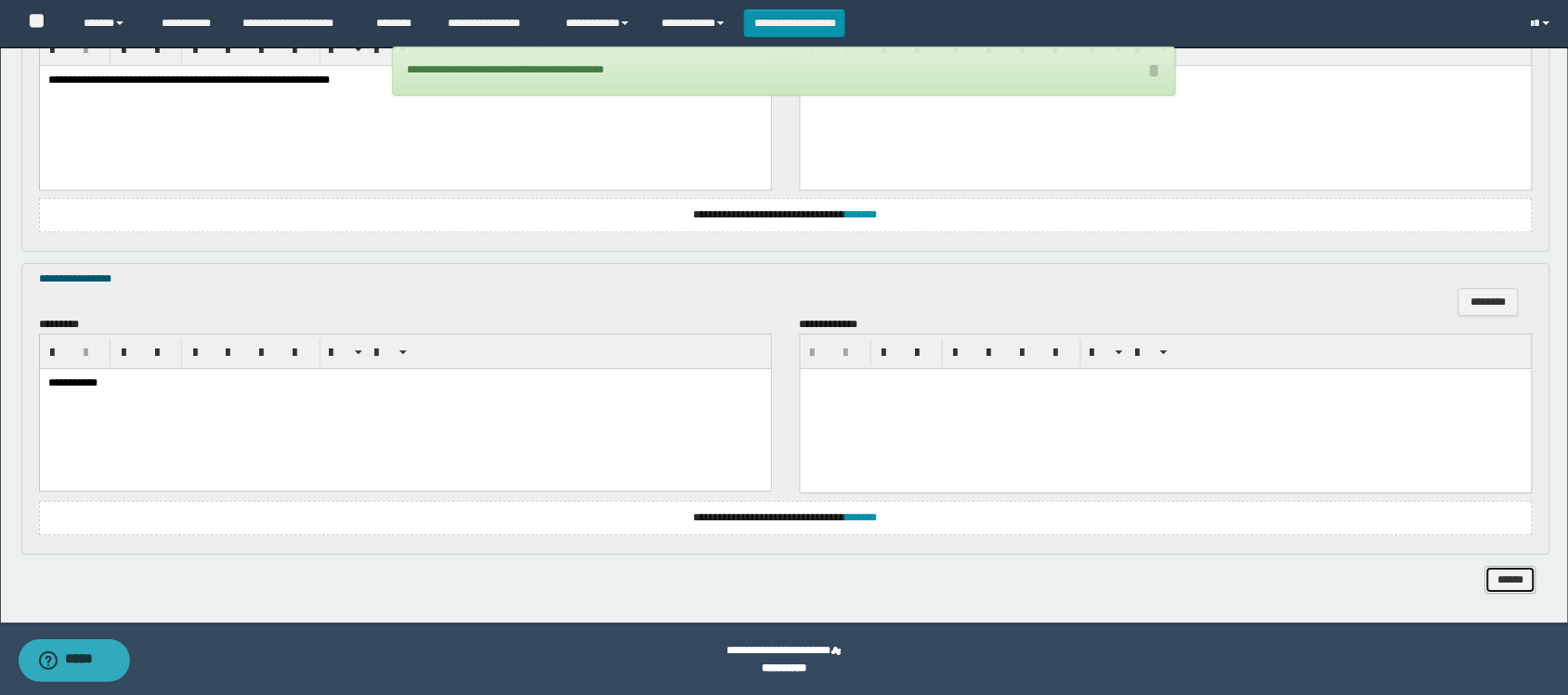 click on "******" at bounding box center (1510, 580) 